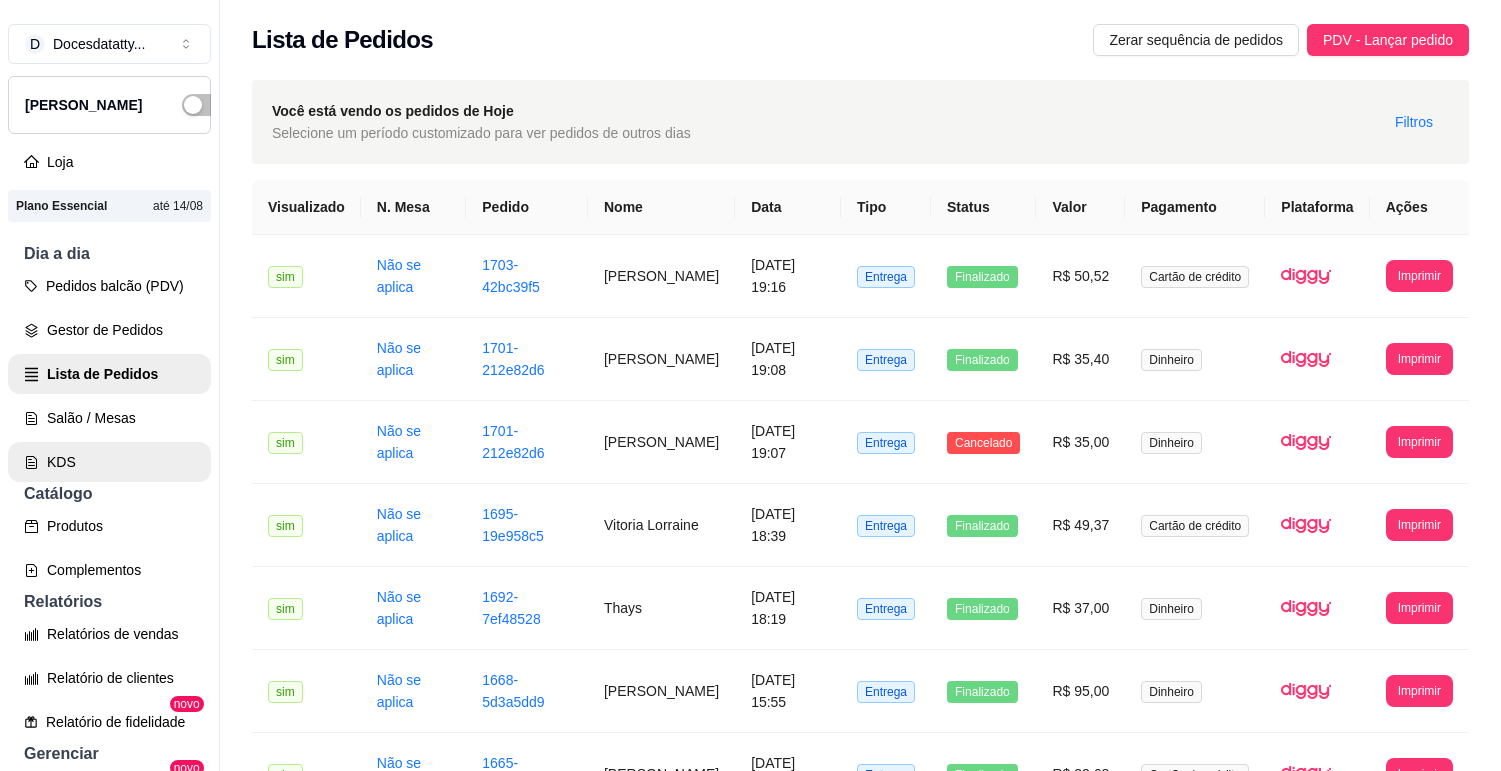 scroll, scrollTop: 32, scrollLeft: 0, axis: vertical 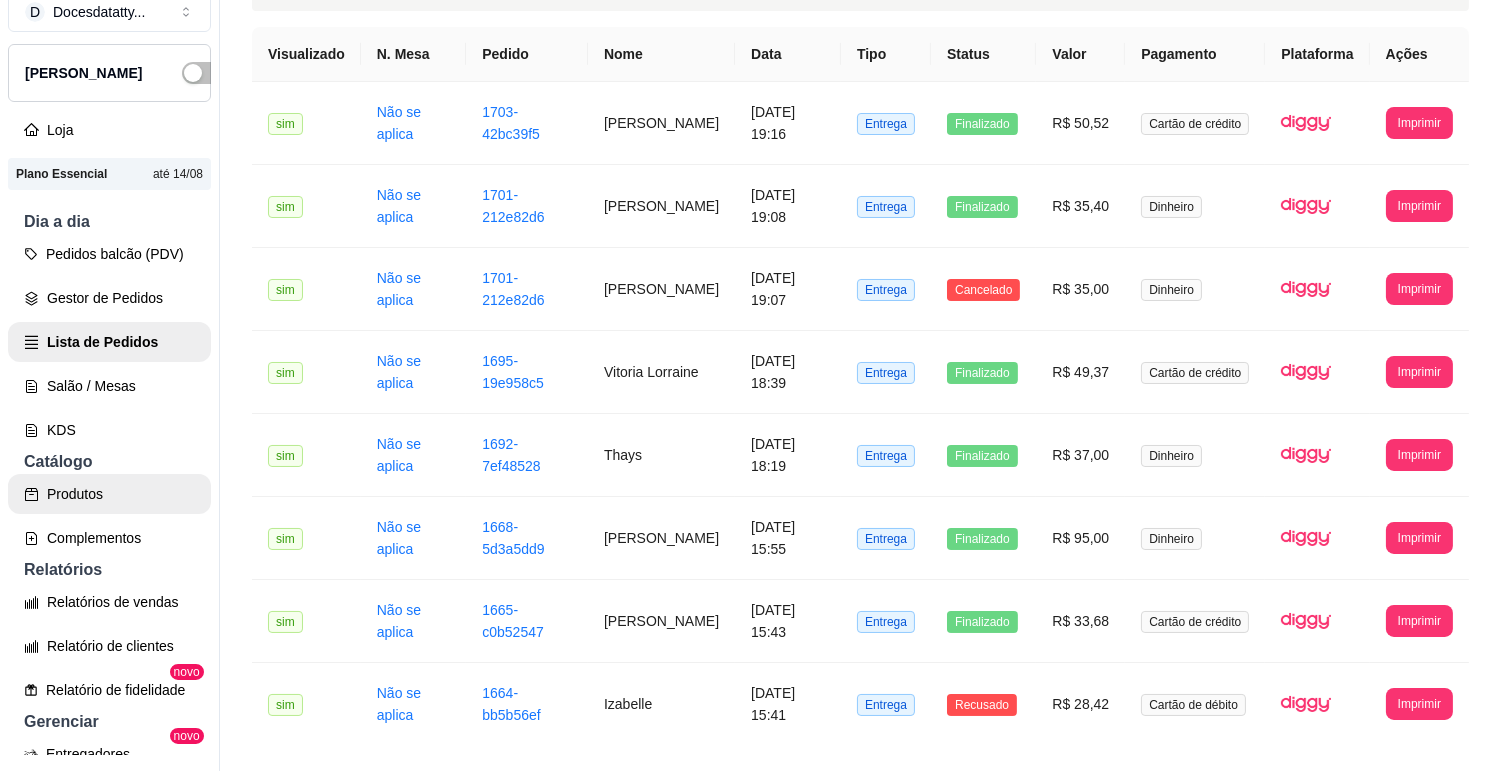 click on "Produtos" at bounding box center (109, 494) 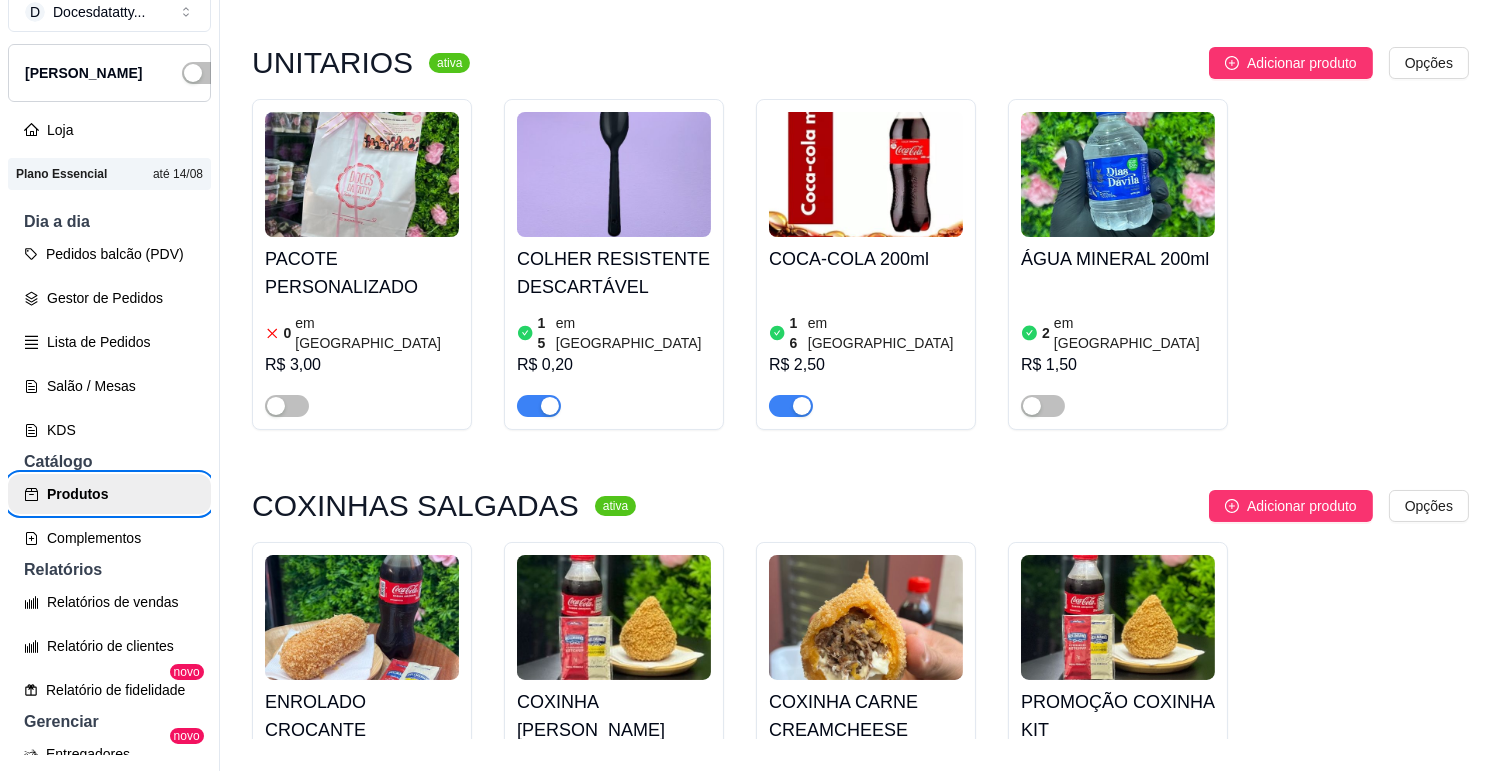 scroll, scrollTop: 0, scrollLeft: 0, axis: both 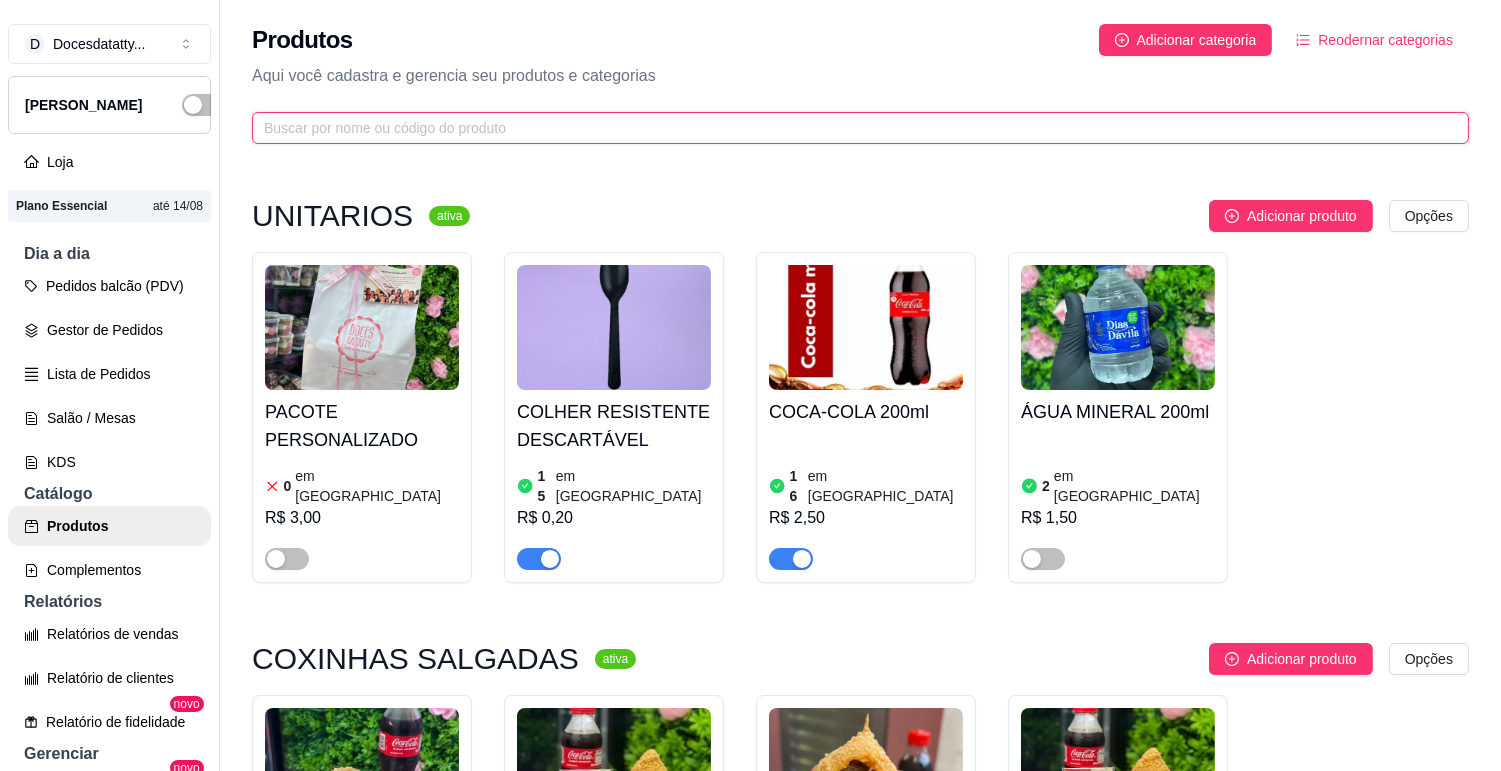 click at bounding box center [852, 128] 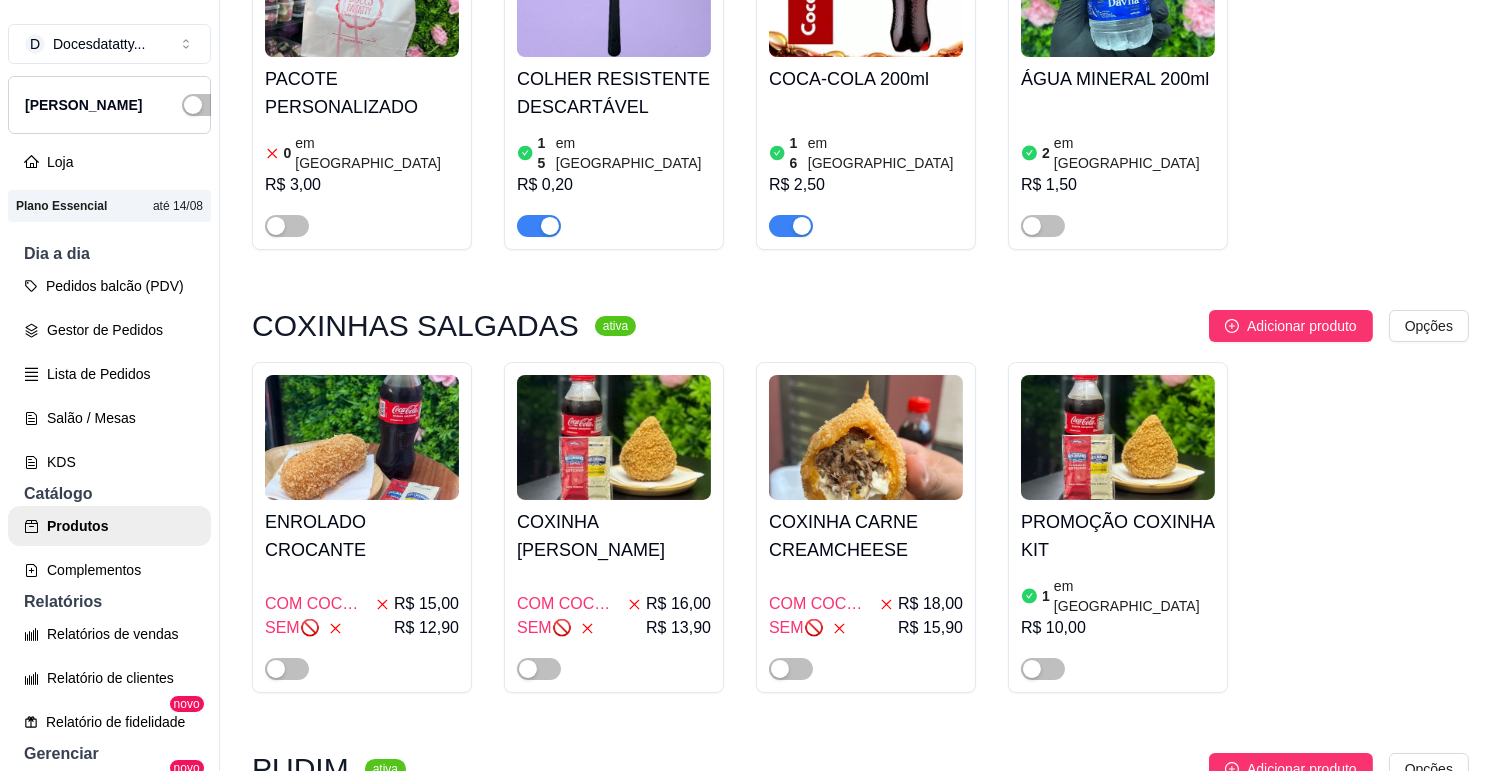 scroll, scrollTop: 555, scrollLeft: 0, axis: vertical 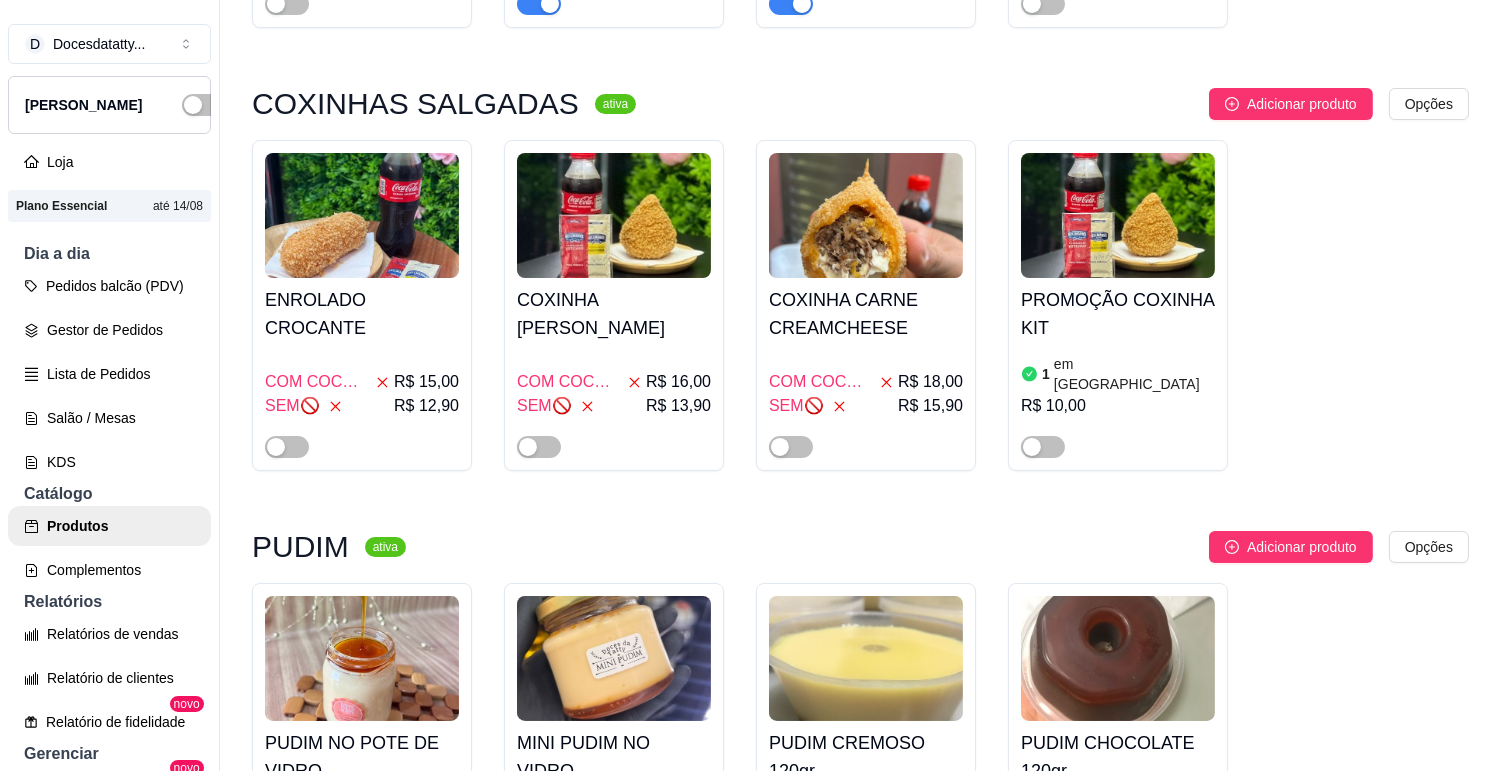 click at bounding box center [614, 215] 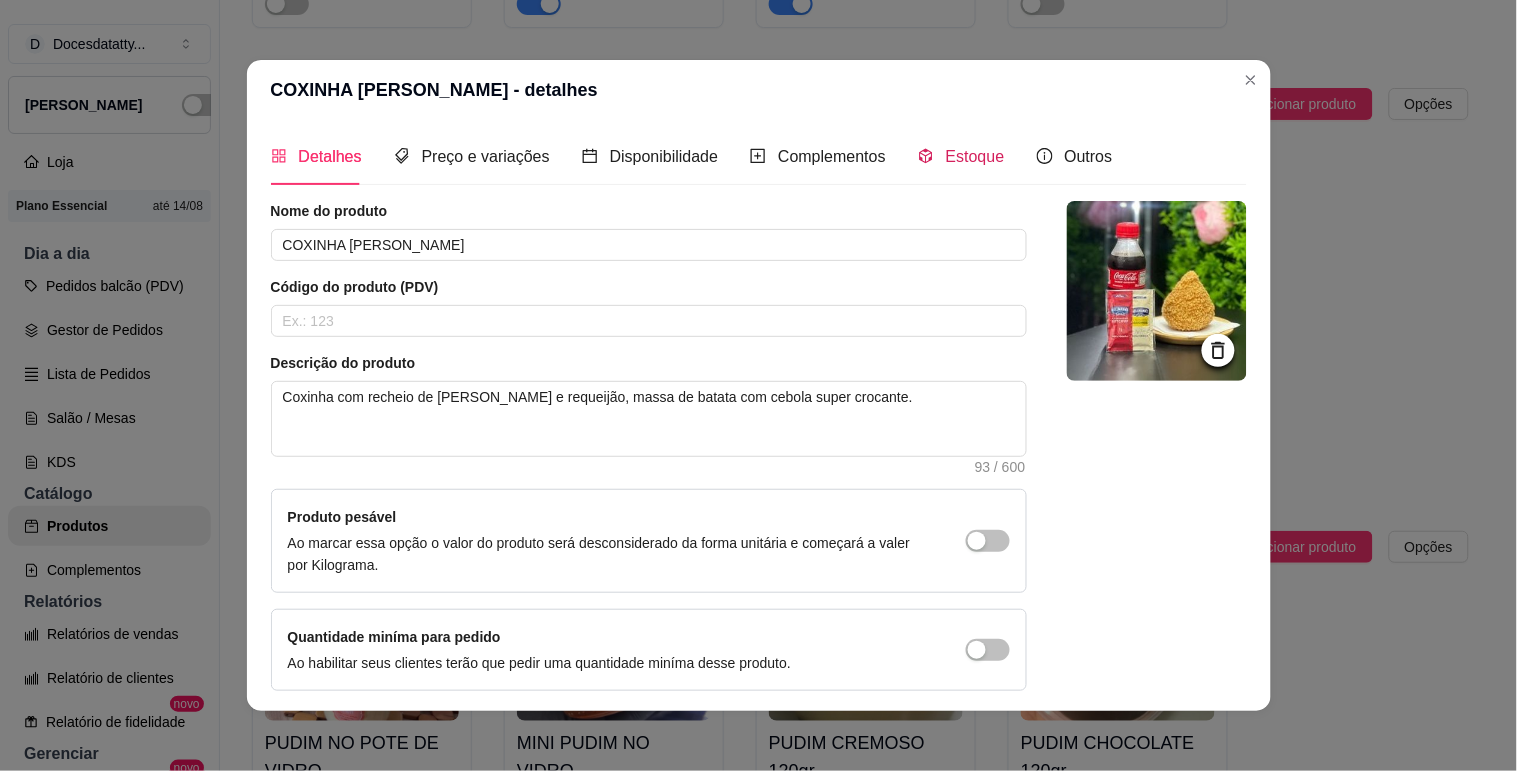 click on "Estoque" at bounding box center [961, 156] 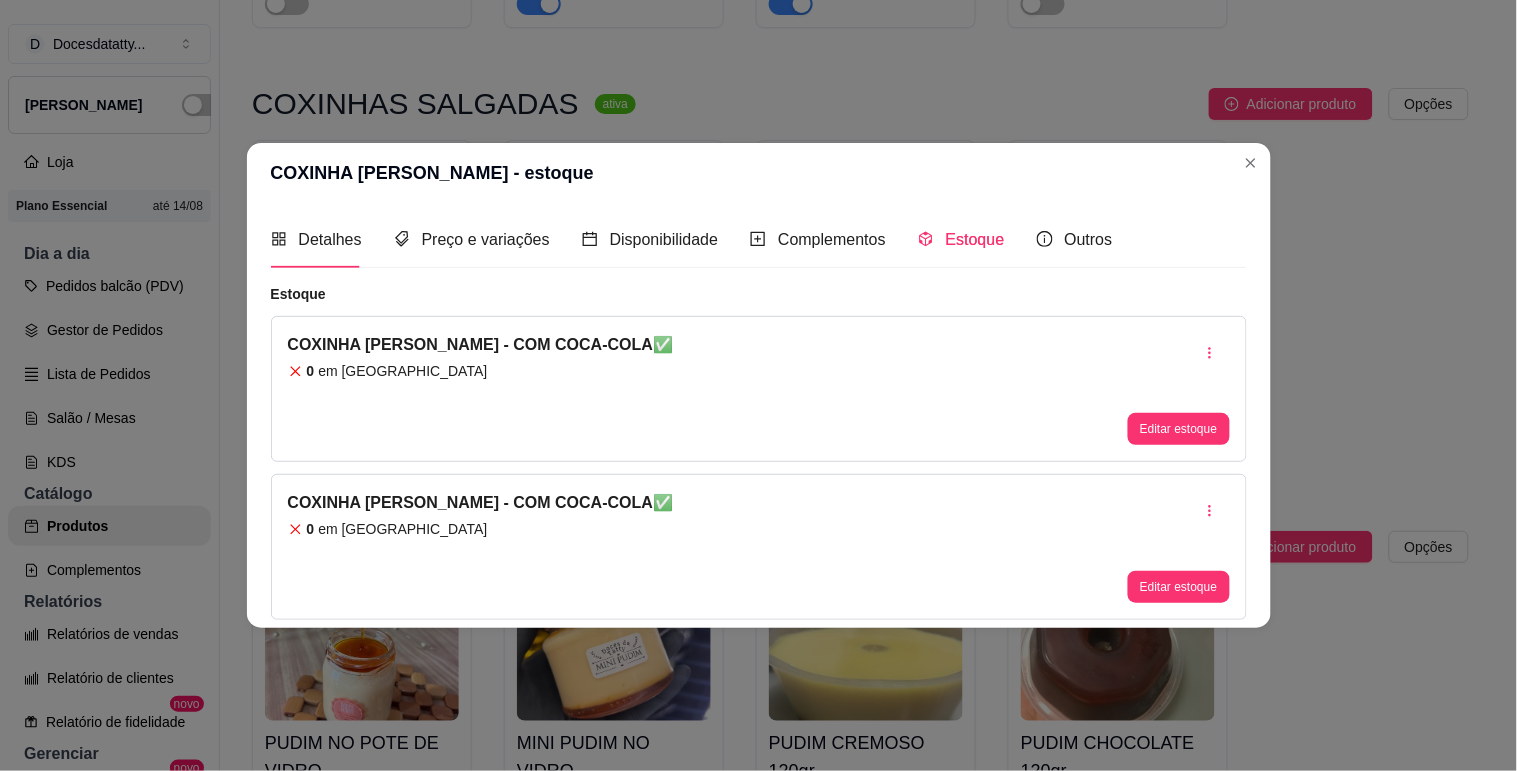 type 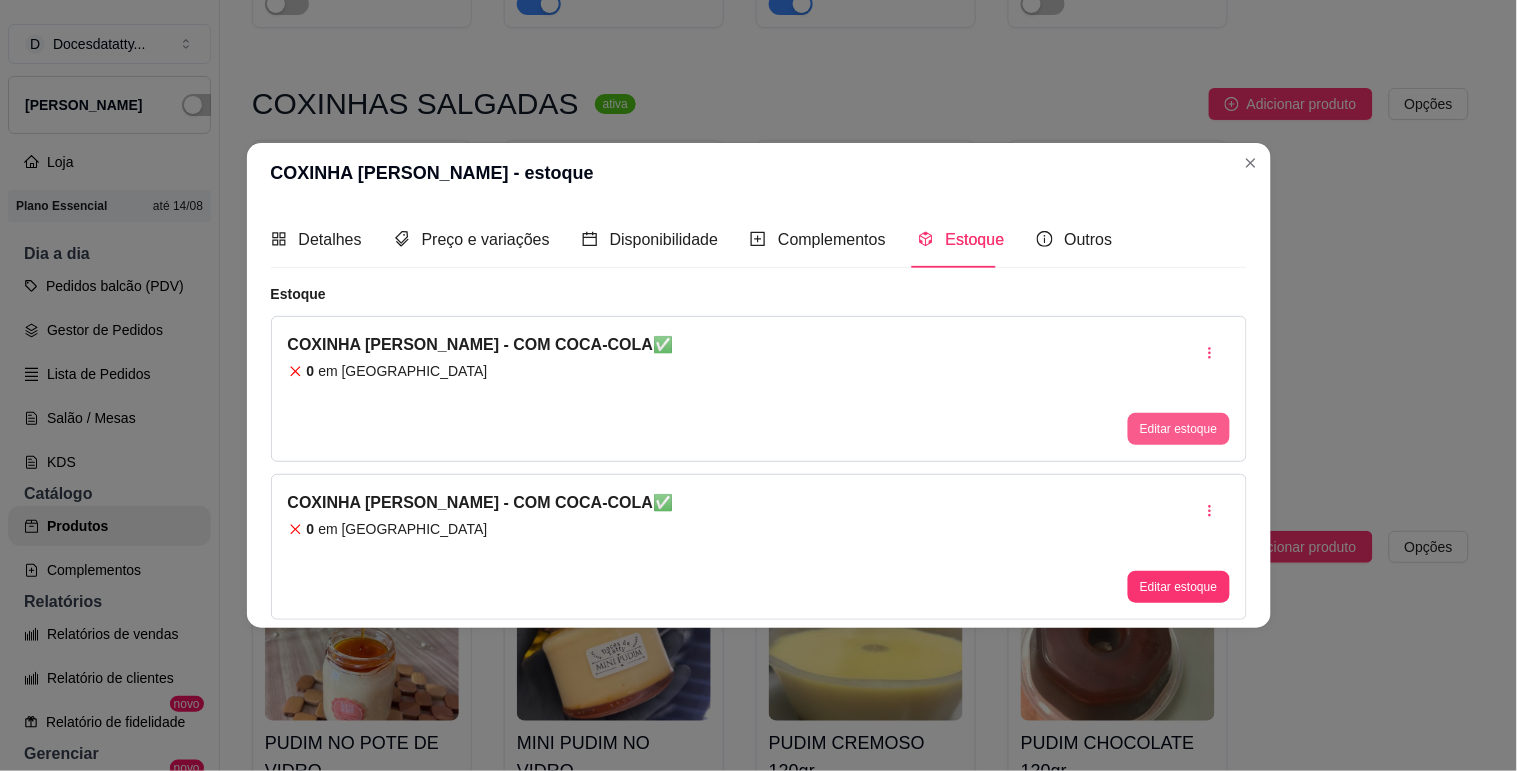 click on "Editar estoque" at bounding box center [1178, 429] 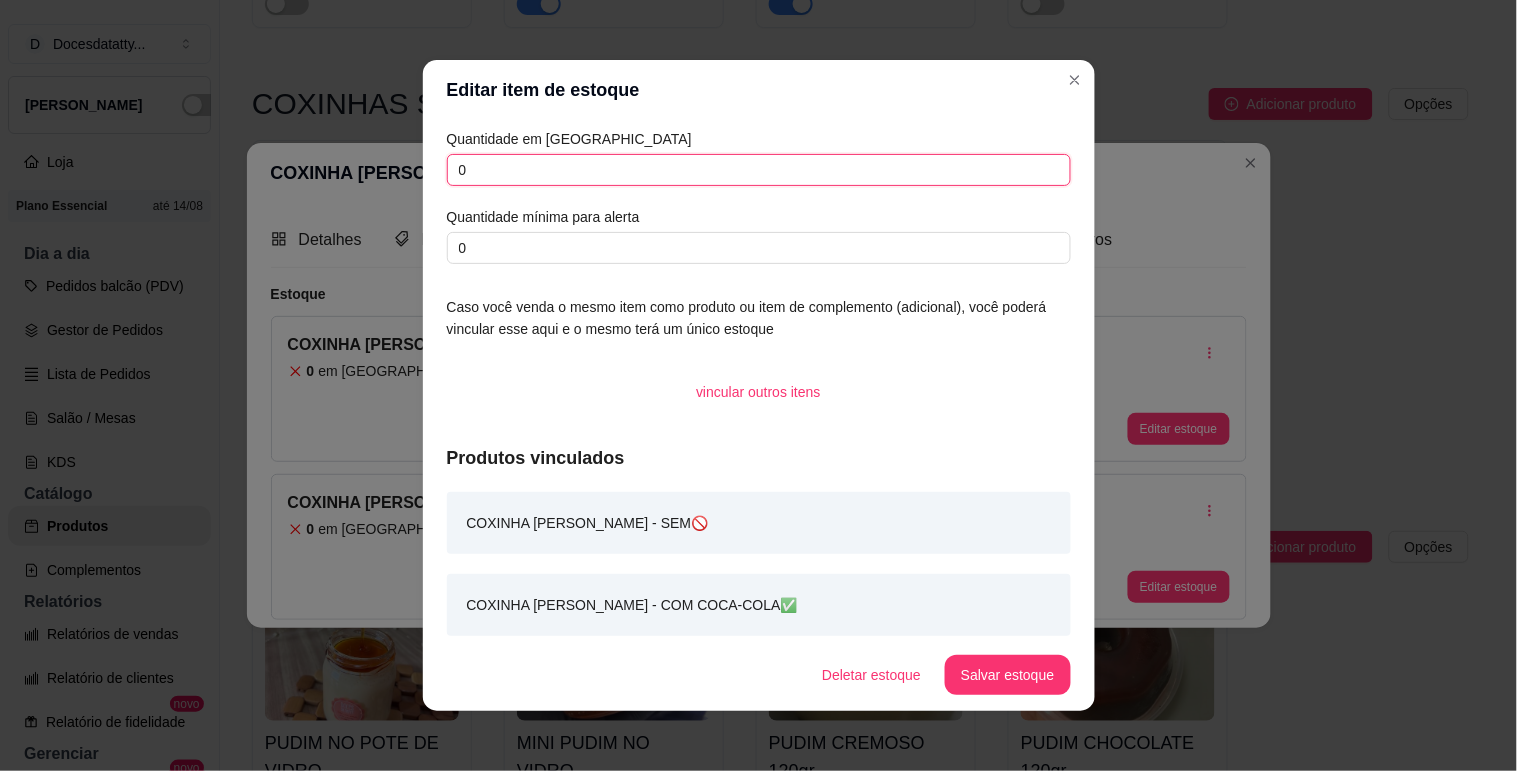 click on "0" at bounding box center [759, 170] 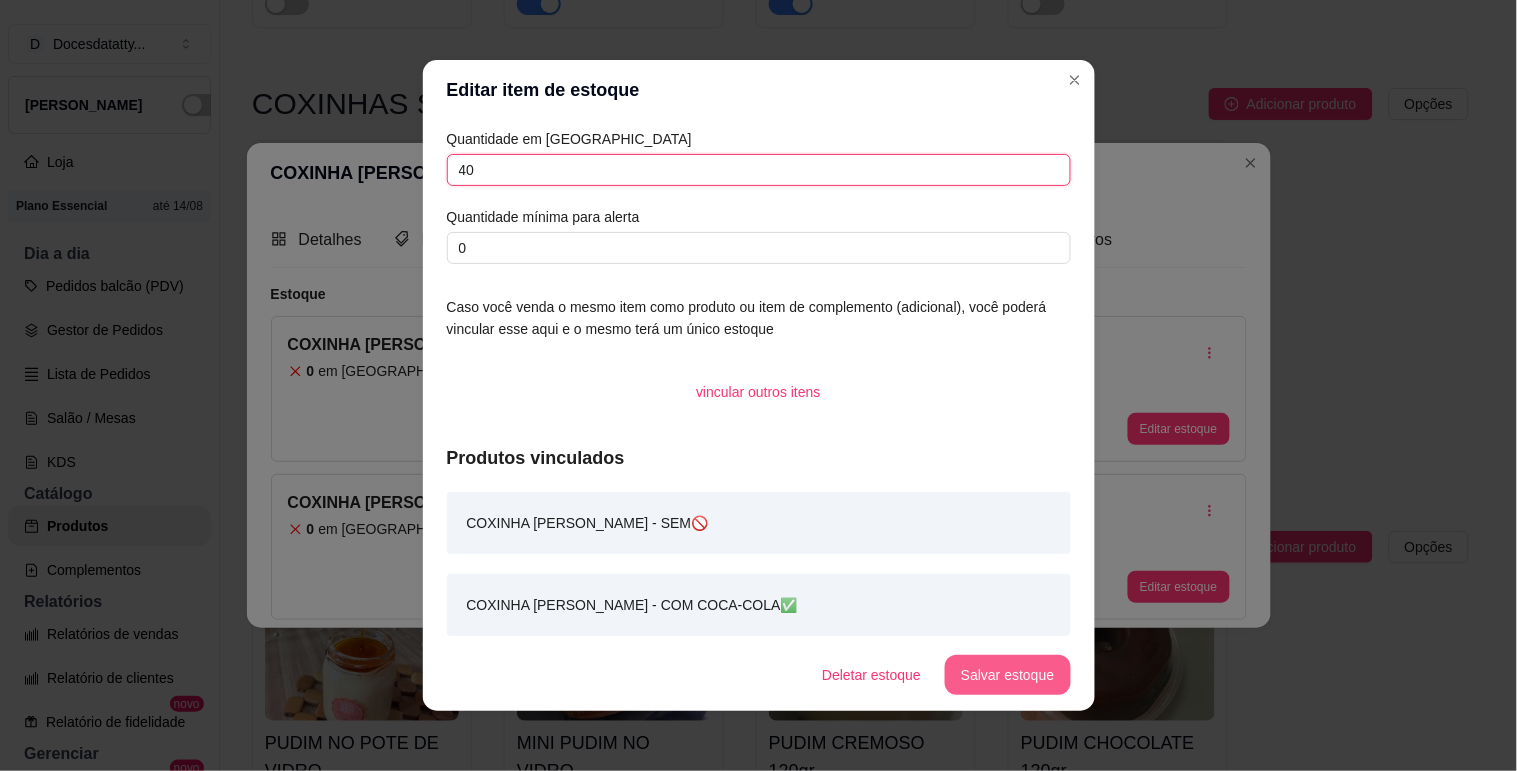 type on "40" 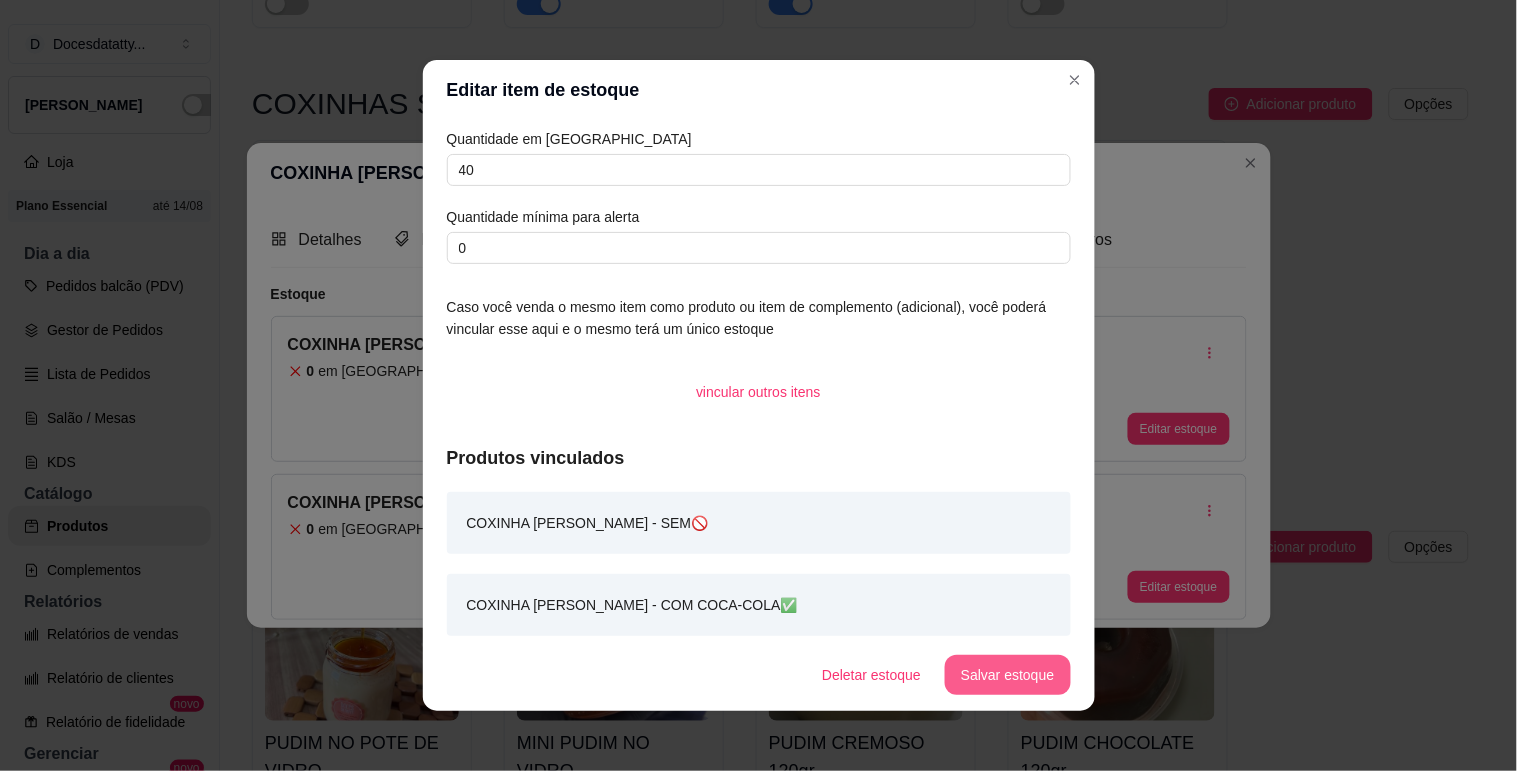 click on "Salvar estoque" at bounding box center [1007, 675] 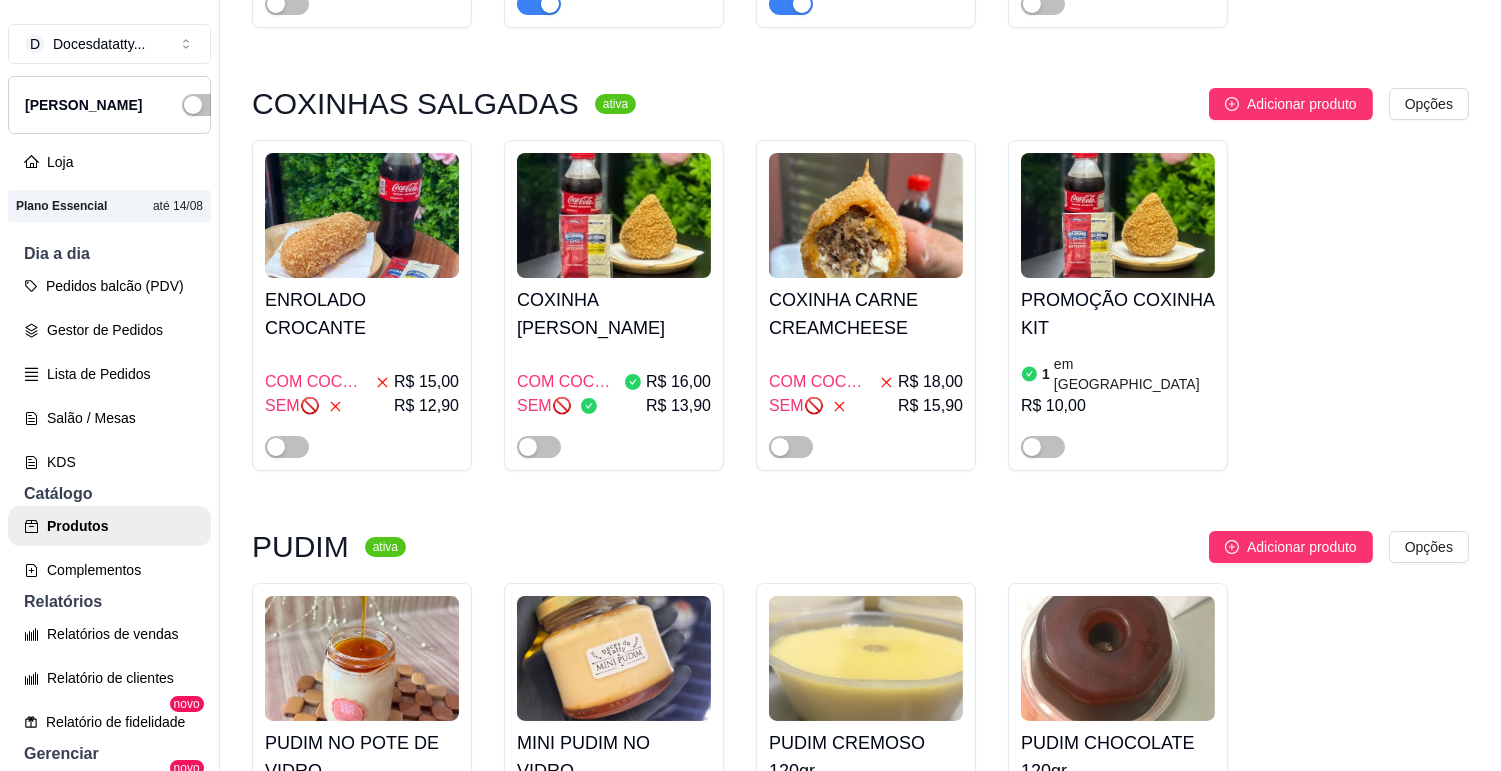 click at bounding box center (362, 215) 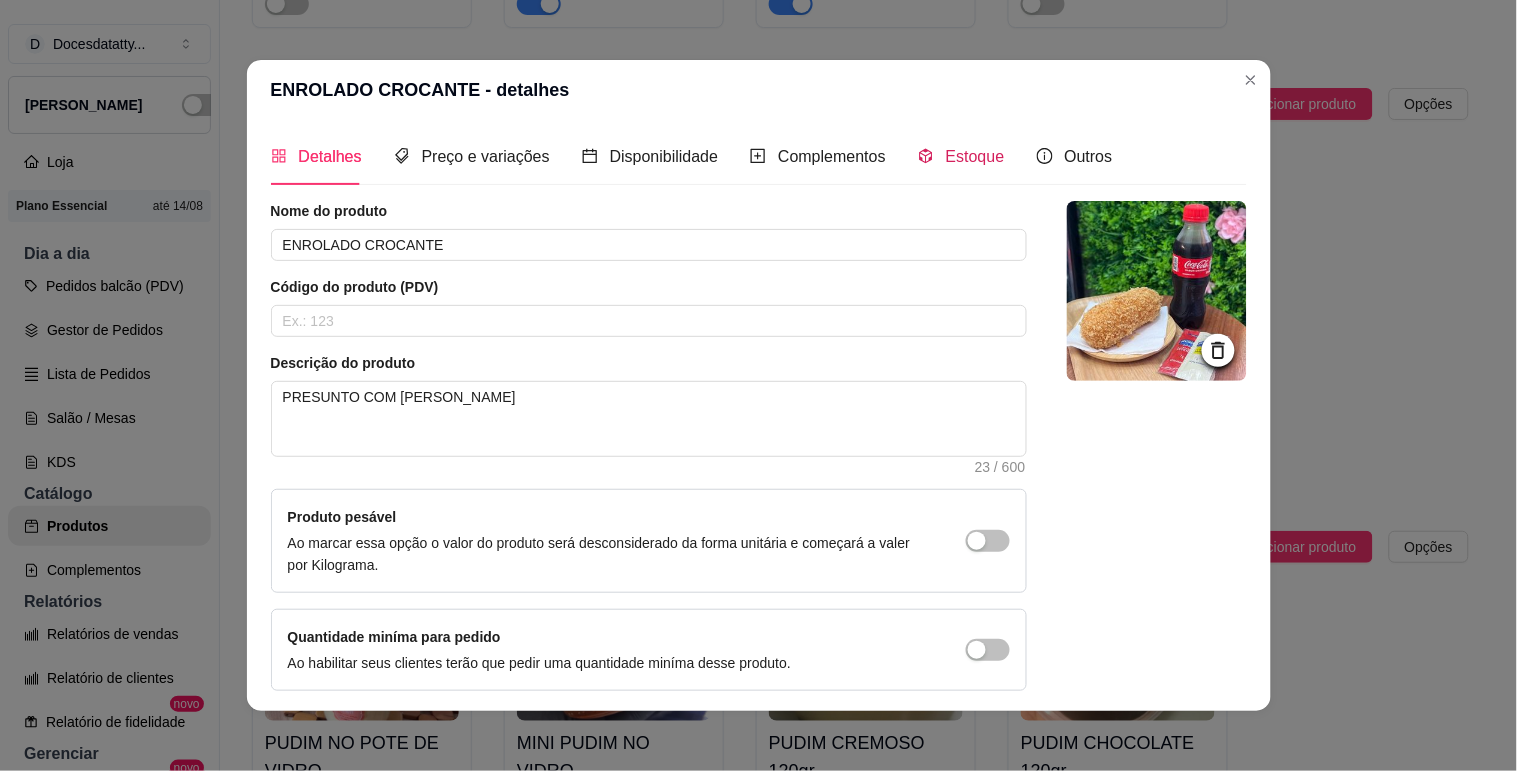 click on "Estoque" at bounding box center [975, 156] 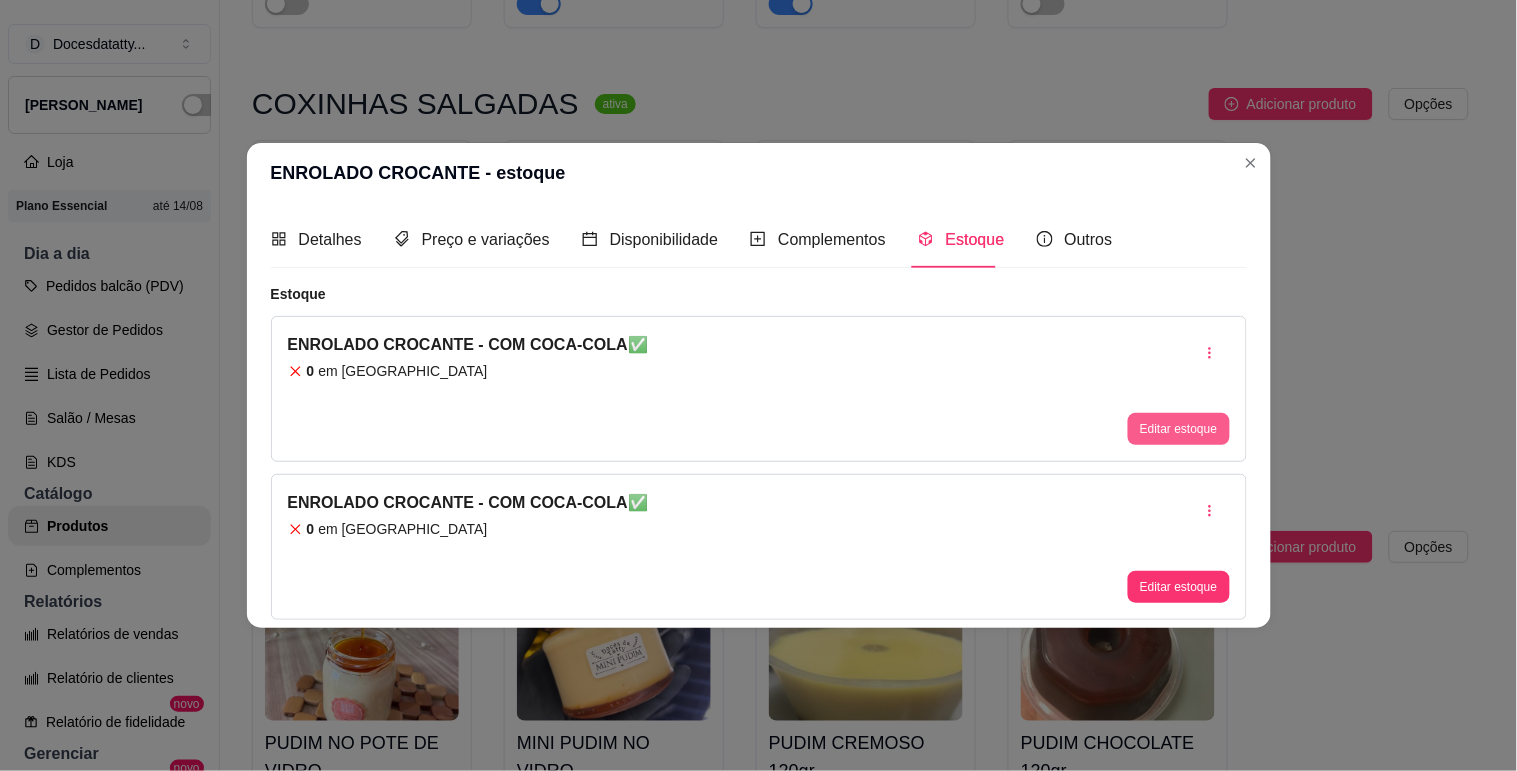 click on "Editar estoque" at bounding box center (1178, 429) 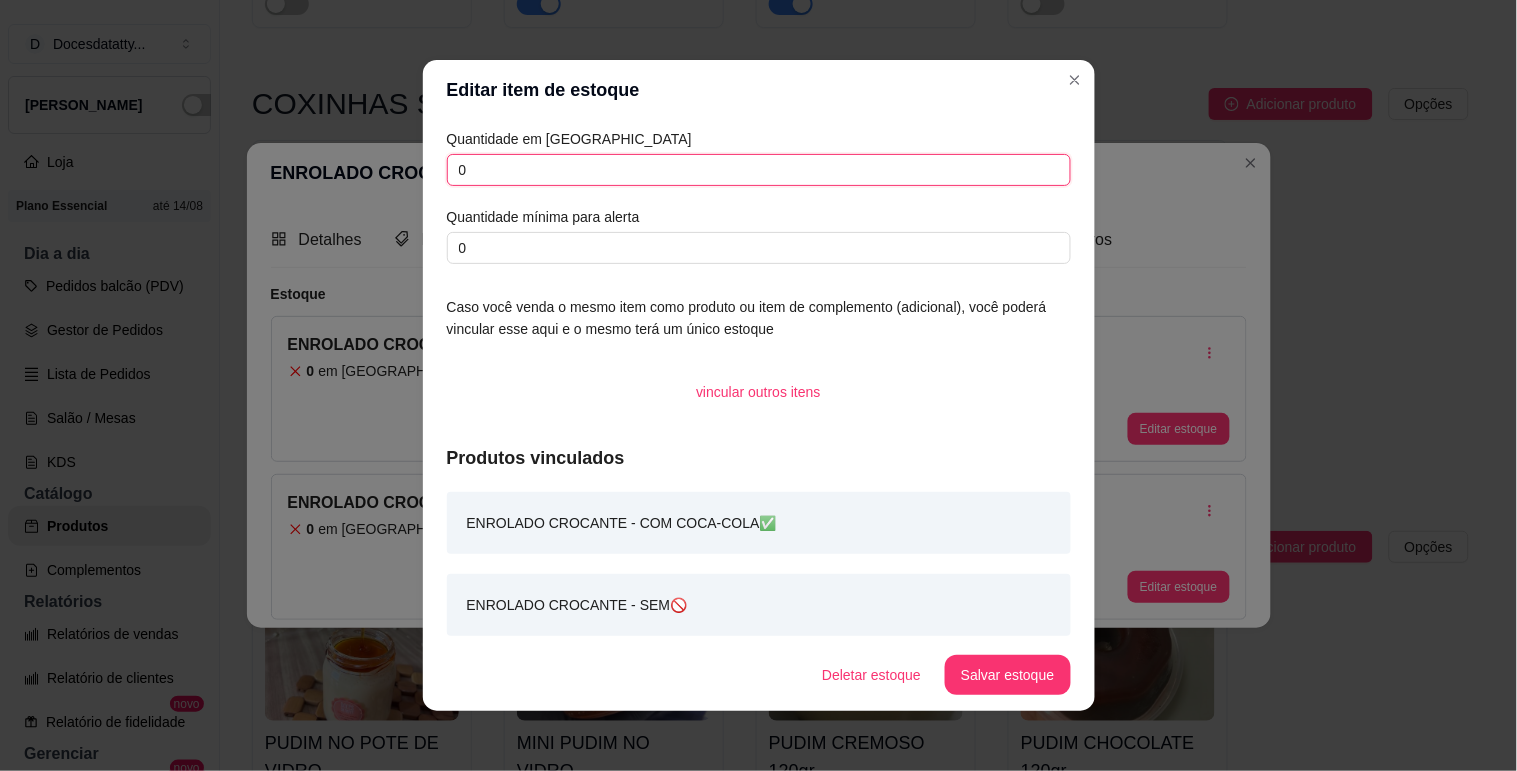 click on "0" at bounding box center (759, 170) 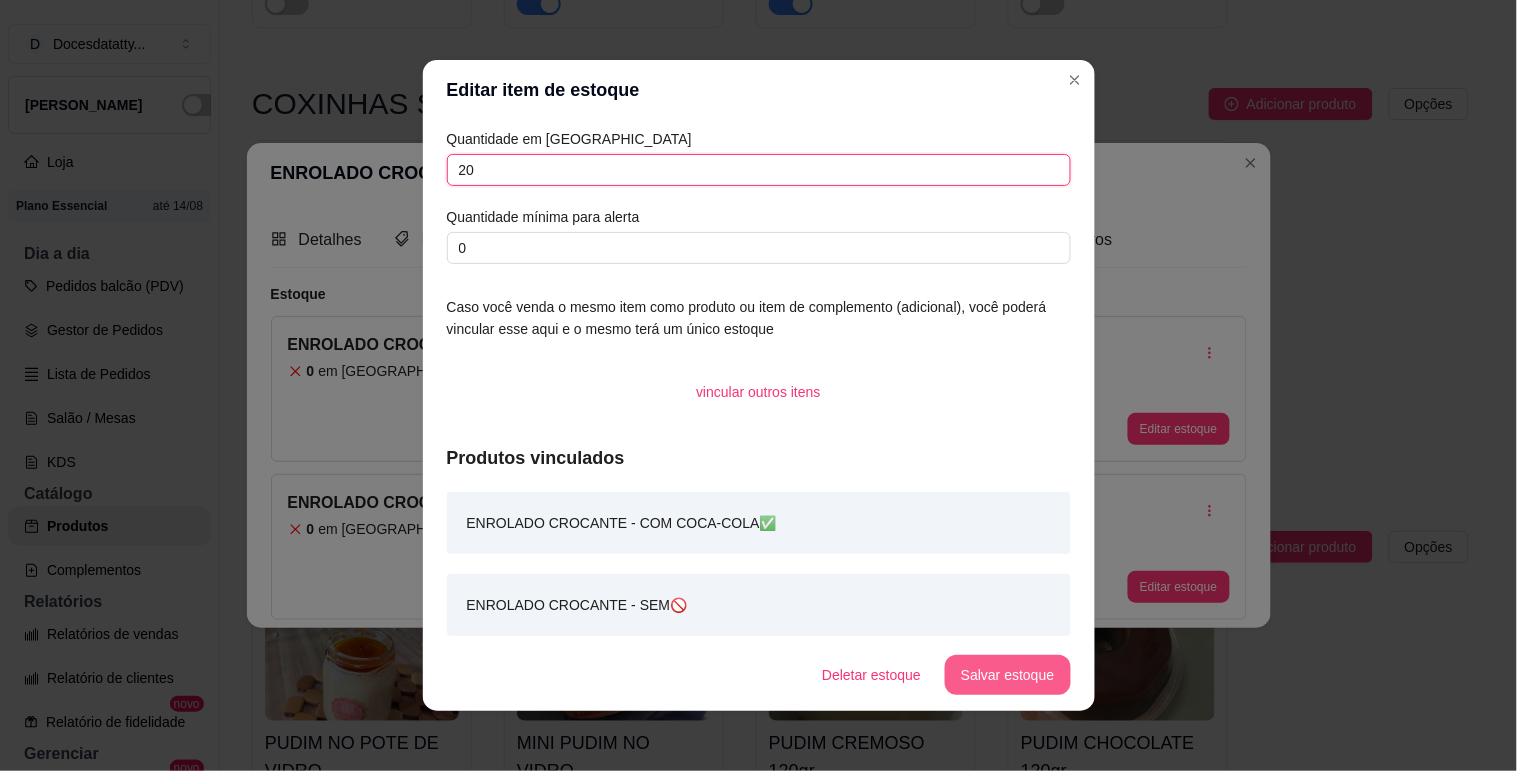 type on "20" 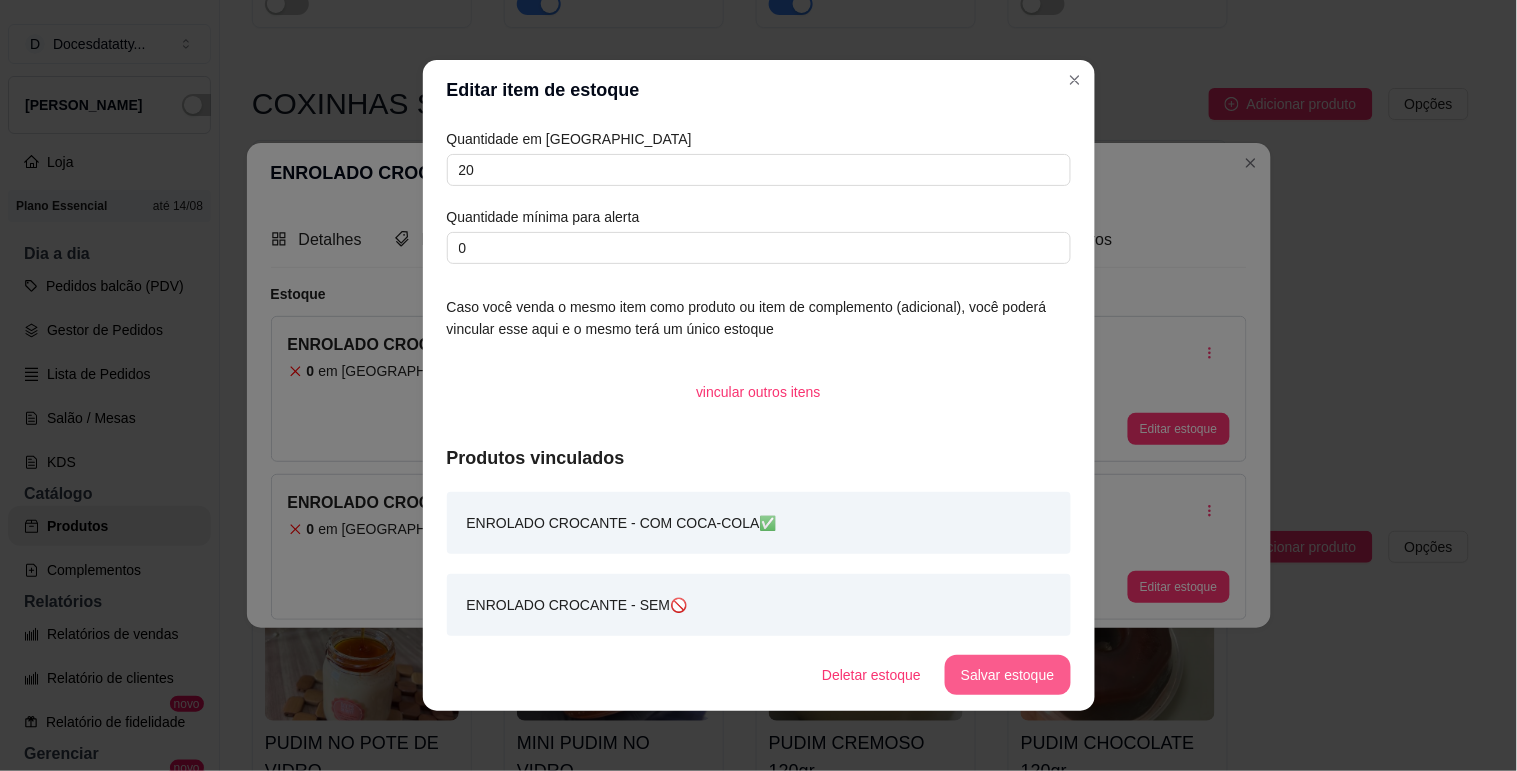 click on "Salvar estoque" at bounding box center [1007, 675] 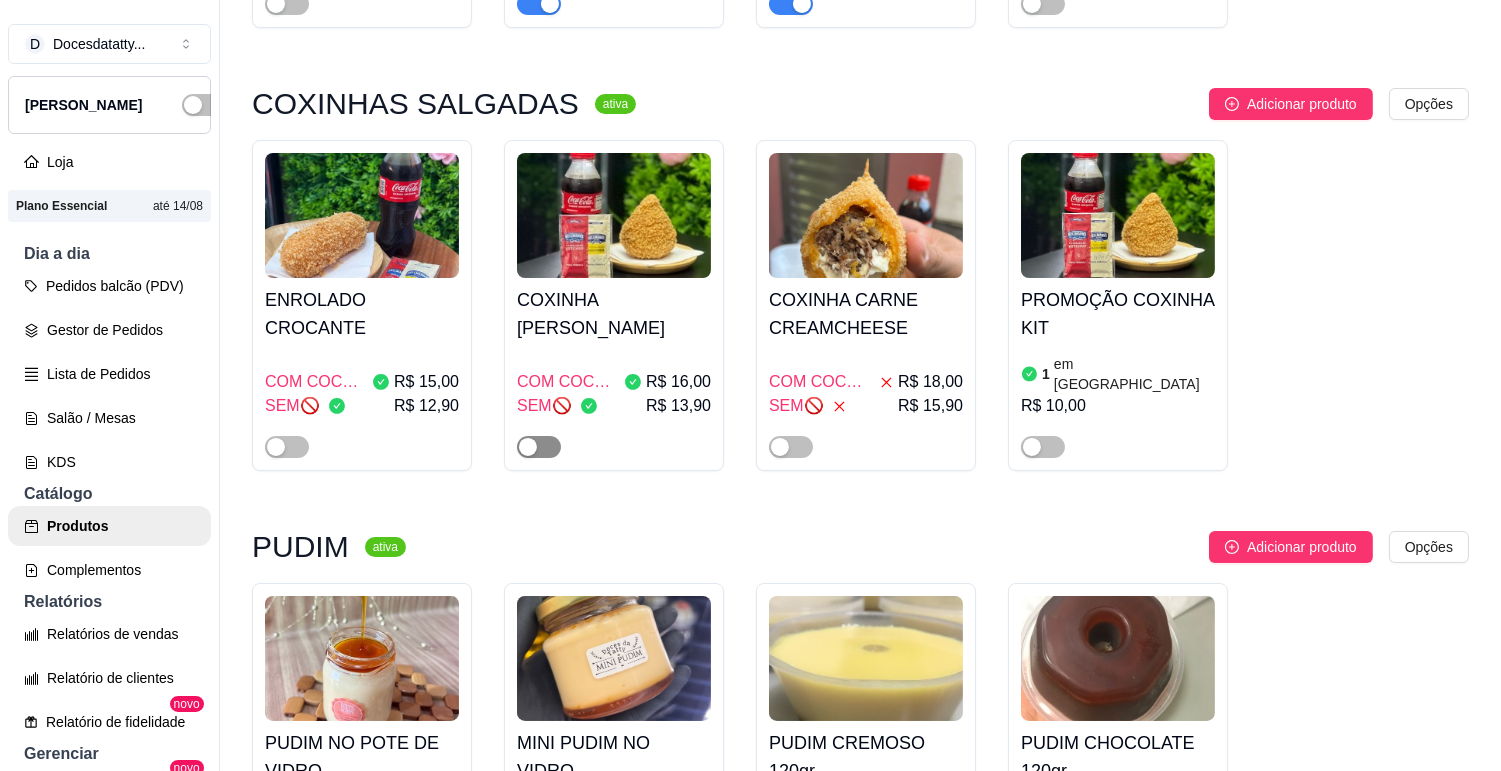 click at bounding box center (528, 447) 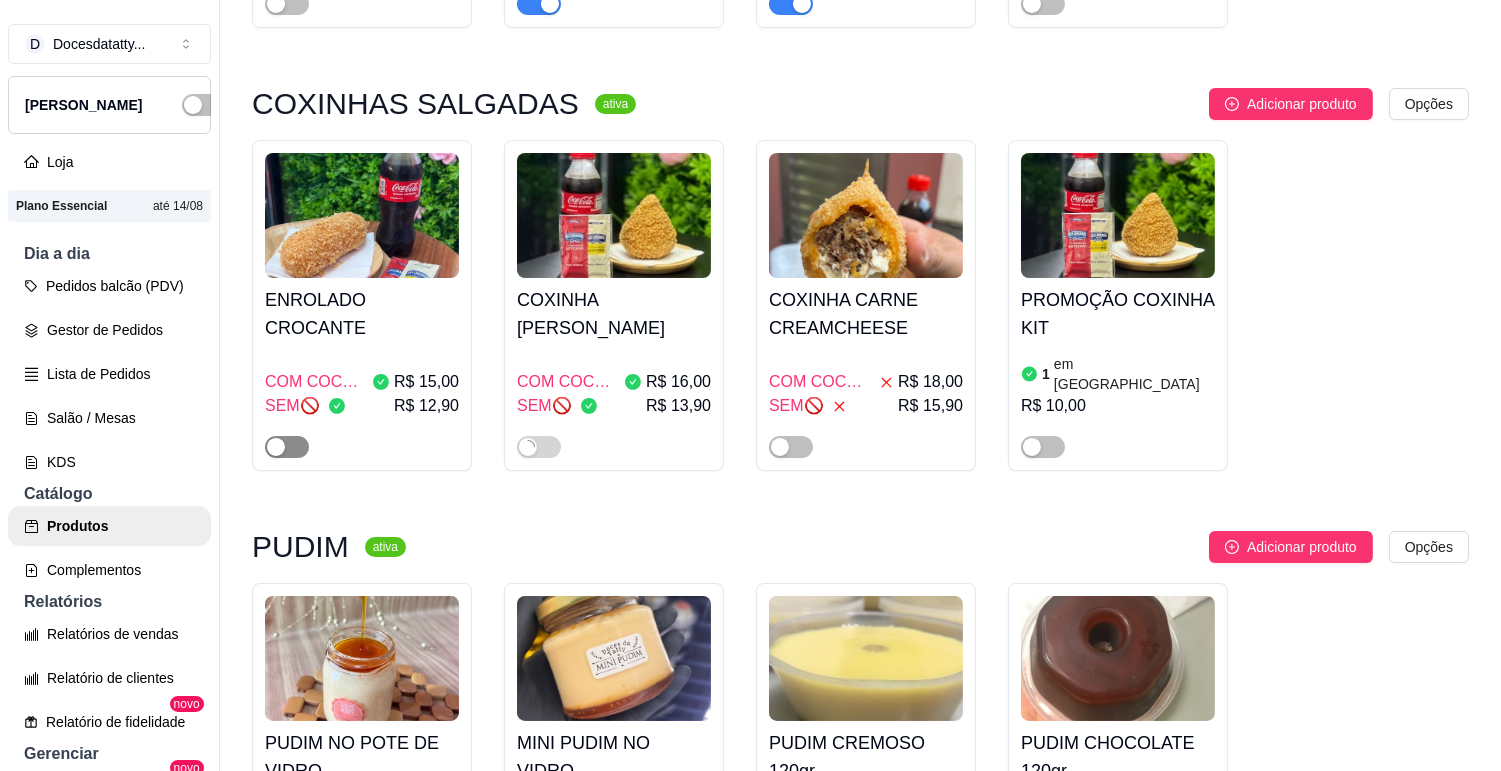 click at bounding box center [287, 447] 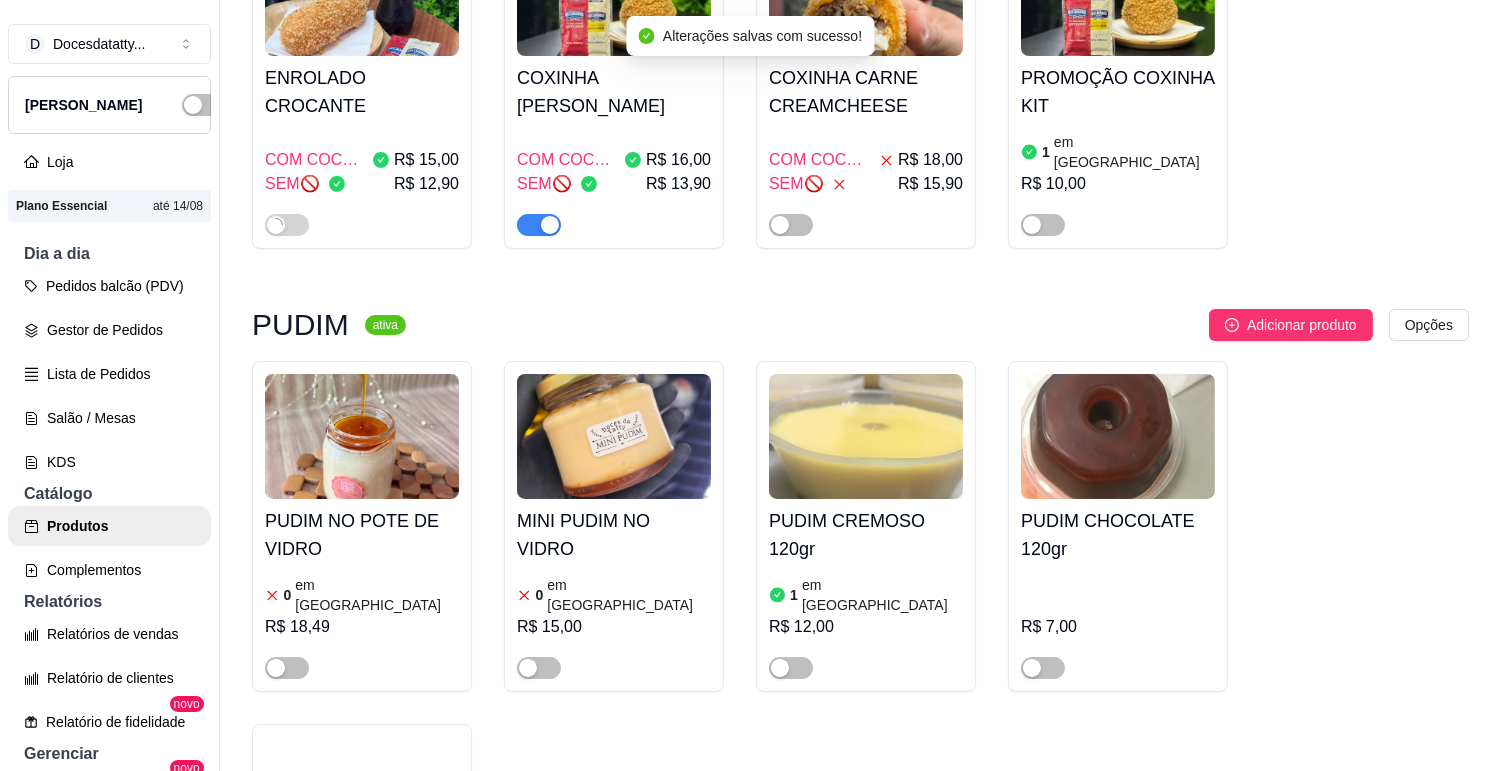 scroll, scrollTop: 888, scrollLeft: 0, axis: vertical 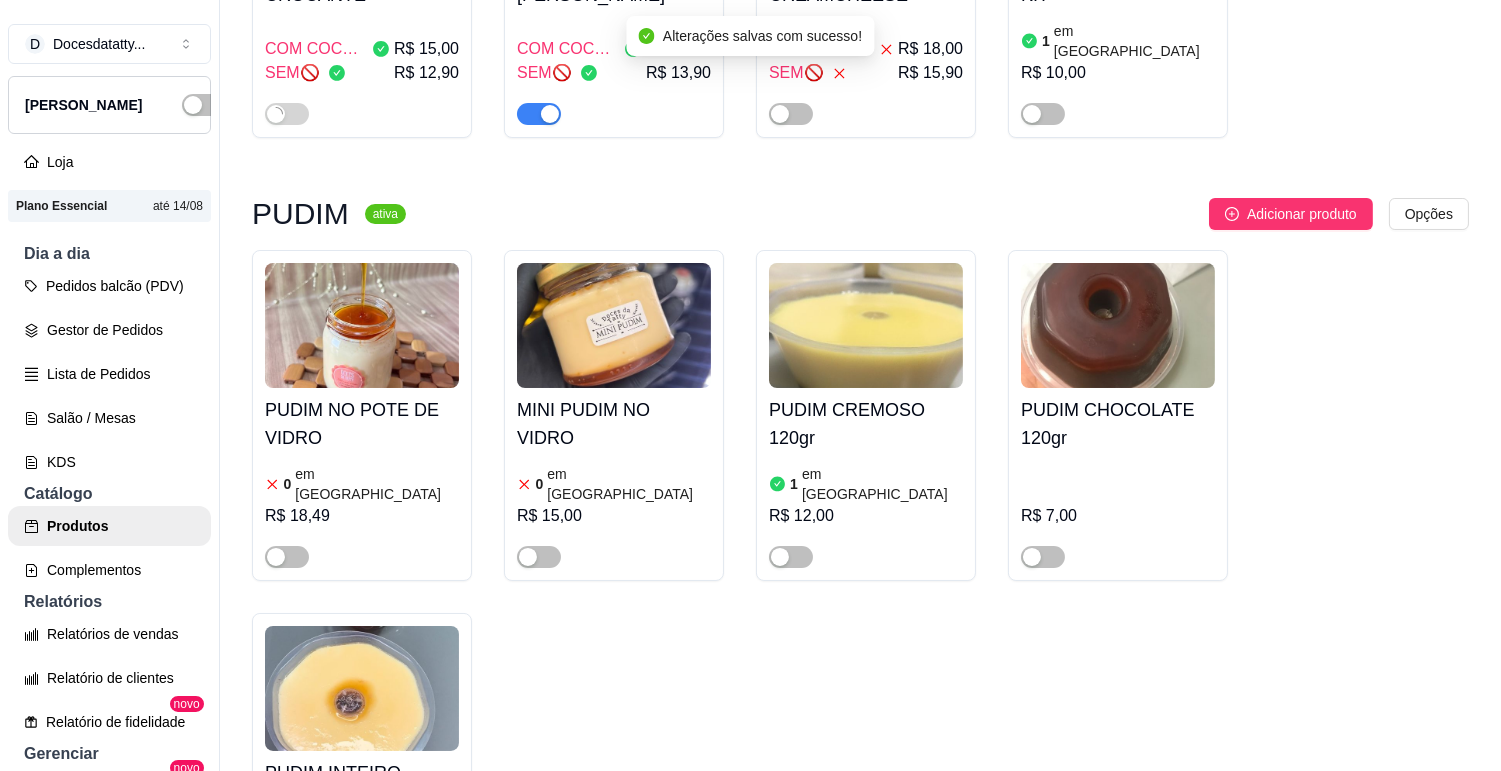 click at bounding box center (362, 325) 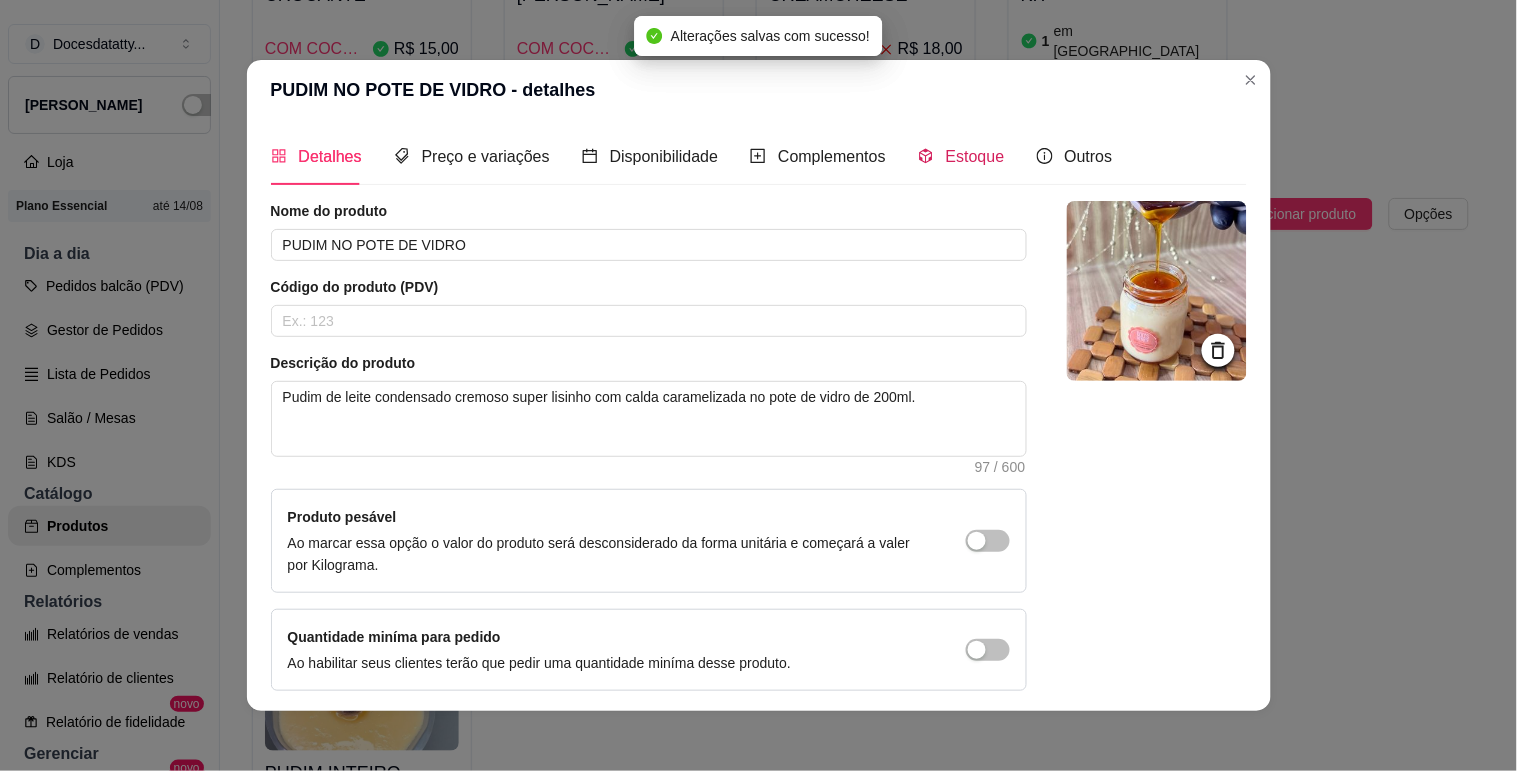click on "Estoque" at bounding box center (975, 156) 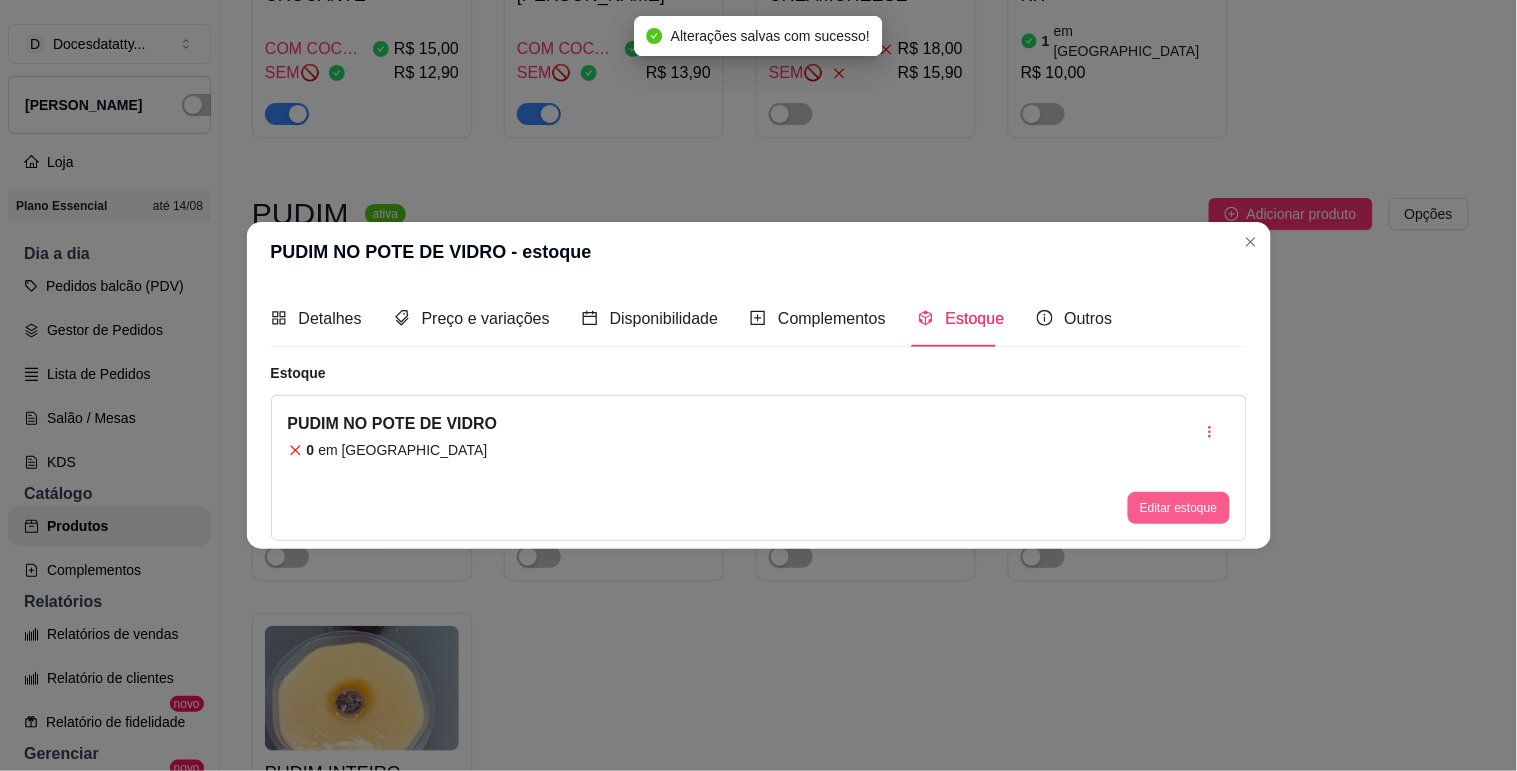 click on "Editar estoque" at bounding box center [1178, 508] 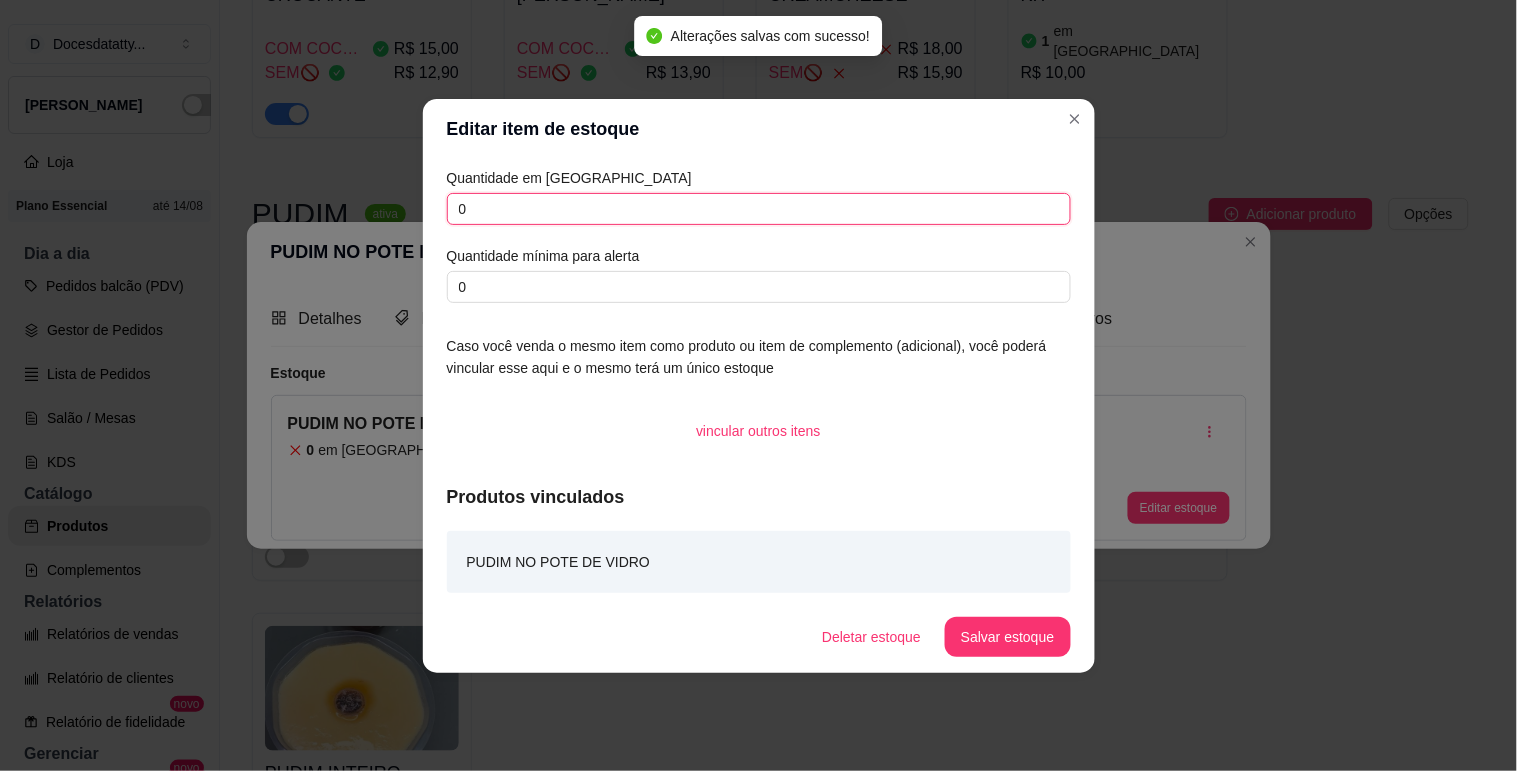 click on "0" at bounding box center (759, 209) 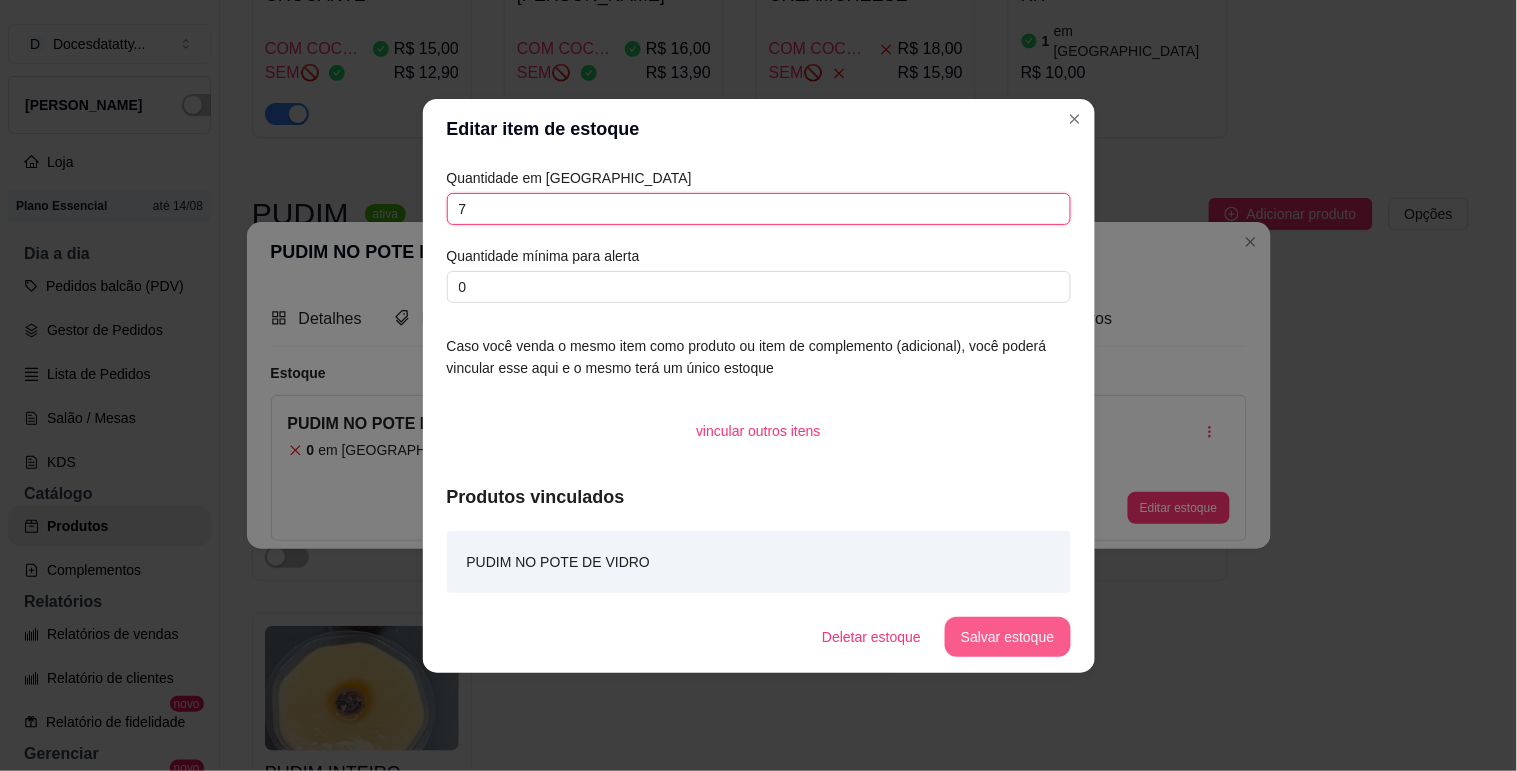 type on "7" 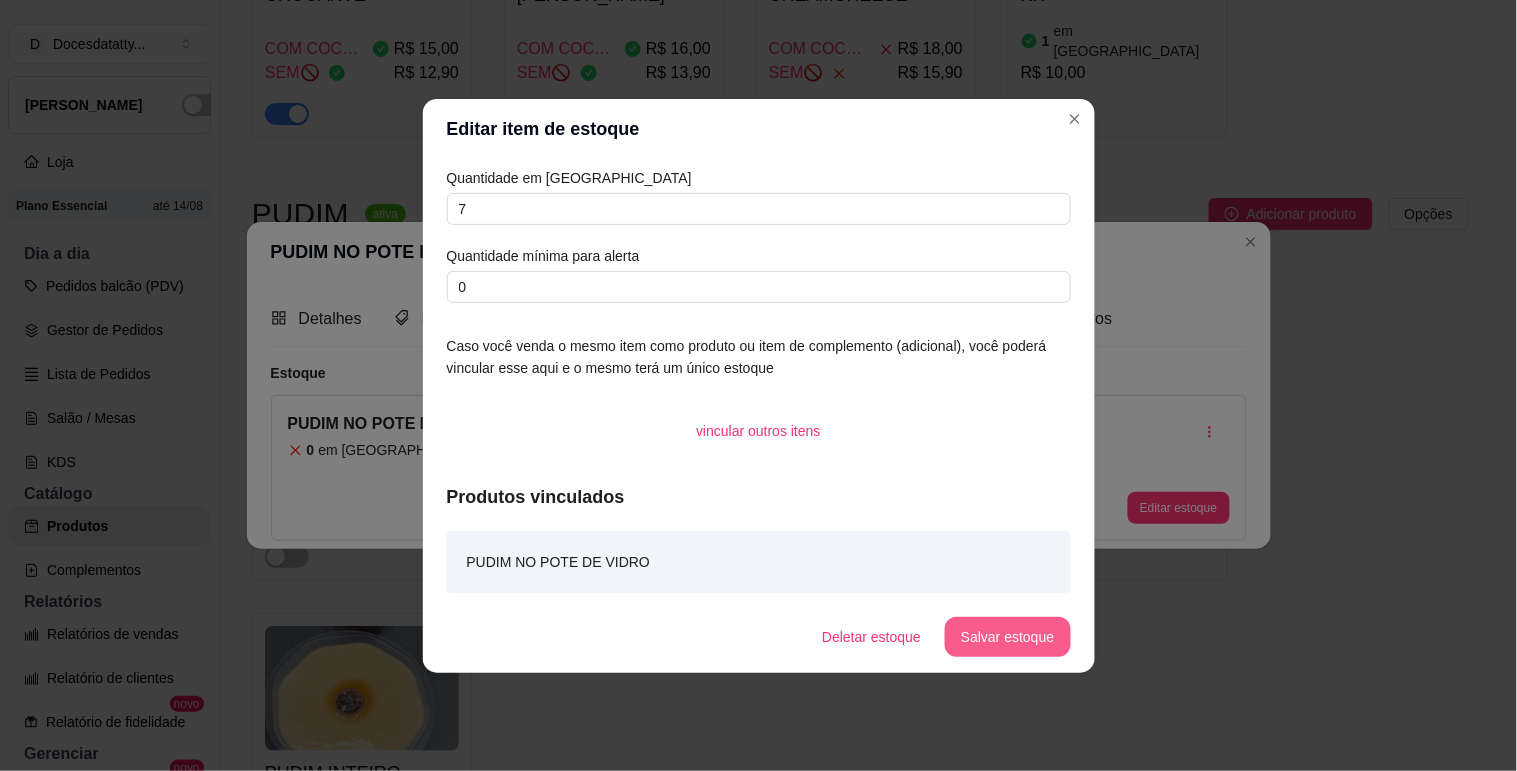 click on "Salvar estoque" at bounding box center (1007, 637) 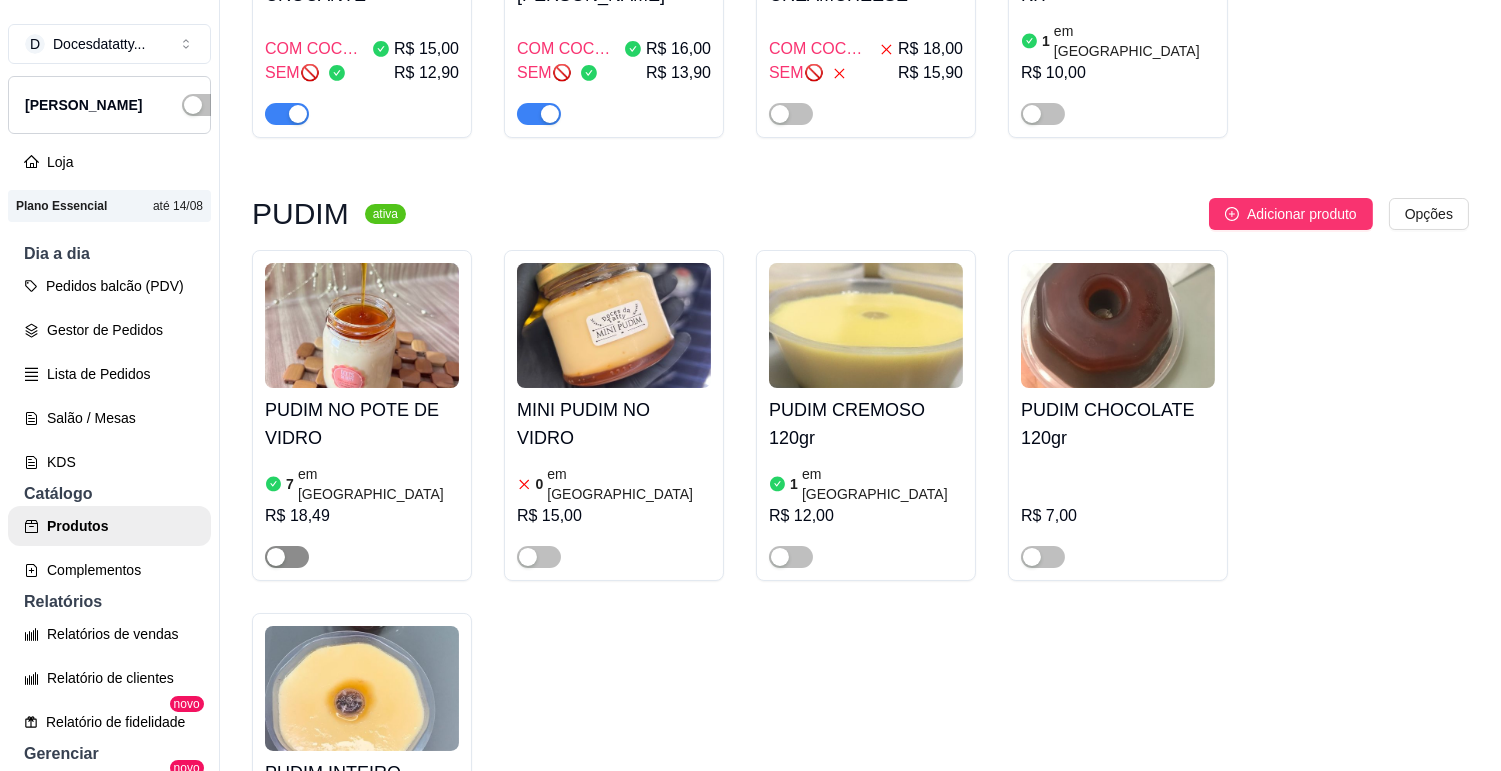 click at bounding box center (276, 557) 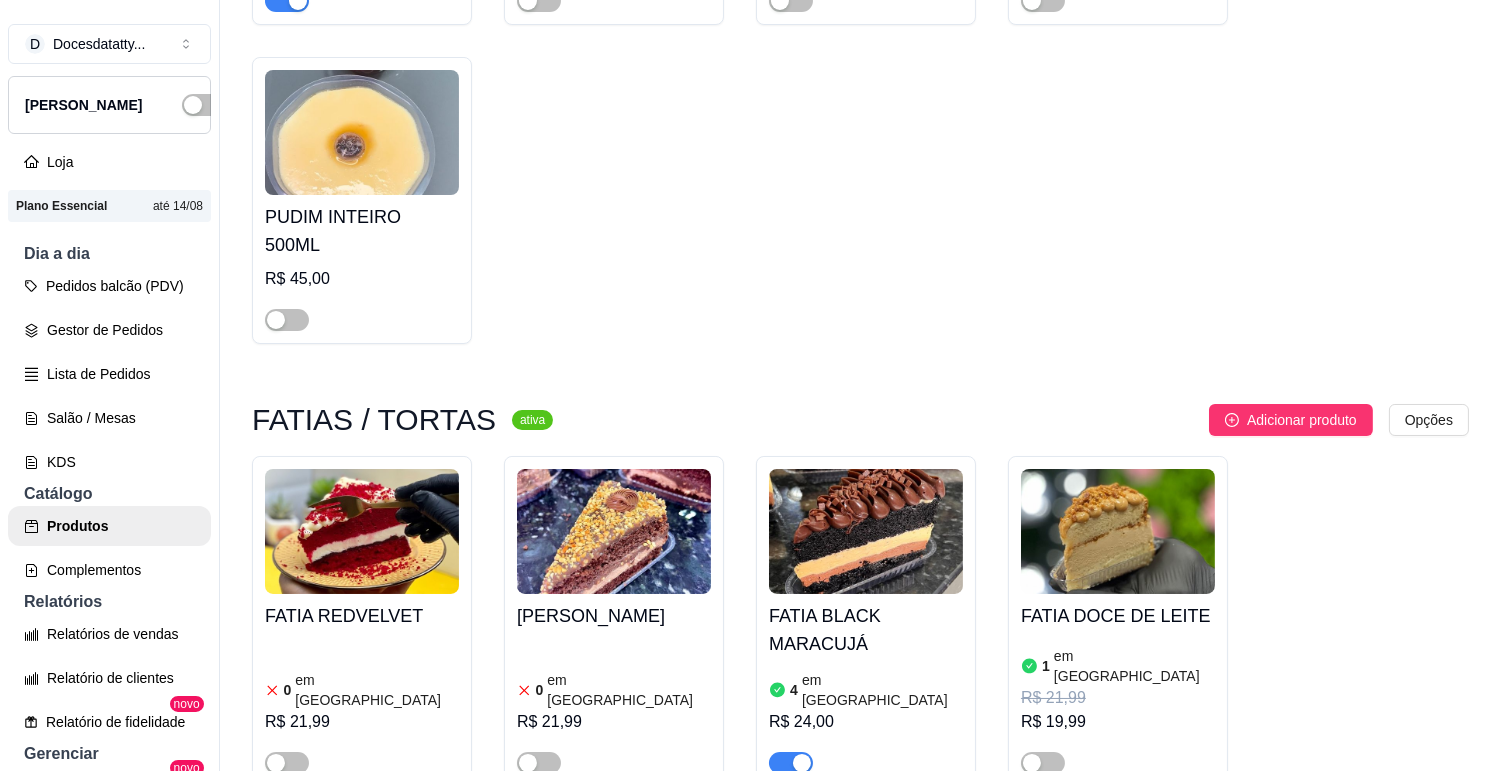 scroll, scrollTop: 1666, scrollLeft: 0, axis: vertical 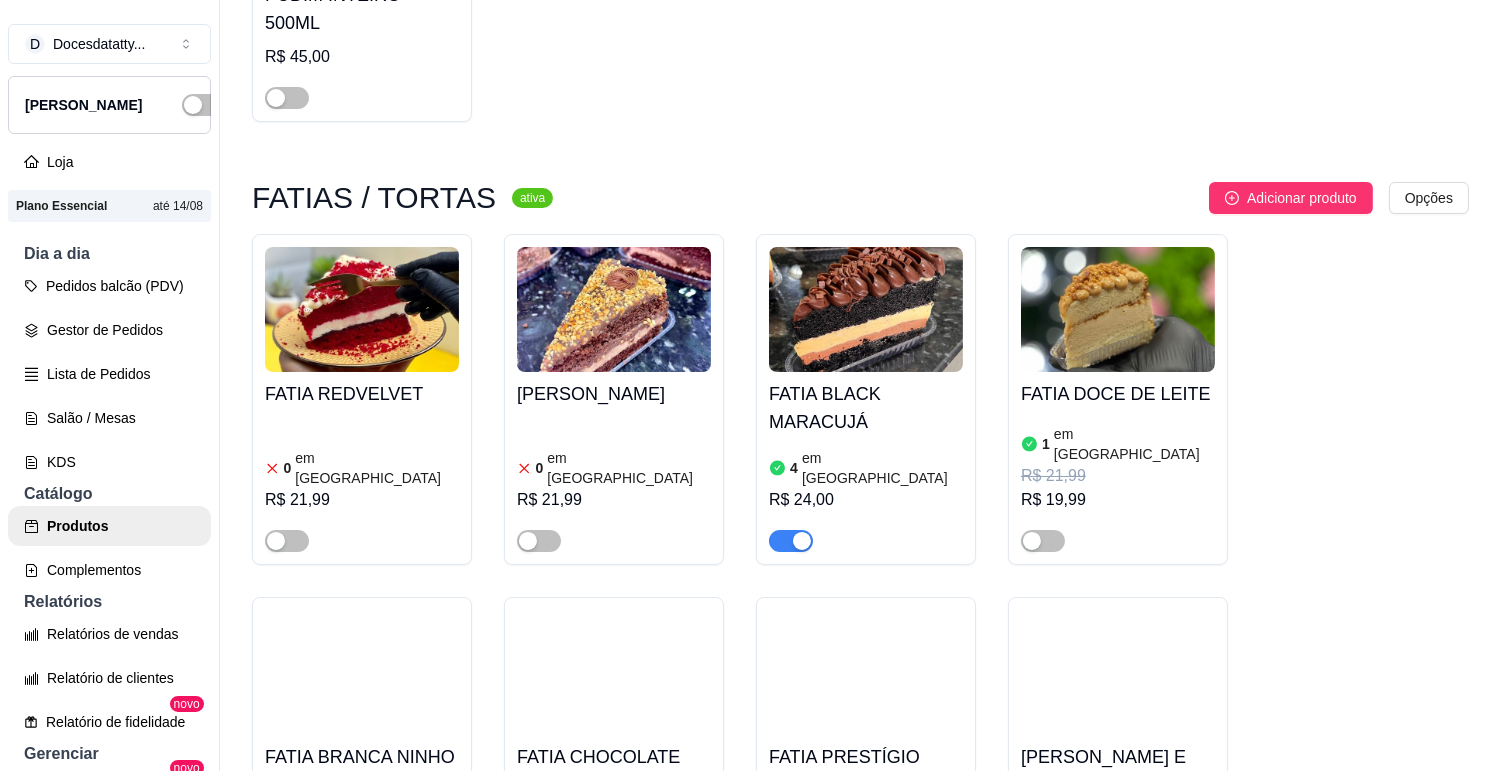 click on "[PERSON_NAME]" at bounding box center [614, 394] 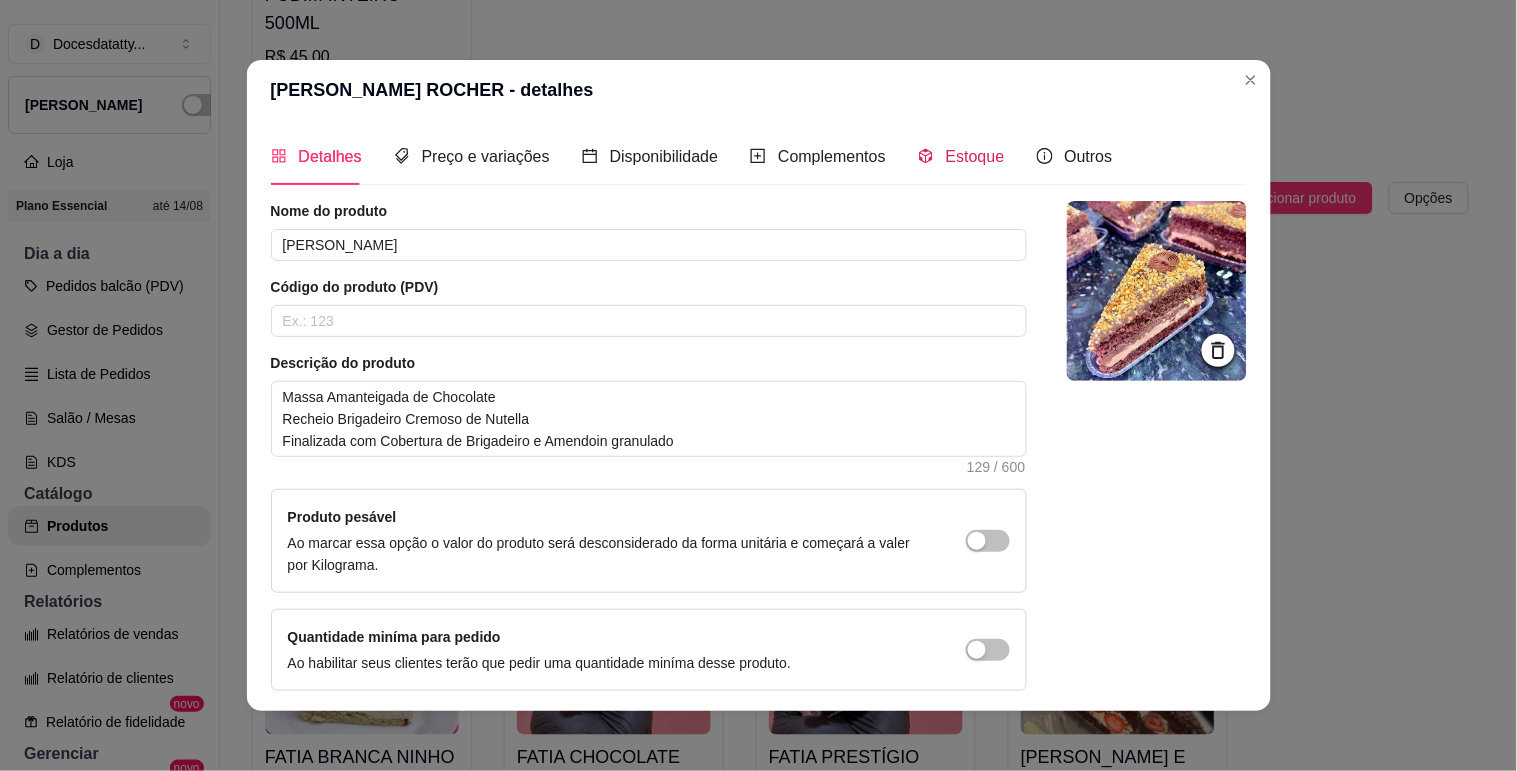 click on "Estoque" at bounding box center [961, 156] 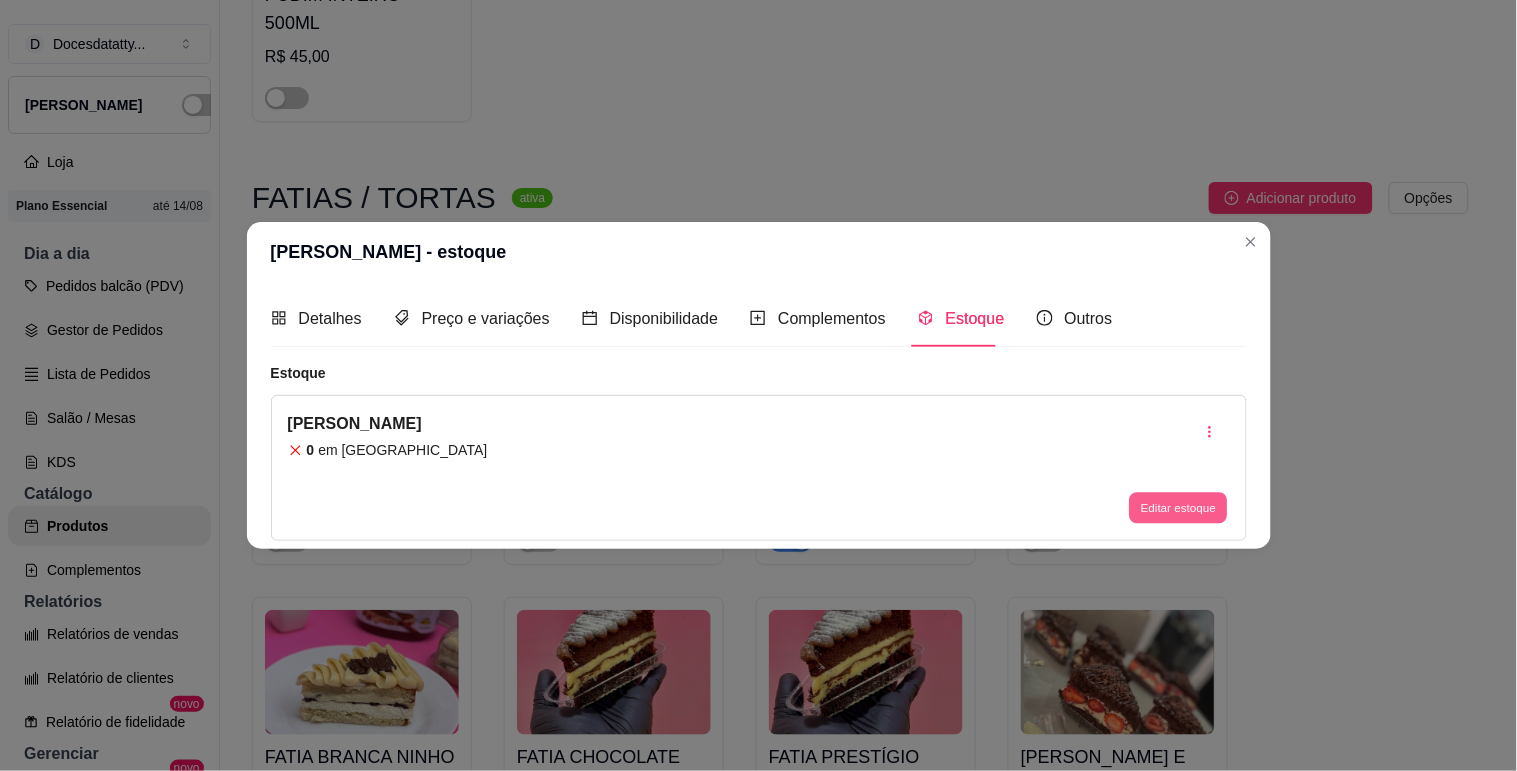 click on "Editar estoque" at bounding box center [1179, 508] 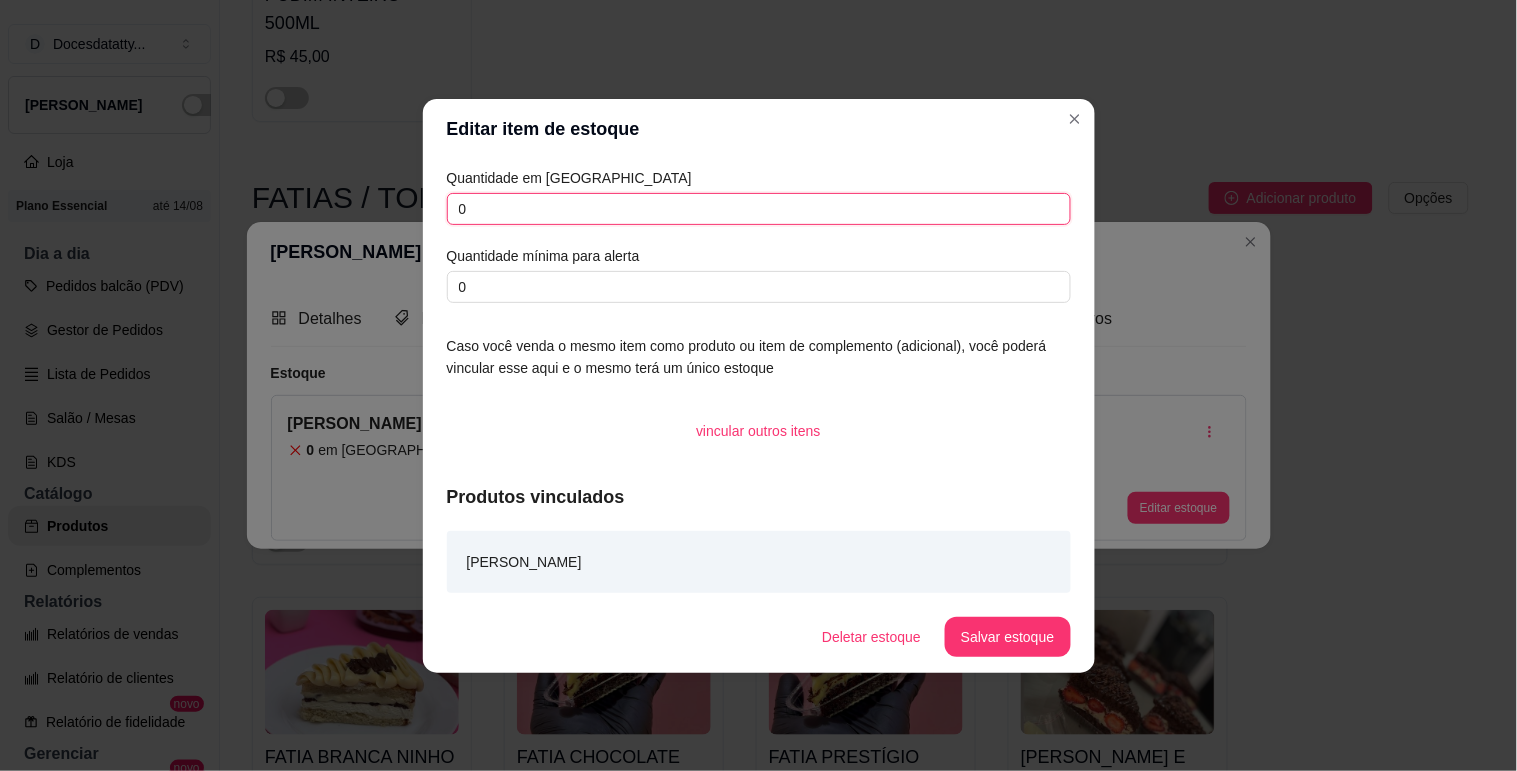 click on "0" at bounding box center (759, 209) 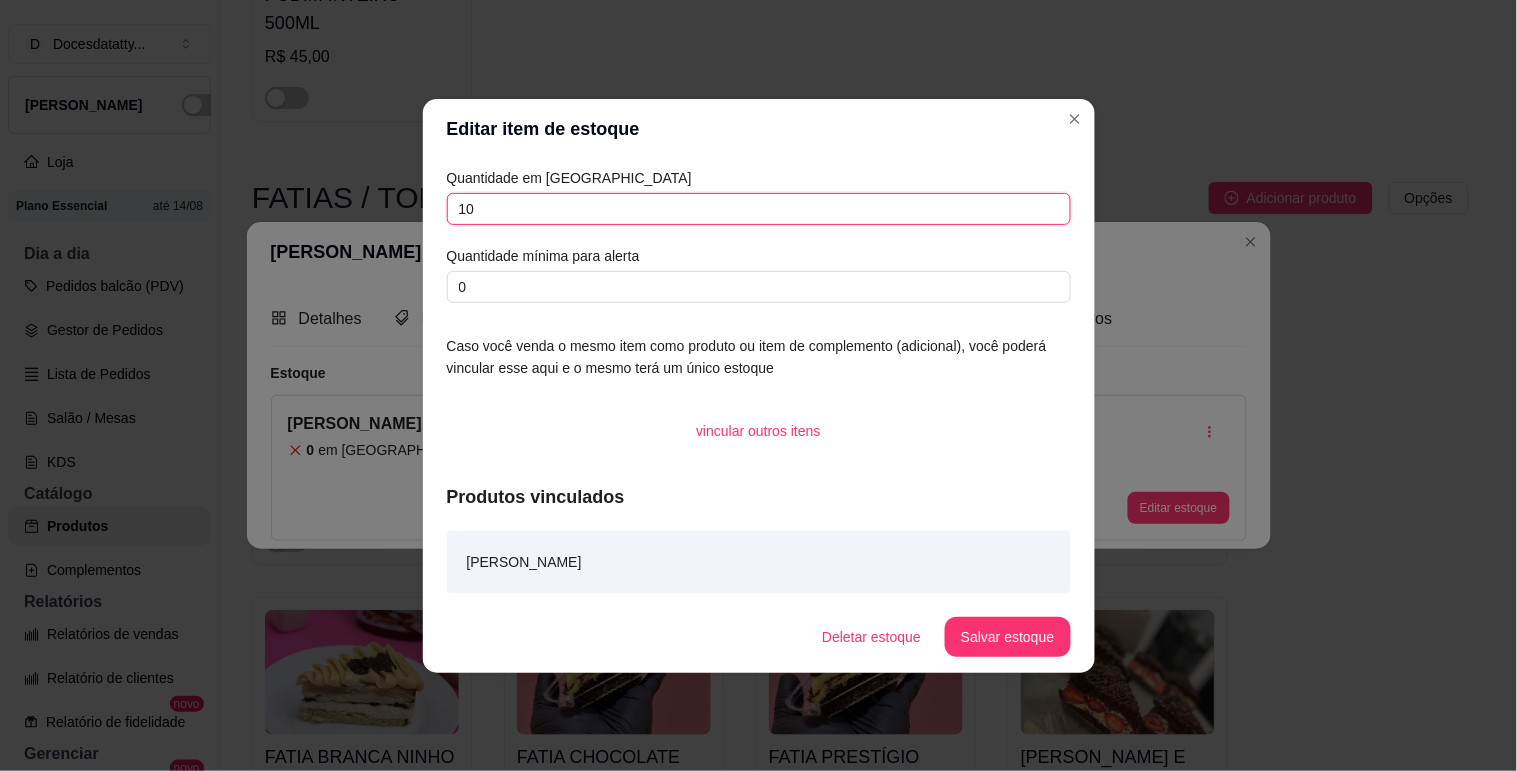 type on "10" 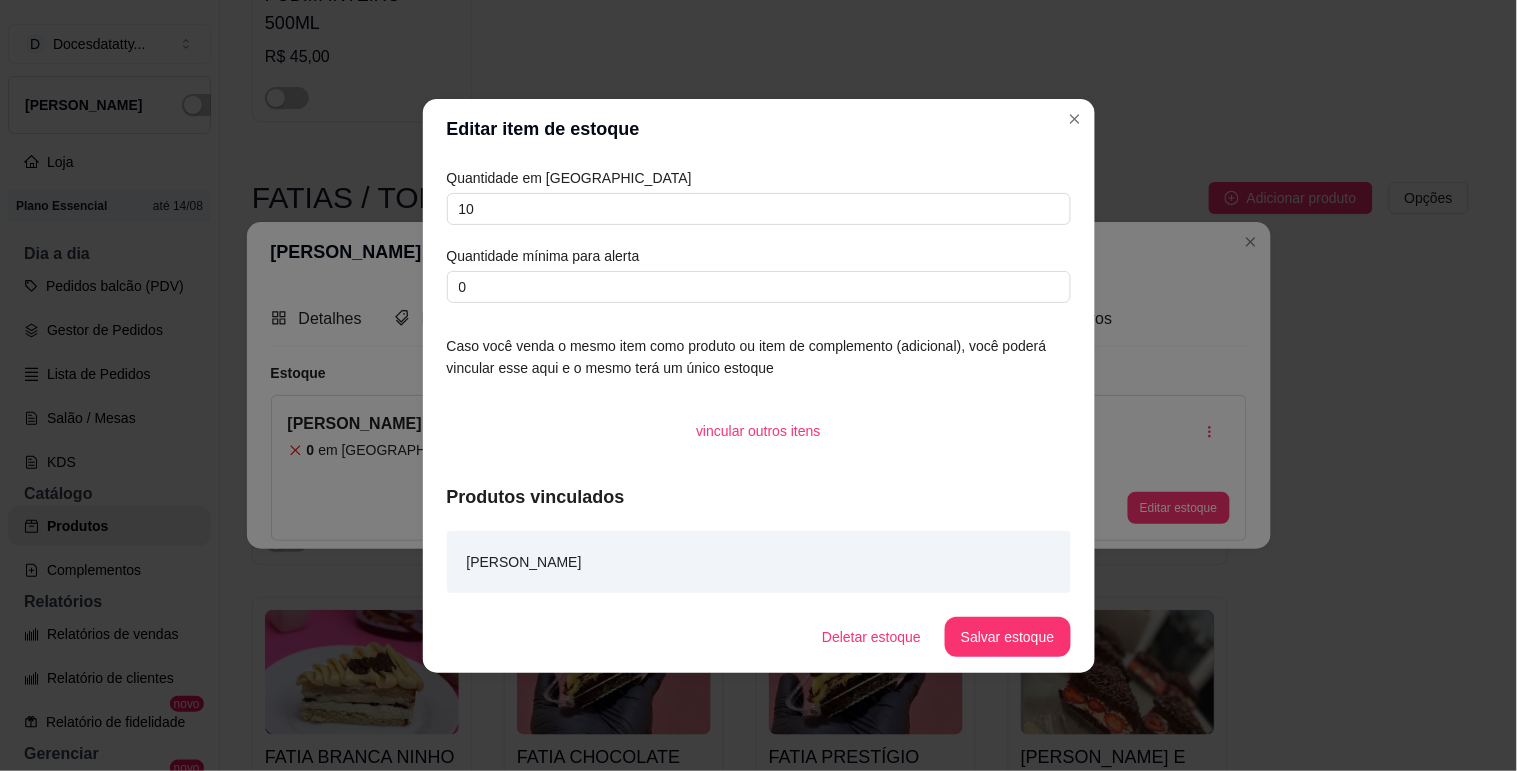 click on "Salvar estoque" at bounding box center [1007, 637] 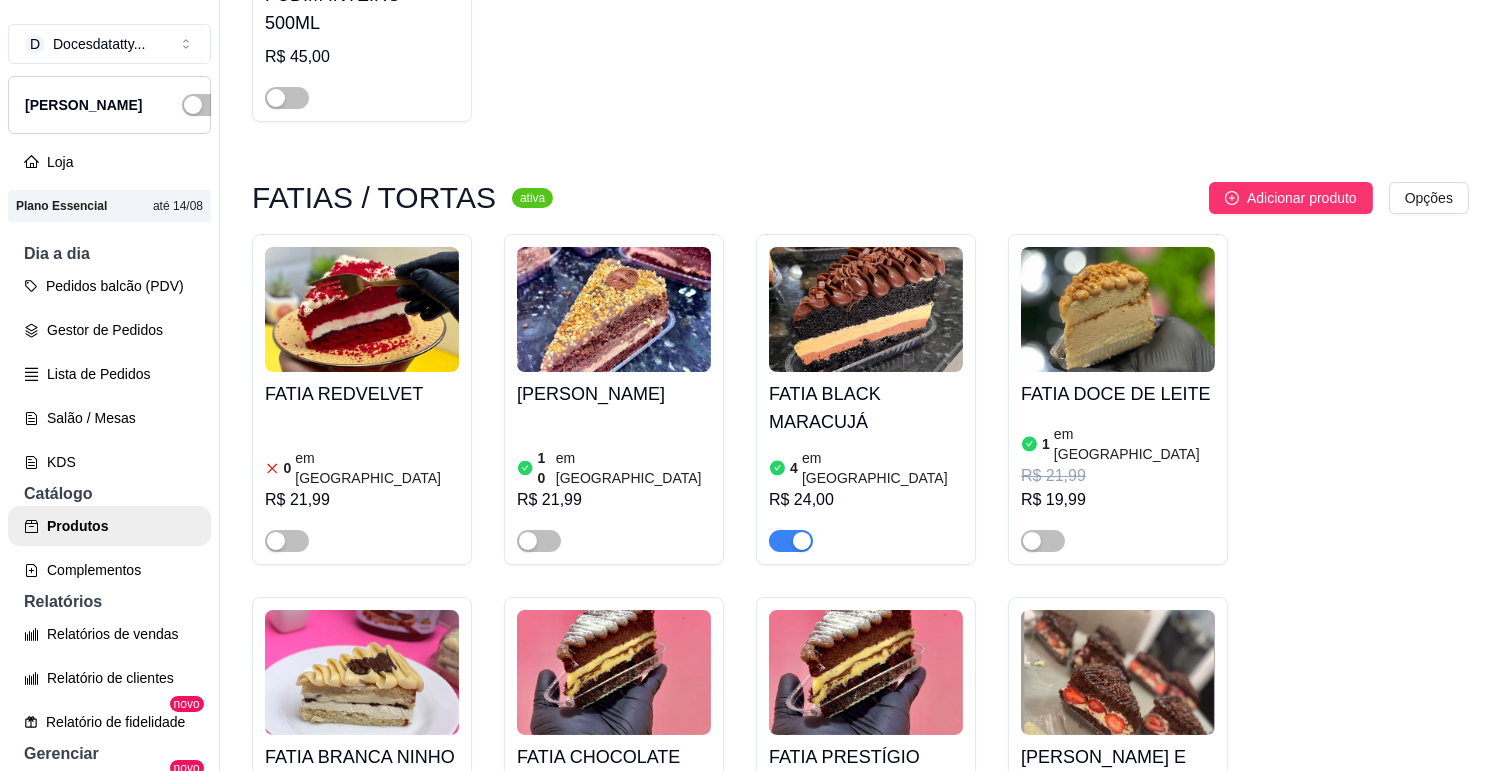 click on "FATIA BLACK MARACUJÁ" at bounding box center (866, 408) 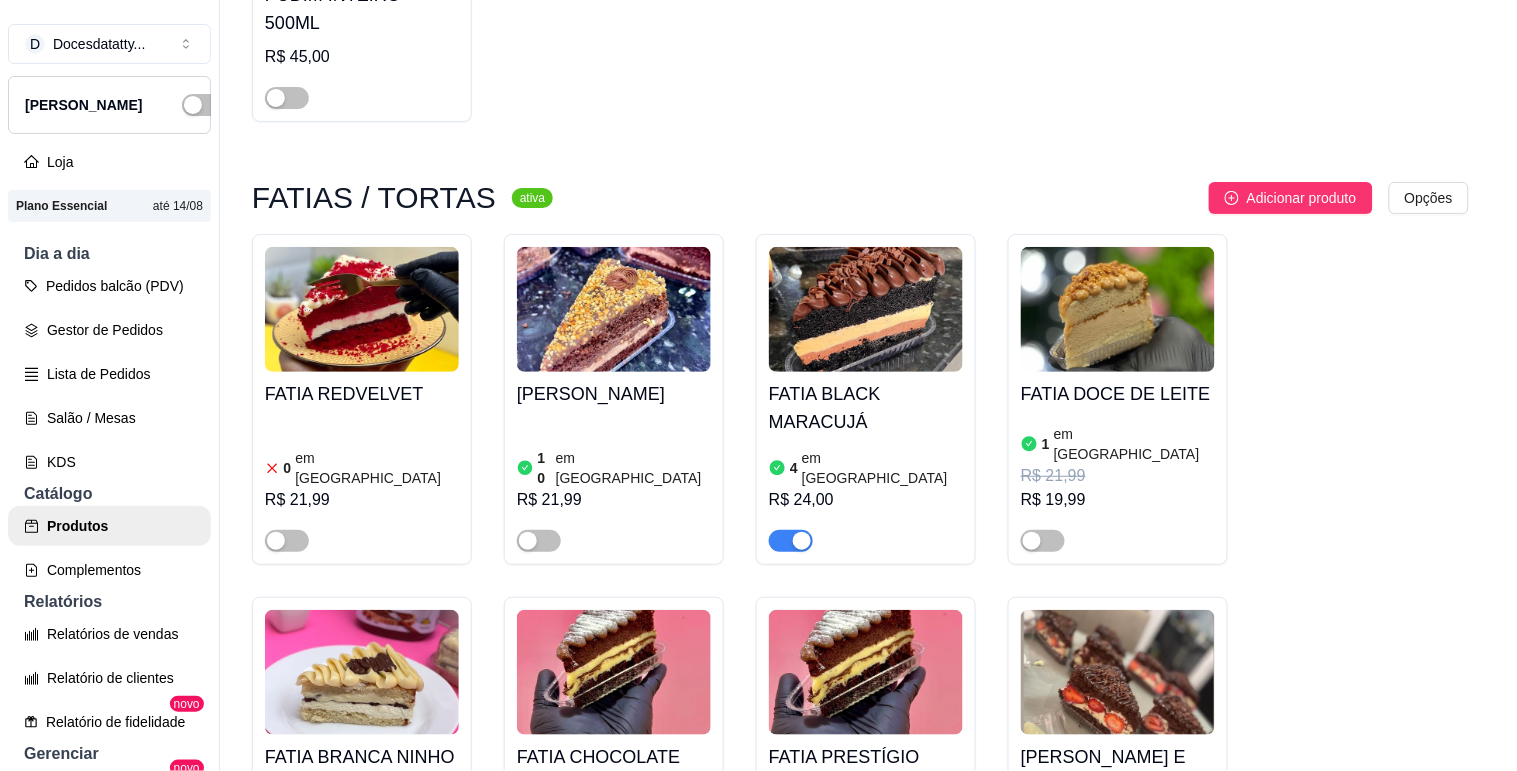 click on "Estoque" at bounding box center [975, 156] 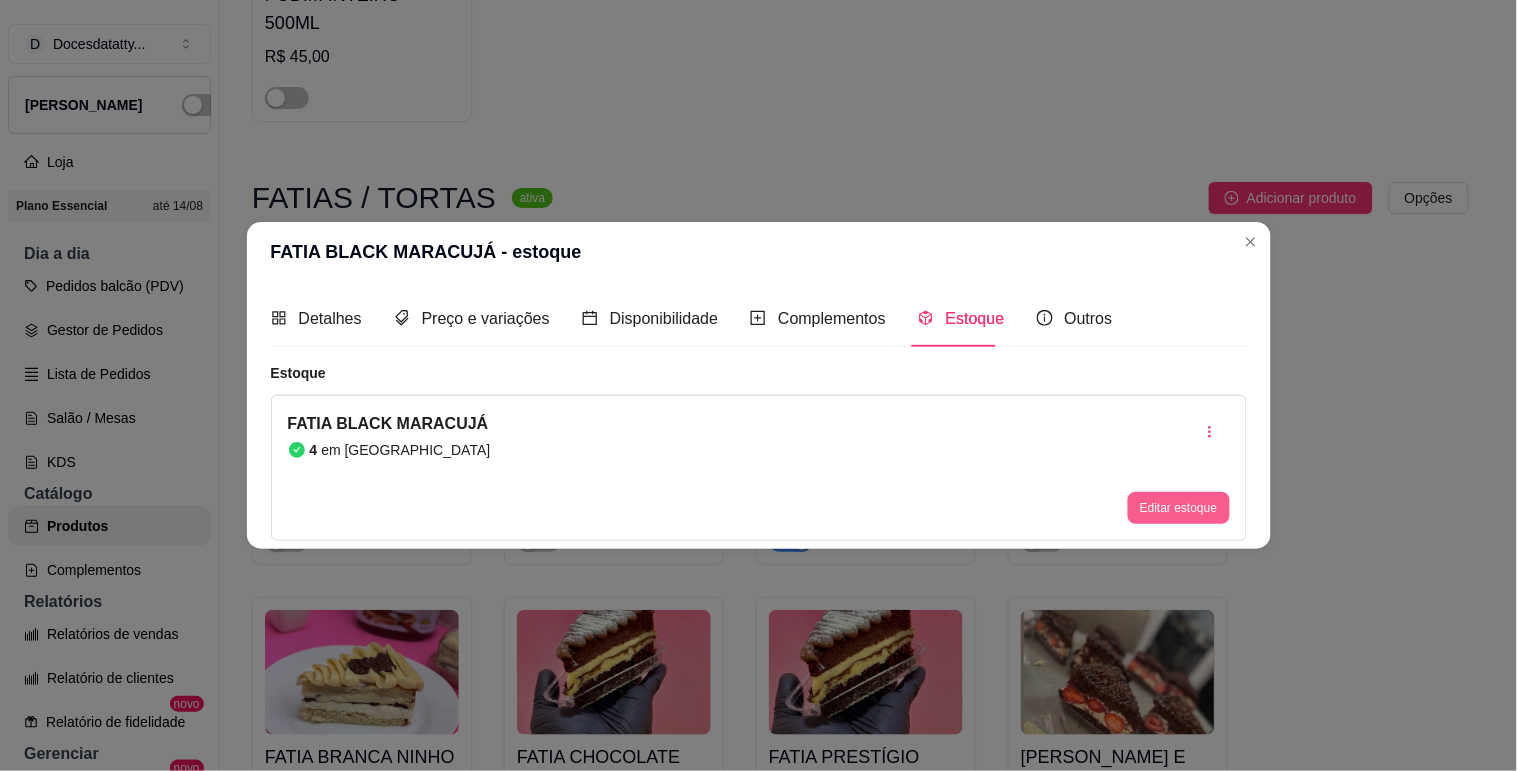 click on "Editar estoque" at bounding box center (1178, 508) 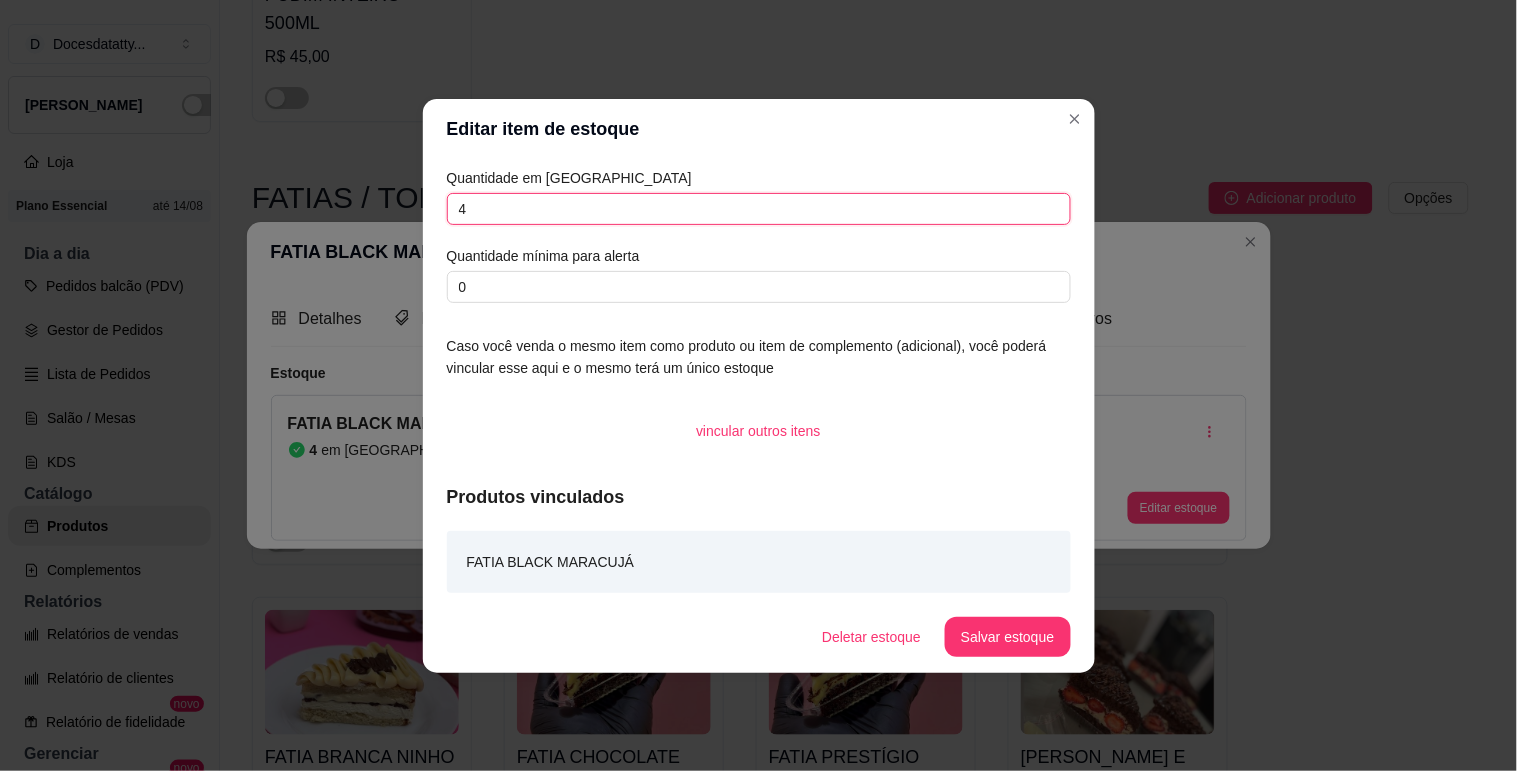 click on "4" at bounding box center [759, 209] 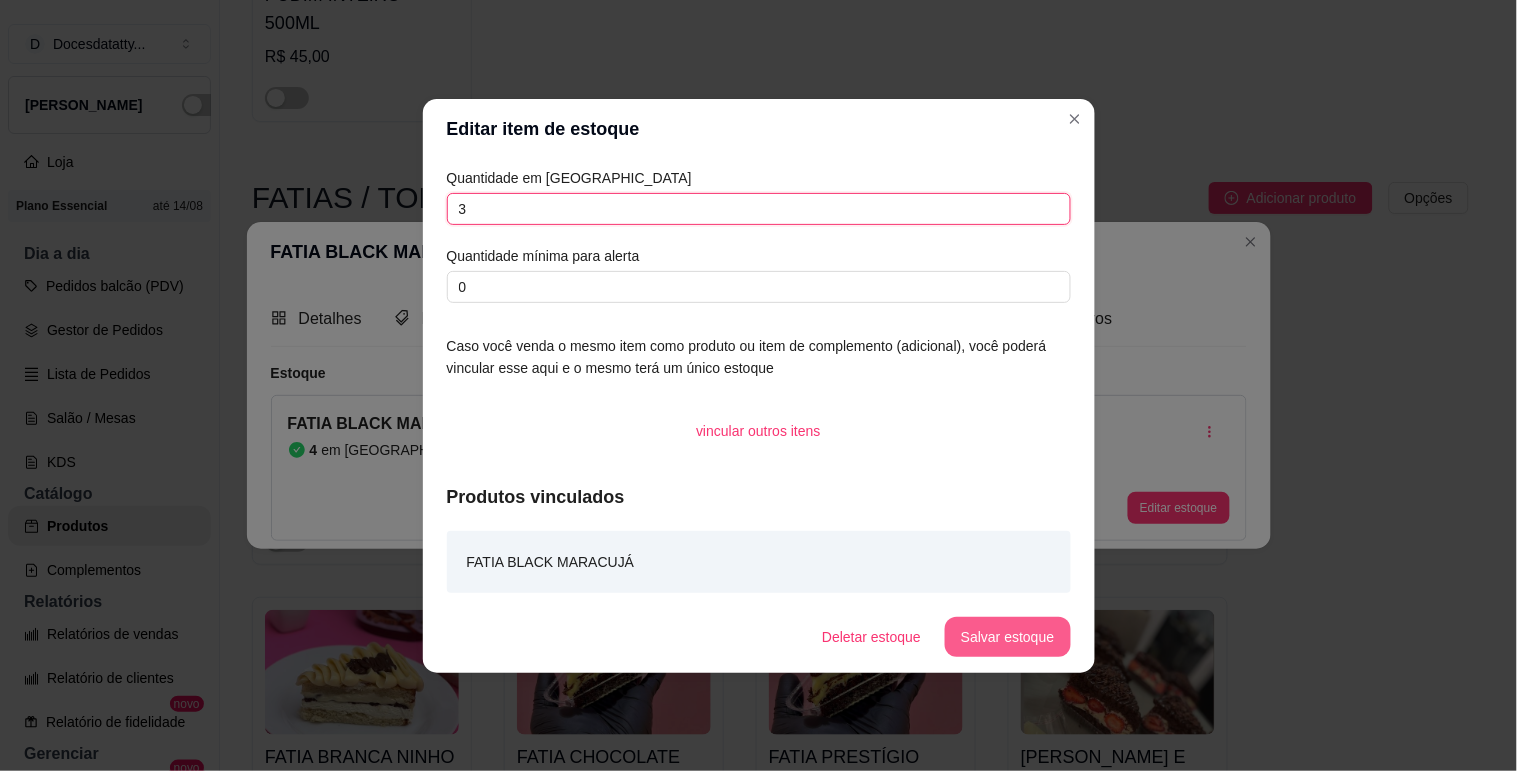 type on "3" 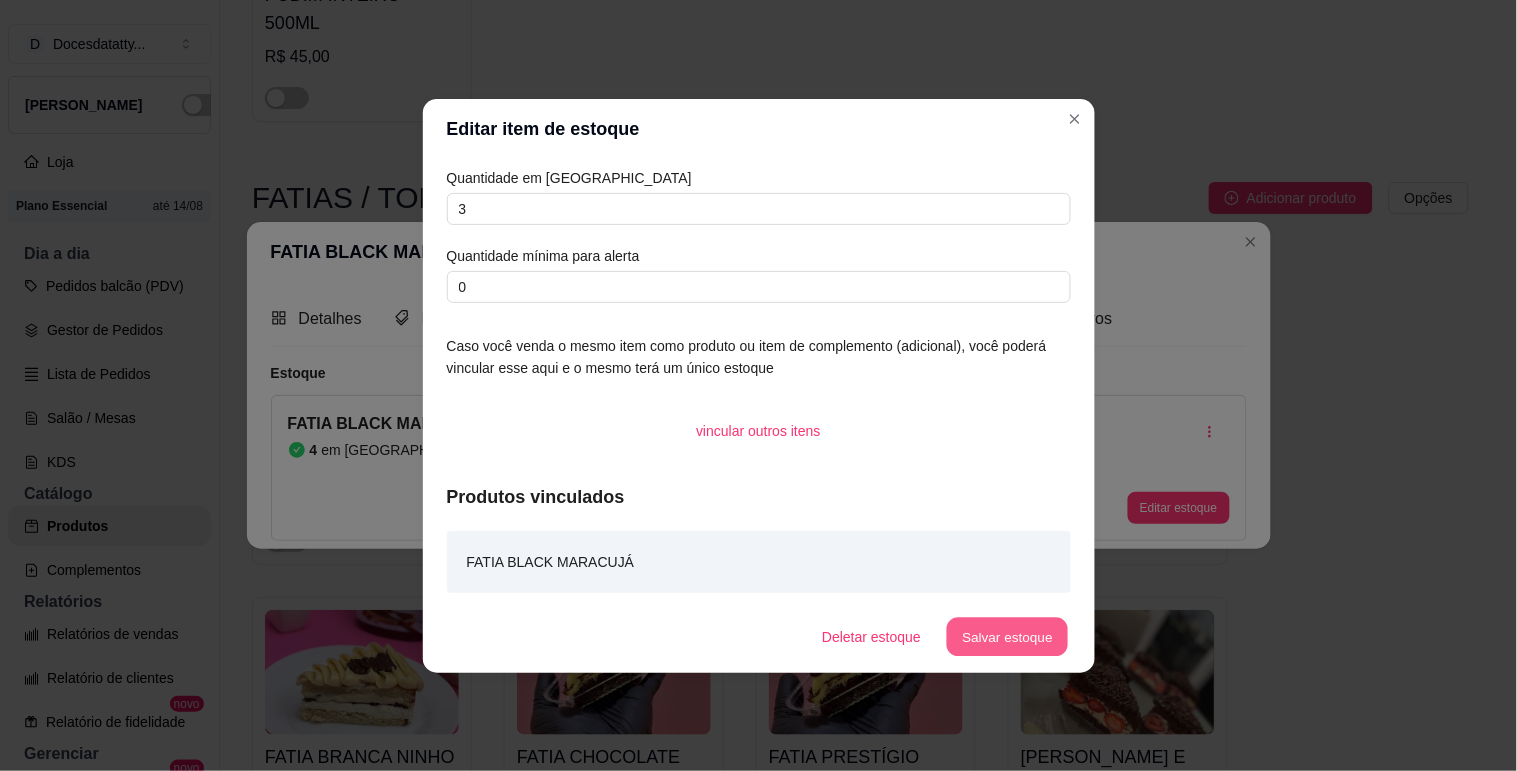 click on "Salvar estoque" at bounding box center [1008, 636] 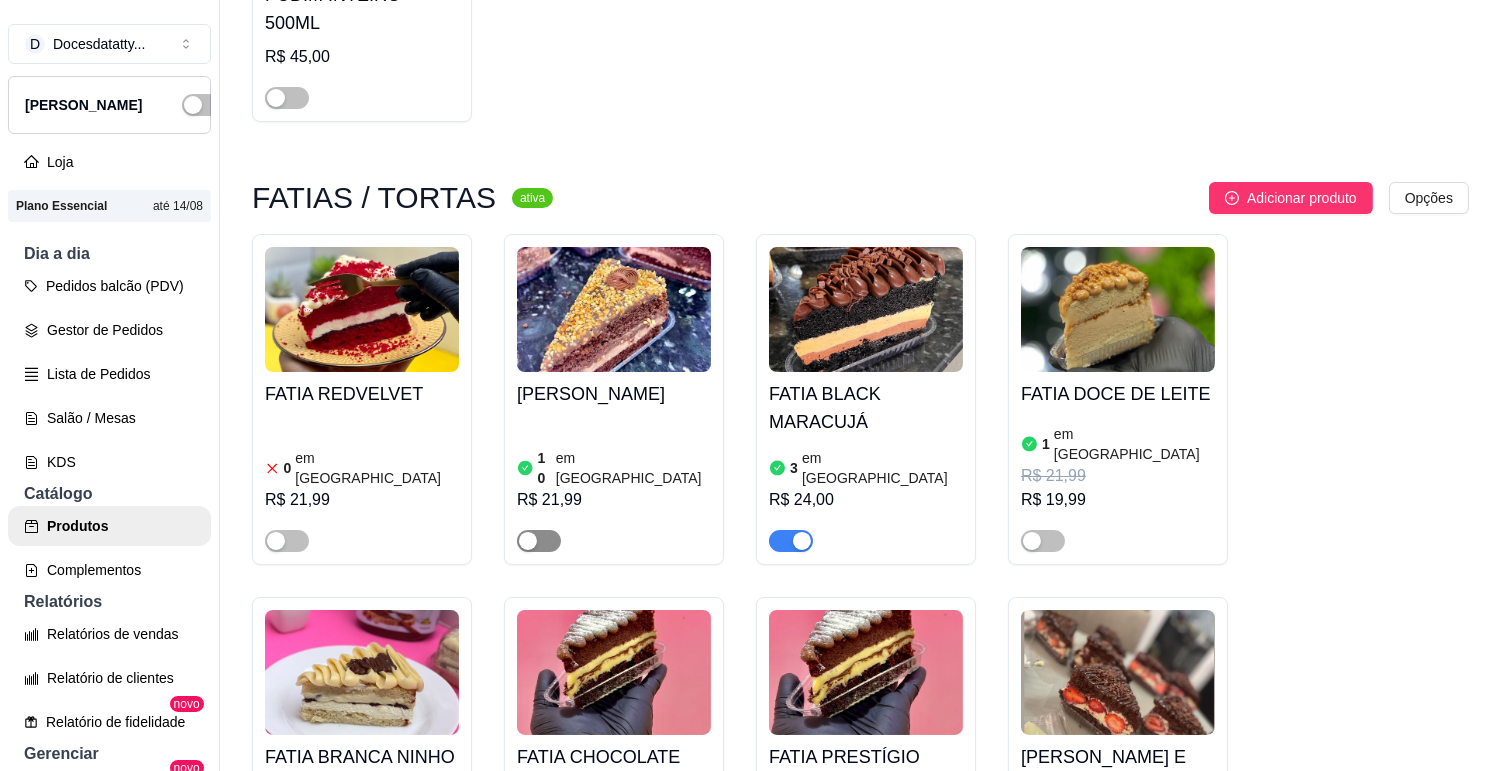 click at bounding box center (539, 541) 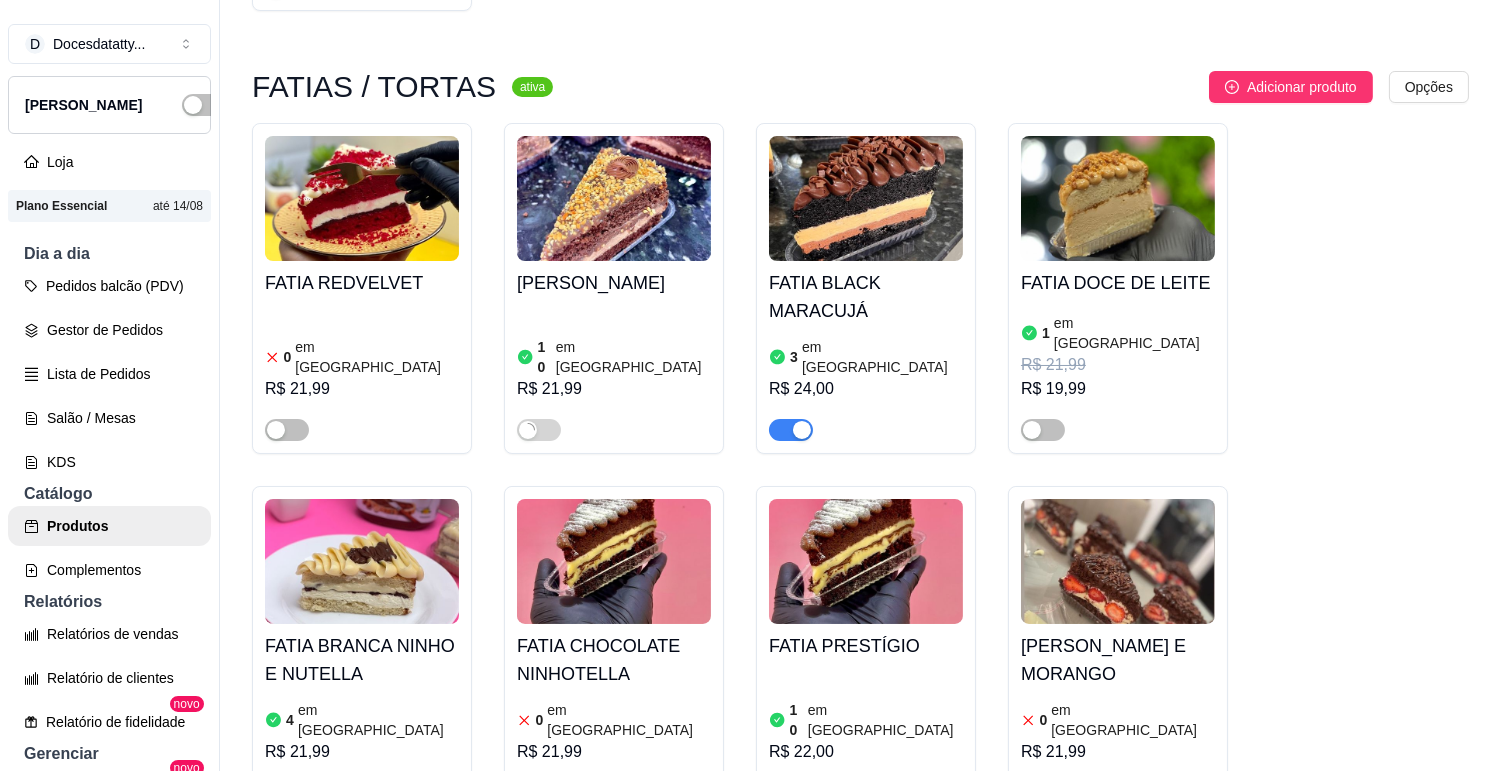 scroll, scrollTop: 1888, scrollLeft: 0, axis: vertical 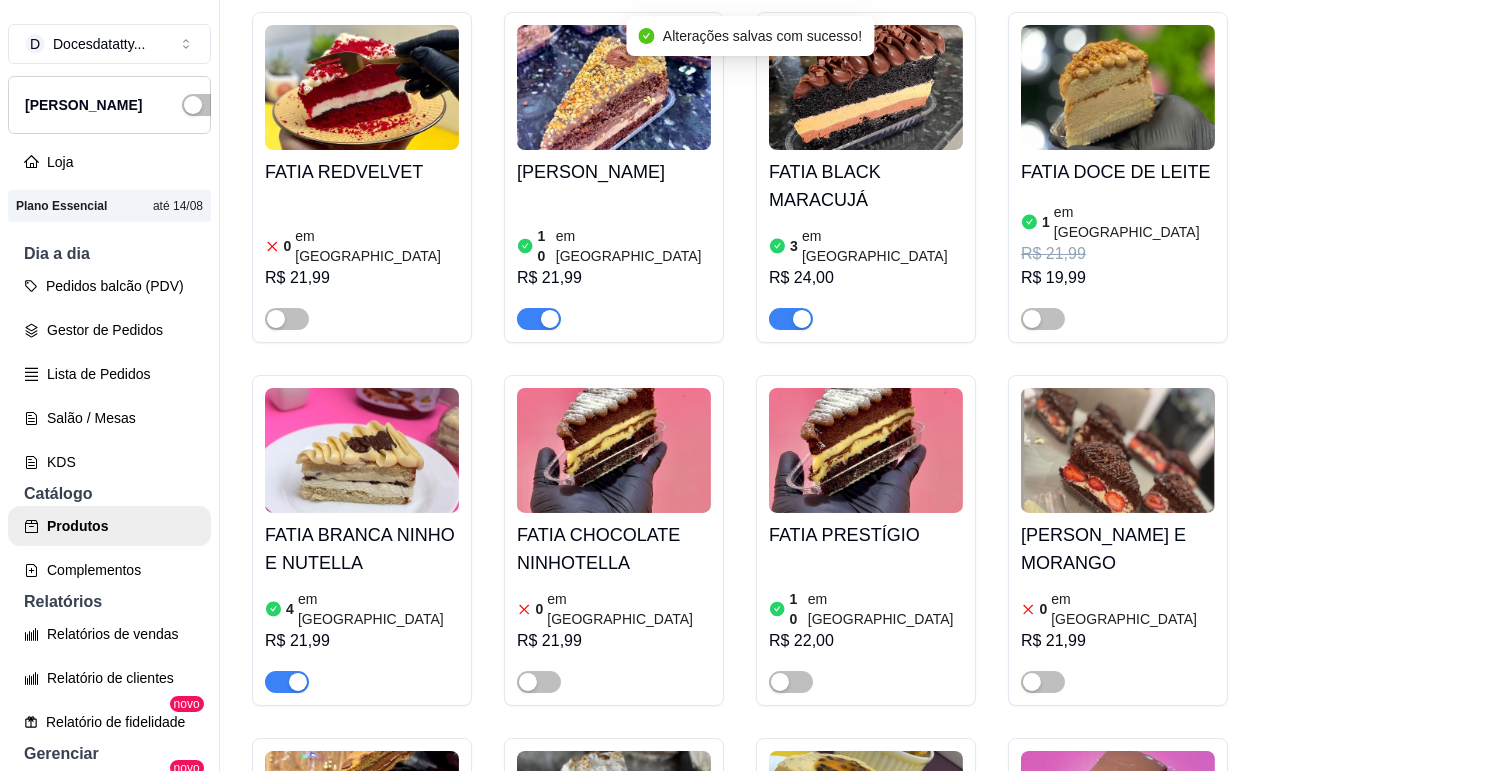 click at bounding box center [614, 450] 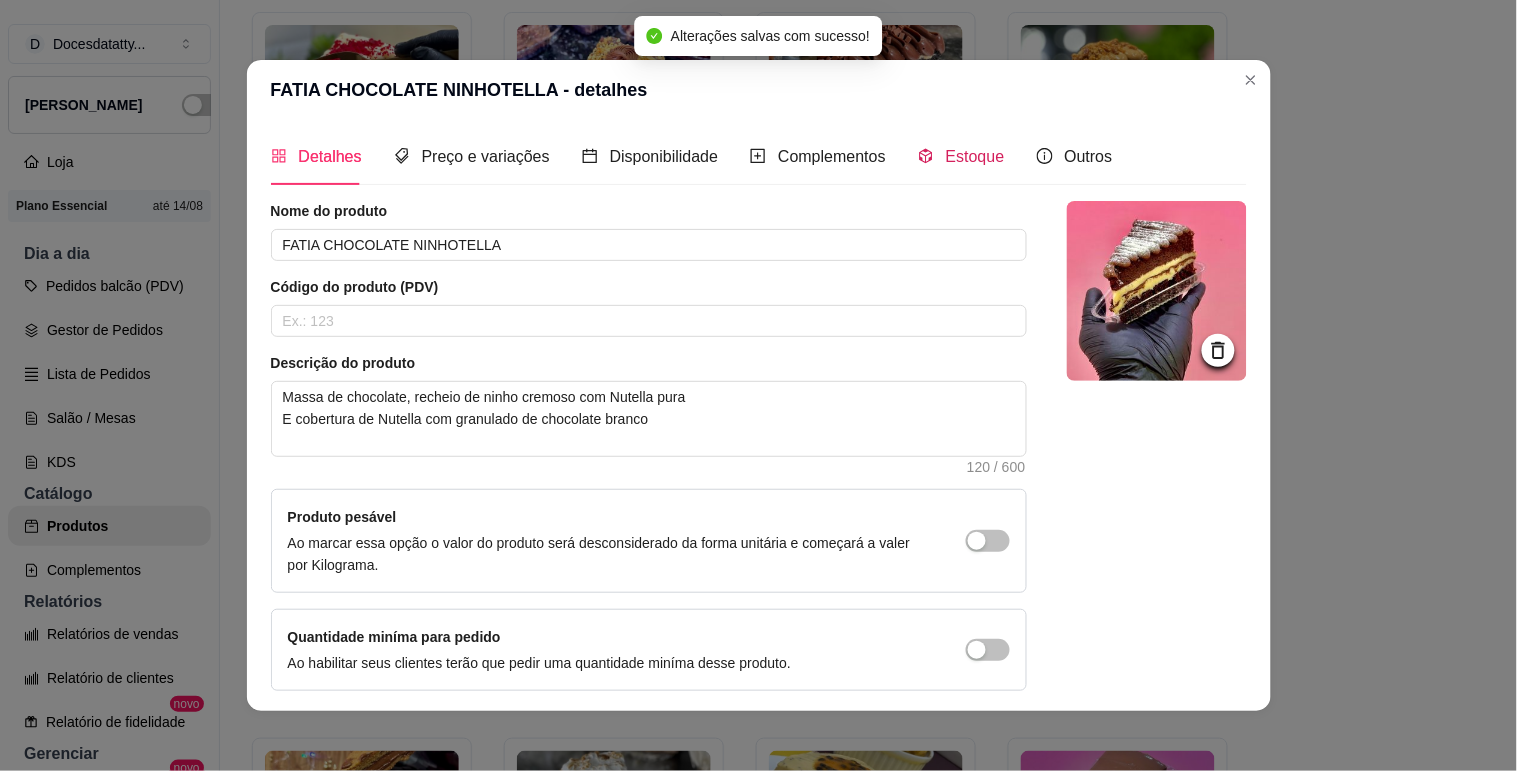 click 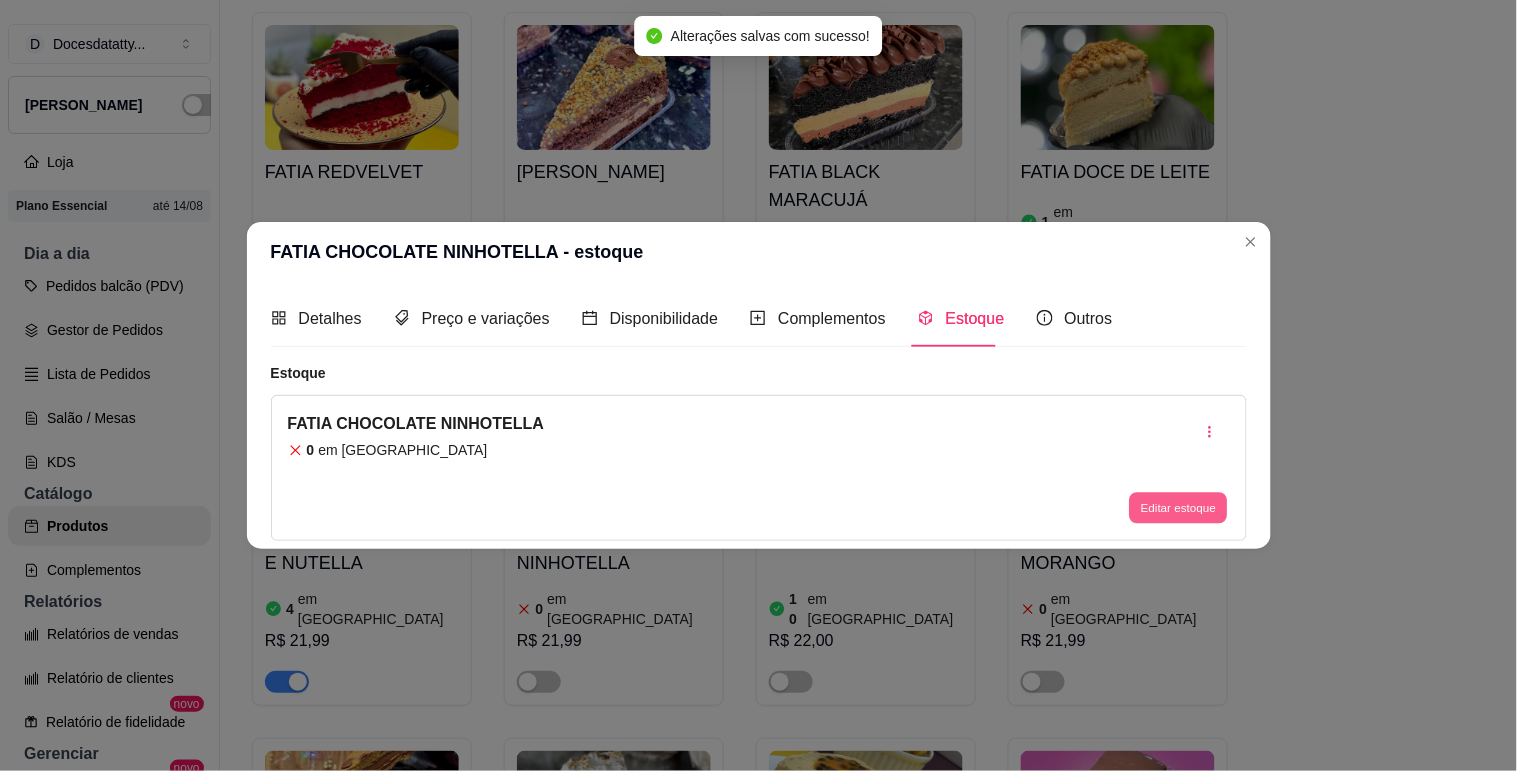 click on "Editar estoque" at bounding box center (1179, 508) 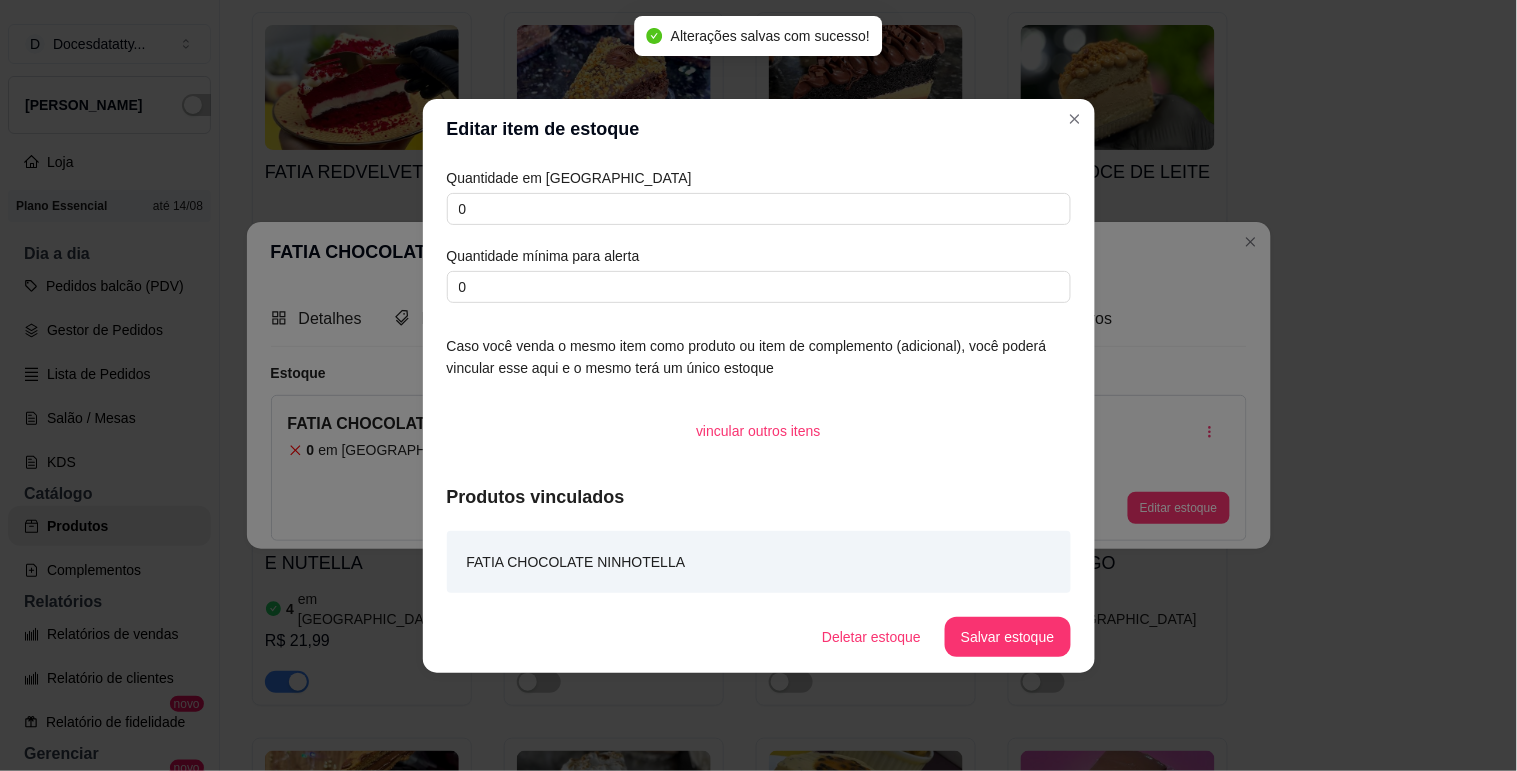 click on "Quantidade   em estoque 0 Quantidade   mínima para alerta 0" at bounding box center (759, 235) 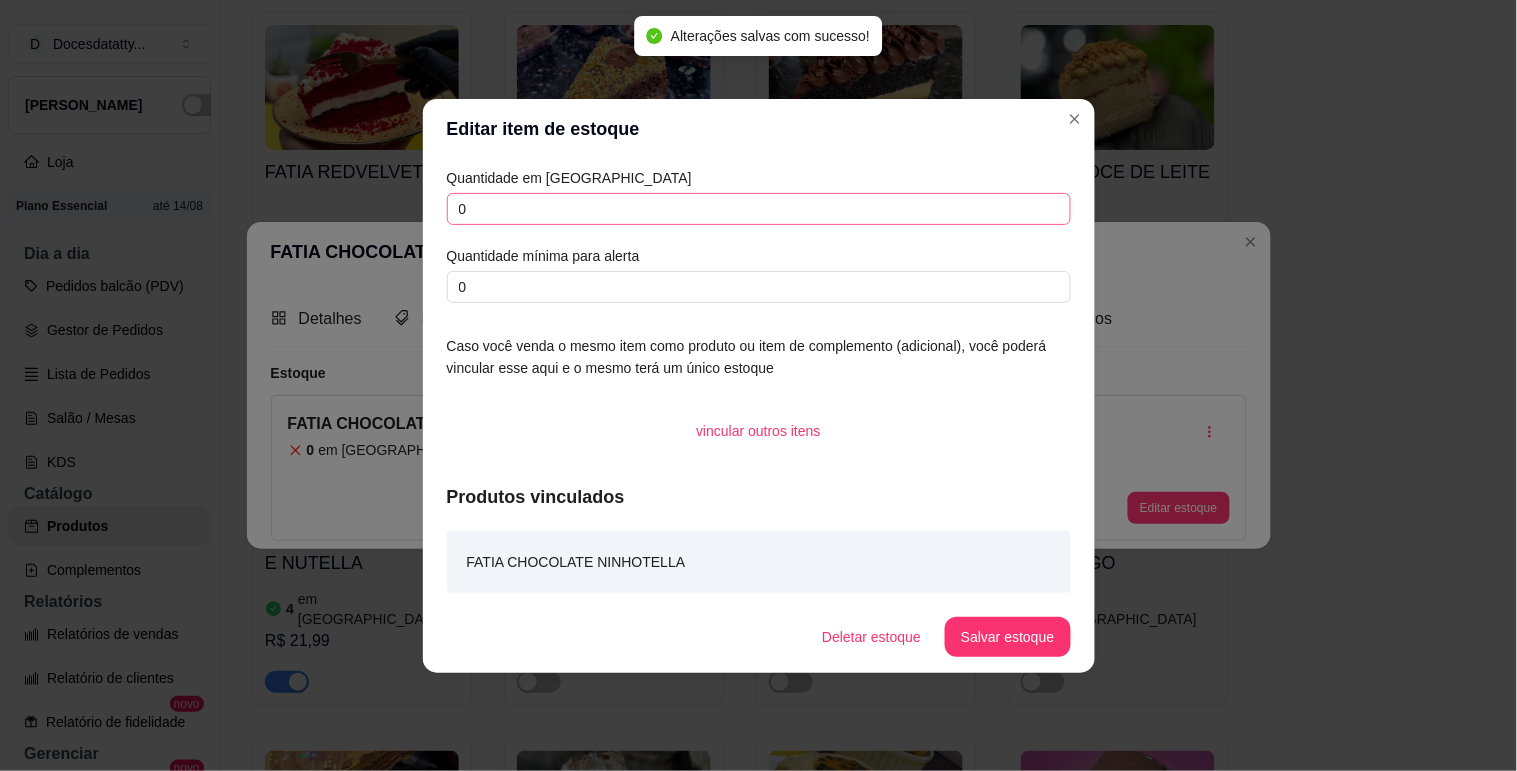 drag, startPoint x: 507, startPoint y: 190, endPoint x: 491, endPoint y: 210, distance: 25.612497 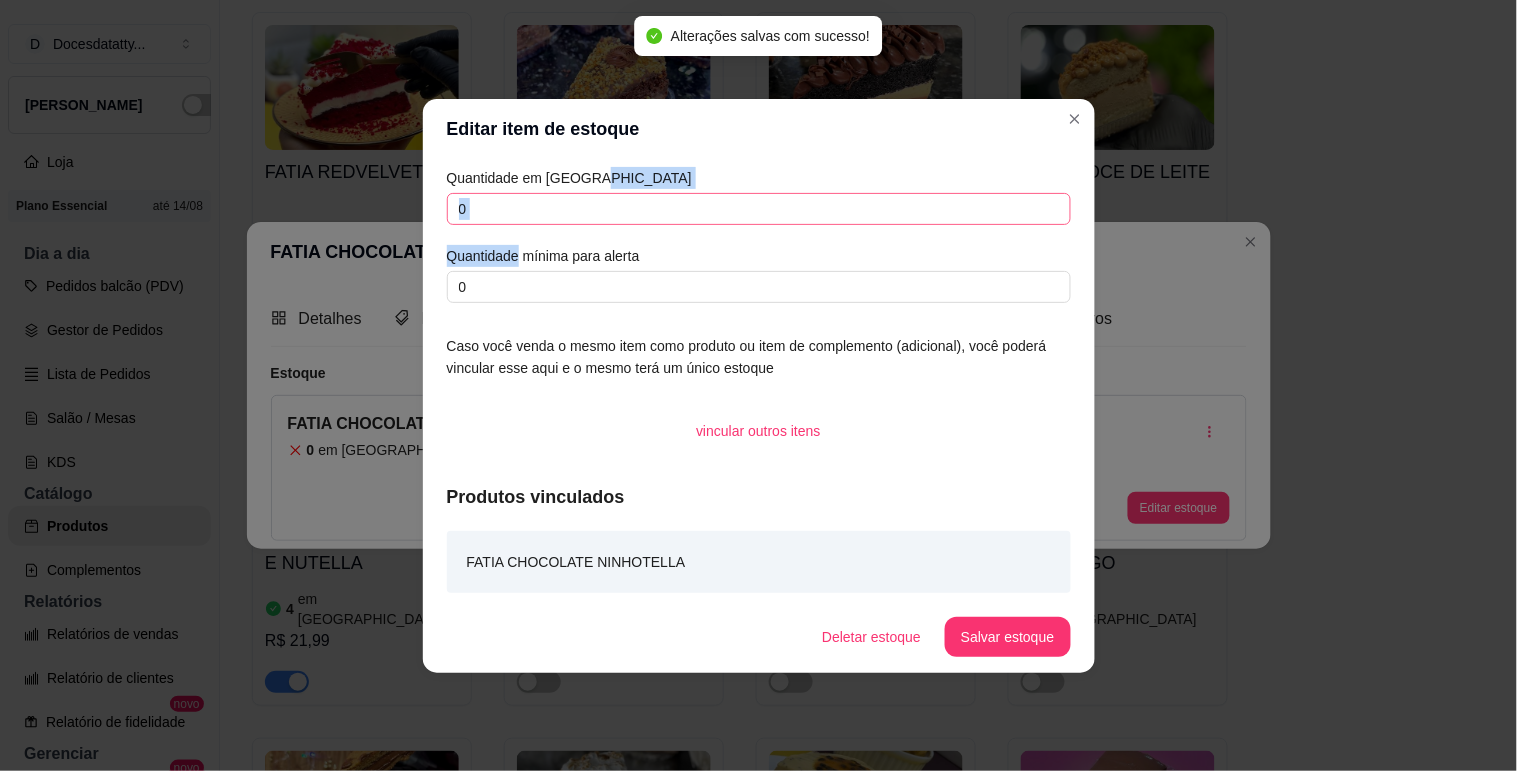 click on "0" at bounding box center (759, 209) 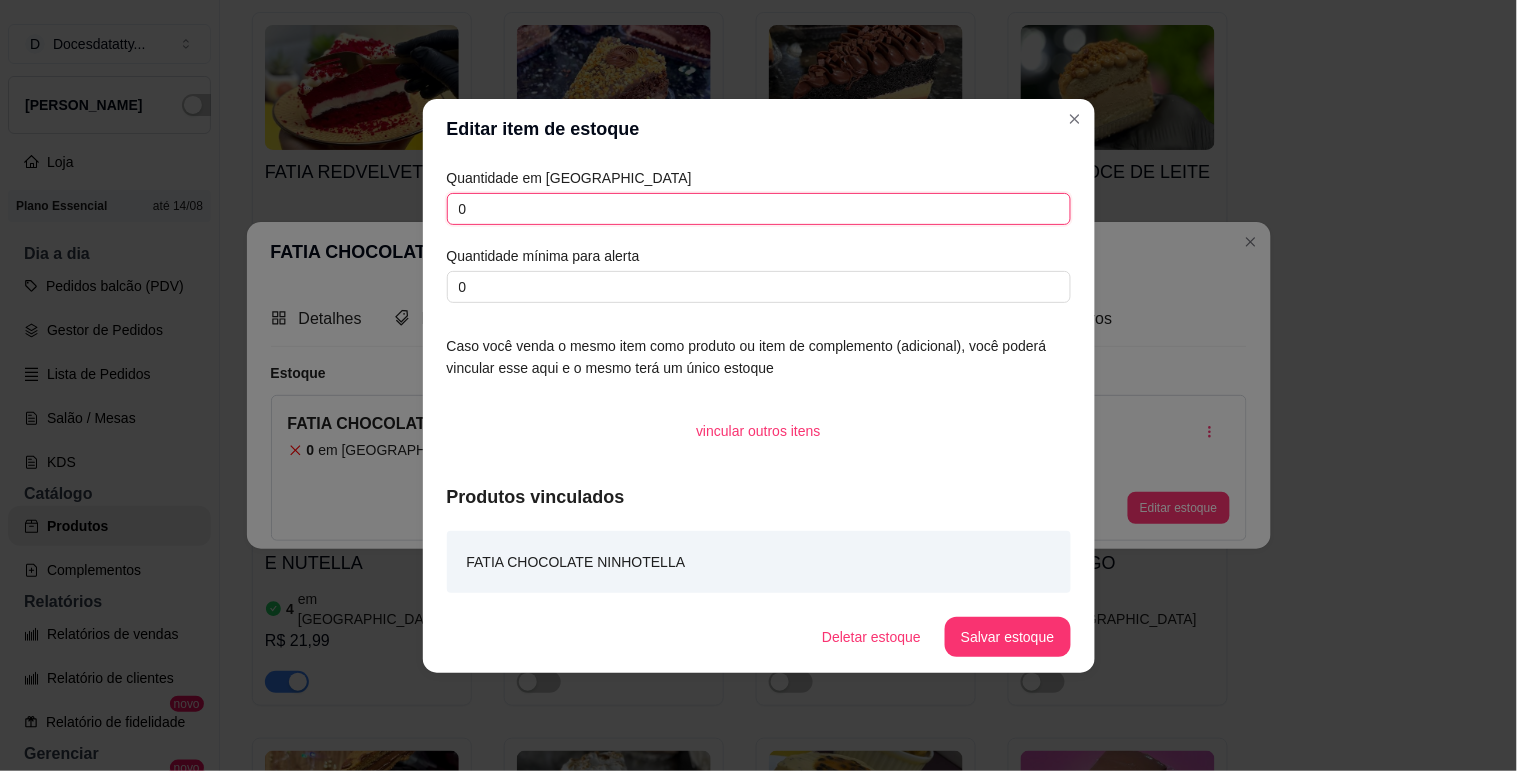 click on "0" at bounding box center (759, 209) 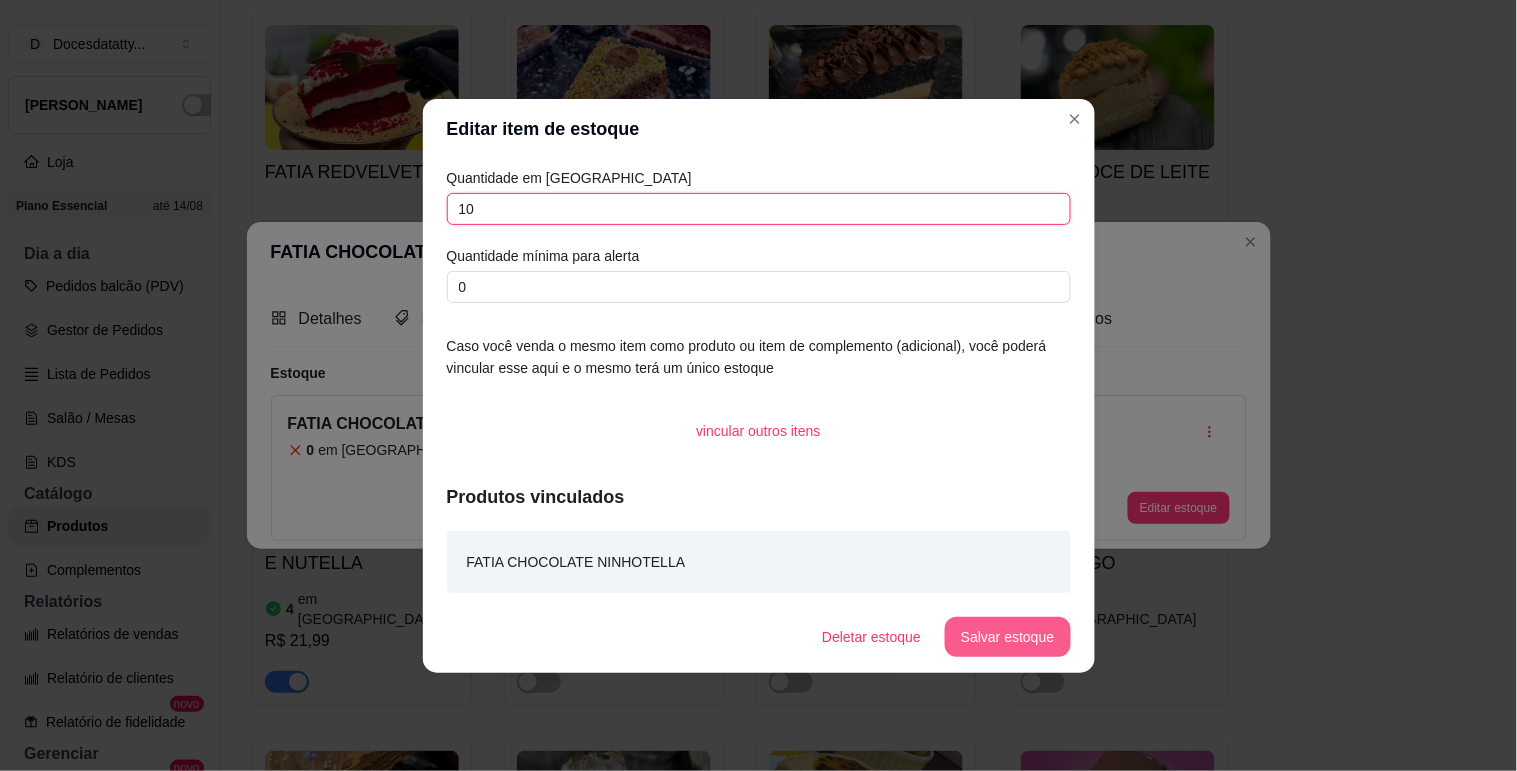 type on "10" 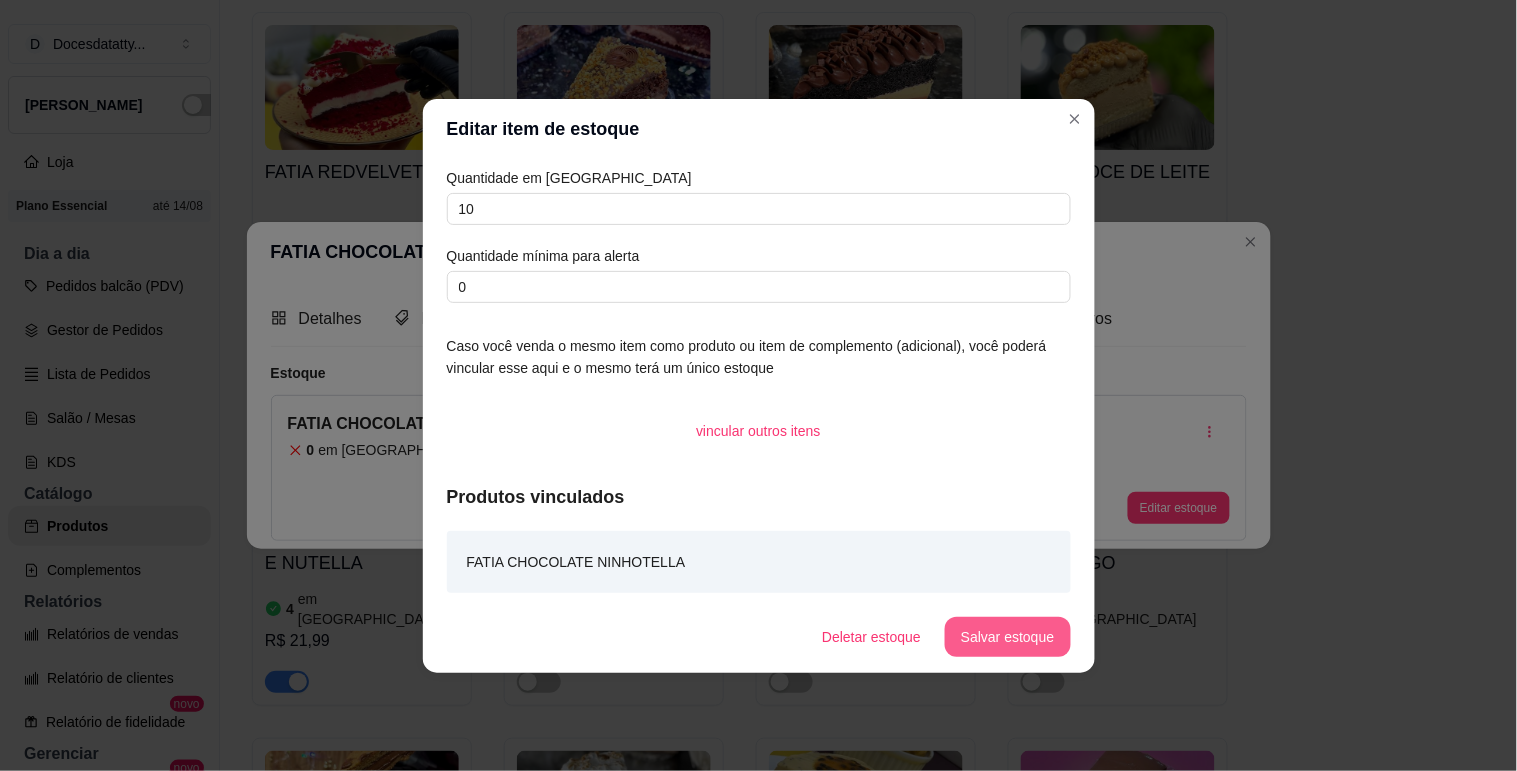 click on "Salvar estoque" at bounding box center [1007, 637] 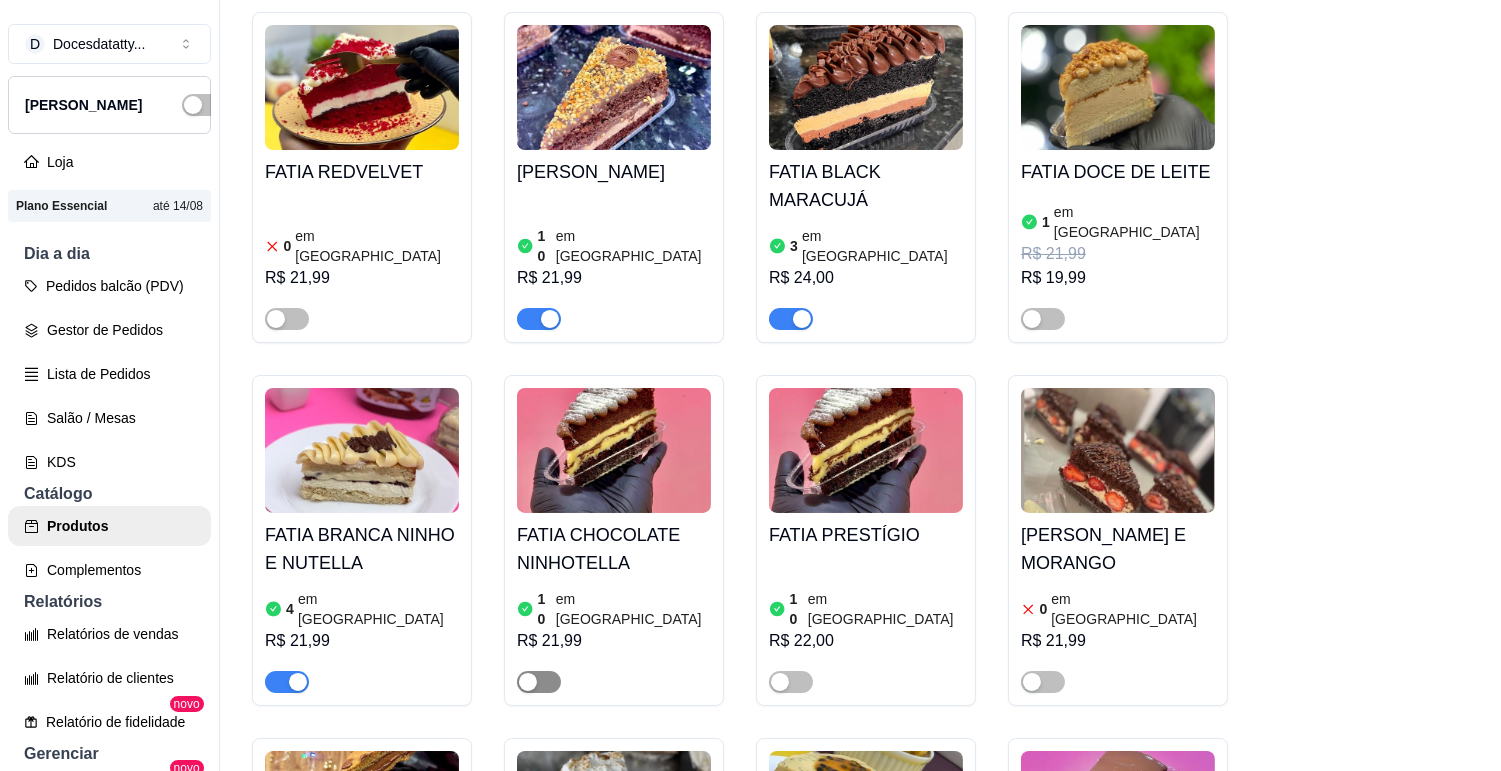 click at bounding box center (539, 682) 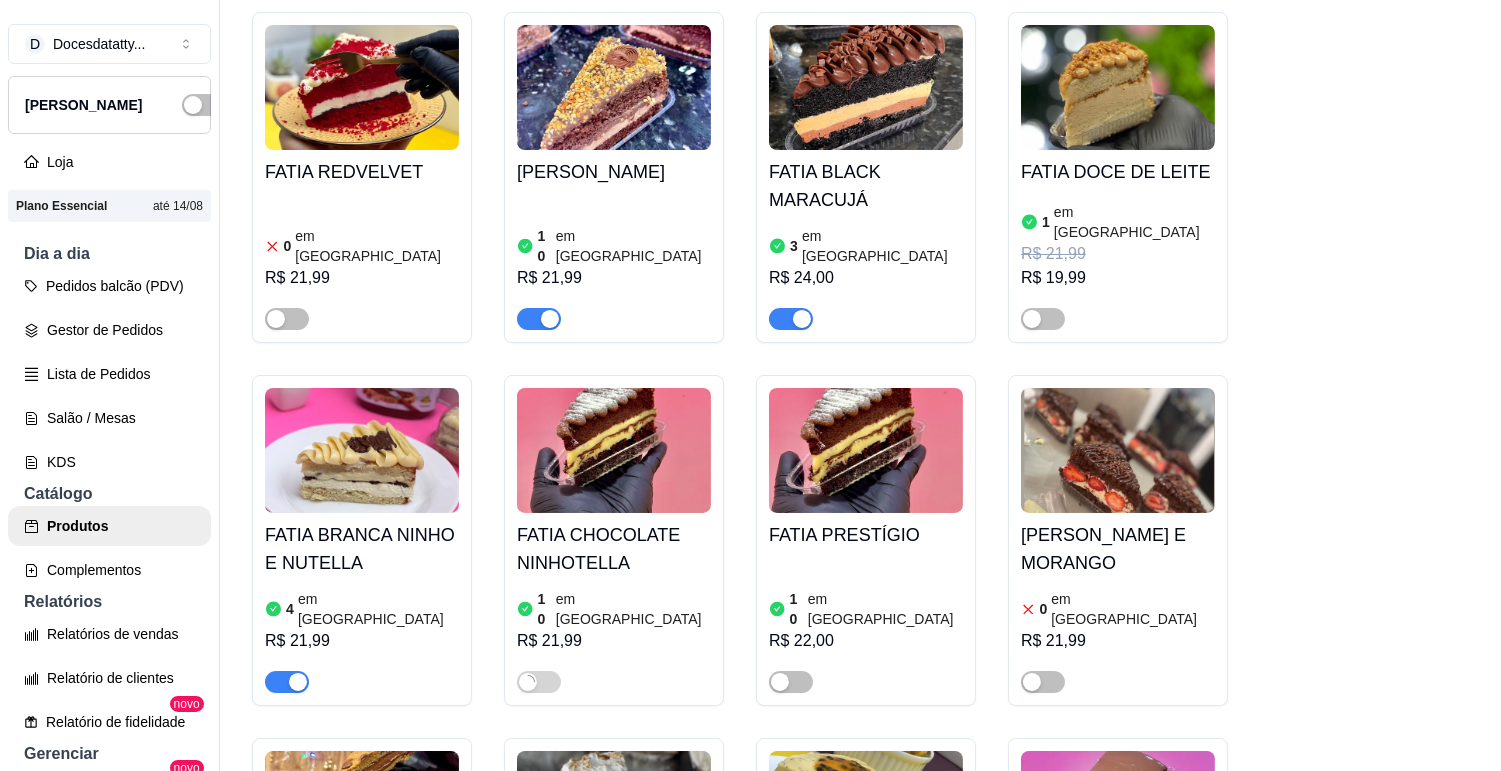 click on "FATIA BRANCA NINHO E NUTELLA" at bounding box center (362, 549) 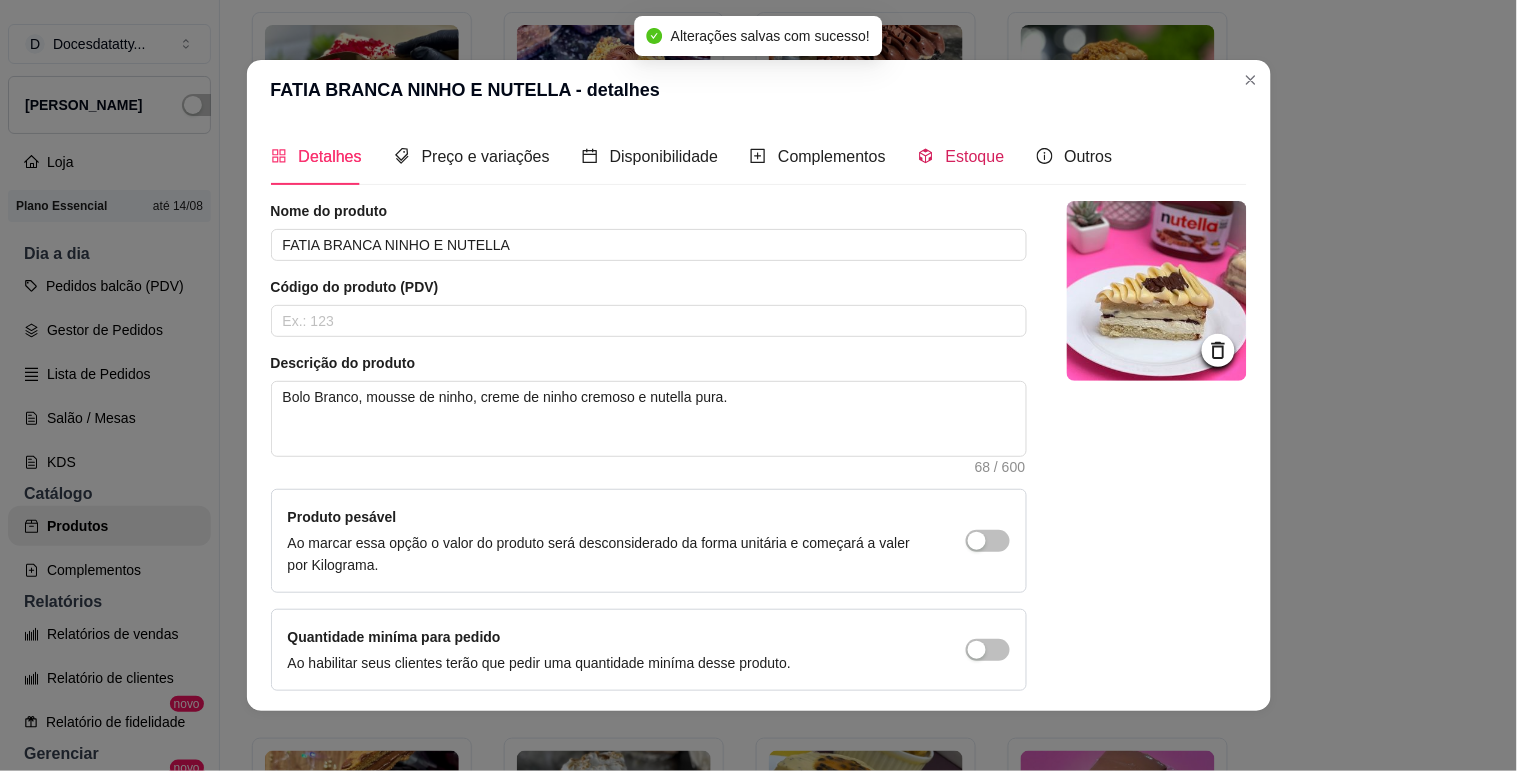 click at bounding box center [926, 156] 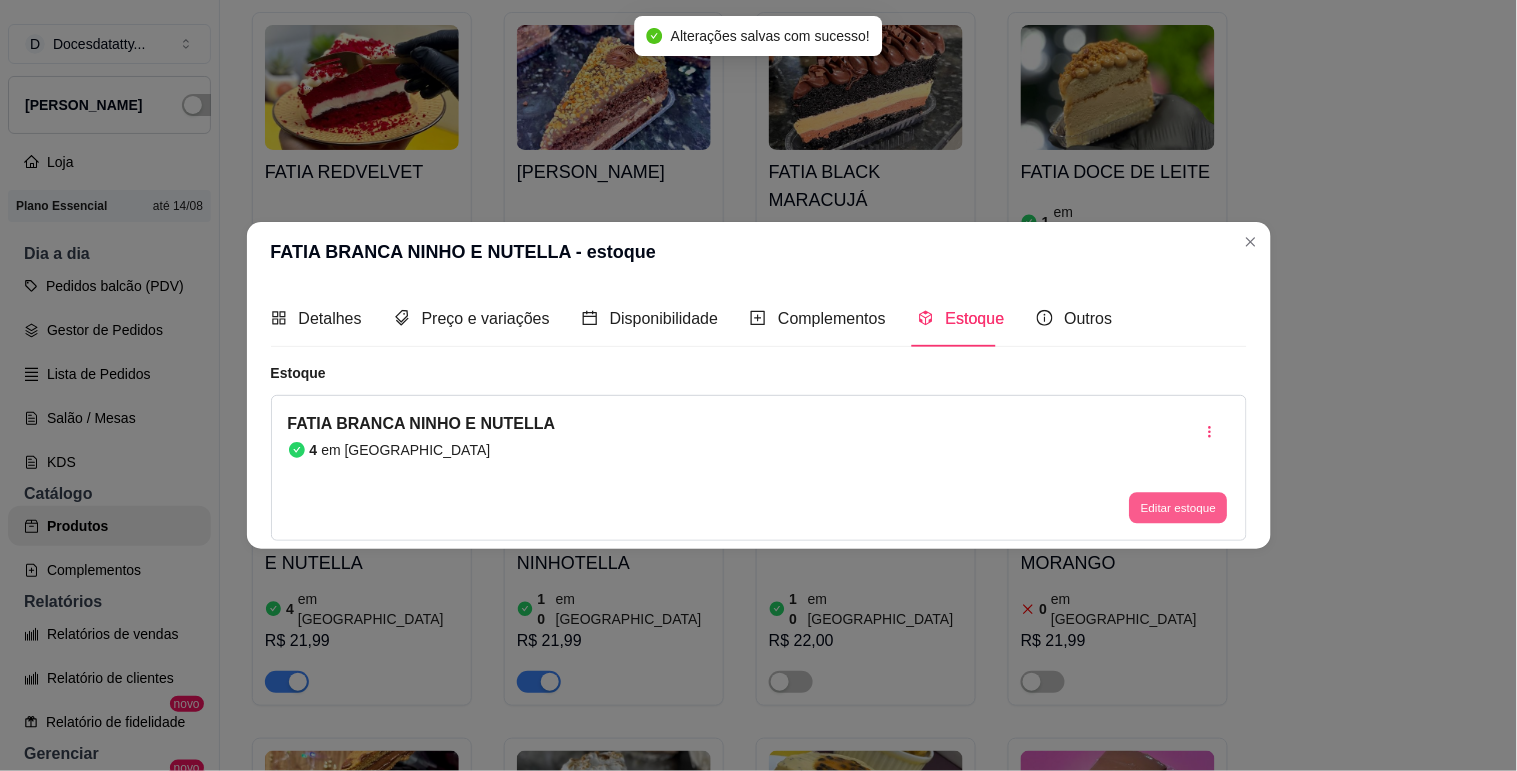 click on "Editar estoque" at bounding box center (1179, 508) 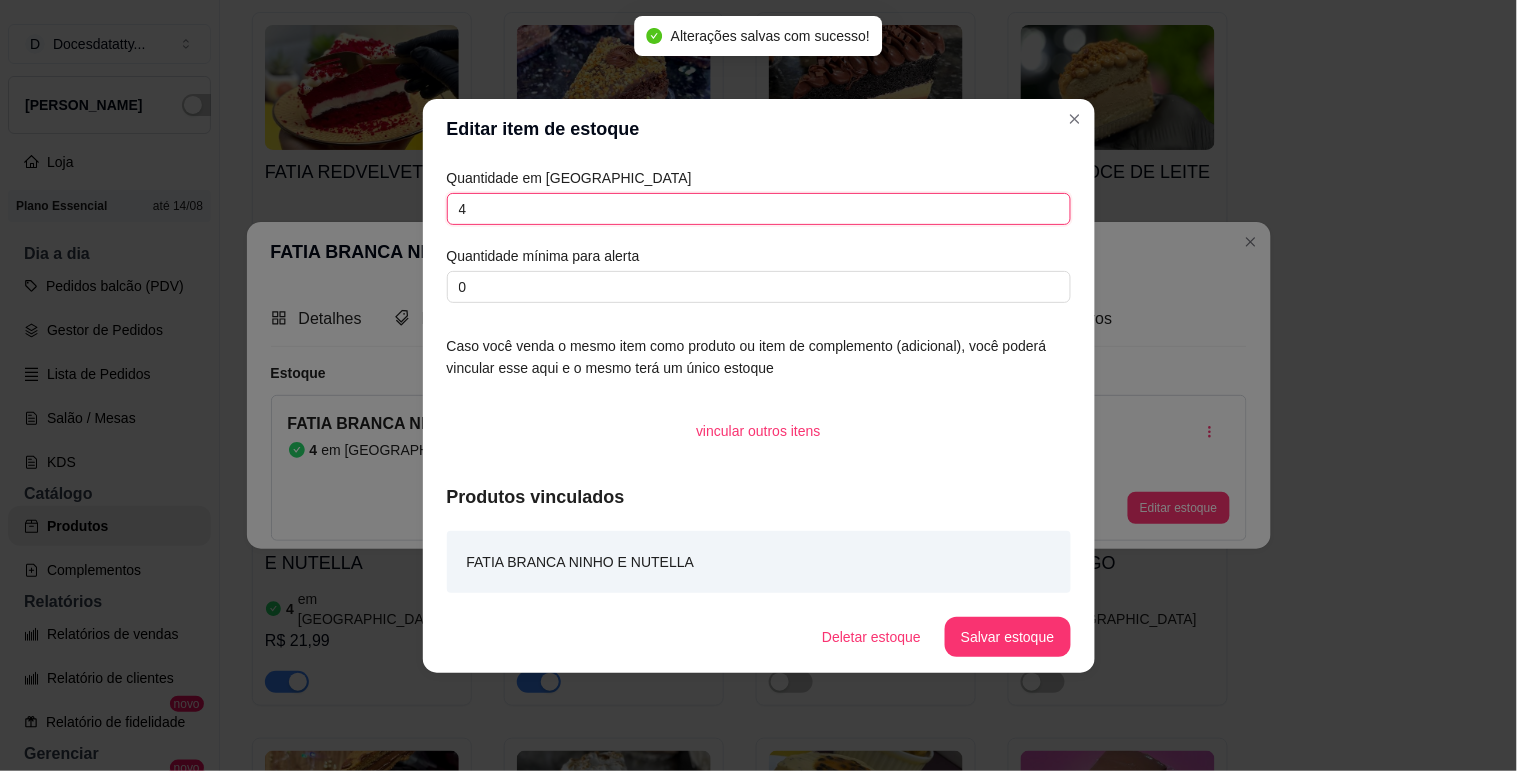 click on "4" at bounding box center (759, 209) 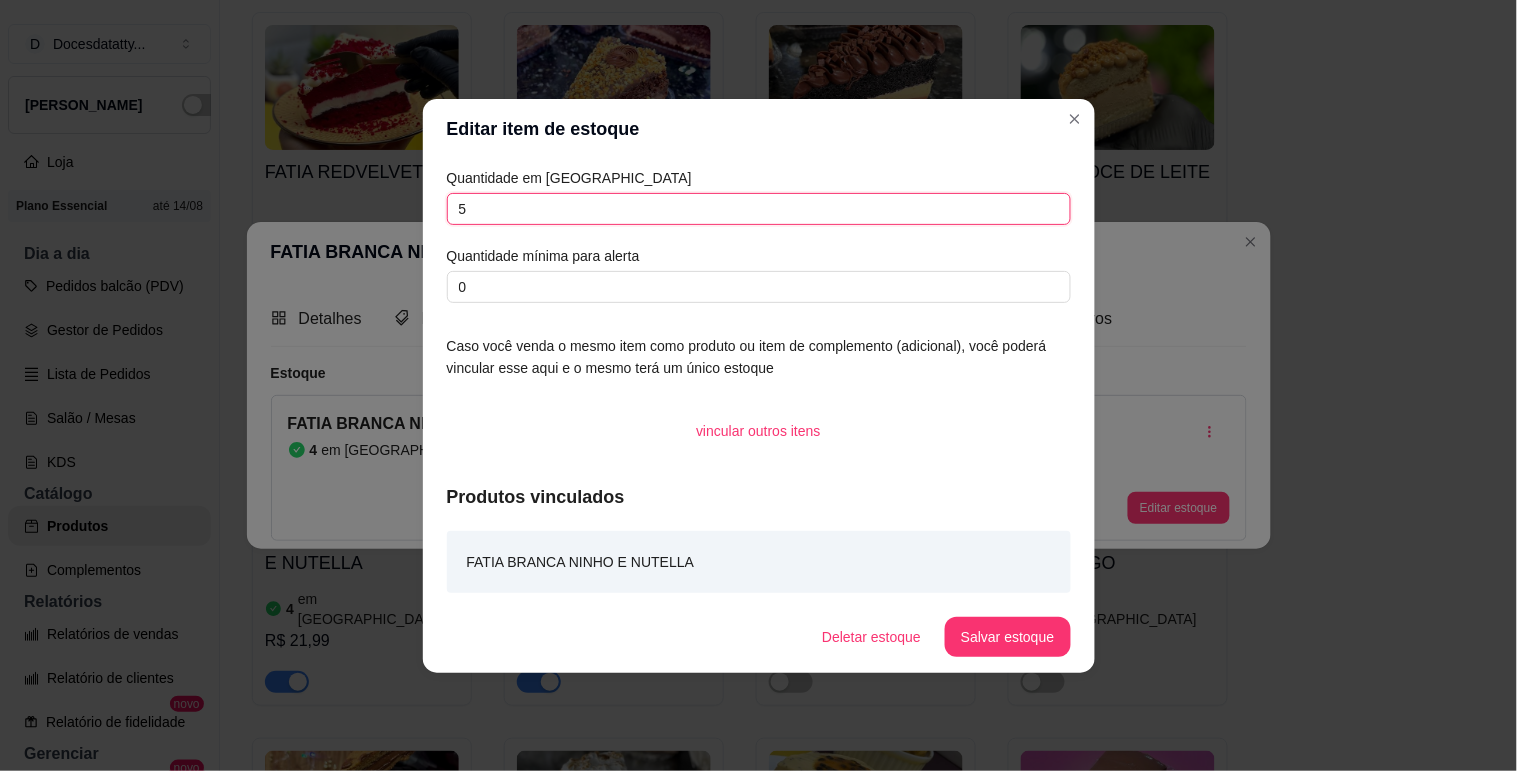 type on "5" 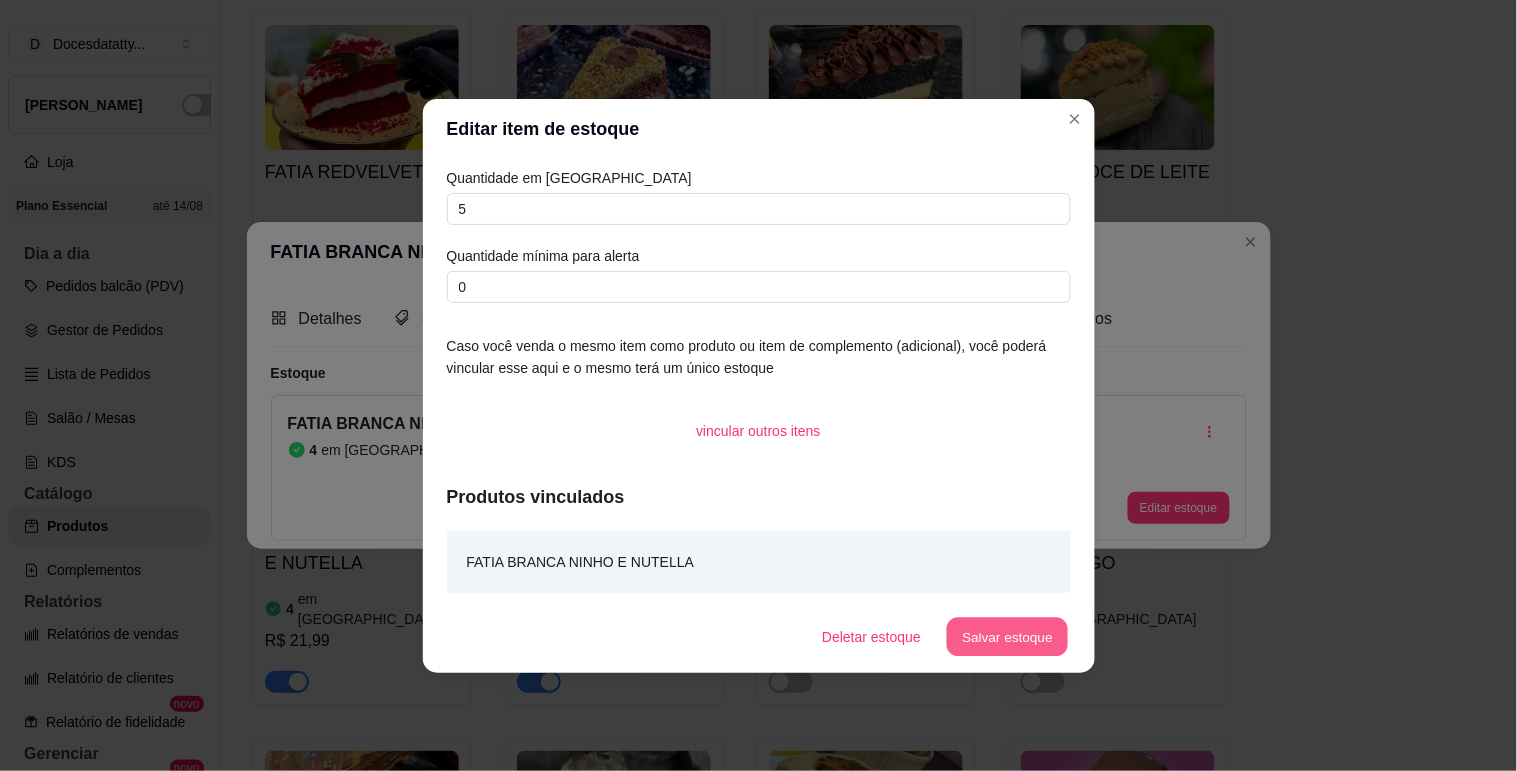 click on "Salvar estoque" at bounding box center (1008, 636) 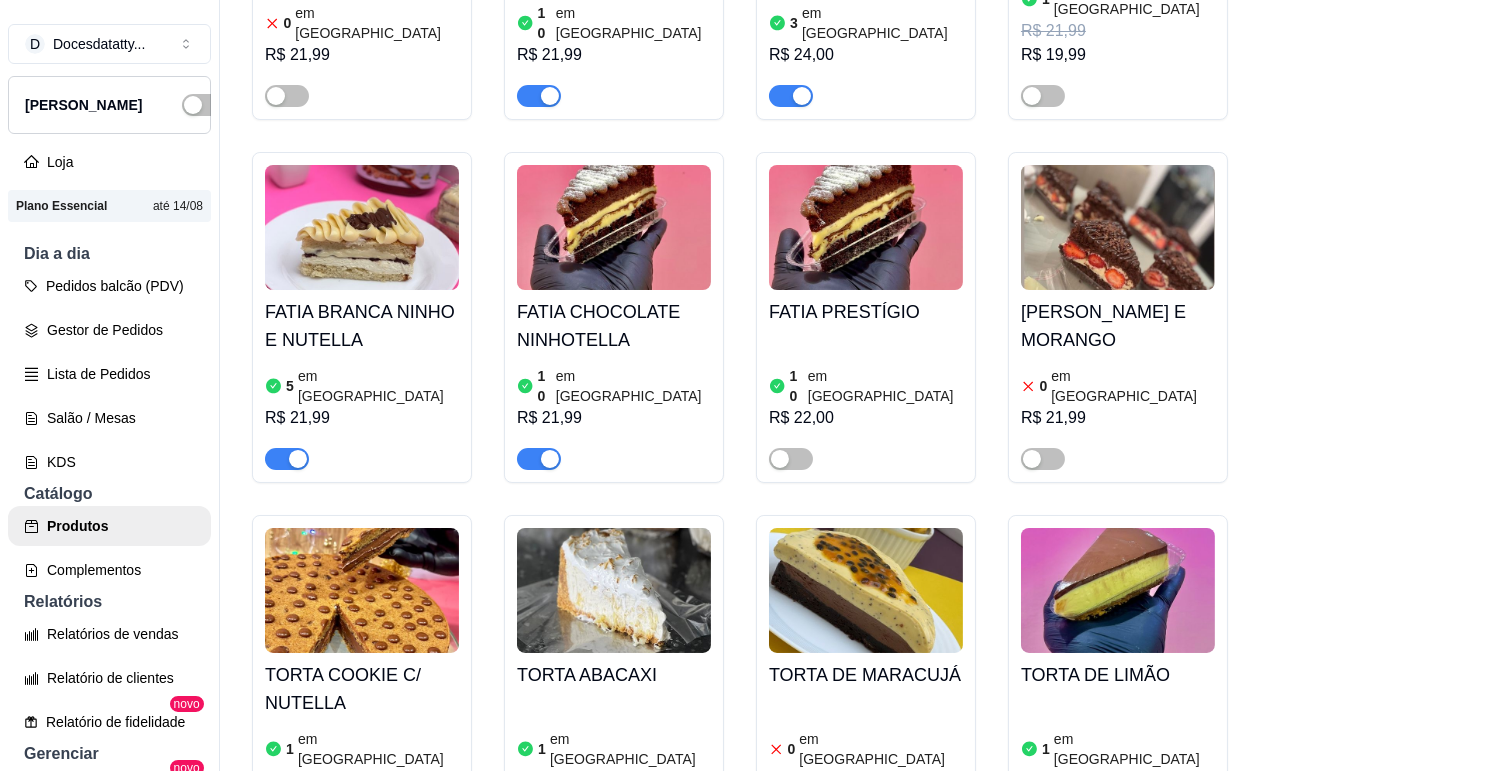 scroll, scrollTop: 2222, scrollLeft: 0, axis: vertical 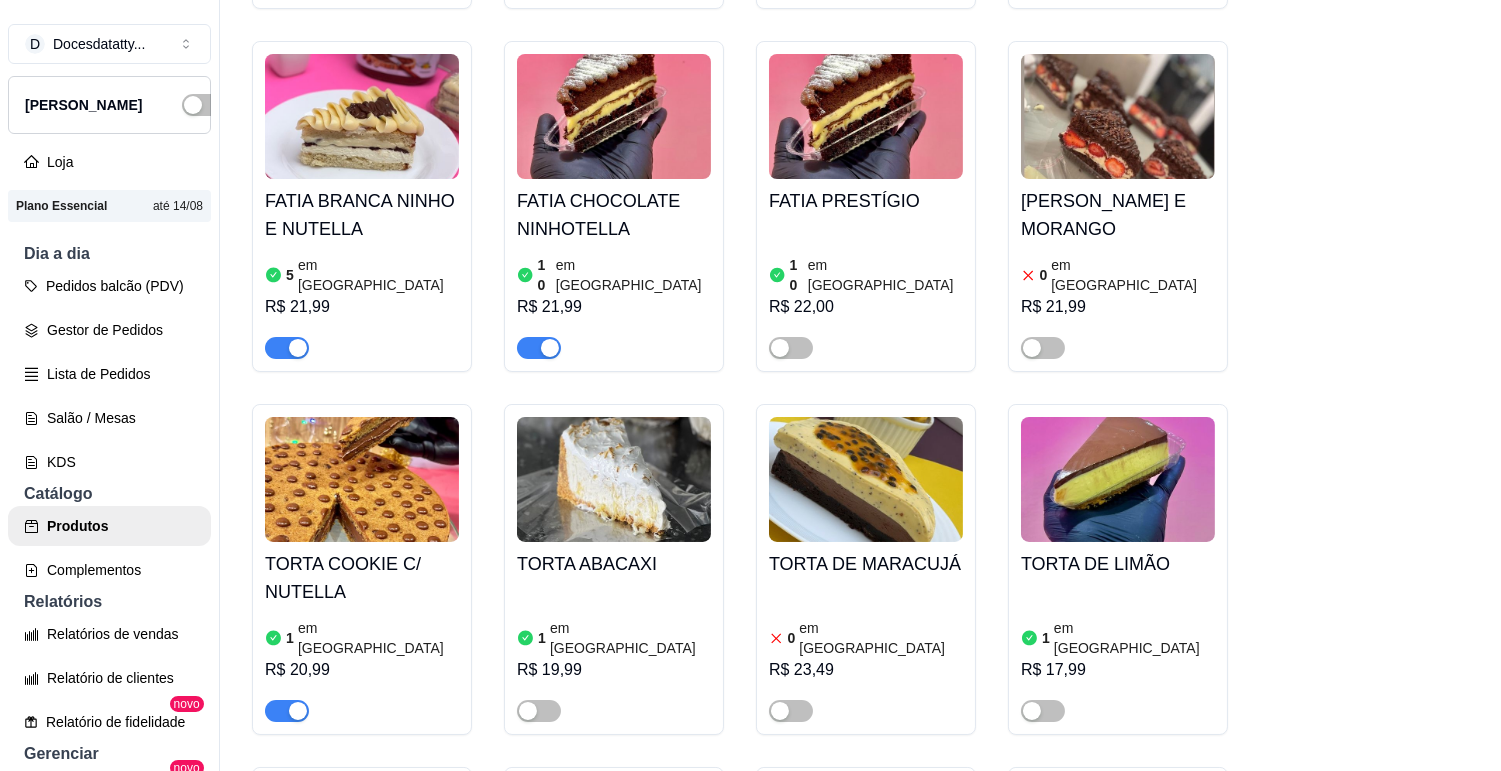 click at bounding box center [362, 479] 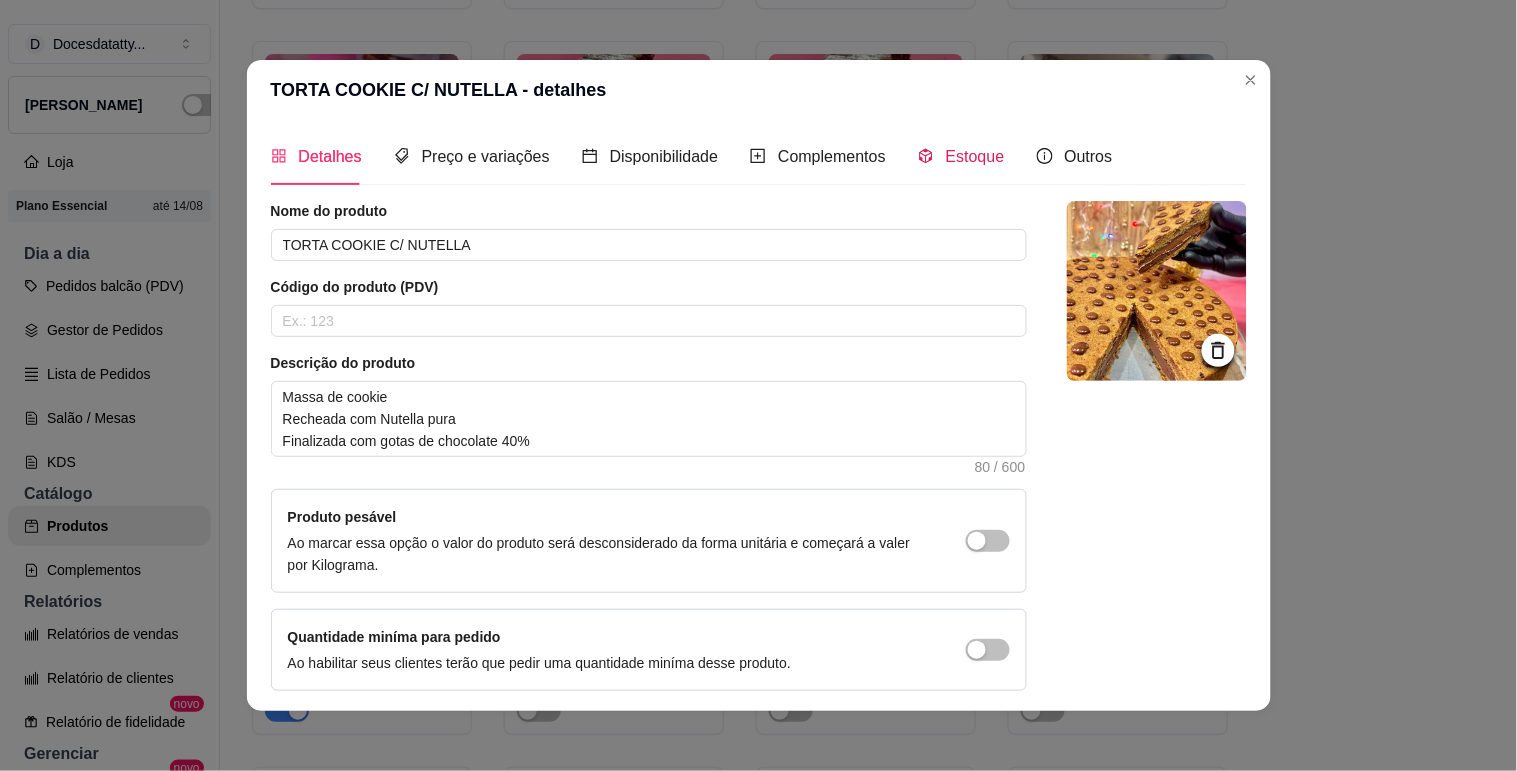 click 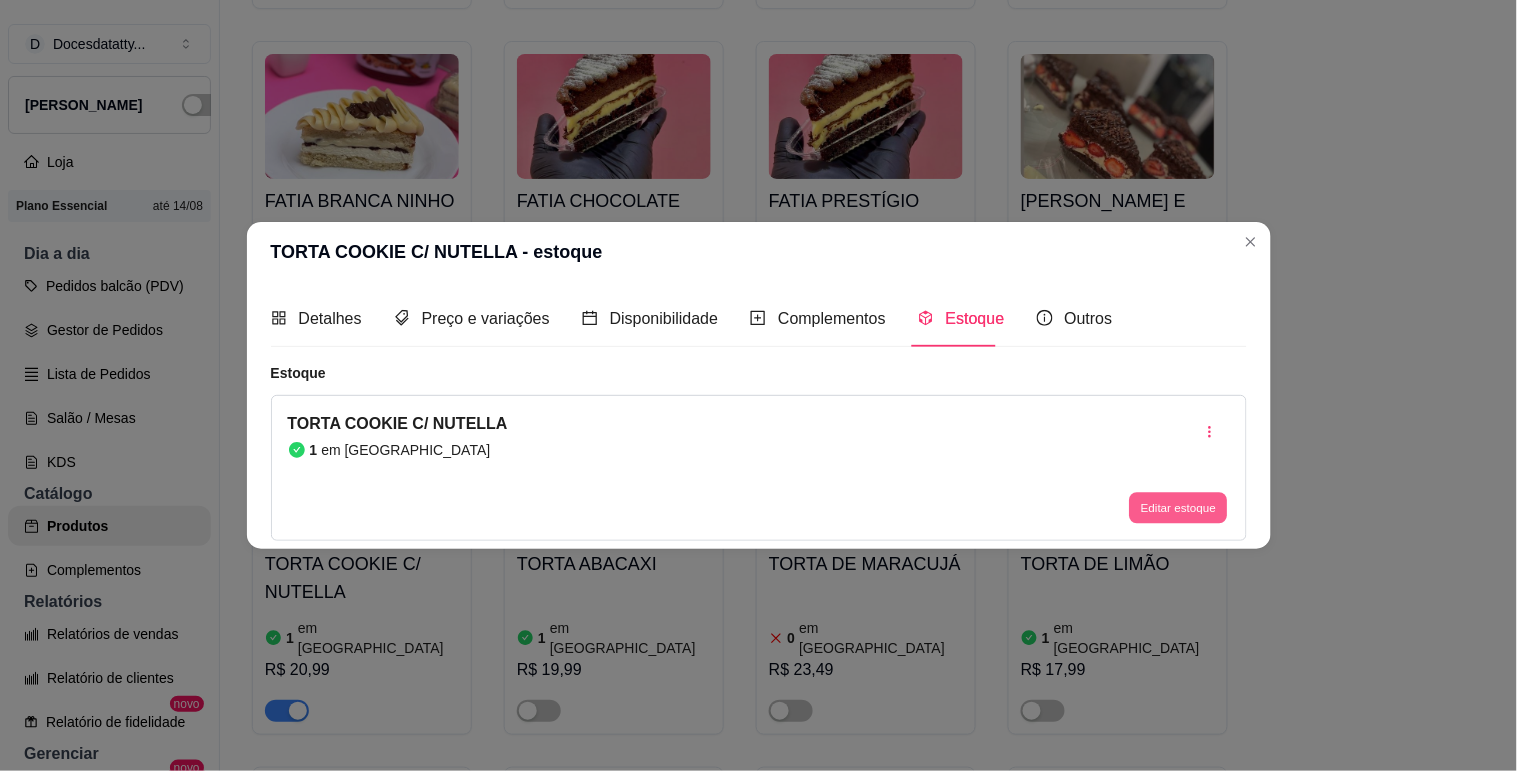 click on "Editar estoque" at bounding box center [1179, 508] 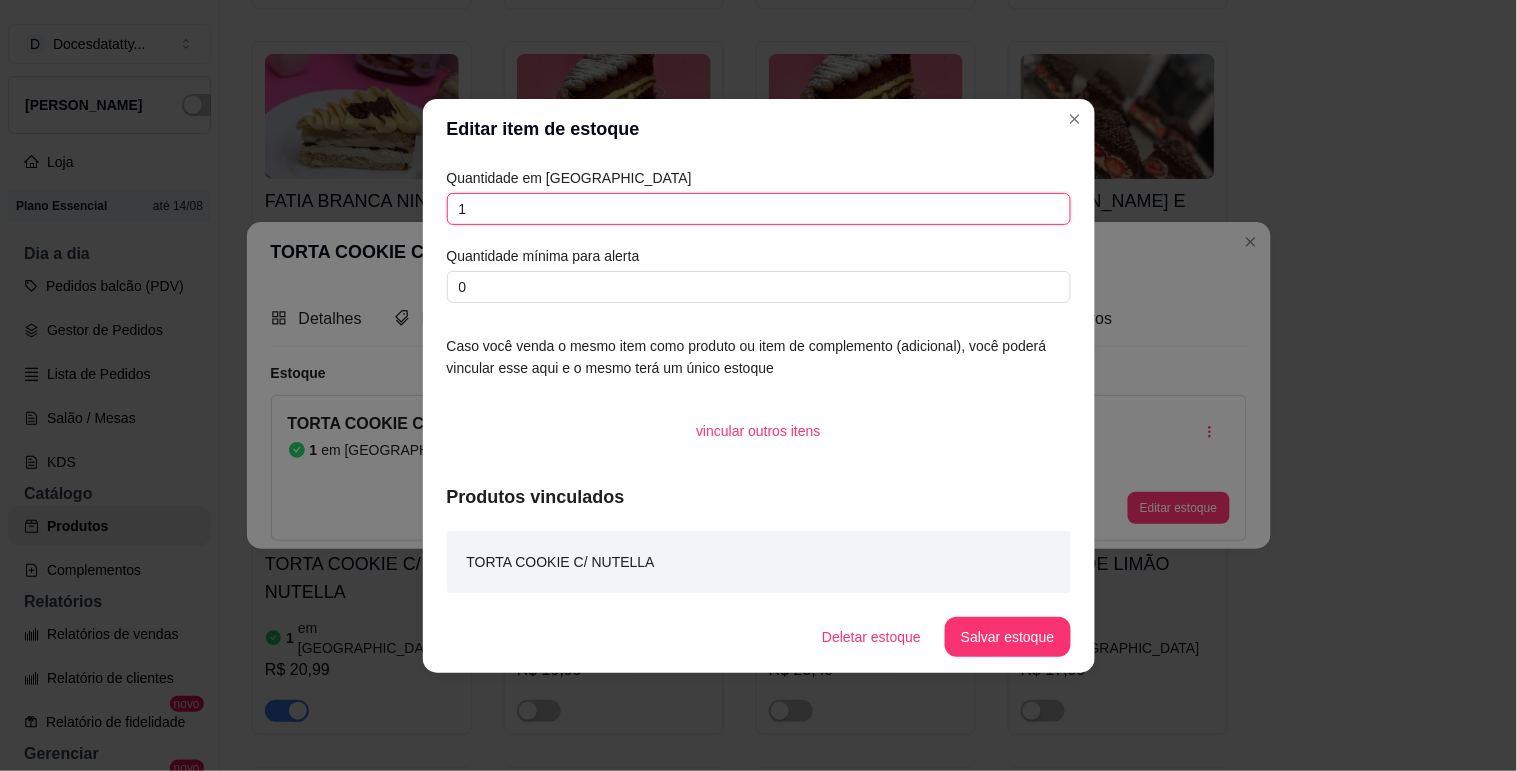 click on "1" at bounding box center (759, 209) 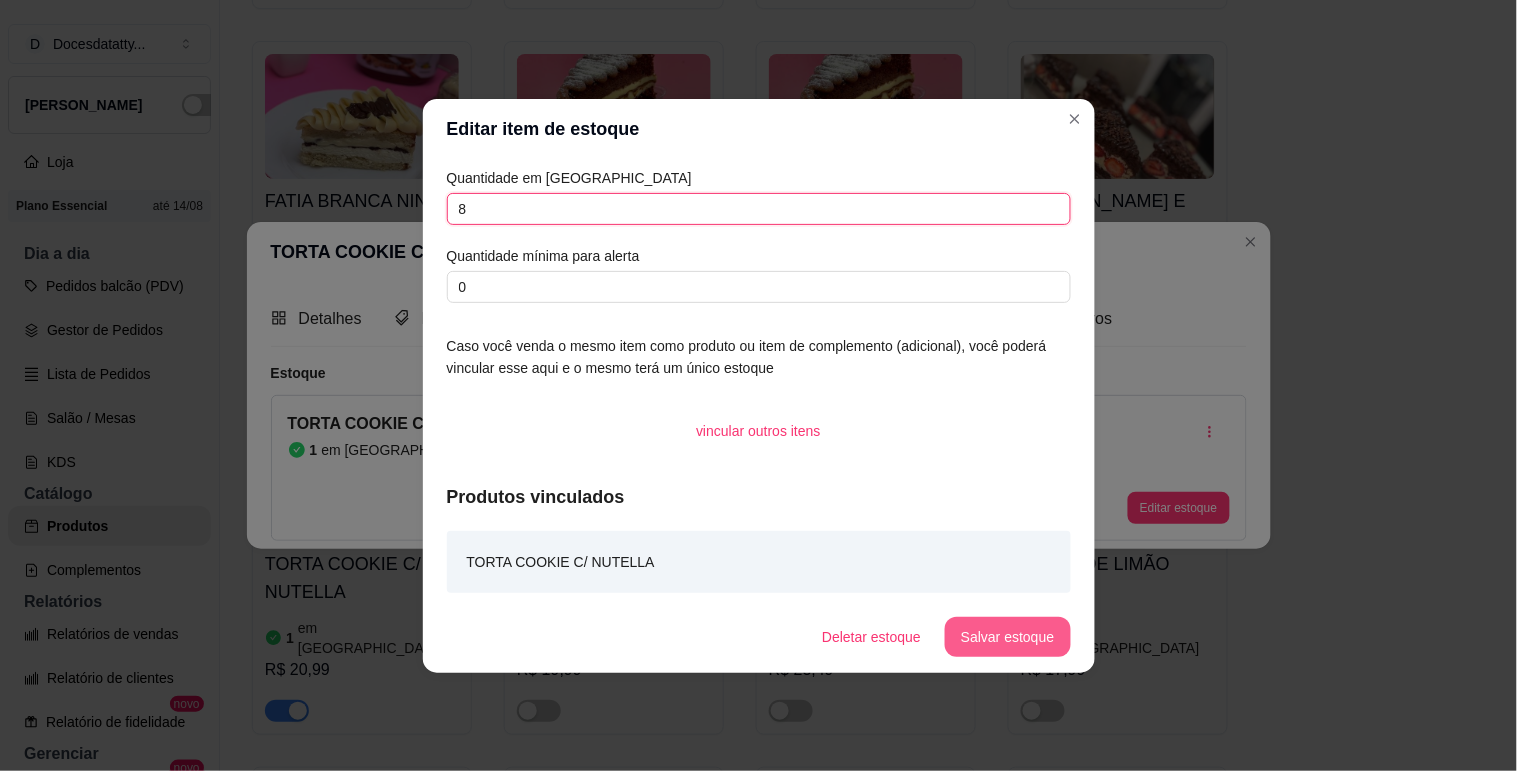 type on "8" 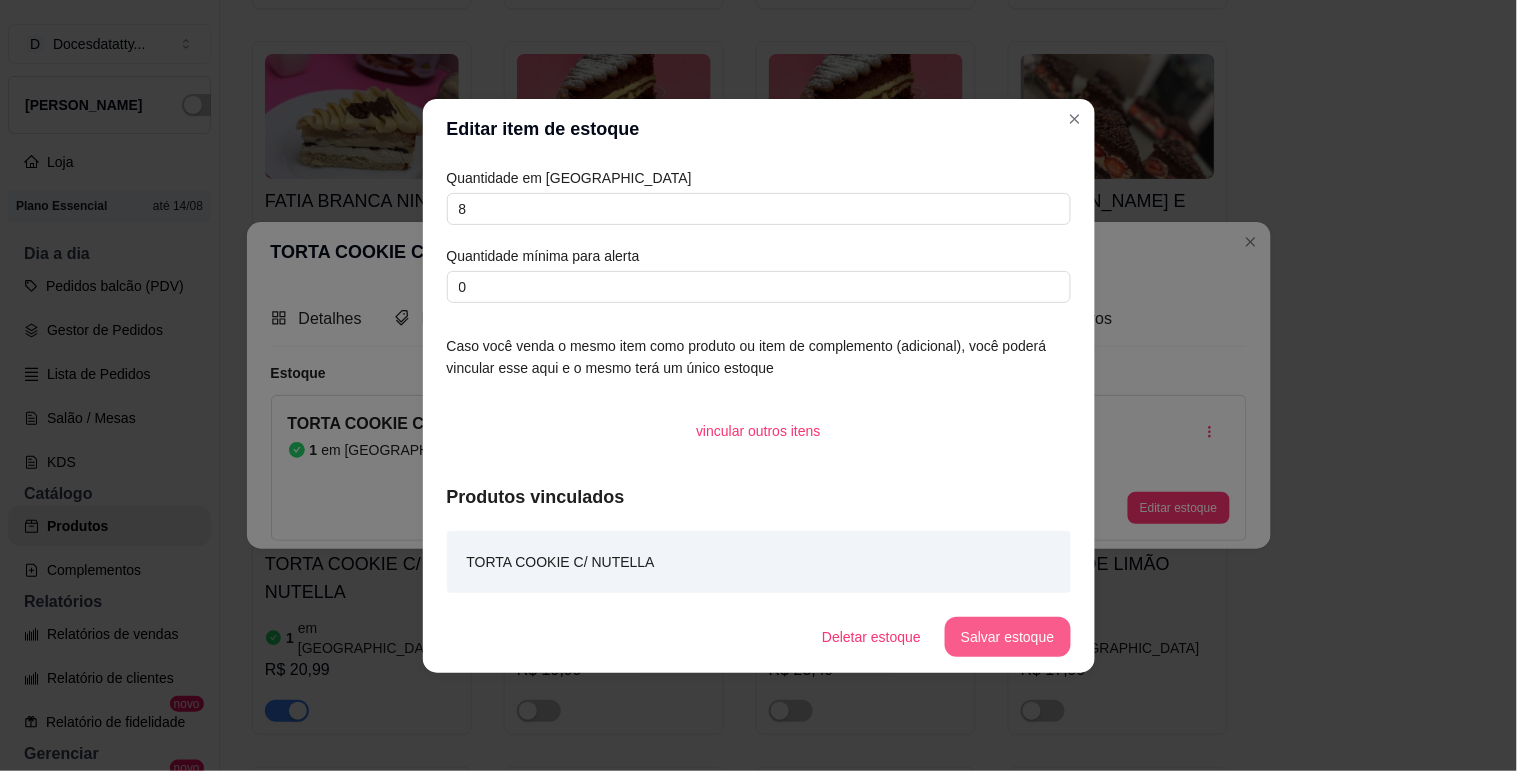 click on "Salvar estoque" at bounding box center [1007, 637] 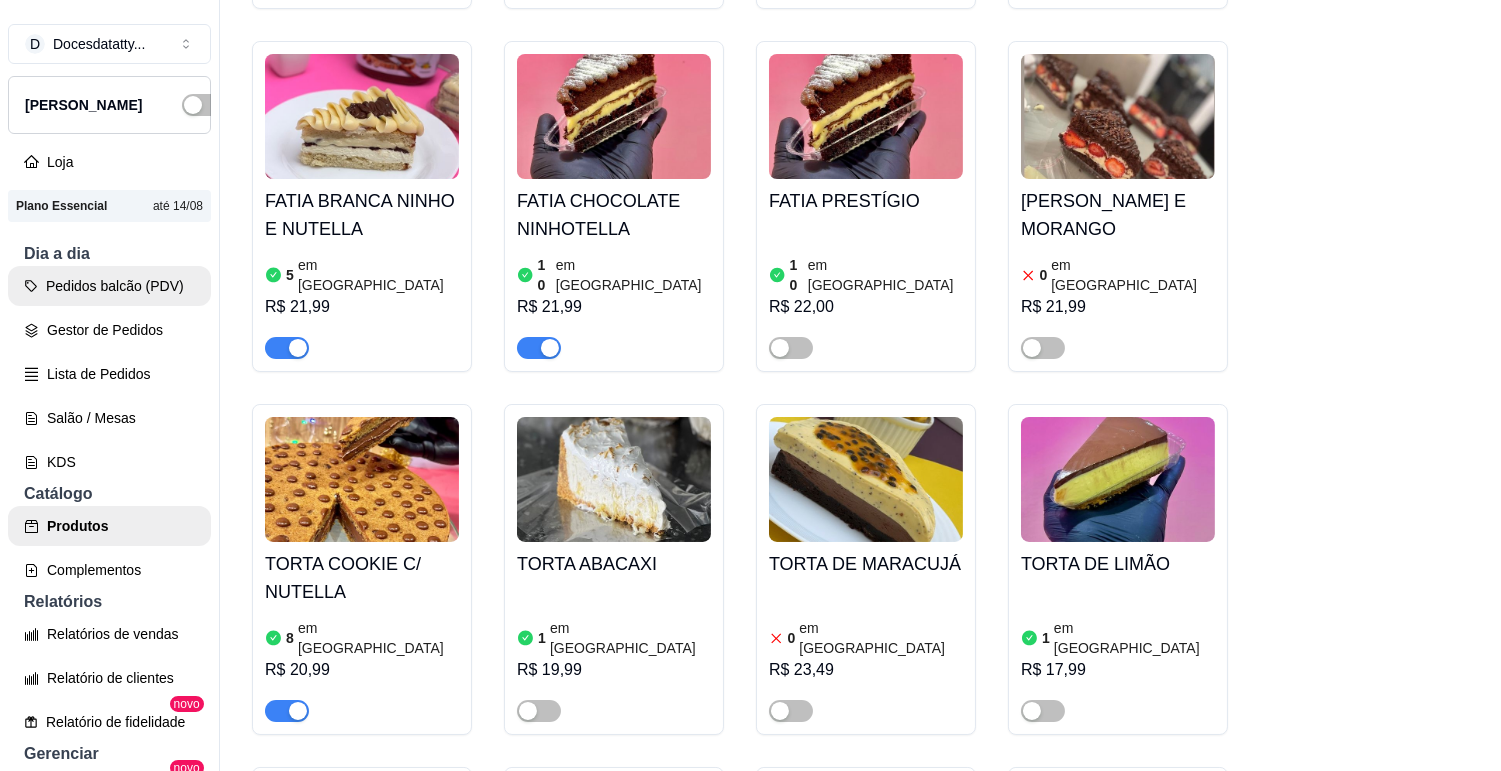 click at bounding box center (362, 479) 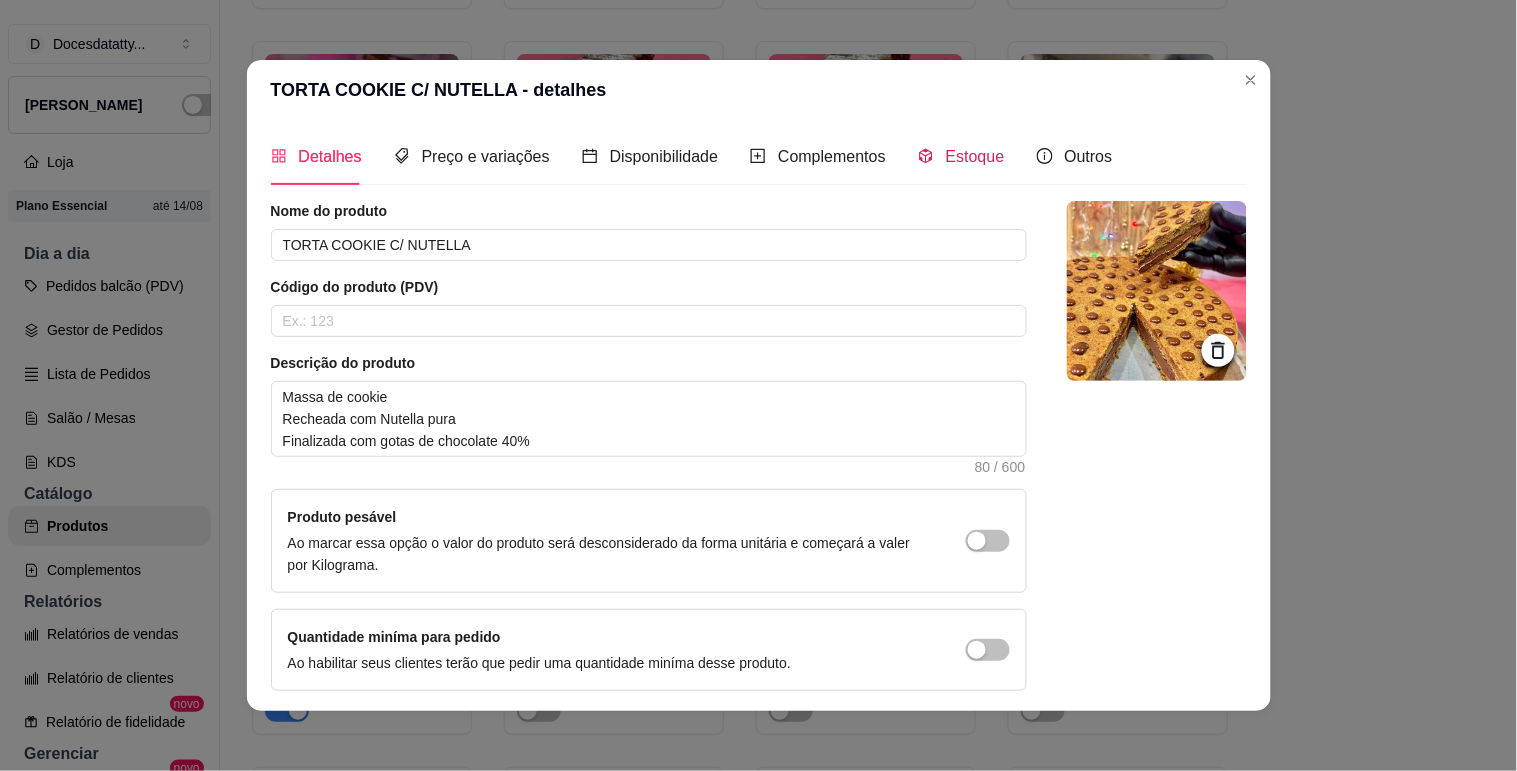 click on "Estoque" at bounding box center (975, 156) 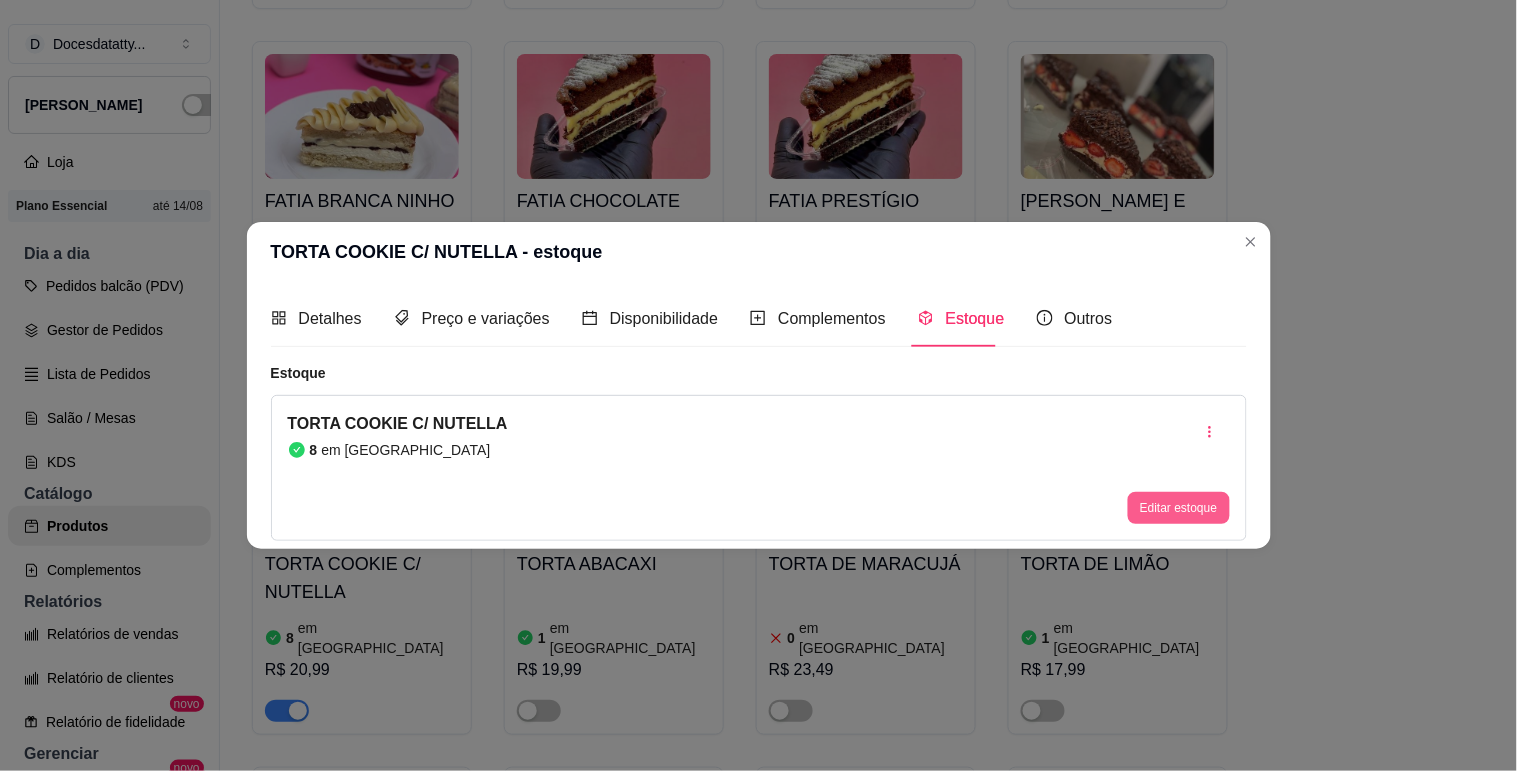 click on "Editar estoque" at bounding box center (1178, 508) 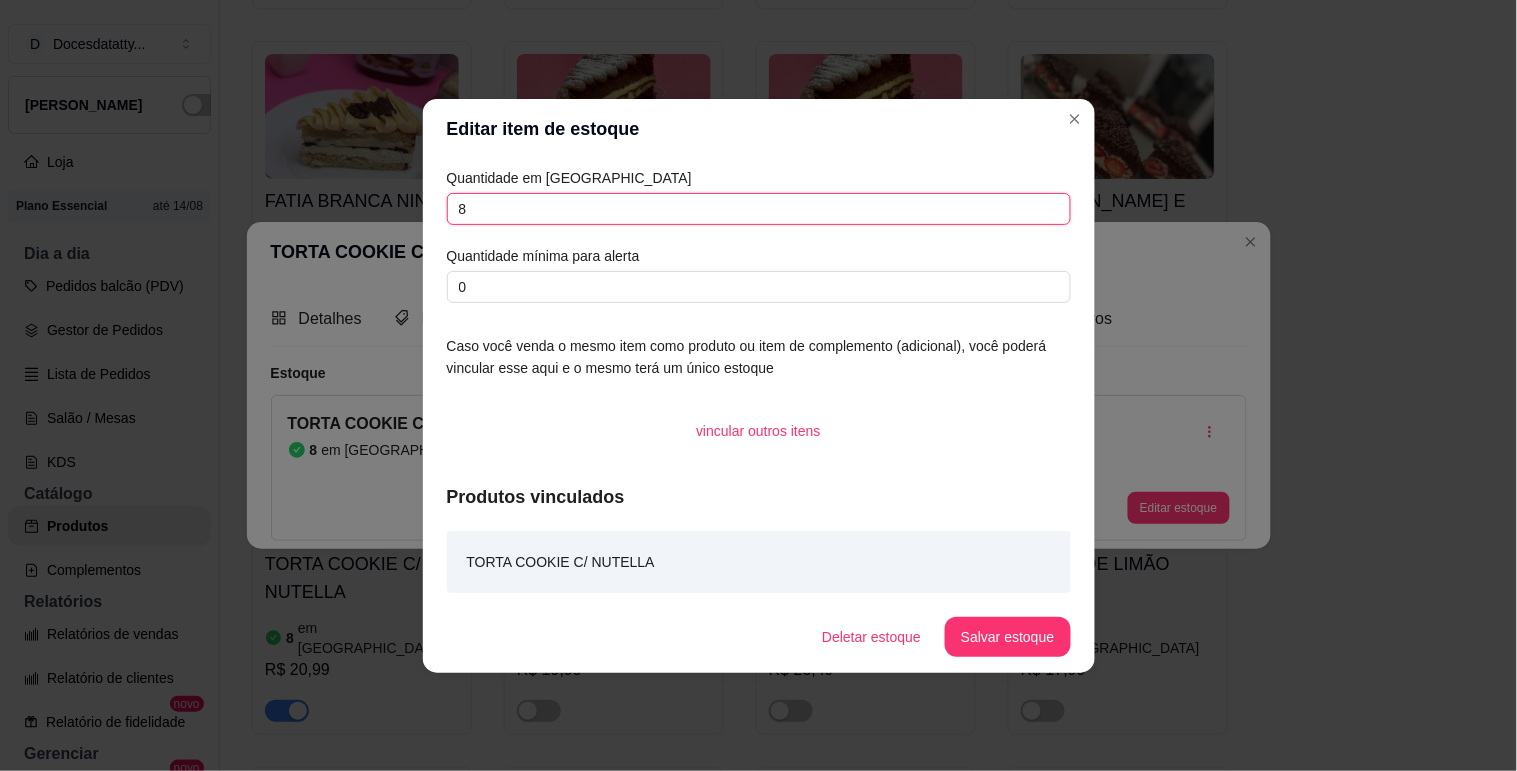 click on "8" at bounding box center [759, 209] 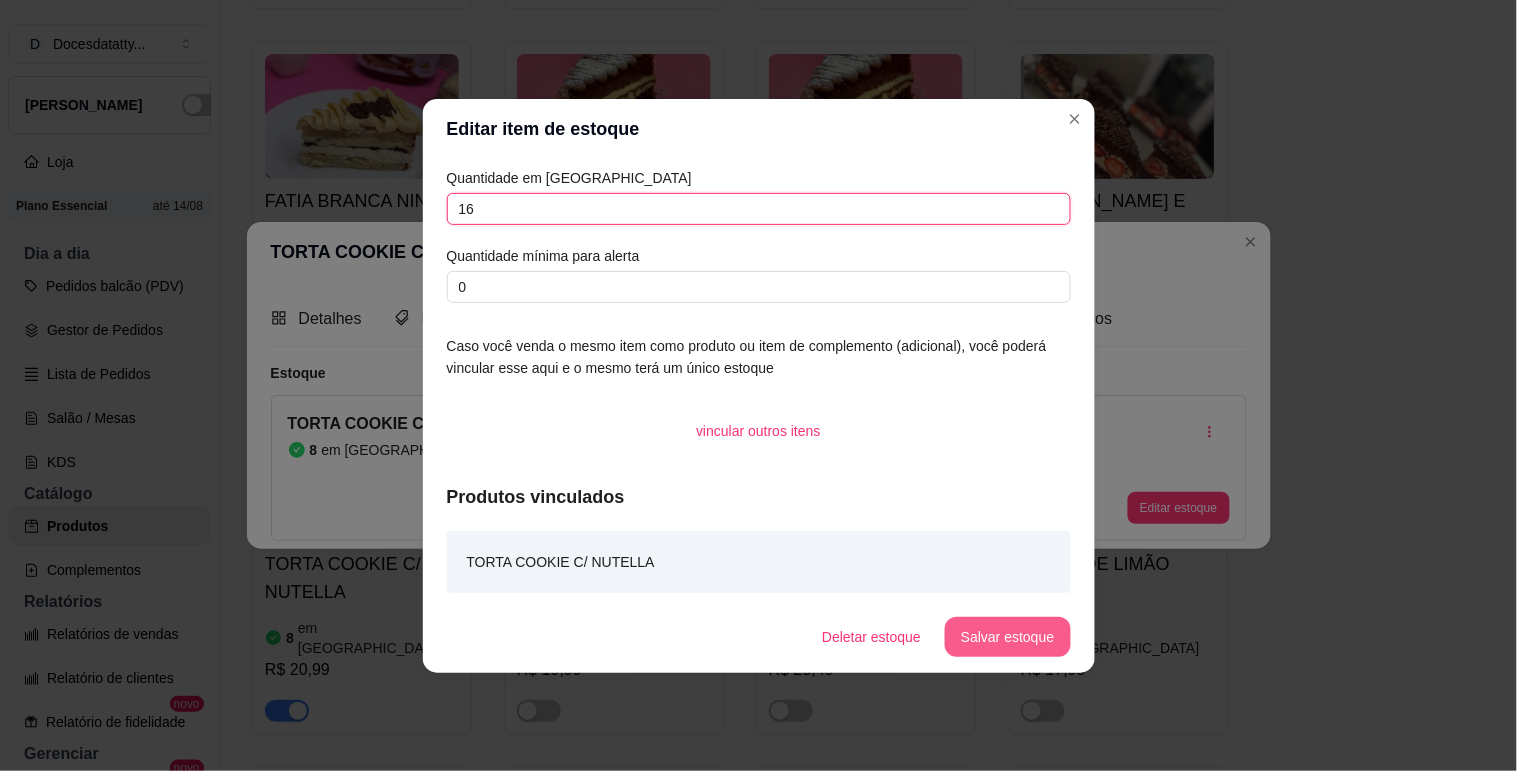 type on "16" 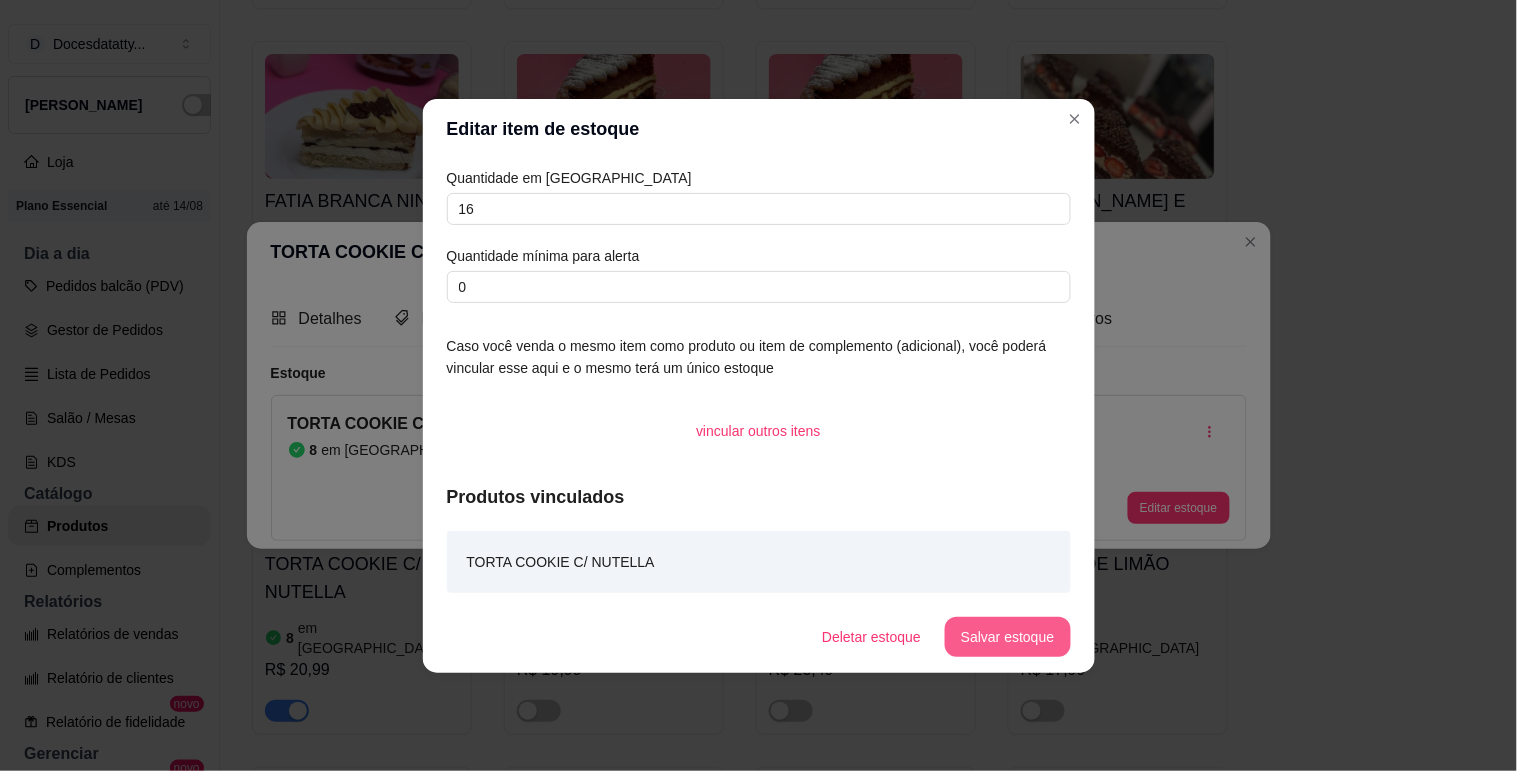 click on "Salvar estoque" at bounding box center [1007, 637] 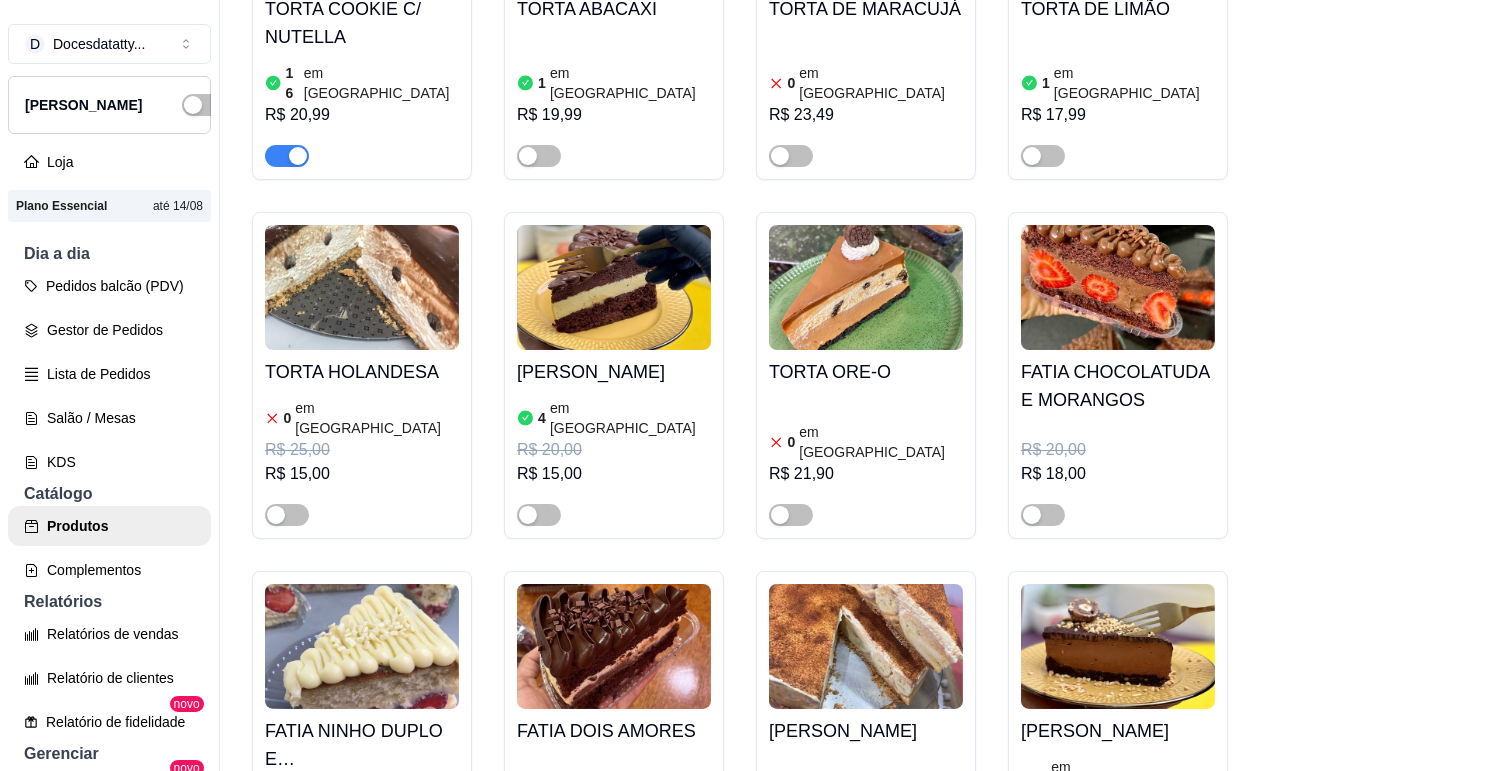 scroll, scrollTop: 2444, scrollLeft: 0, axis: vertical 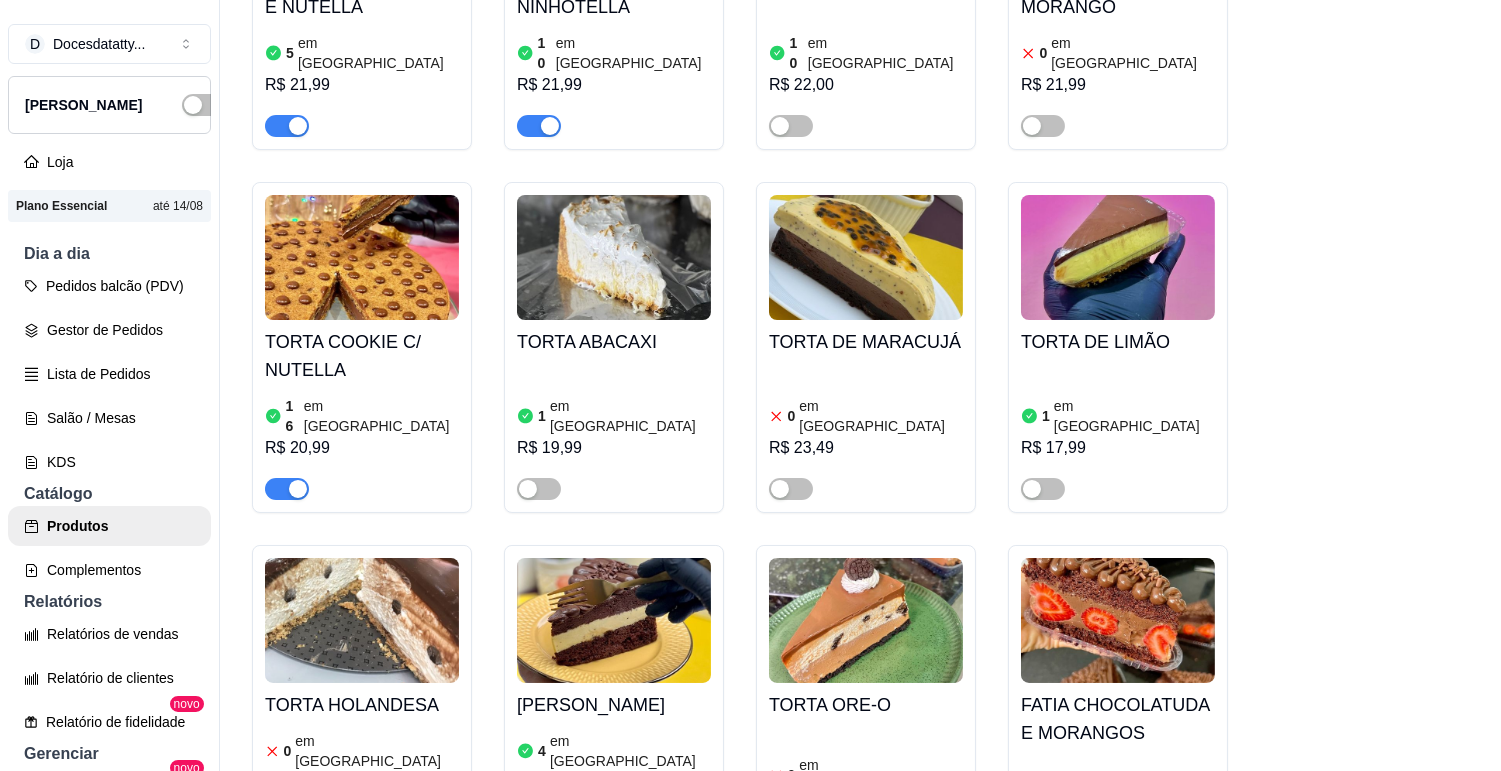 click at bounding box center (866, 257) 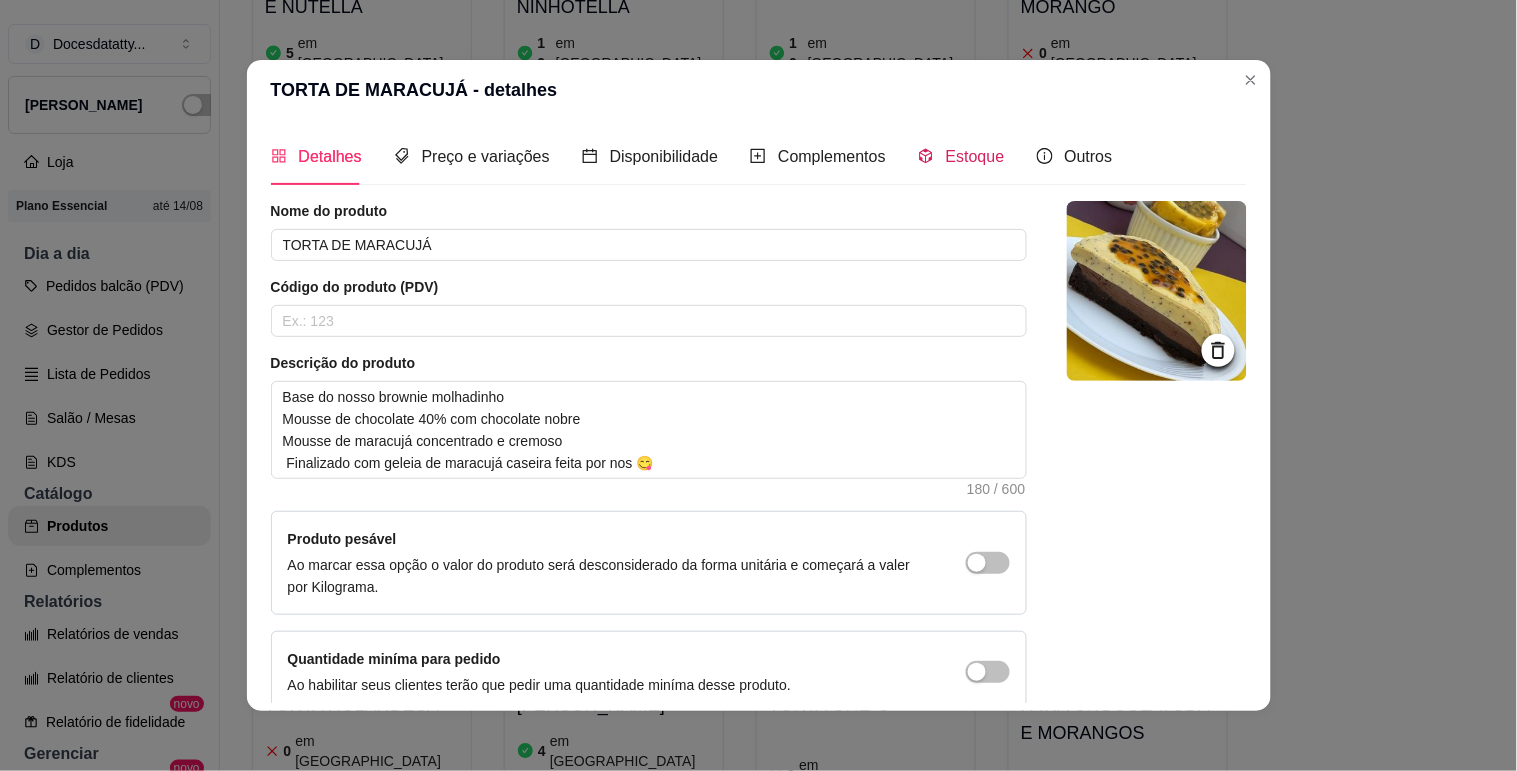 click on "Estoque" at bounding box center (975, 156) 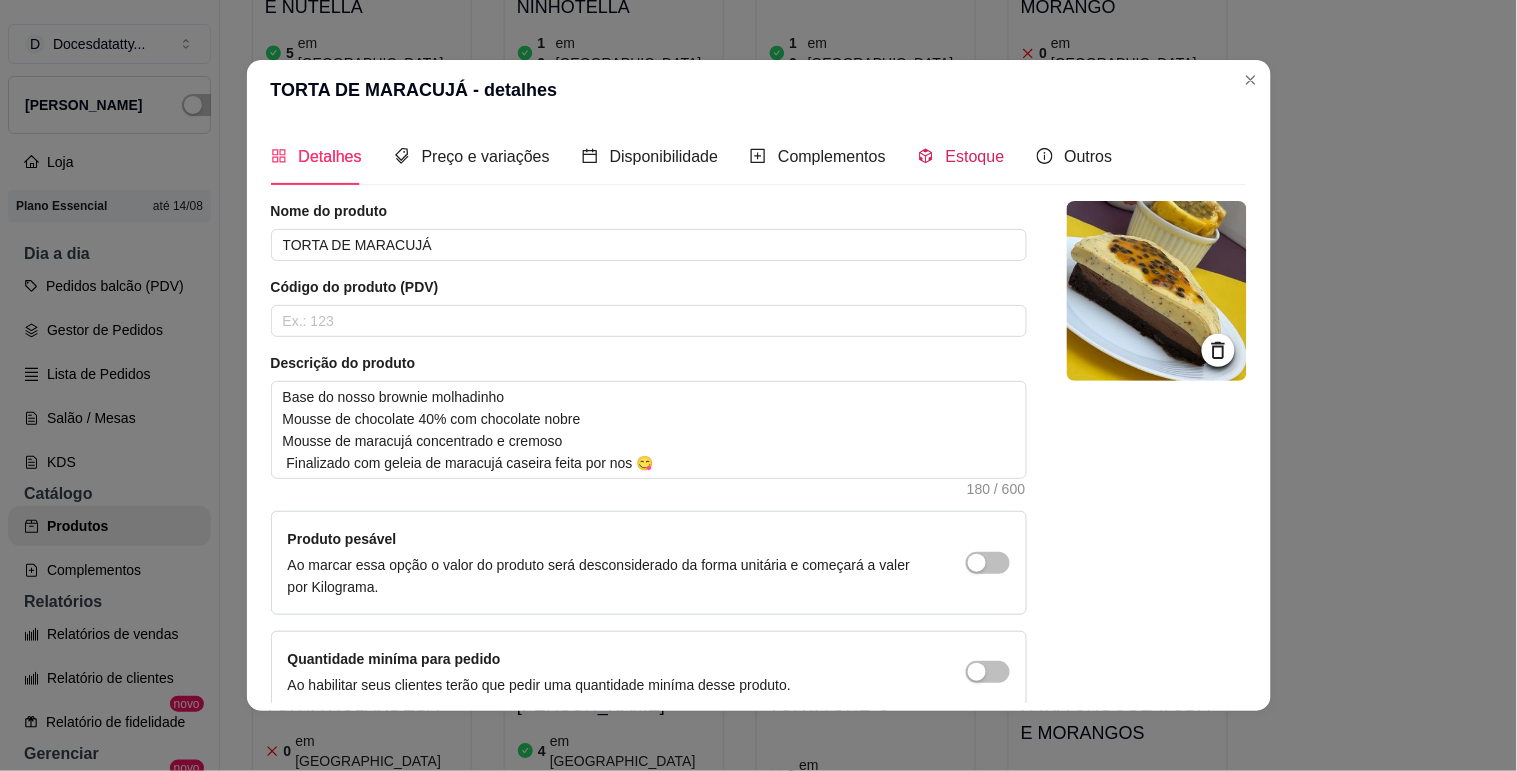 type 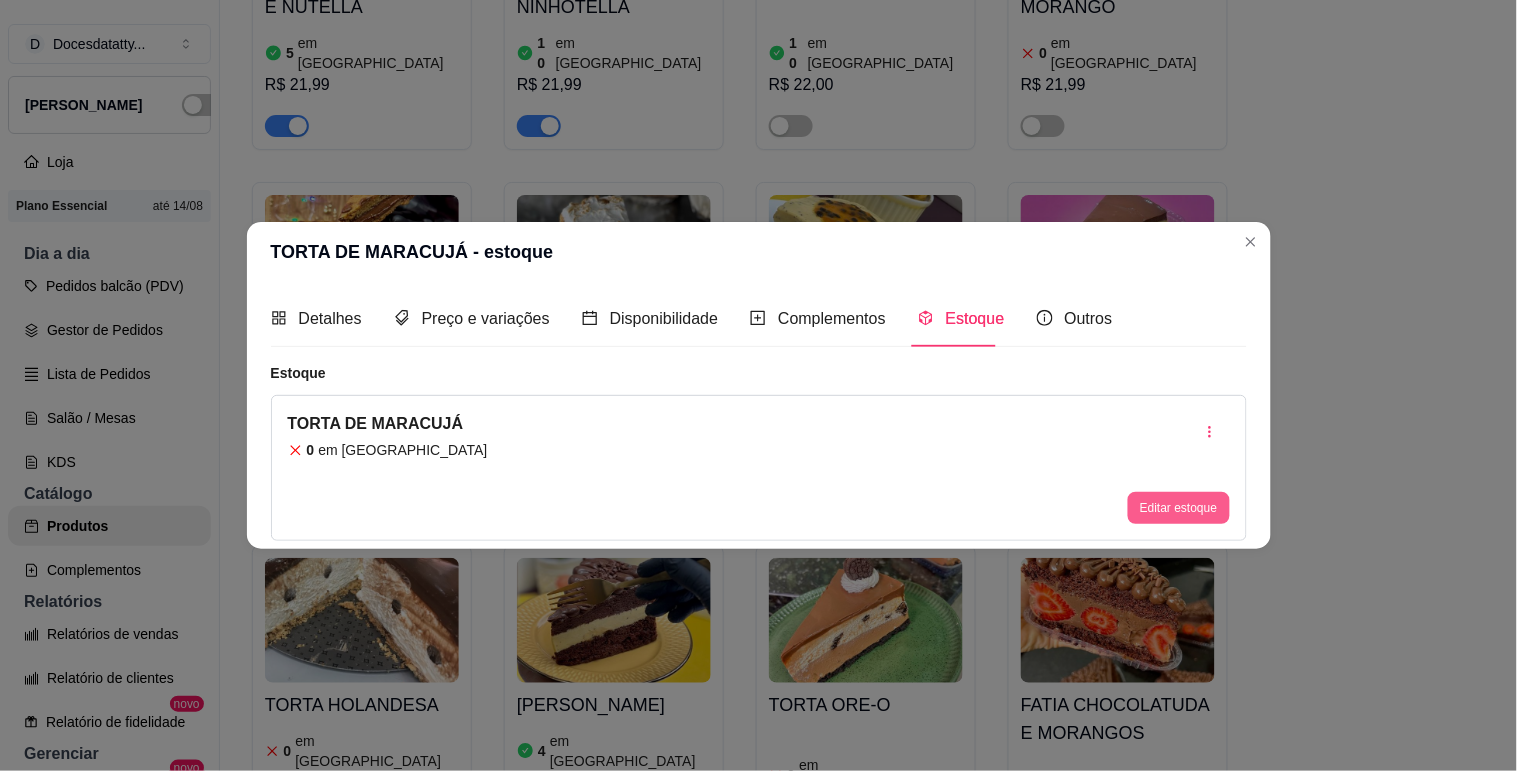 click on "Editar estoque" at bounding box center [1178, 508] 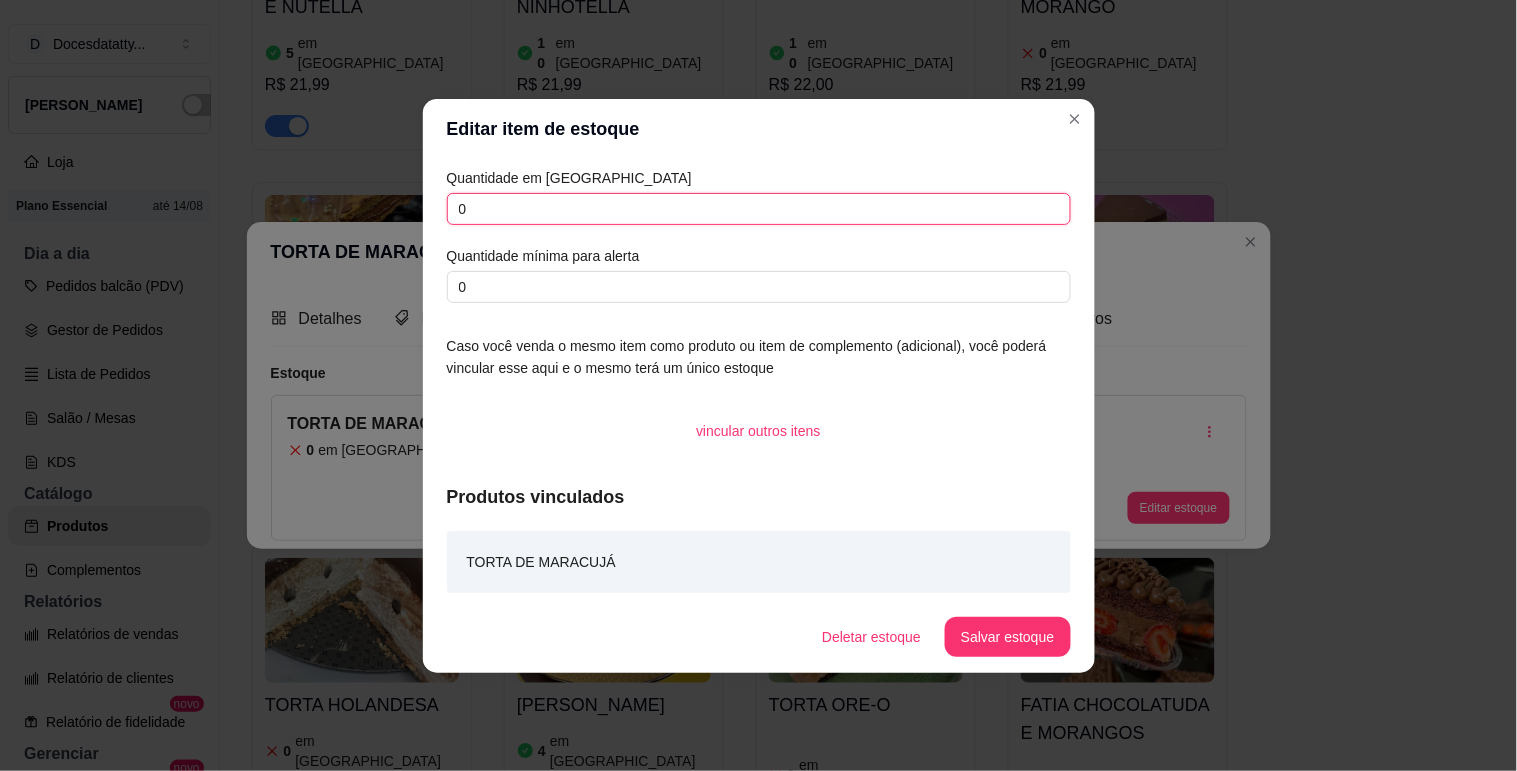 click on "0" at bounding box center [759, 209] 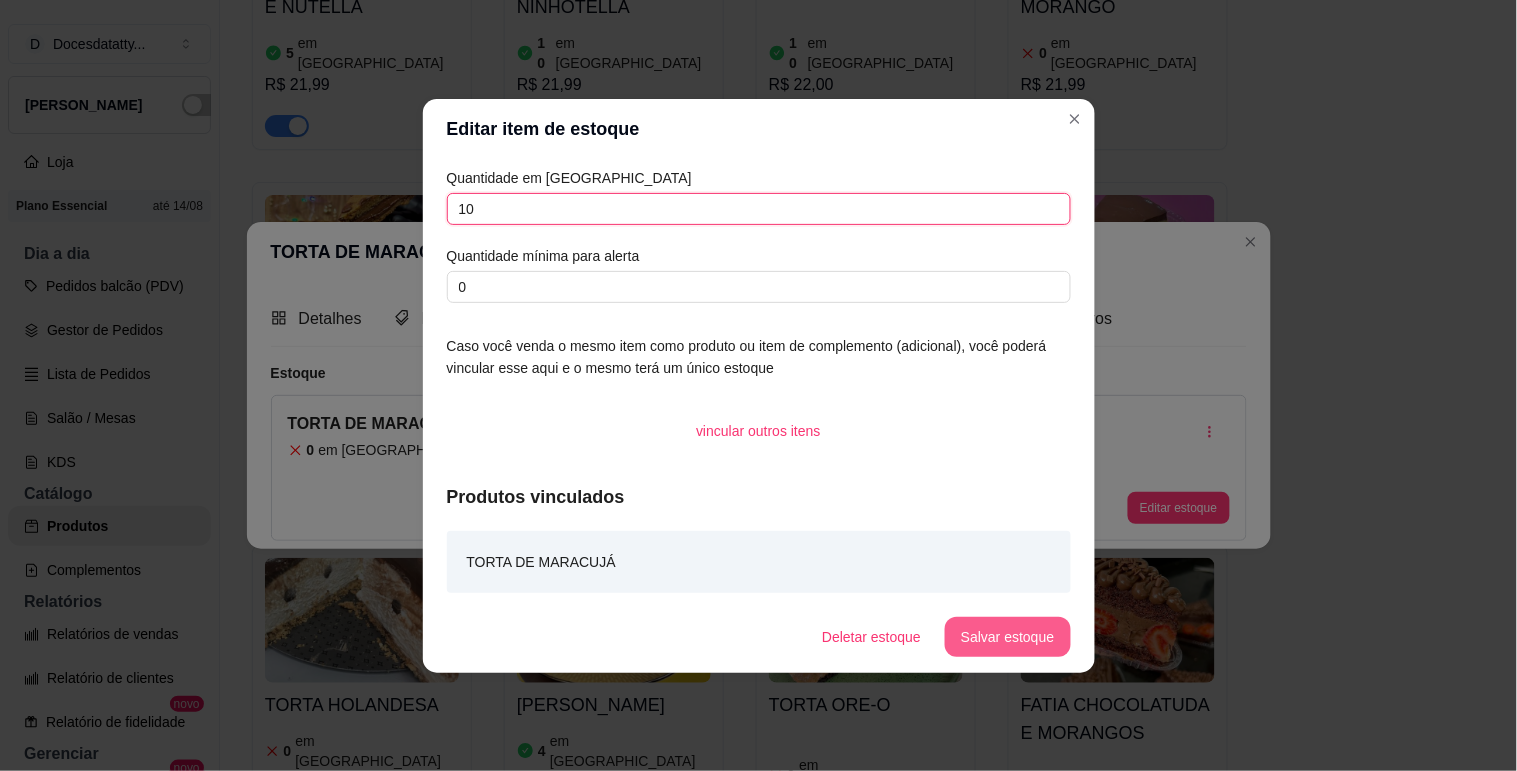 type on "10" 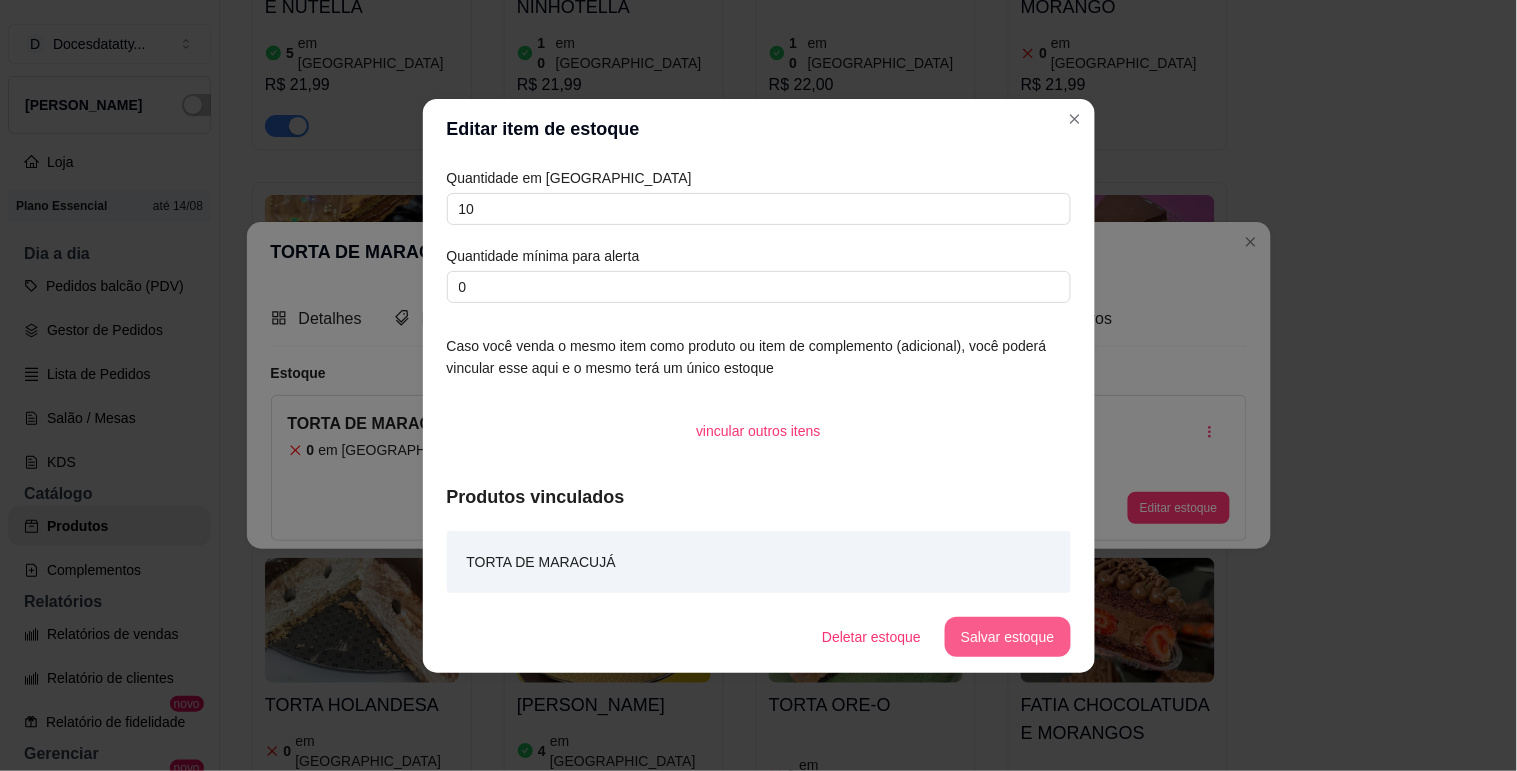 click on "Salvar estoque" at bounding box center (1007, 637) 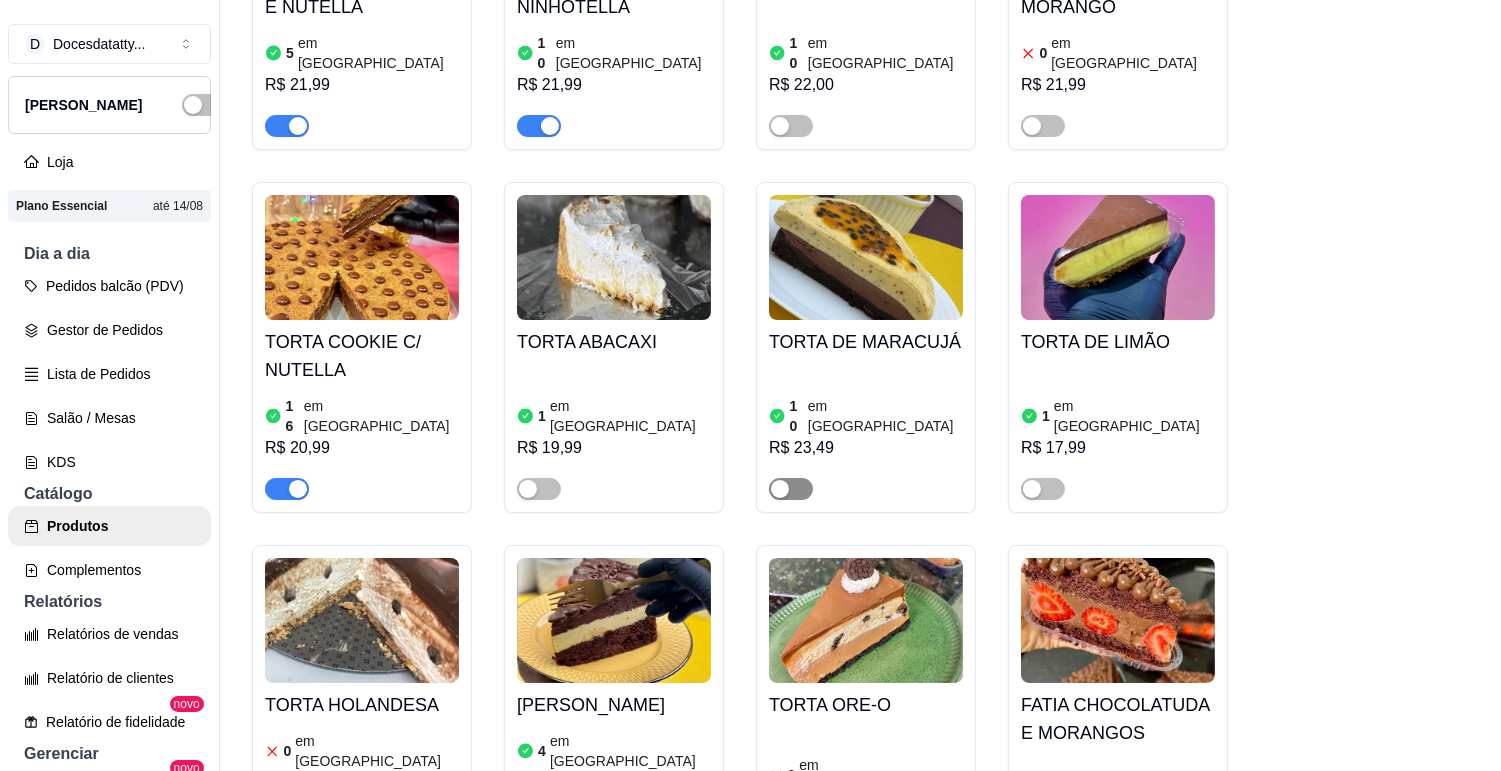 click at bounding box center [791, 489] 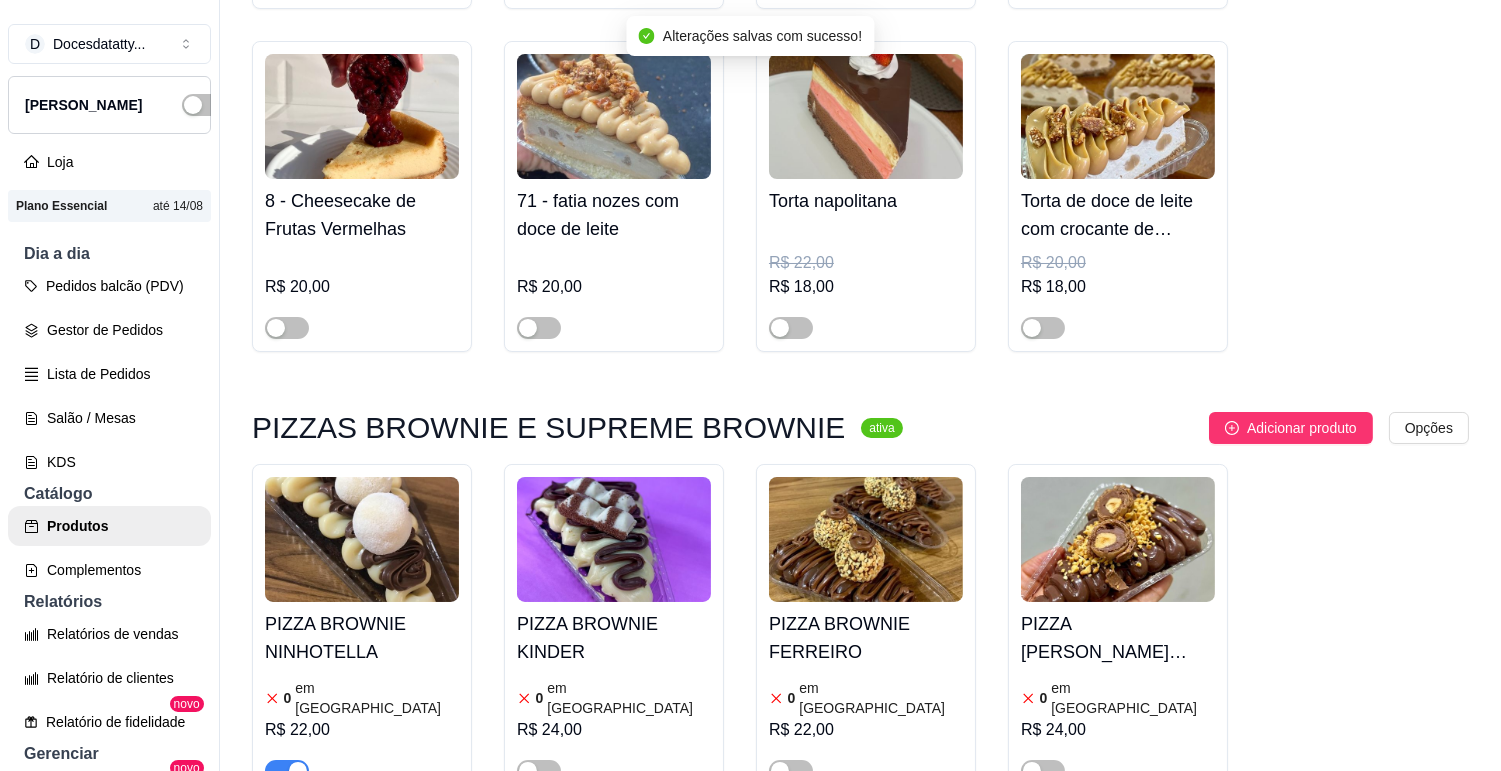 scroll, scrollTop: 3777, scrollLeft: 0, axis: vertical 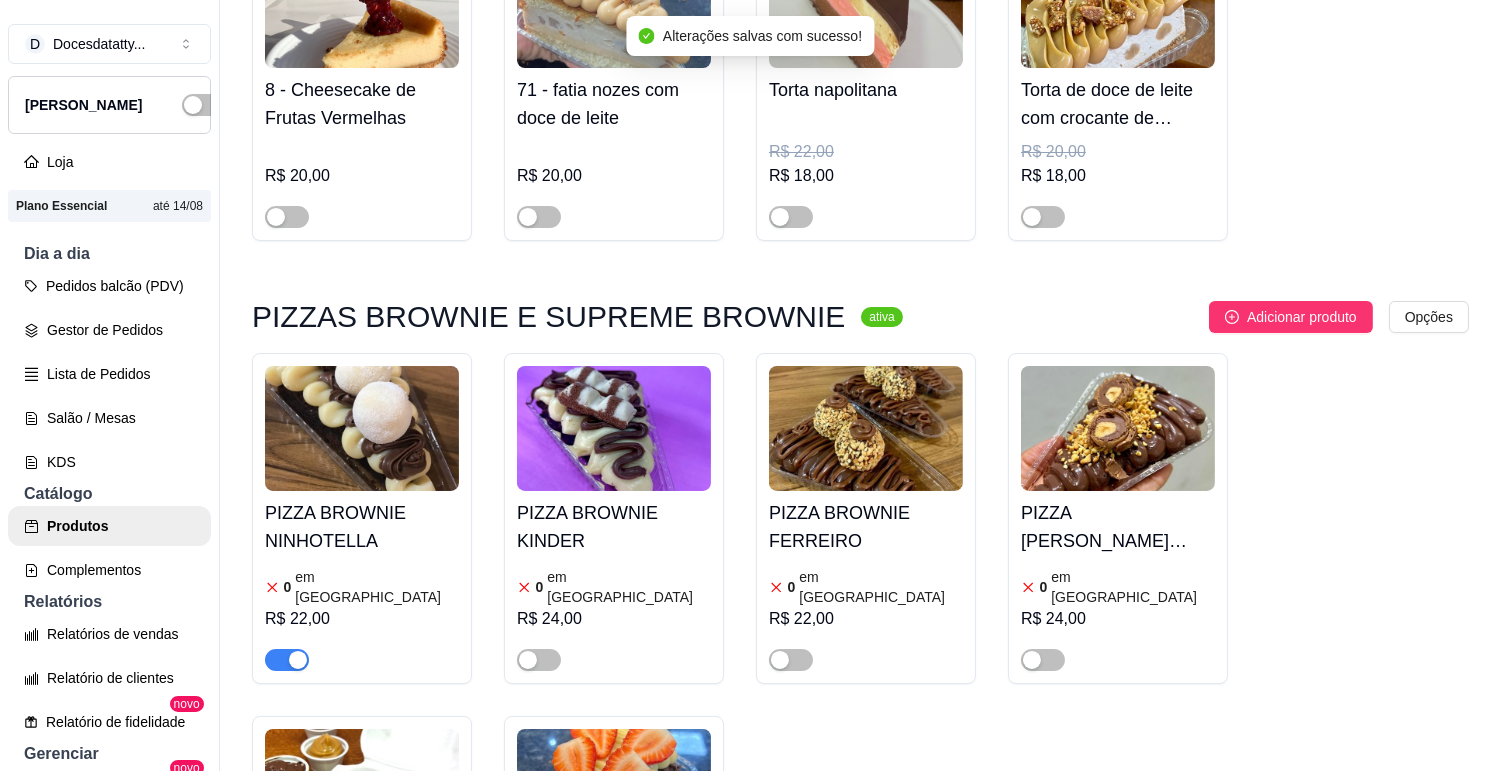 click at bounding box center [362, 428] 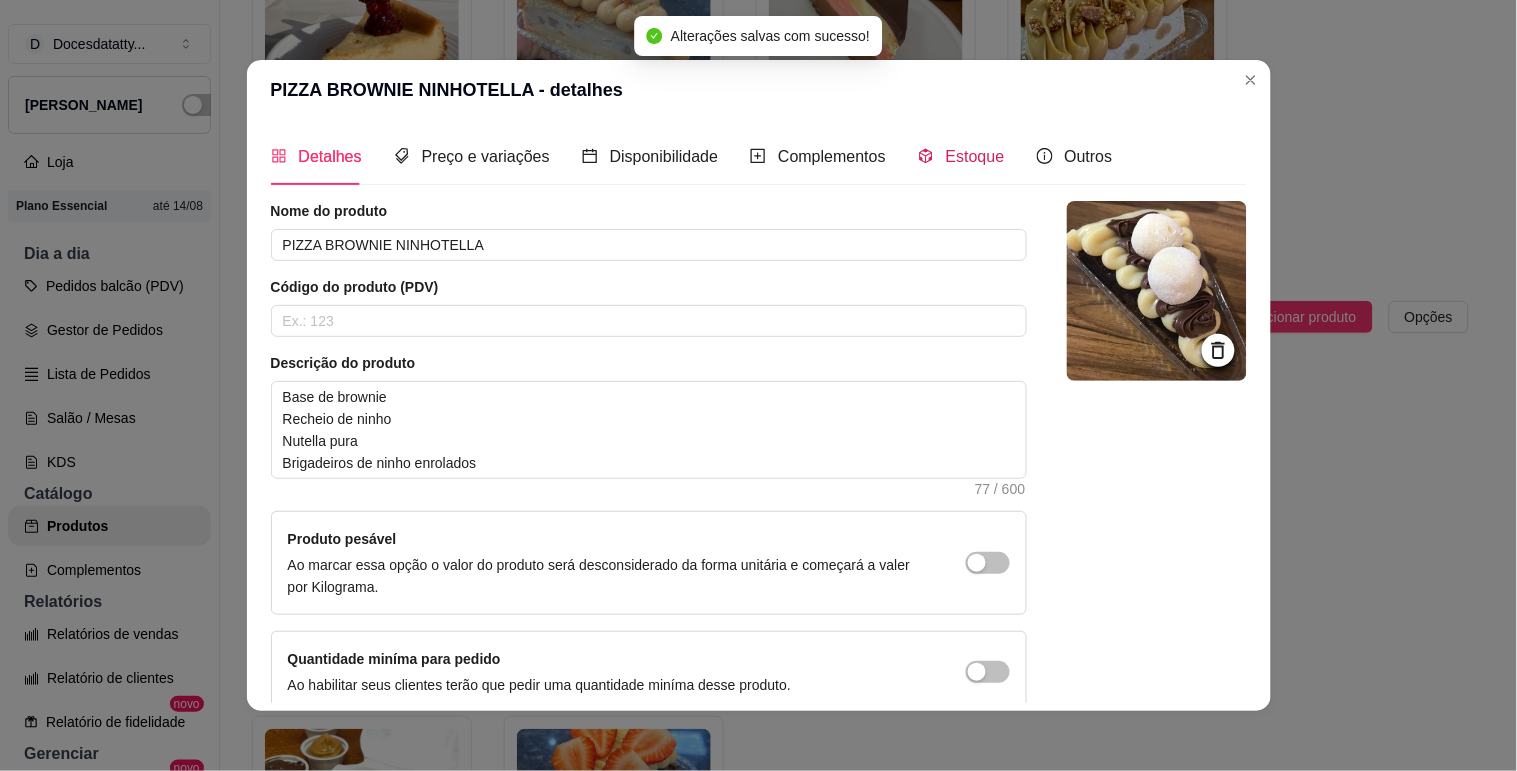 click on "Estoque" at bounding box center [975, 156] 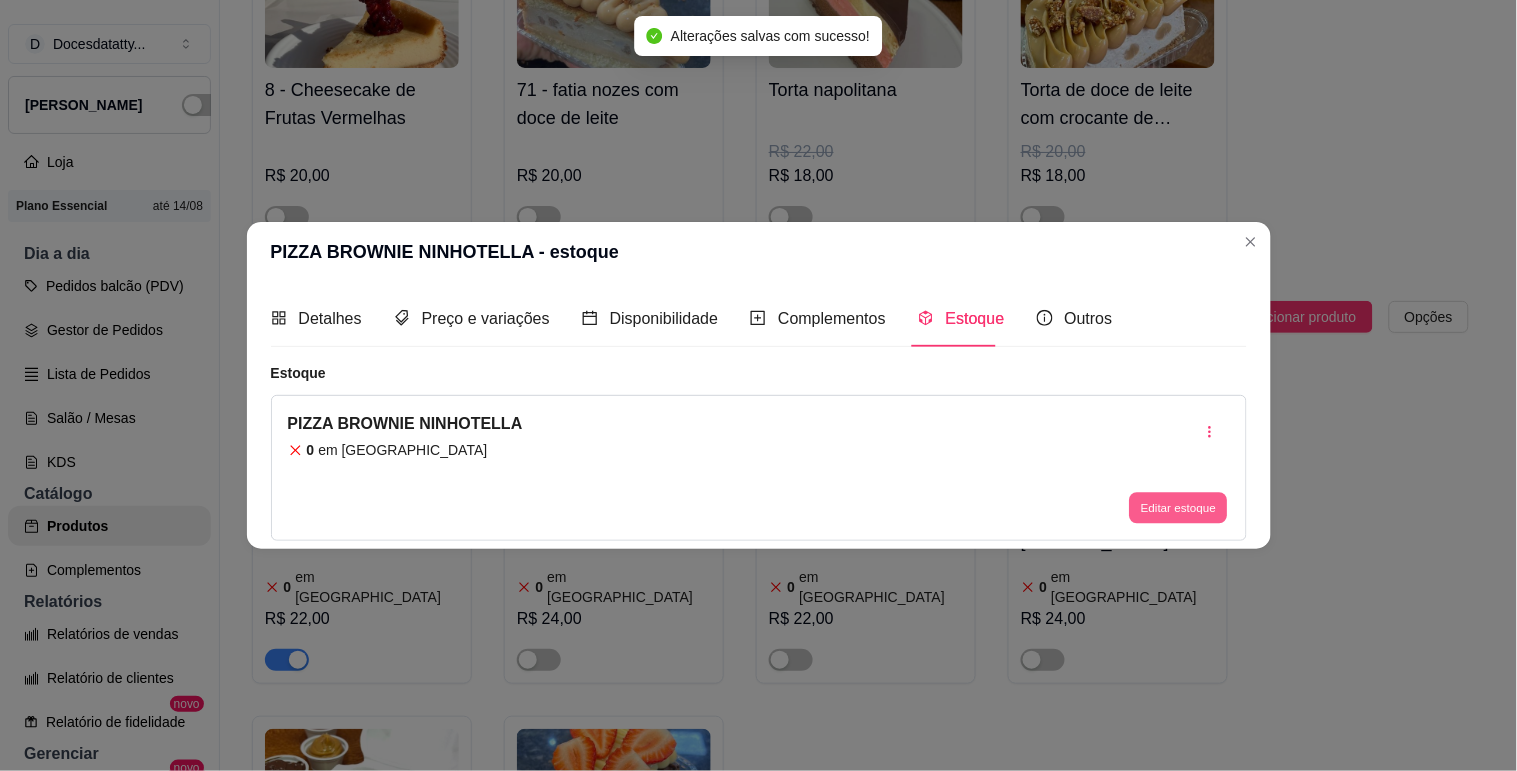 click on "Editar estoque" at bounding box center (1179, 508) 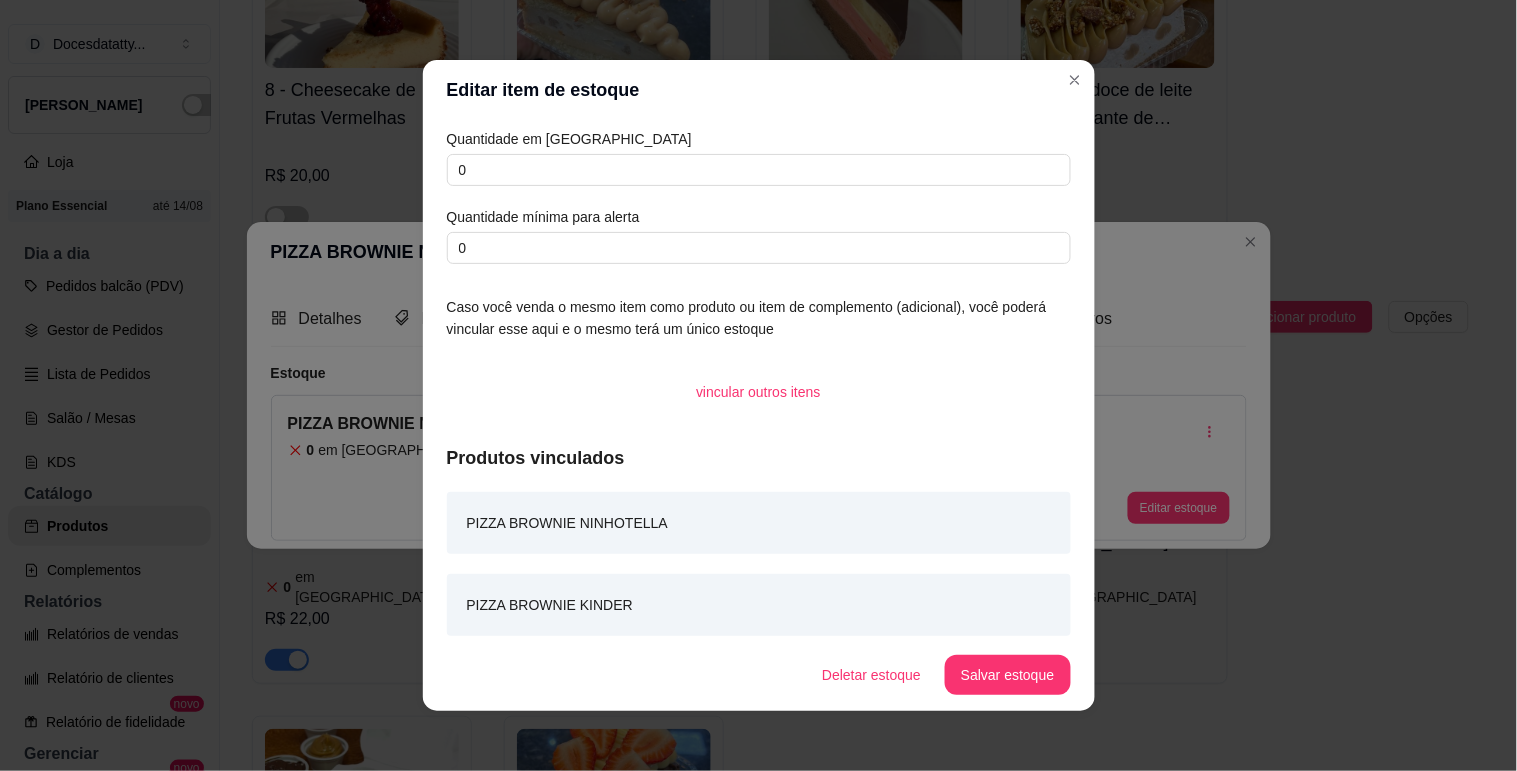 click on "Quantidade   em estoque 0 Quantidade   mínima para alerta 0" at bounding box center (759, 196) 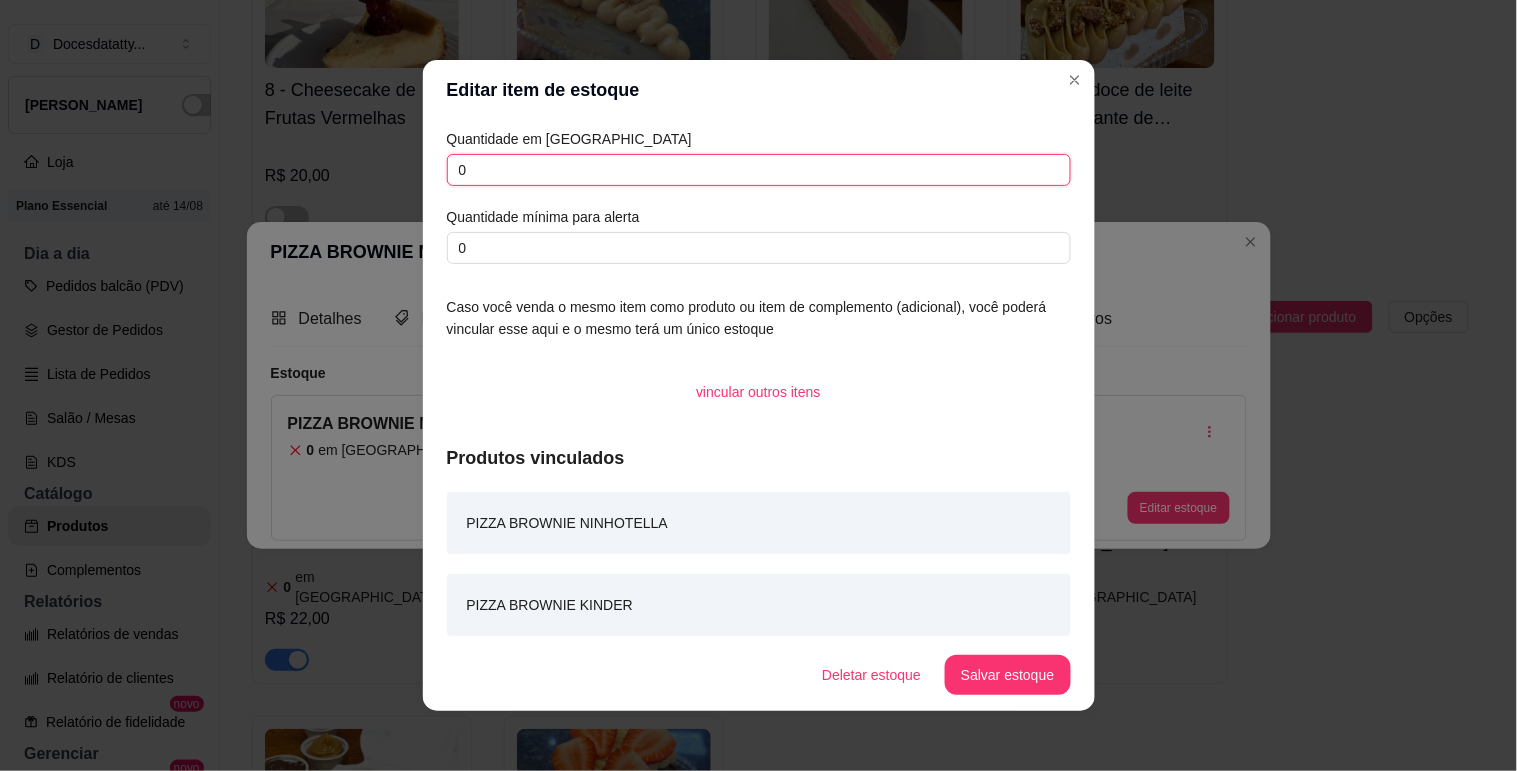 click on "0" at bounding box center (759, 170) 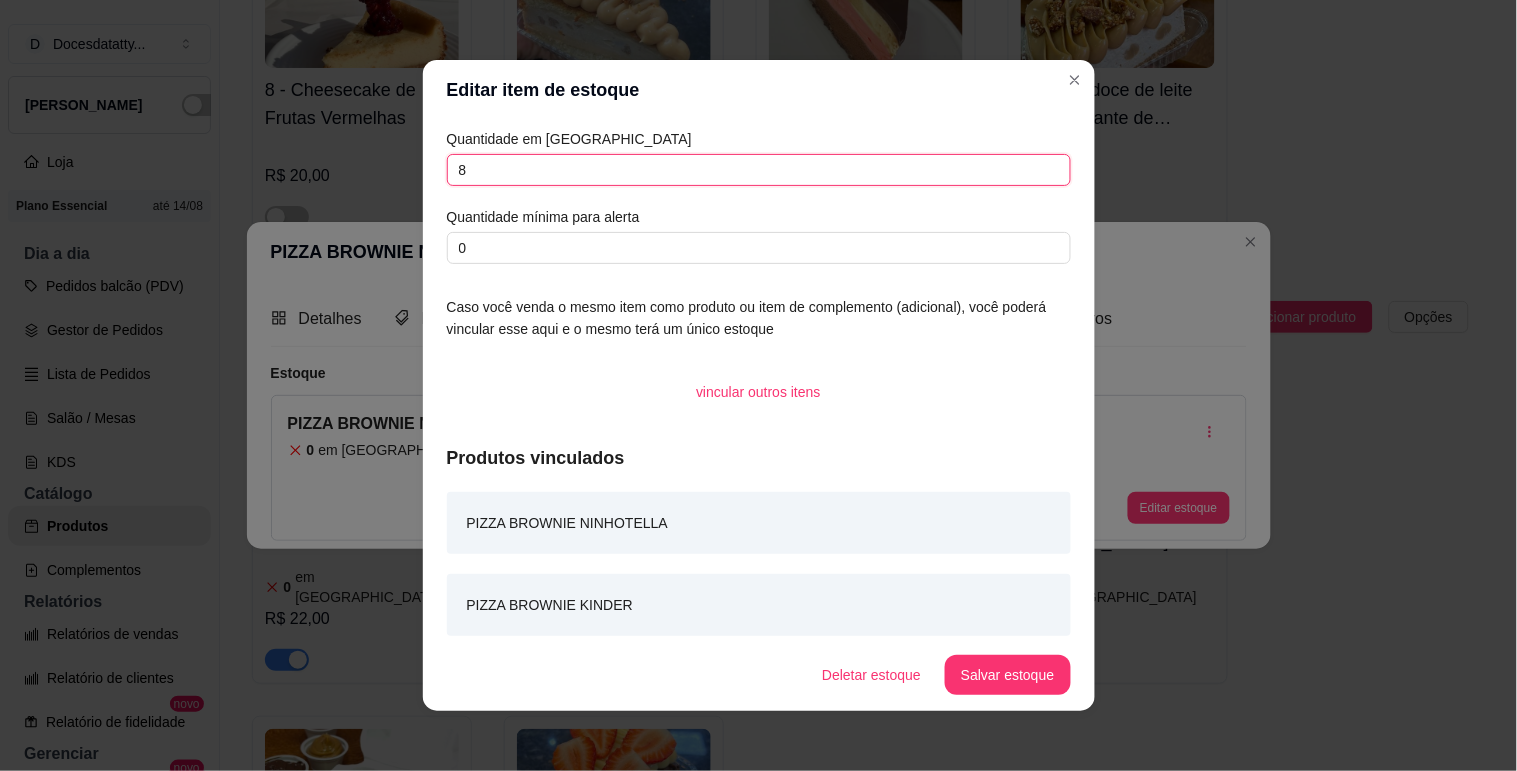 type on "8" 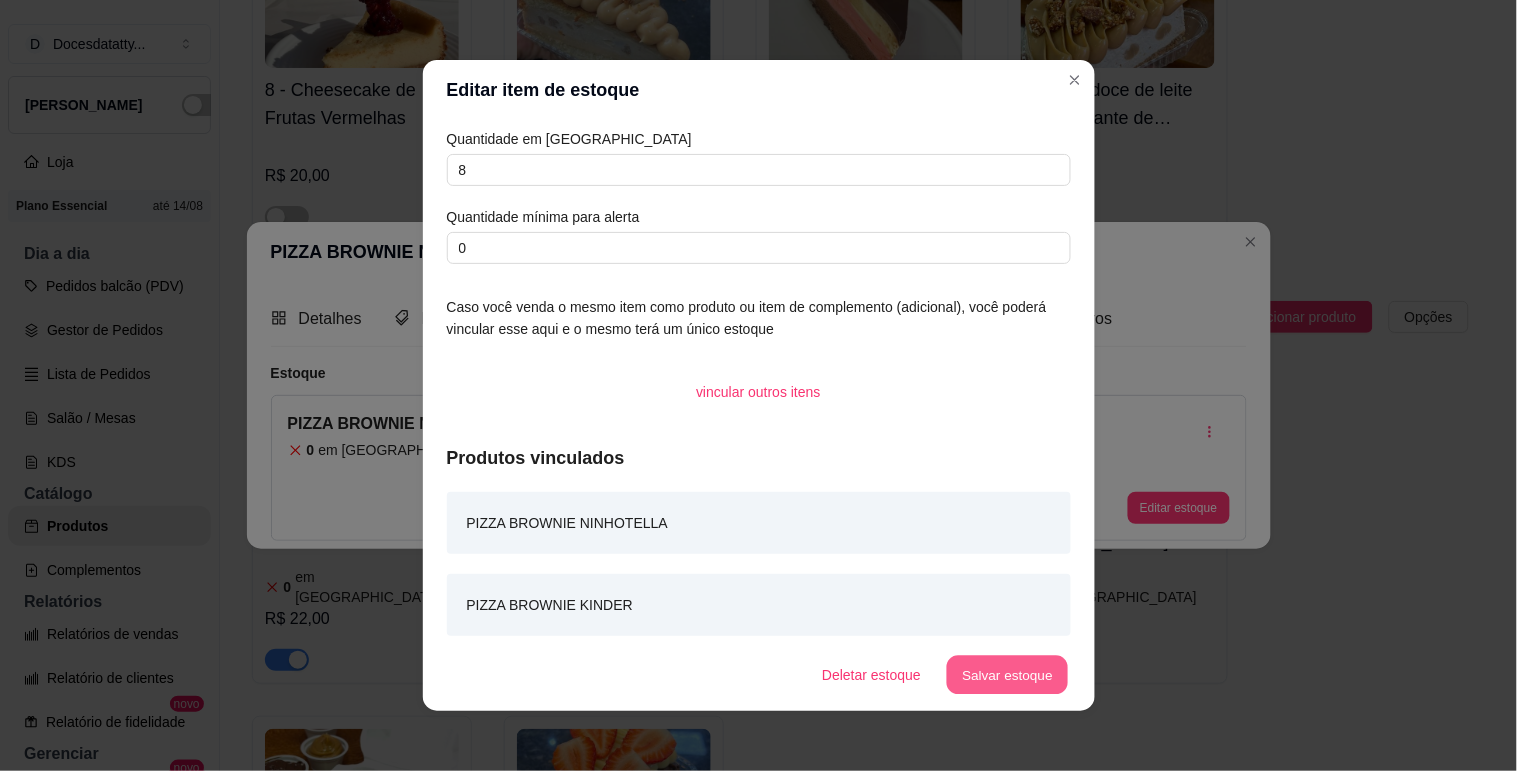 click on "Salvar estoque" at bounding box center [1008, 675] 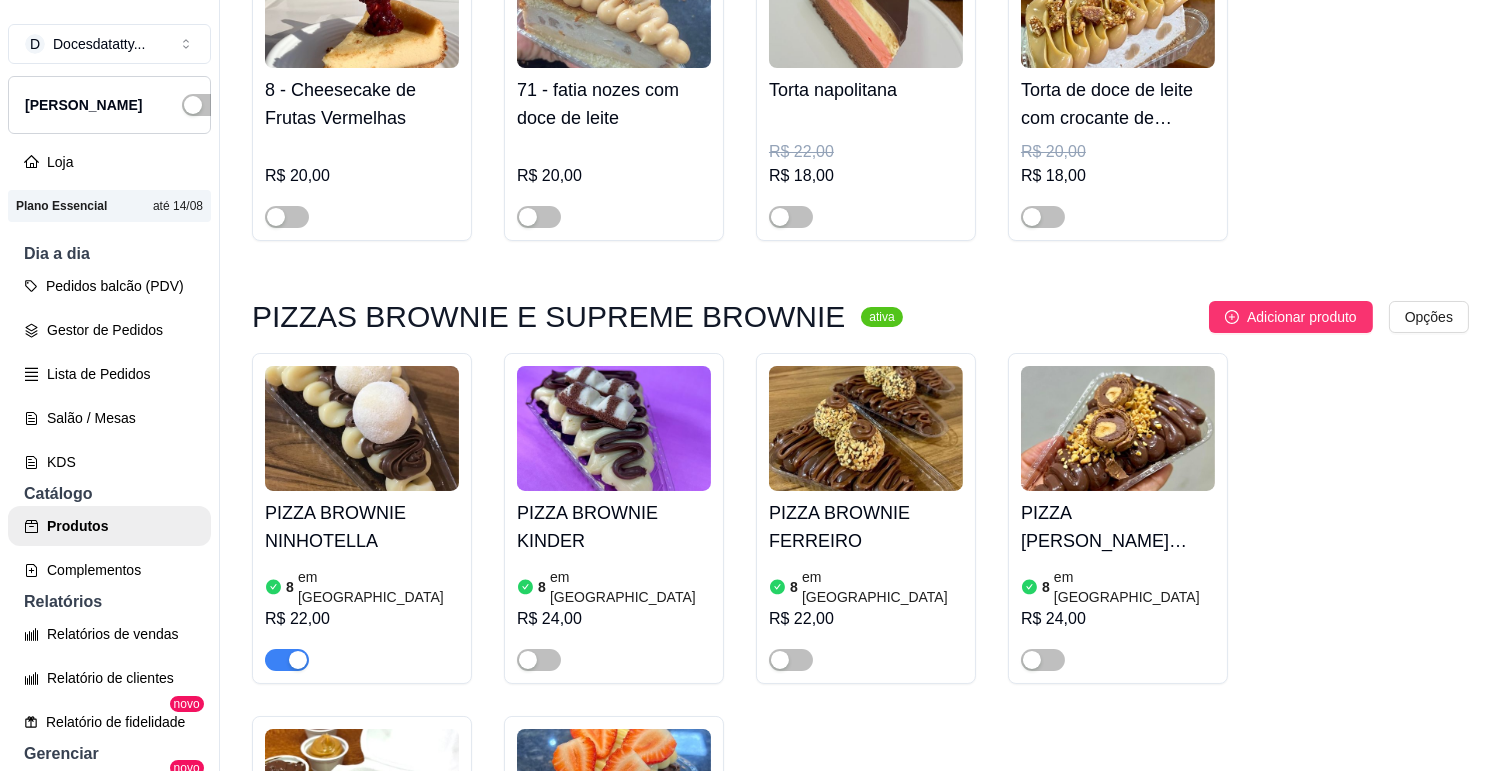 scroll, scrollTop: 4000, scrollLeft: 0, axis: vertical 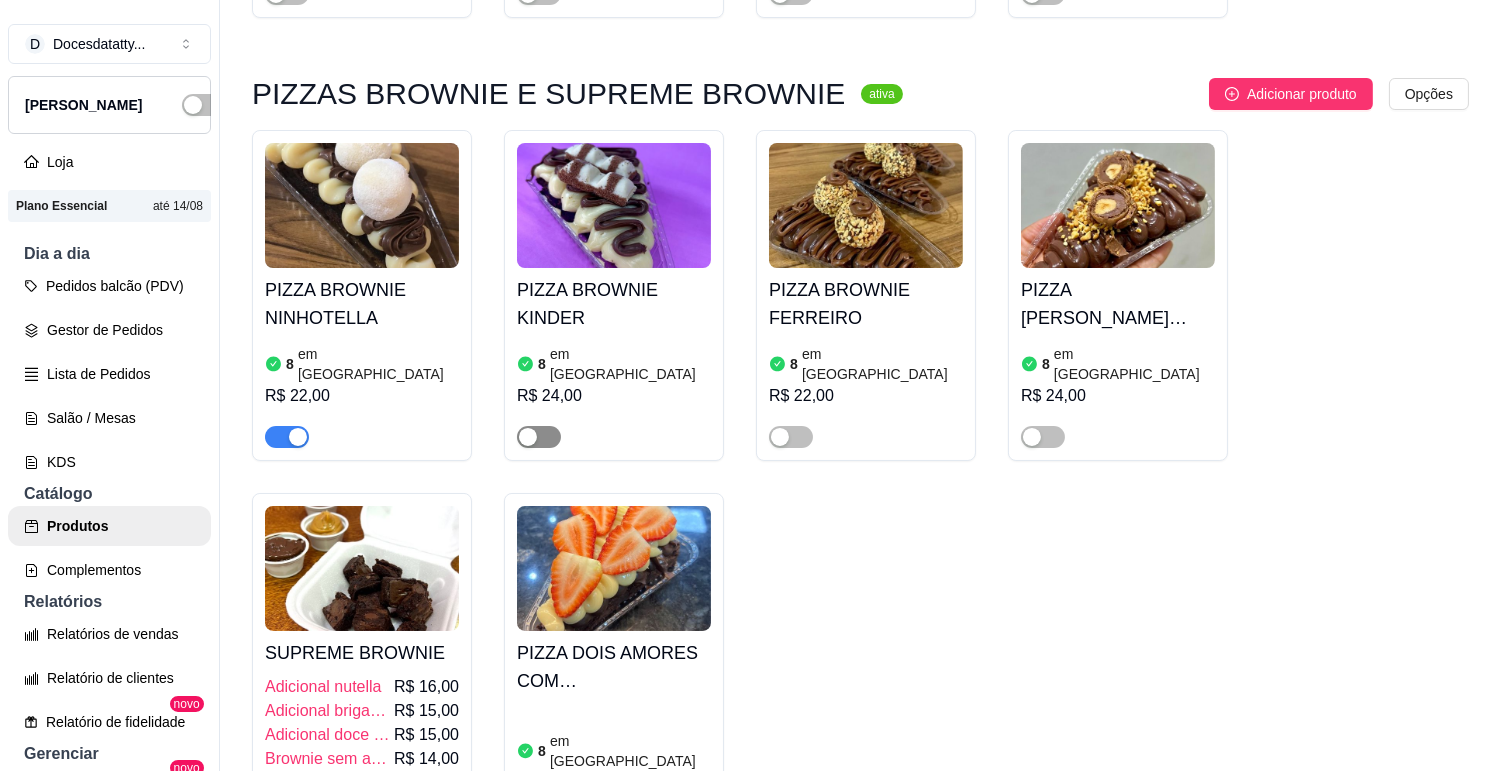 click at bounding box center [539, 437] 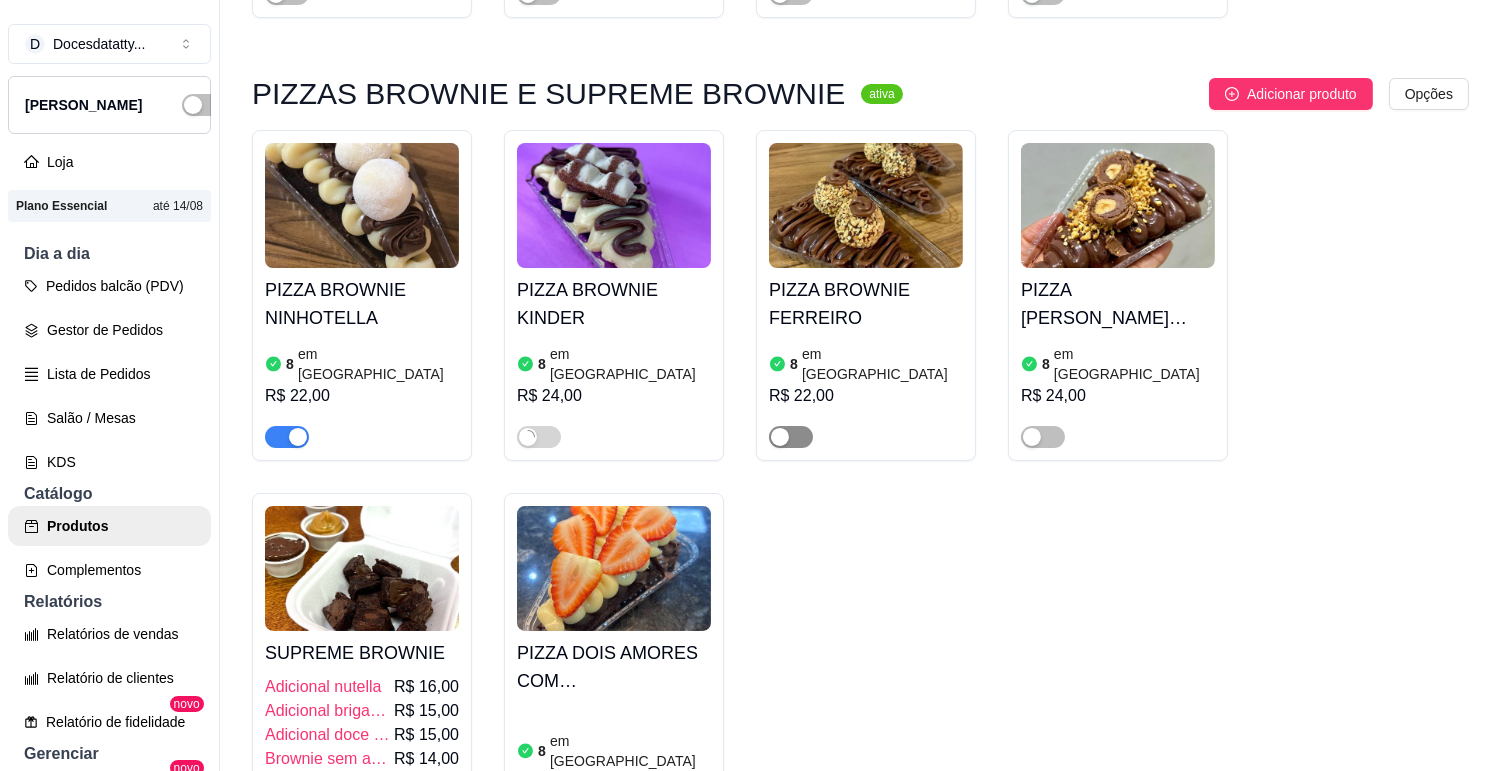 click at bounding box center (791, 437) 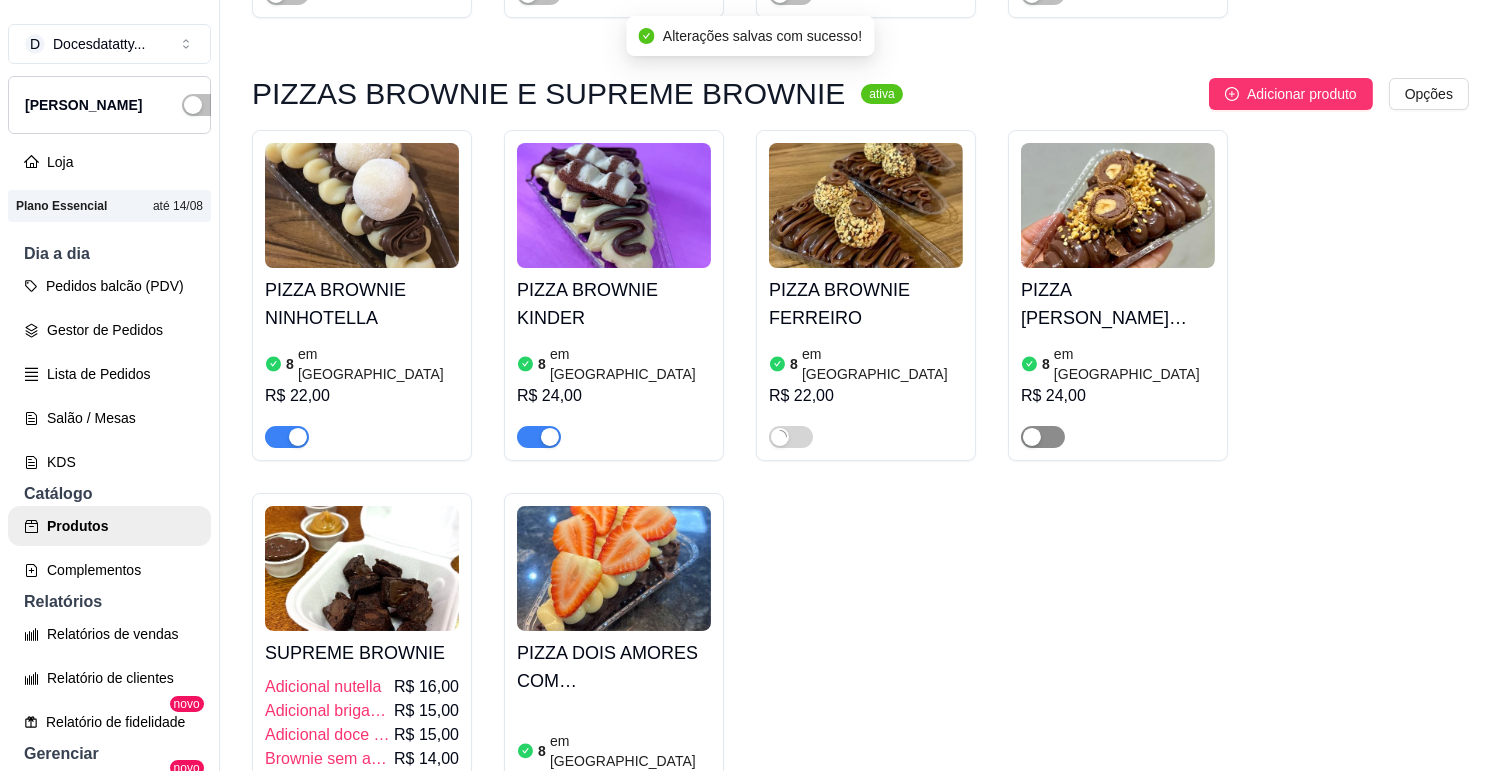 click at bounding box center (1032, 437) 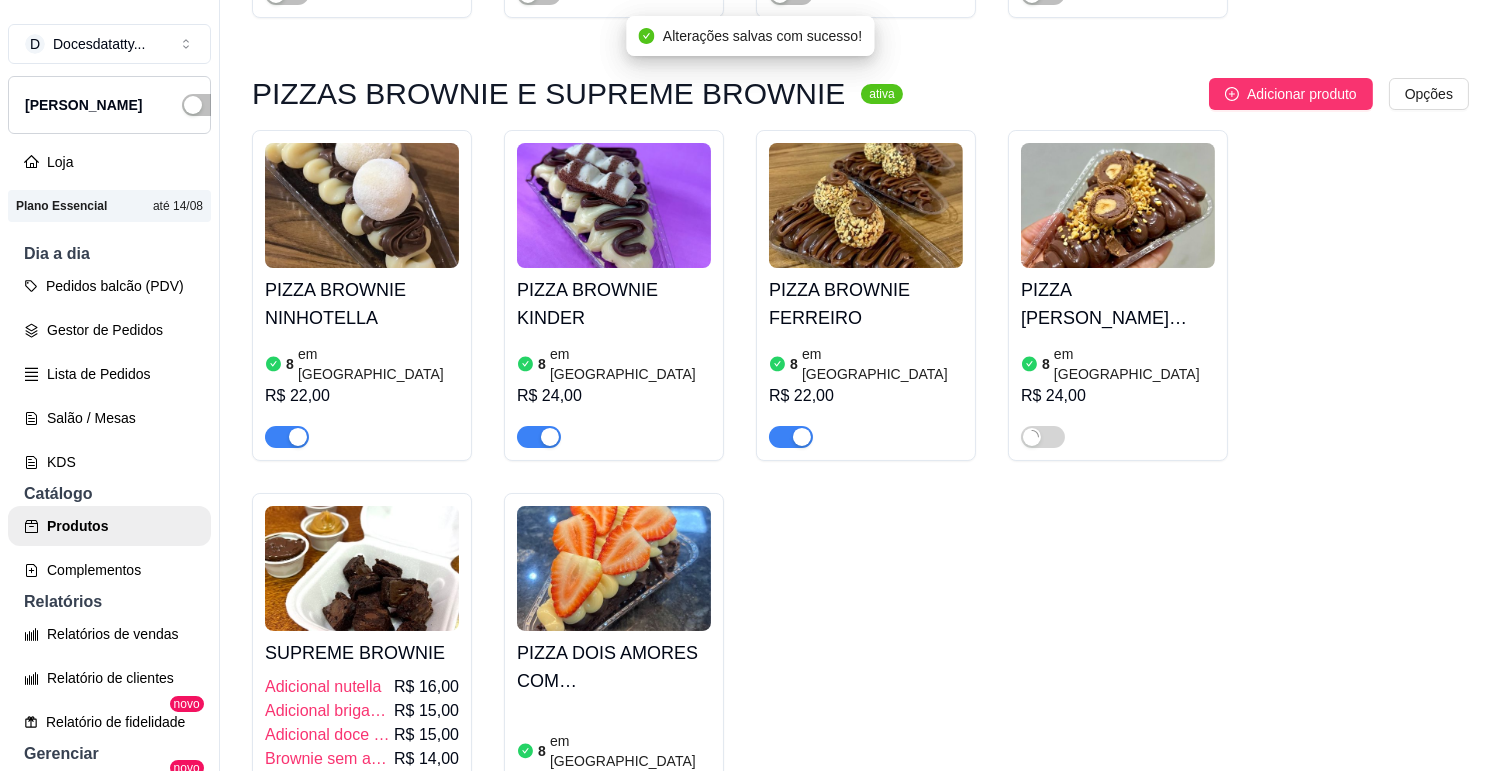 click at bounding box center (539, 824) 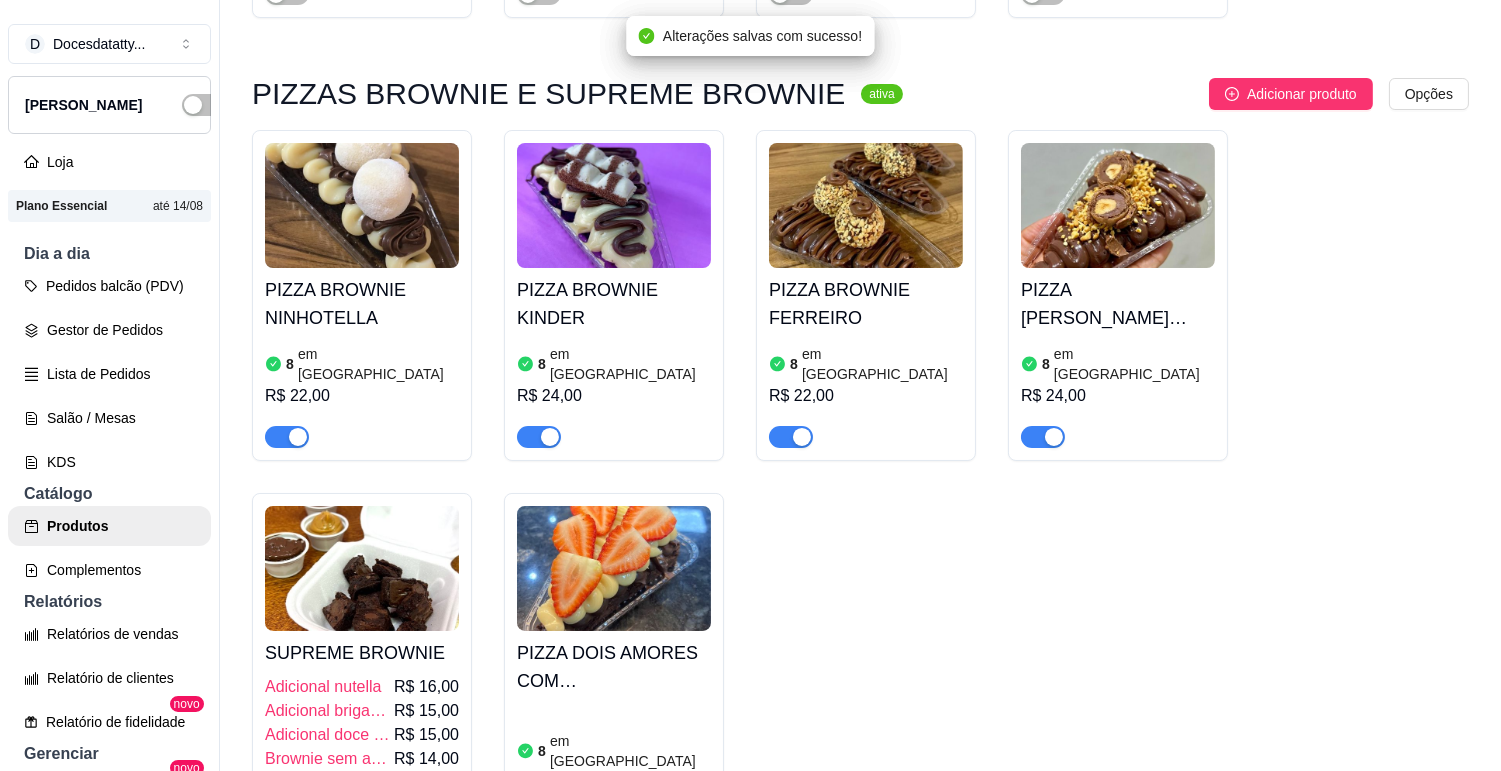scroll, scrollTop: 4222, scrollLeft: 0, axis: vertical 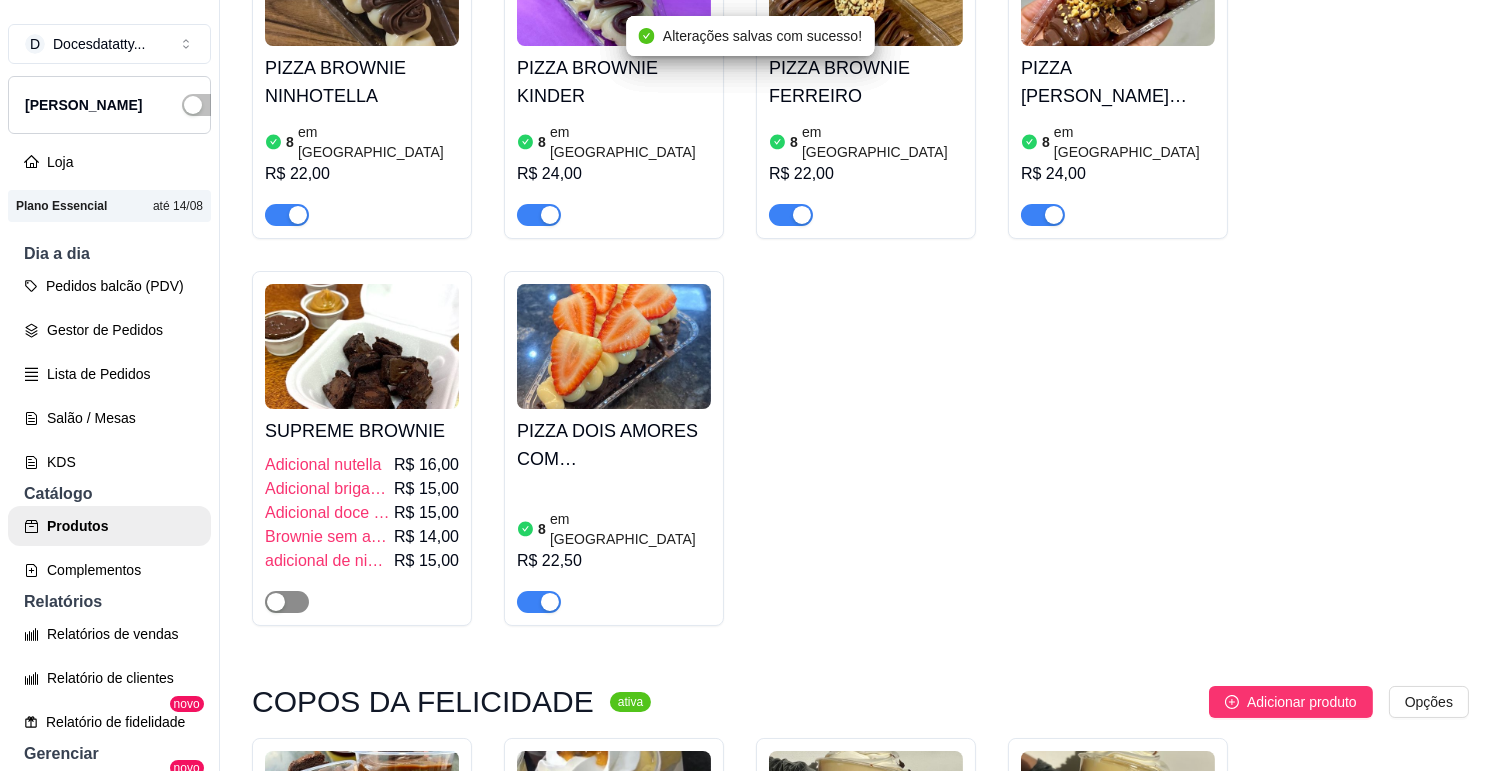 click at bounding box center [276, 602] 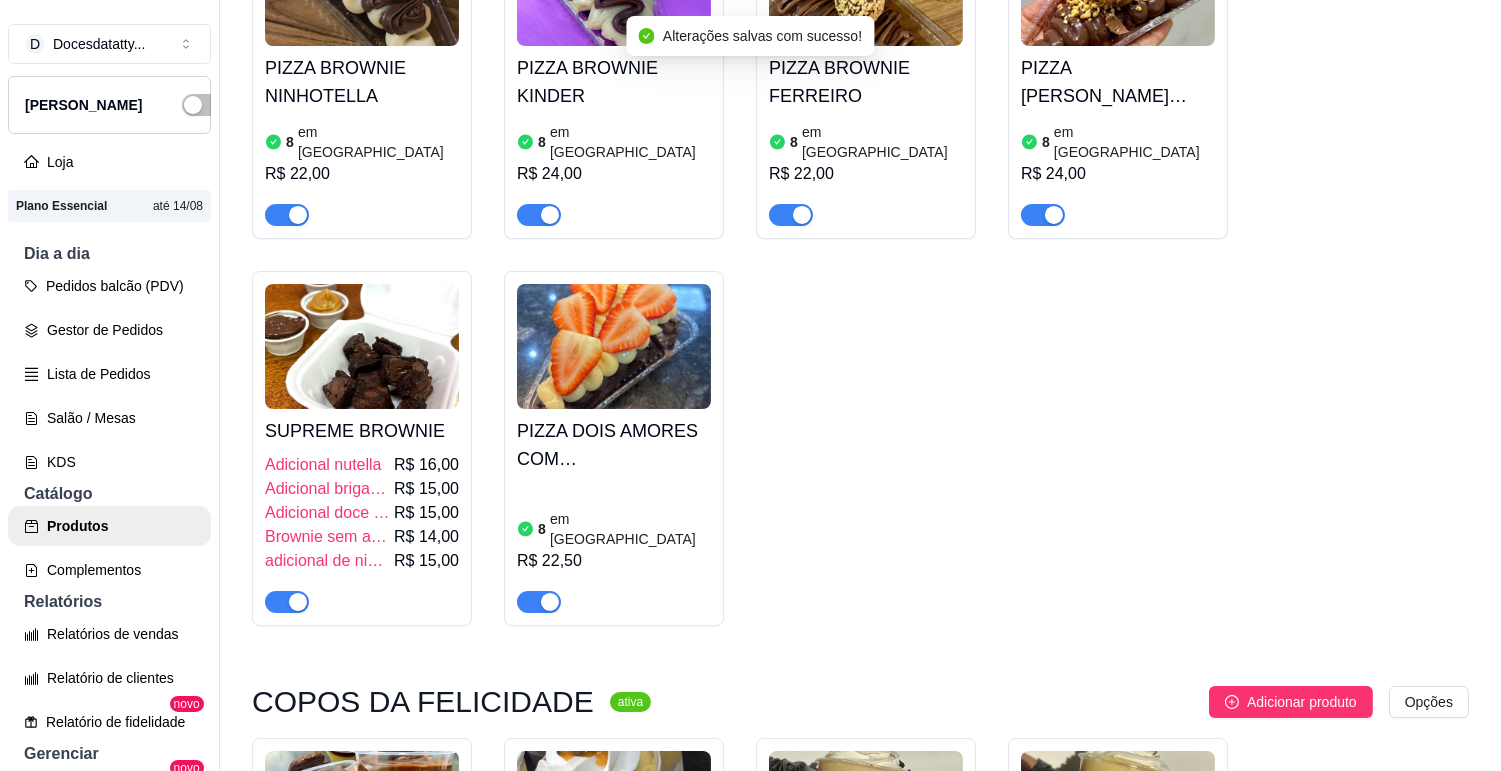 click at bounding box center (287, 602) 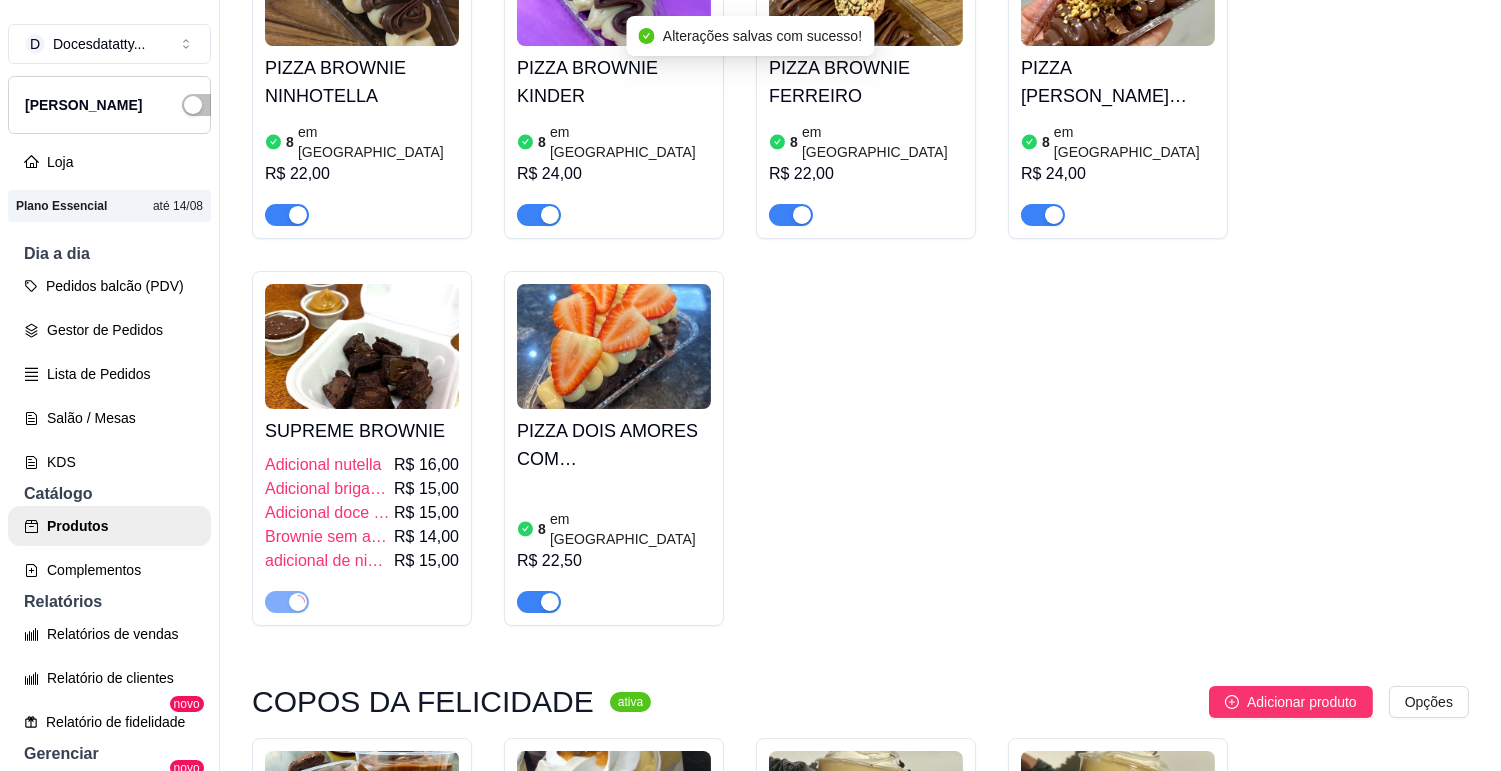 scroll, scrollTop: 4555, scrollLeft: 0, axis: vertical 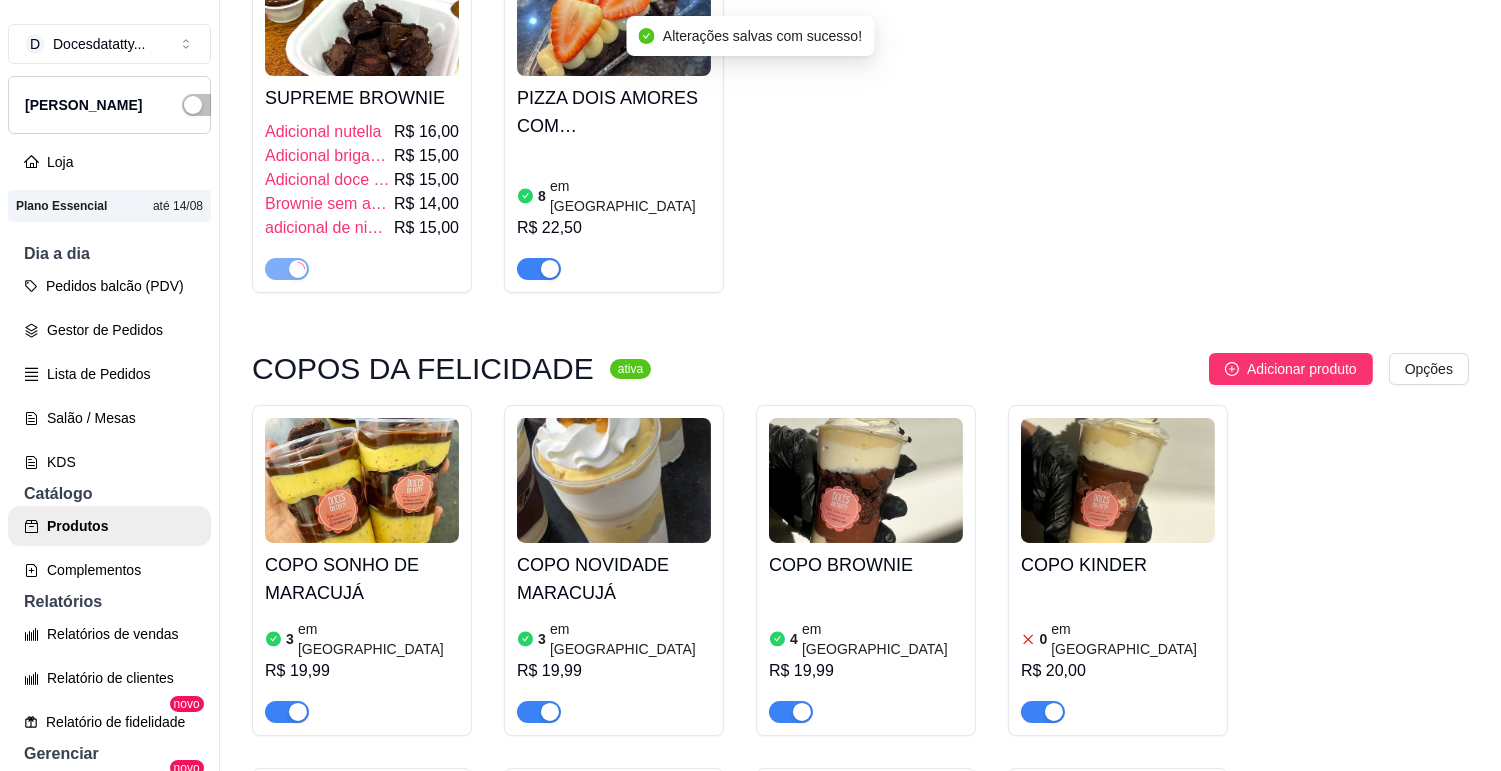 click at bounding box center (362, 480) 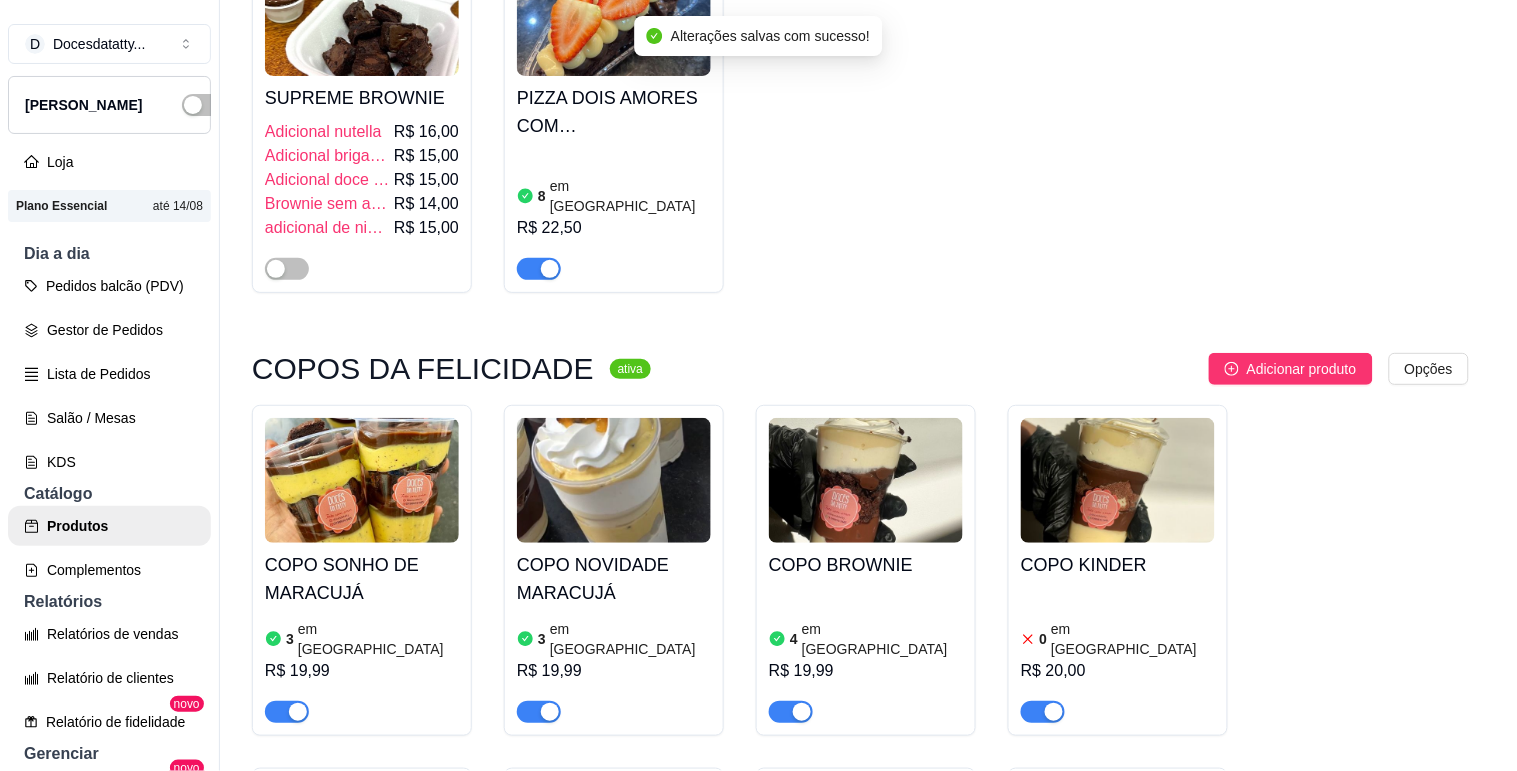click on "Estoque" at bounding box center (975, 156) 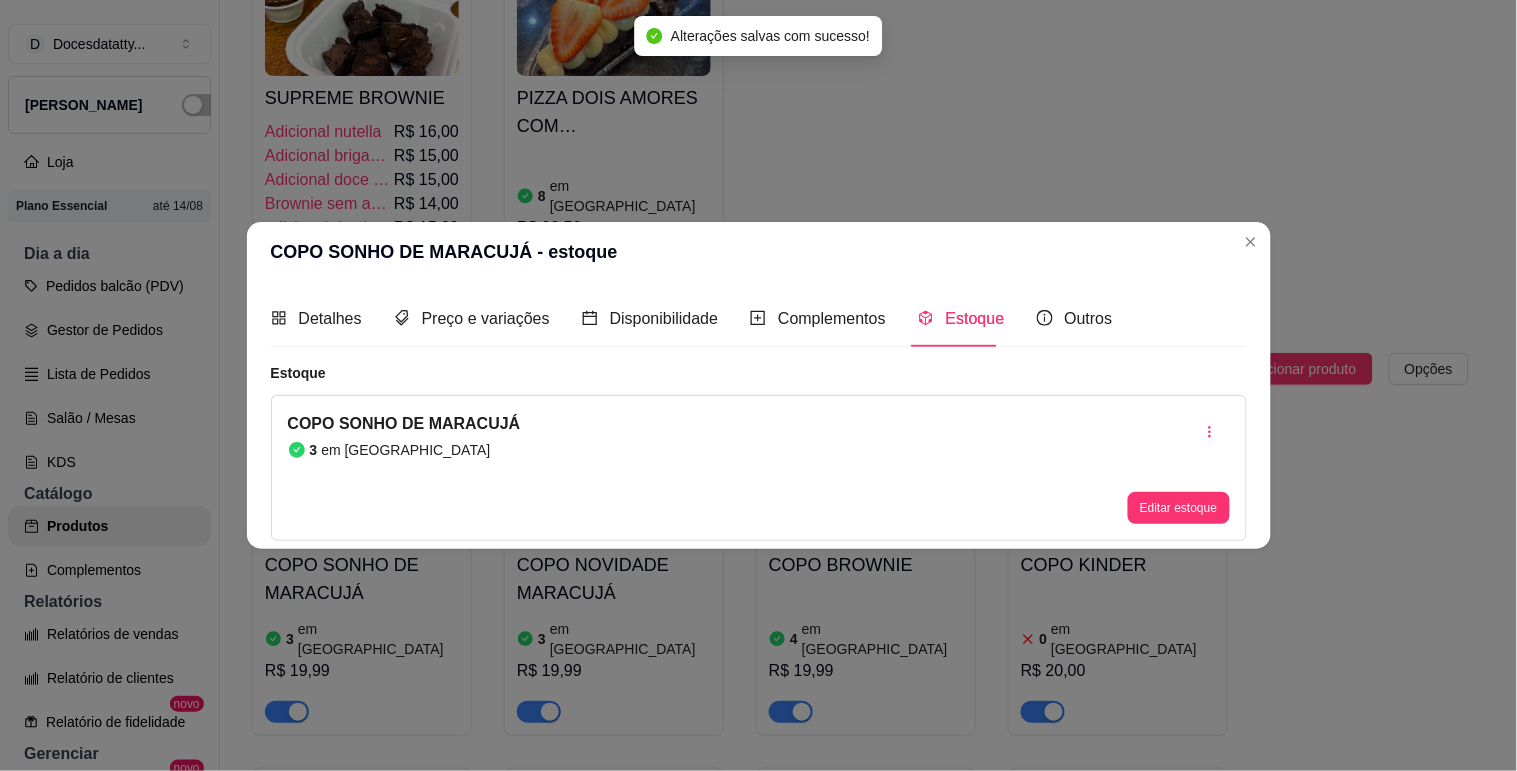 type 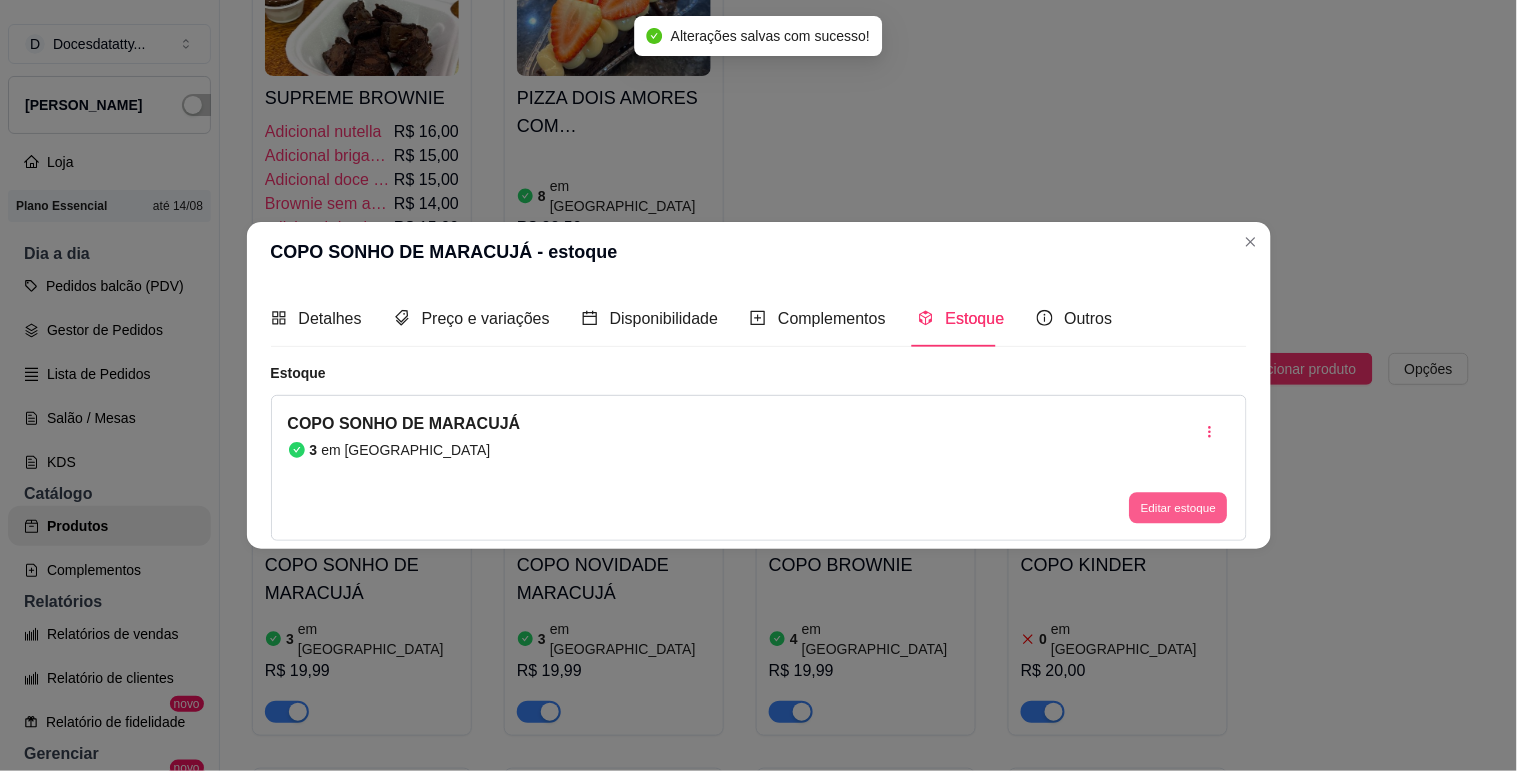 click on "Editar estoque" at bounding box center (1179, 508) 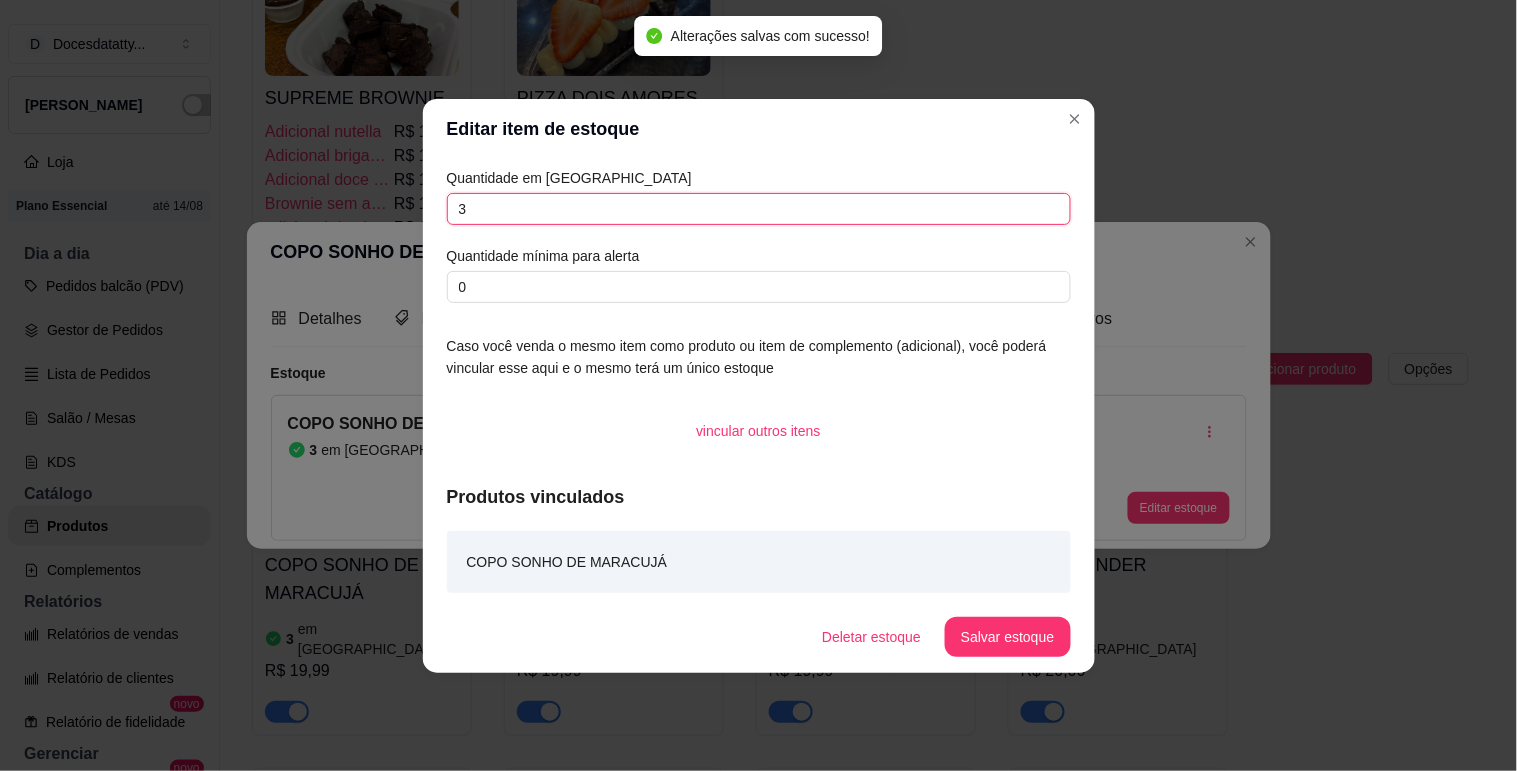 click on "3" at bounding box center (759, 209) 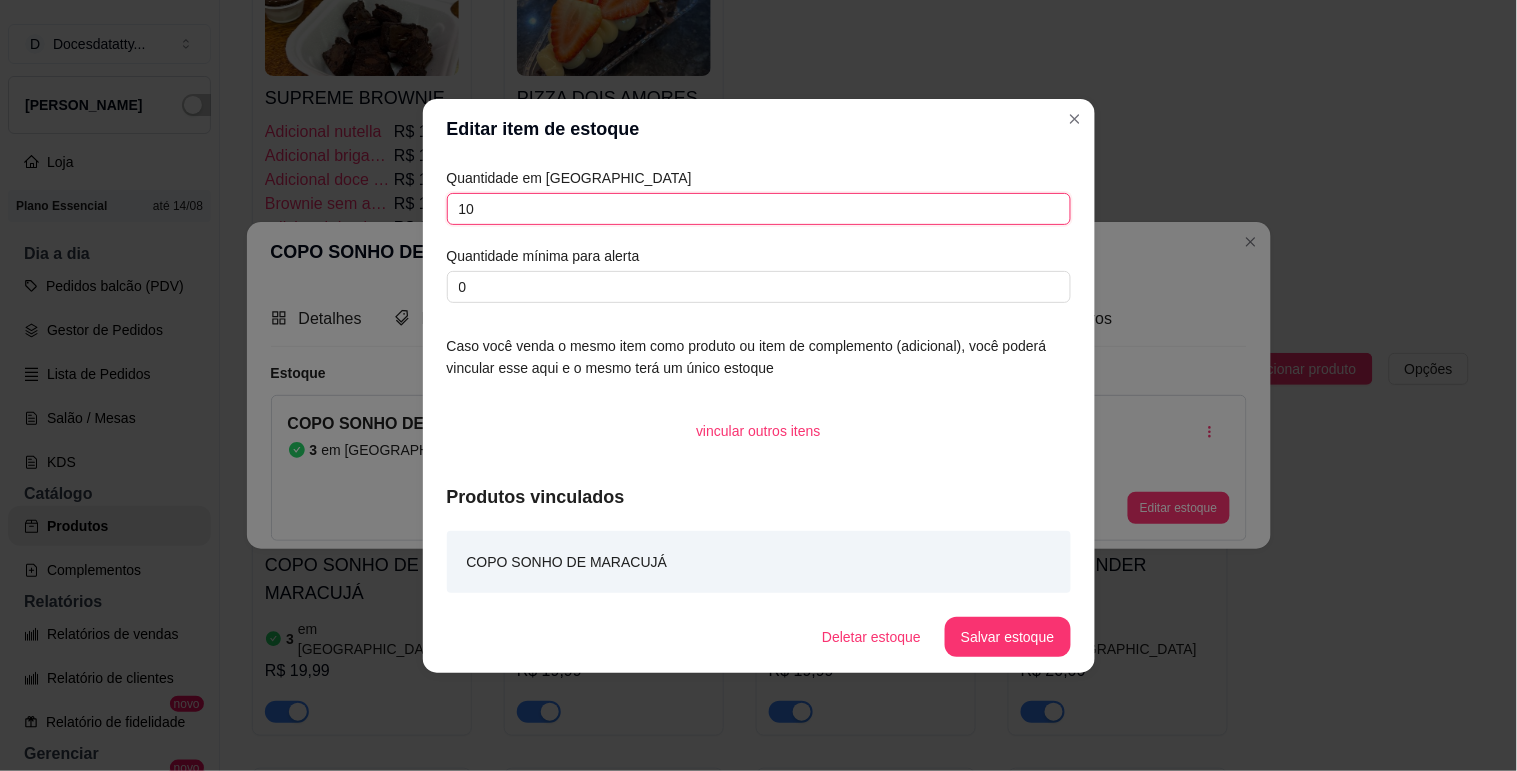 type on "10" 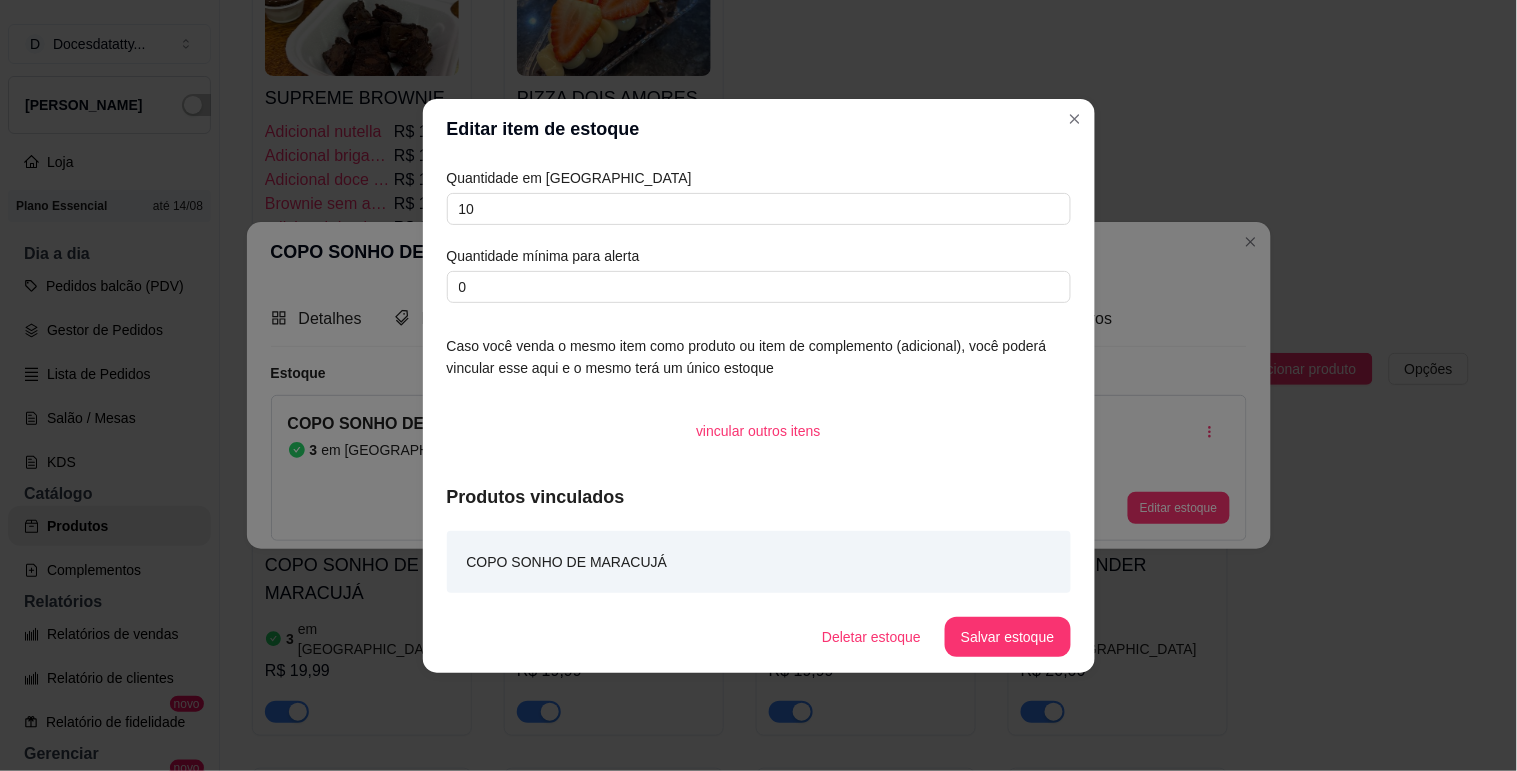 click on "Salvar estoque" at bounding box center (1007, 637) 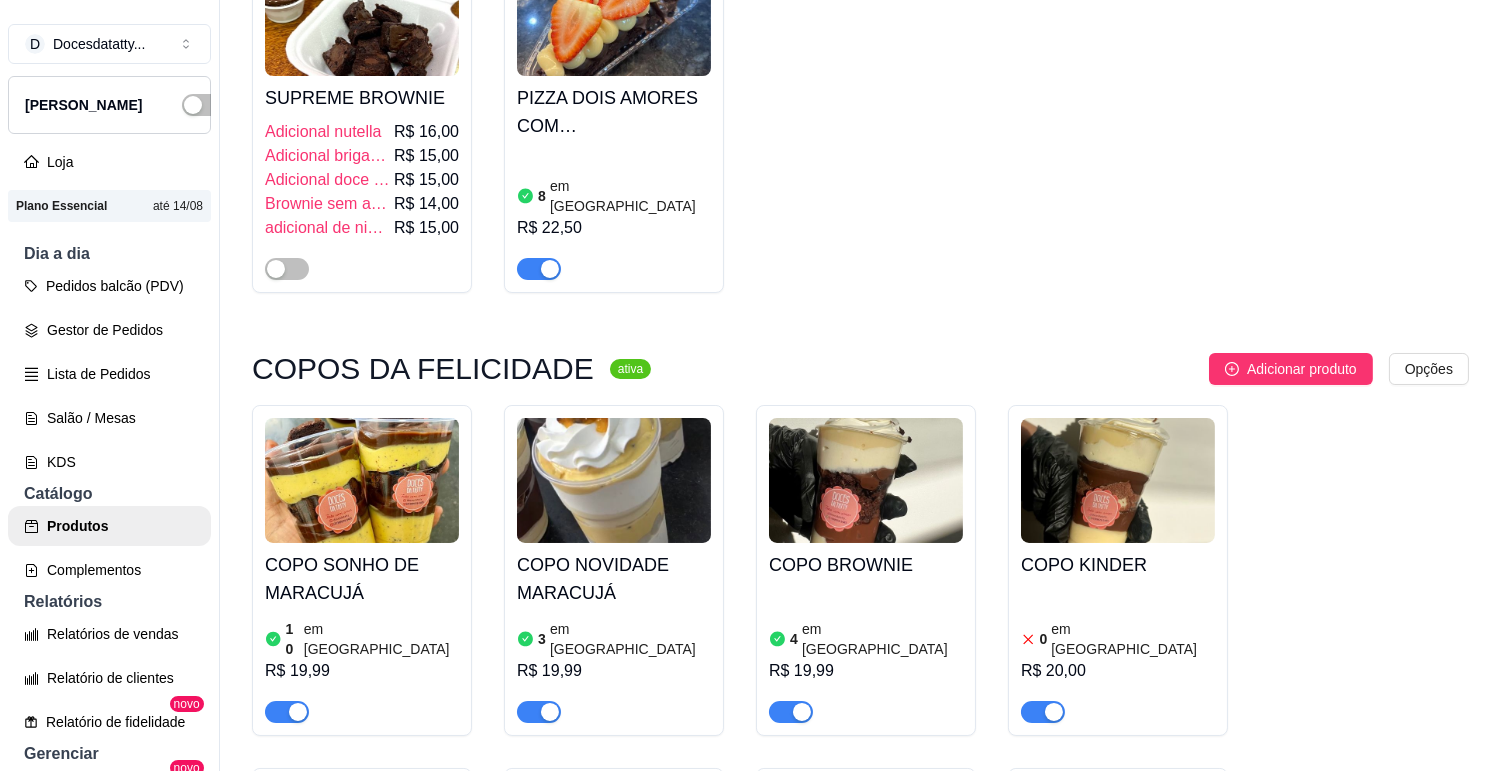 click on "COPO NOVIDADE MARACUJÁ" at bounding box center (614, 579) 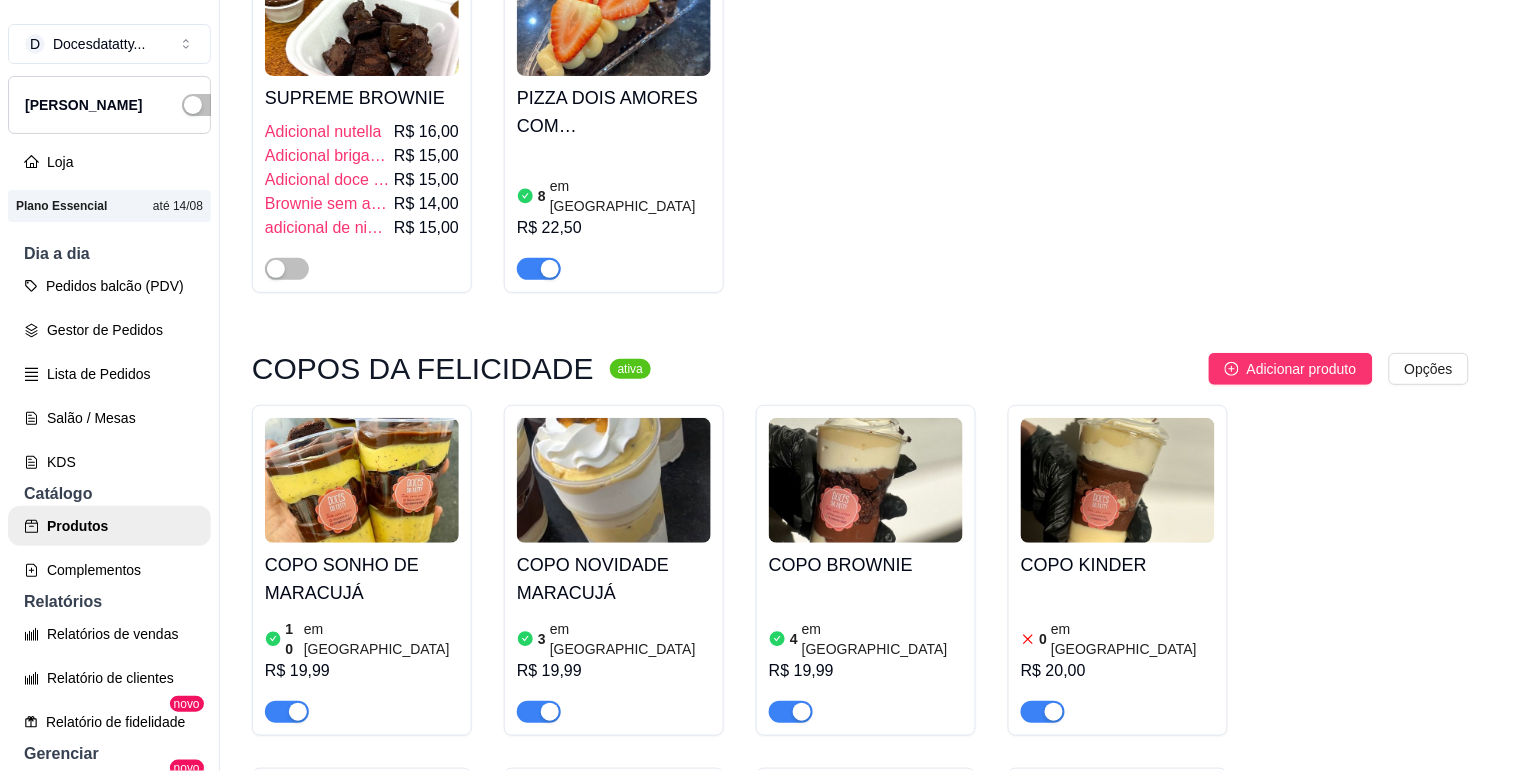 click on "Estoque" at bounding box center [975, 156] 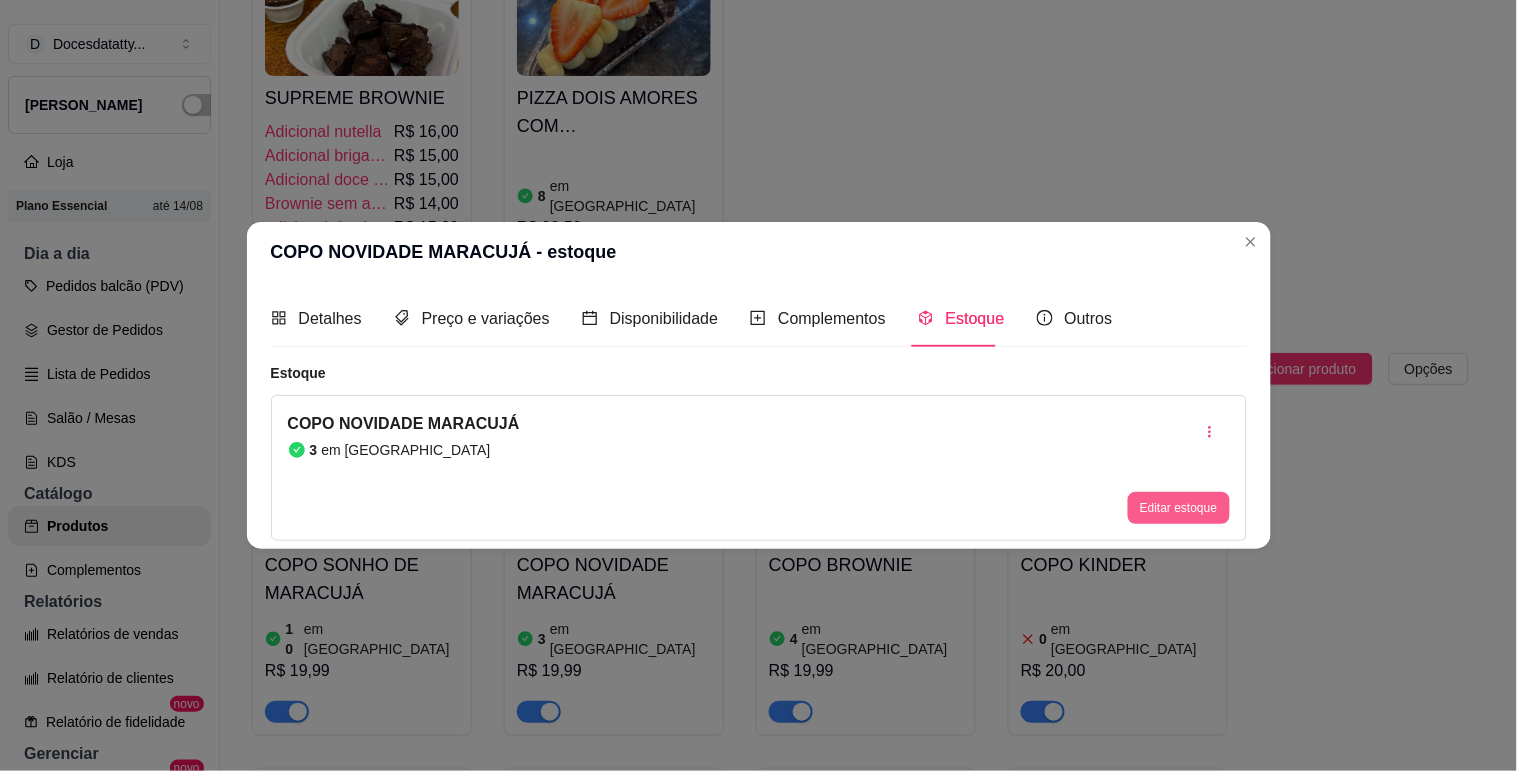 click on "Editar estoque" at bounding box center [1178, 508] 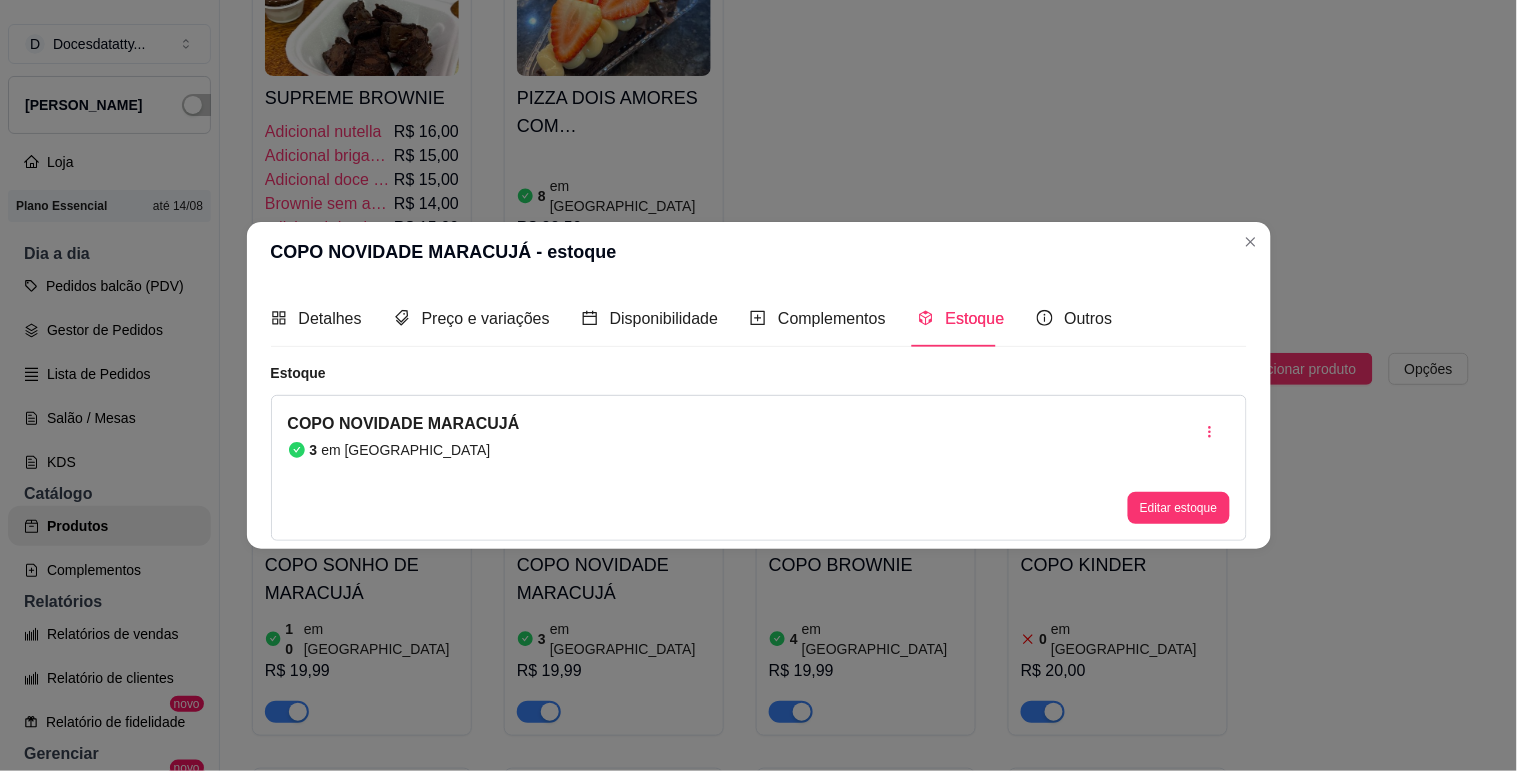 click on "3" at bounding box center [758, 208] 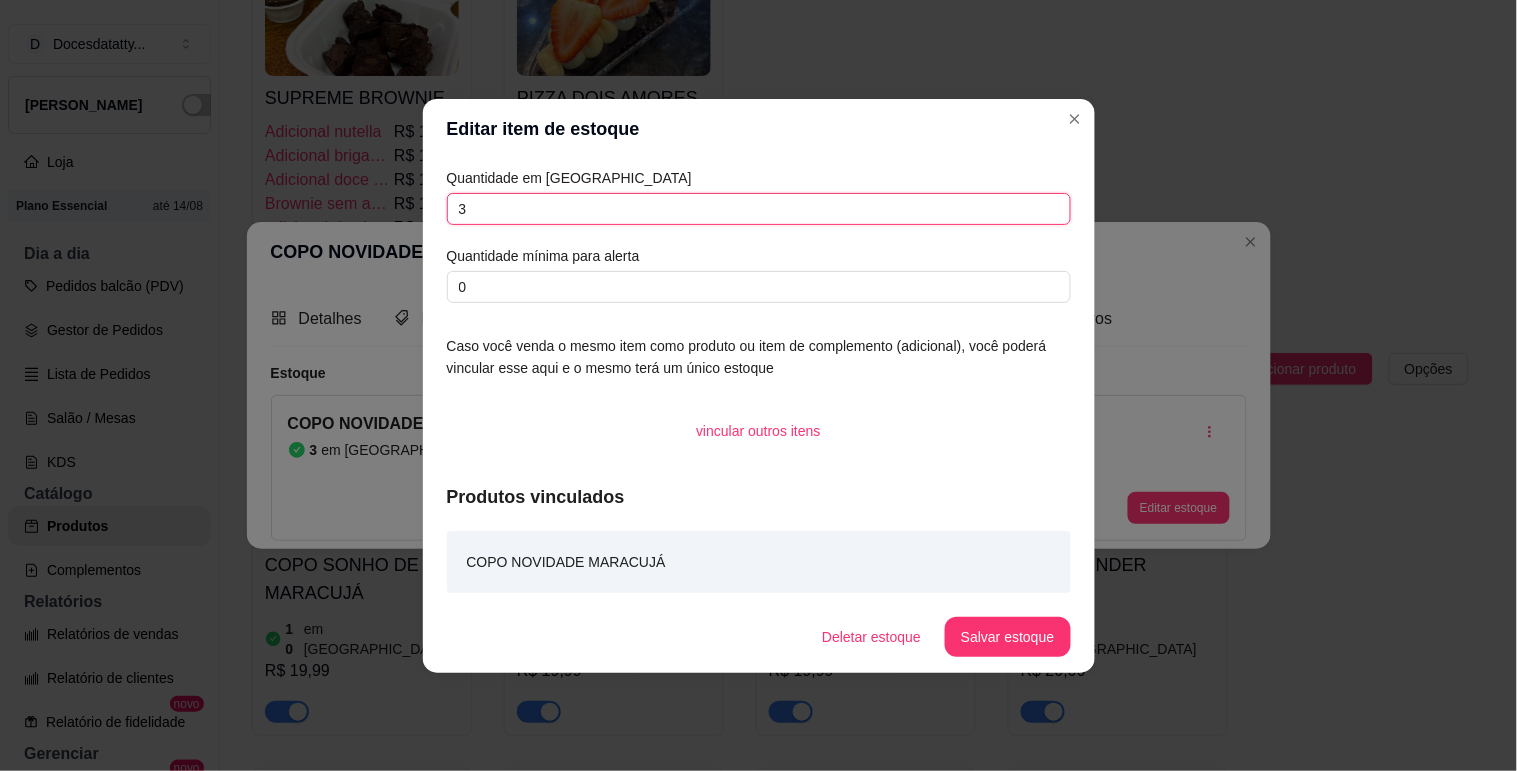click on "3" at bounding box center (759, 209) 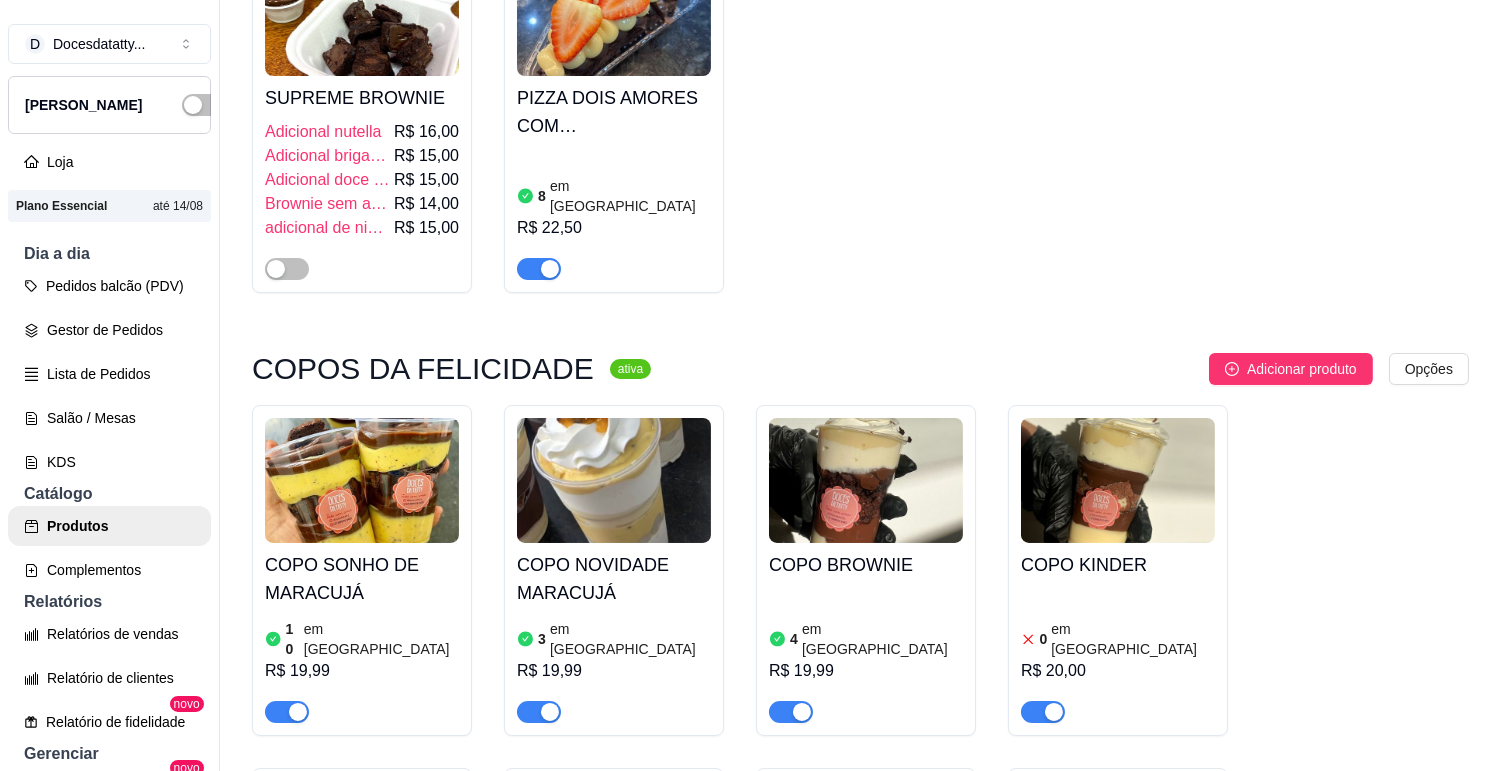 click at bounding box center (866, 480) 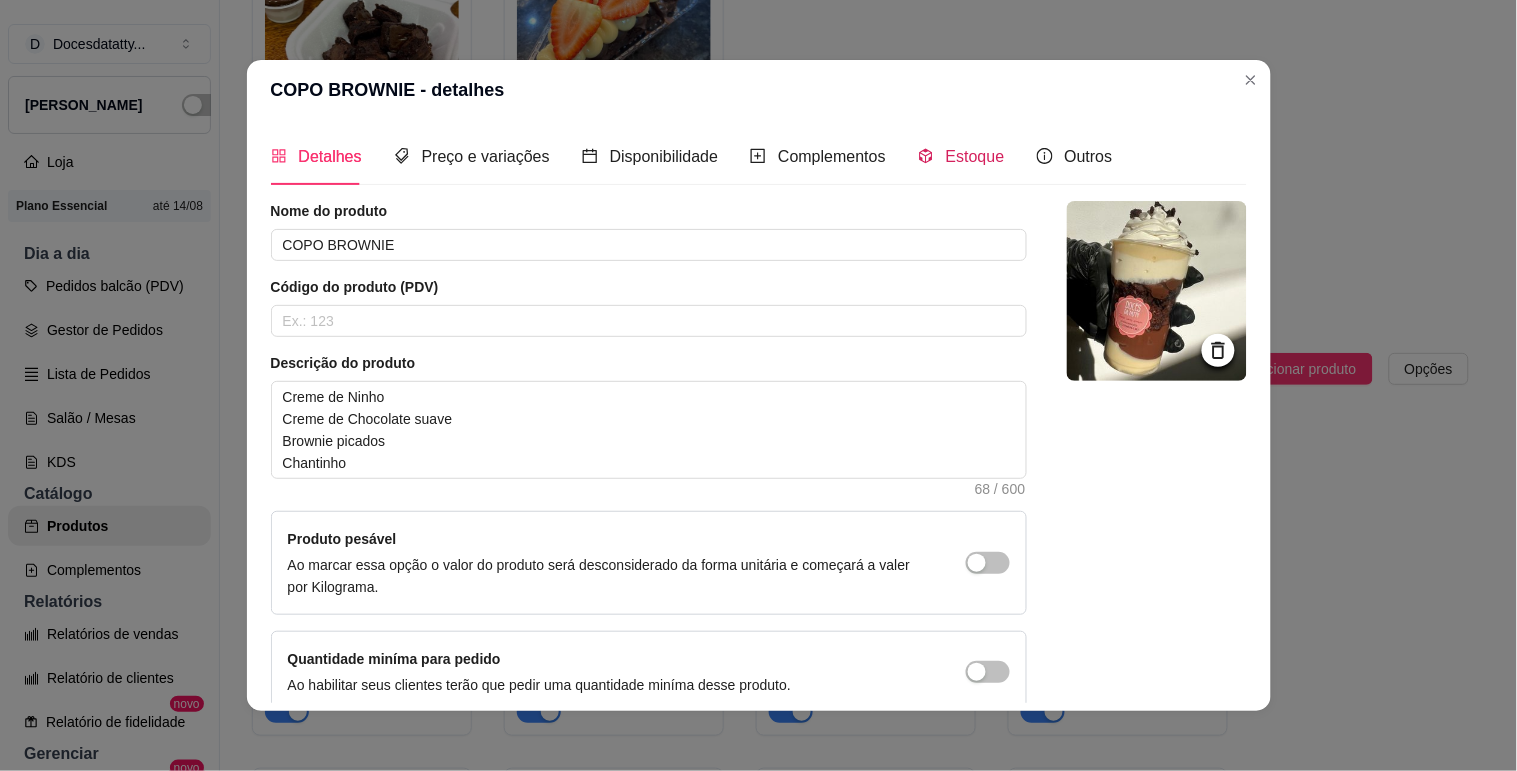 click on "Estoque" at bounding box center [975, 156] 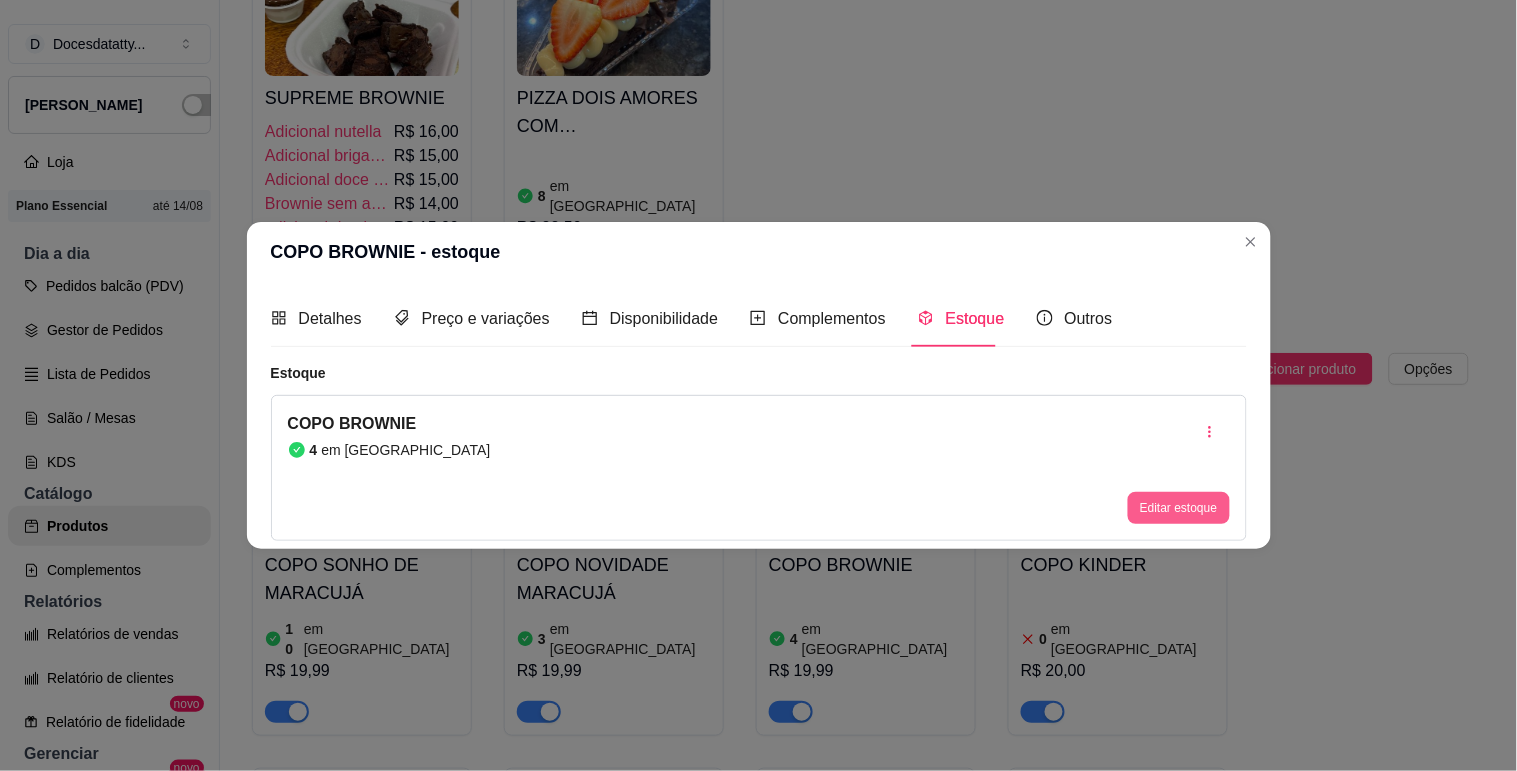 click on "Editar estoque" at bounding box center [1178, 508] 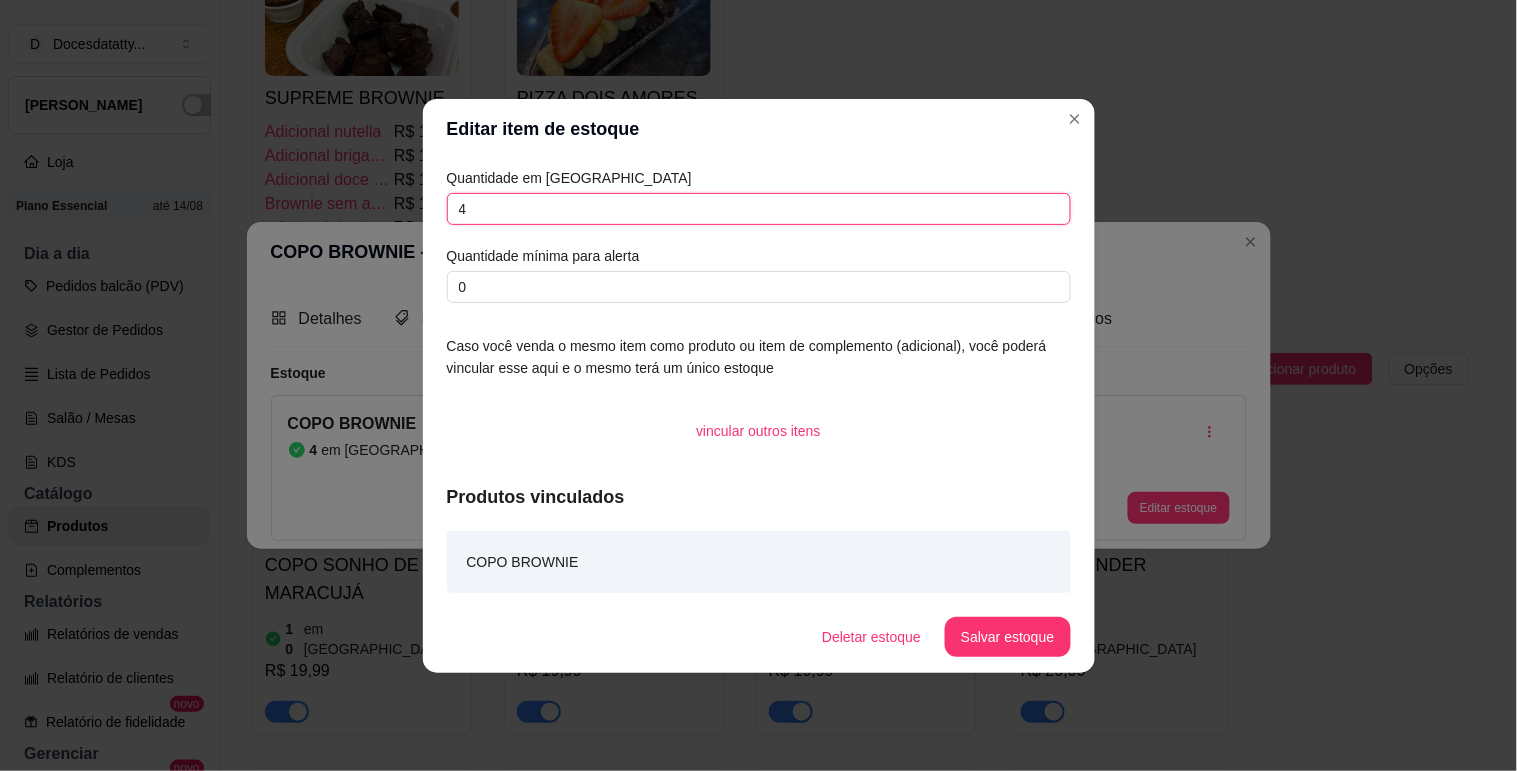 click on "4" at bounding box center (759, 209) 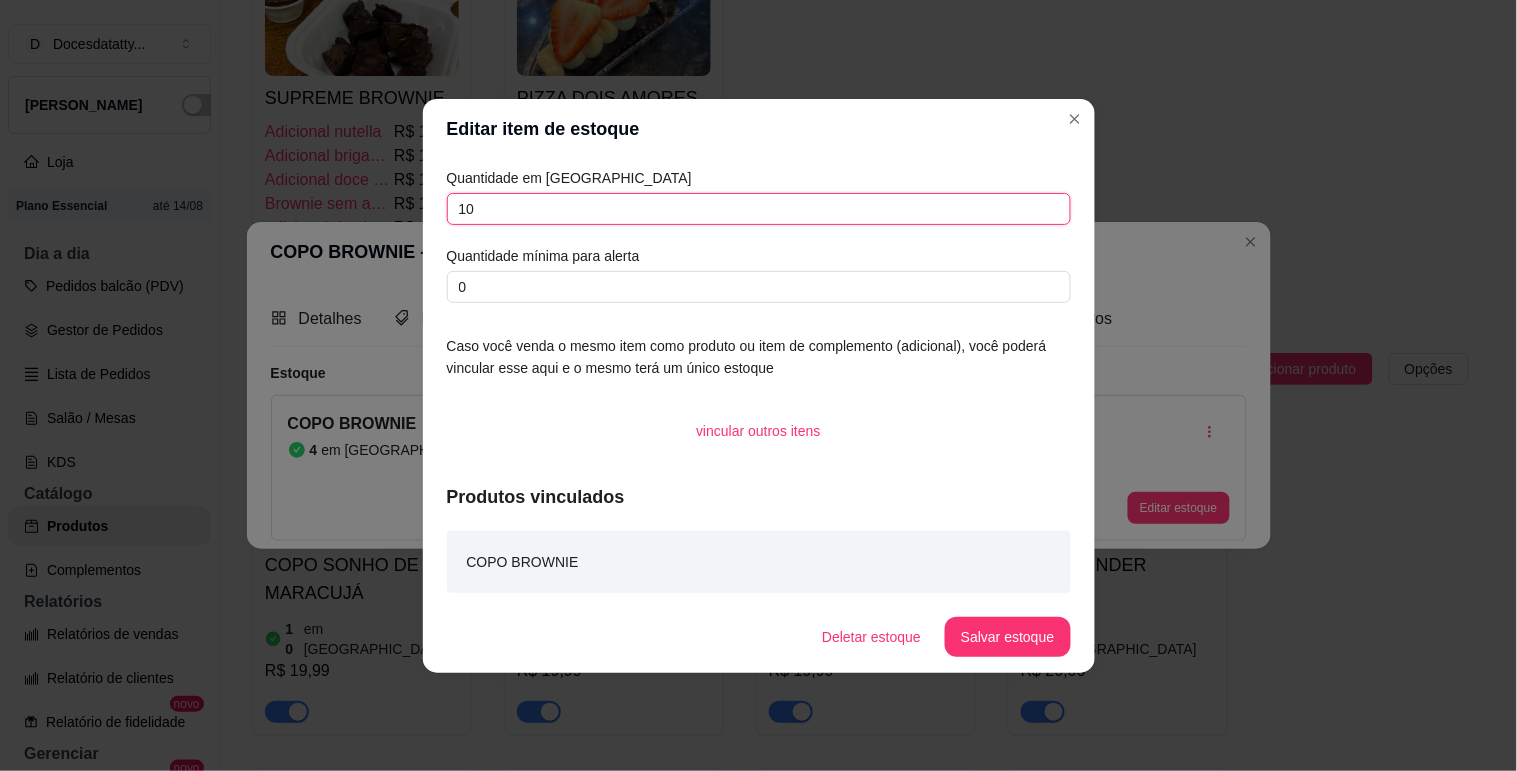 type on "10" 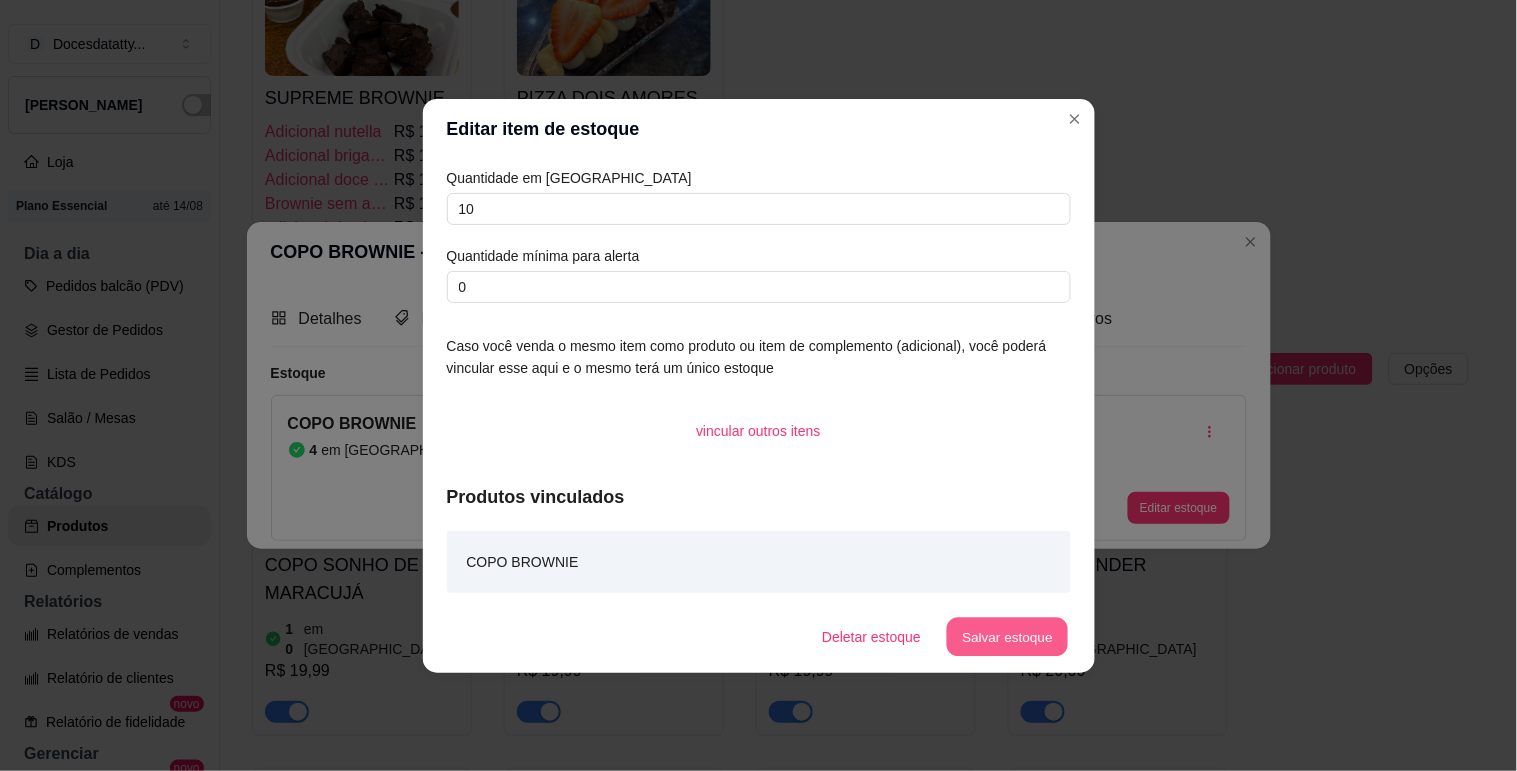 click on "Salvar estoque" at bounding box center (1008, 636) 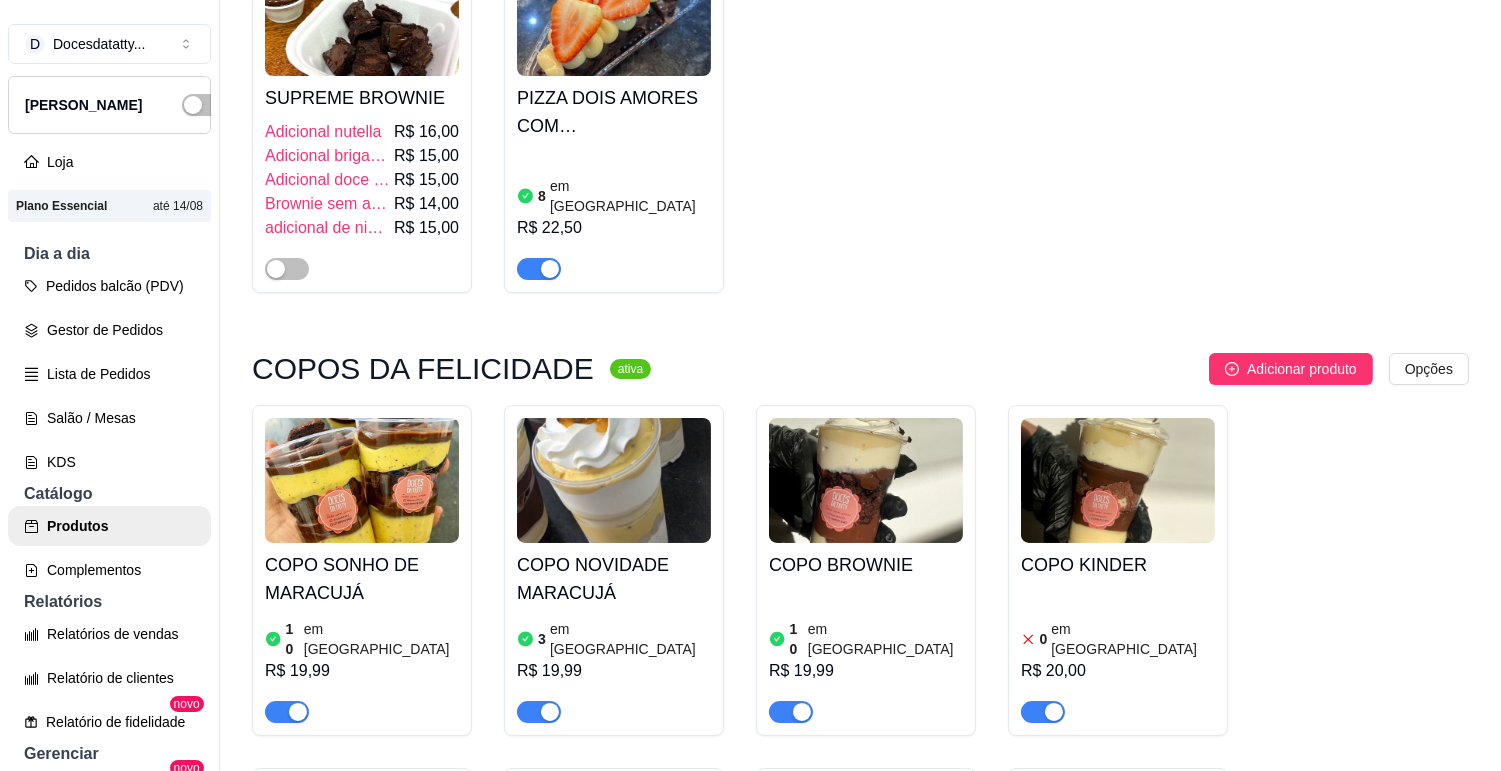 click on "COPO KINDER" at bounding box center [1118, 565] 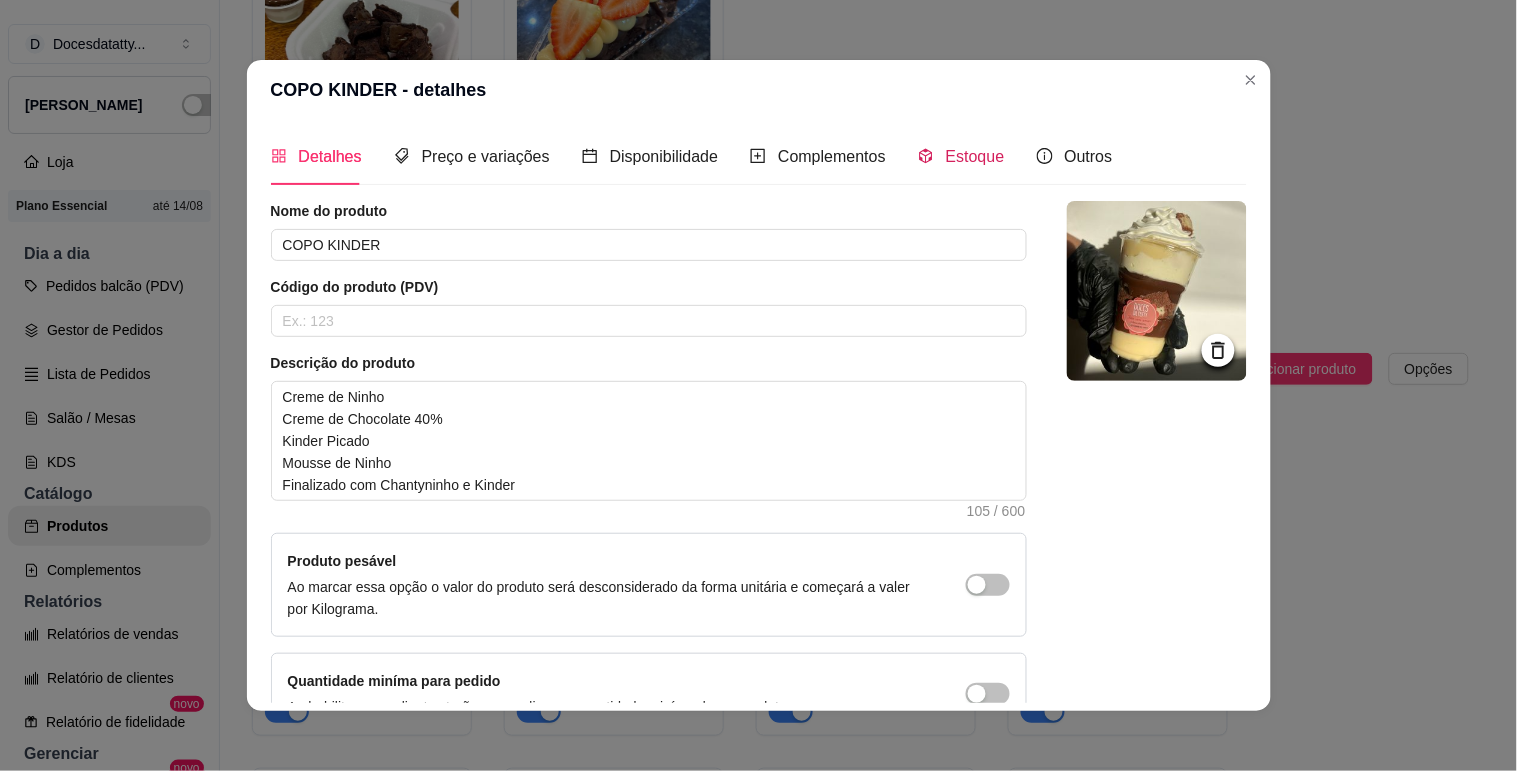 click on "Estoque" at bounding box center [975, 156] 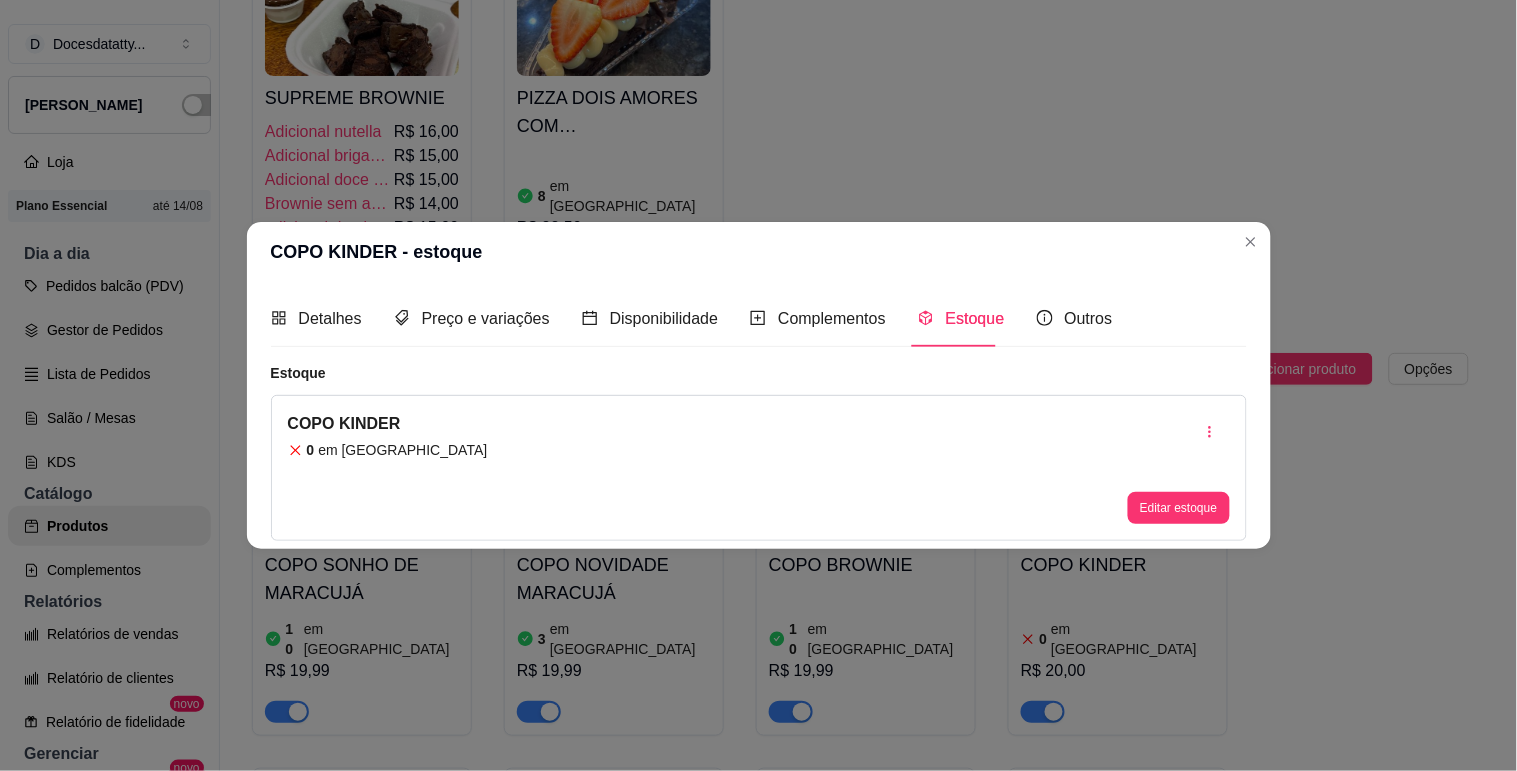 click on "Editar estoque" at bounding box center [1178, 468] 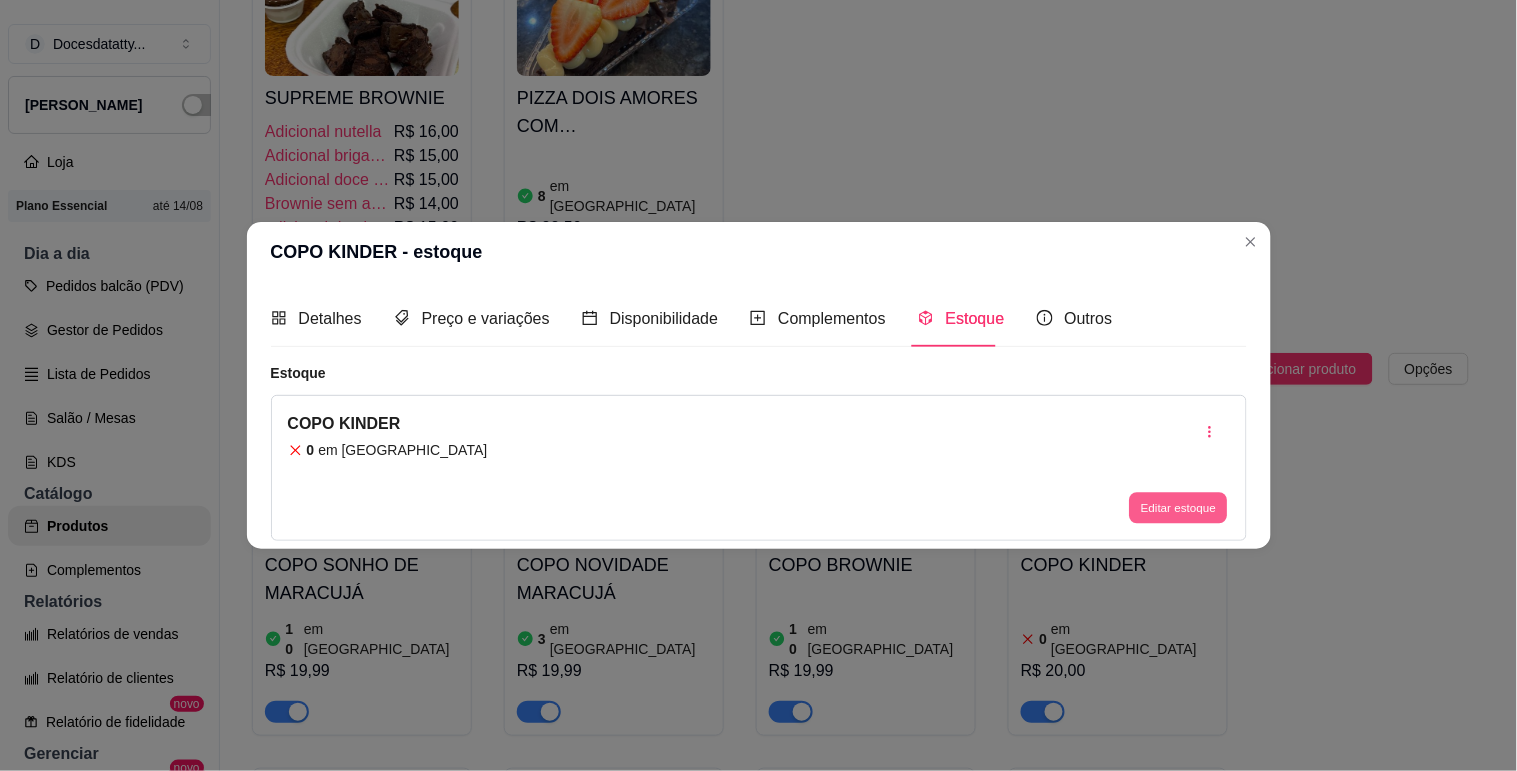 click on "Editar estoque" at bounding box center [1179, 508] 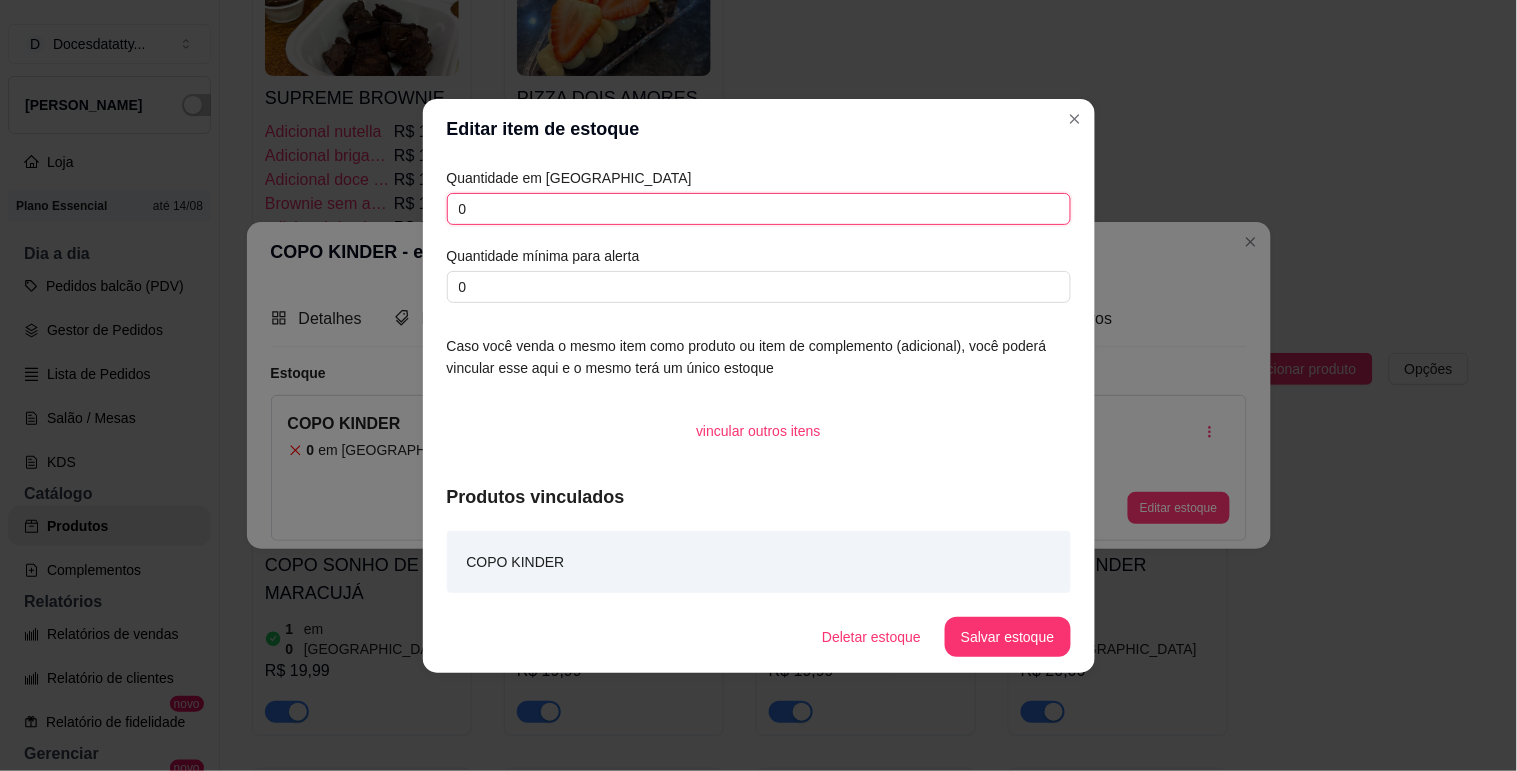 click on "0" at bounding box center [759, 209] 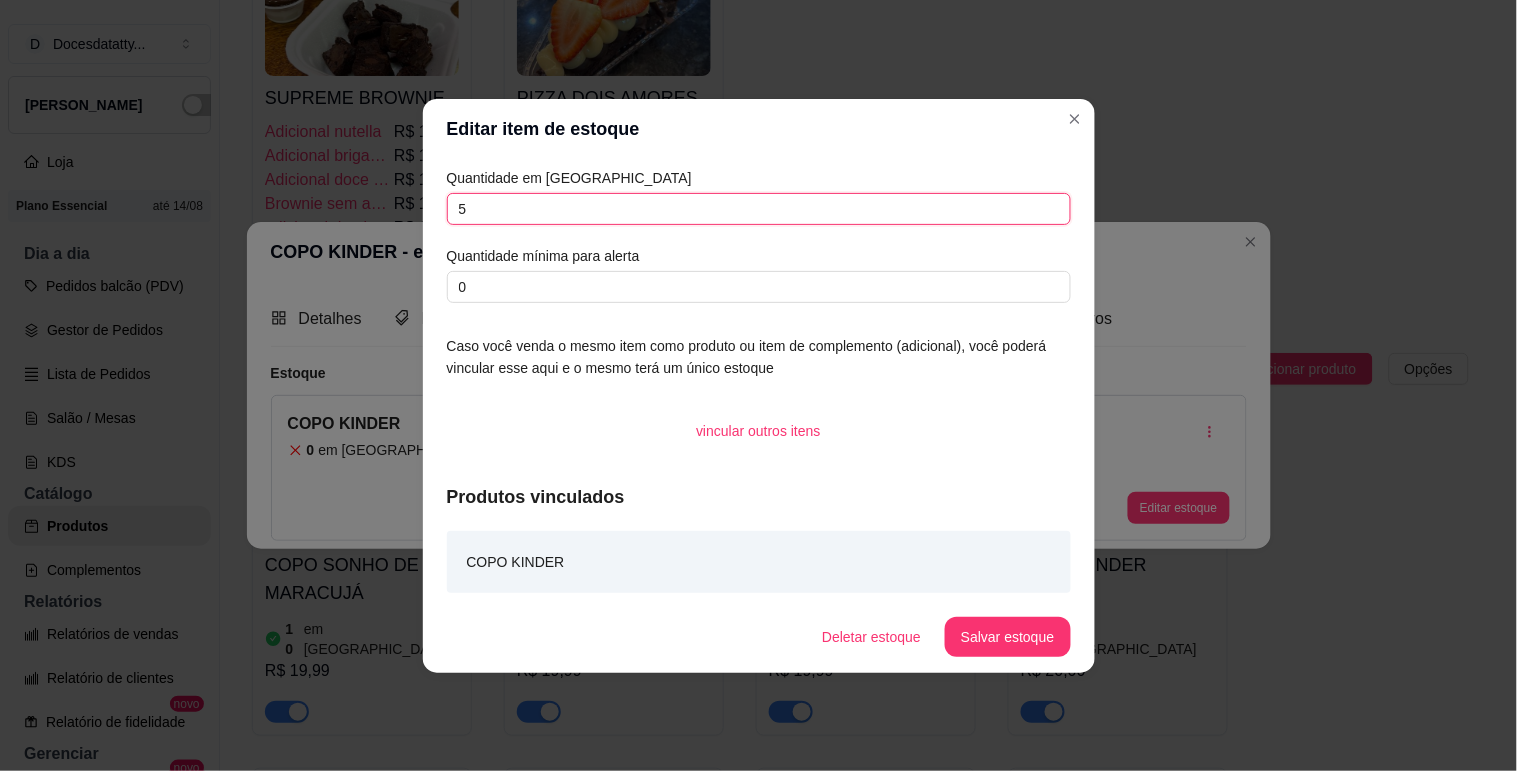 type on "5" 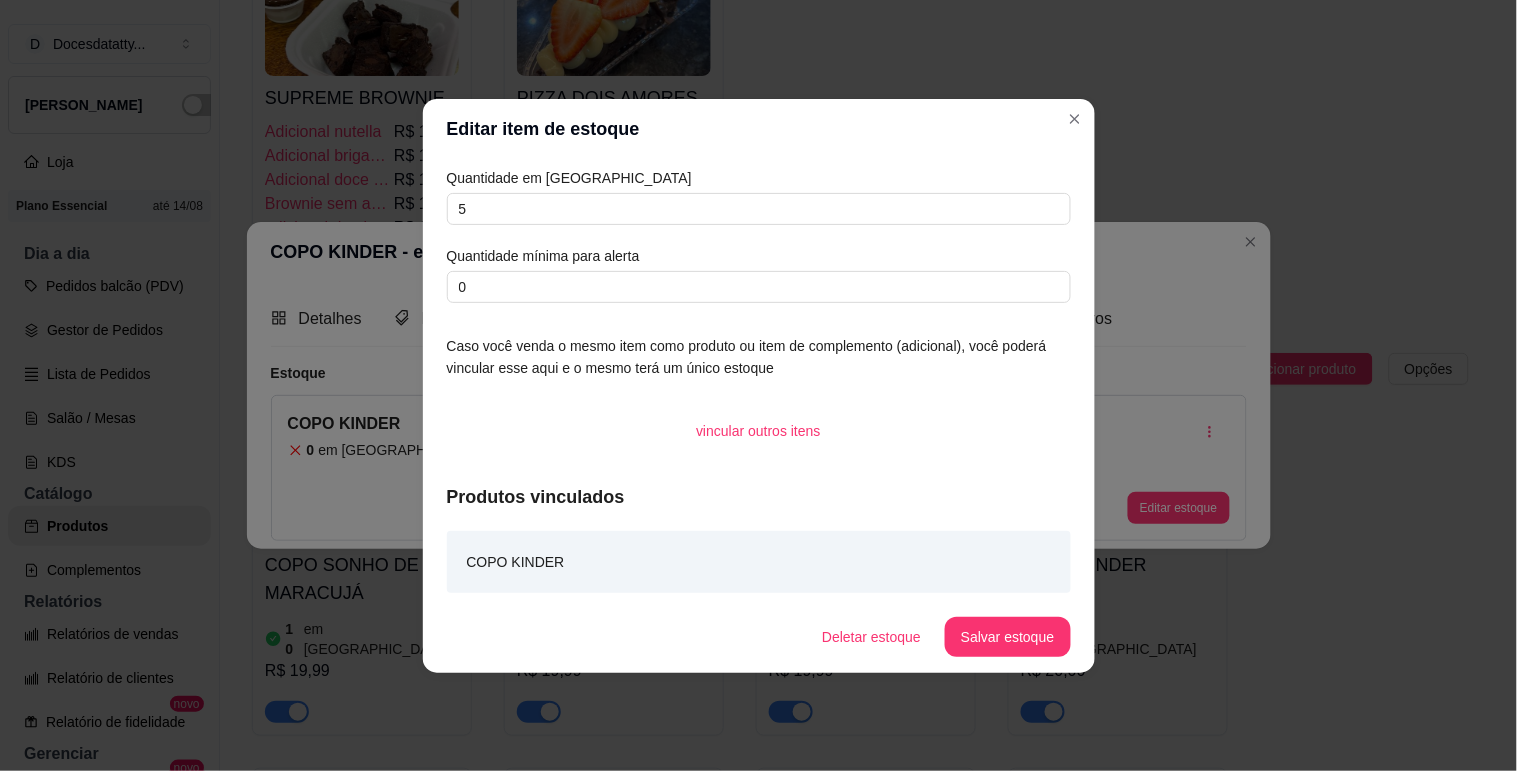 drag, startPoint x: 1010, startPoint y: 662, endPoint x: 1014, endPoint y: 630, distance: 32.24903 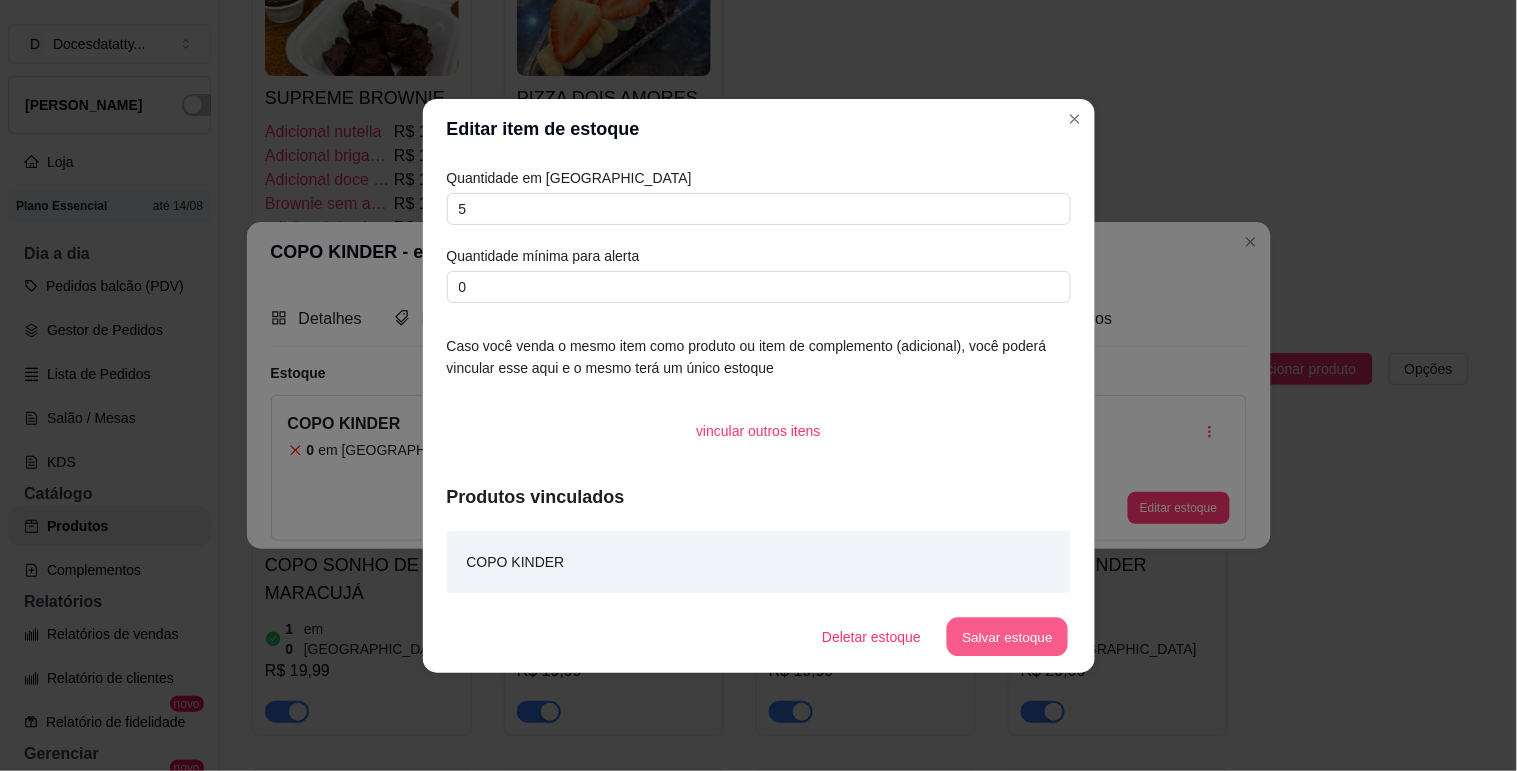 click on "Salvar estoque" at bounding box center [1008, 636] 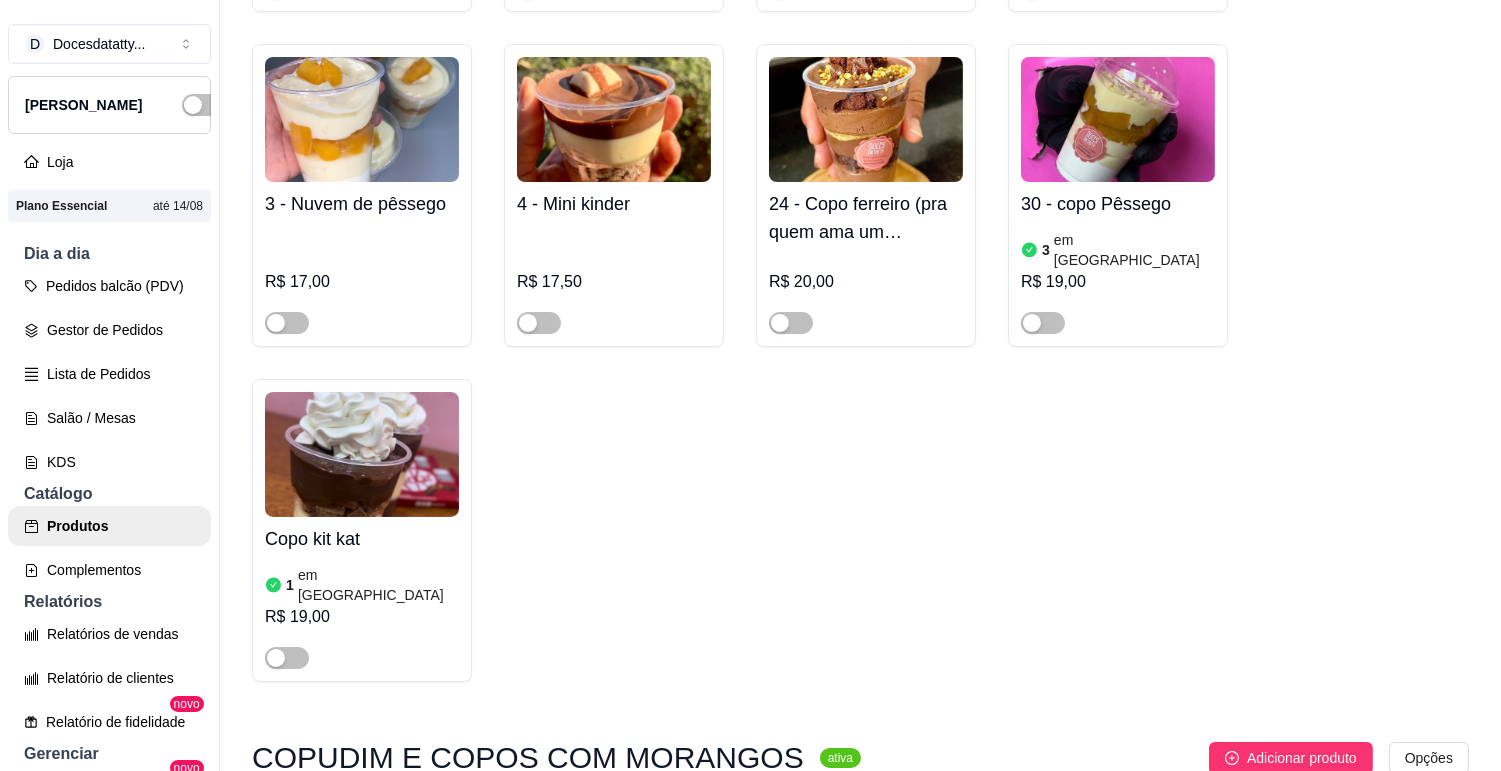 scroll, scrollTop: 5888, scrollLeft: 0, axis: vertical 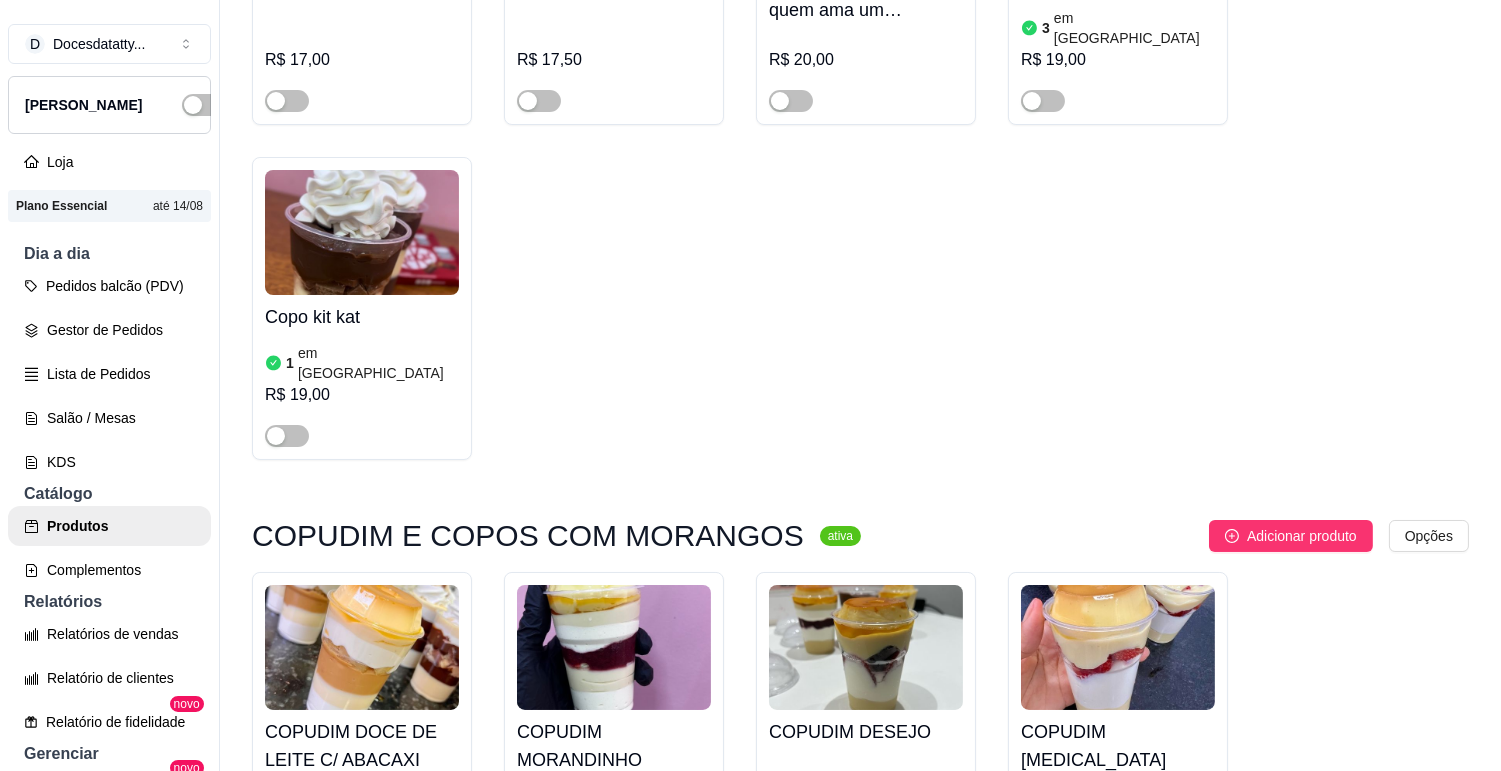 click at bounding box center [362, 647] 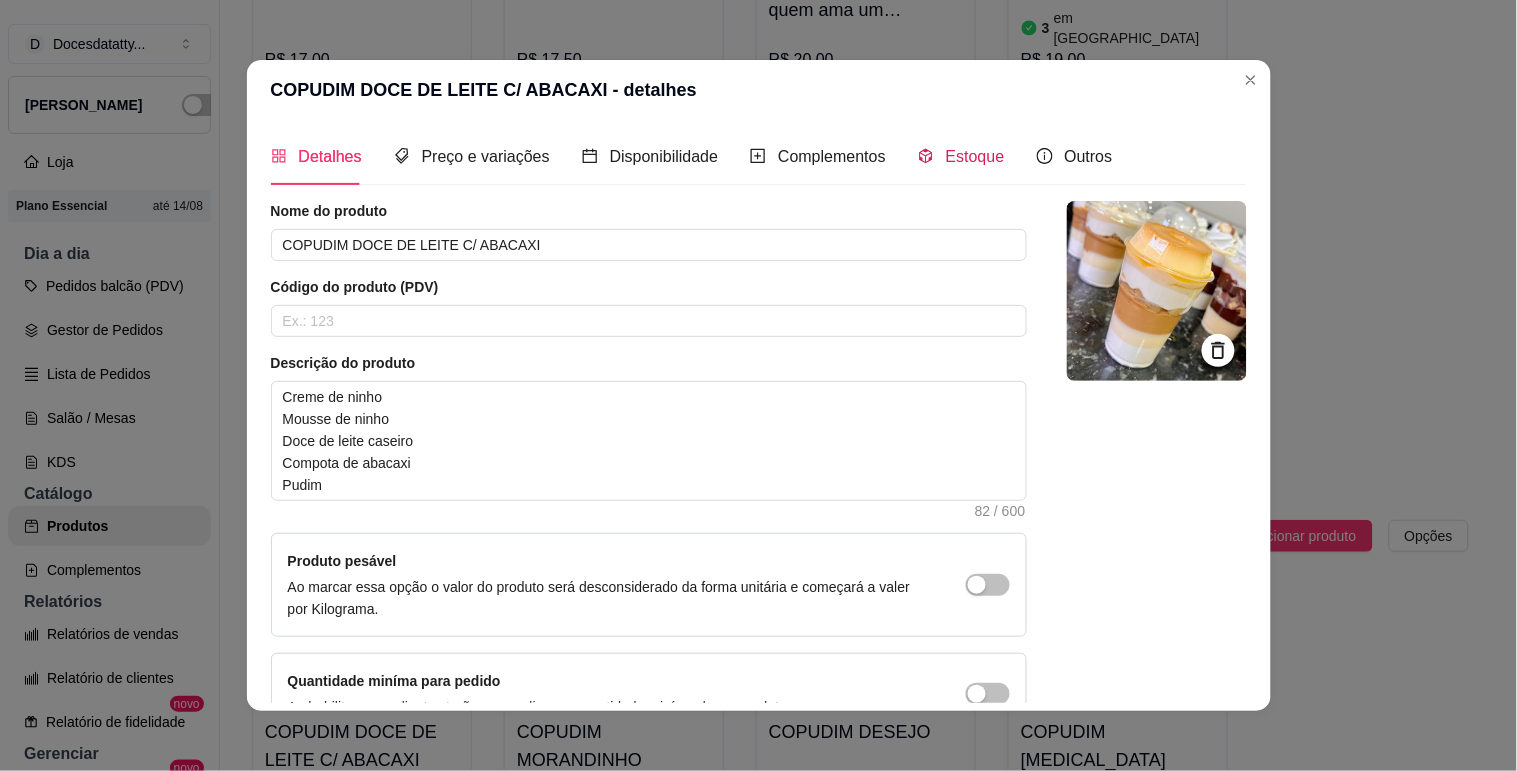 click on "Estoque" at bounding box center (975, 156) 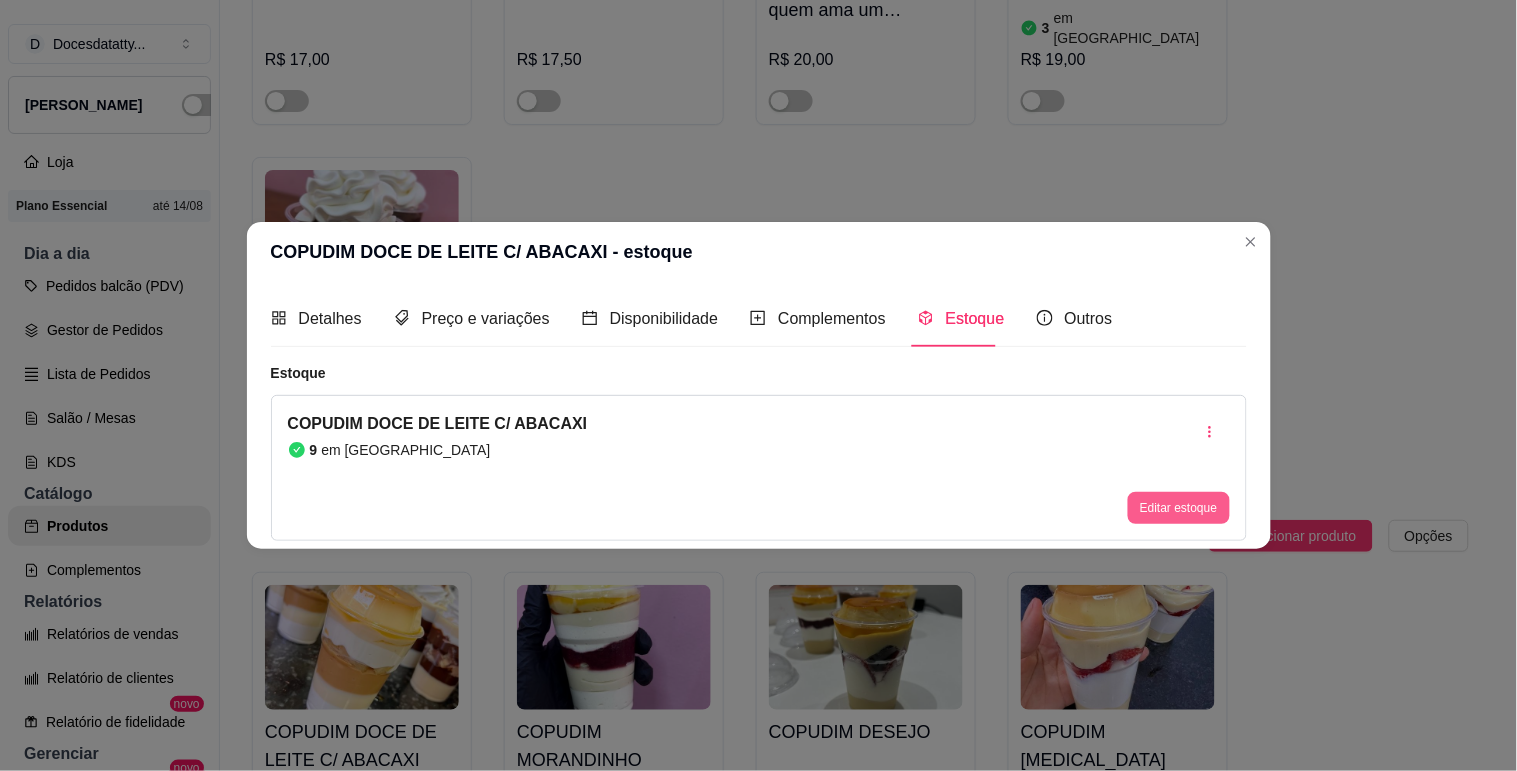 click on "Editar estoque" at bounding box center (1178, 508) 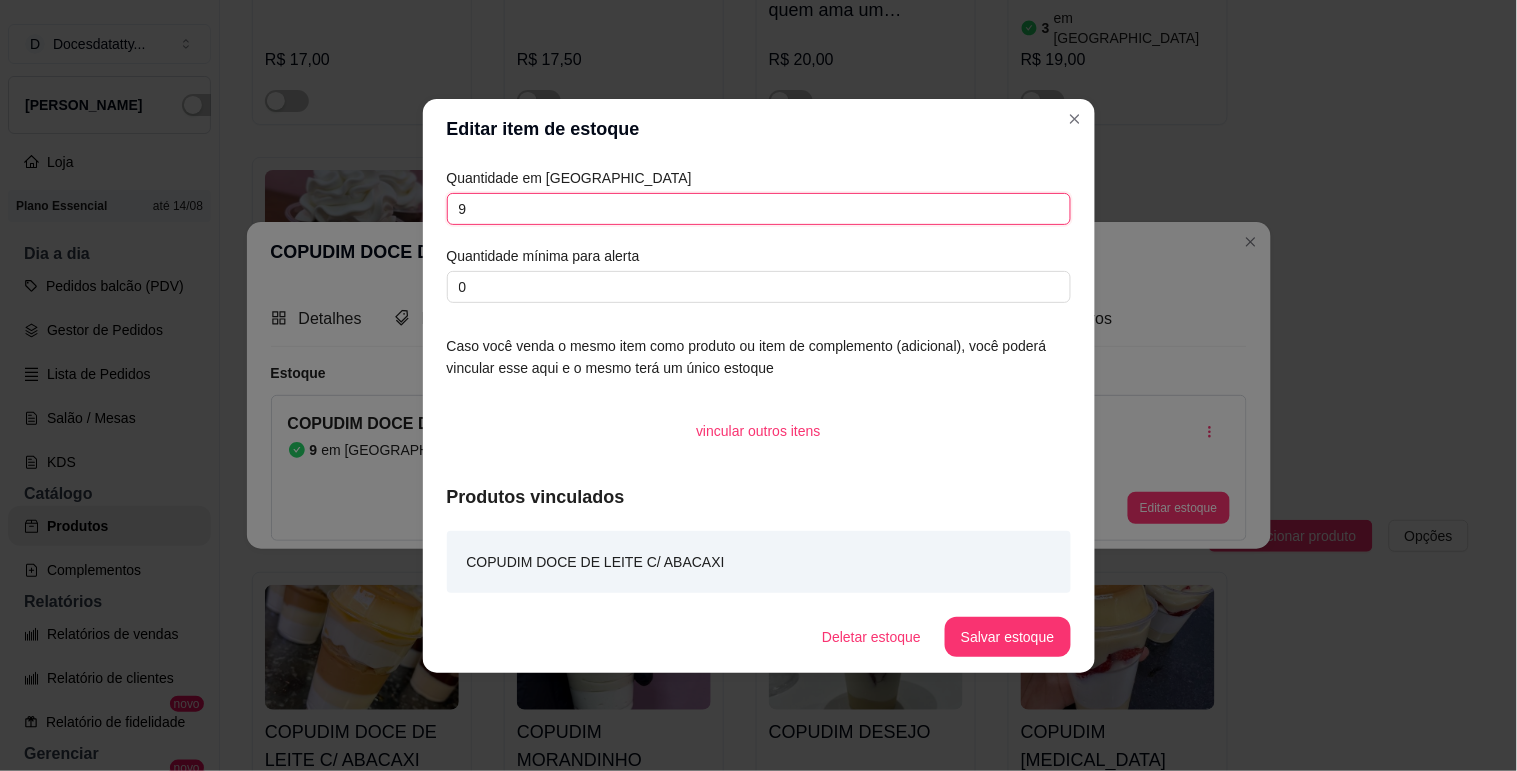 click on "9" at bounding box center [759, 209] 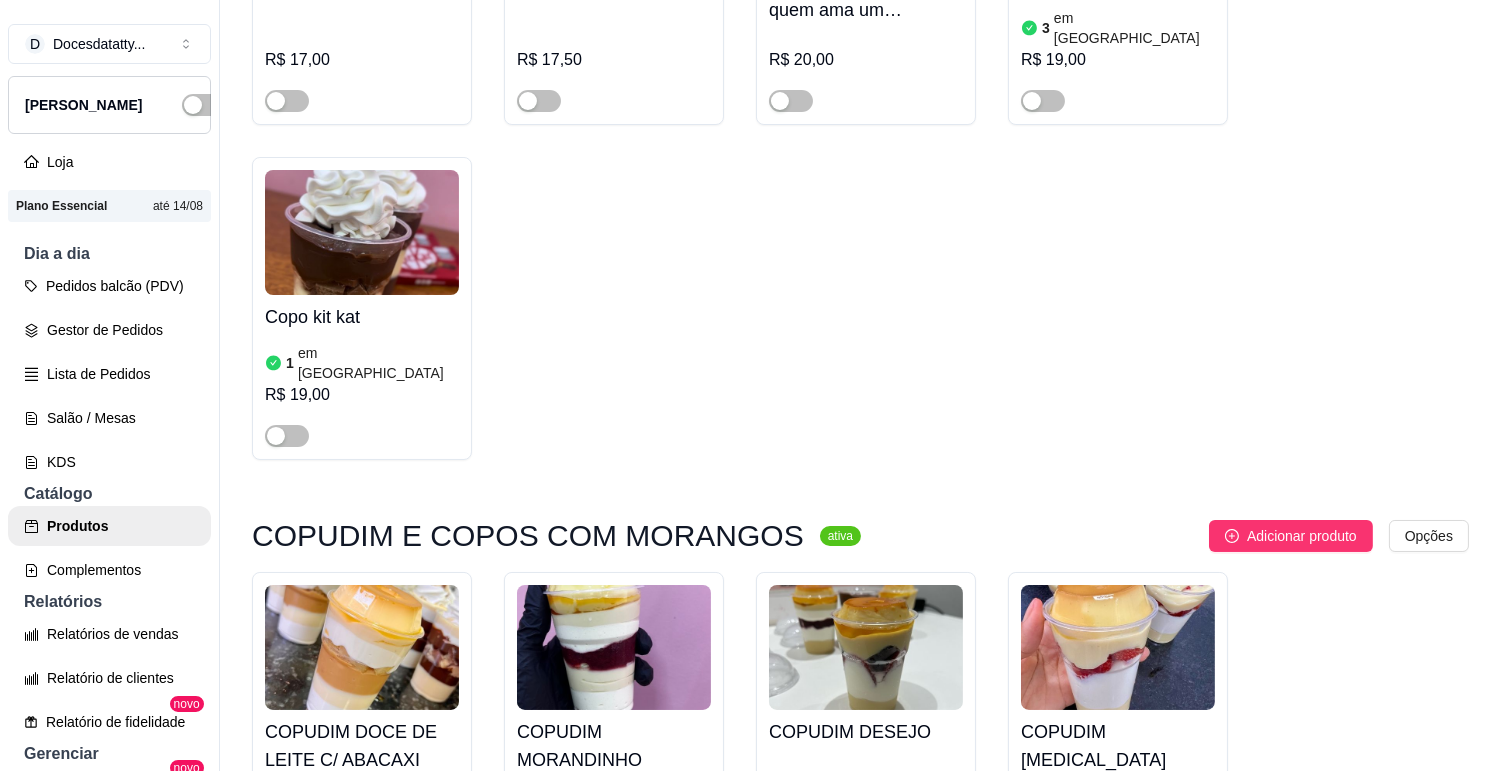 click at bounding box center (539, 879) 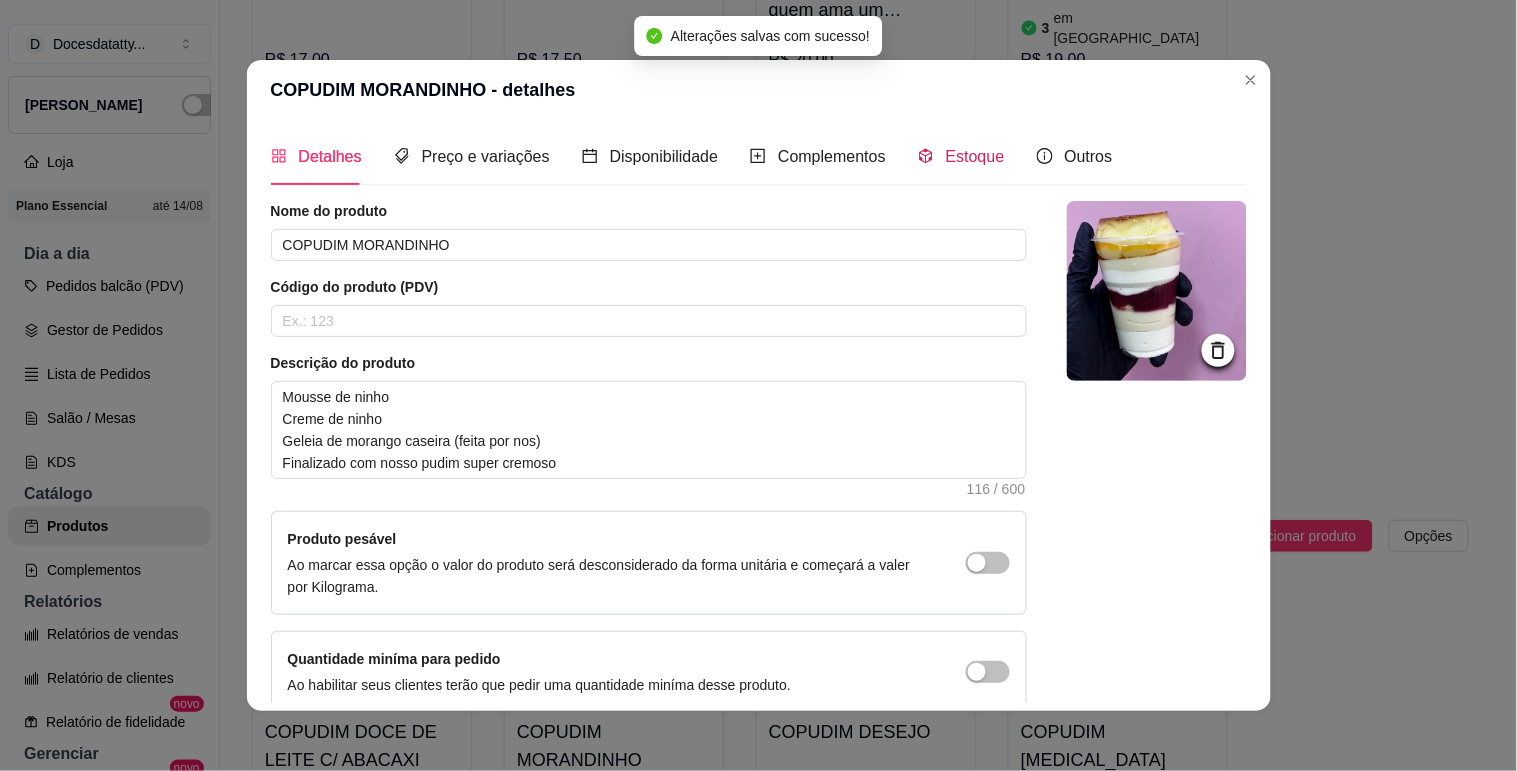 click on "Estoque" at bounding box center [975, 156] 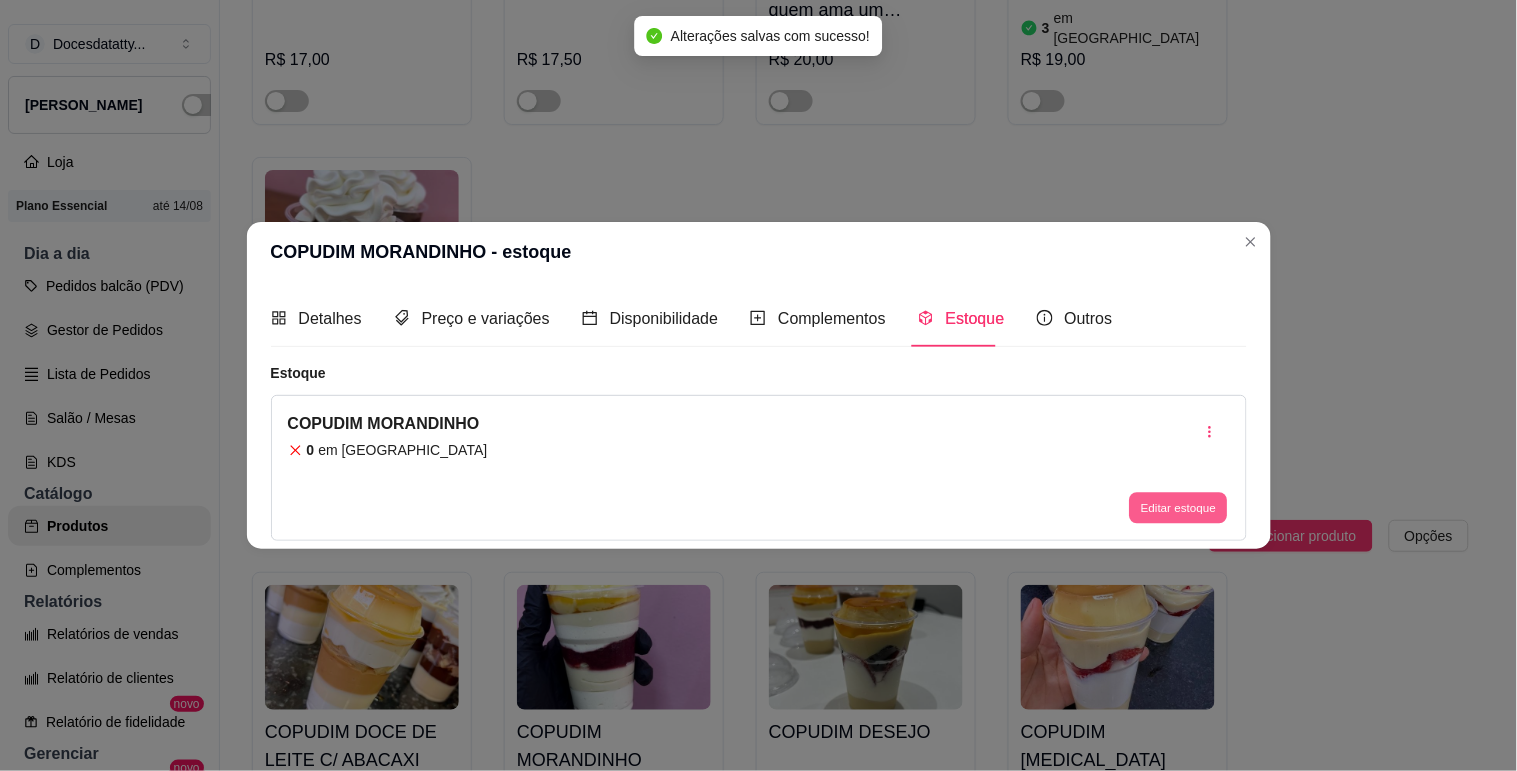 click on "Editar estoque" at bounding box center (1179, 508) 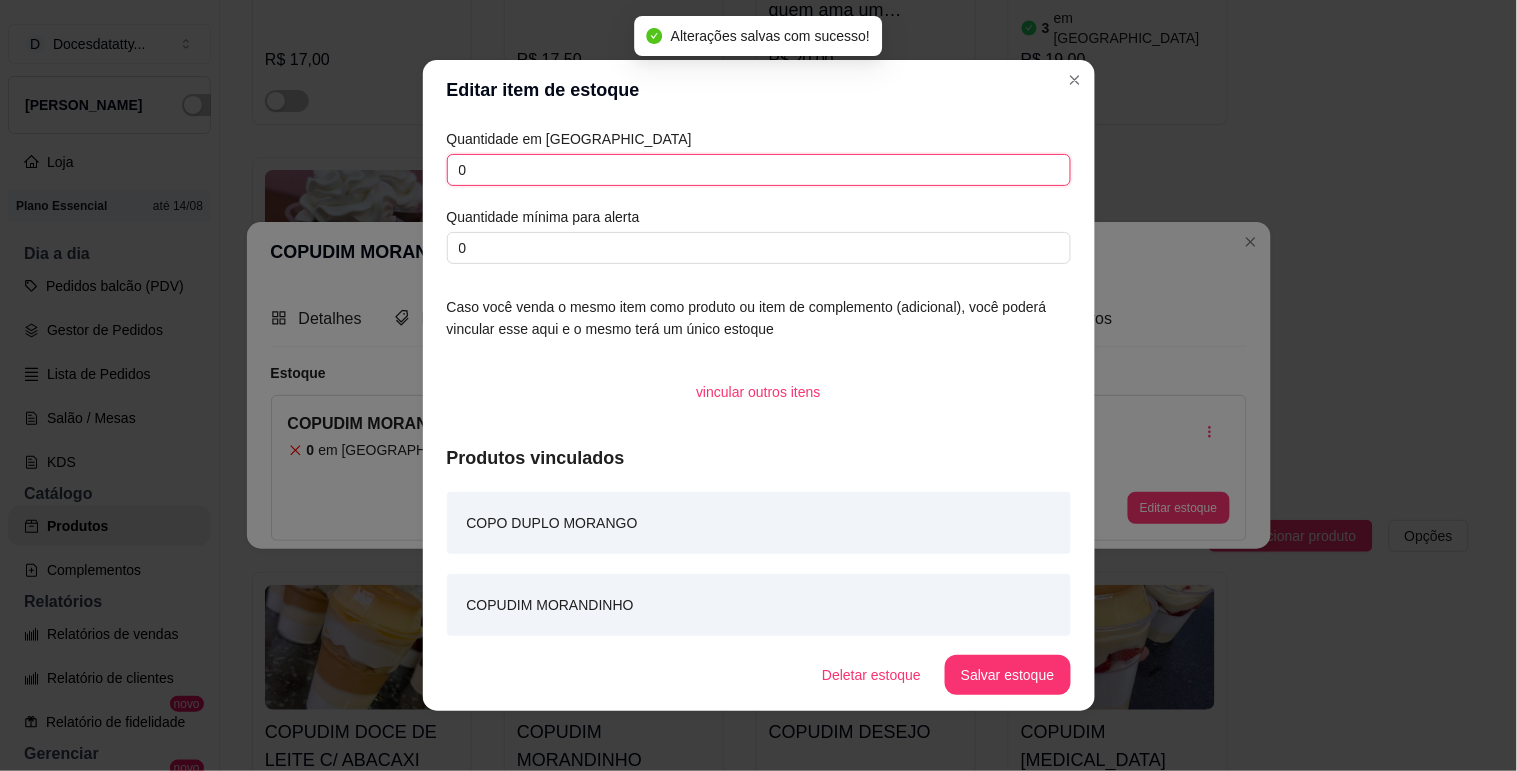 click on "0" at bounding box center (759, 170) 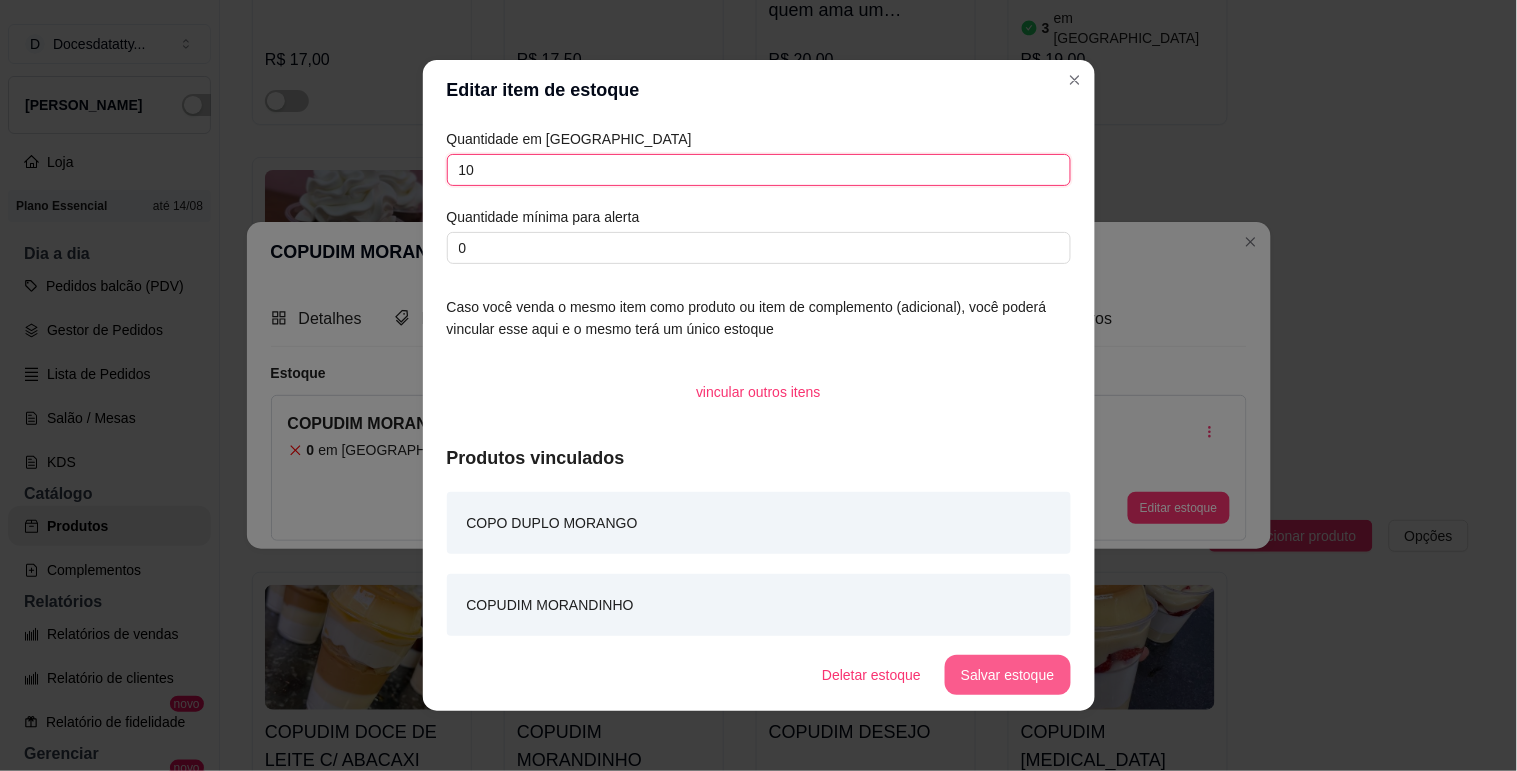 type on "10" 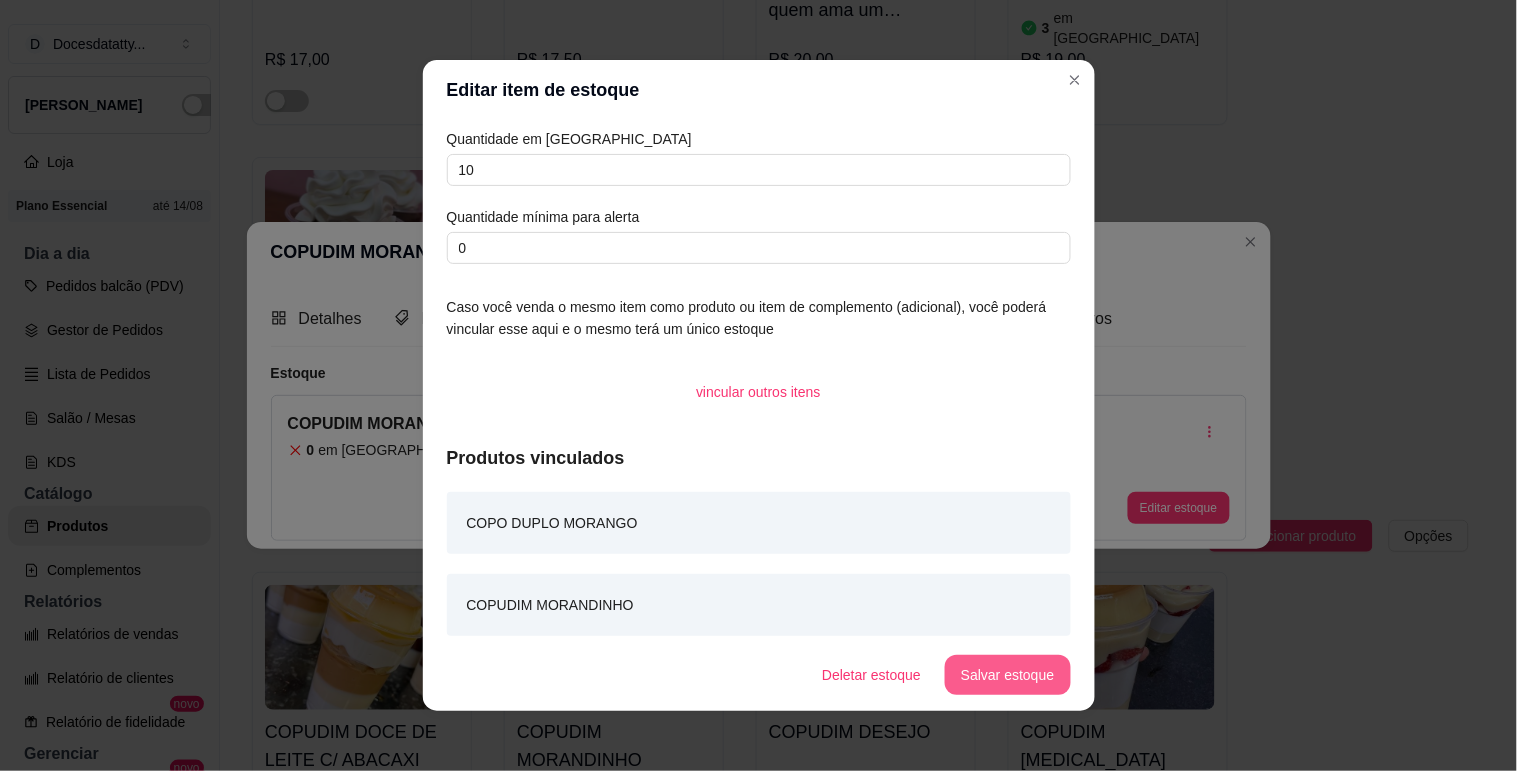 click on "Salvar estoque" at bounding box center [1007, 675] 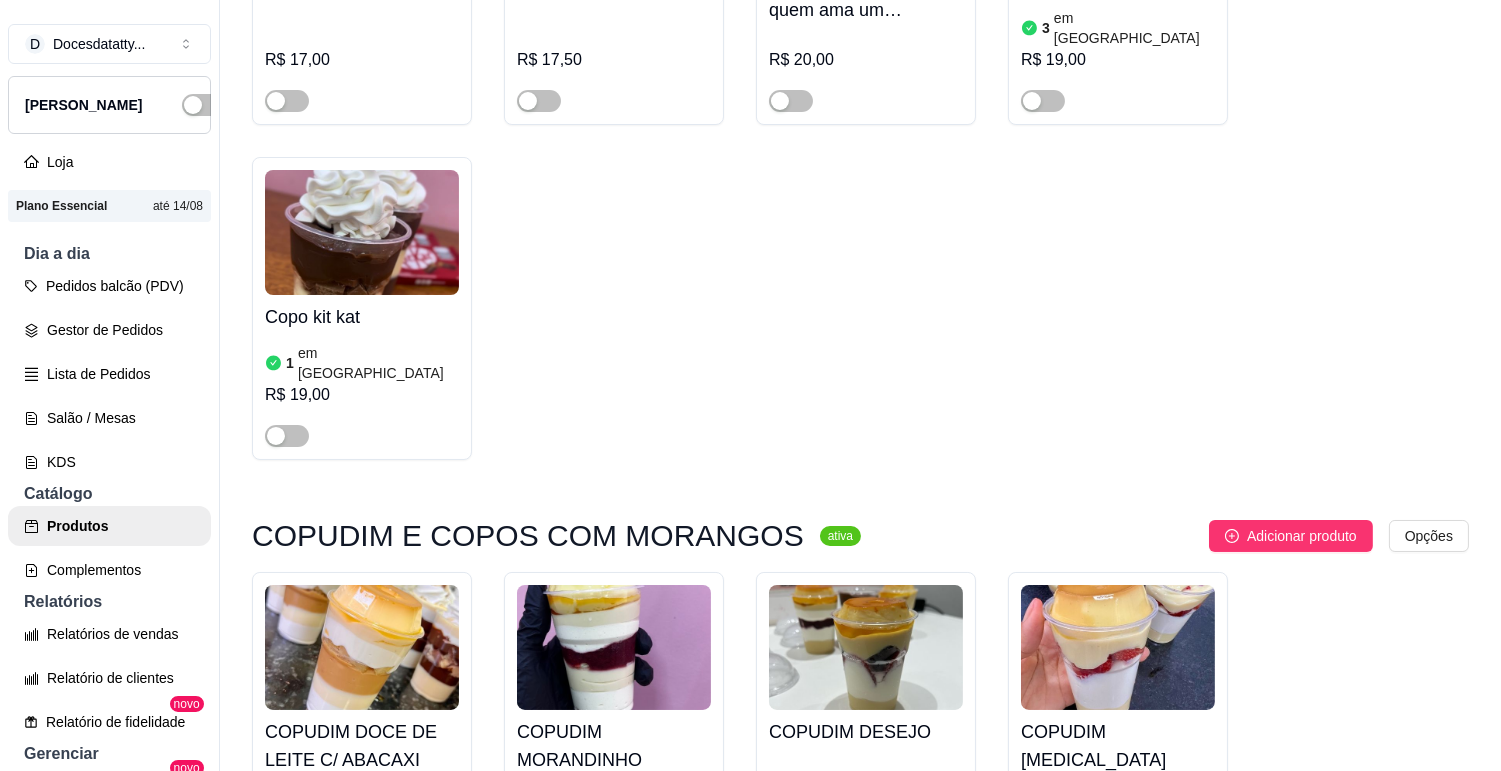 click at bounding box center (780, 879) 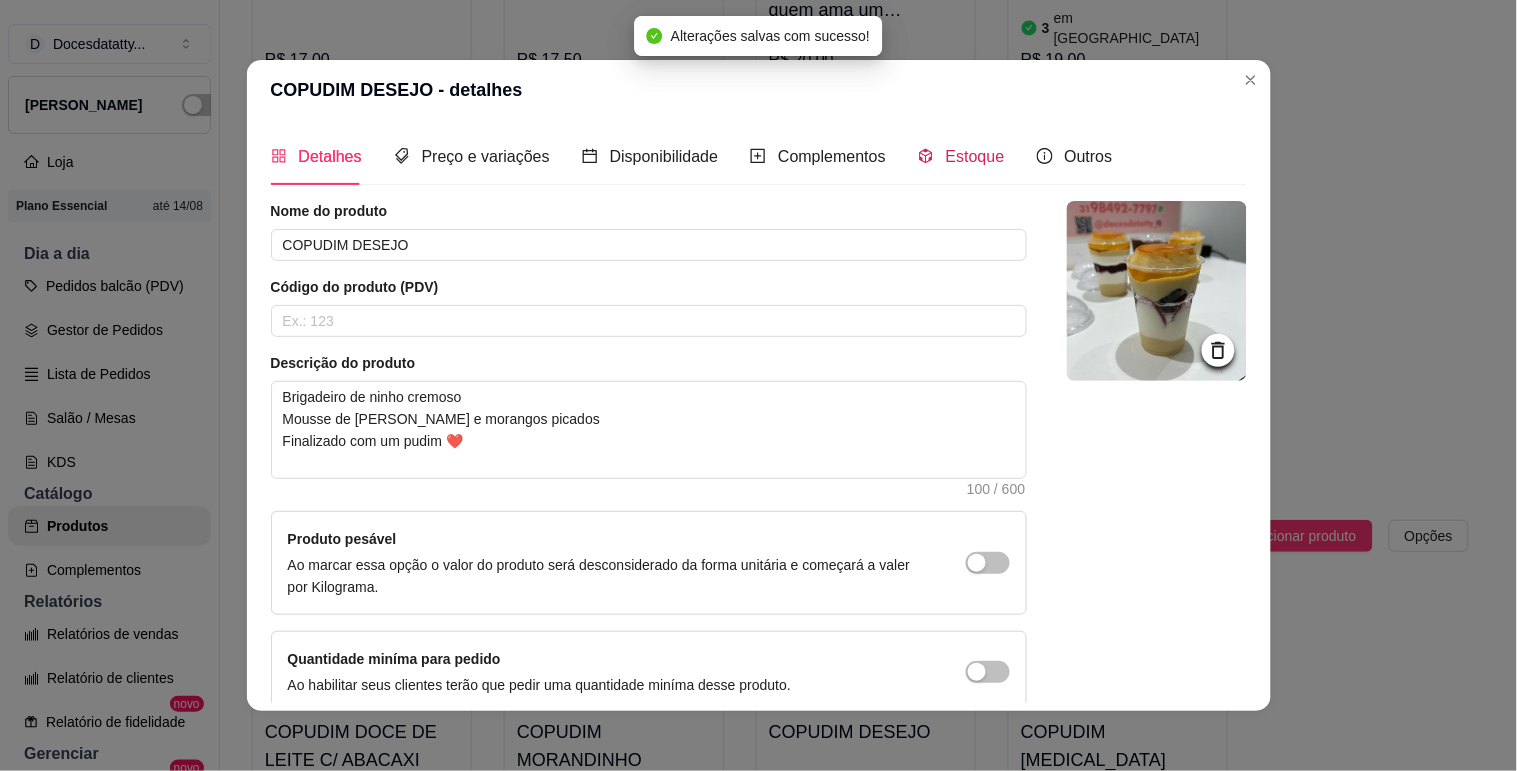 click on "Estoque" at bounding box center (975, 156) 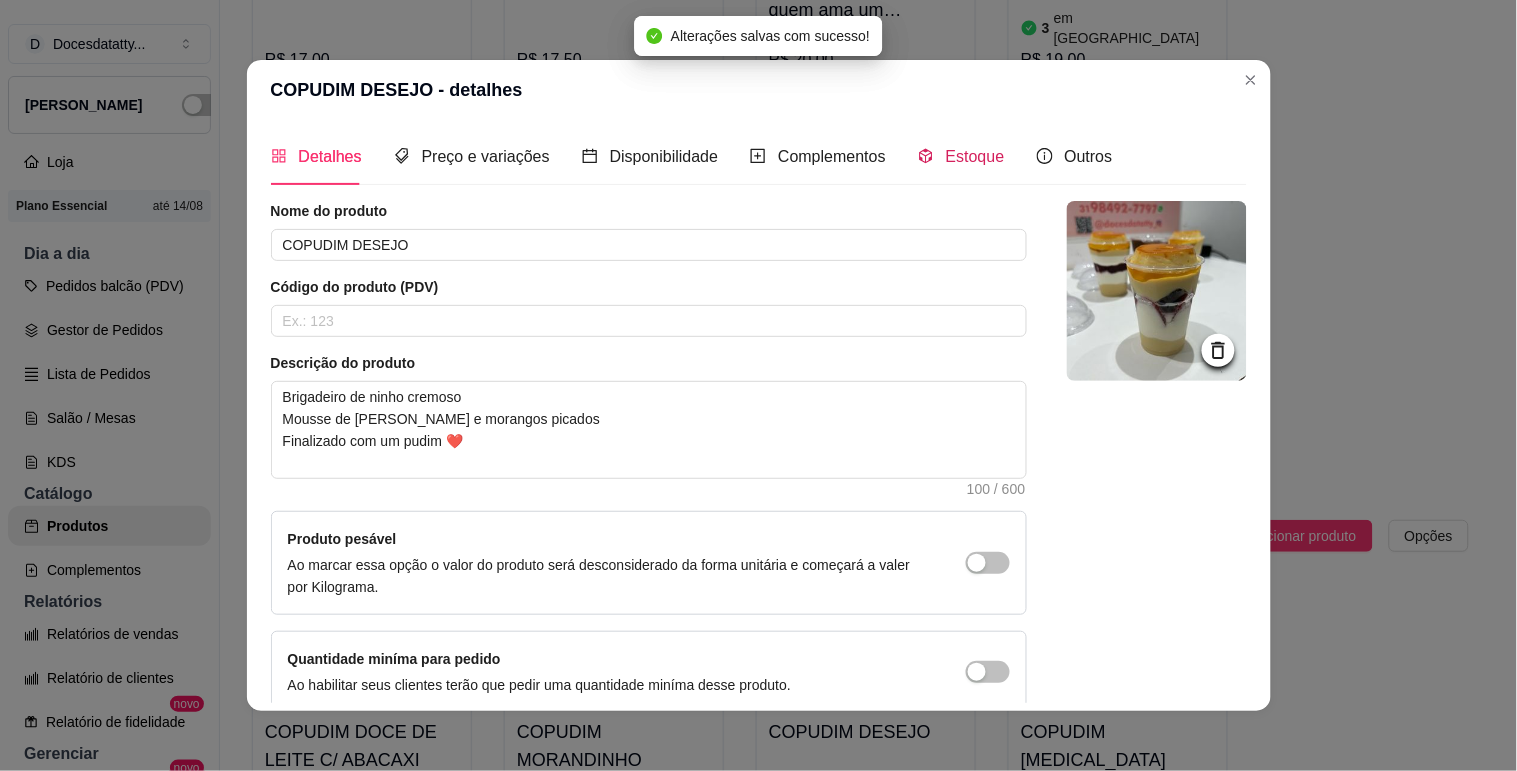 type 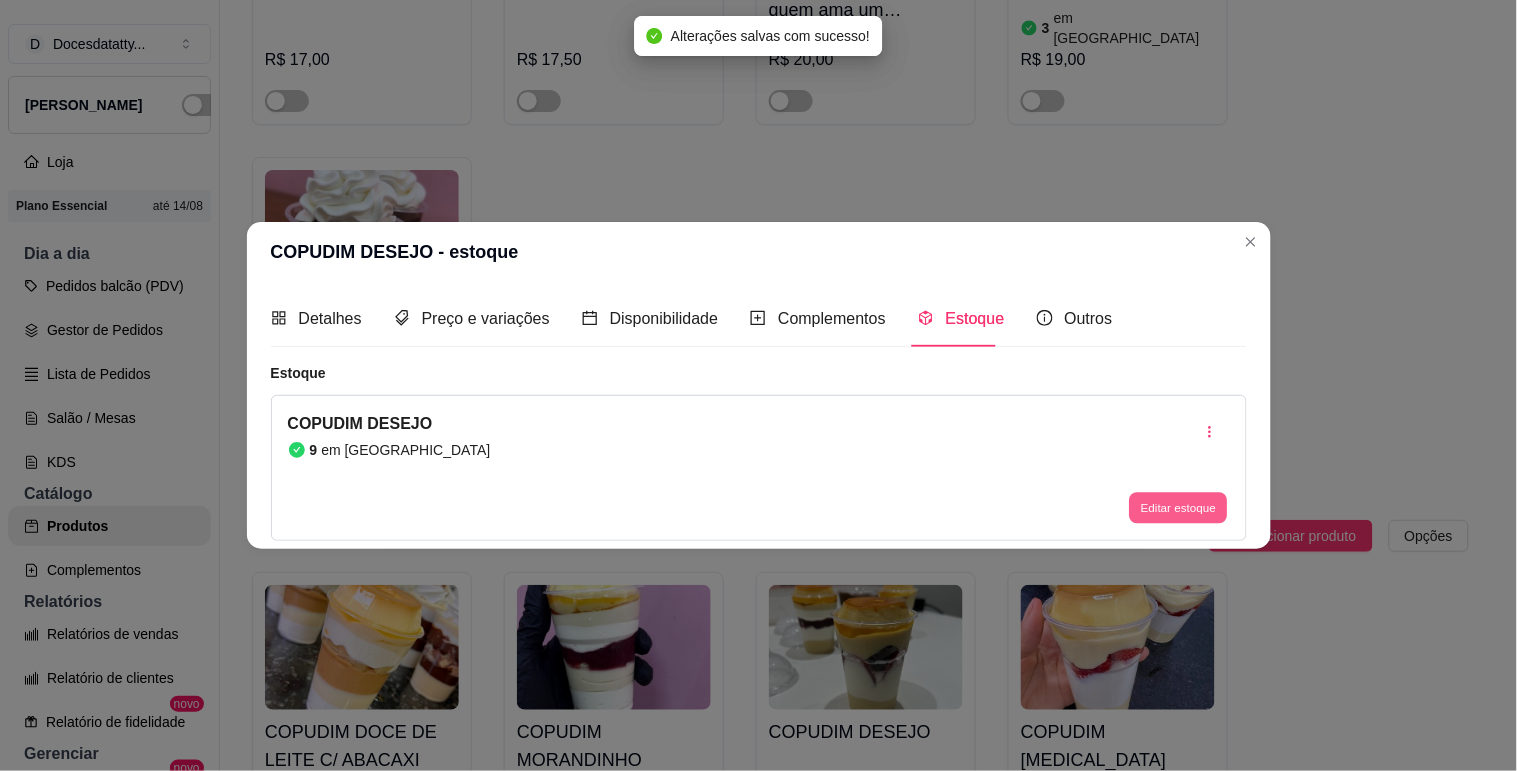 click on "Editar estoque" at bounding box center (1179, 508) 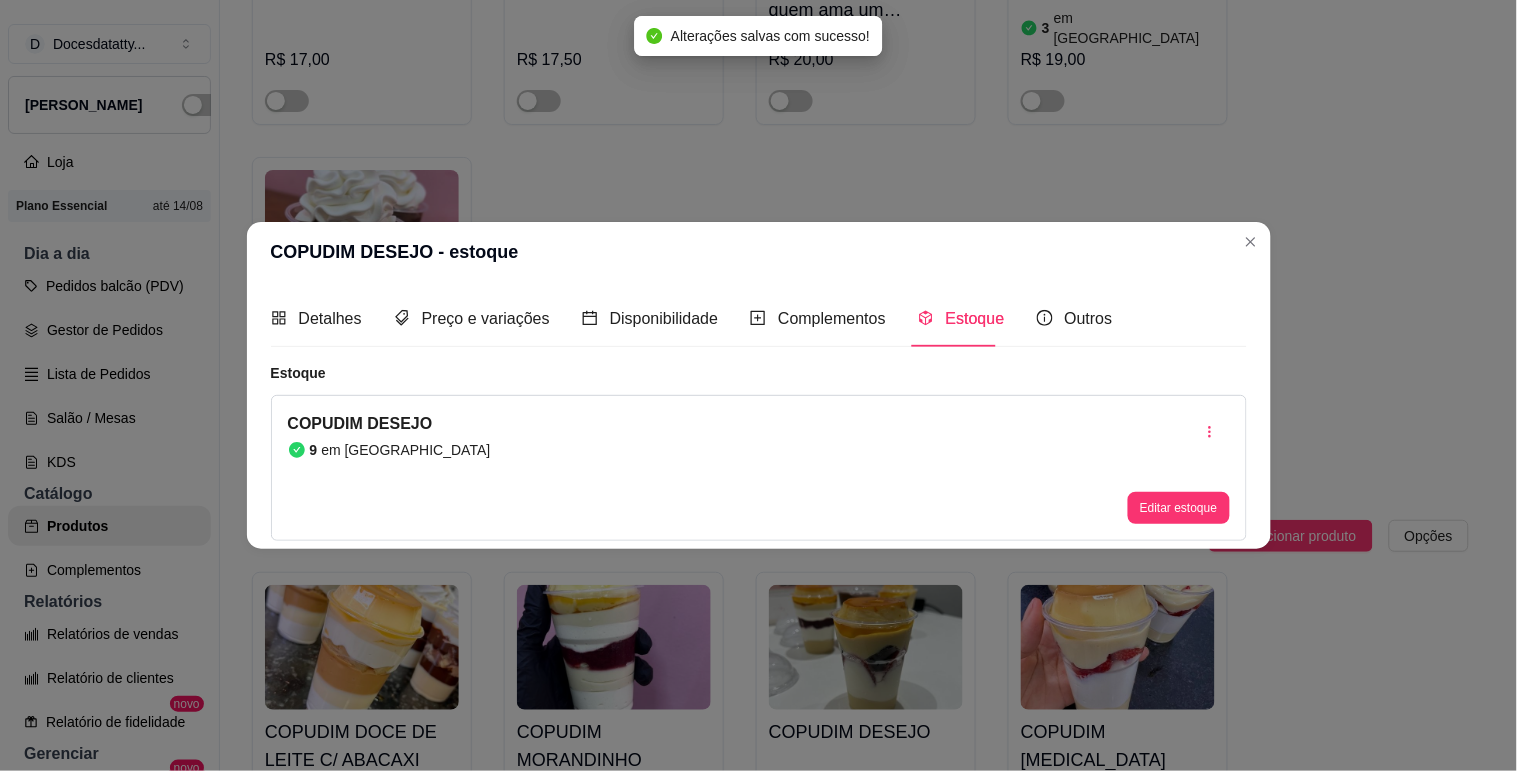 click on "9" at bounding box center (759, 170) 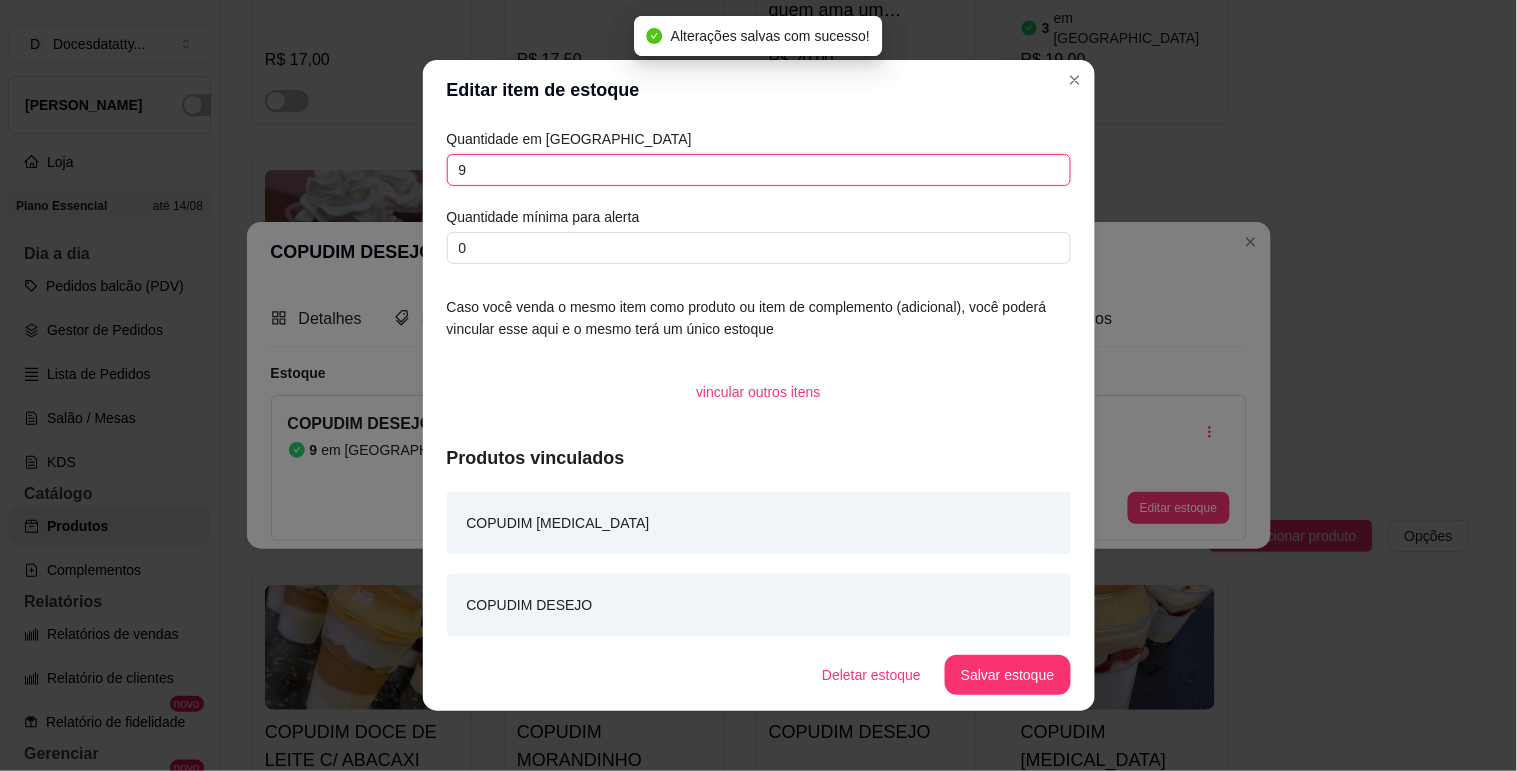 click on "9" at bounding box center (759, 170) 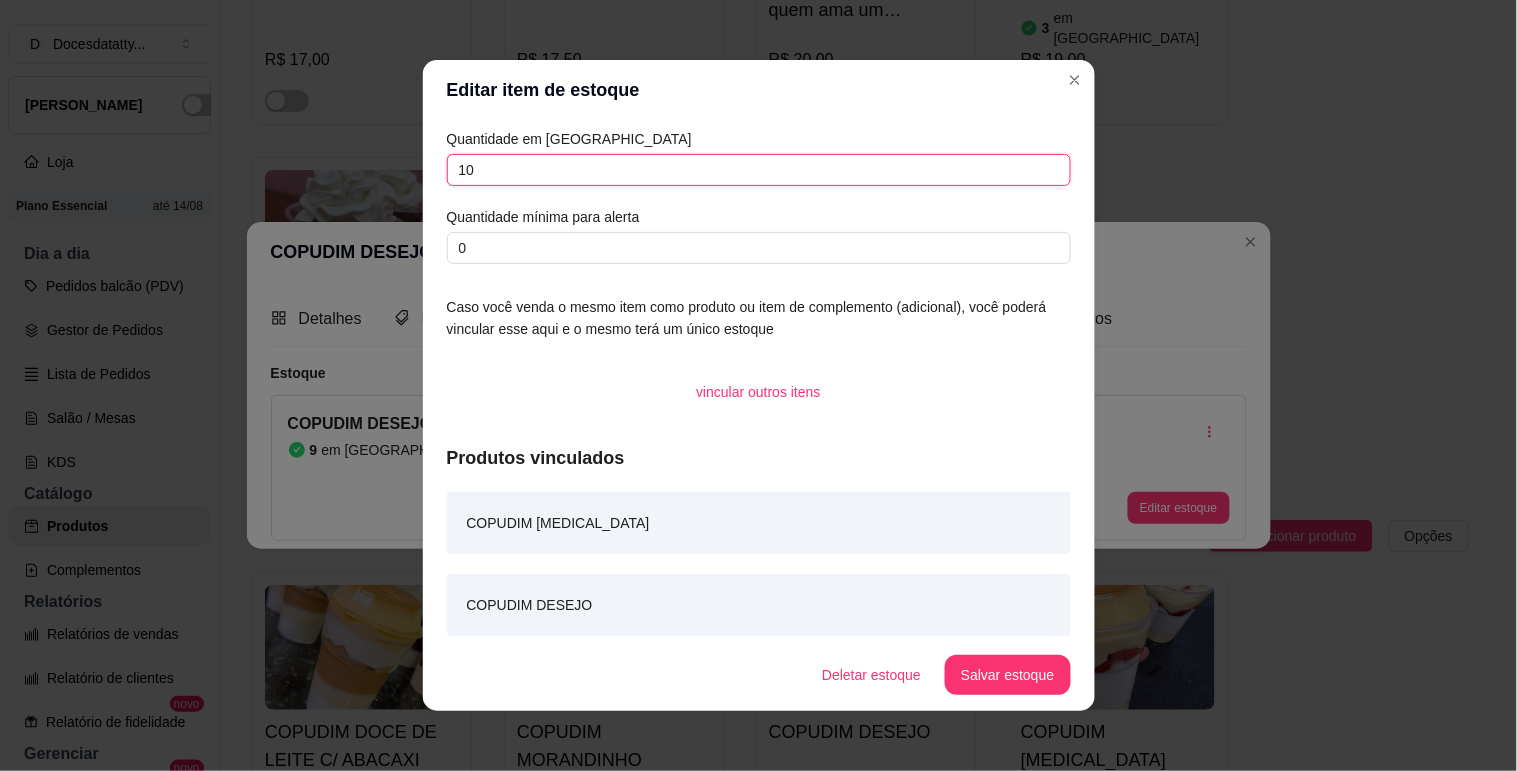 click on "10" at bounding box center (759, 170) 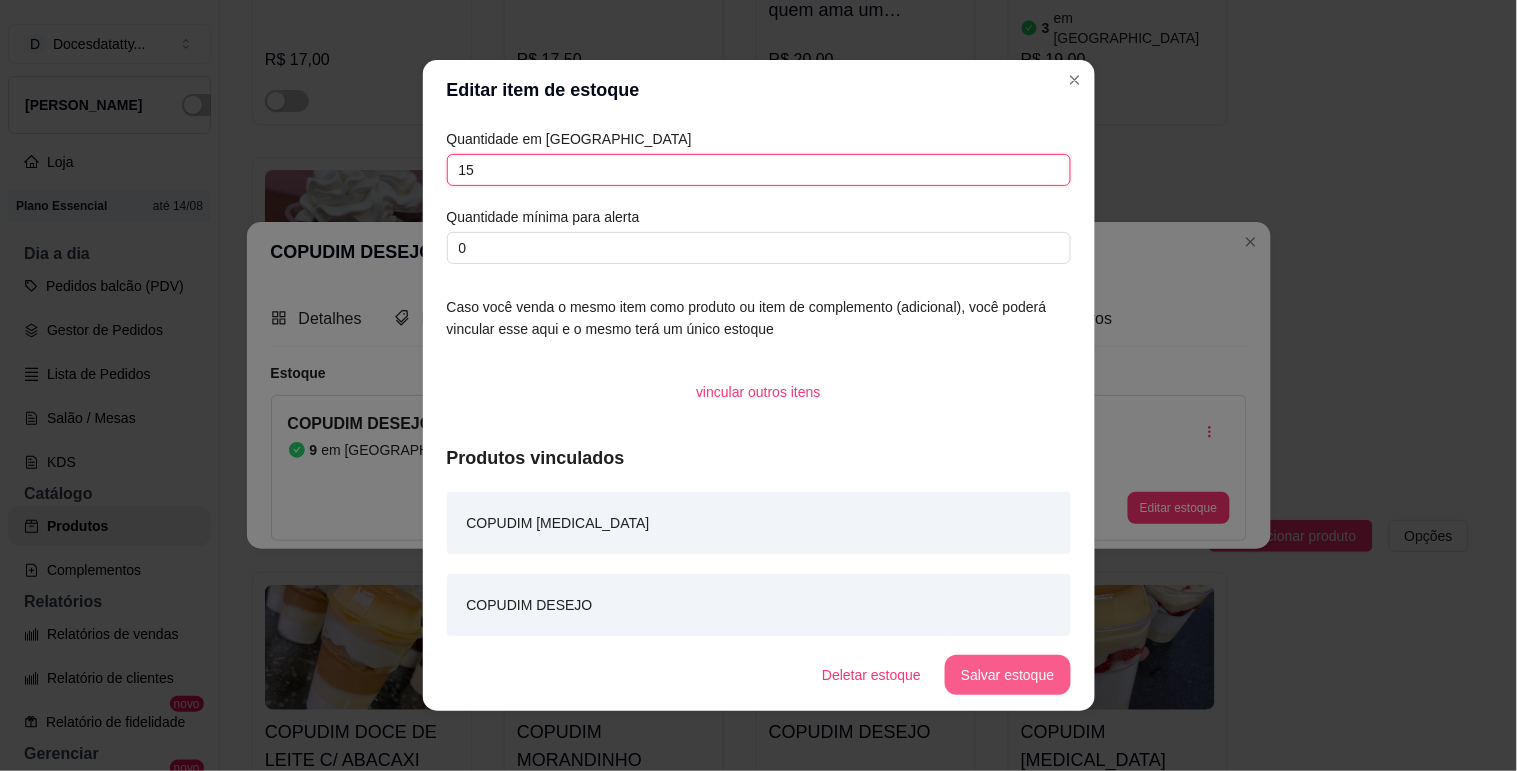 type on "15" 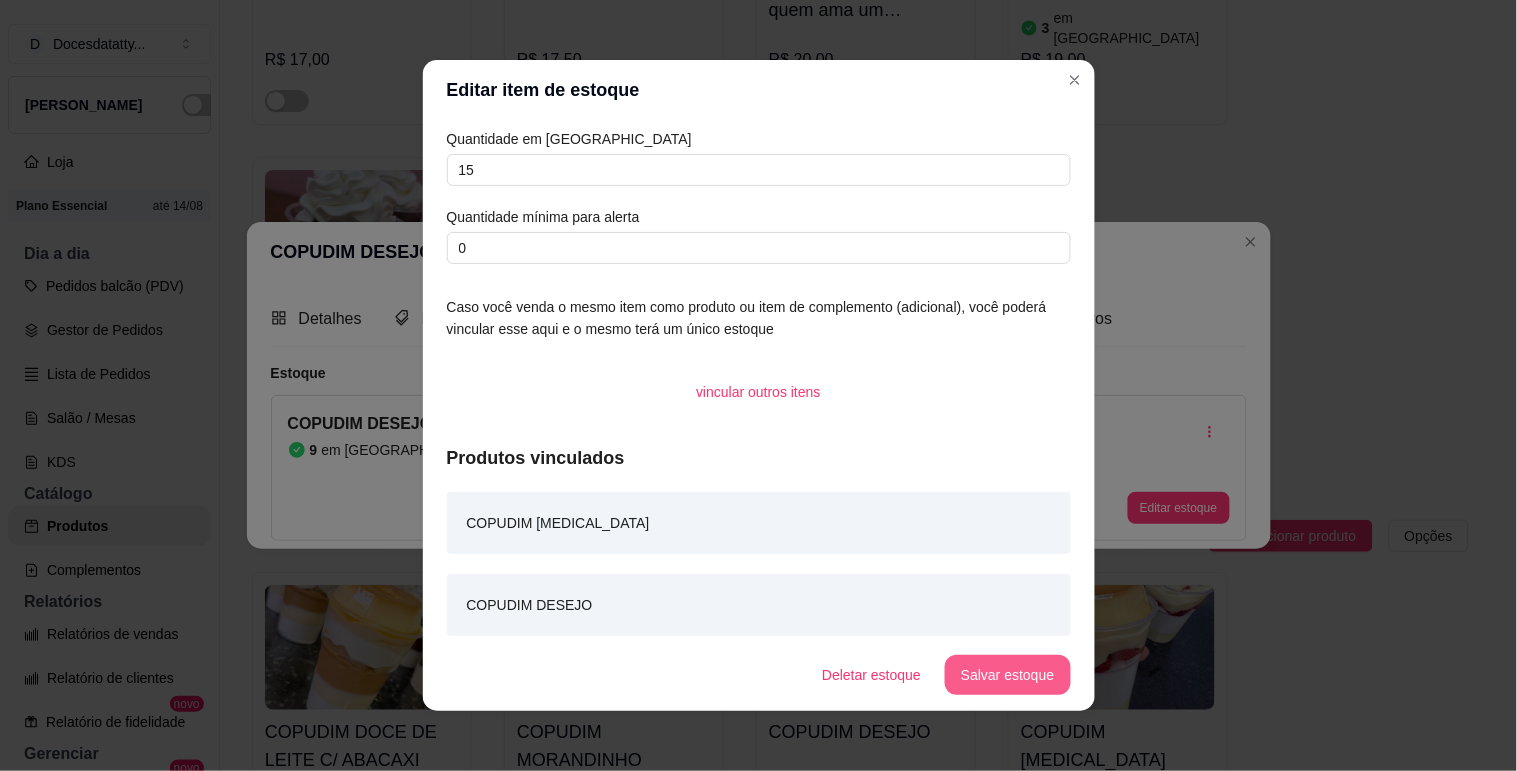 click on "Salvar estoque" at bounding box center [1007, 675] 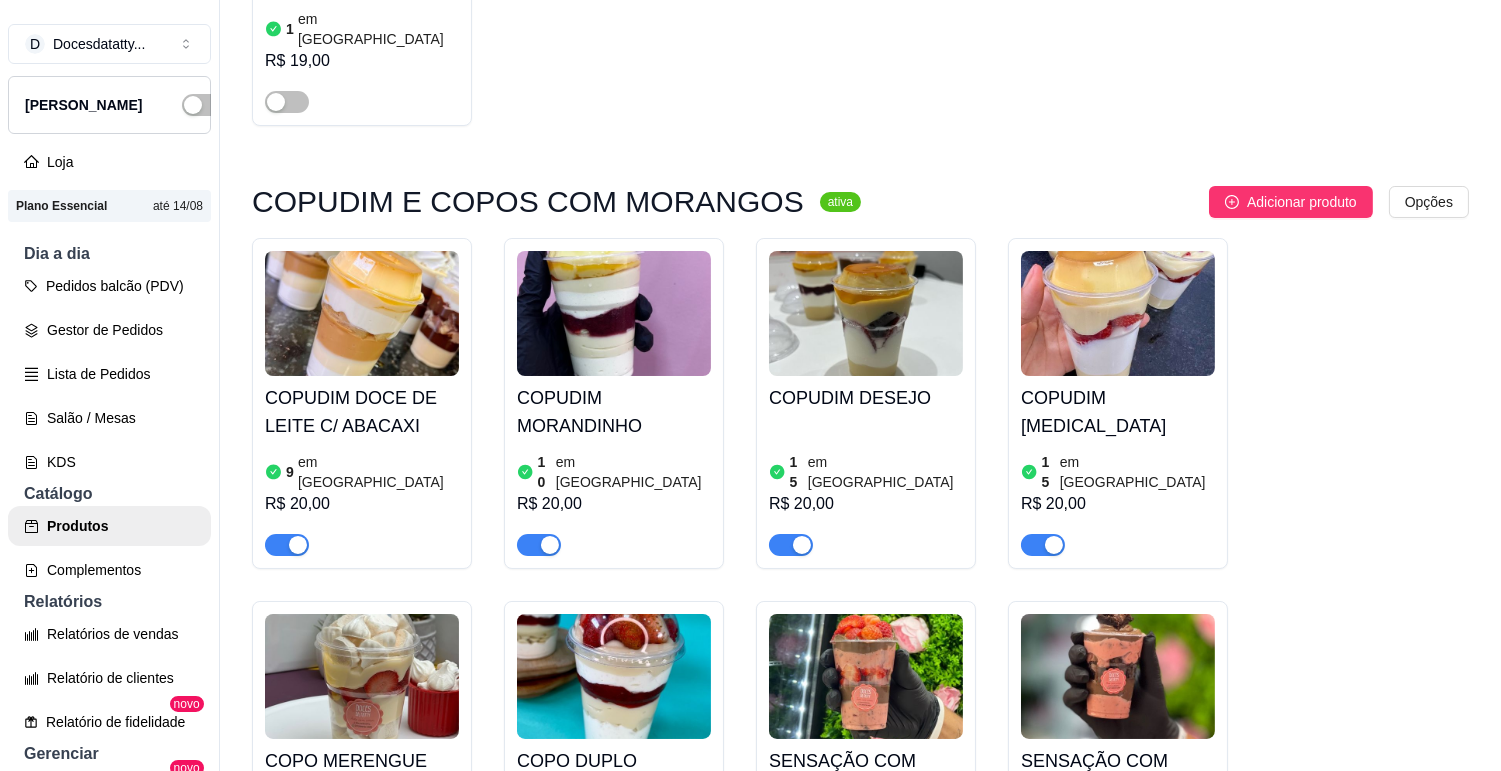 scroll, scrollTop: 6444, scrollLeft: 0, axis: vertical 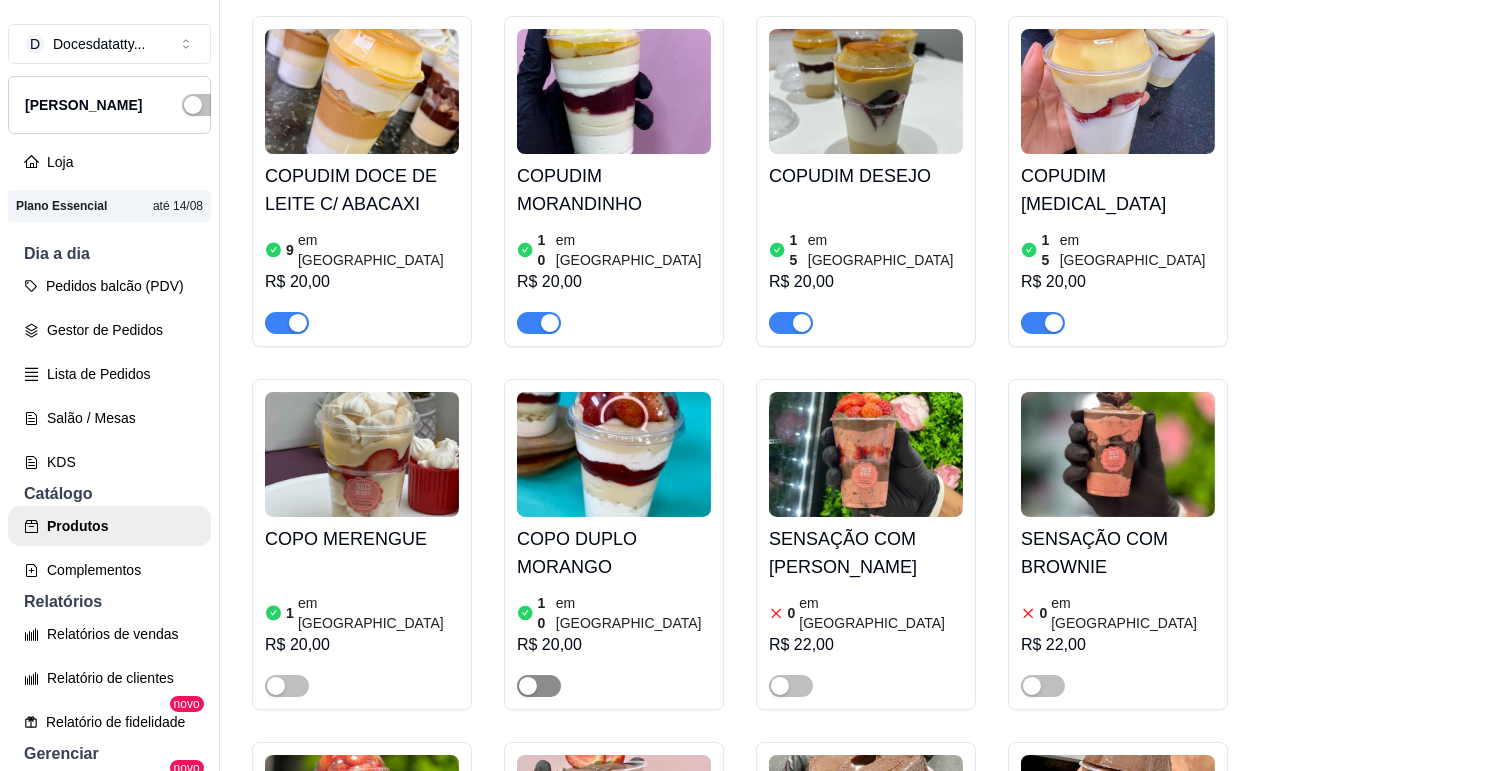 click at bounding box center (528, 686) 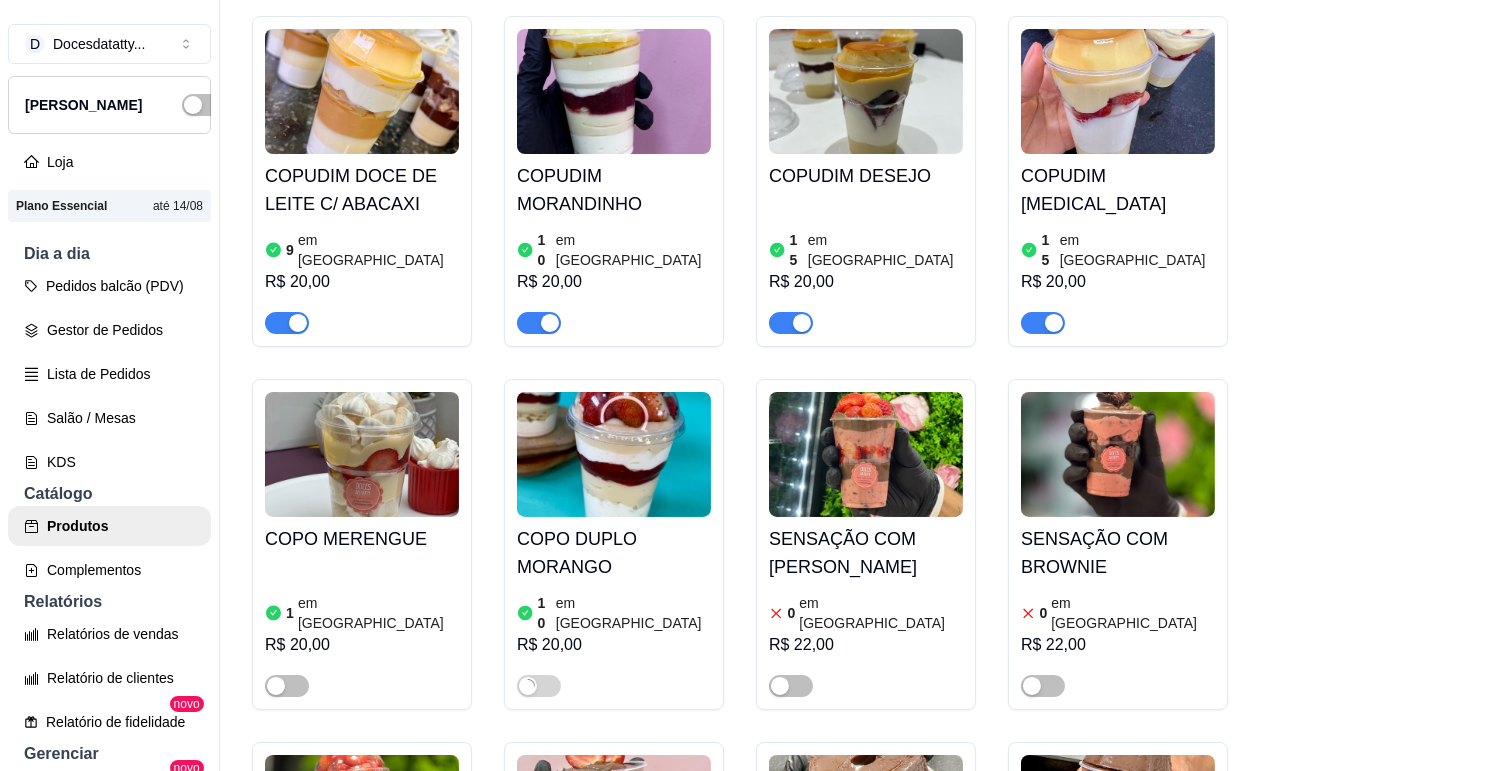 scroll, scrollTop: 6666, scrollLeft: 0, axis: vertical 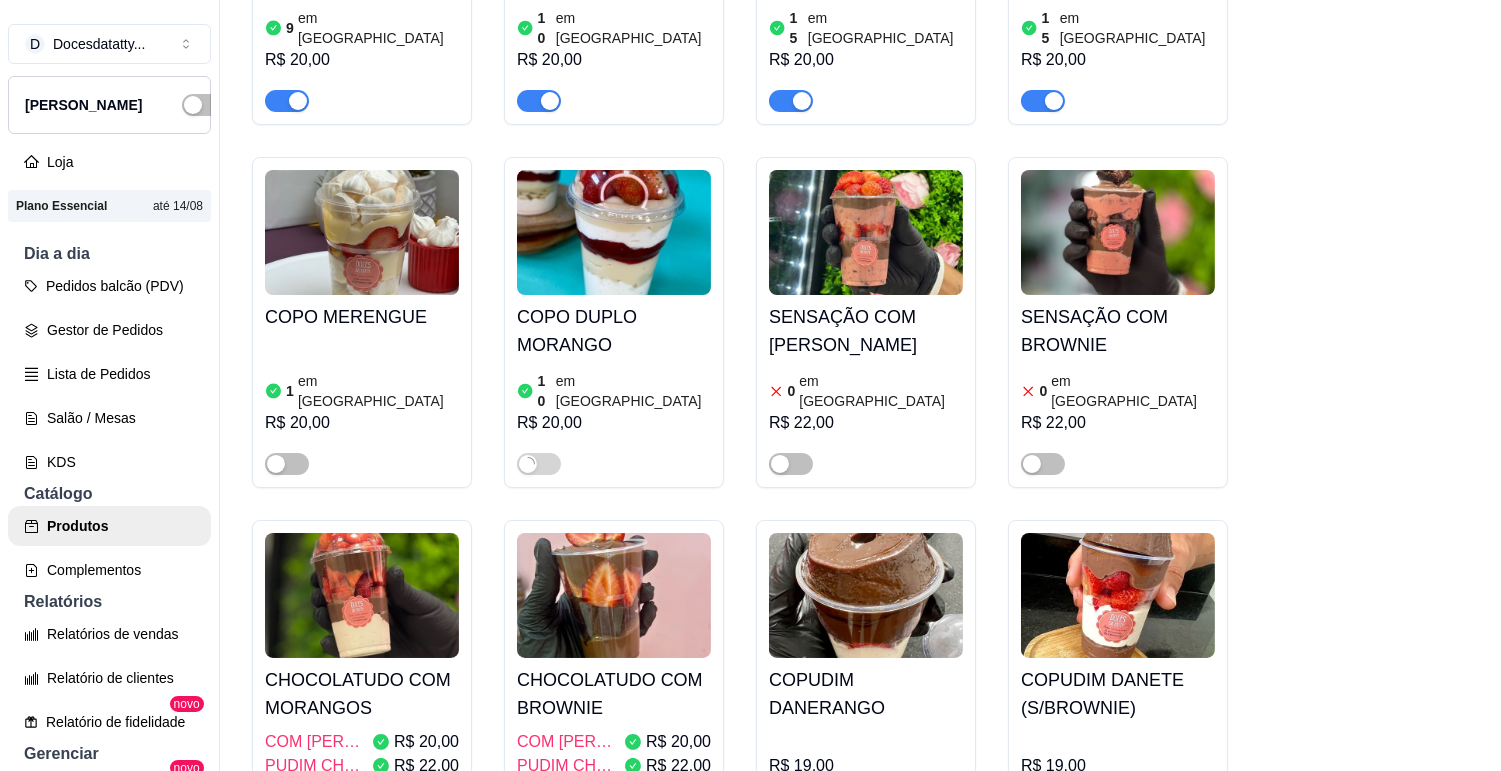 click at bounding box center (614, 595) 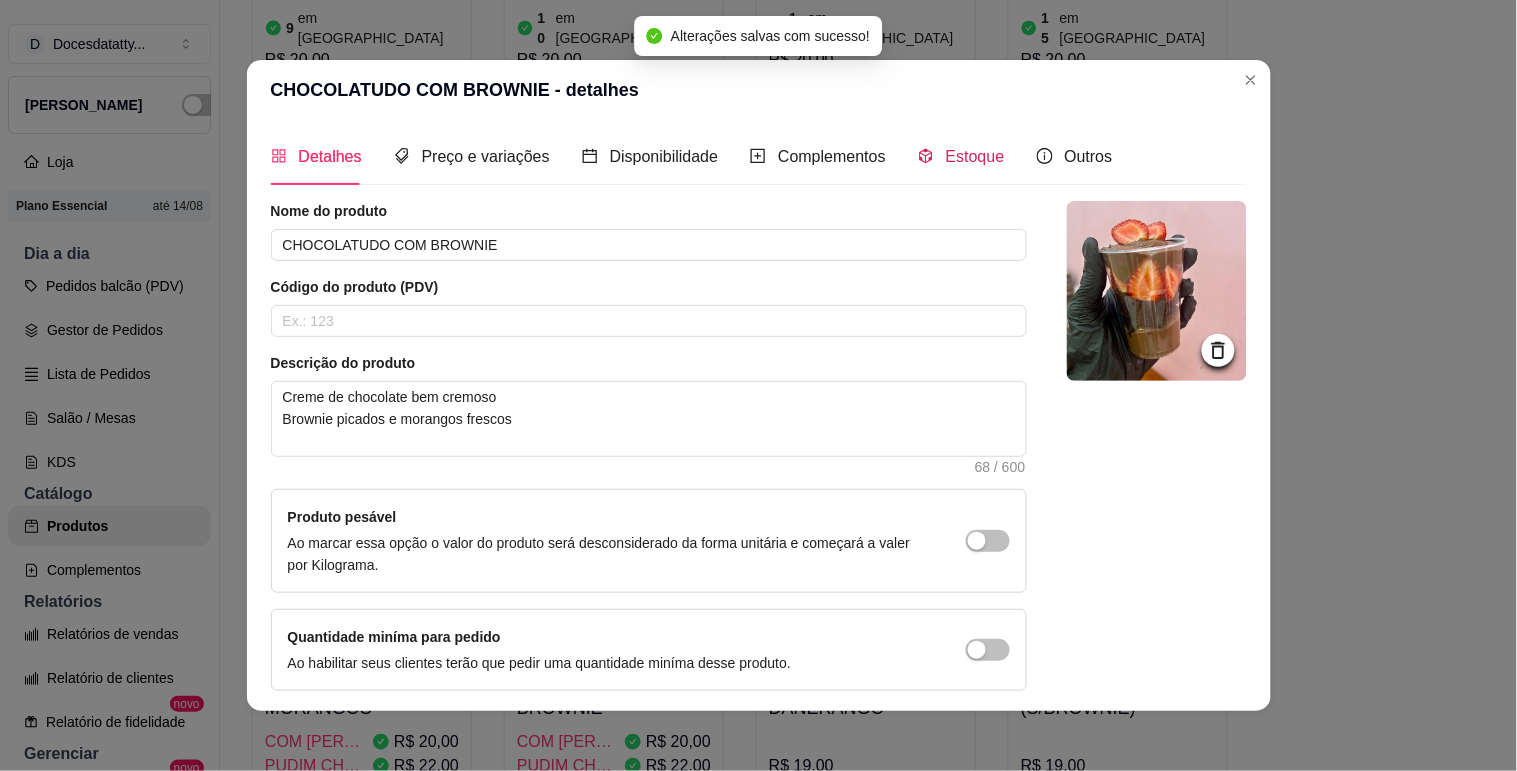 click on "Estoque" at bounding box center (975, 156) 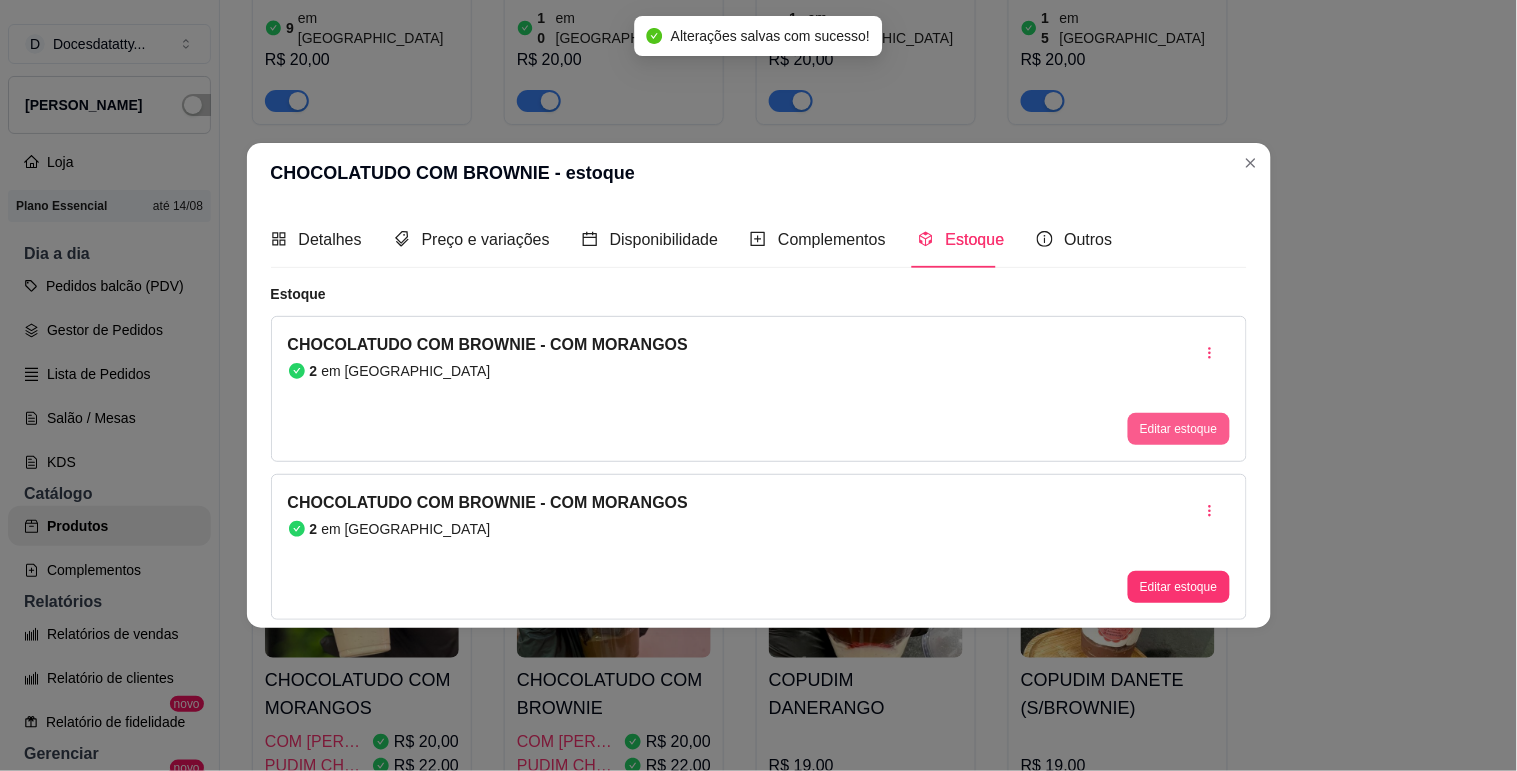 click on "Editar estoque" at bounding box center [1178, 429] 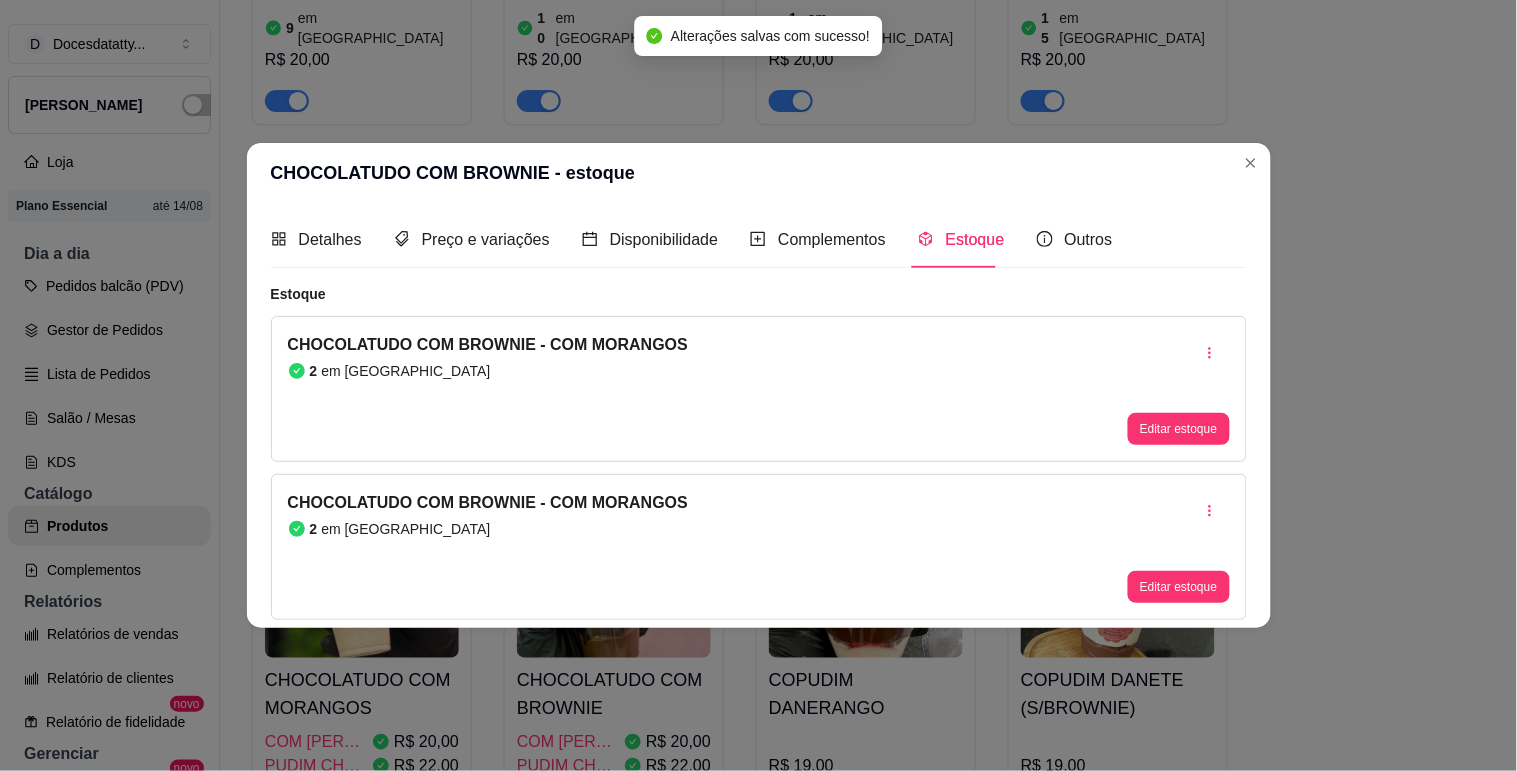 click on "2" at bounding box center (758, 170) 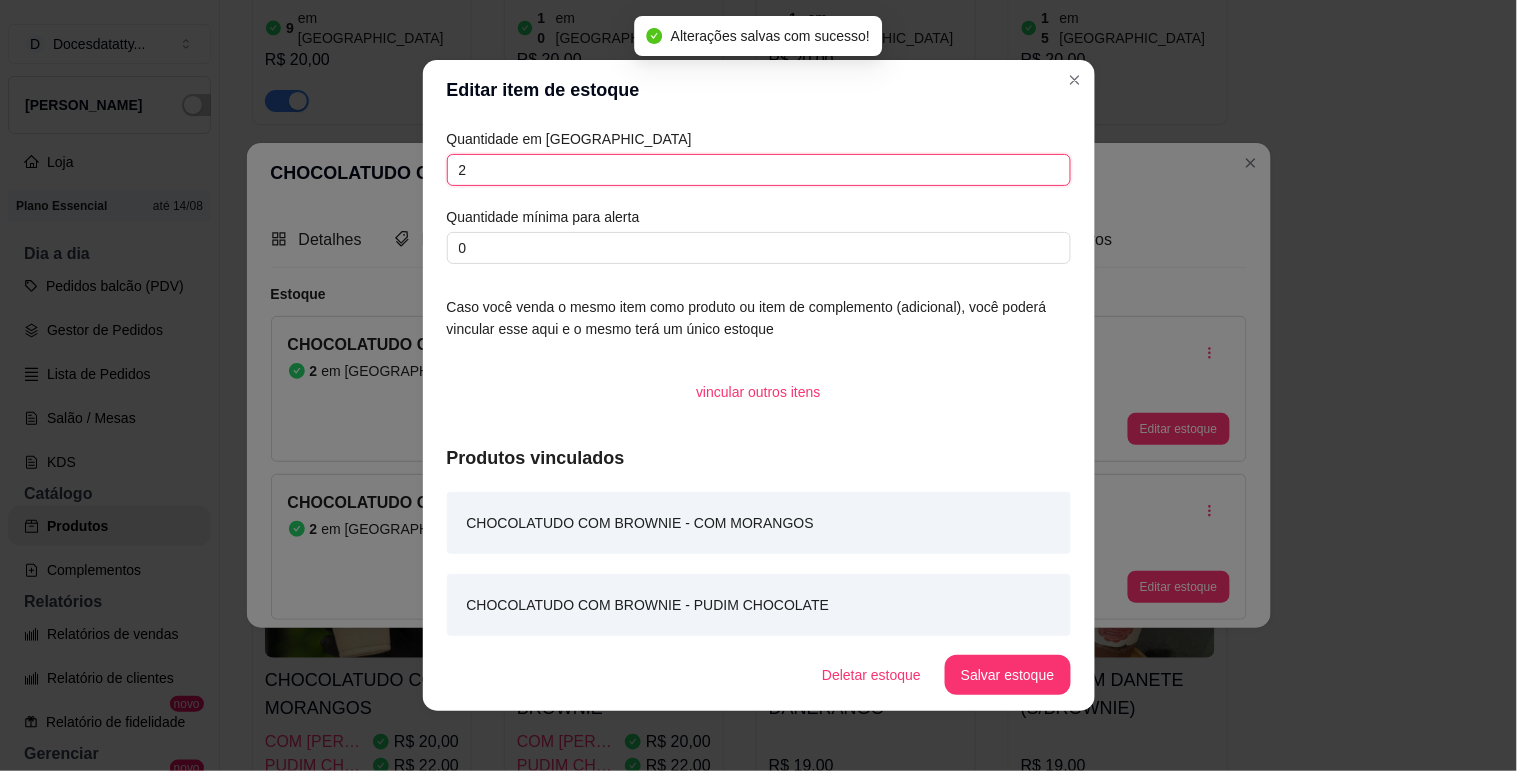 click on "2" at bounding box center [759, 170] 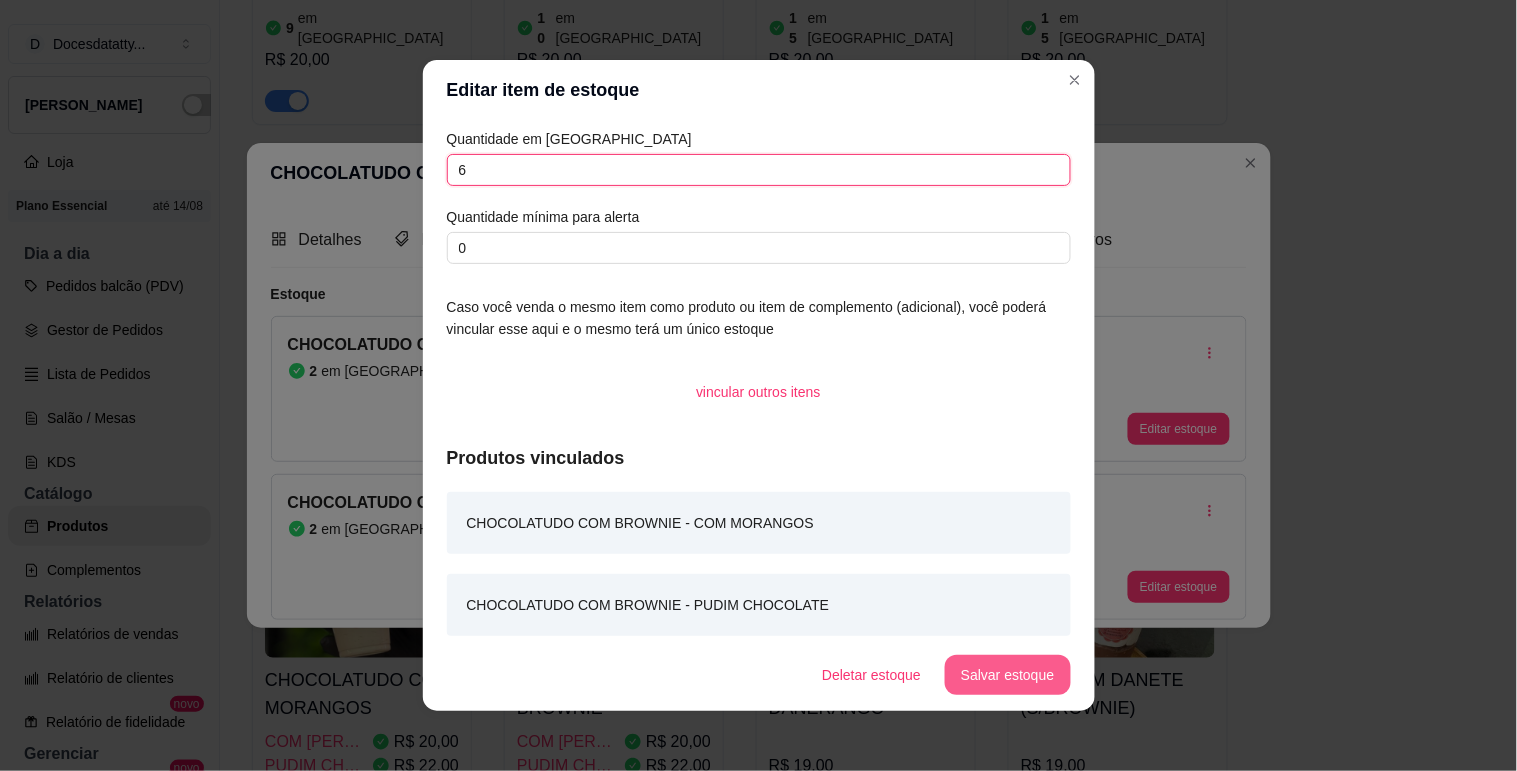 type on "6" 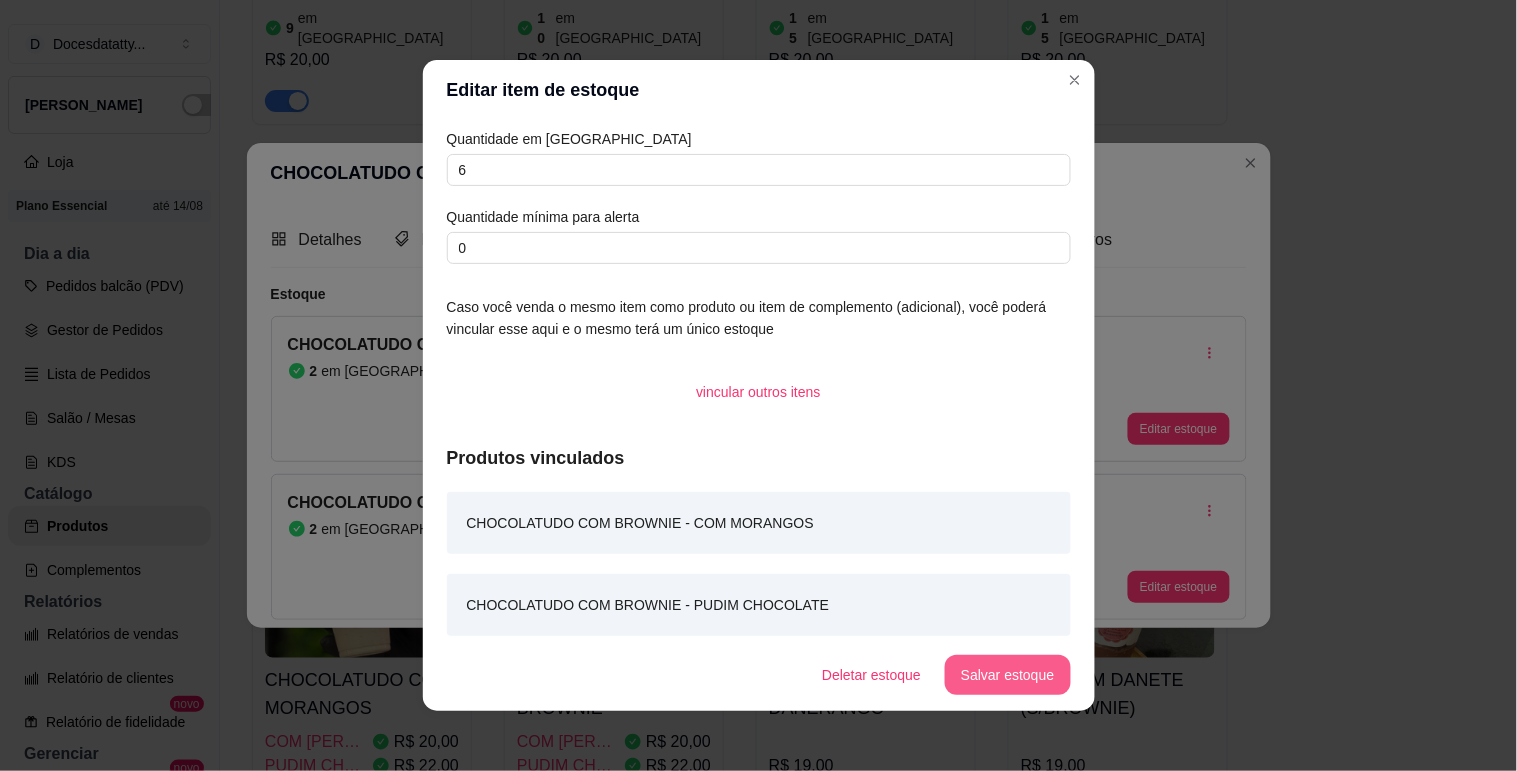 click on "Salvar estoque" at bounding box center [1007, 675] 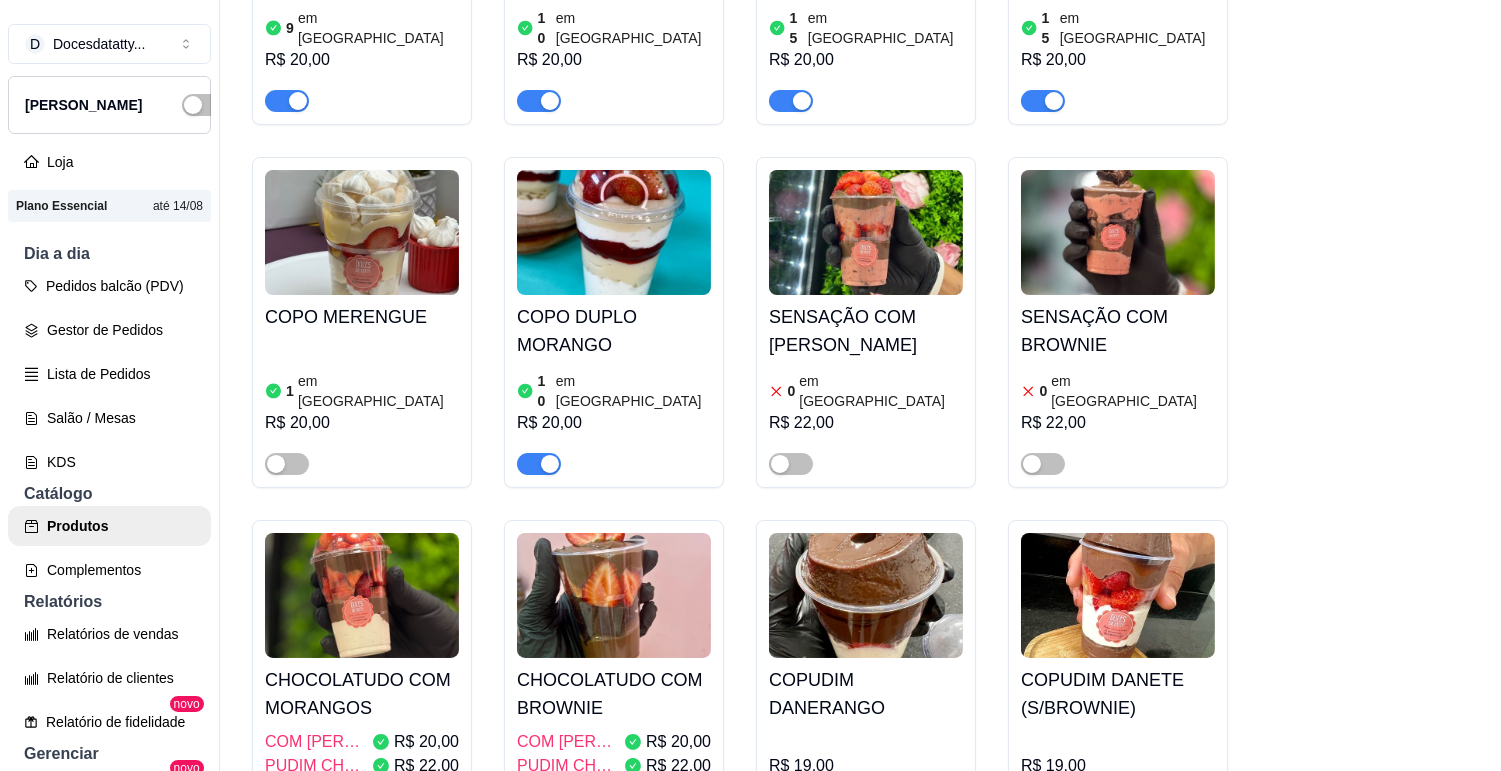 click at bounding box center (528, 807) 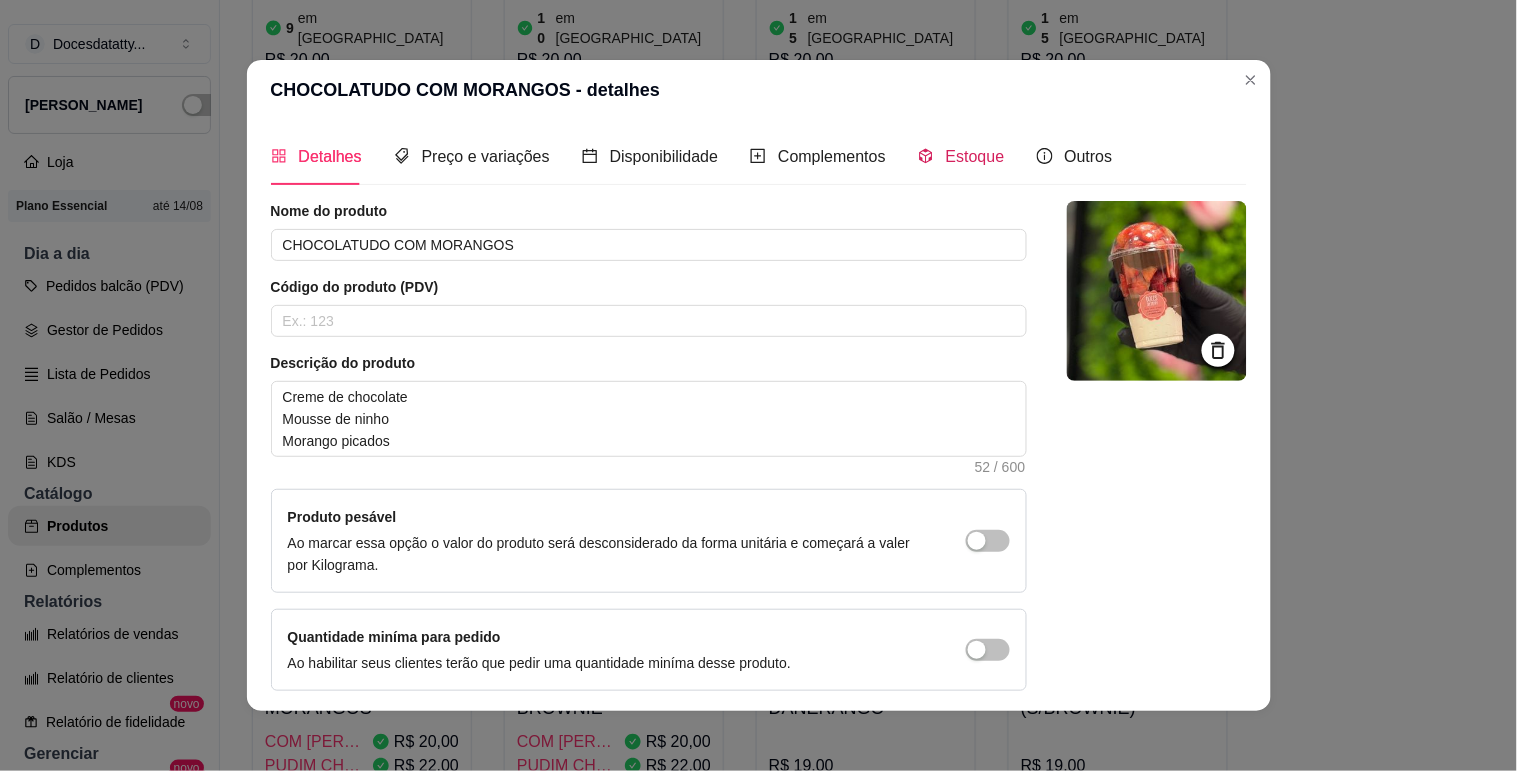 click on "Estoque" at bounding box center [975, 156] 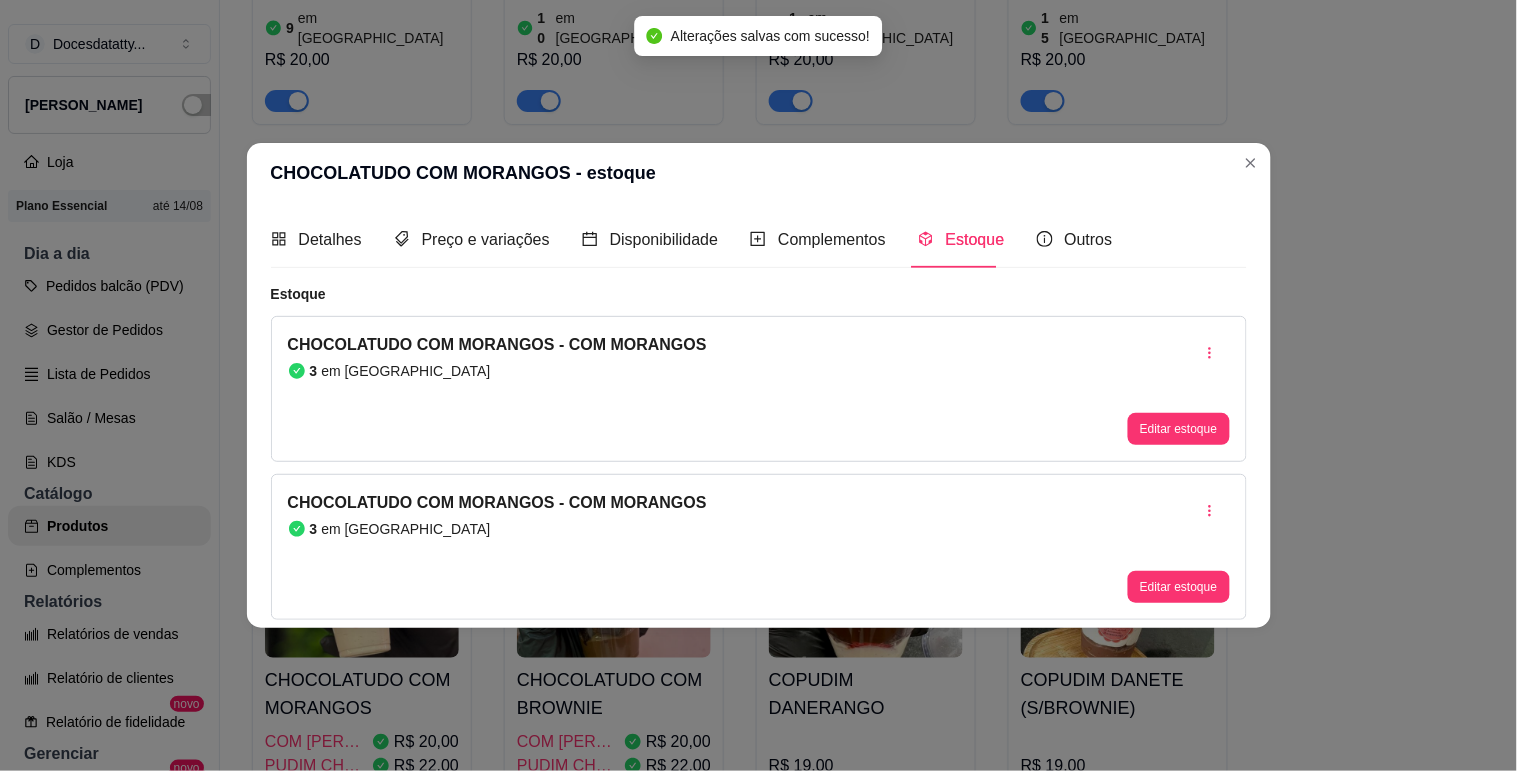 type 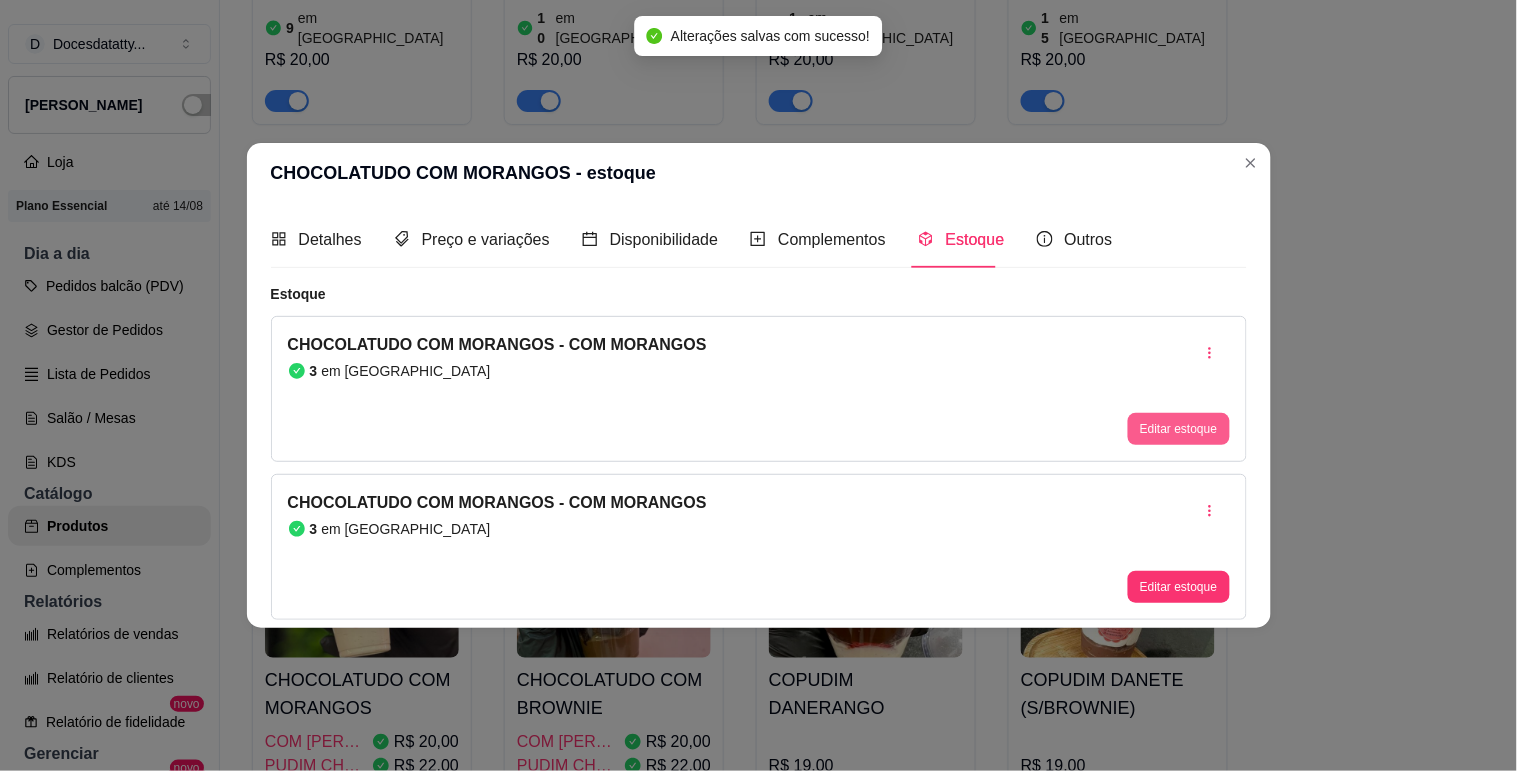 click on "Editar estoque" at bounding box center (1178, 429) 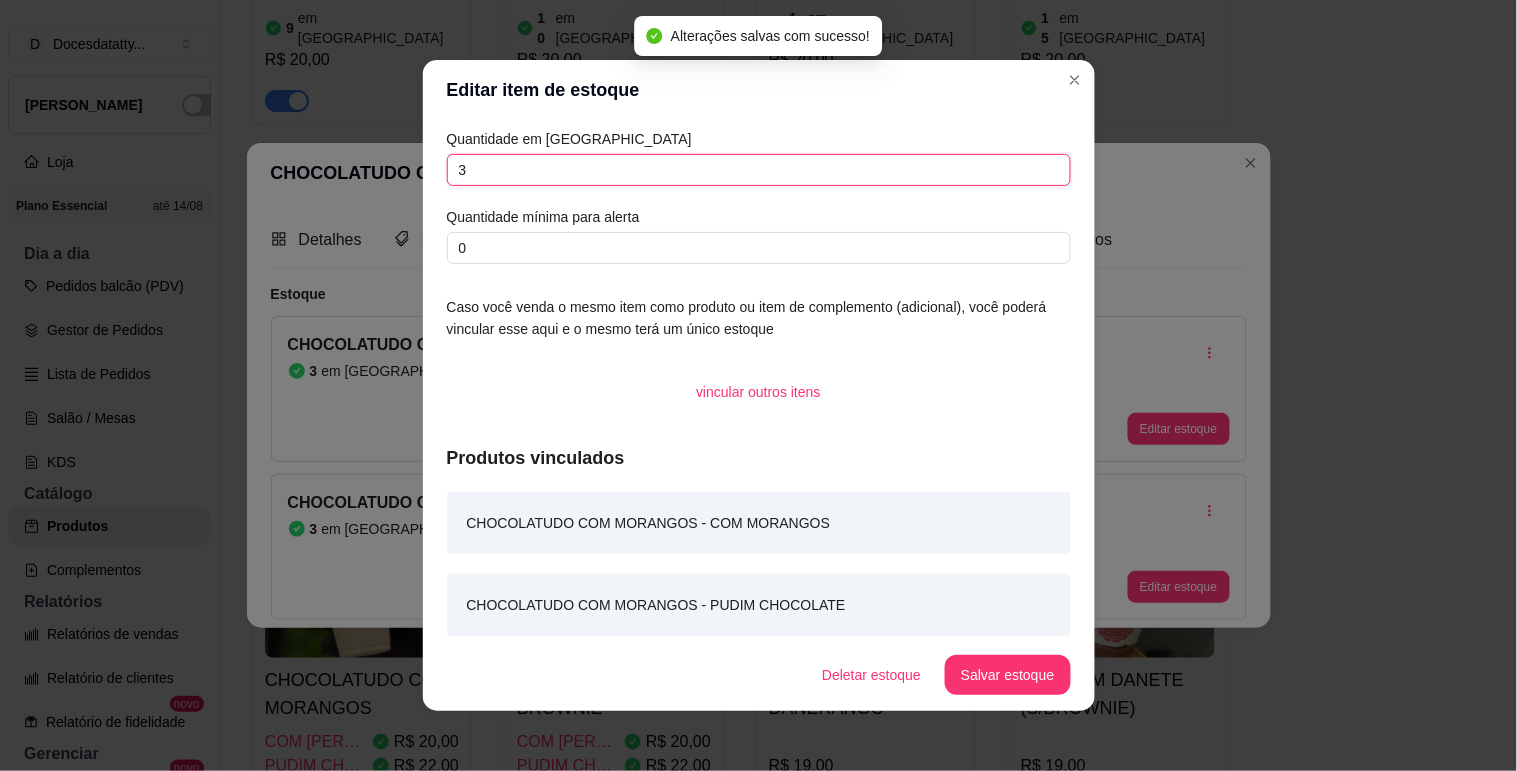 click on "3" at bounding box center [759, 170] 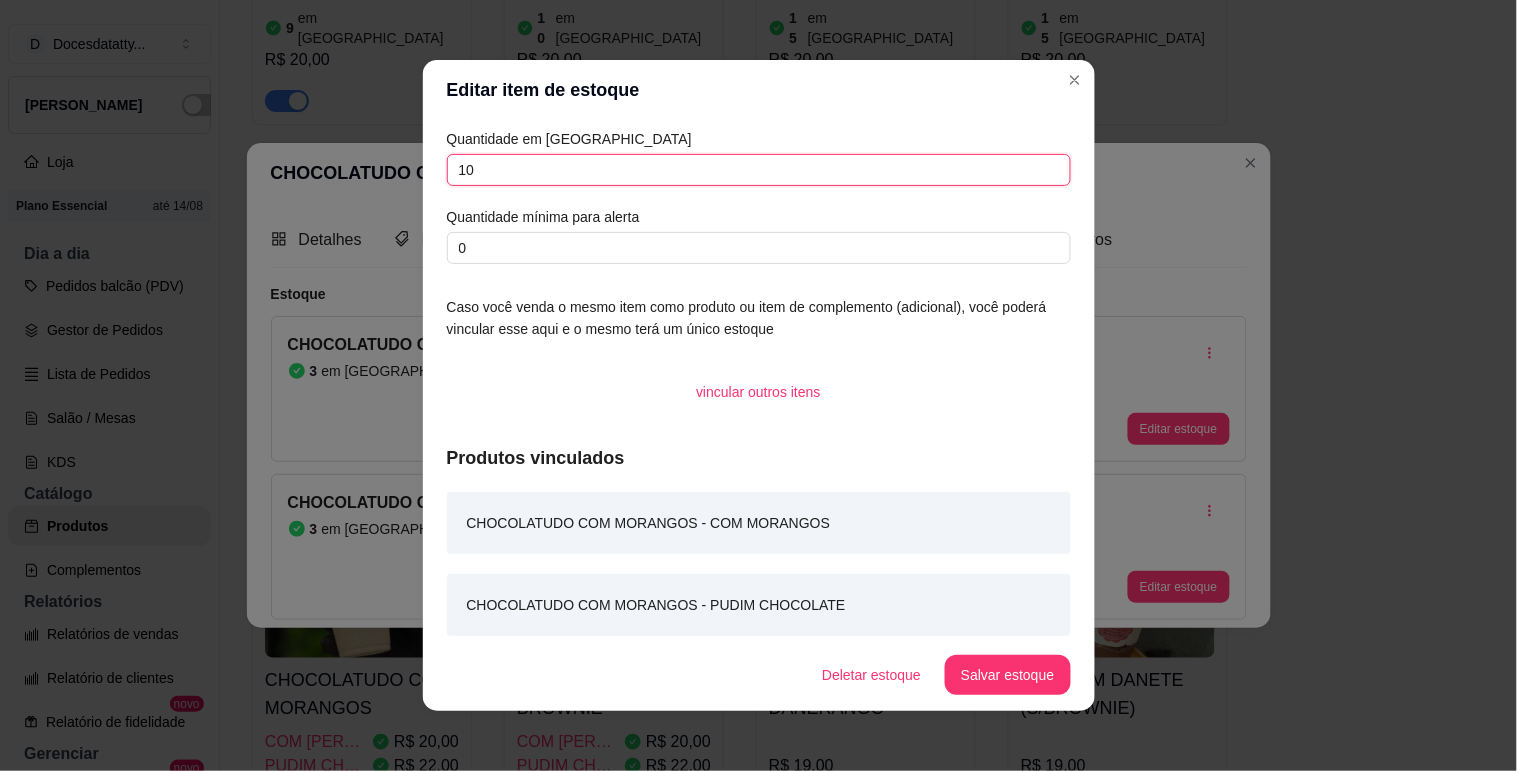type on "10" 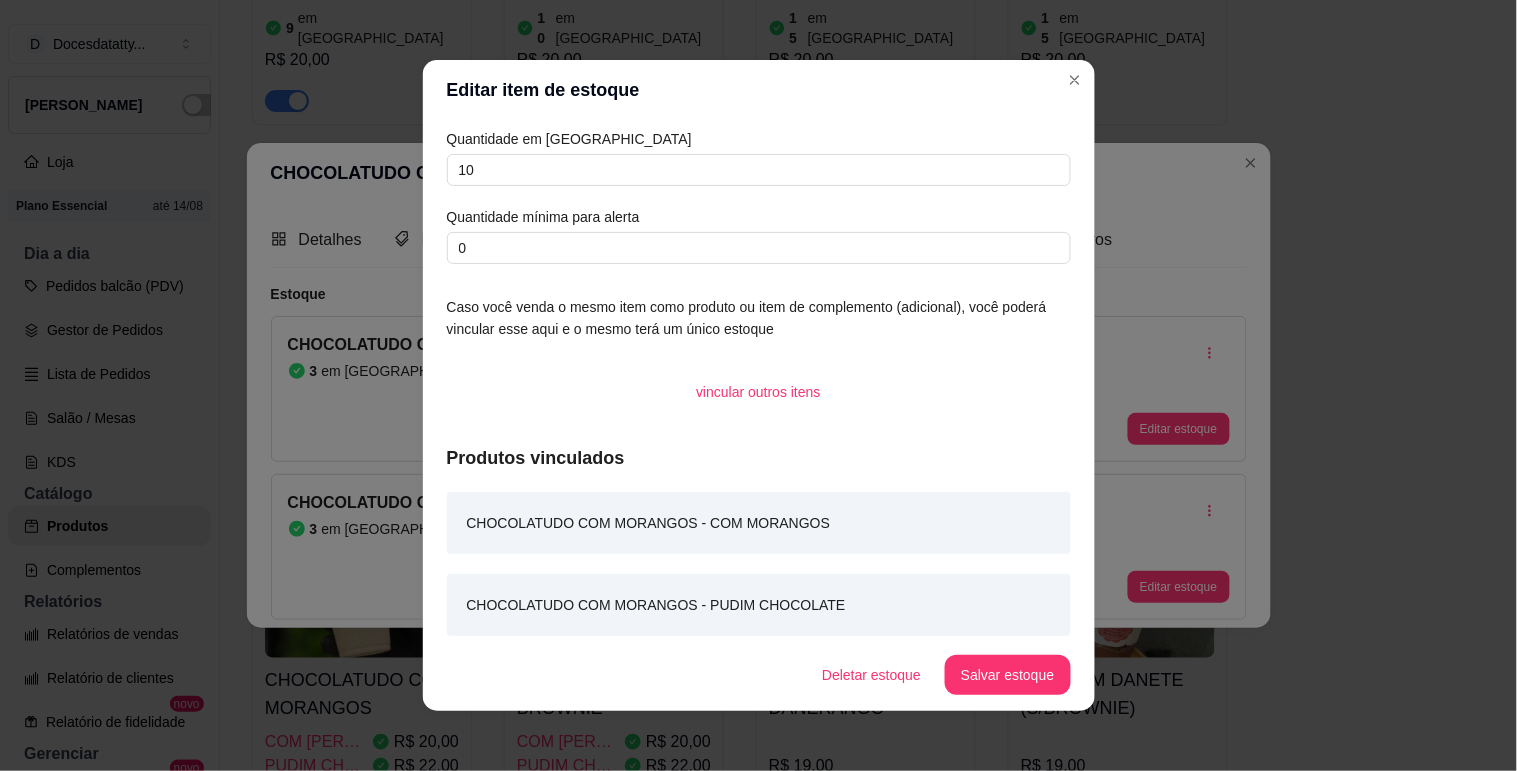 click on "Deletar estoque Salvar estoque" at bounding box center [759, 675] 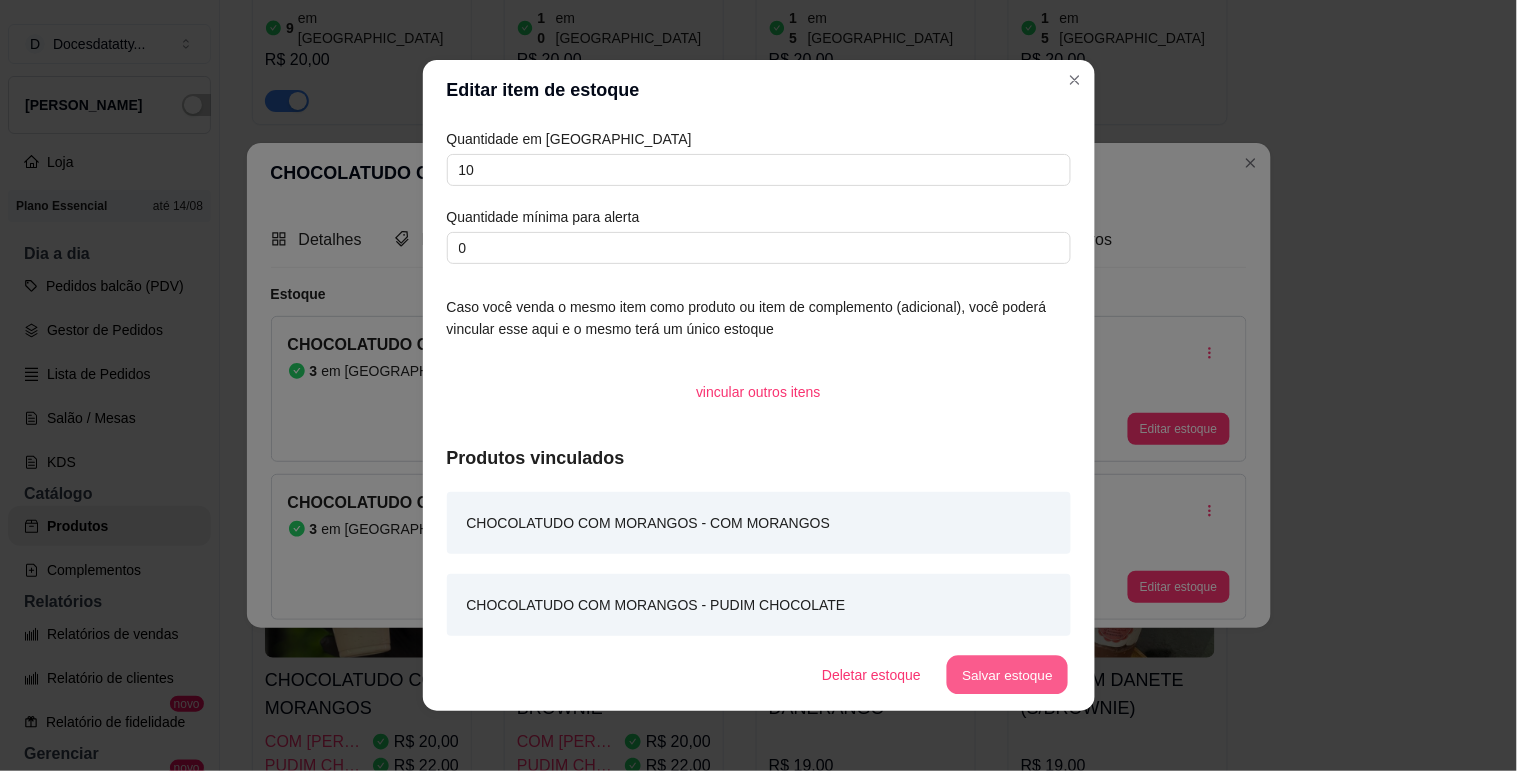 click on "Salvar estoque" at bounding box center (1008, 675) 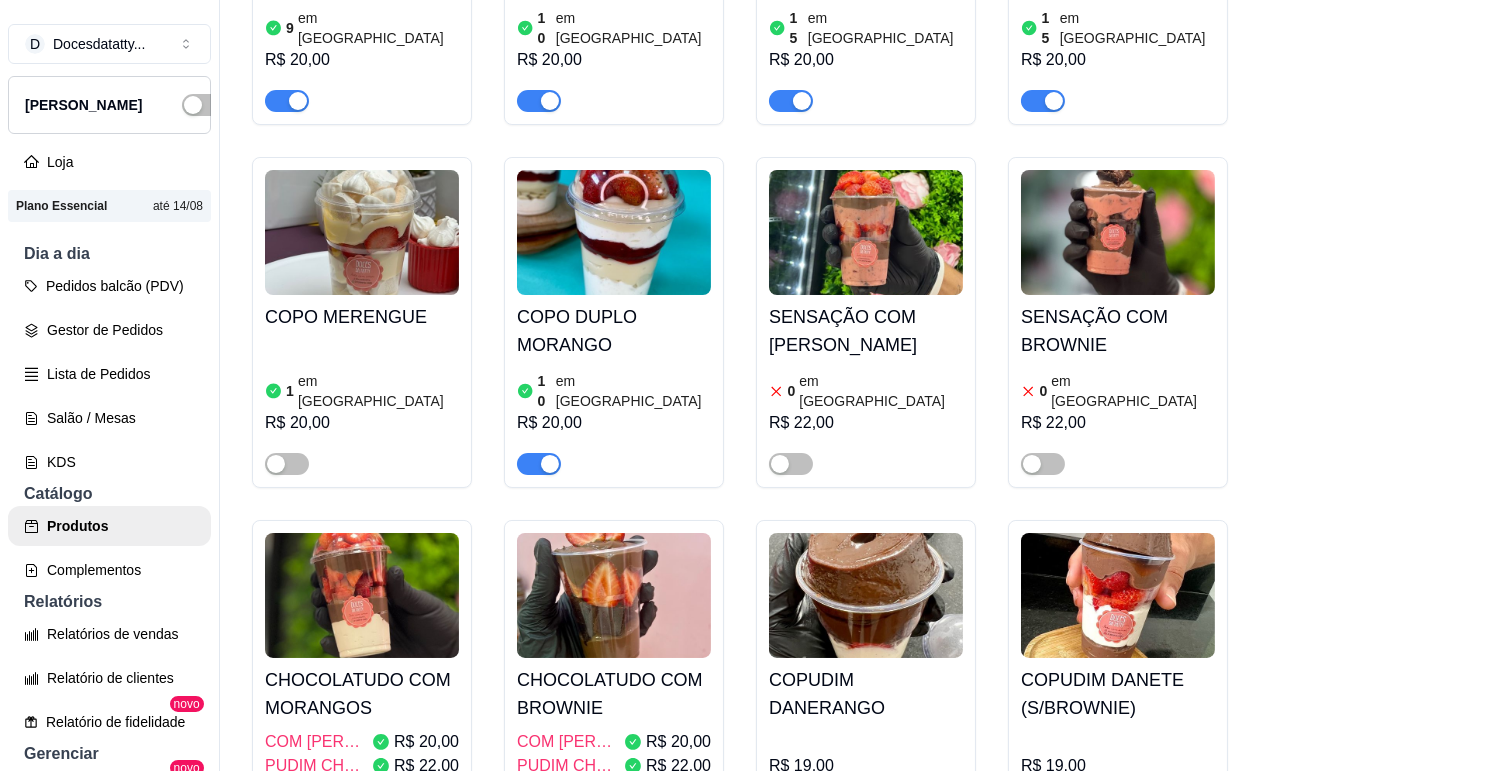 click on "CHOCOLATUDO COM BROWNIE   COM MORANGOS R$ 20,00 PUDIM CHOCOLATE R$ 22,00" at bounding box center [614, 738] 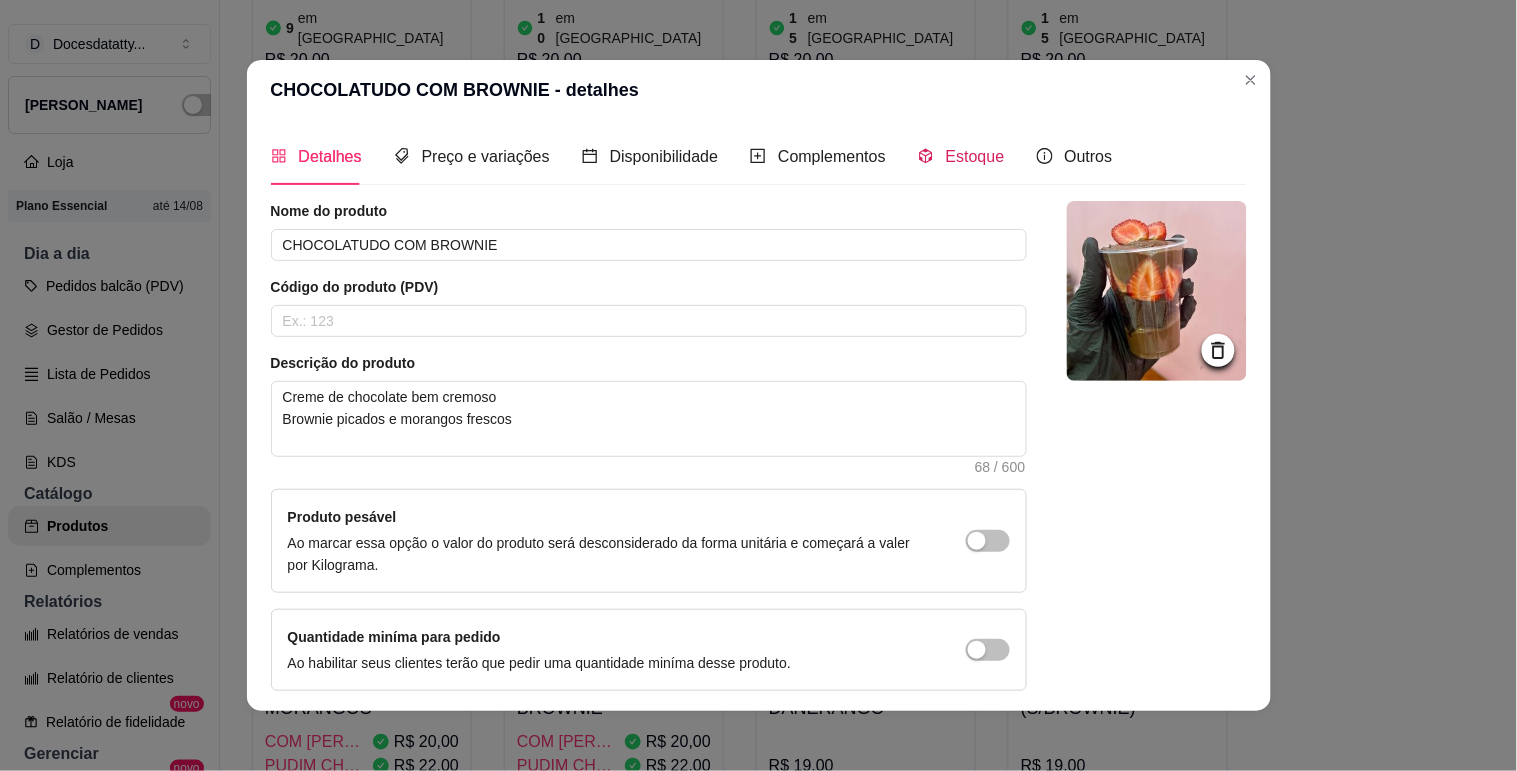 click on "Estoque" at bounding box center (975, 156) 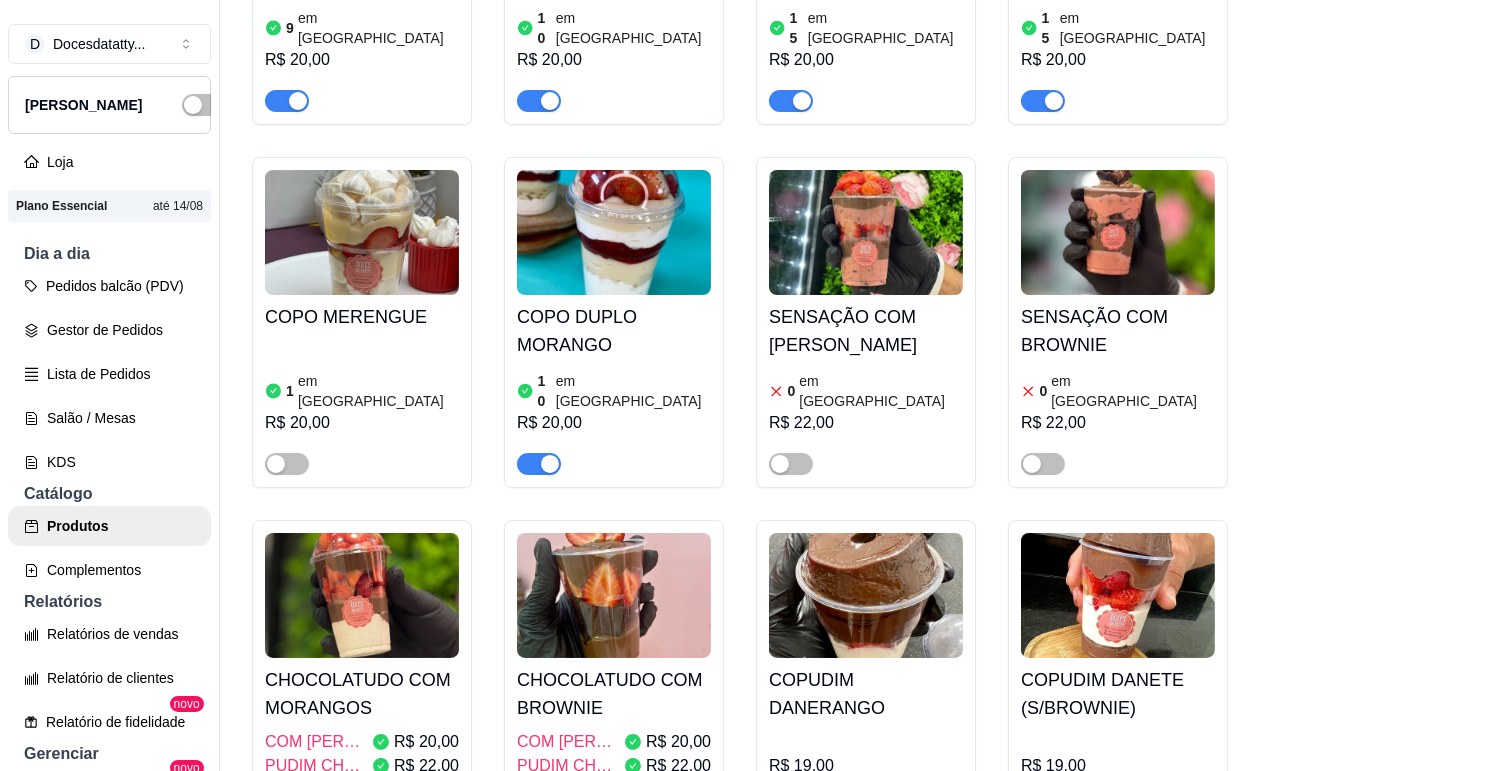 click at bounding box center (276, 807) 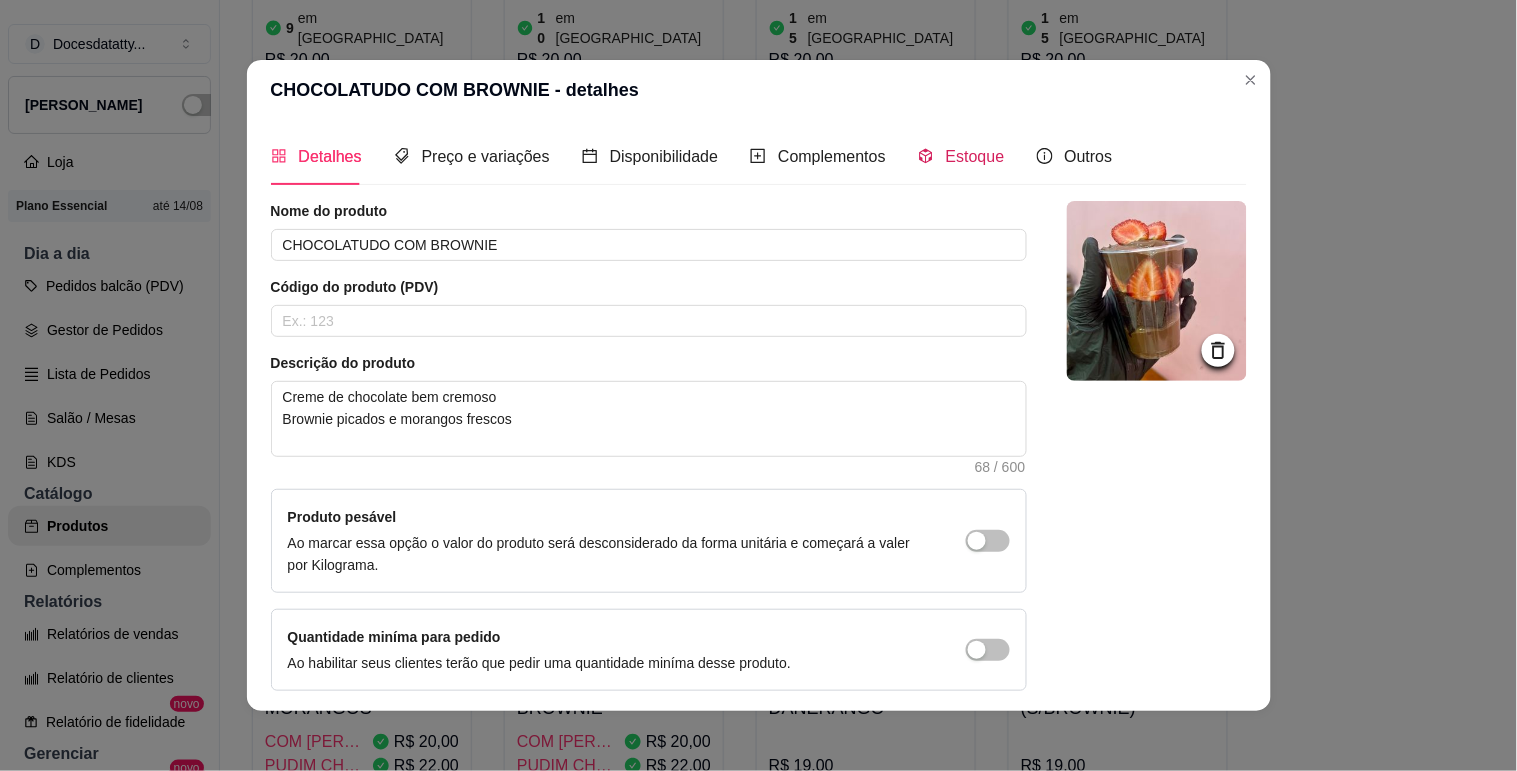 drag, startPoint x: 907, startPoint y: 148, endPoint x: 952, endPoint y: 177, distance: 53.535034 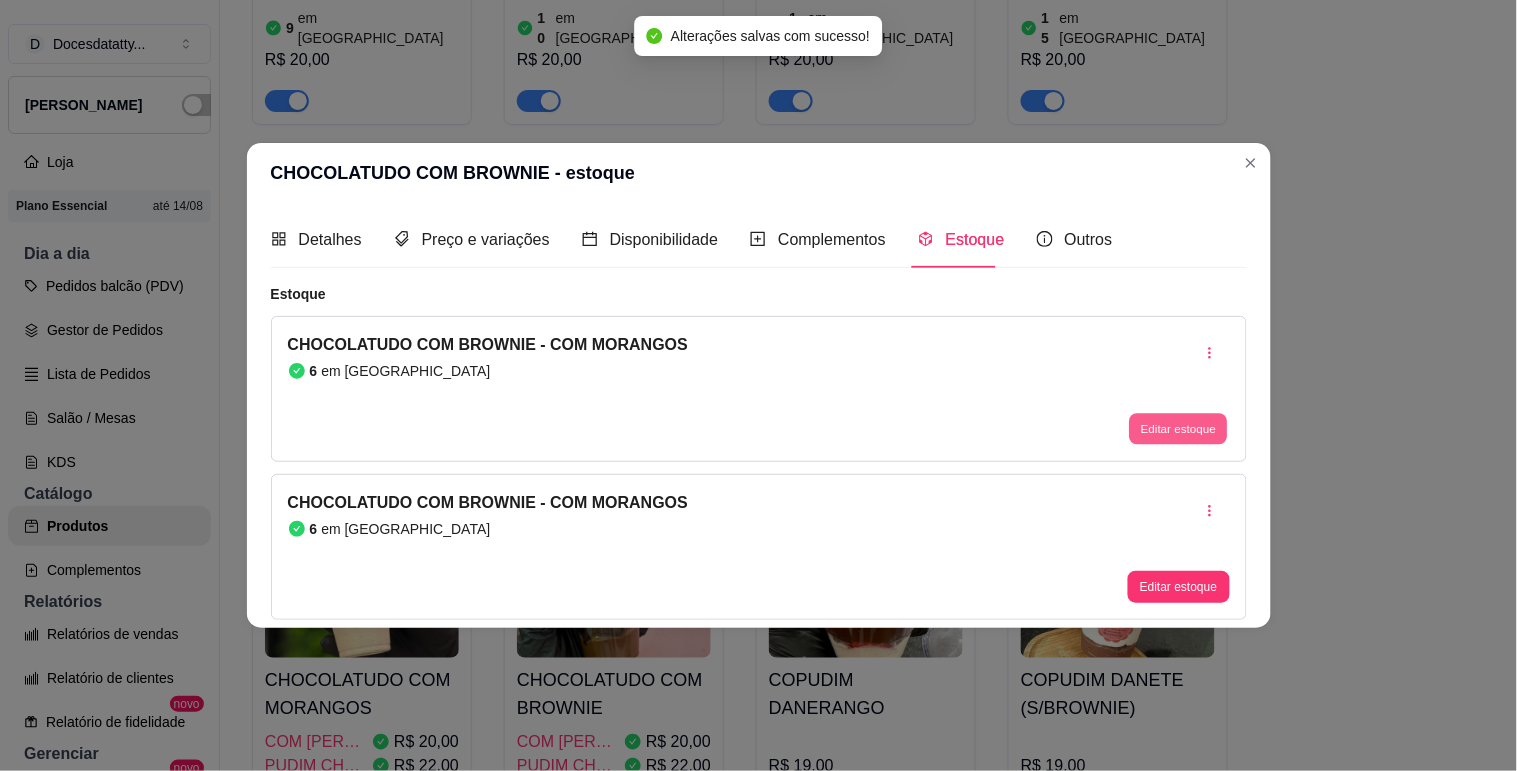 click on "Editar estoque" at bounding box center [1179, 429] 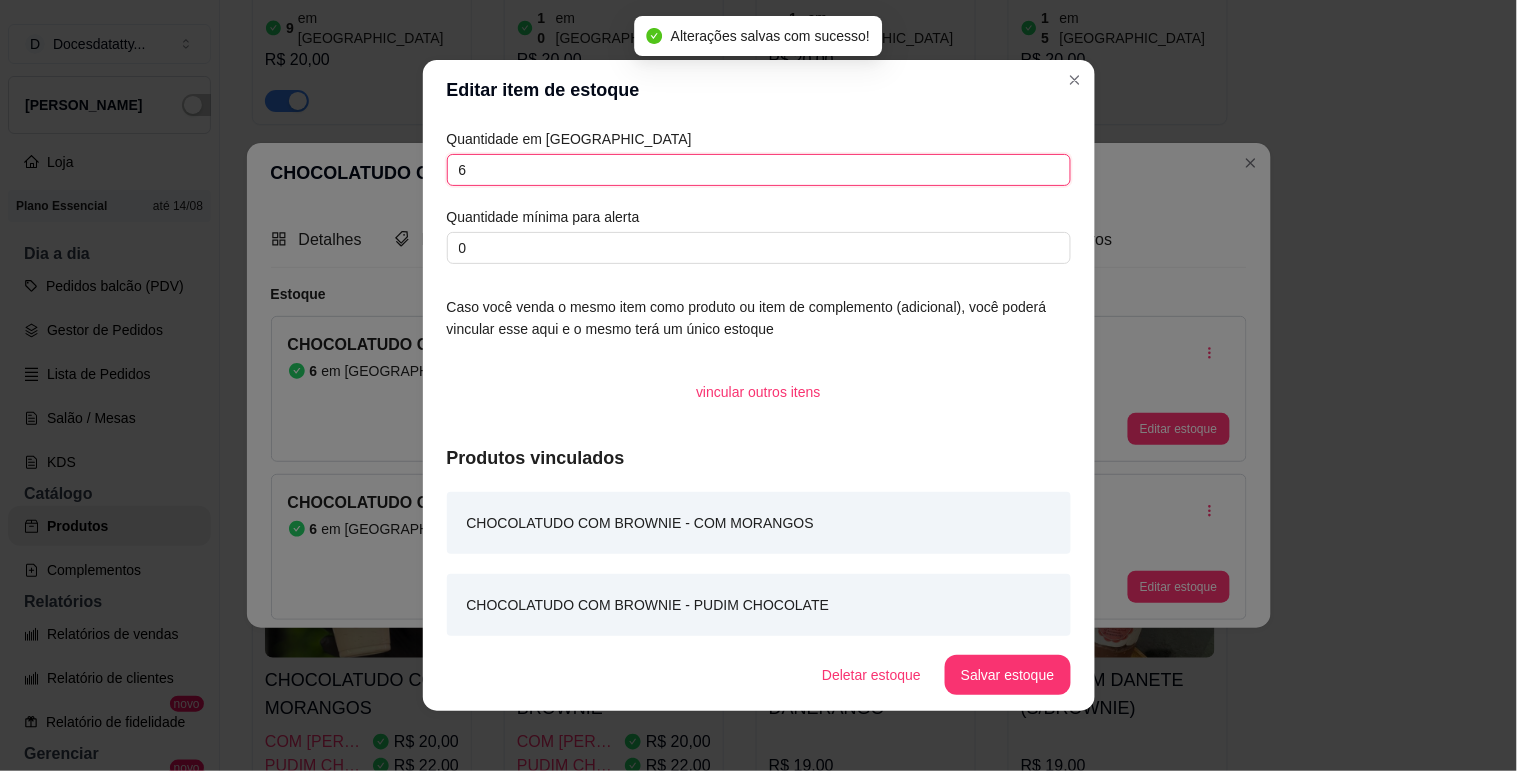 click on "6" at bounding box center (759, 170) 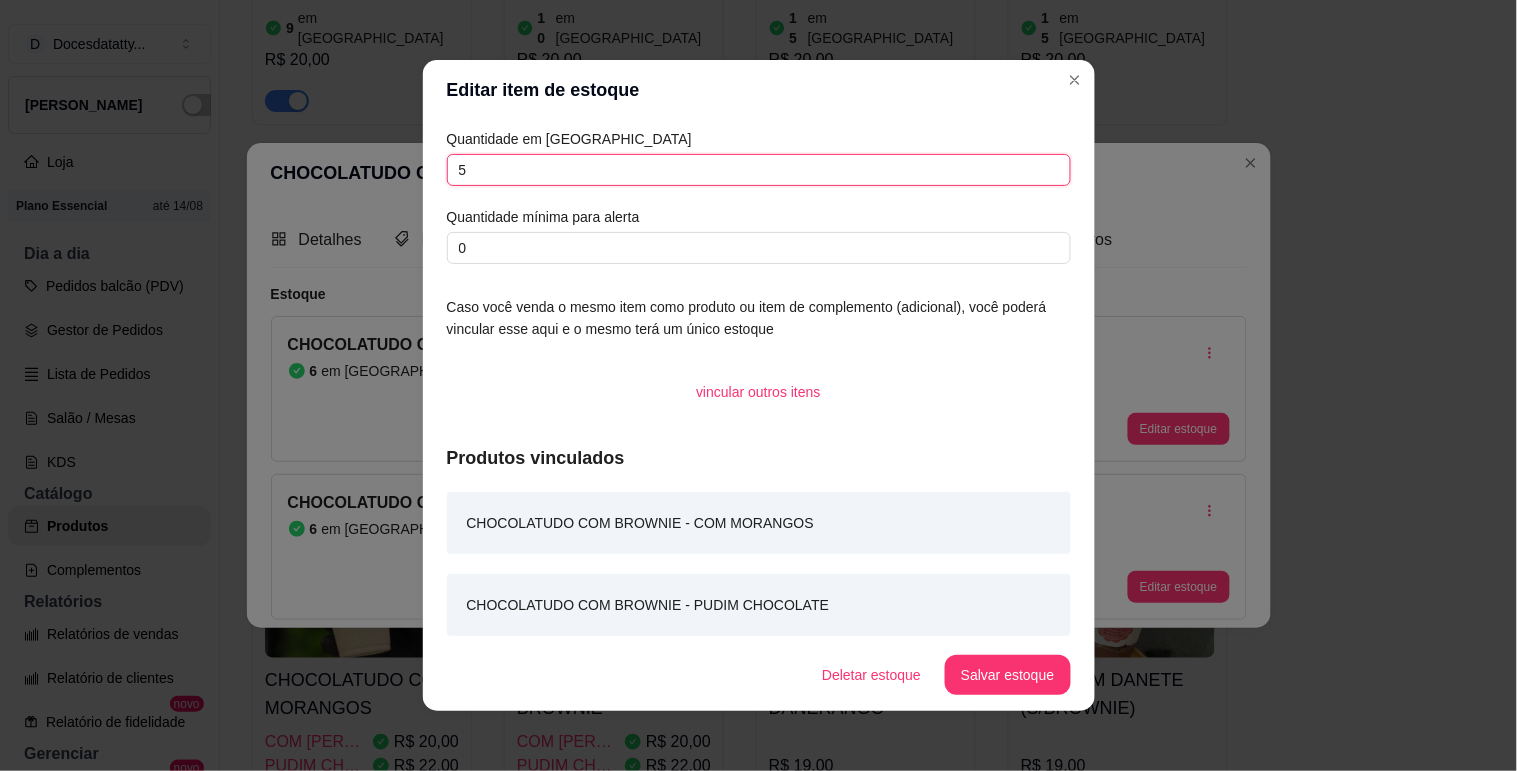 type on "5" 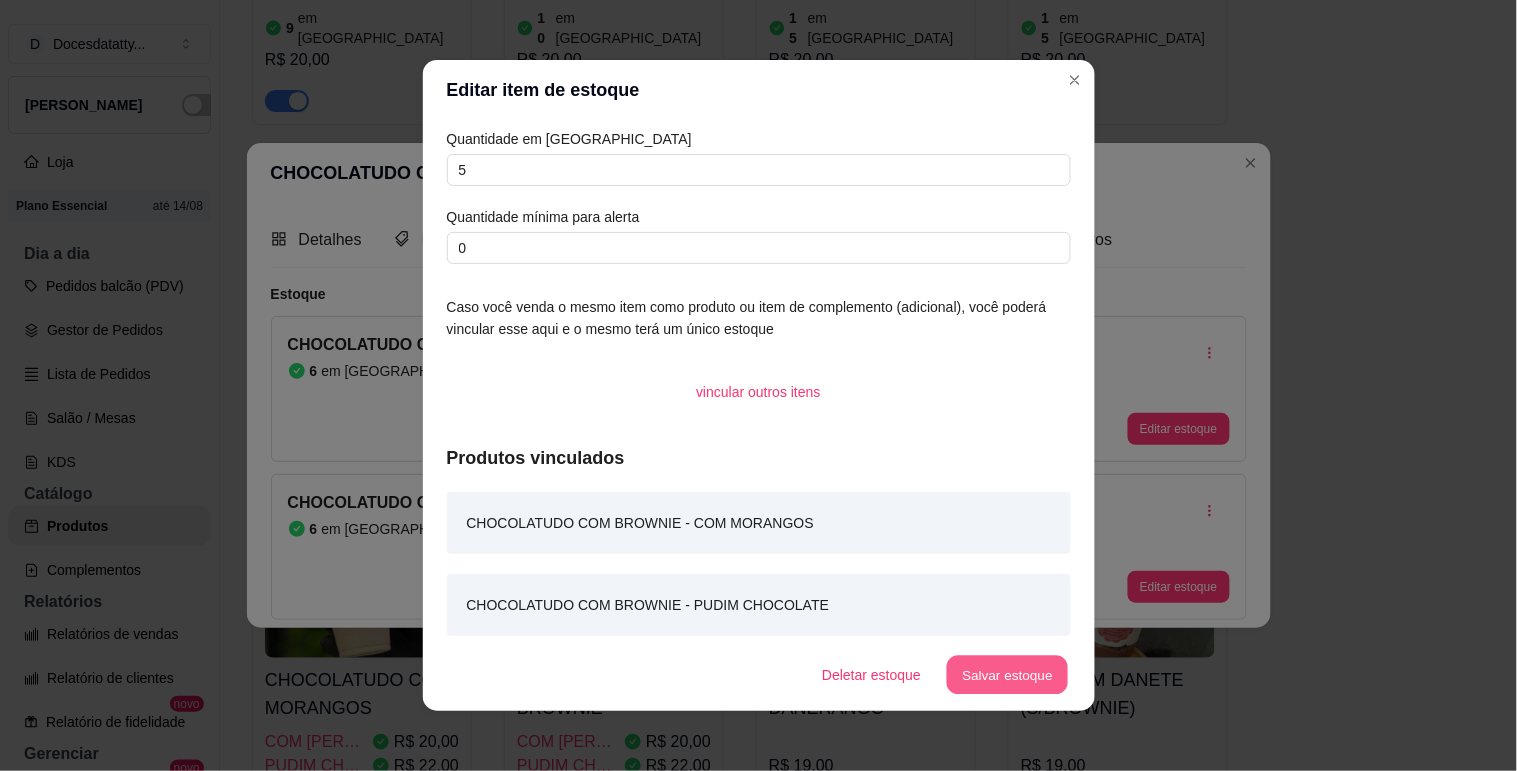 click on "Salvar estoque" at bounding box center [1008, 675] 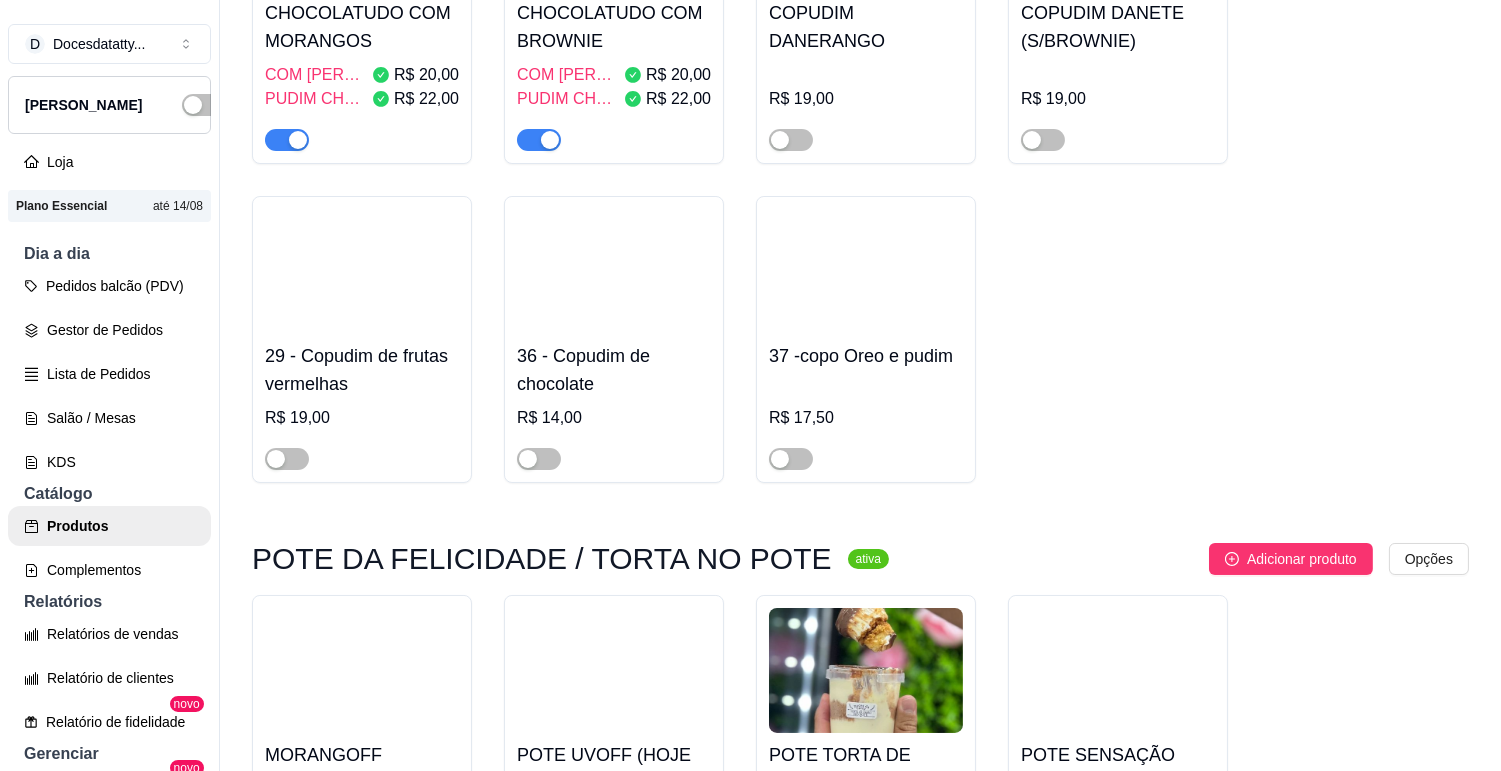 scroll, scrollTop: 7777, scrollLeft: 0, axis: vertical 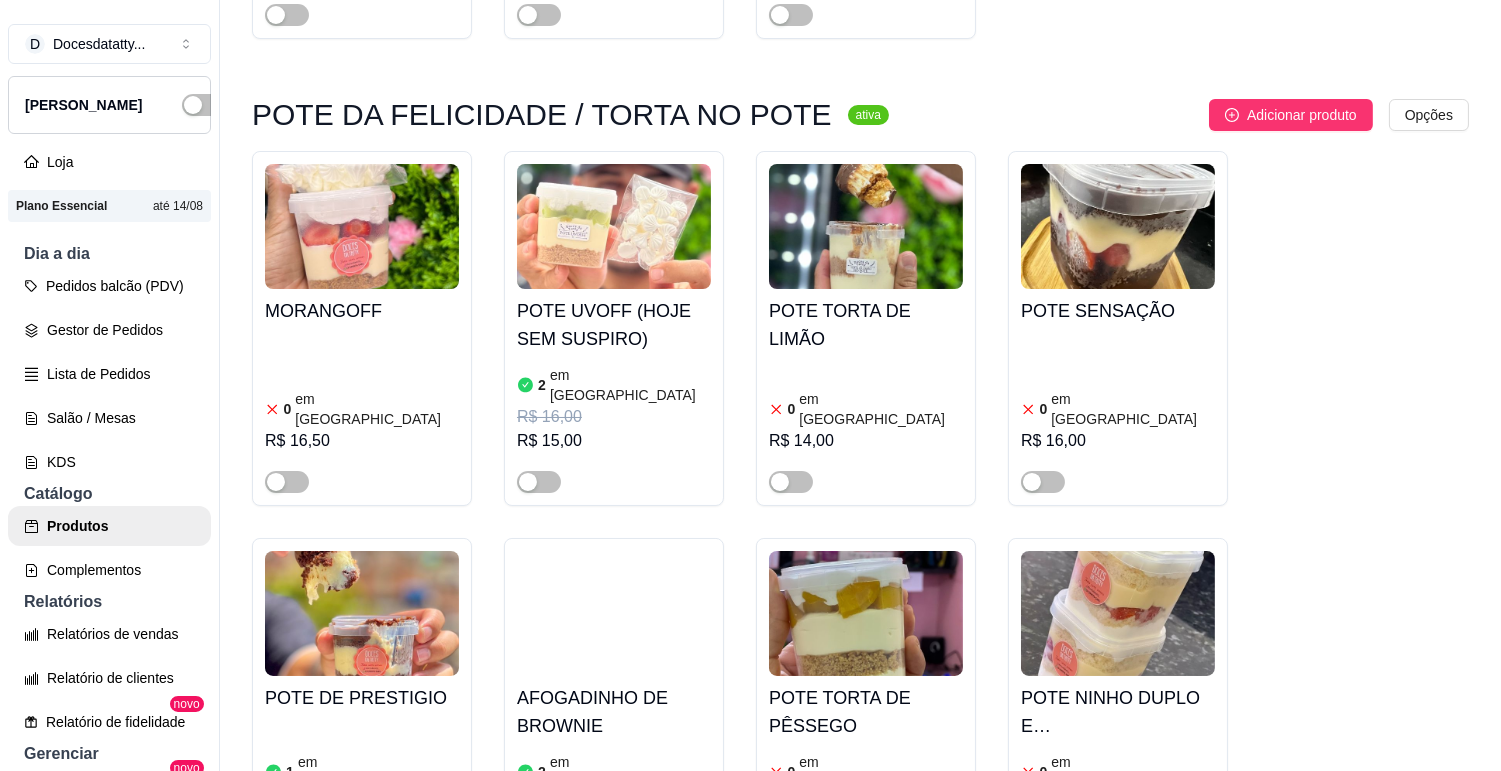 click at bounding box center (614, 613) 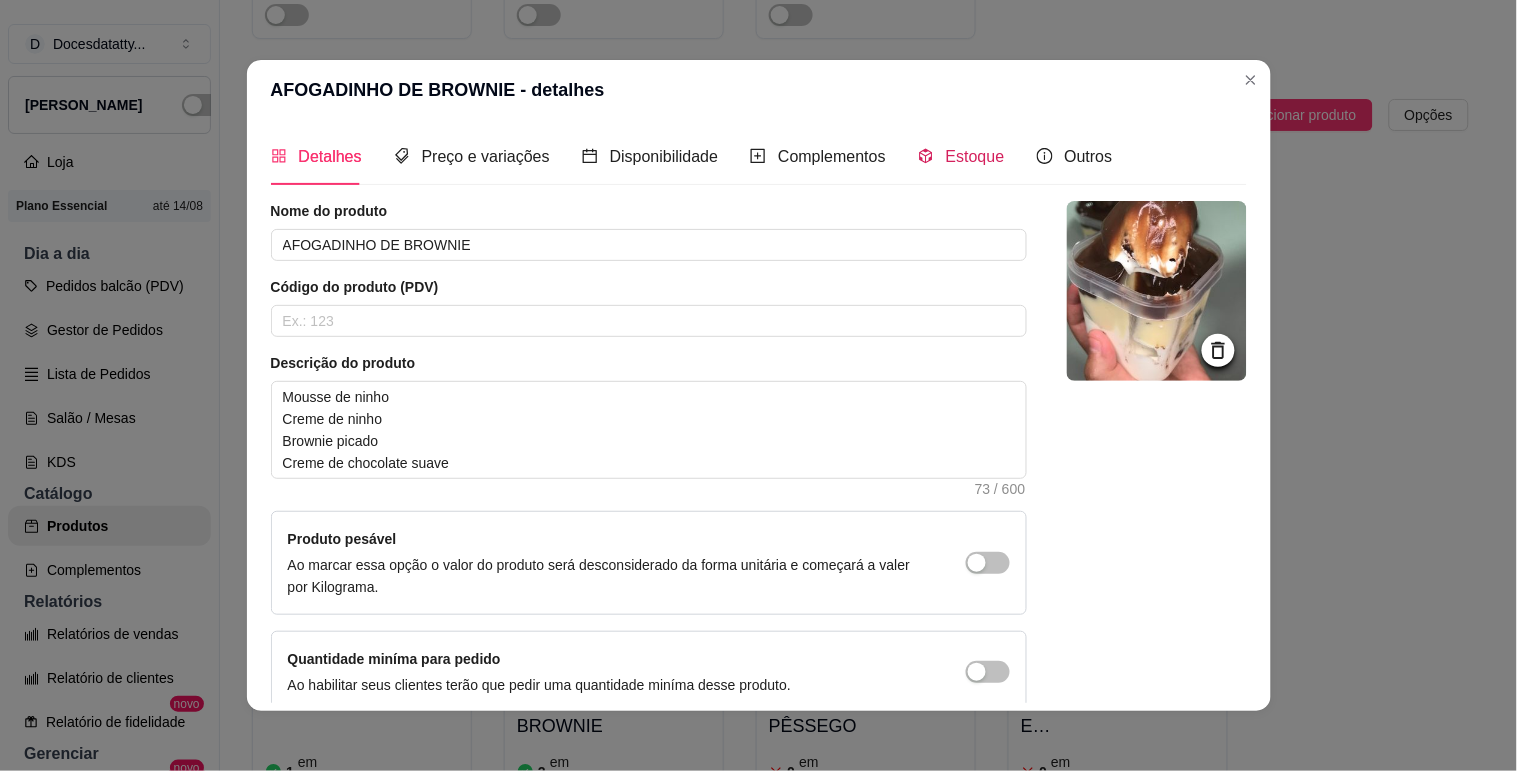 click on "Estoque" at bounding box center [961, 156] 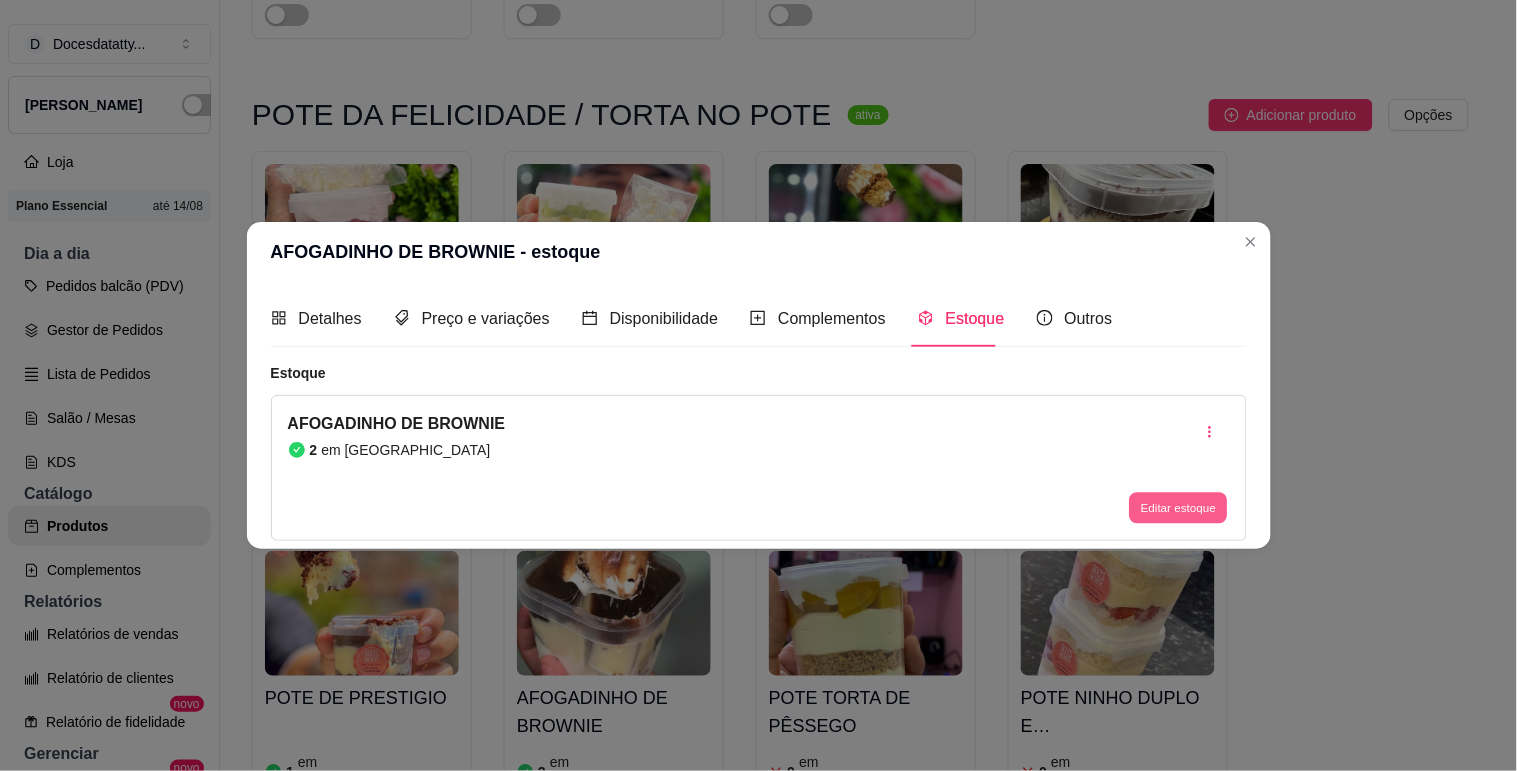 click on "Editar estoque" at bounding box center [1179, 508] 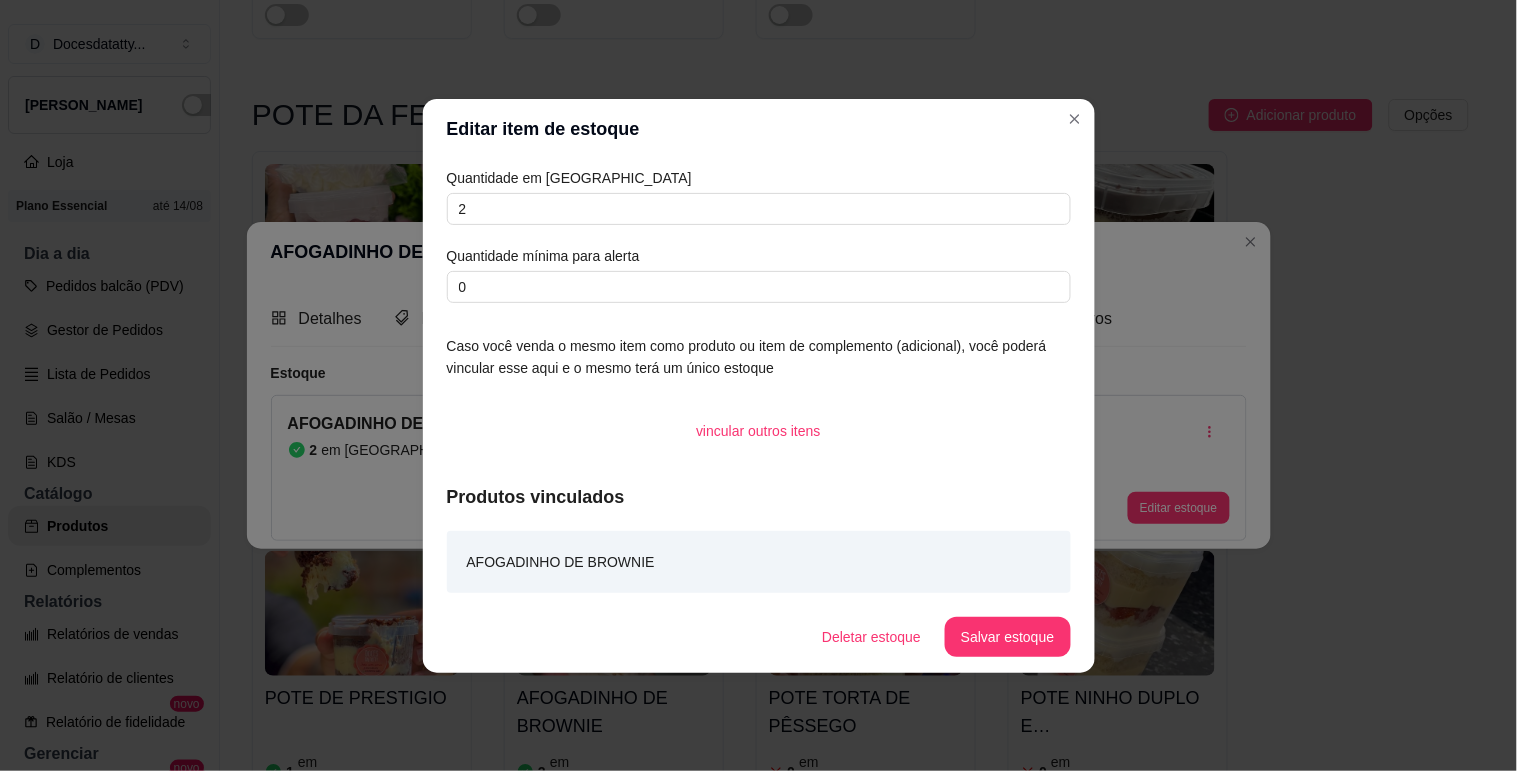 click on "Quantidade   em [GEOGRAPHIC_DATA]" at bounding box center [759, 178] 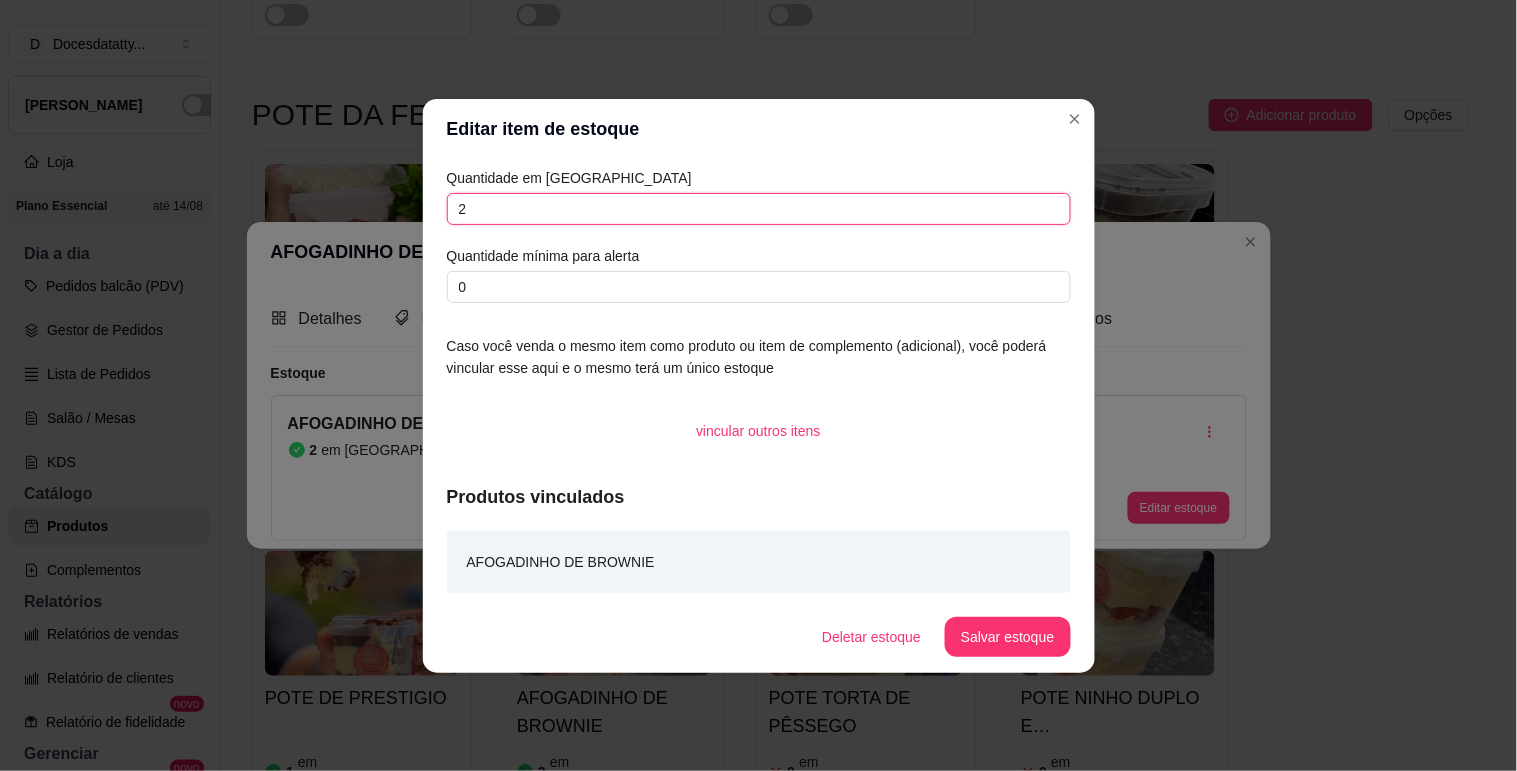 click on "2" at bounding box center [759, 209] 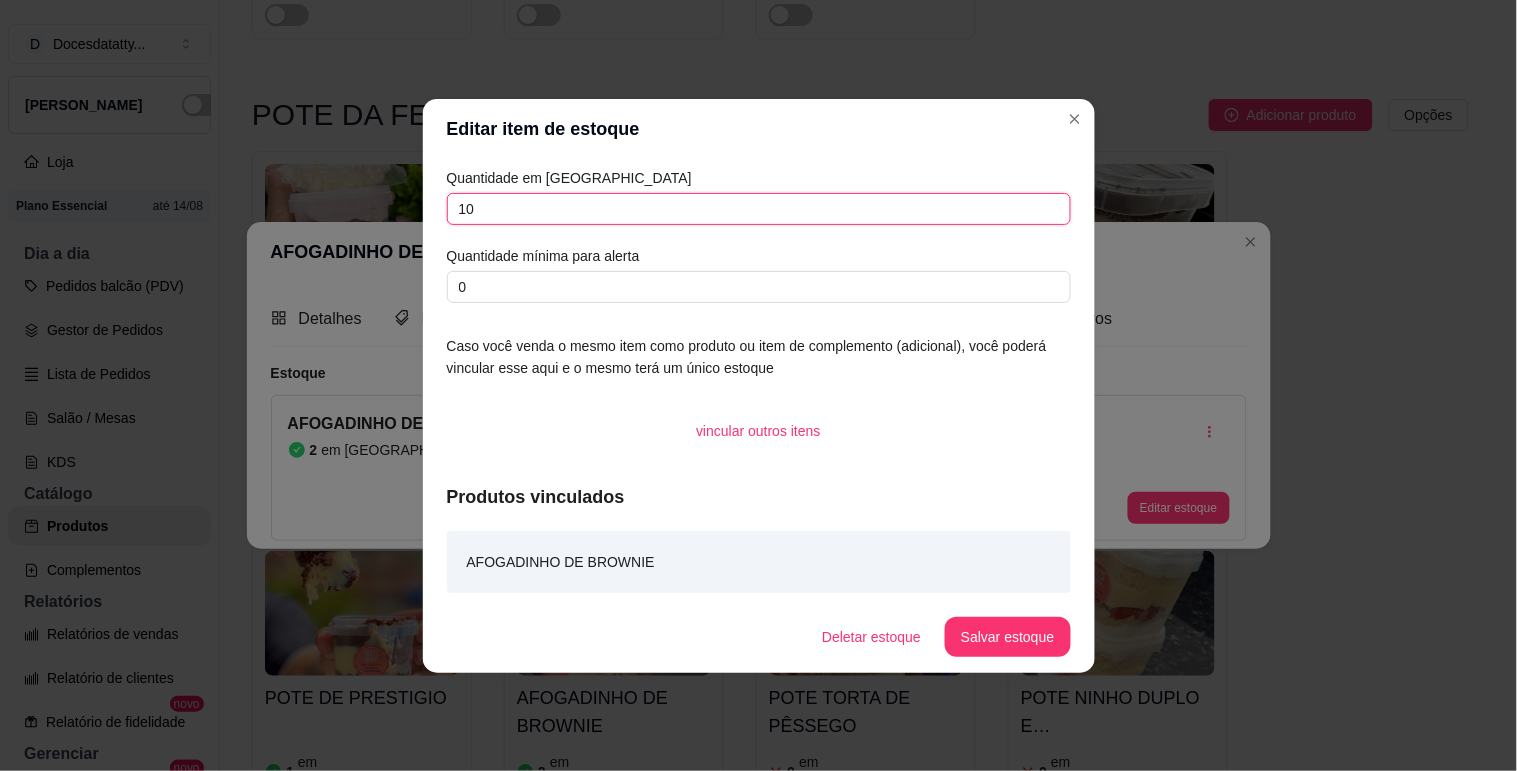 type on "1" 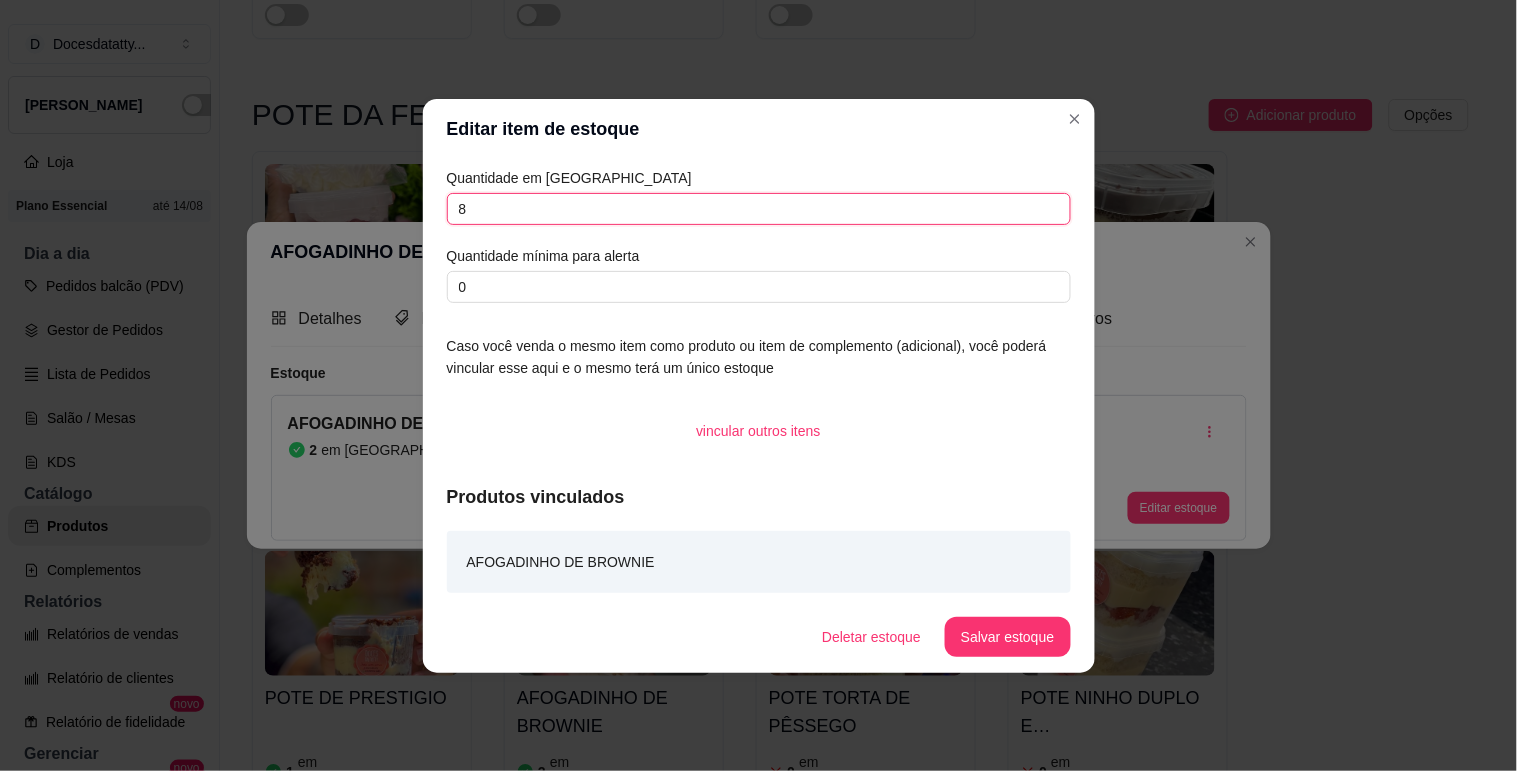 type on "8" 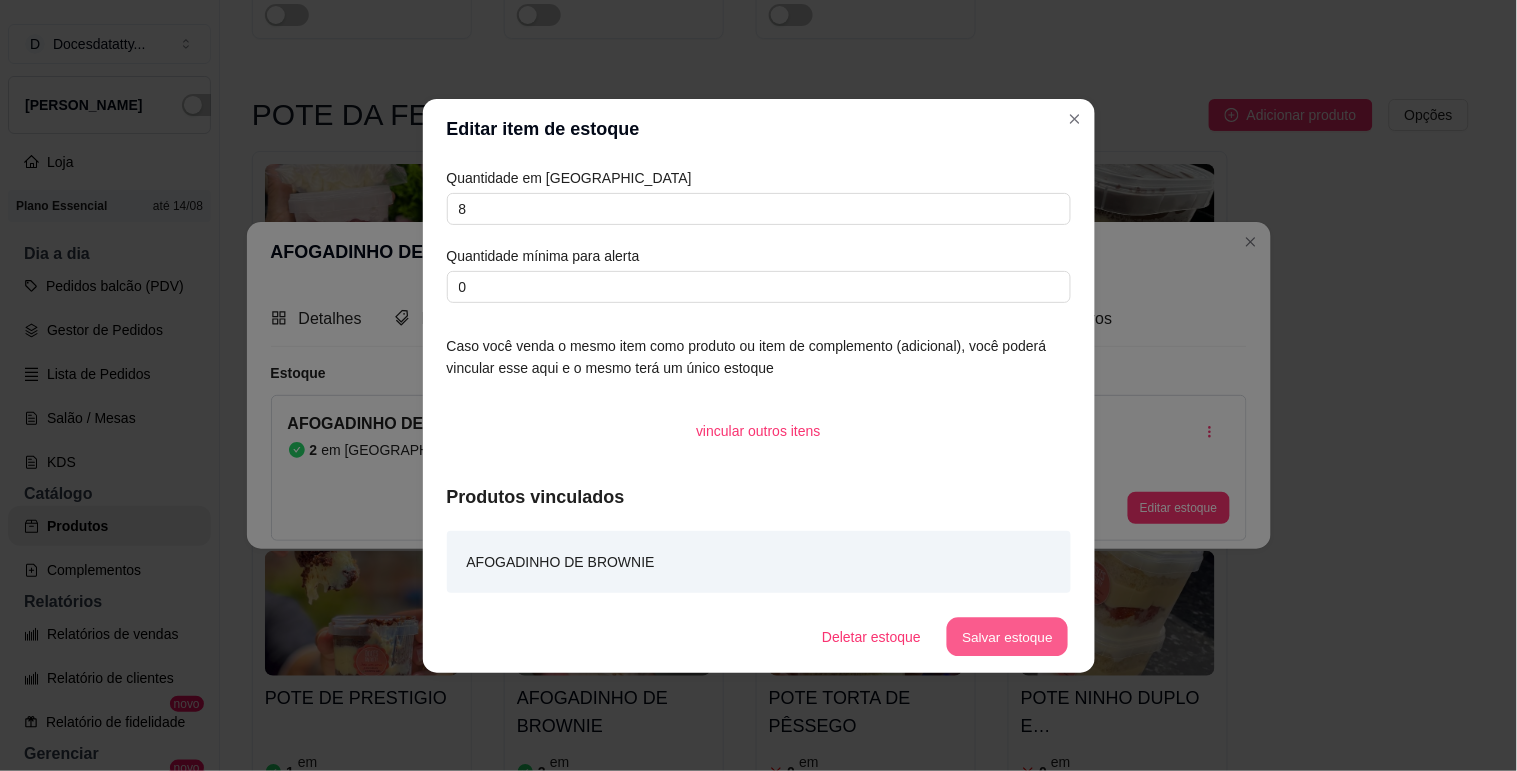 click on "Salvar estoque" at bounding box center [1008, 636] 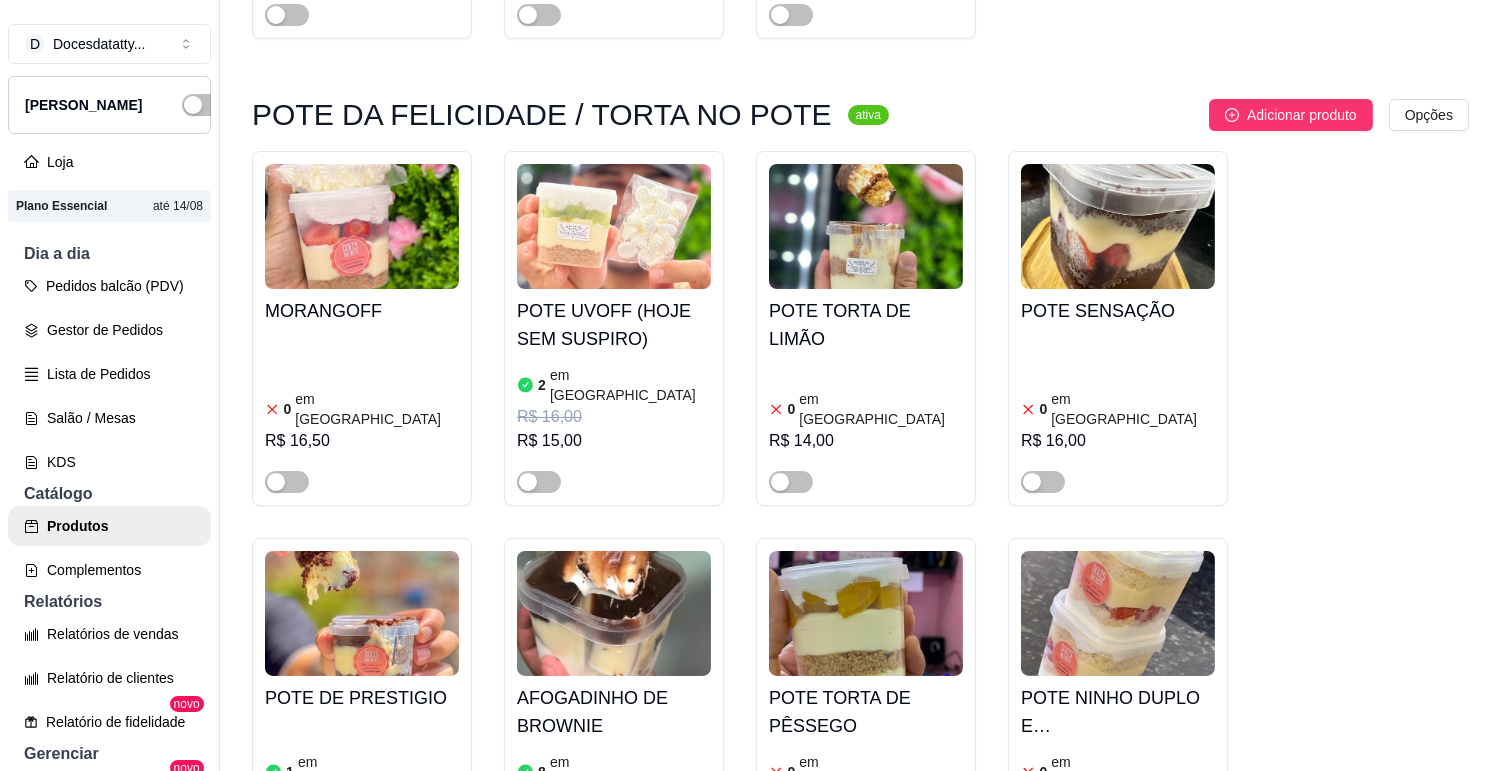 scroll, scrollTop: 8000, scrollLeft: 0, axis: vertical 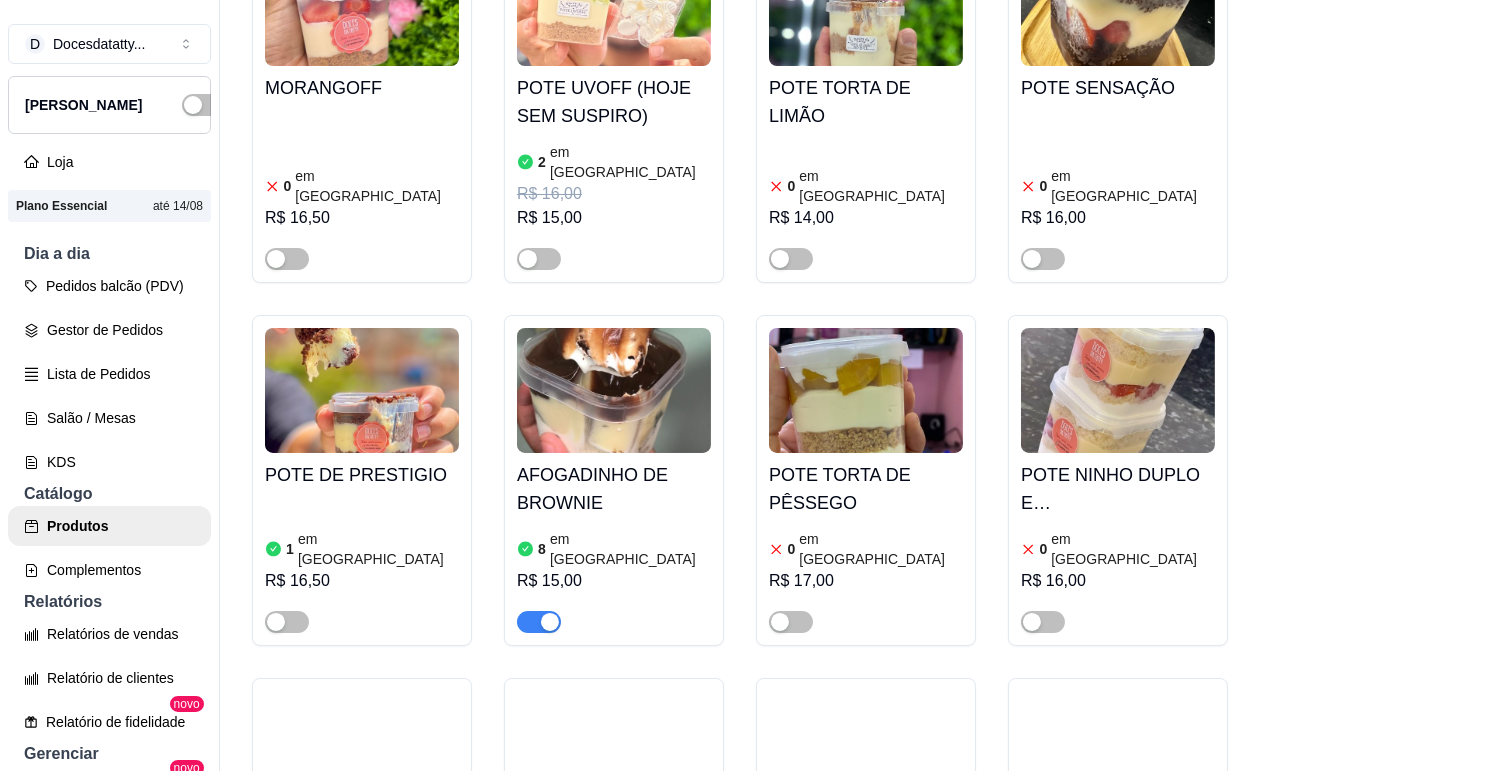 click at bounding box center [362, 753] 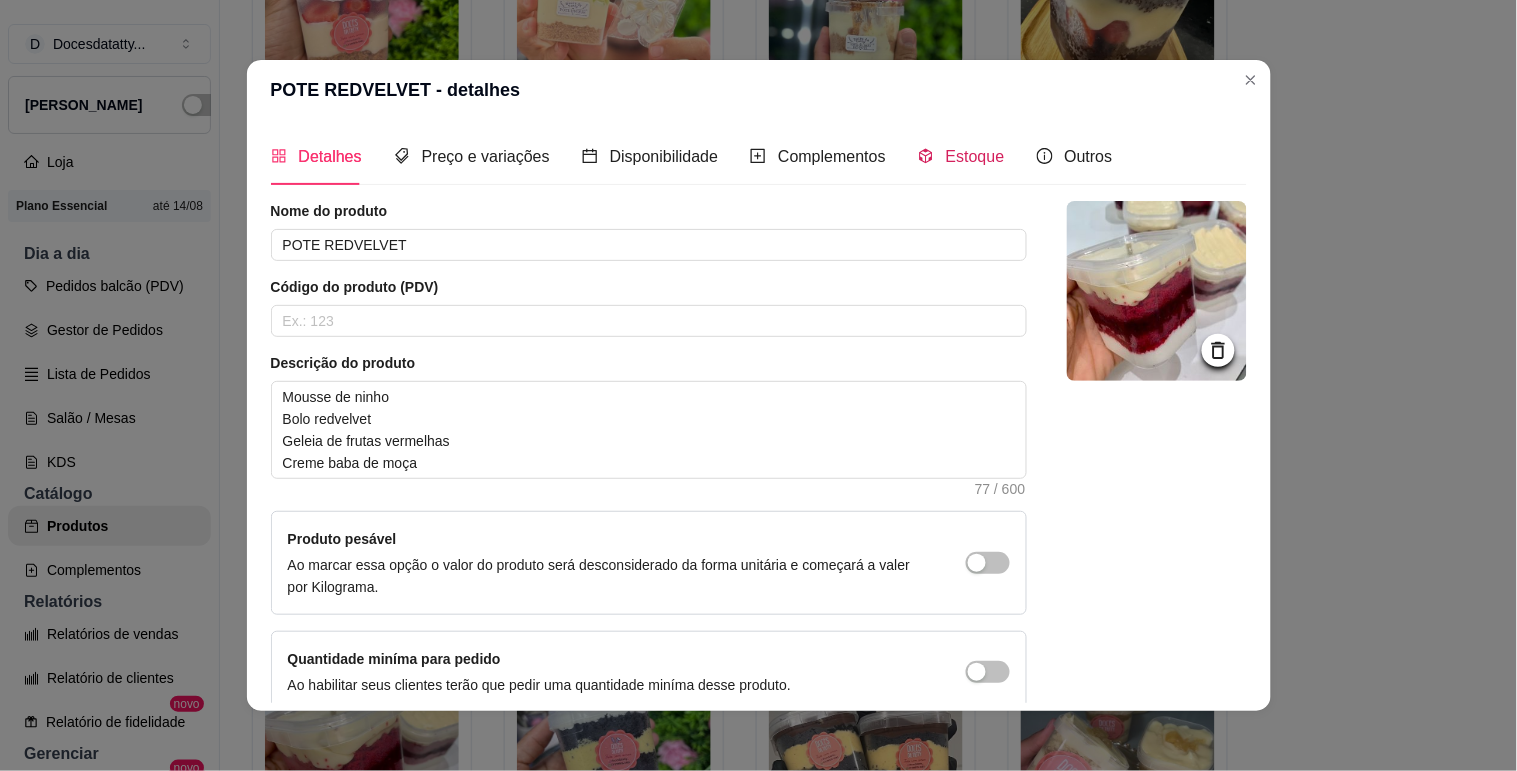 click on "Estoque" at bounding box center [975, 156] 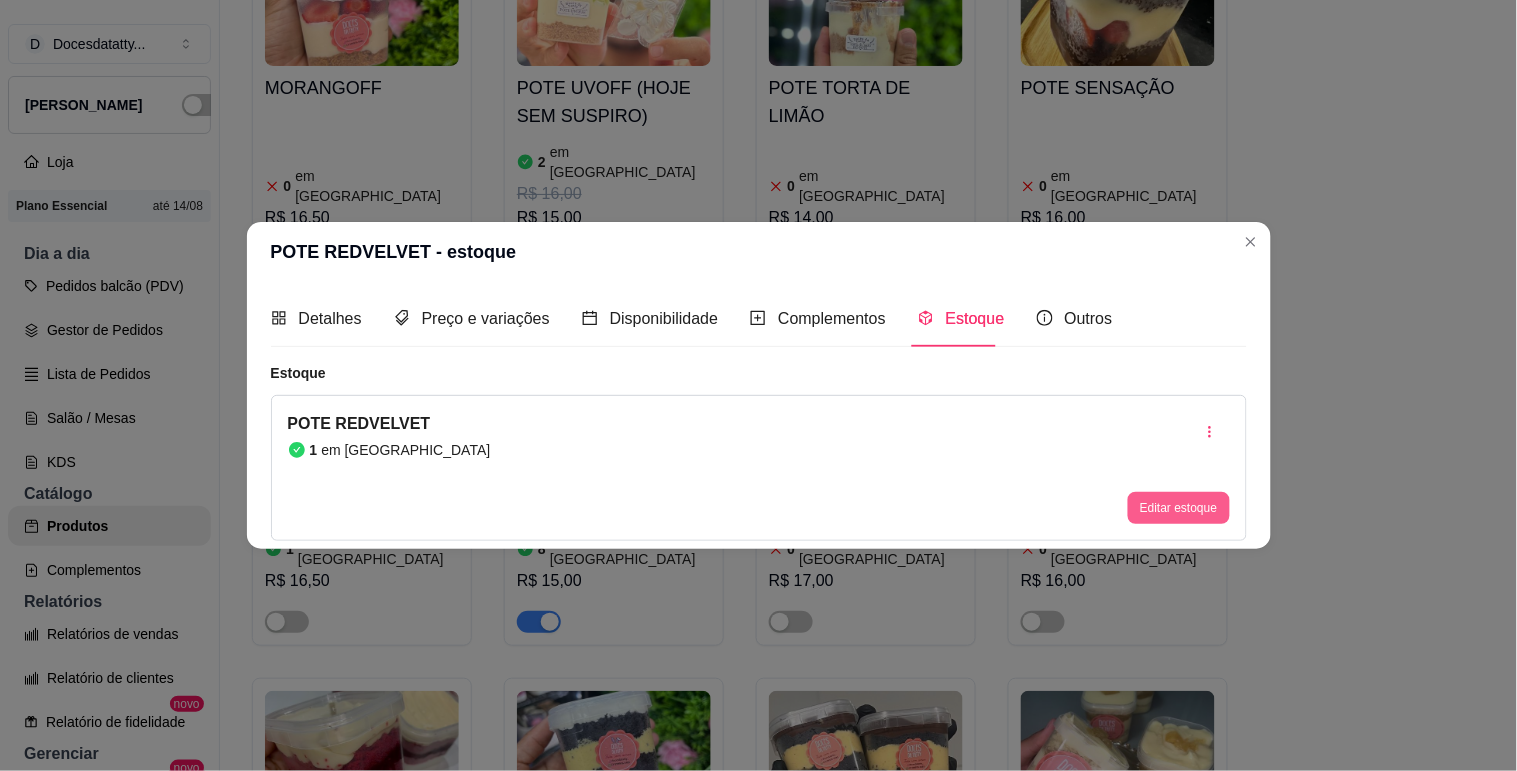 click on "Editar estoque" at bounding box center [1178, 508] 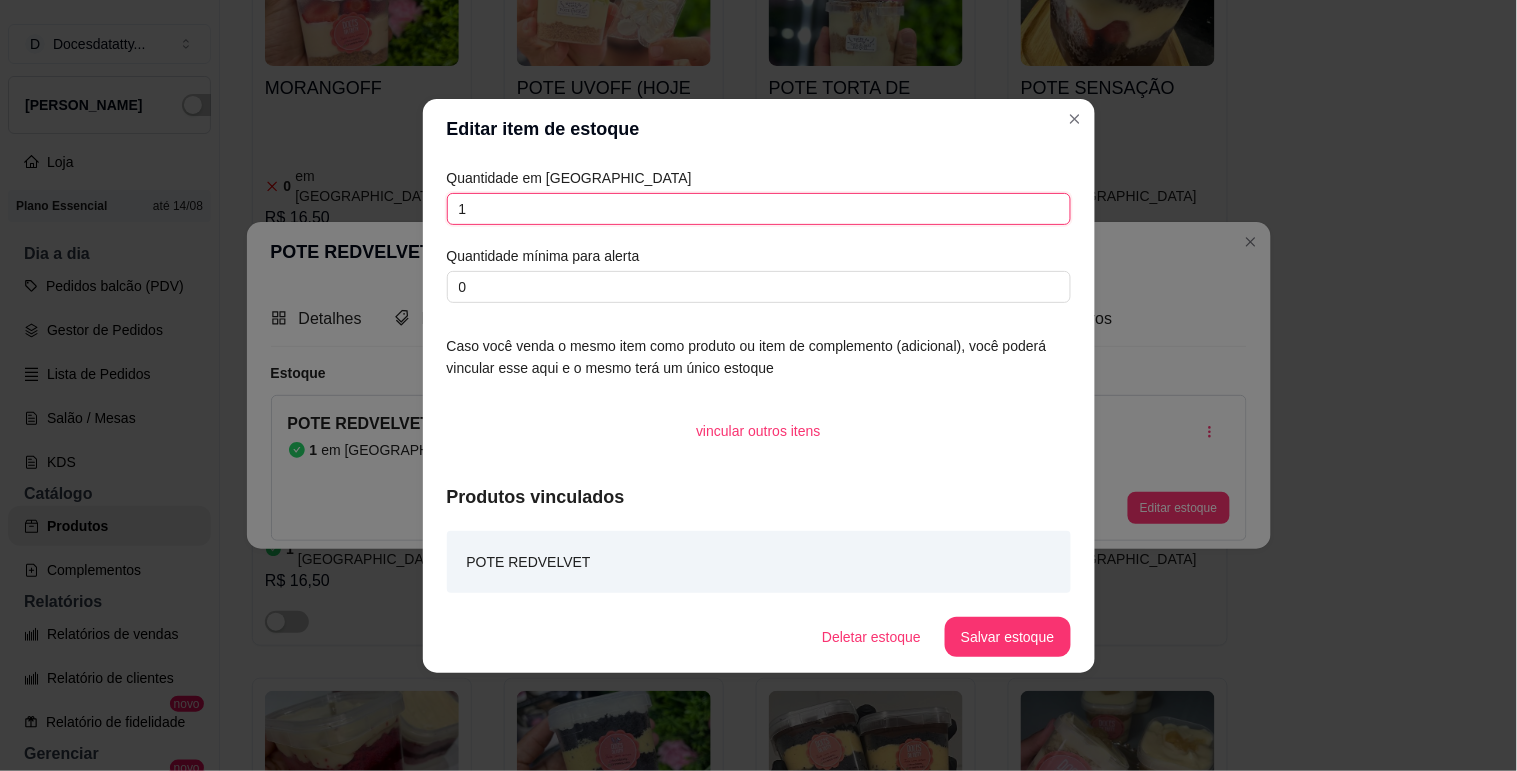 click on "1" at bounding box center [759, 209] 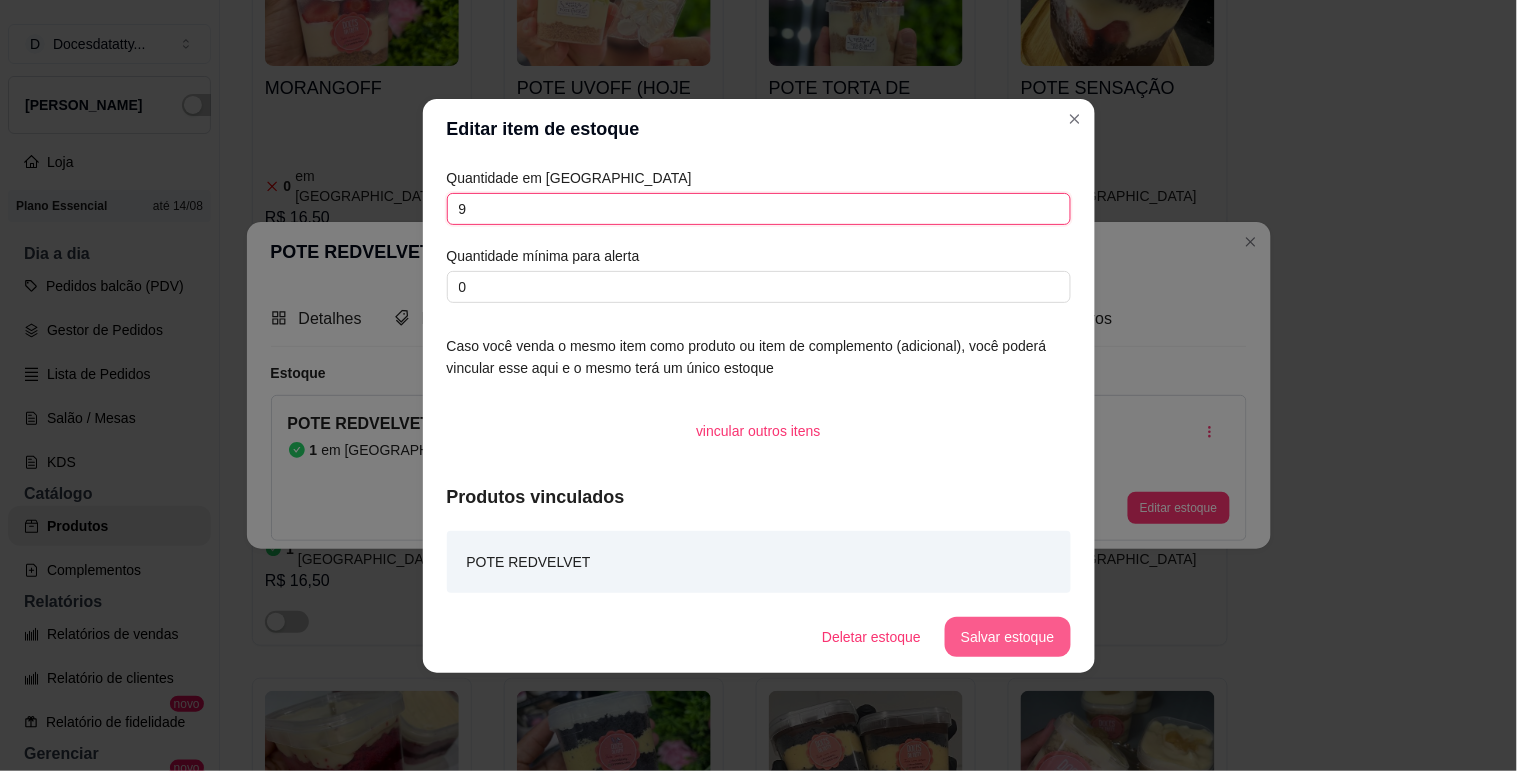 type on "9" 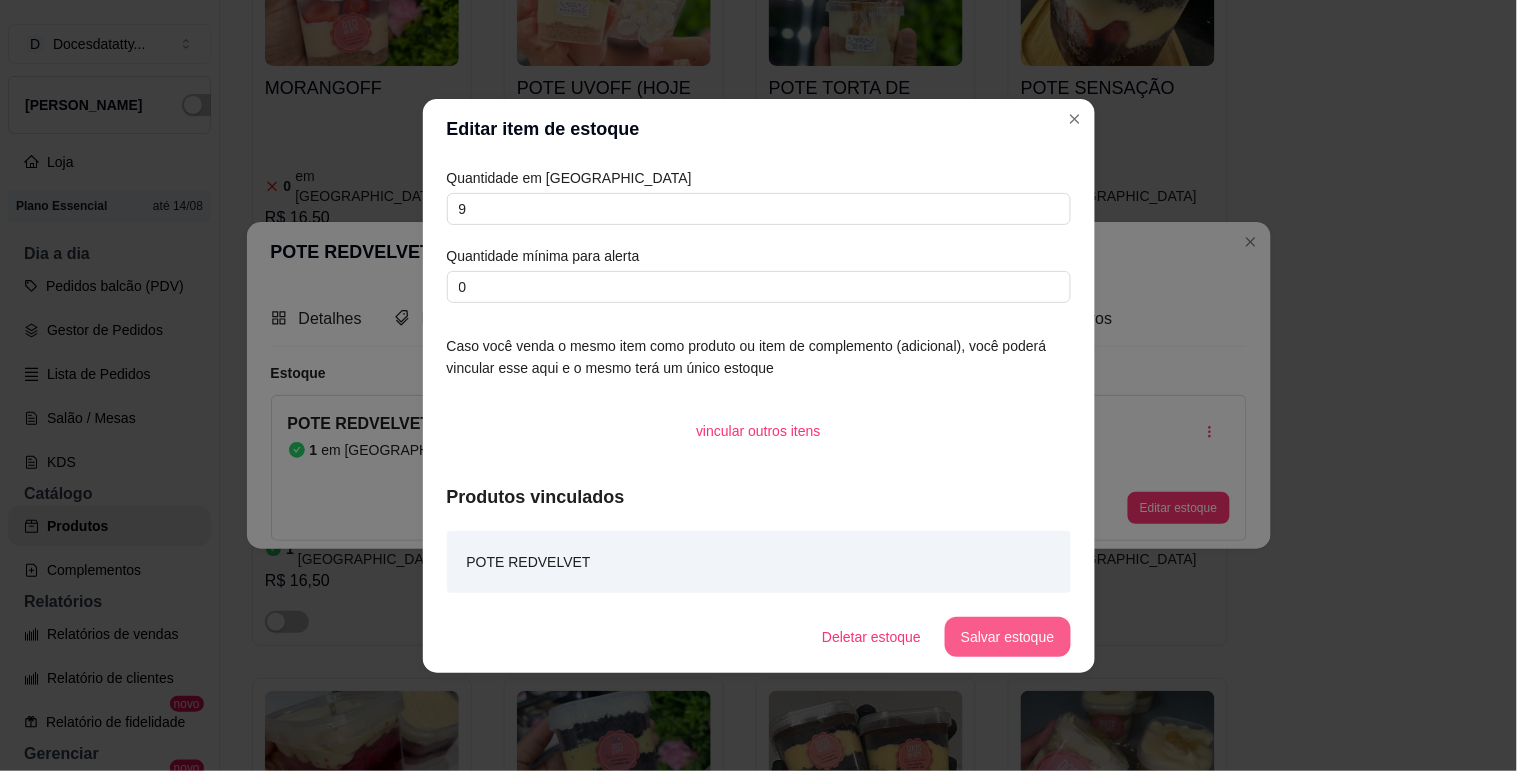 click on "Salvar estoque" at bounding box center (1007, 637) 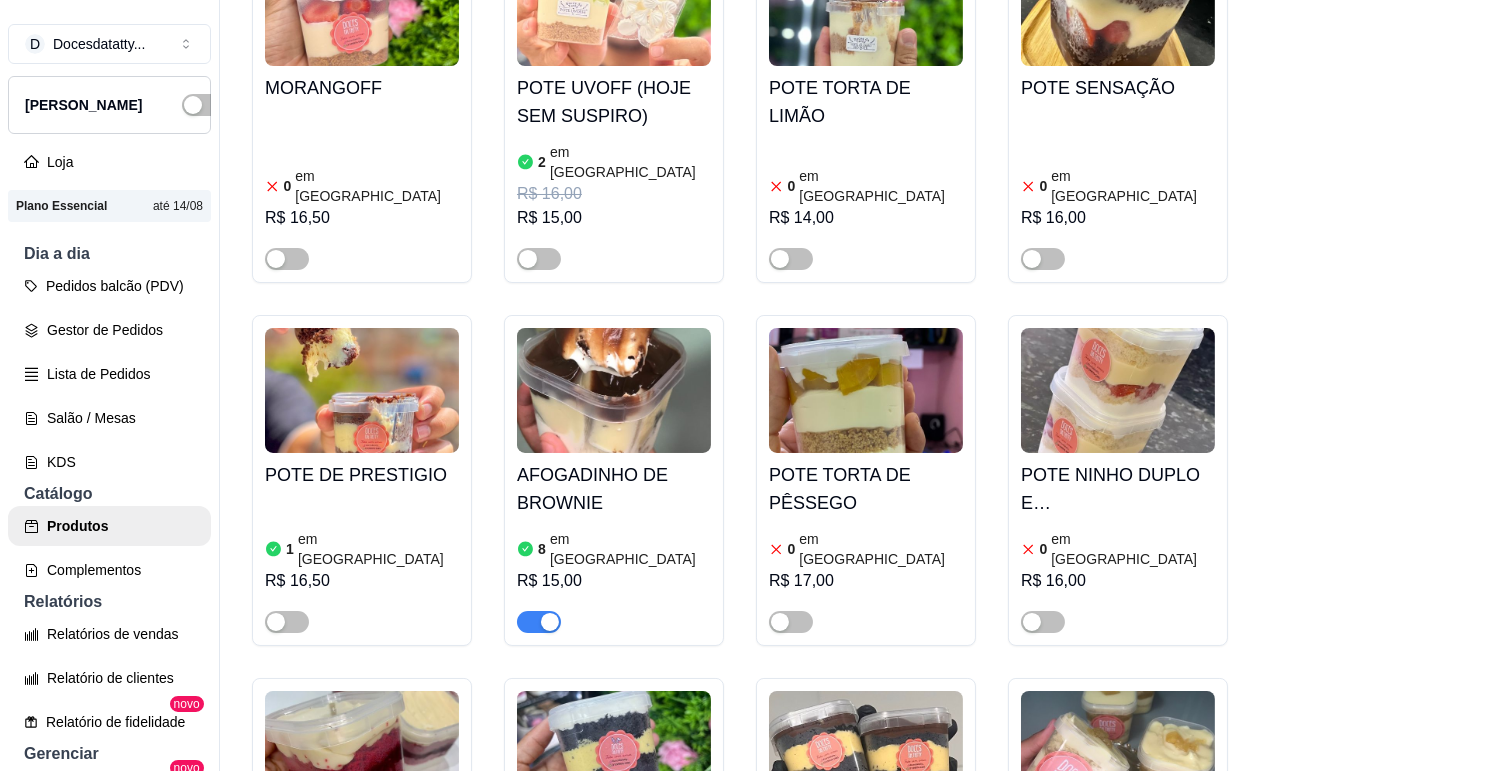 scroll, scrollTop: 8111, scrollLeft: 0, axis: vertical 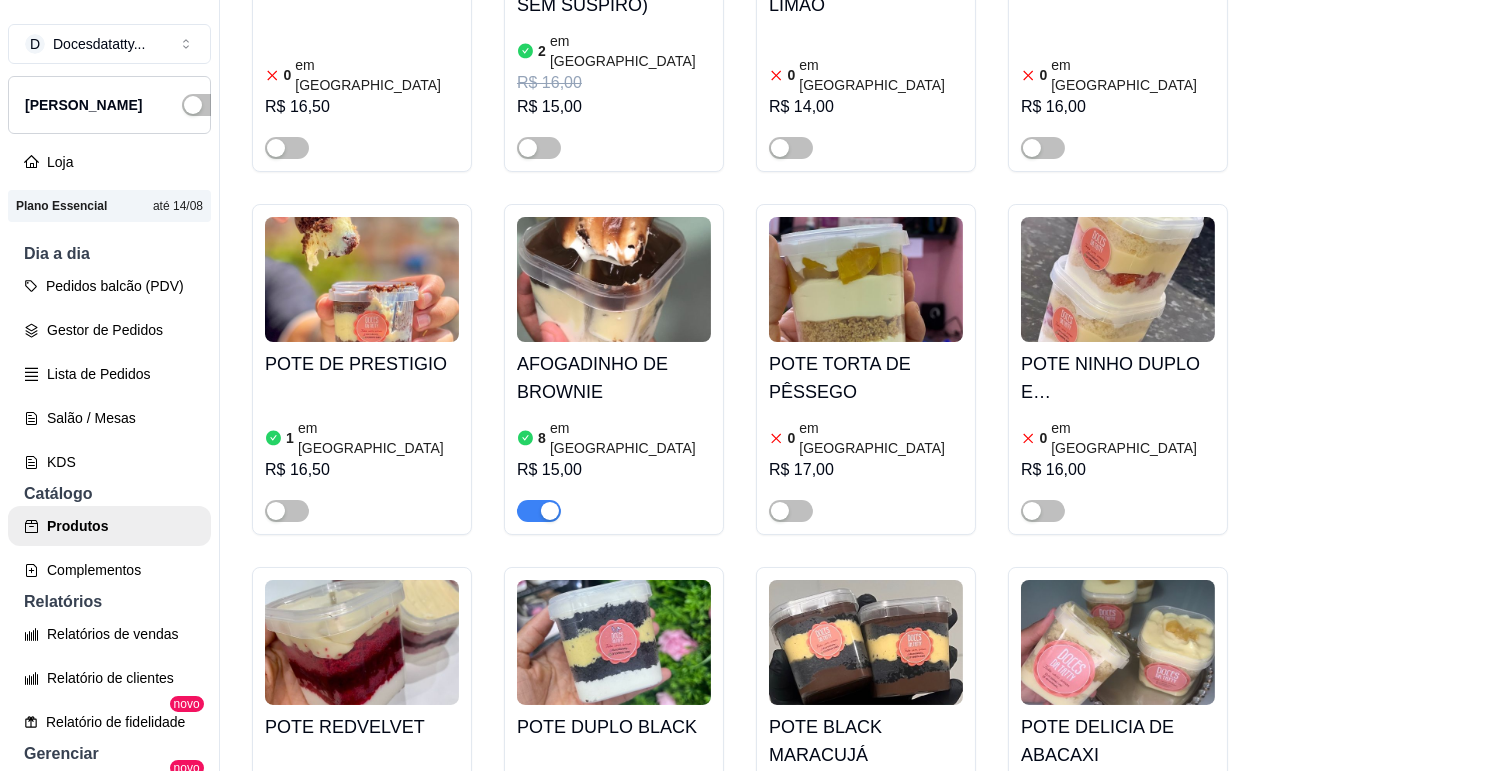 click at bounding box center (802, 874) 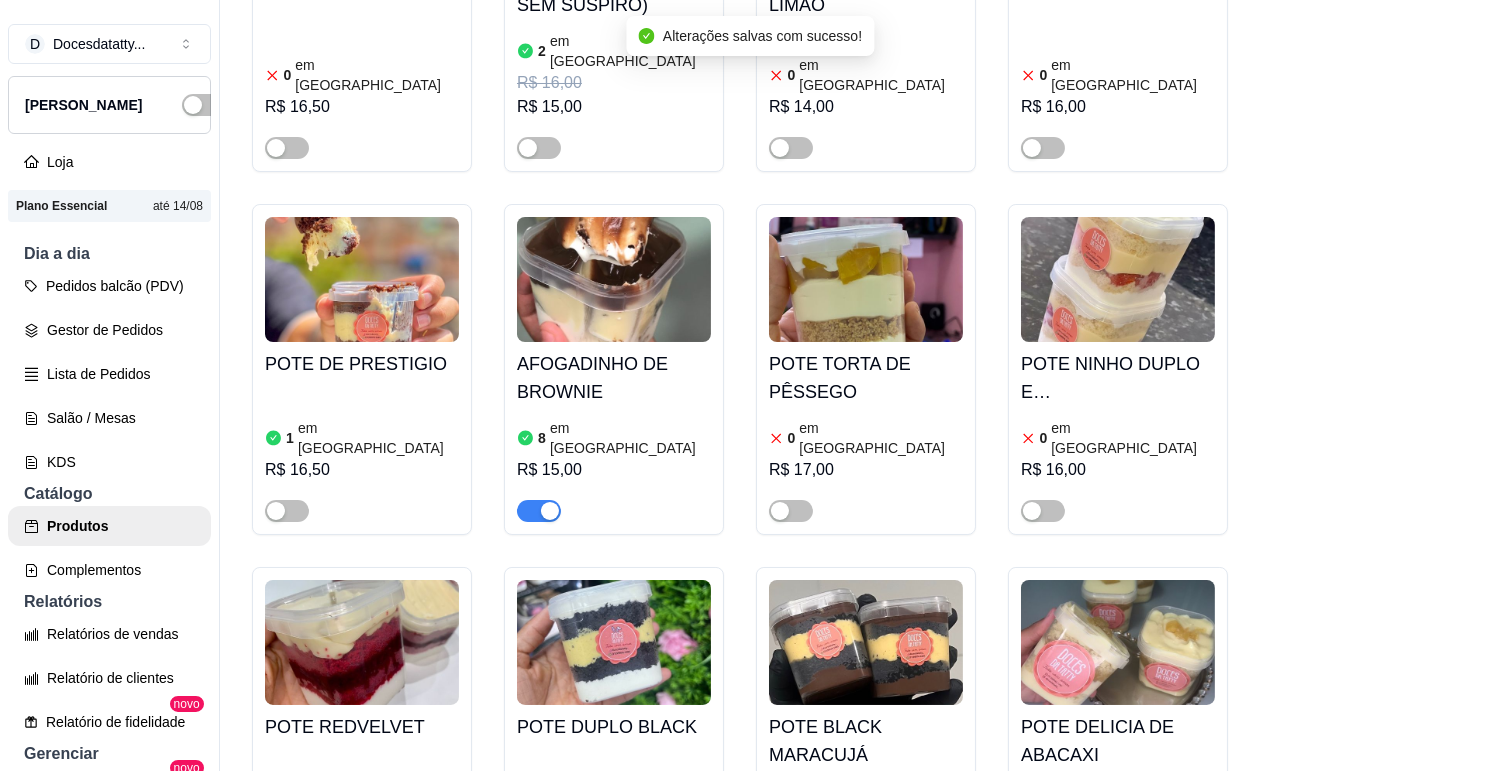 click at bounding box center [1054, 874] 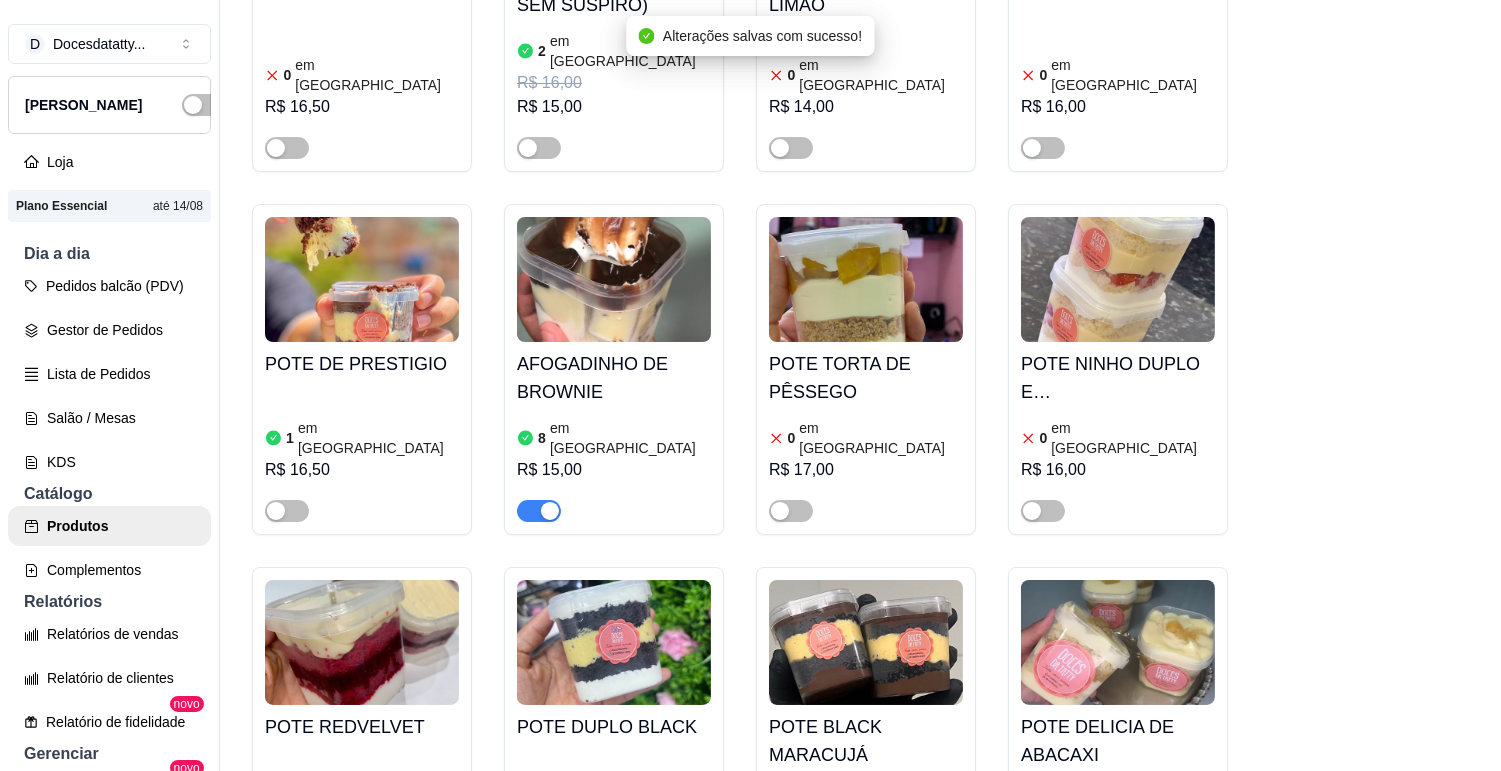click at bounding box center [1118, 642] 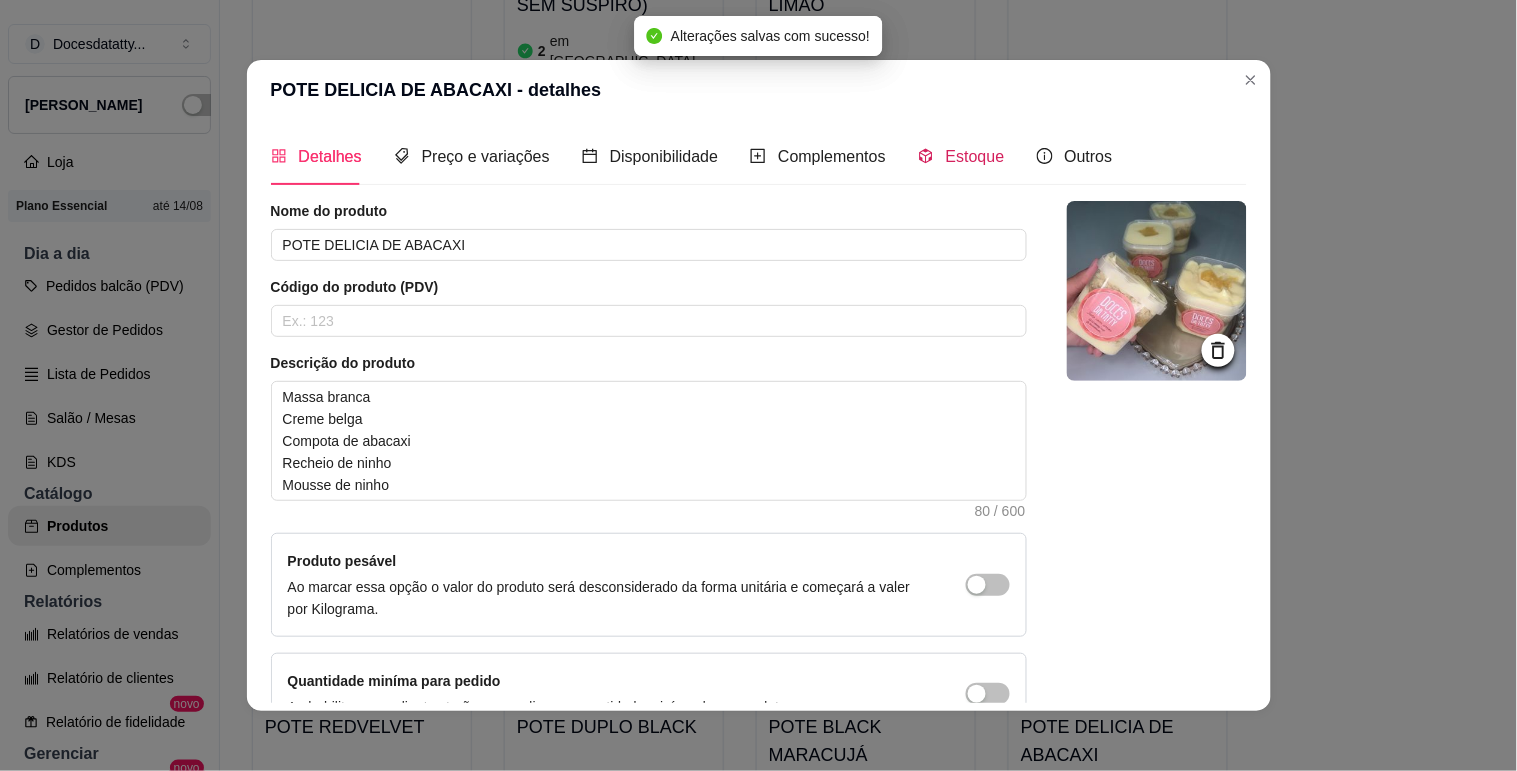 click on "Estoque" at bounding box center [975, 156] 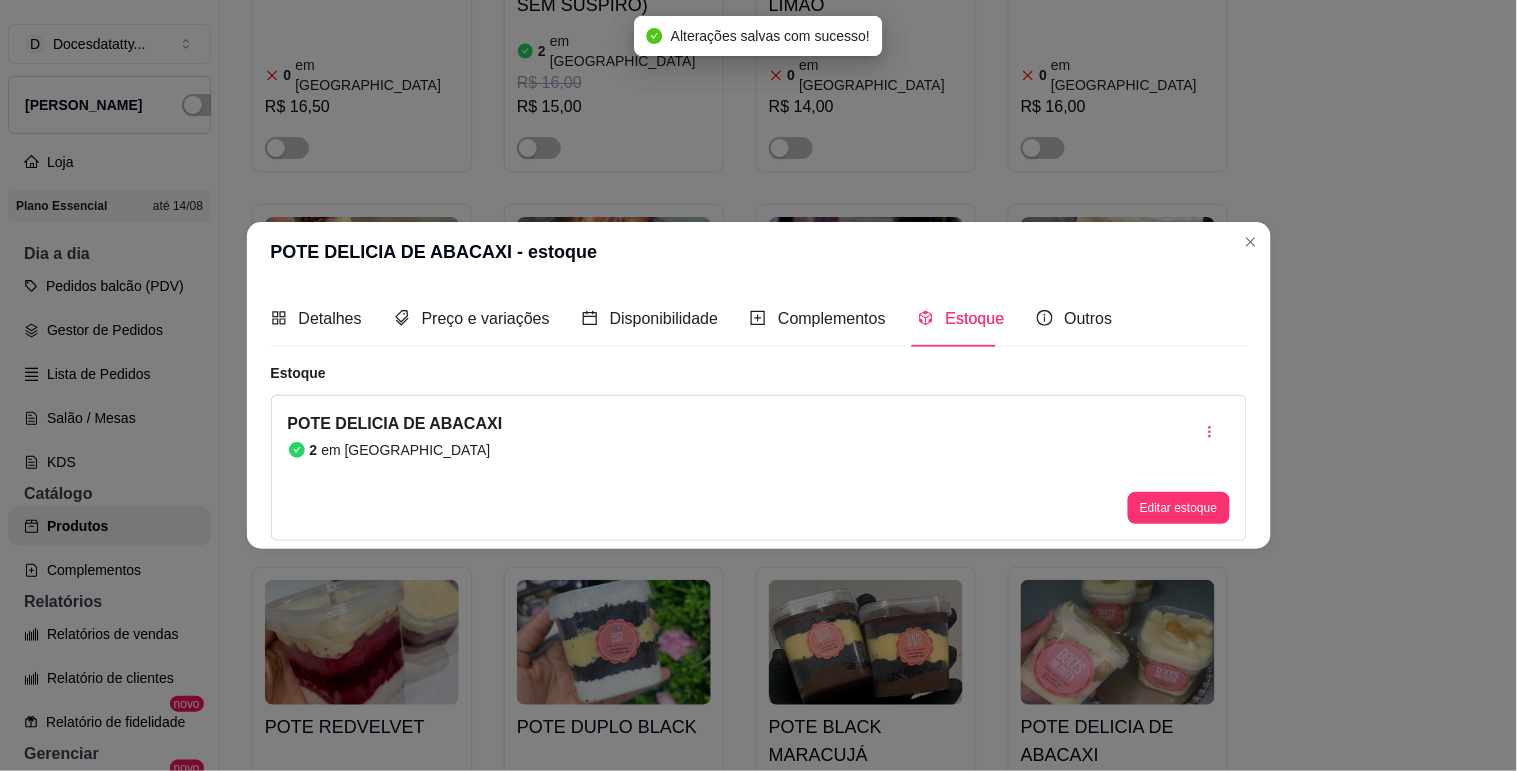 type 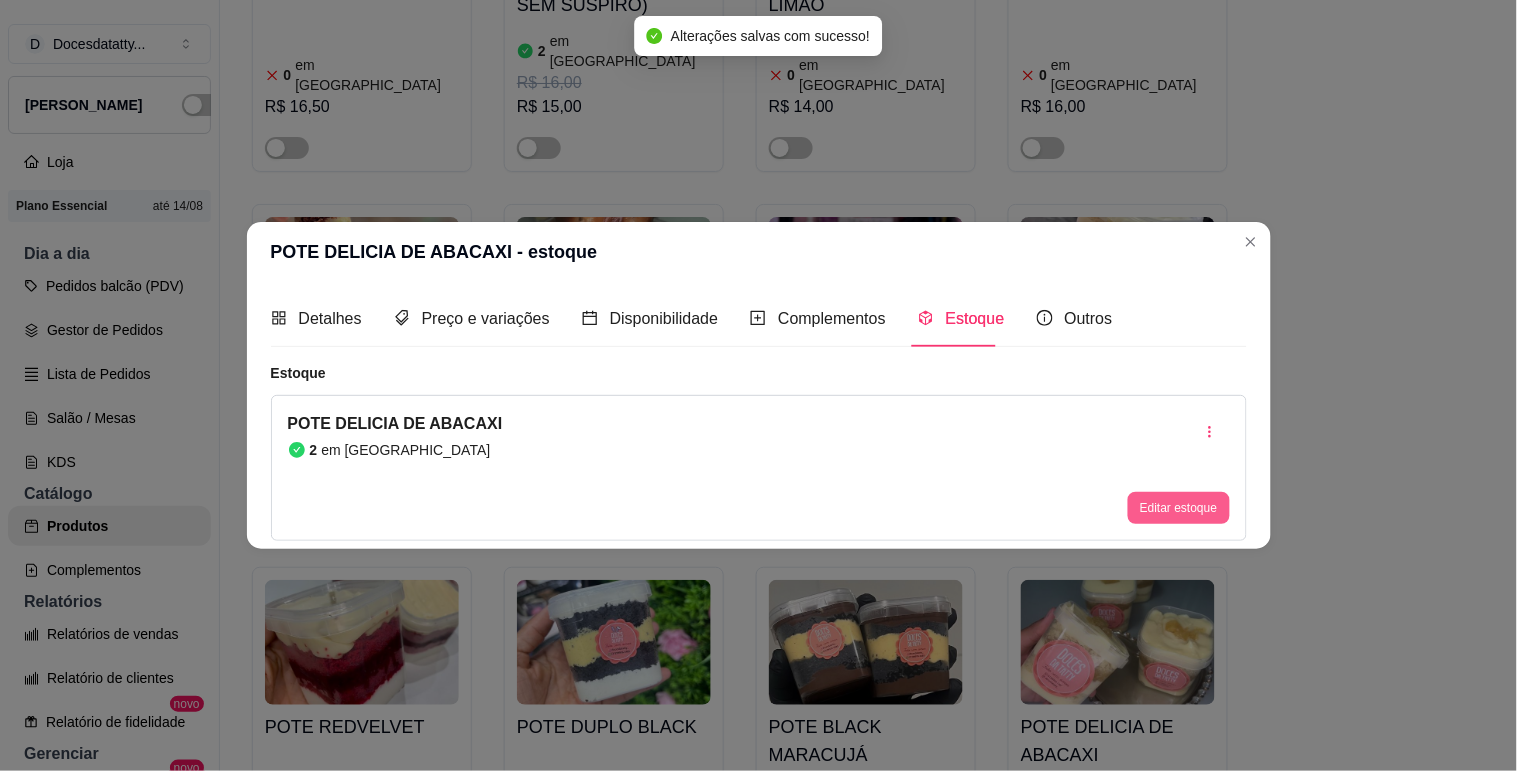 click on "Editar estoque" at bounding box center (1178, 508) 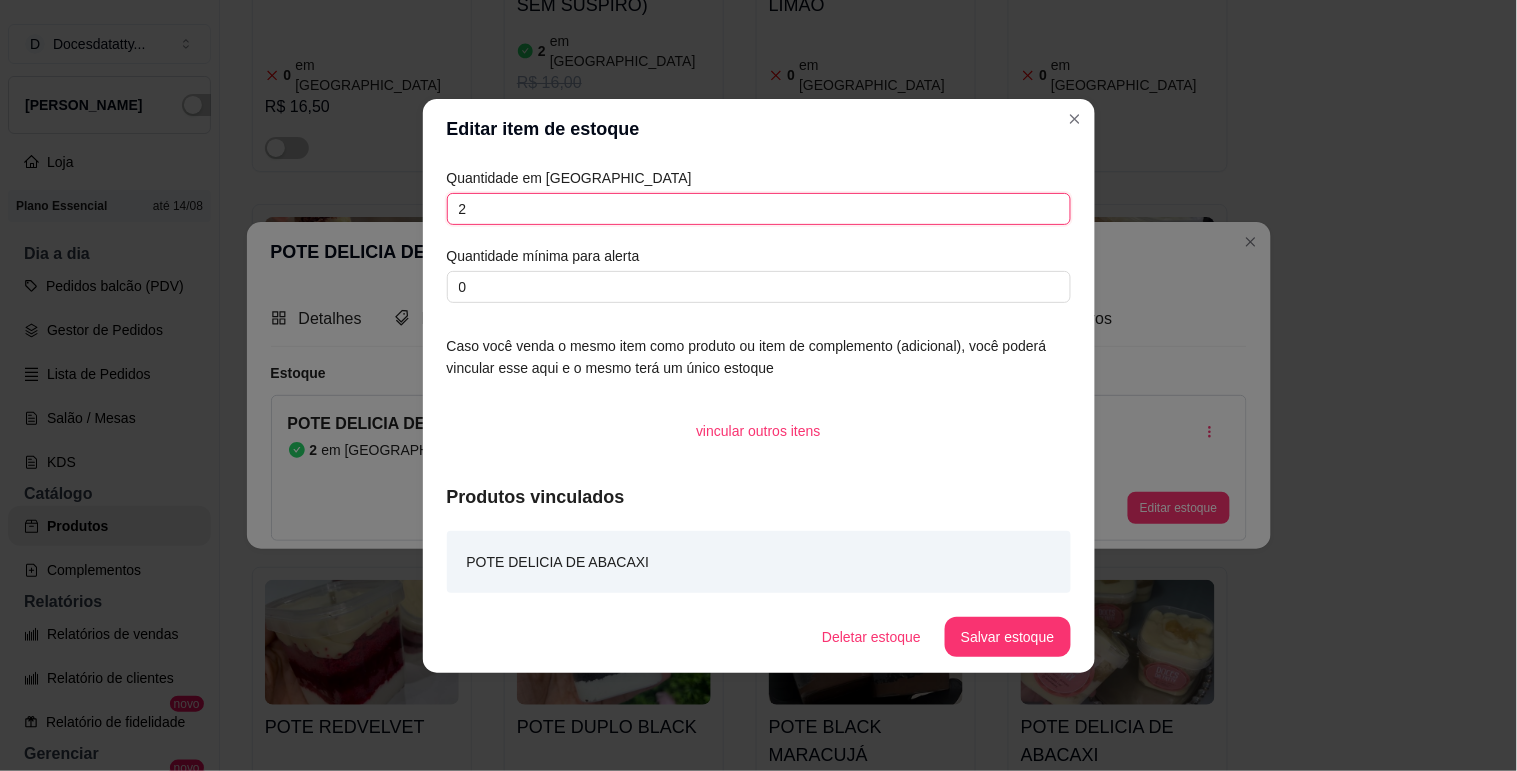 click on "2" at bounding box center [759, 209] 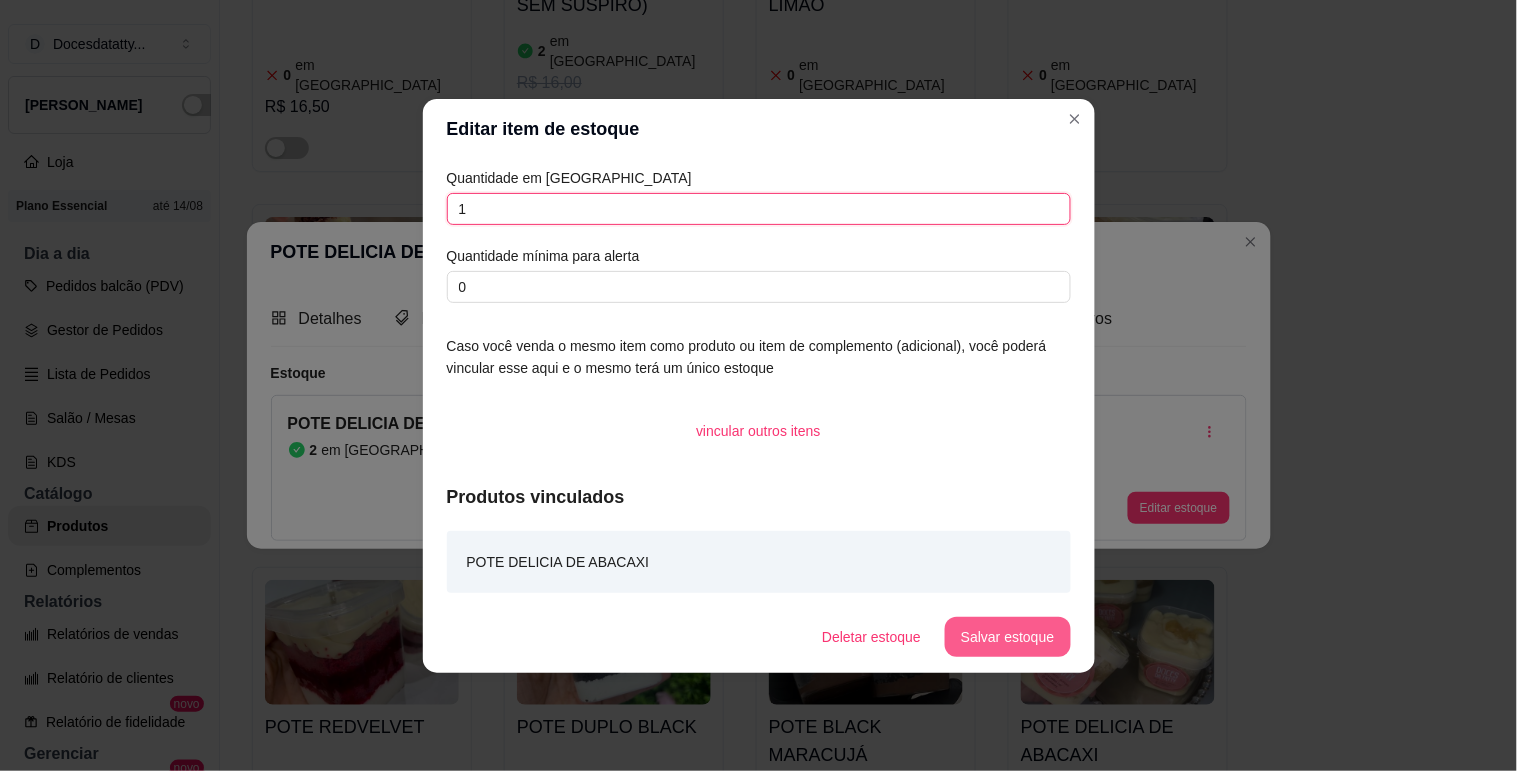 type on "1" 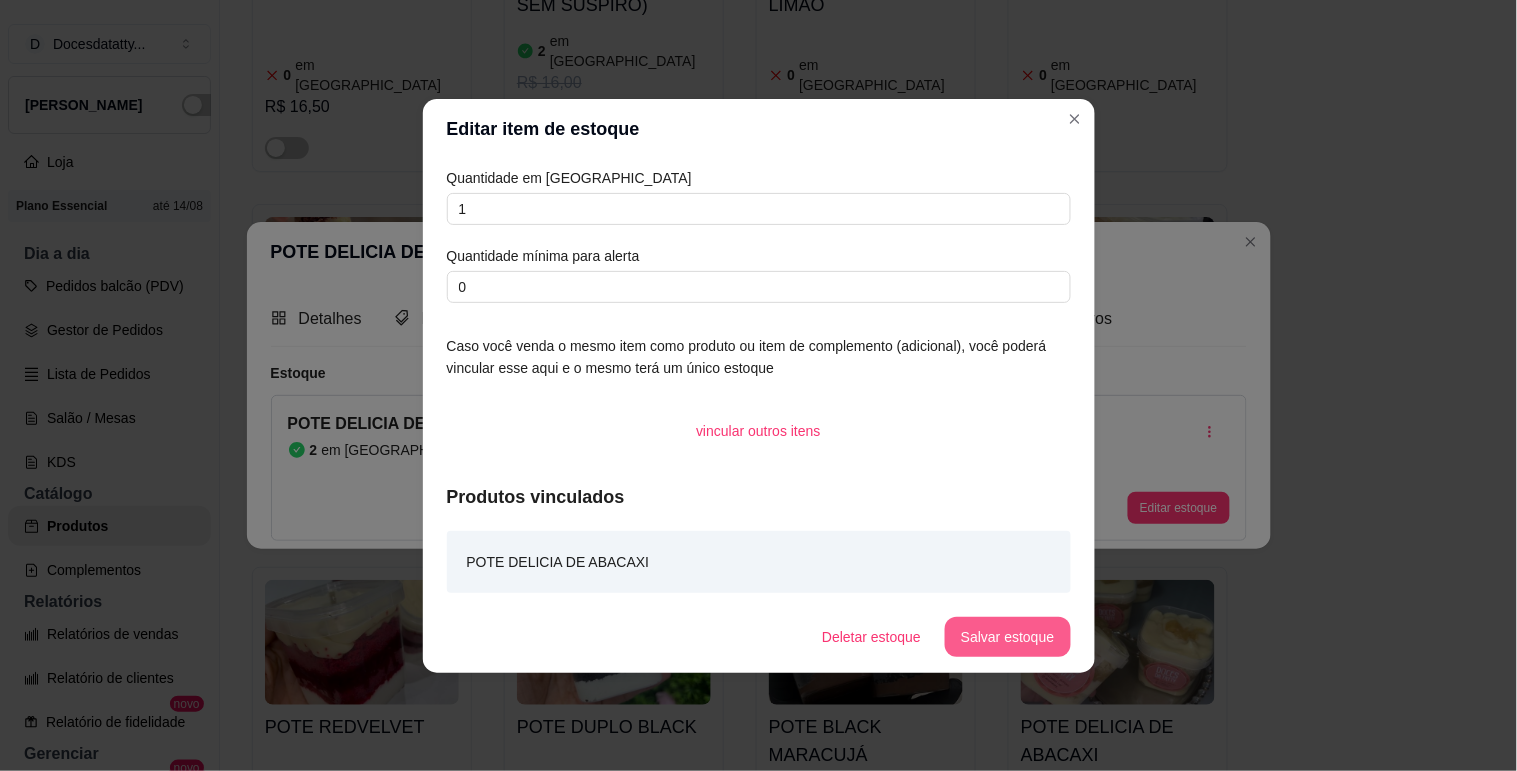 click on "Salvar estoque" at bounding box center [1007, 637] 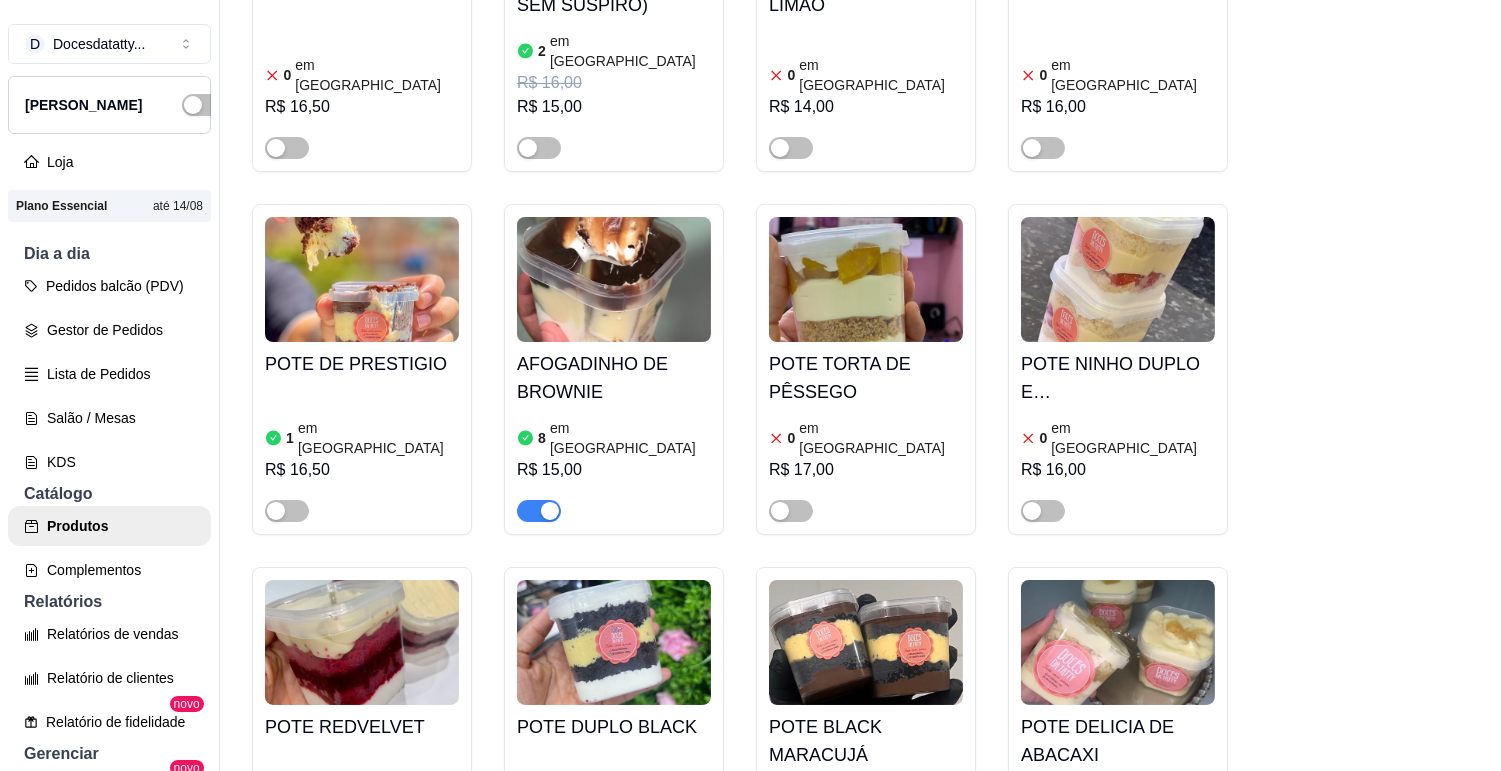 click at bounding box center (1043, 874) 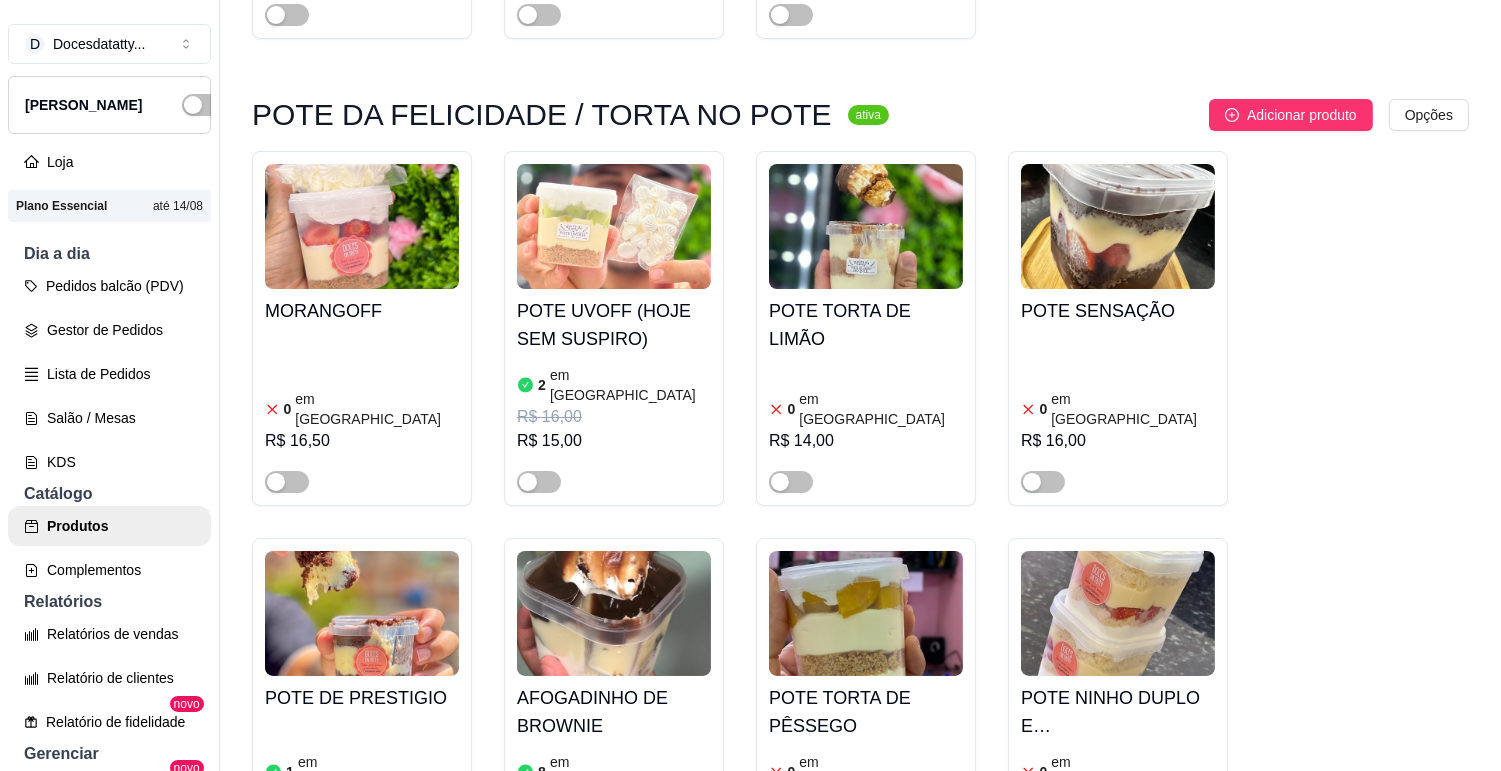 click at bounding box center (1118, 613) 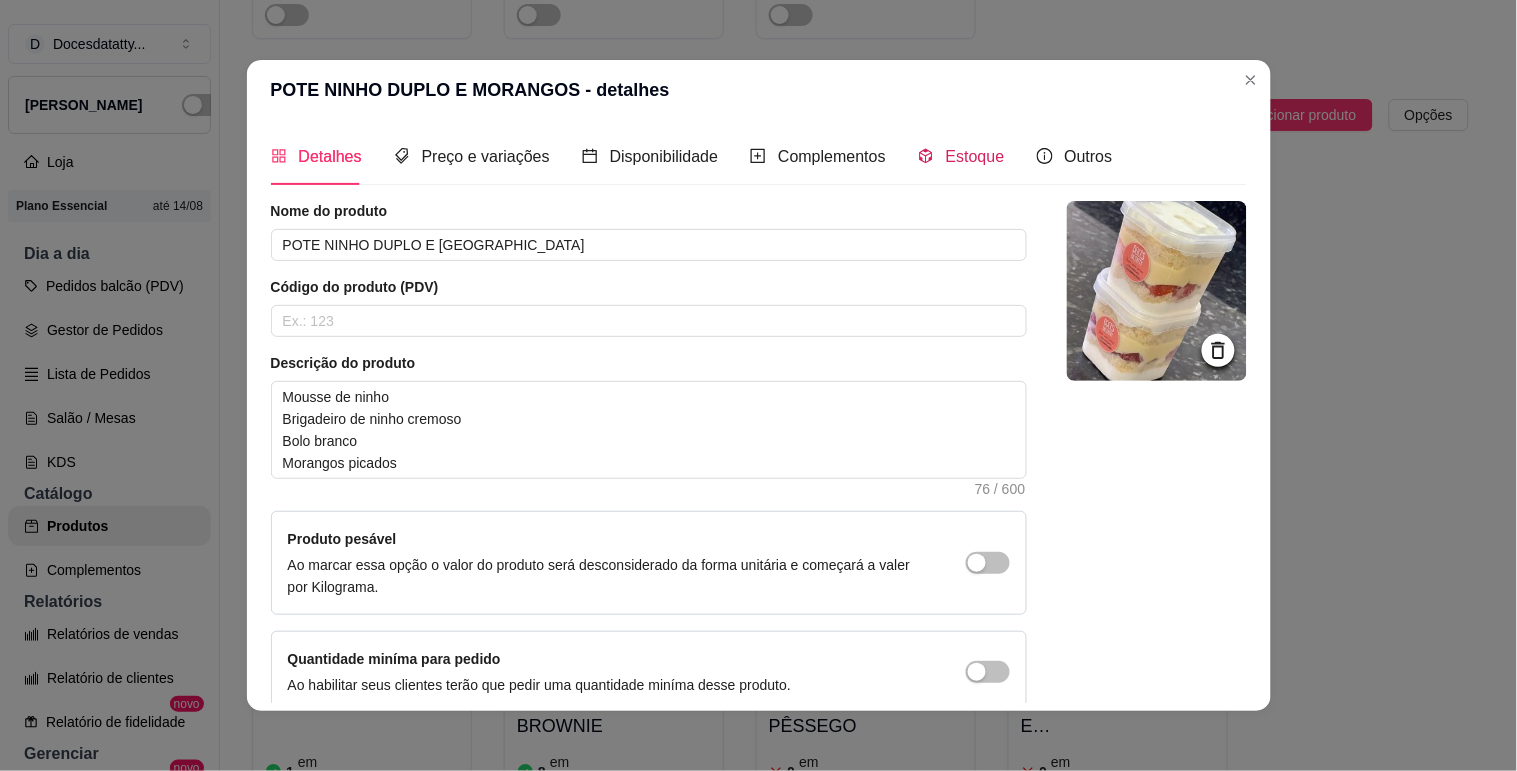 click on "Estoque" at bounding box center (975, 156) 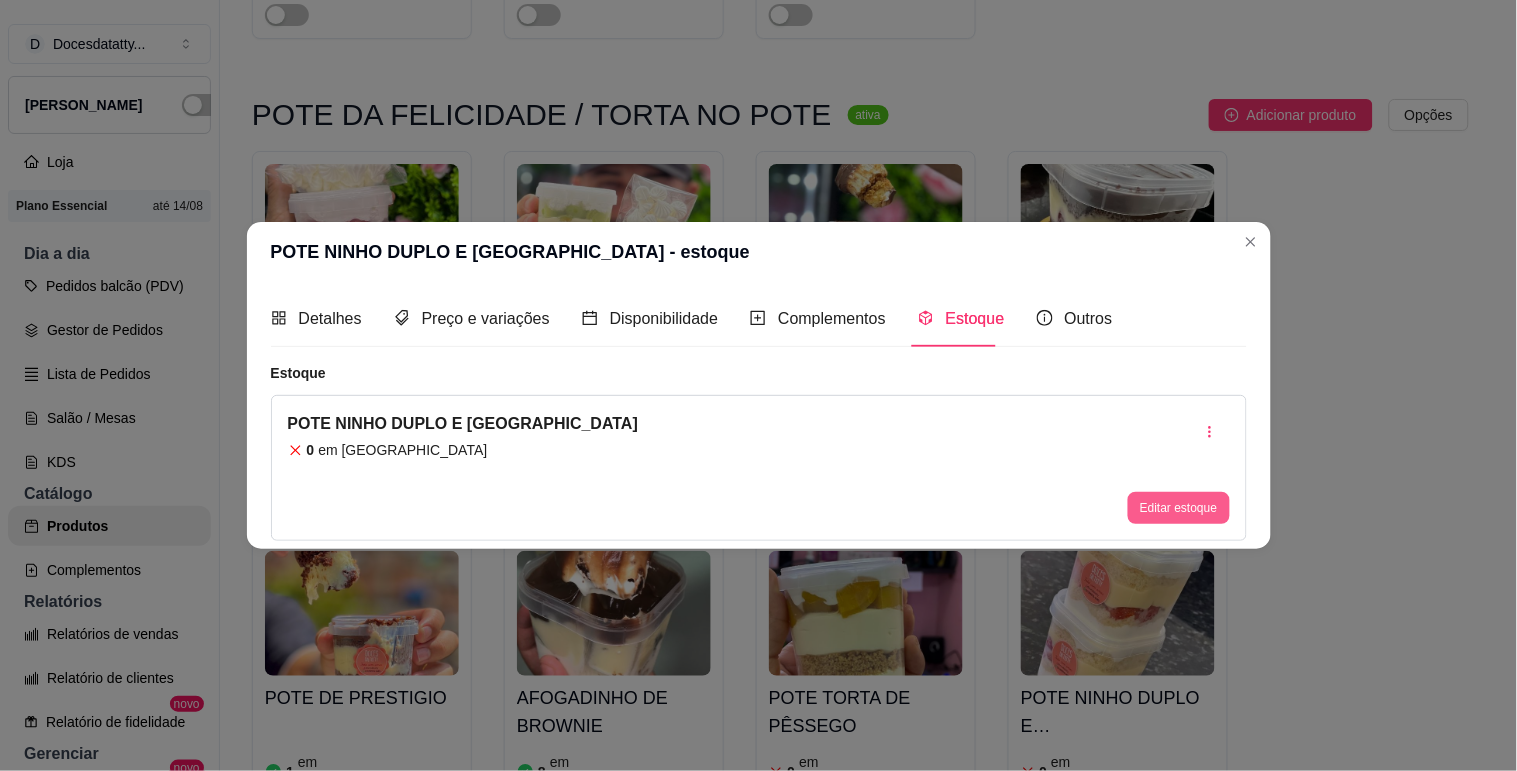 click on "Editar estoque" at bounding box center [1178, 508] 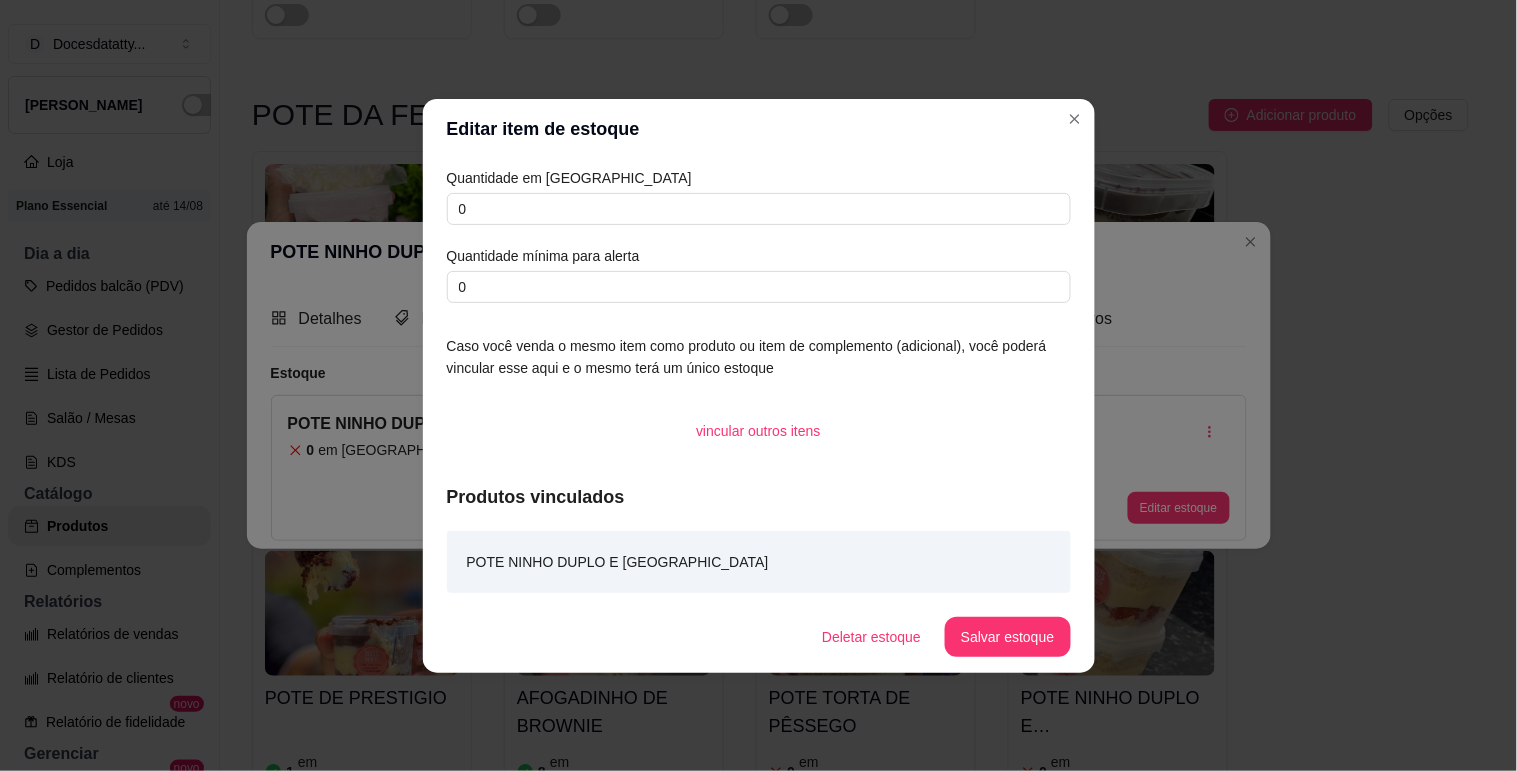click on "Quantidade   em estoque 0 Quantidade   mínima para alerta 0" at bounding box center [759, 235] 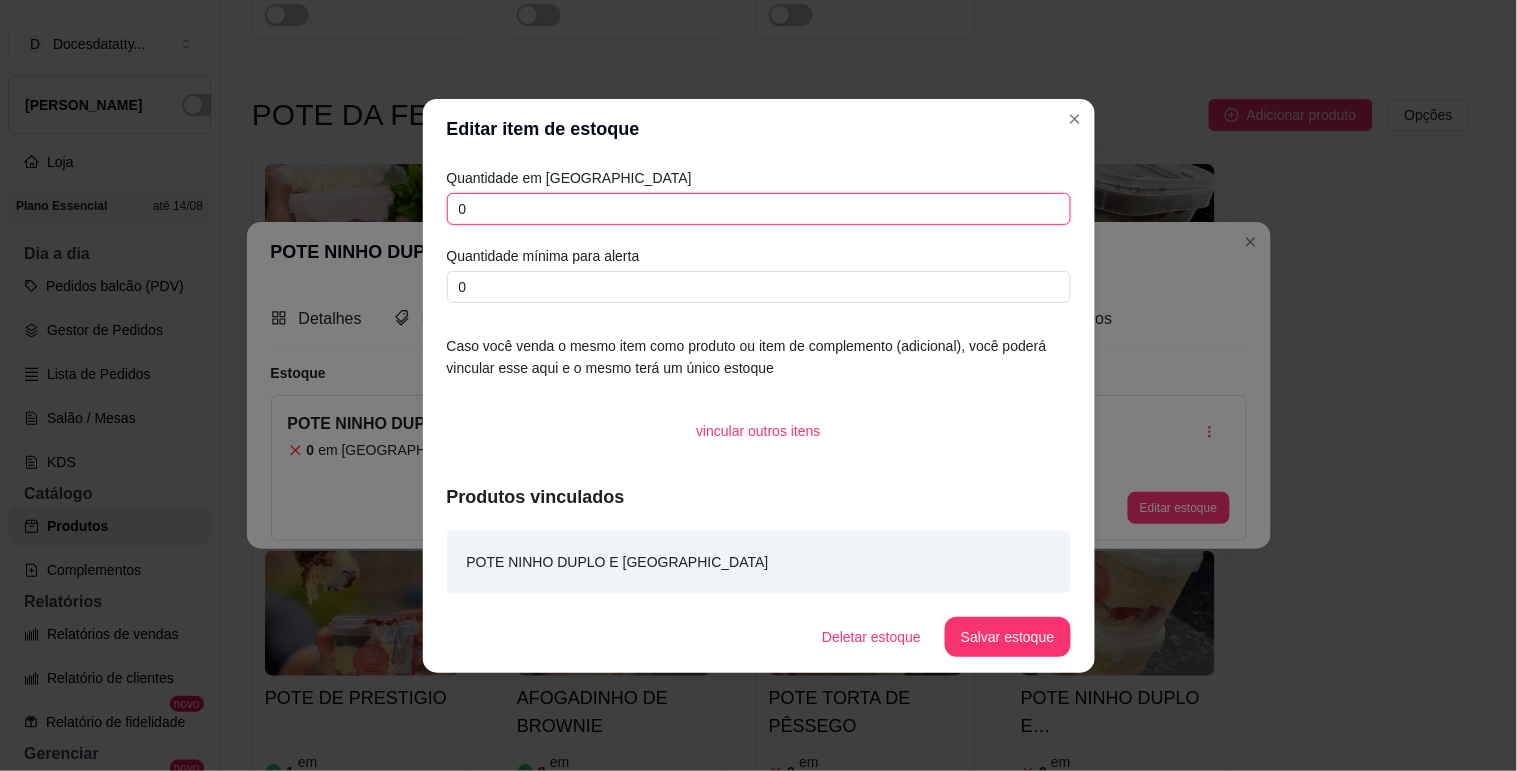 click on "0" at bounding box center [759, 209] 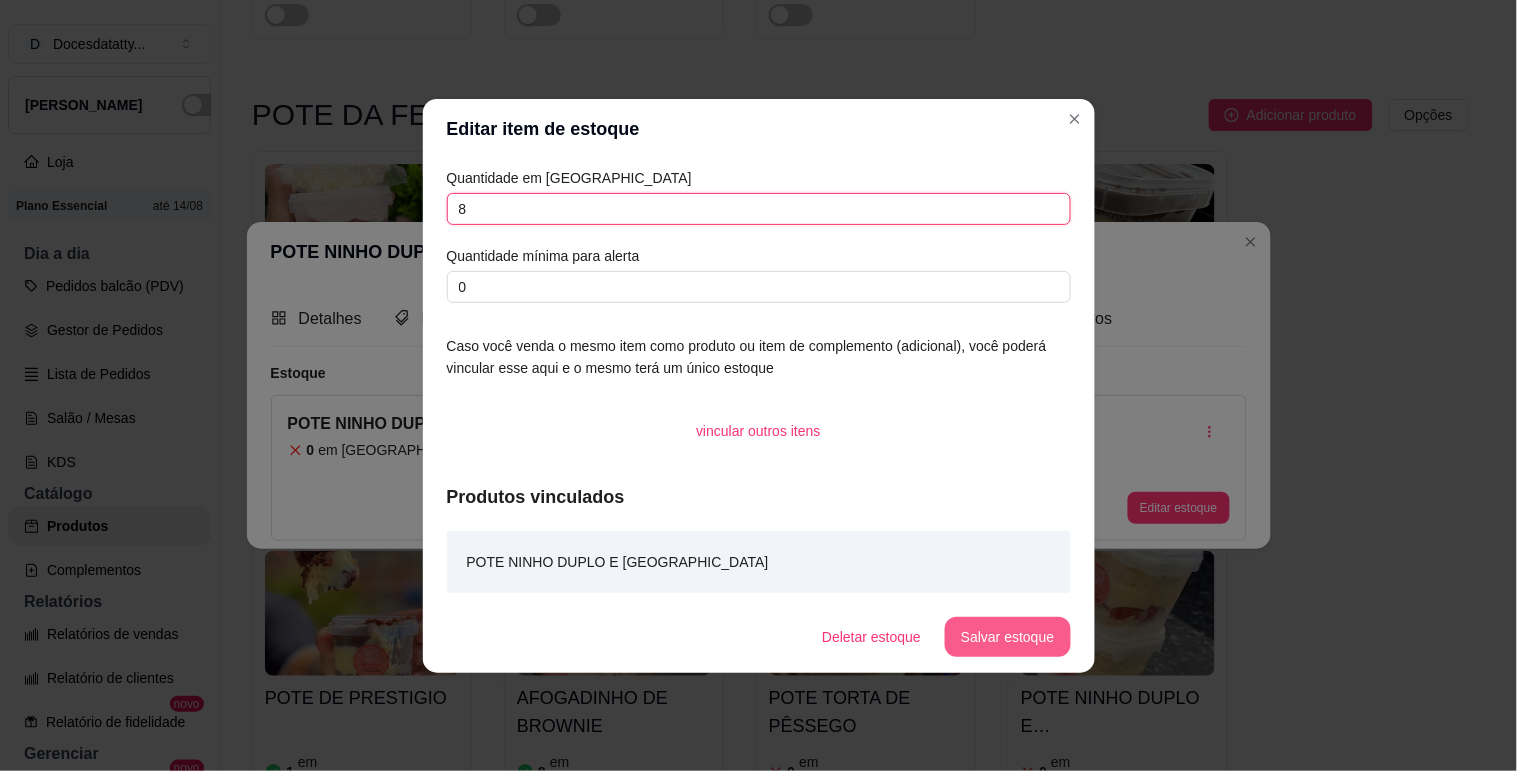 type on "8" 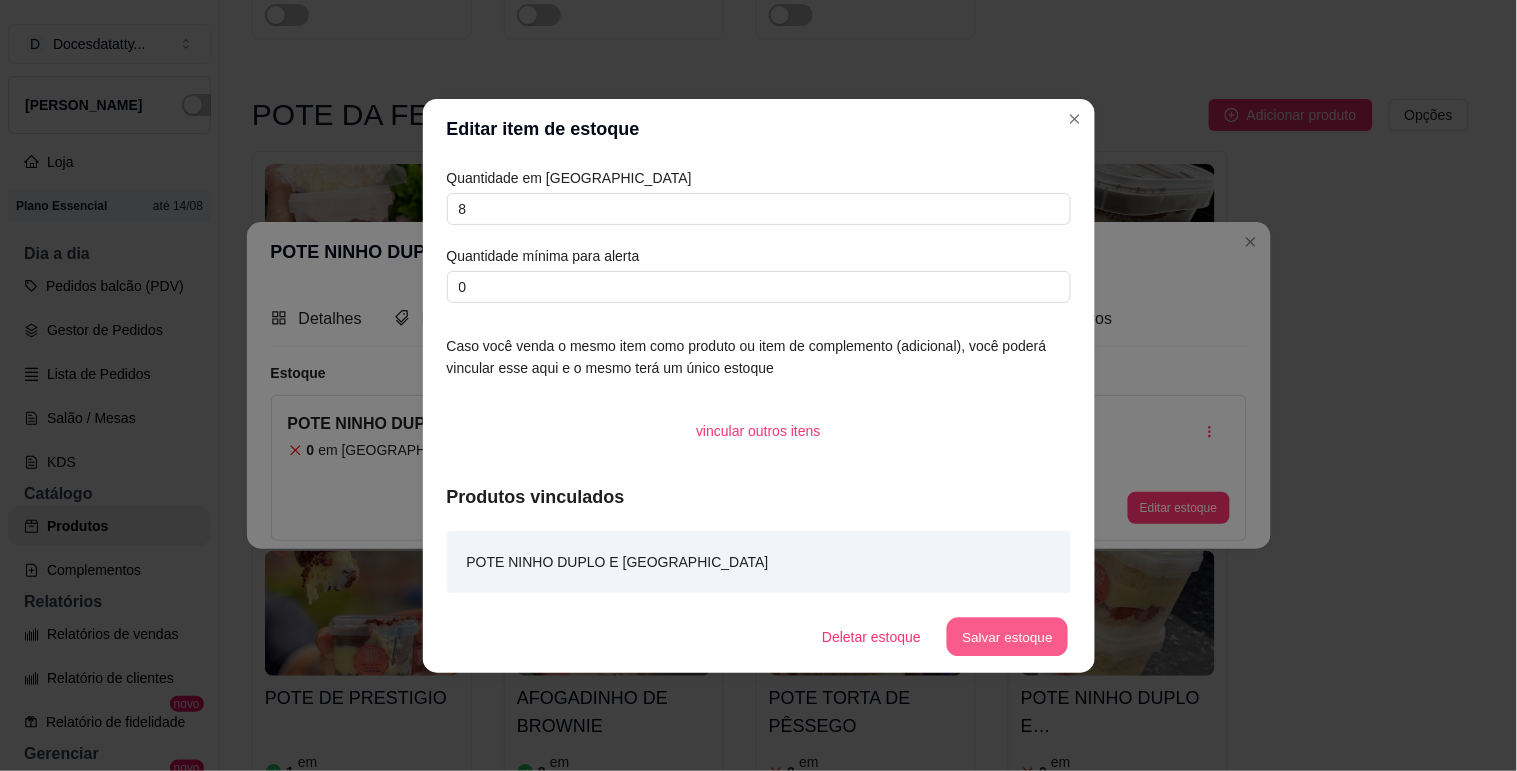 click on "Salvar estoque" at bounding box center (1008, 636) 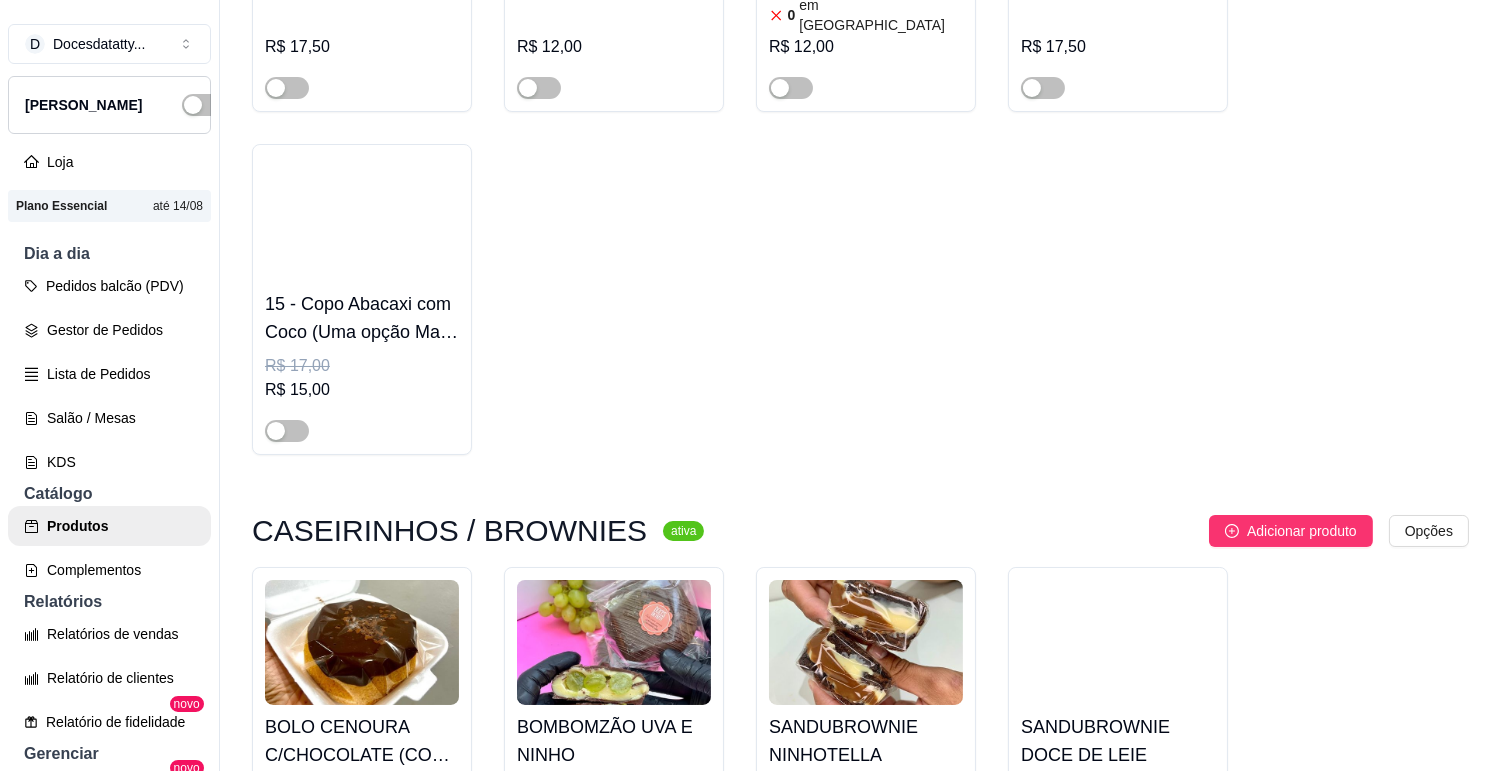 scroll, scrollTop: 11888, scrollLeft: 0, axis: vertical 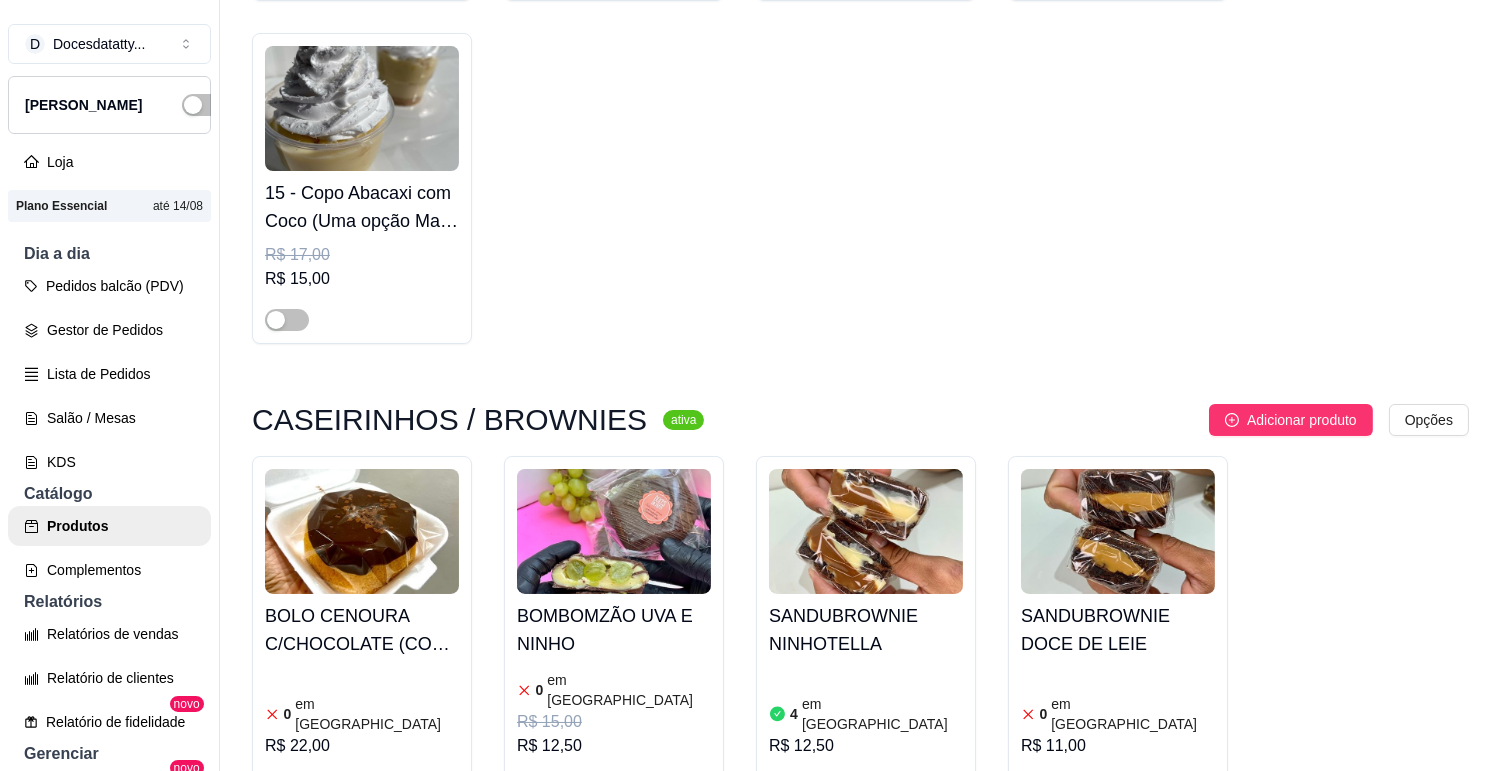 click at bounding box center (287, 787) 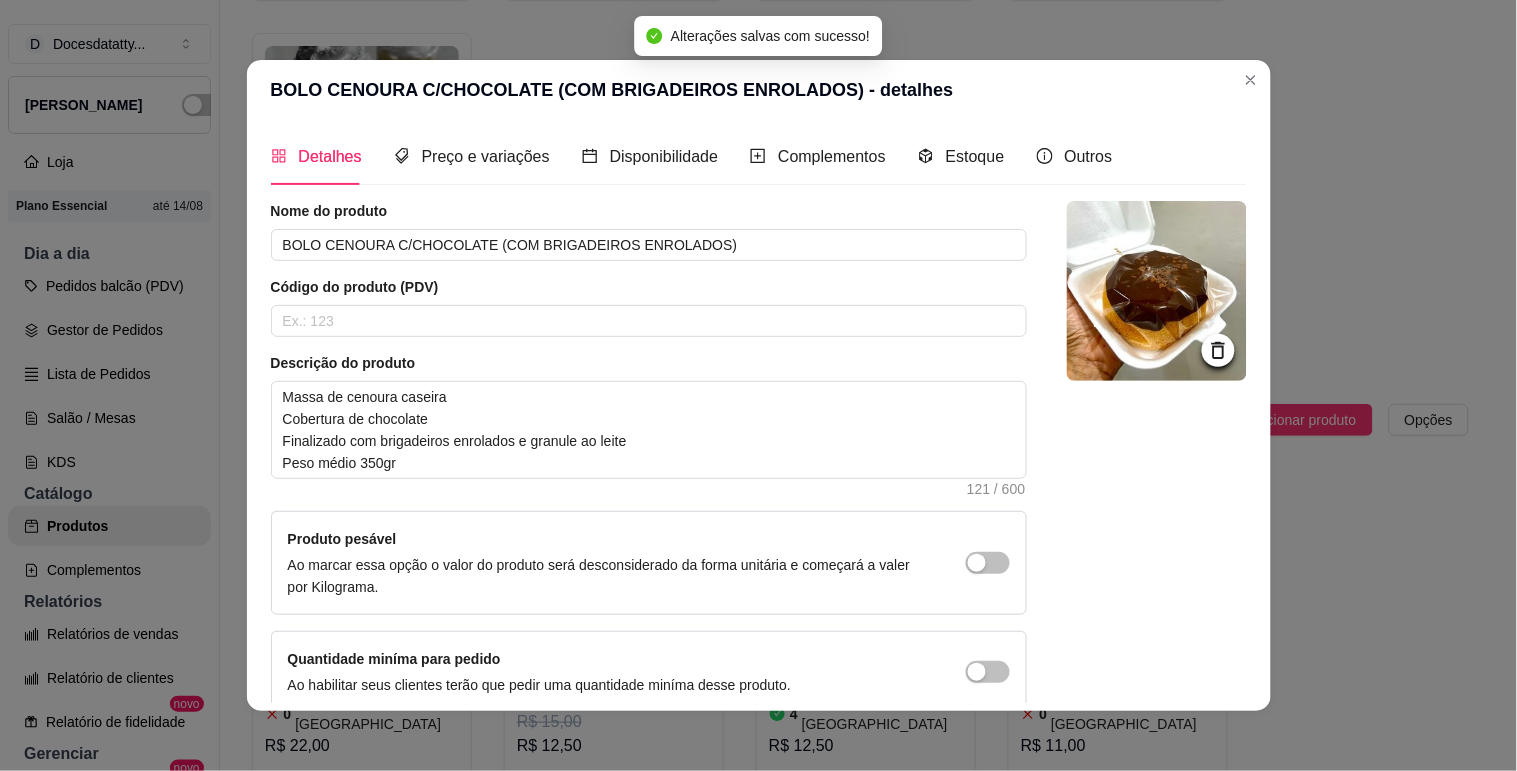 click on "Detalhes Preço e variações Disponibilidade Complementos Estoque Outros" at bounding box center [692, 156] 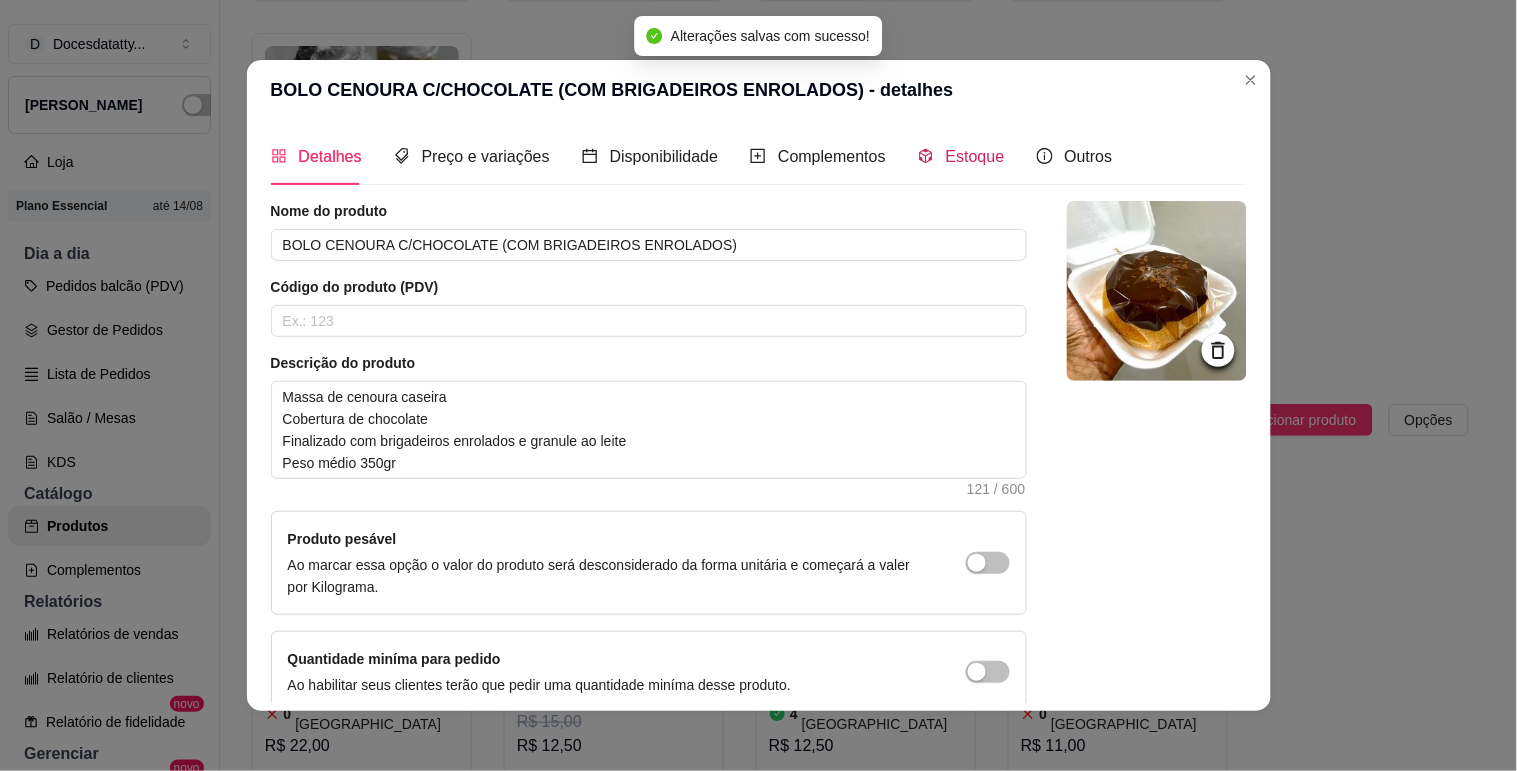 drag, startPoint x: 932, startPoint y: 151, endPoint x: 984, endPoint y: 200, distance: 71.44928 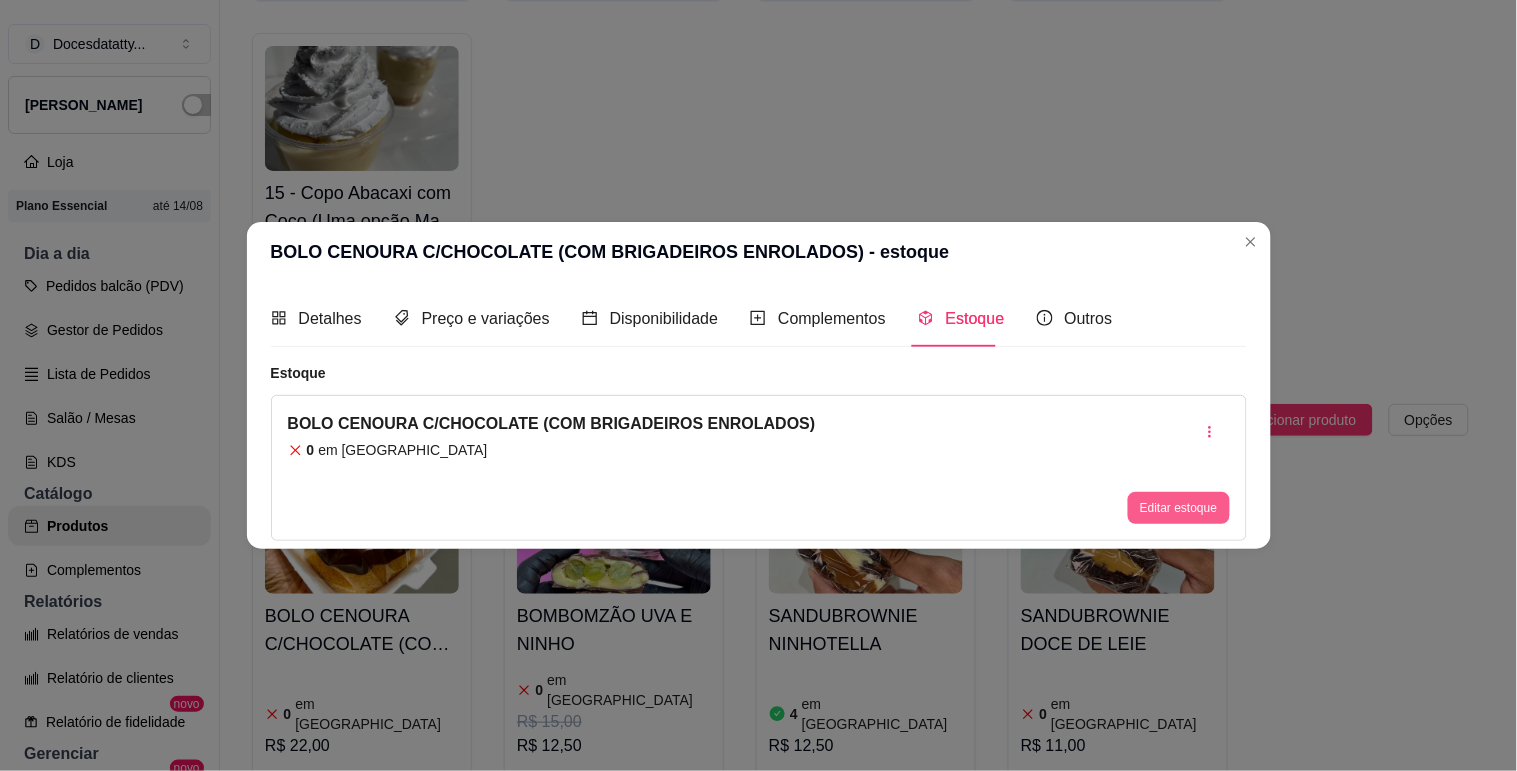 click on "Editar estoque" at bounding box center (1178, 508) 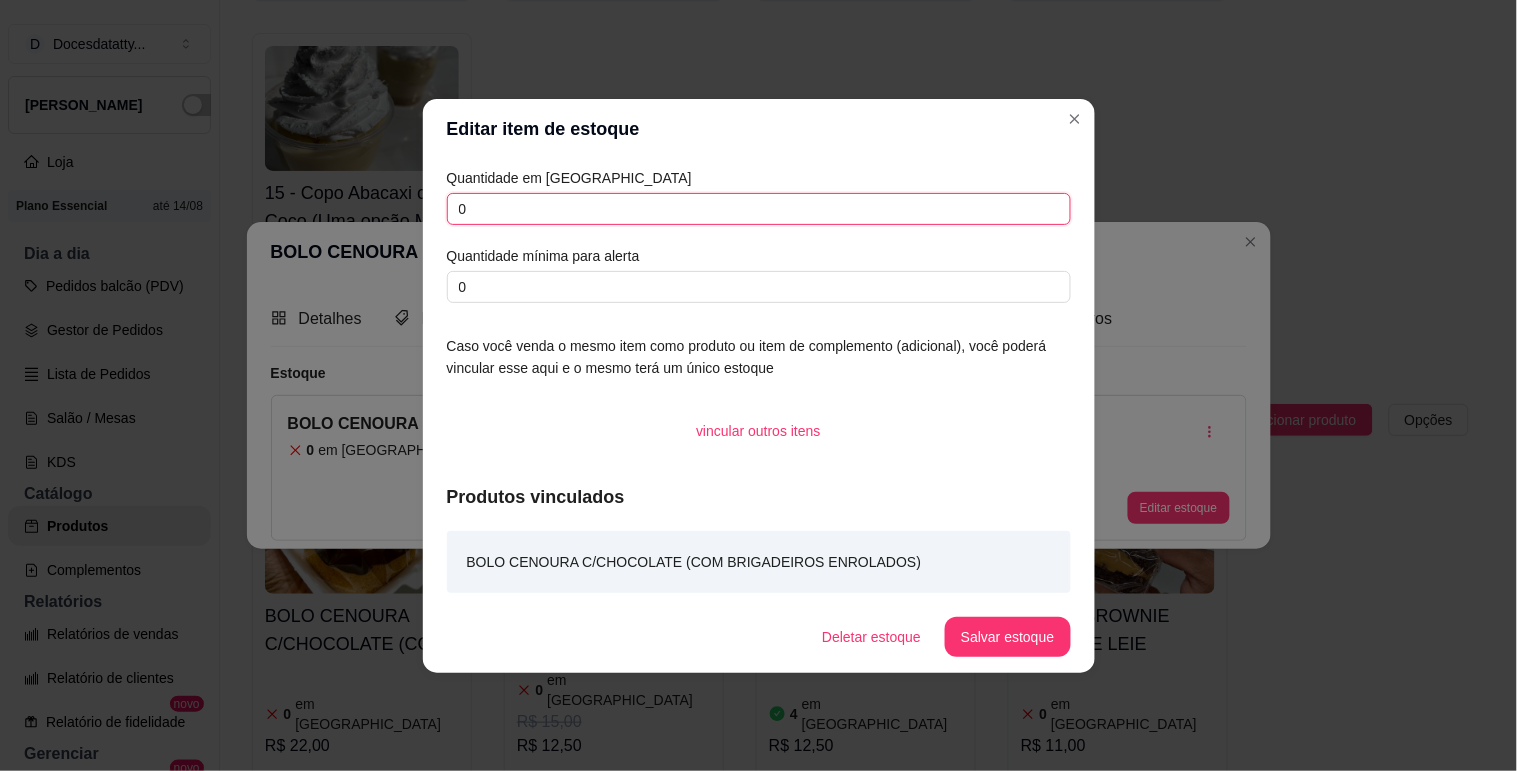click on "0" at bounding box center (759, 209) 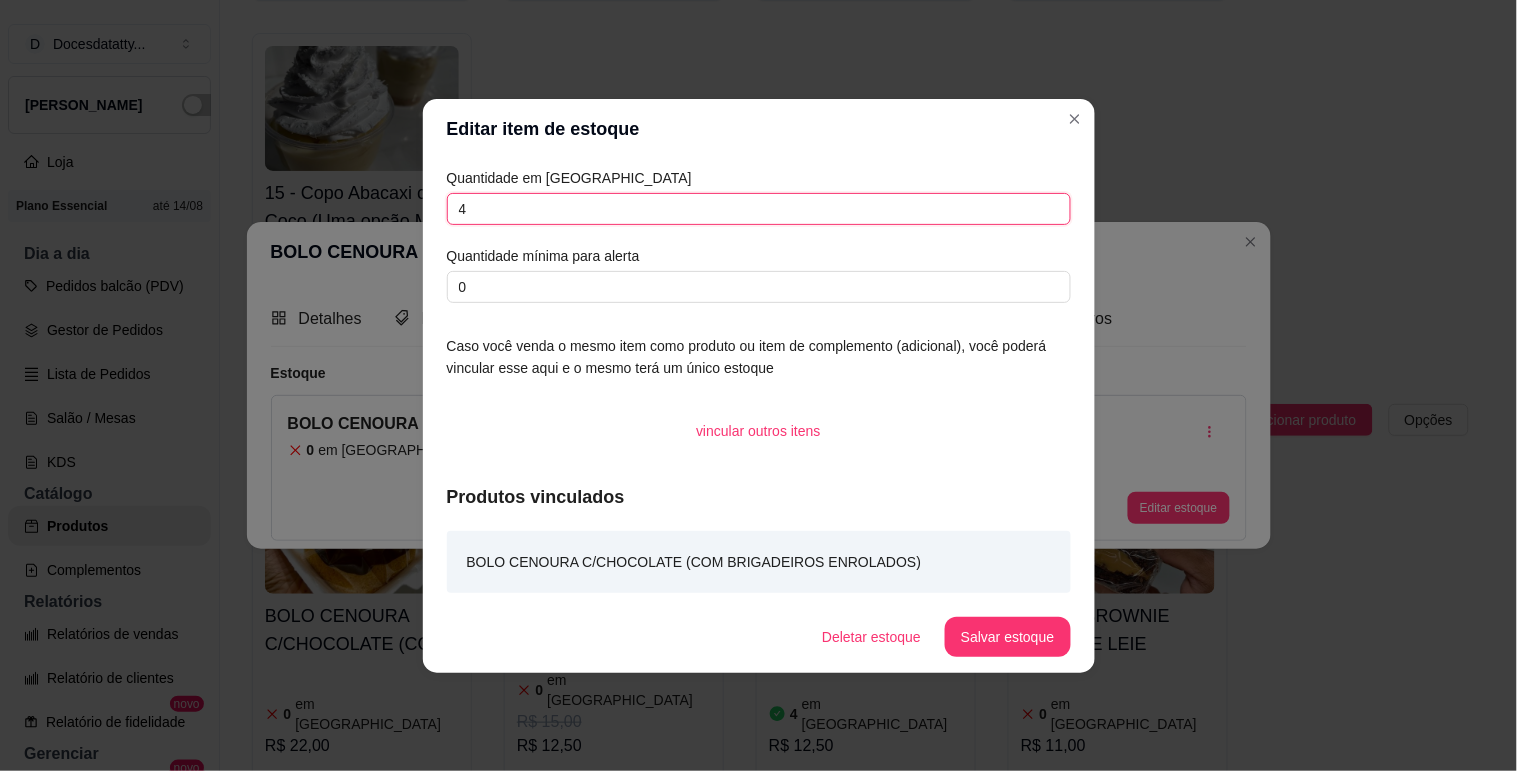 type on "4" 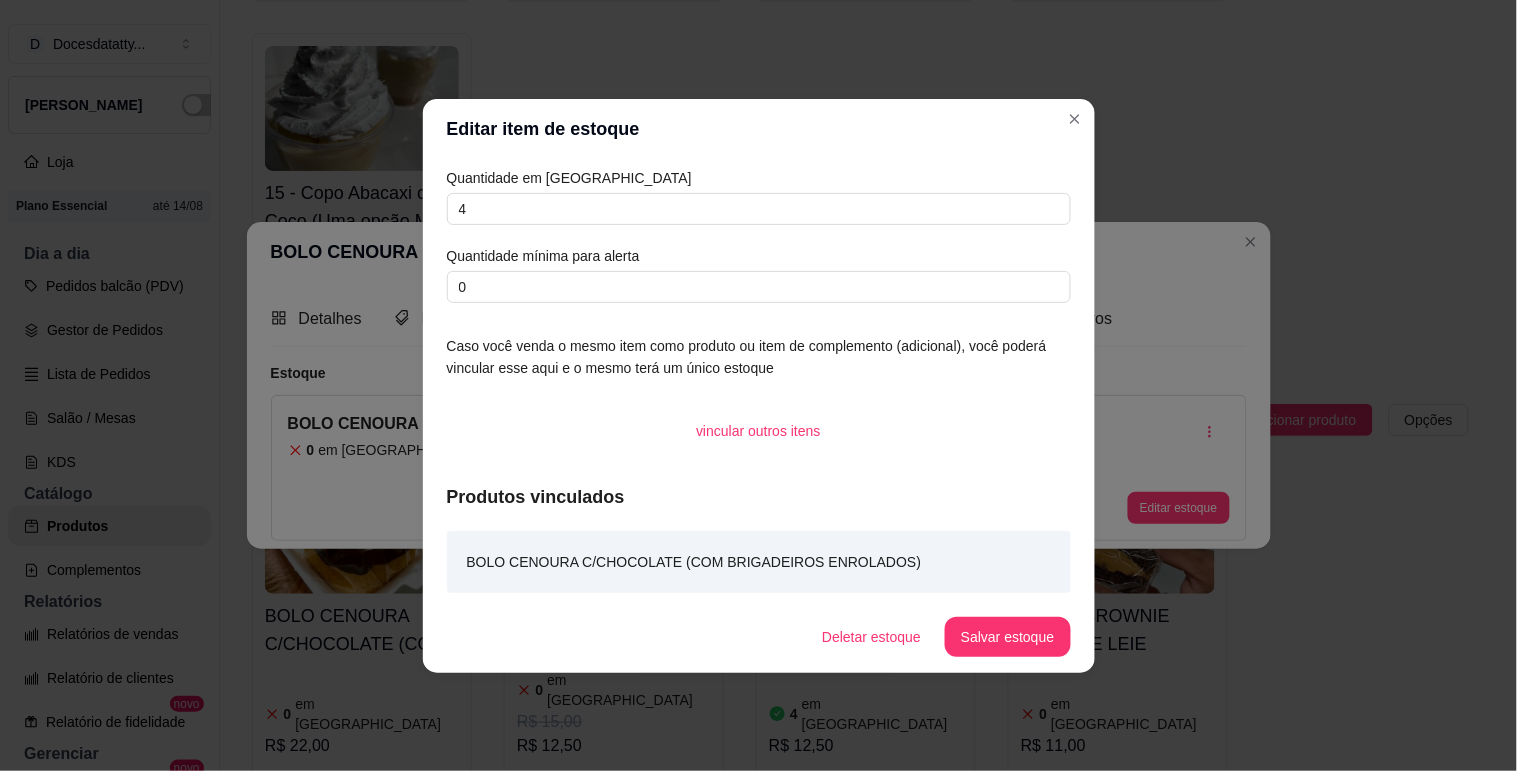 drag, startPoint x: 988, startPoint y: 603, endPoint x: 983, endPoint y: 660, distance: 57.21888 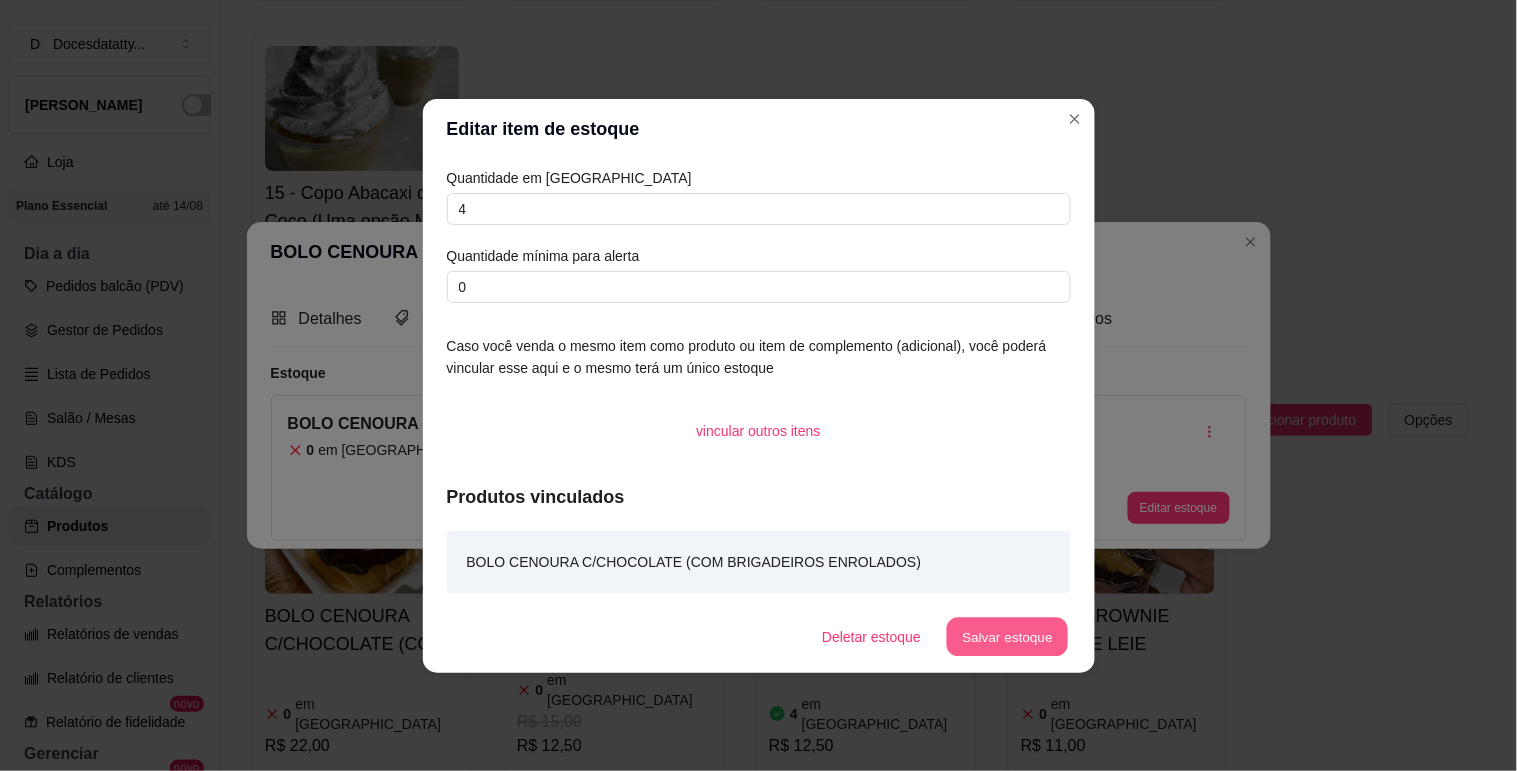 click on "Salvar estoque" at bounding box center (1008, 636) 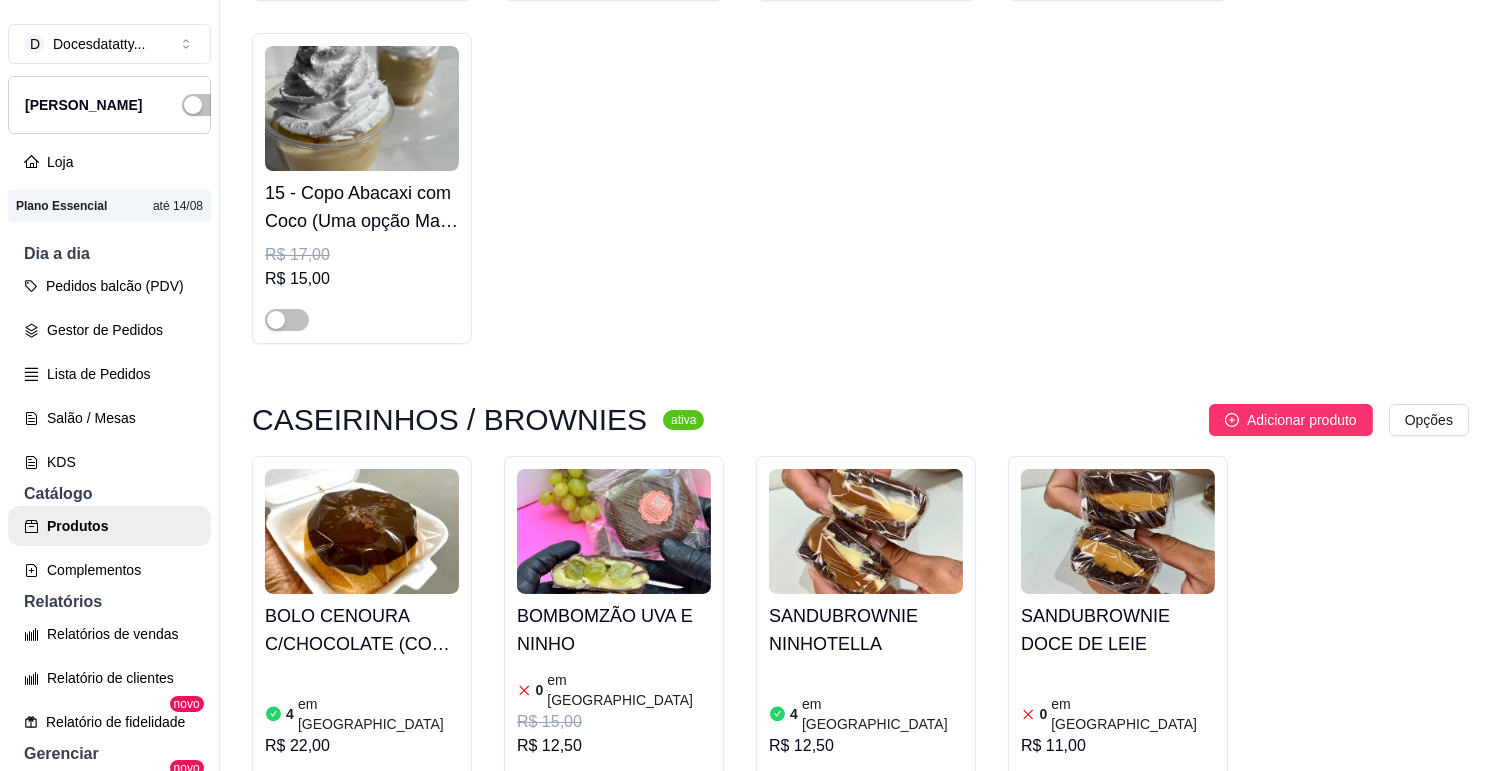 click on "0 em [GEOGRAPHIC_DATA]" at bounding box center (614, 690) 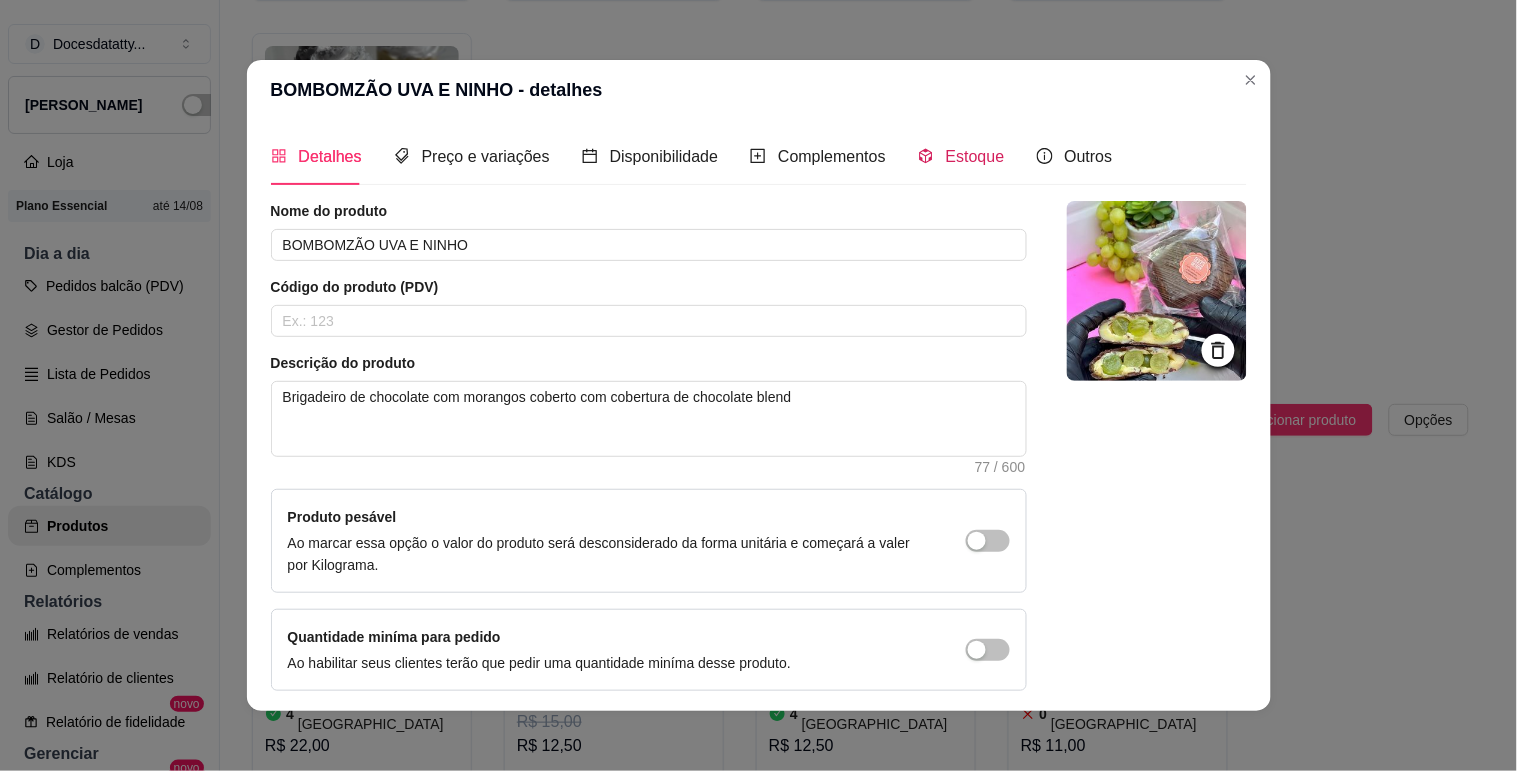 drag, startPoint x: 950, startPoint y: 148, endPoint x: 1041, endPoint y: 256, distance: 141.22676 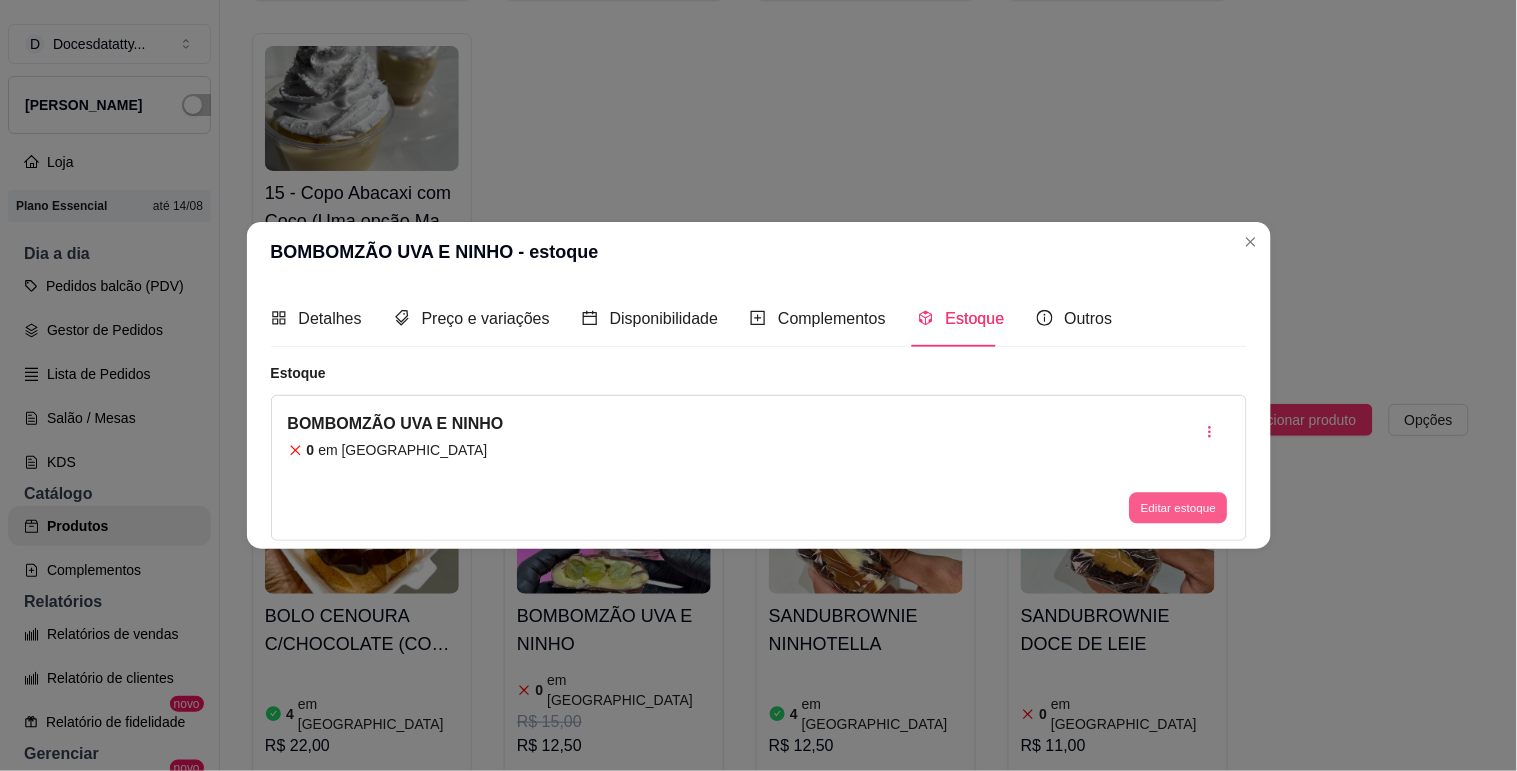 click on "Editar estoque" at bounding box center (1179, 508) 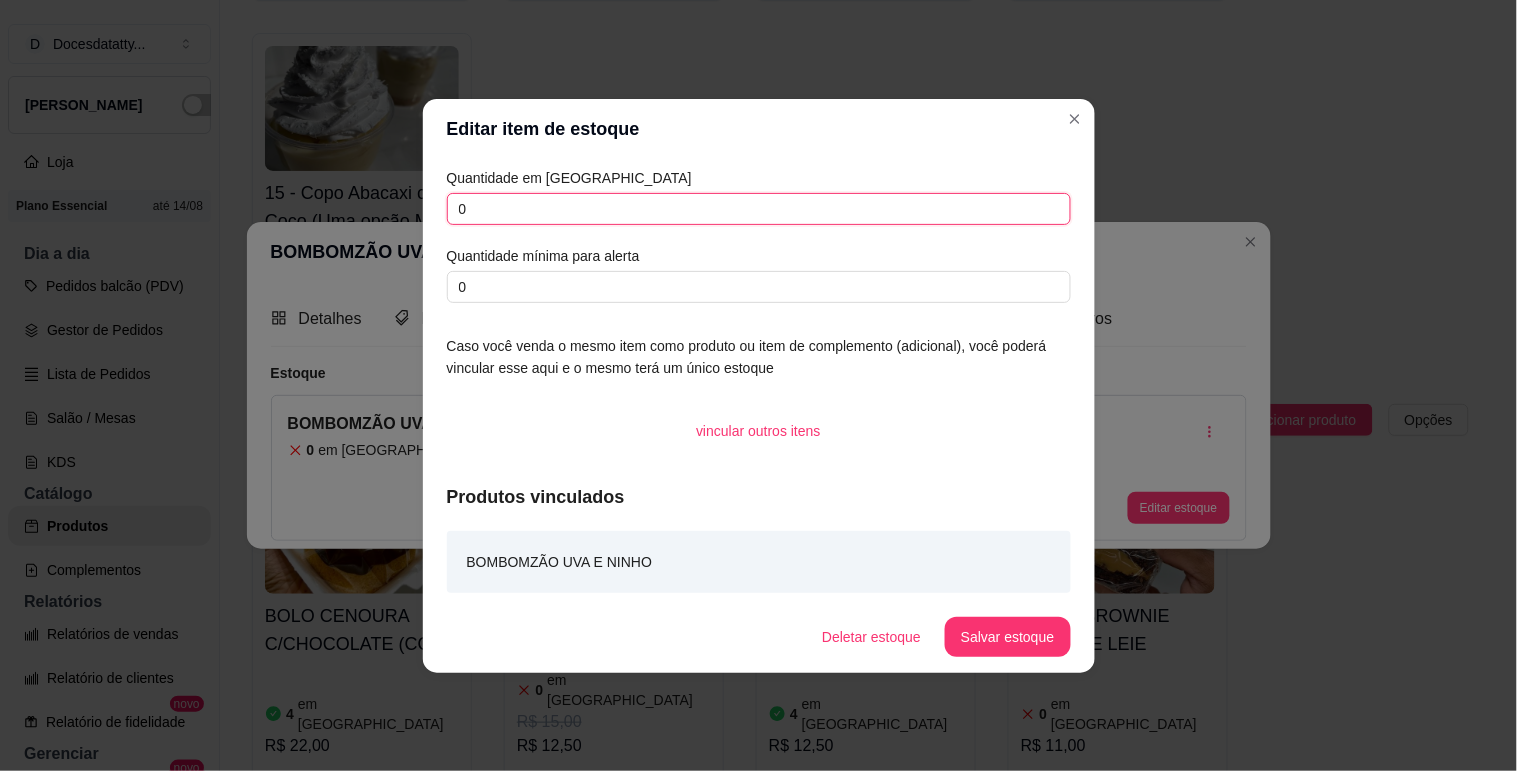 click on "0" at bounding box center [759, 209] 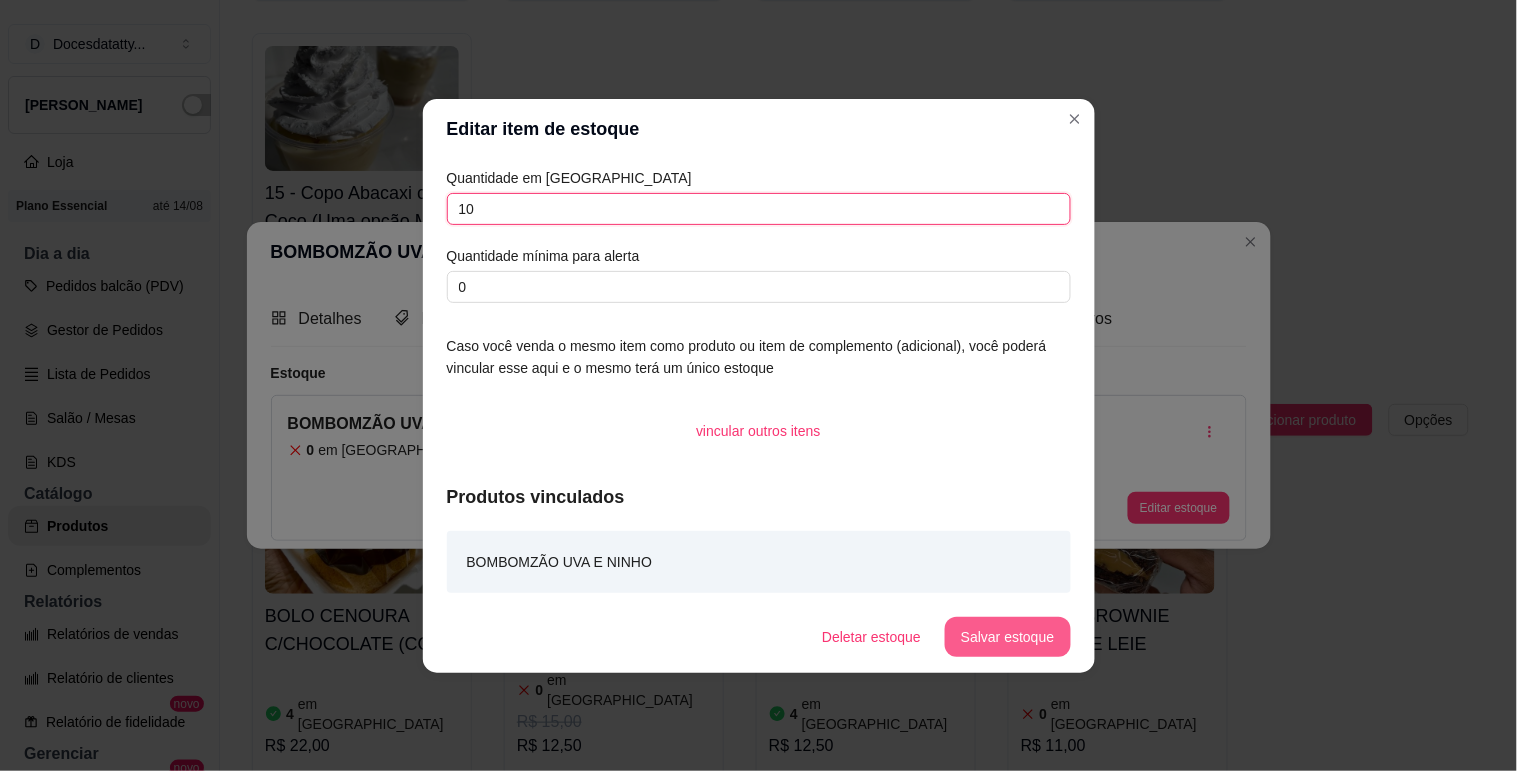 type on "10" 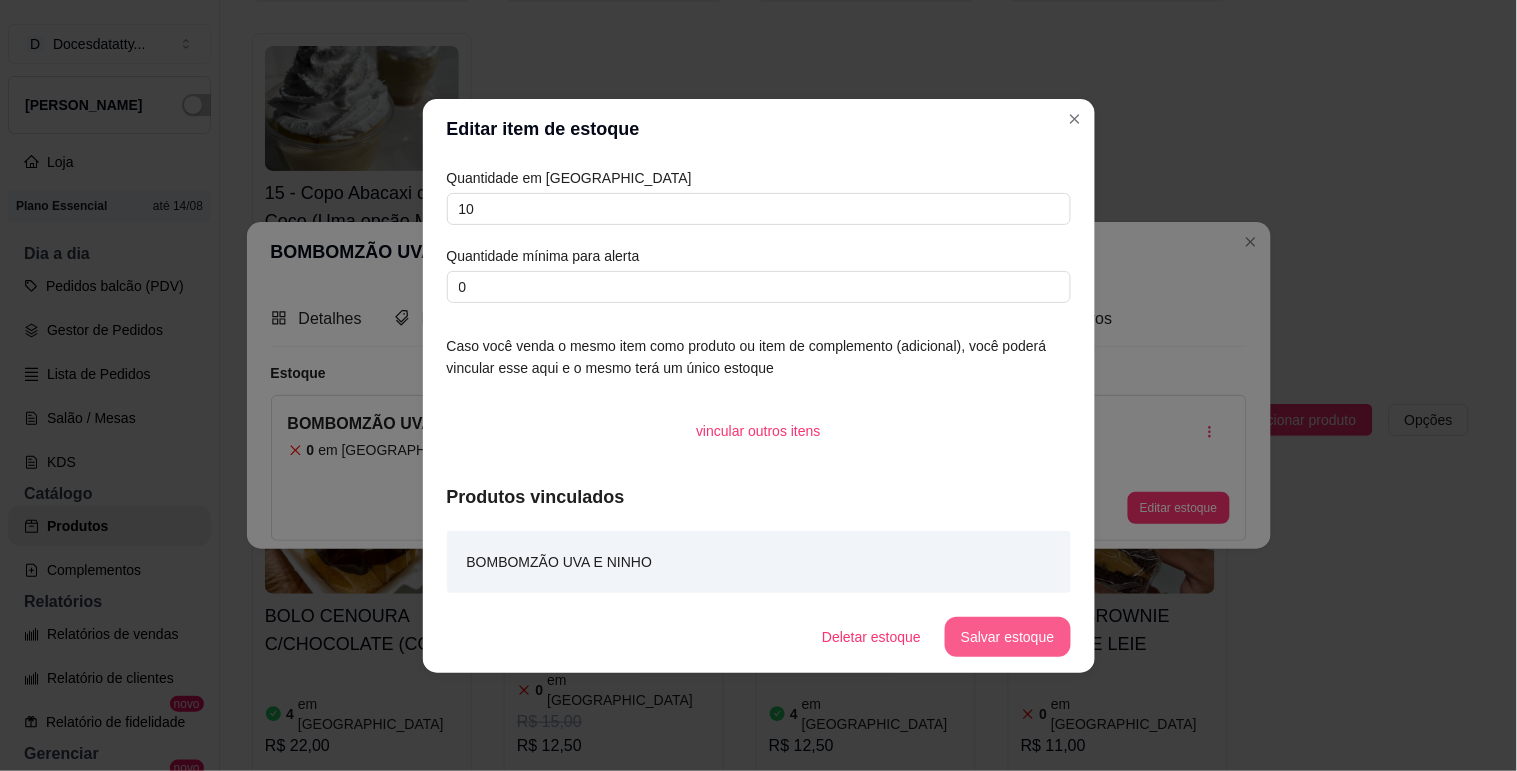 click on "Salvar estoque" at bounding box center [1007, 637] 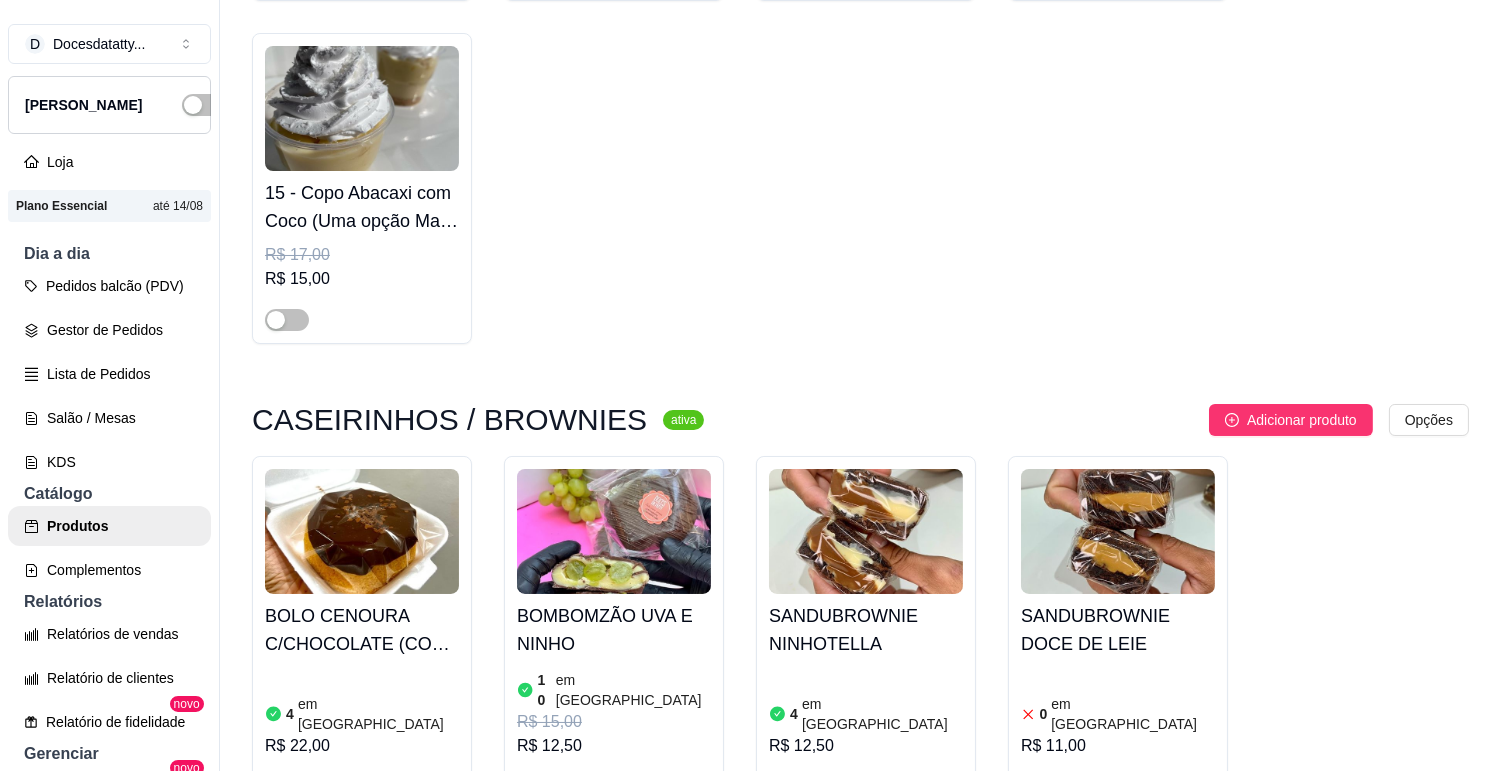 drag, startPoint x: 751, startPoint y: 200, endPoint x: 767, endPoint y: 196, distance: 16.492422 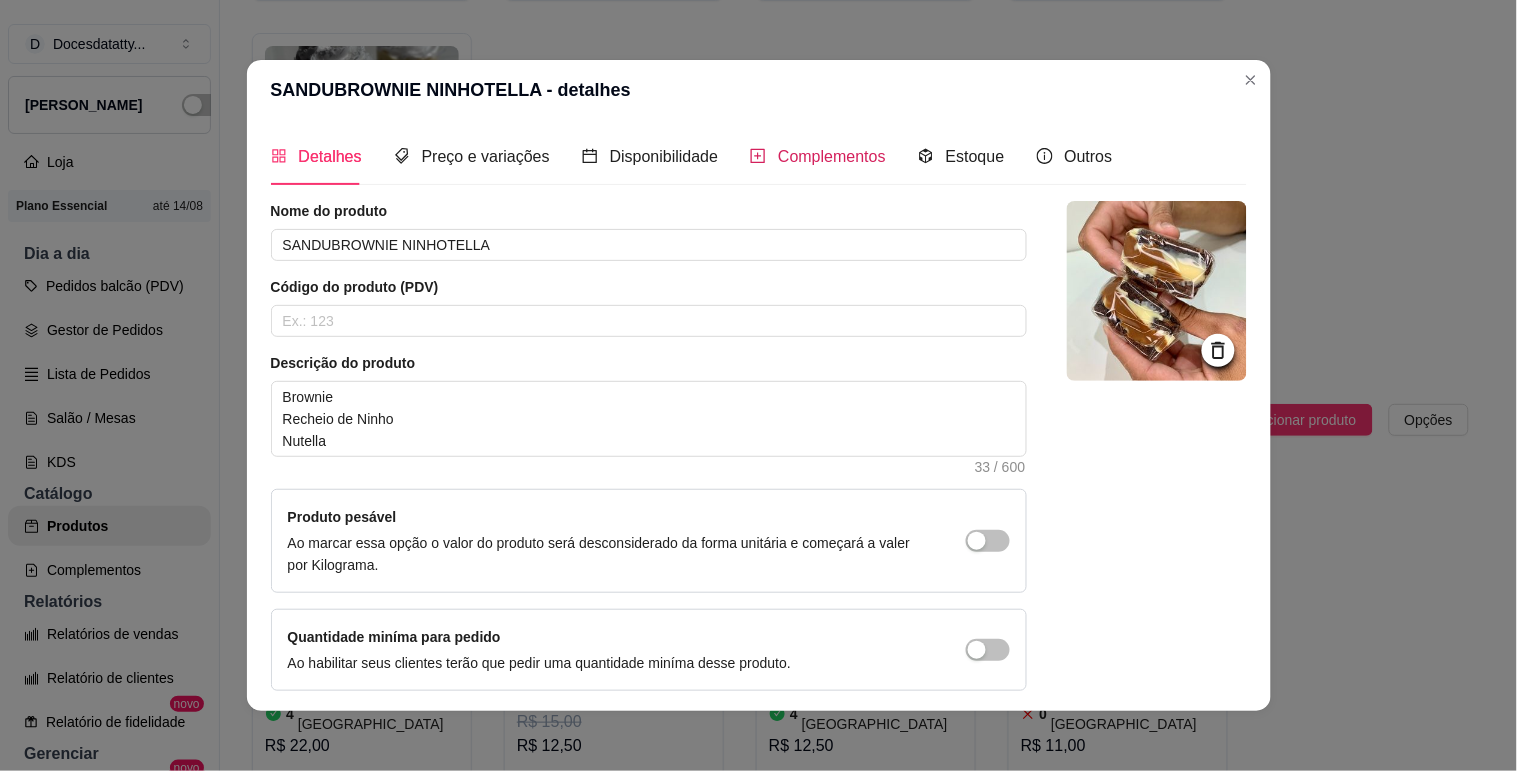 click on "Complementos" at bounding box center [832, 156] 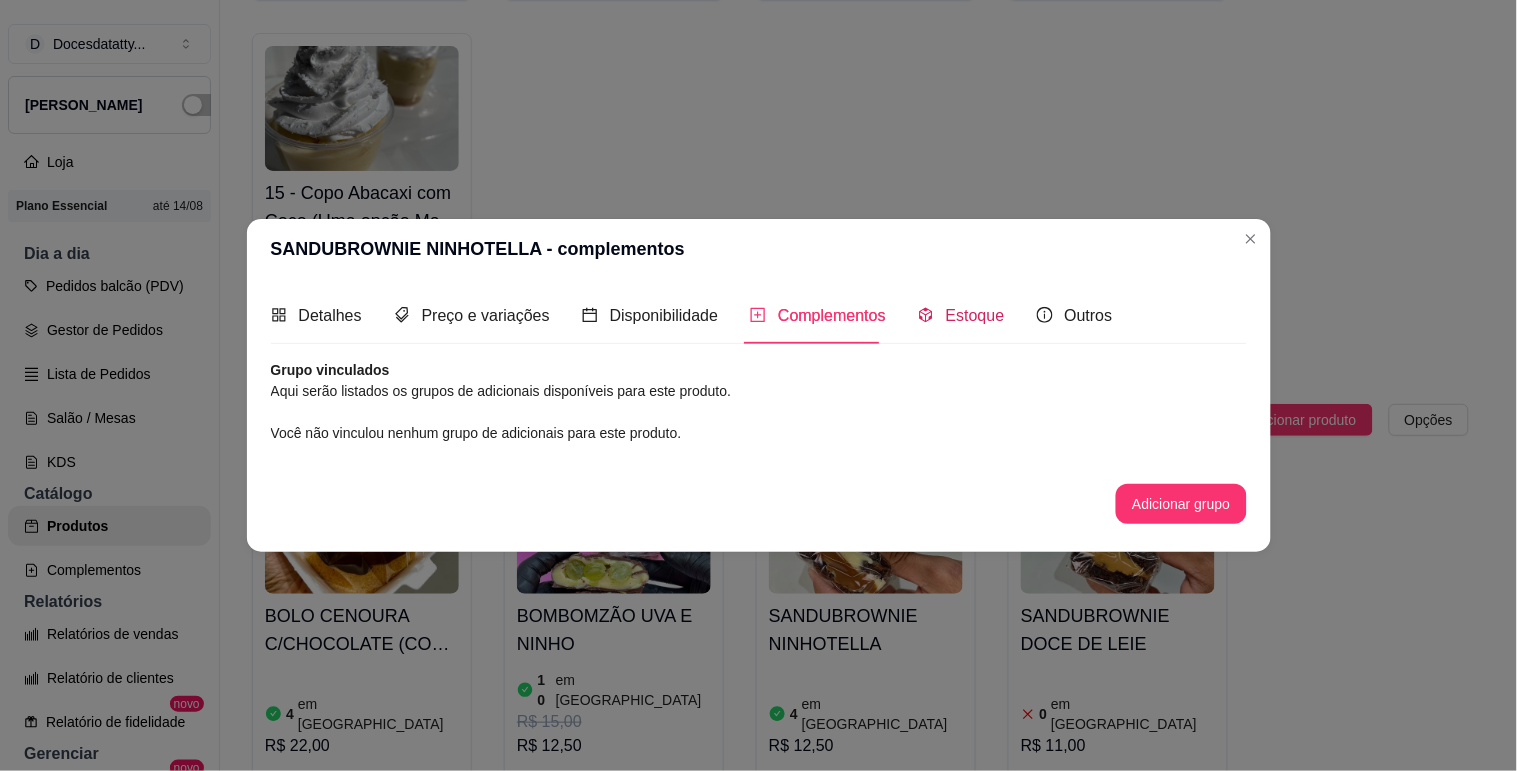 drag, startPoint x: 964, startPoint y: 307, endPoint x: 1015, endPoint y: 353, distance: 68.68042 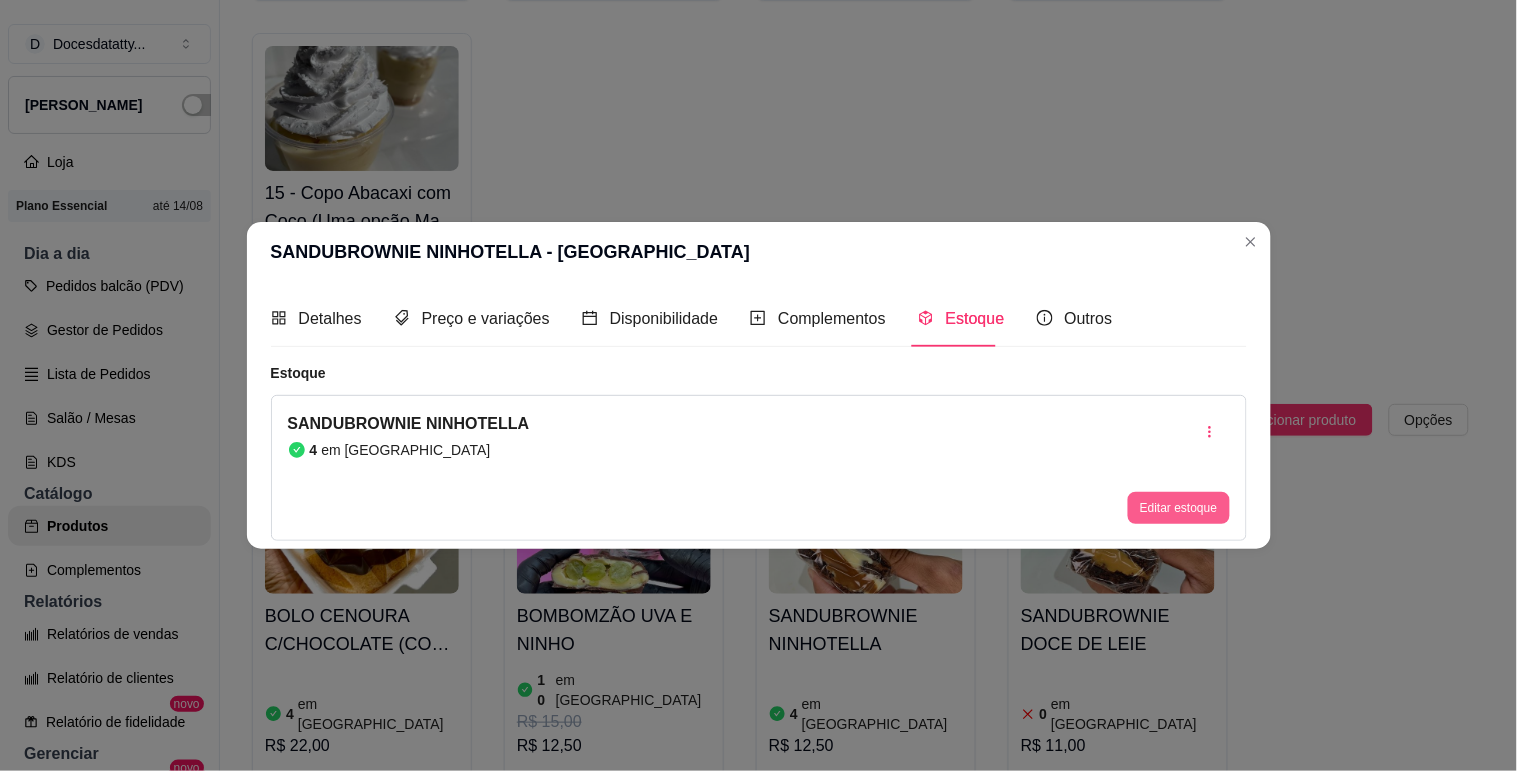 click on "SANDUBROWNIE NINHOTELLA 4 em estoque Editar estoque" at bounding box center [759, 468] 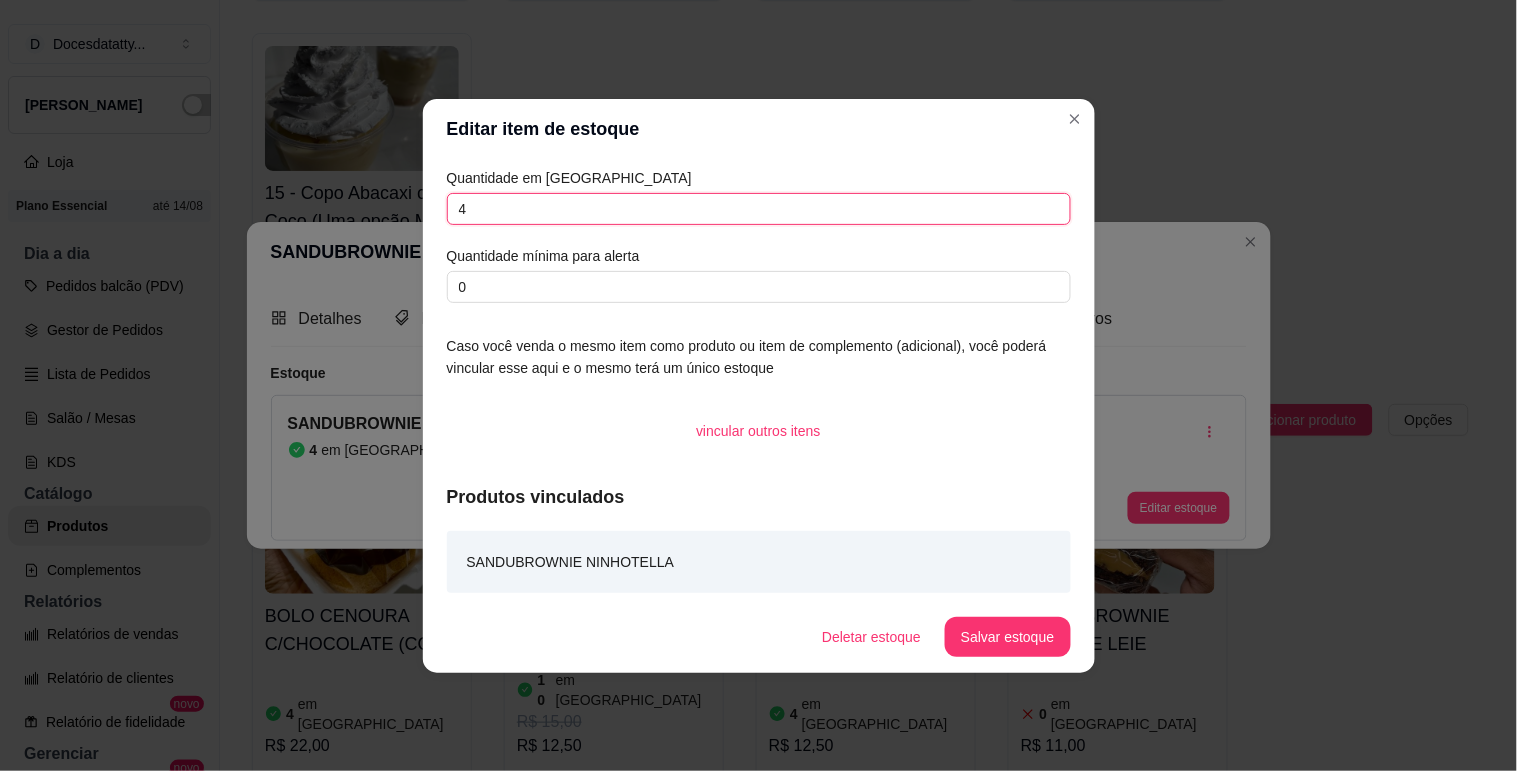 click on "4" at bounding box center (759, 209) 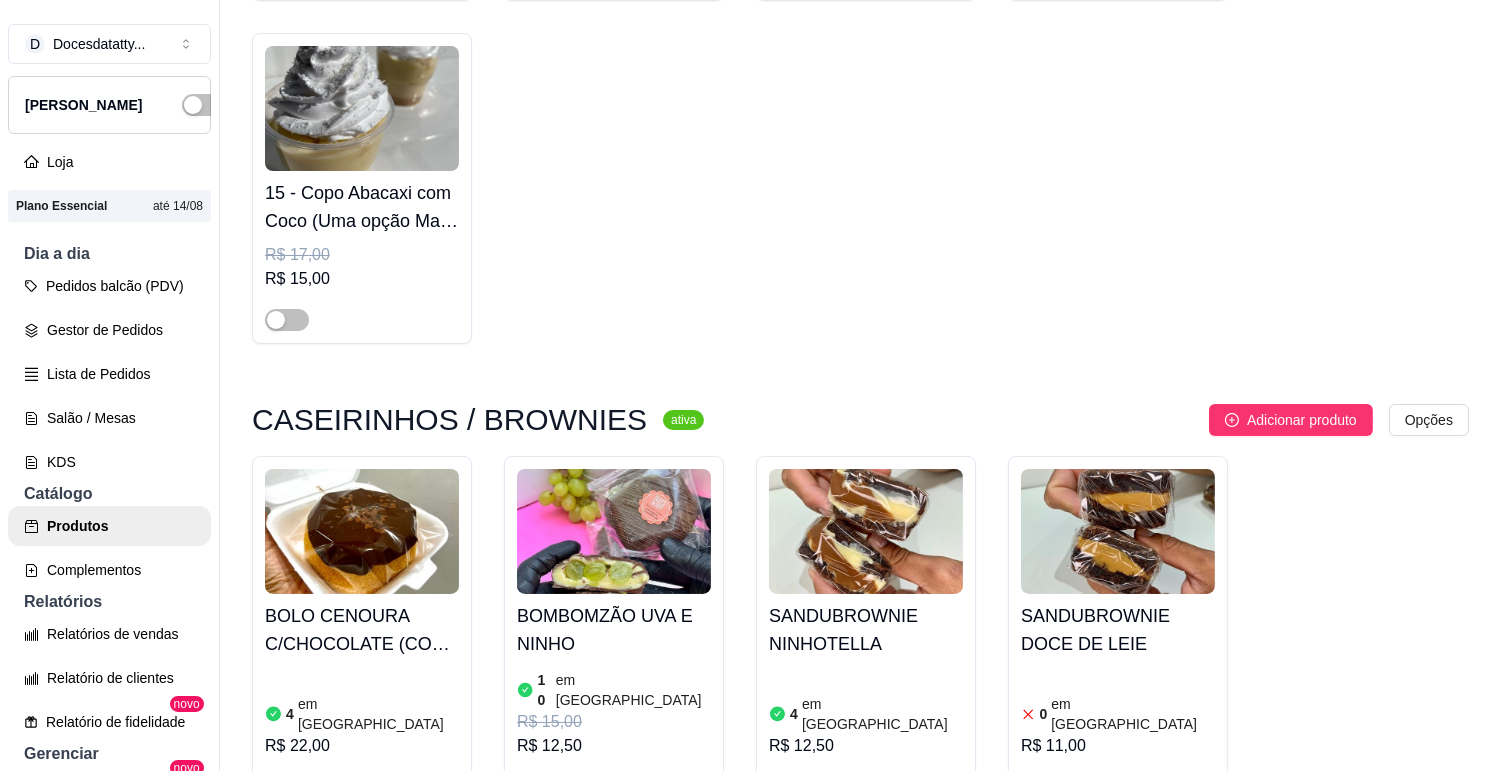 click on "SANDUBROWNIE NINHOTELLA" at bounding box center (866, 630) 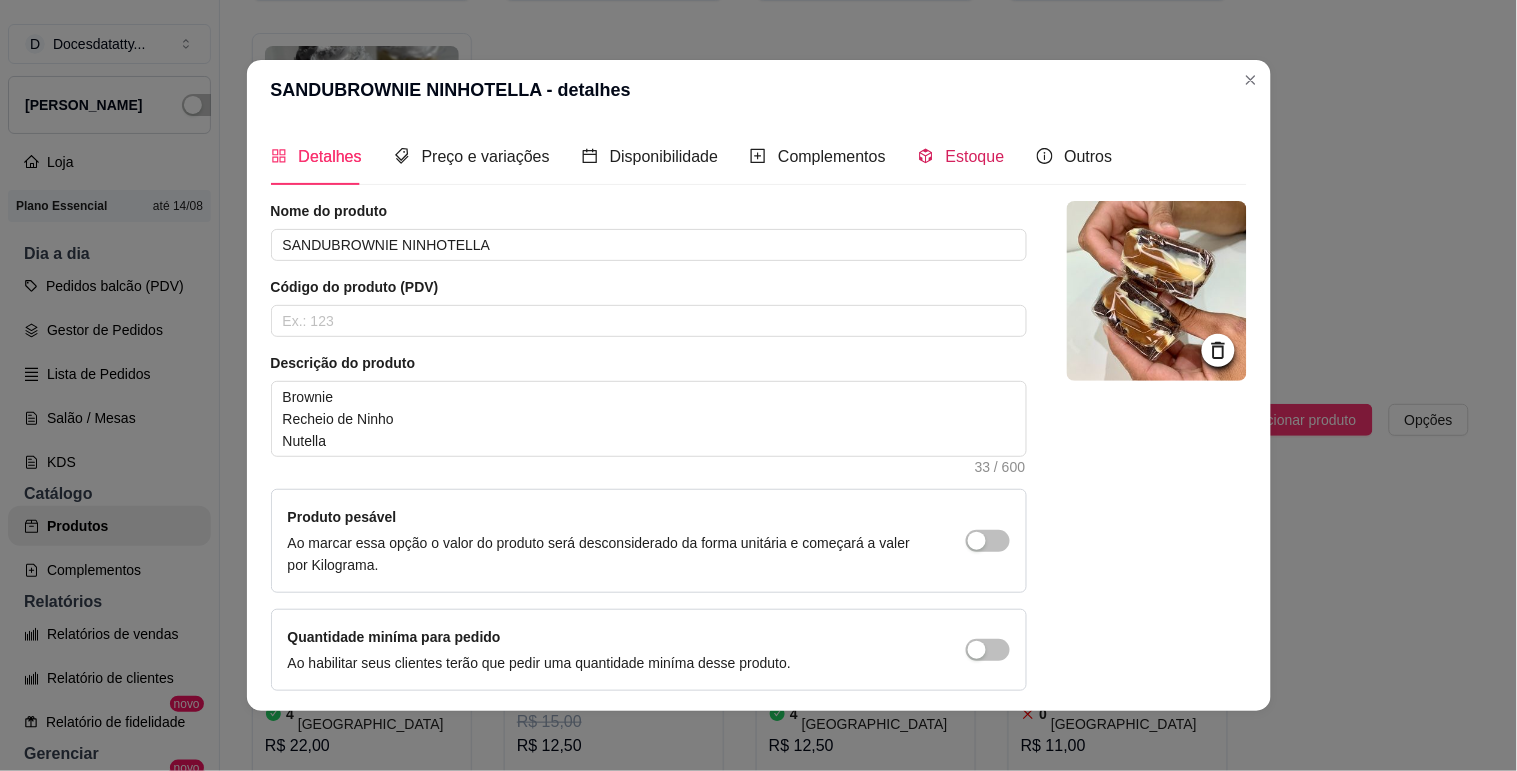 click on "Estoque" at bounding box center (975, 156) 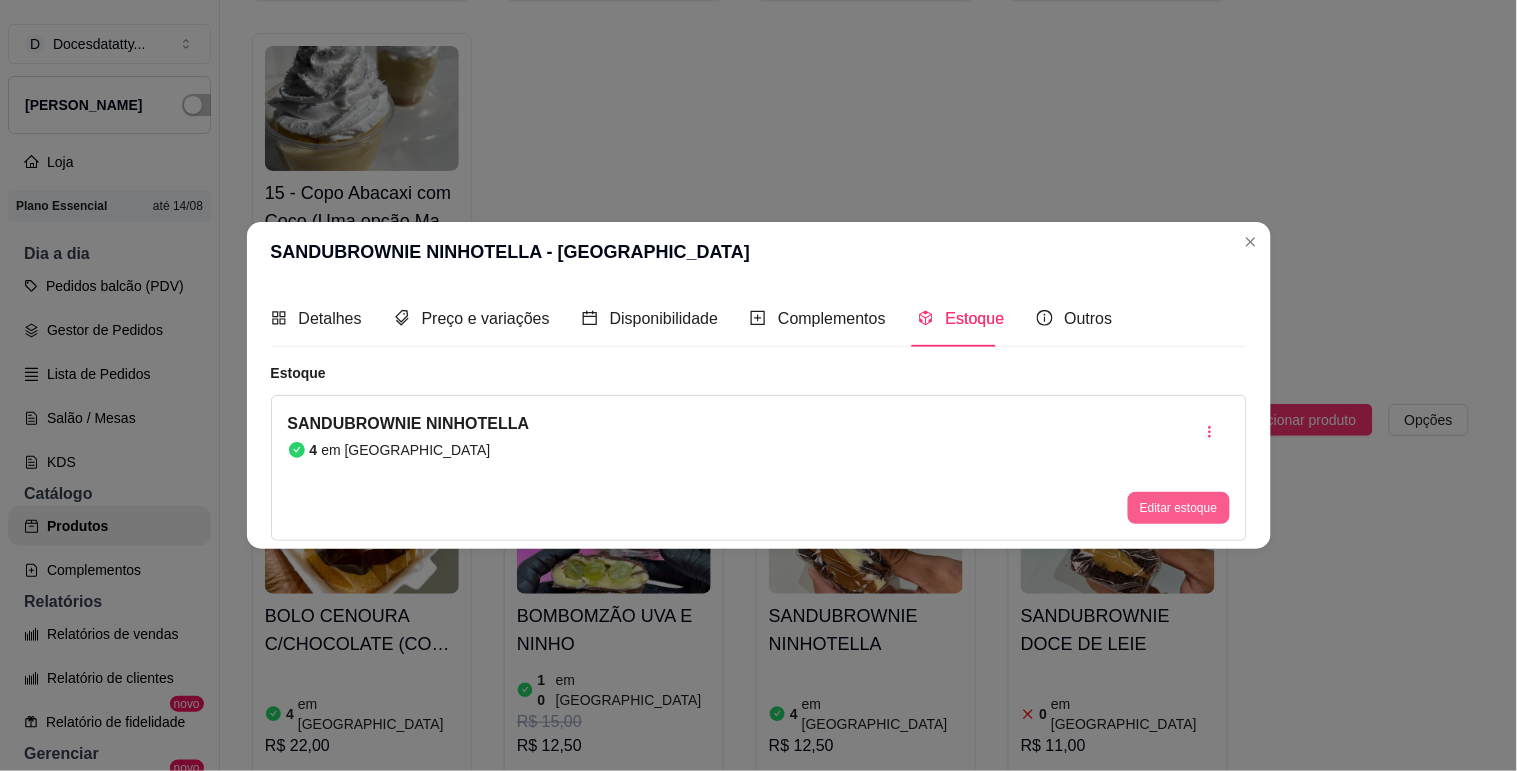 click on "Editar estoque" at bounding box center [1178, 508] 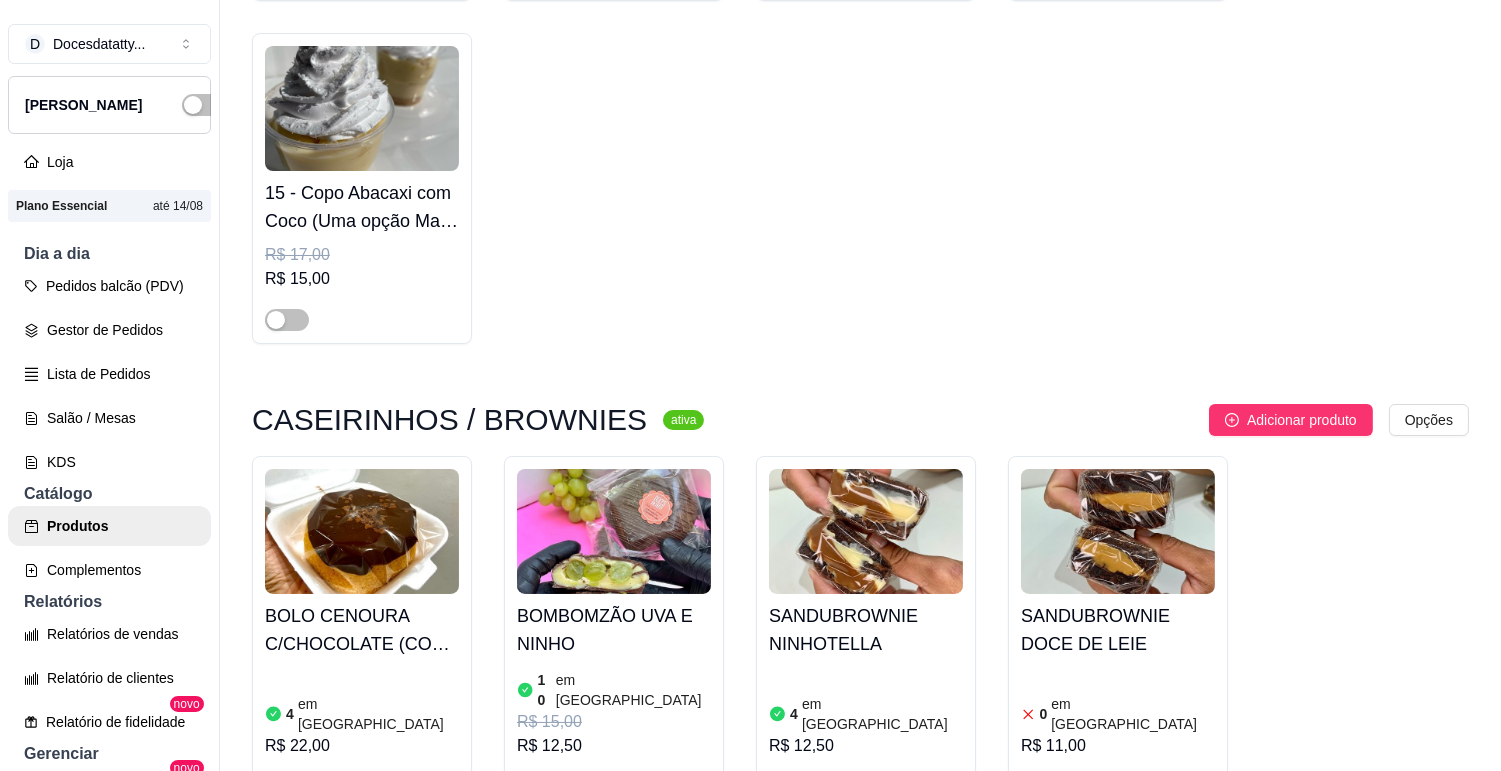 click at bounding box center [1118, 531] 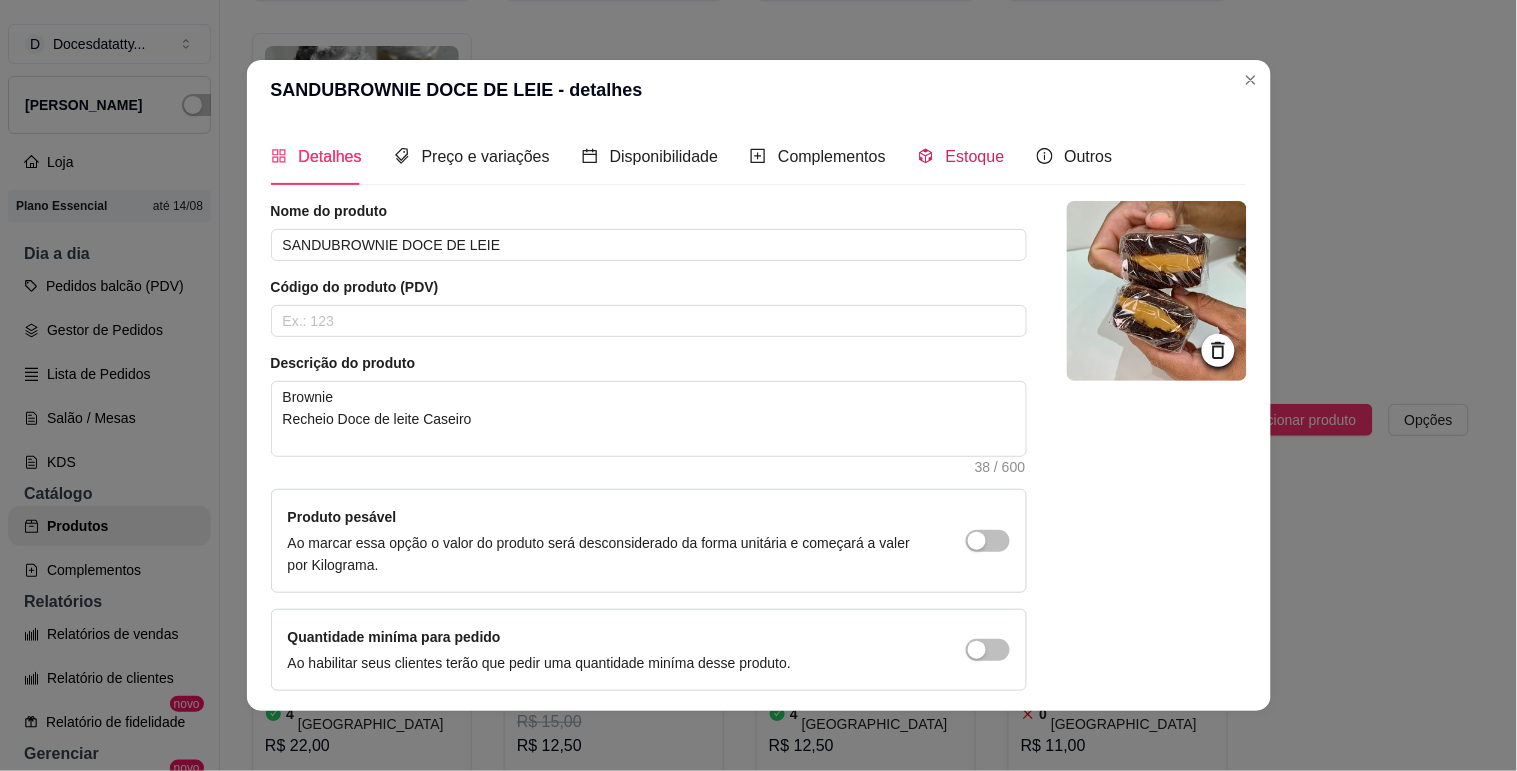 click 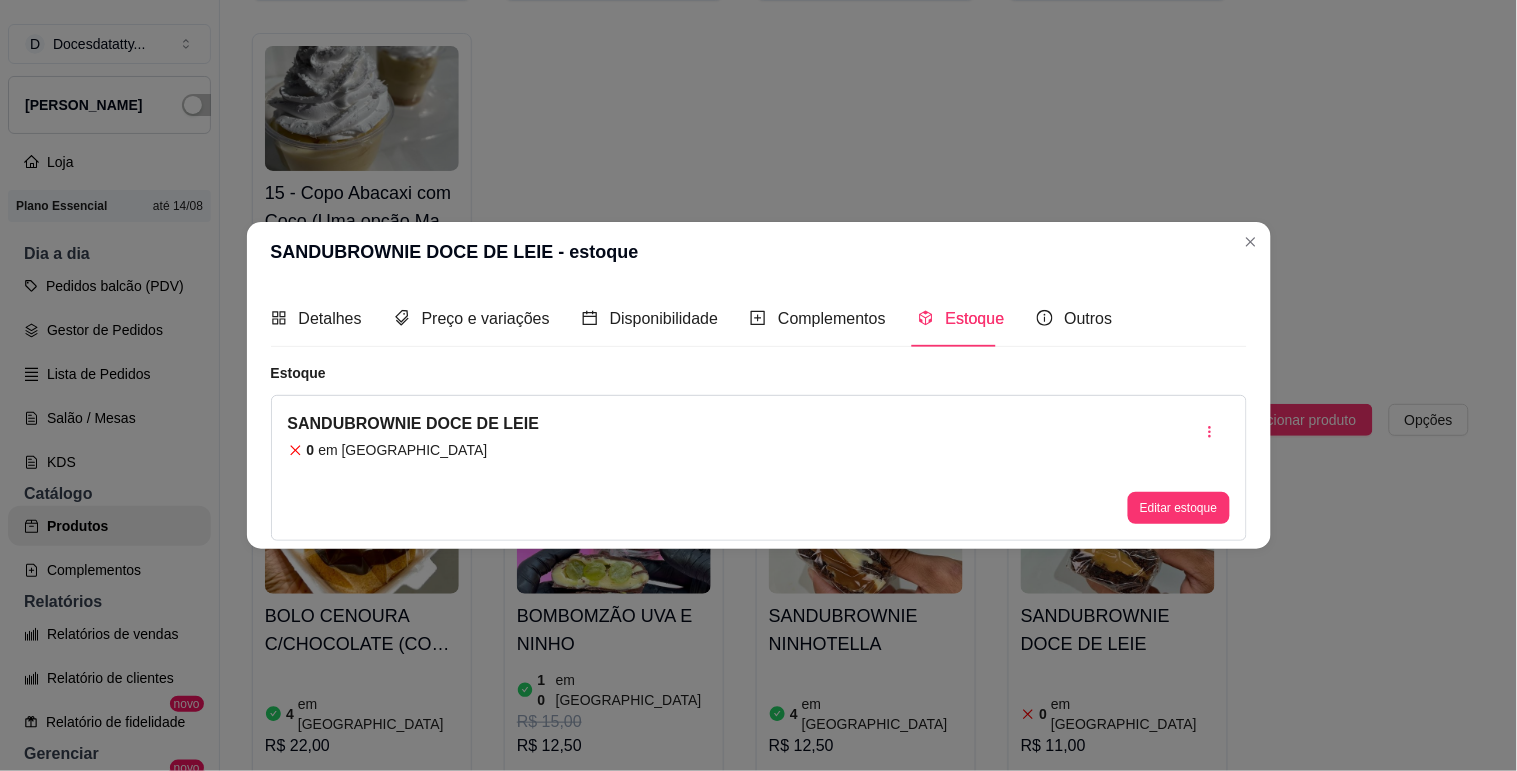 click on "Editar estoque" at bounding box center (1178, 468) 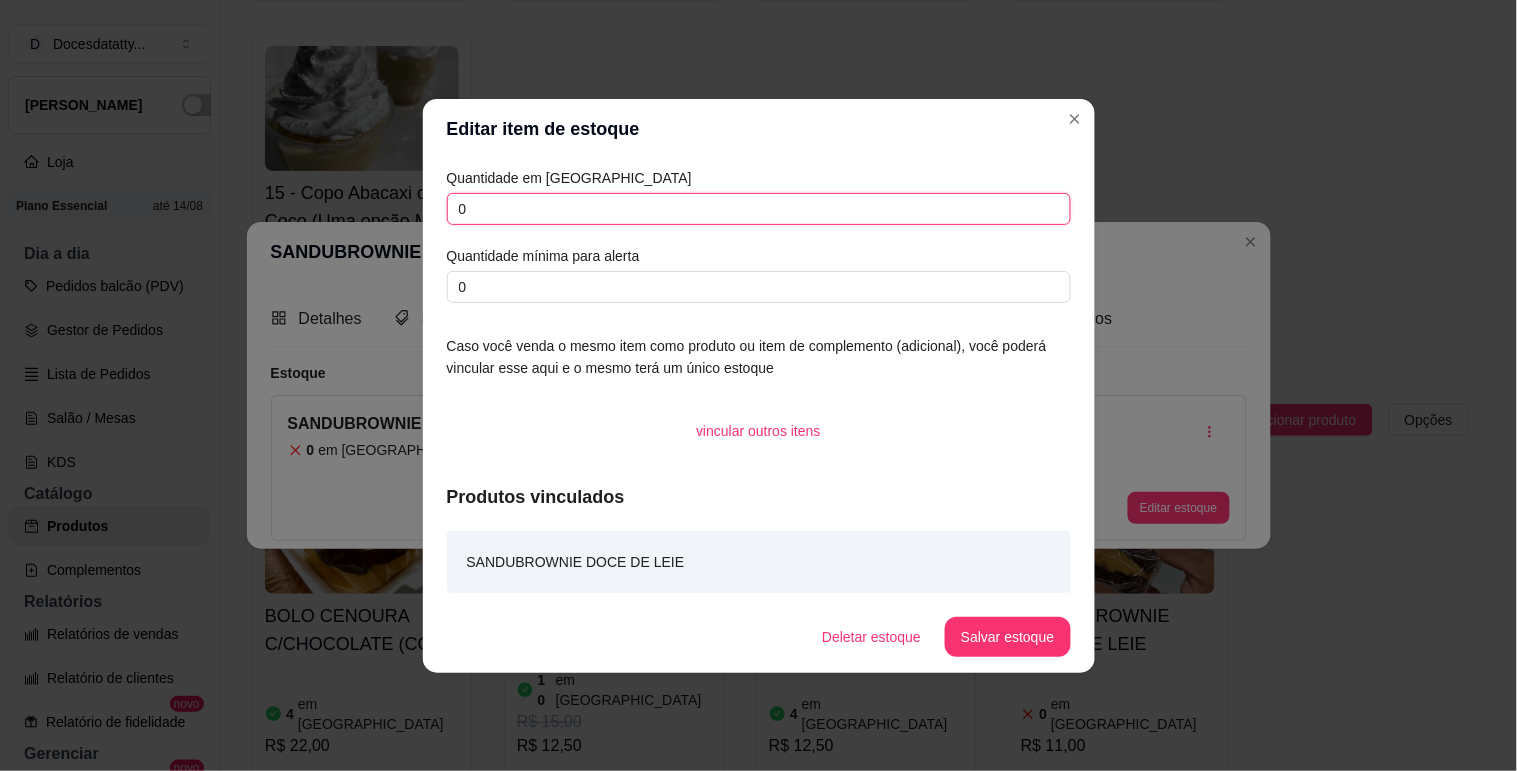 click on "0" at bounding box center [759, 209] 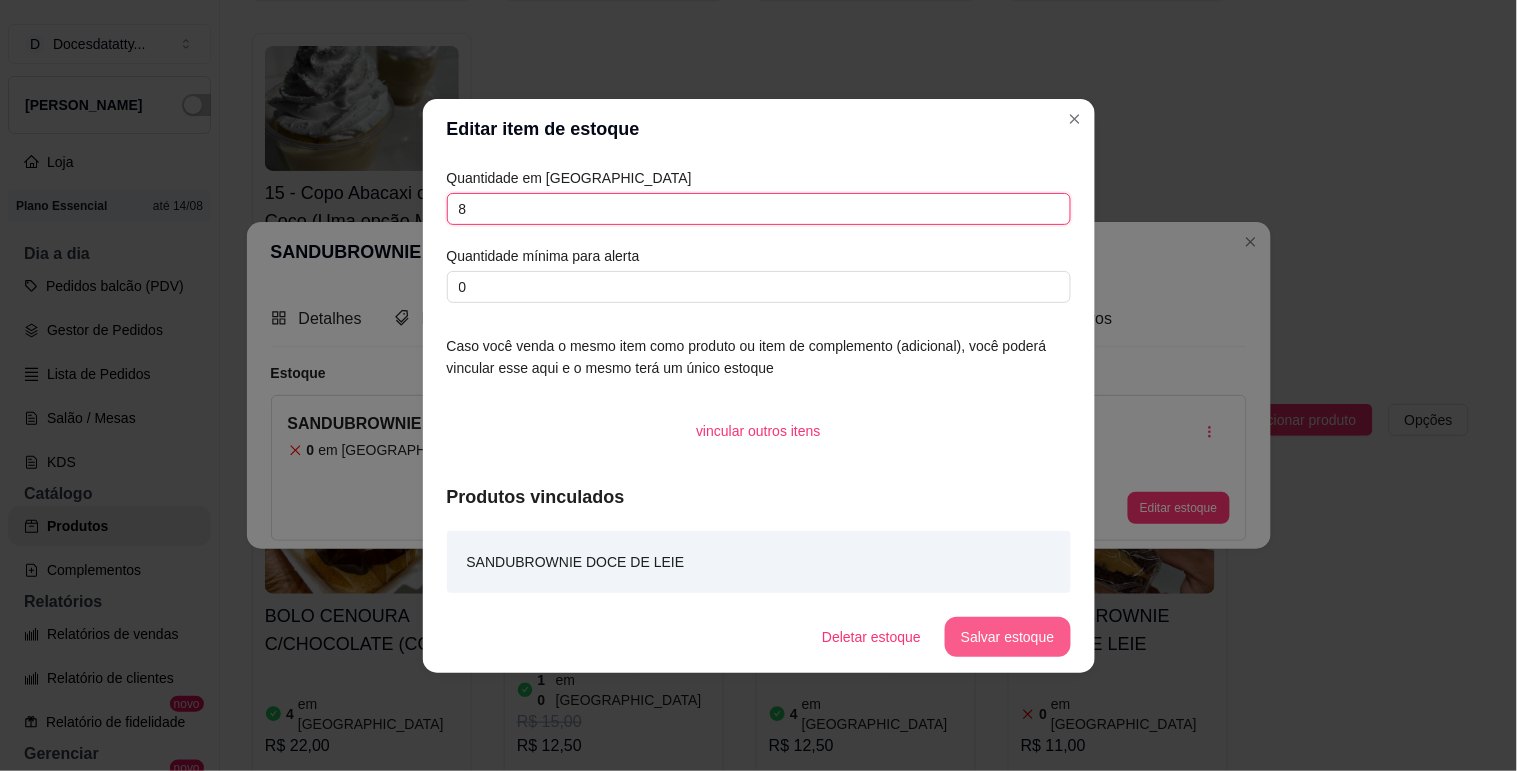 type on "8" 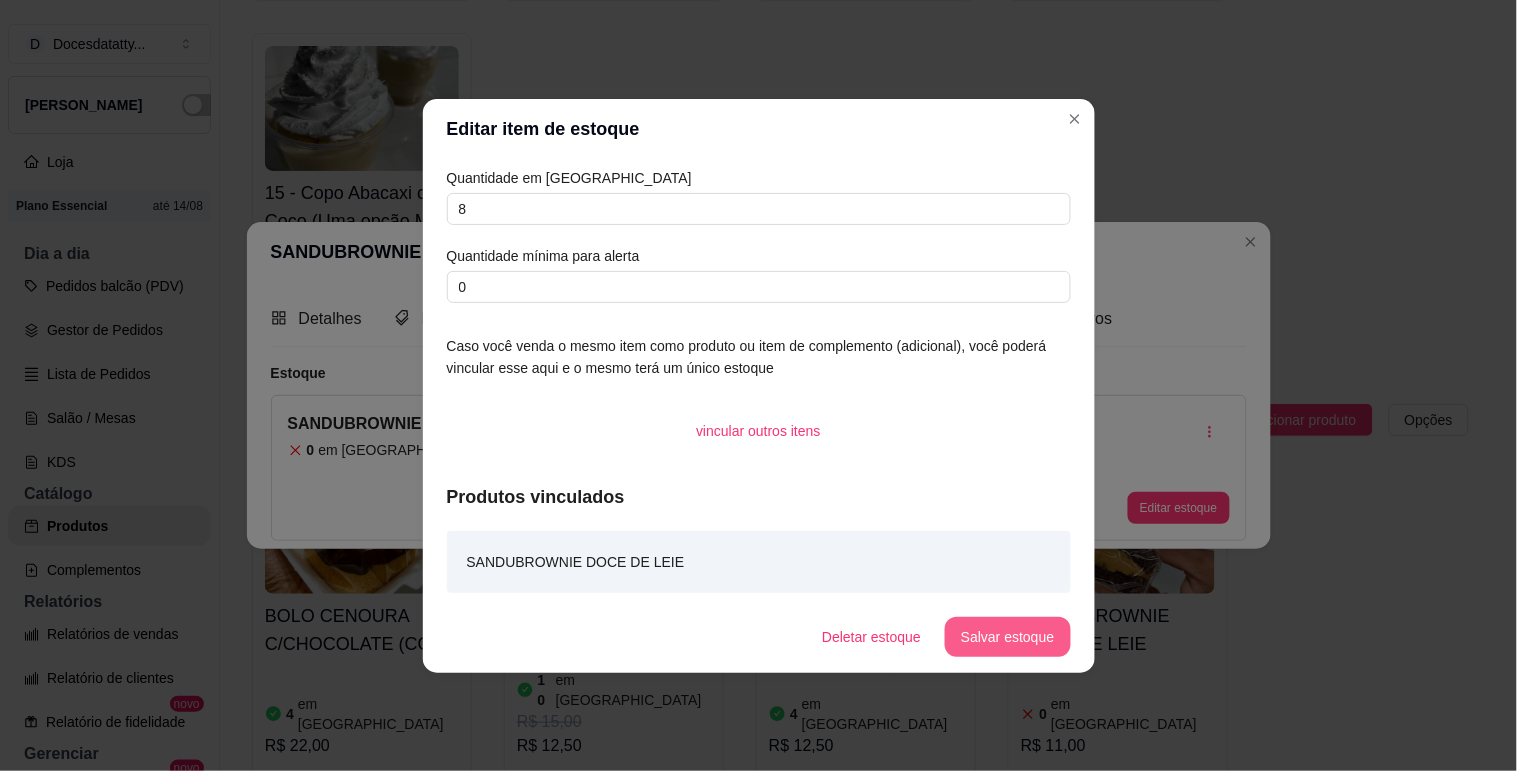 click on "Salvar estoque" at bounding box center [1007, 637] 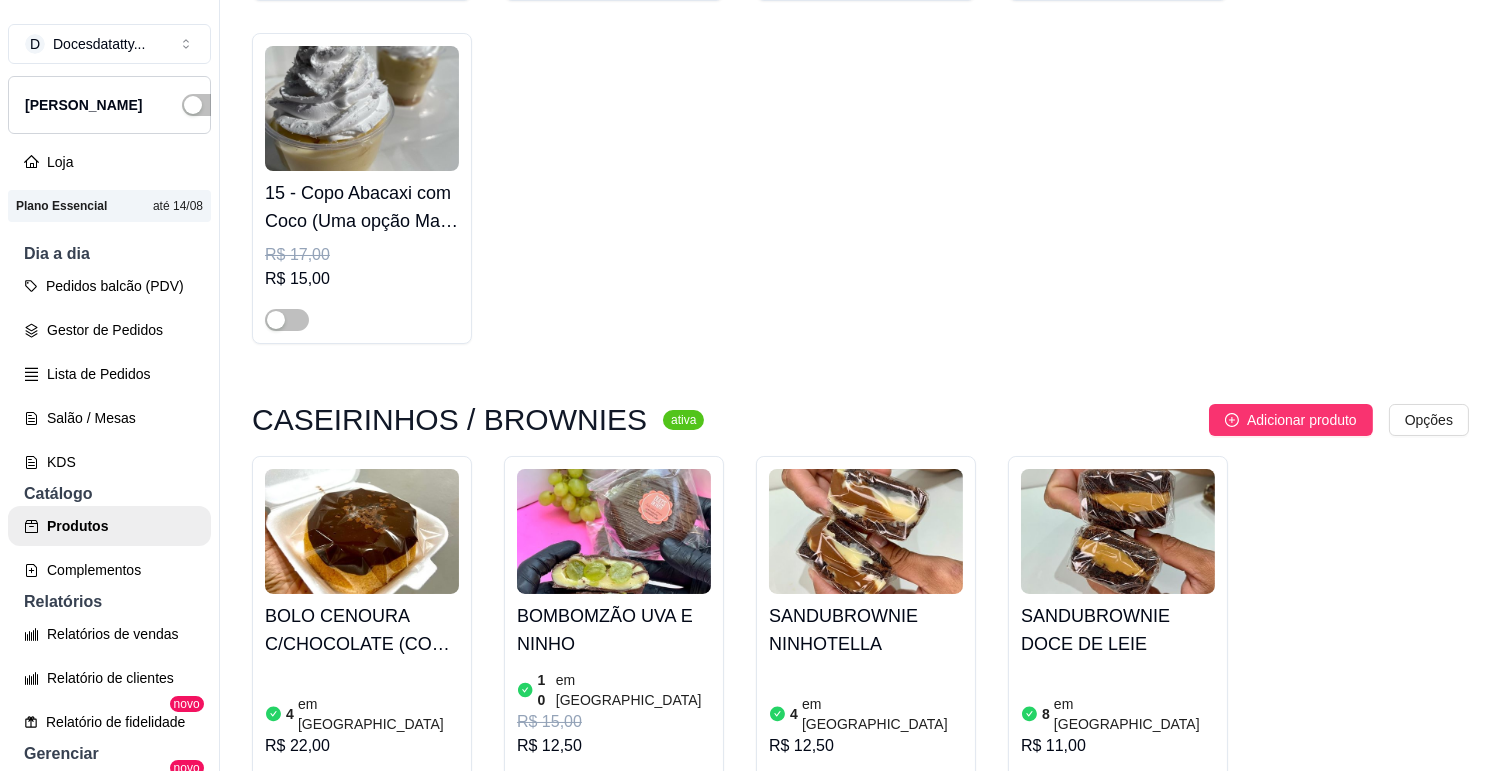 click at bounding box center (1043, 787) 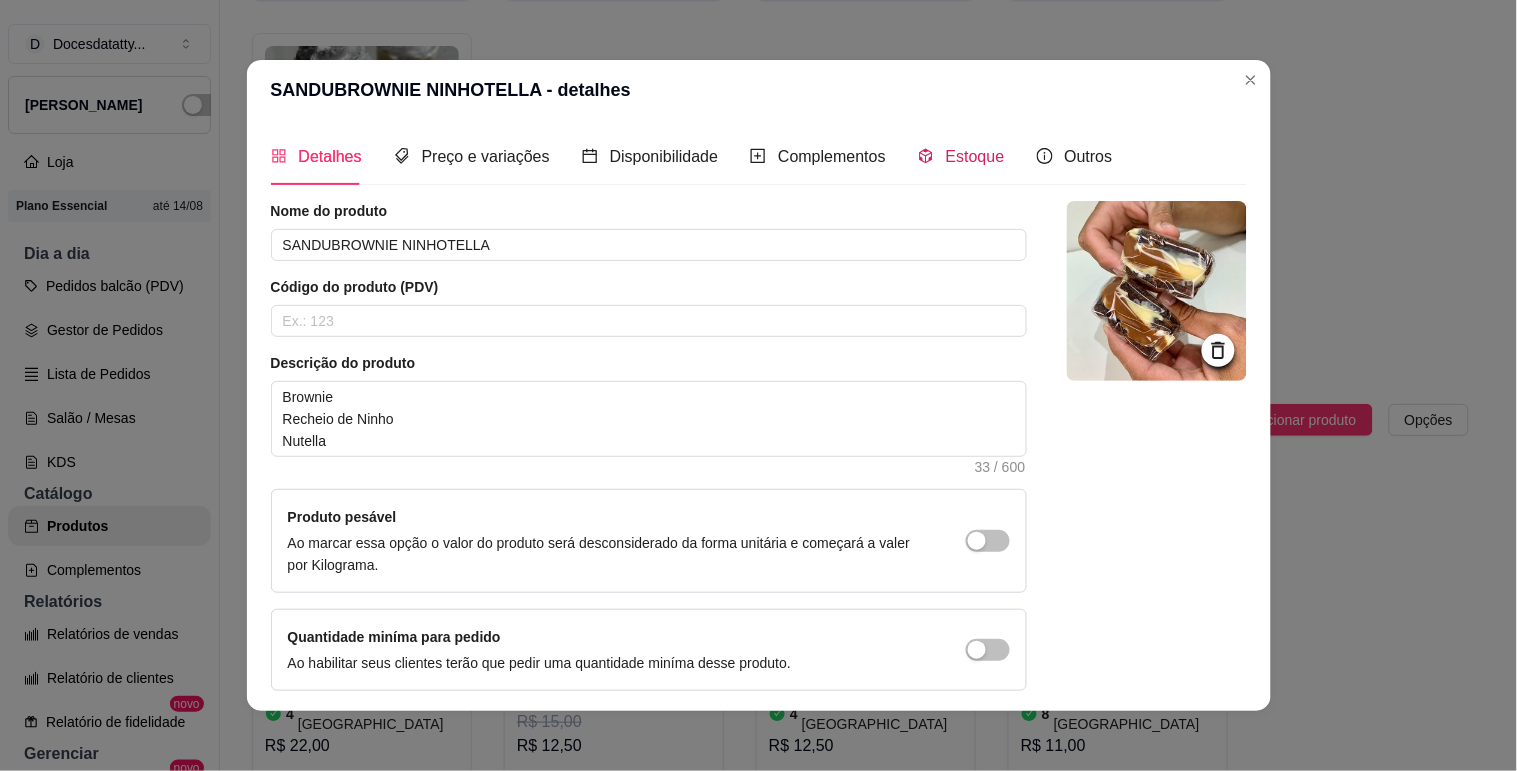 click on "Estoque" at bounding box center [975, 156] 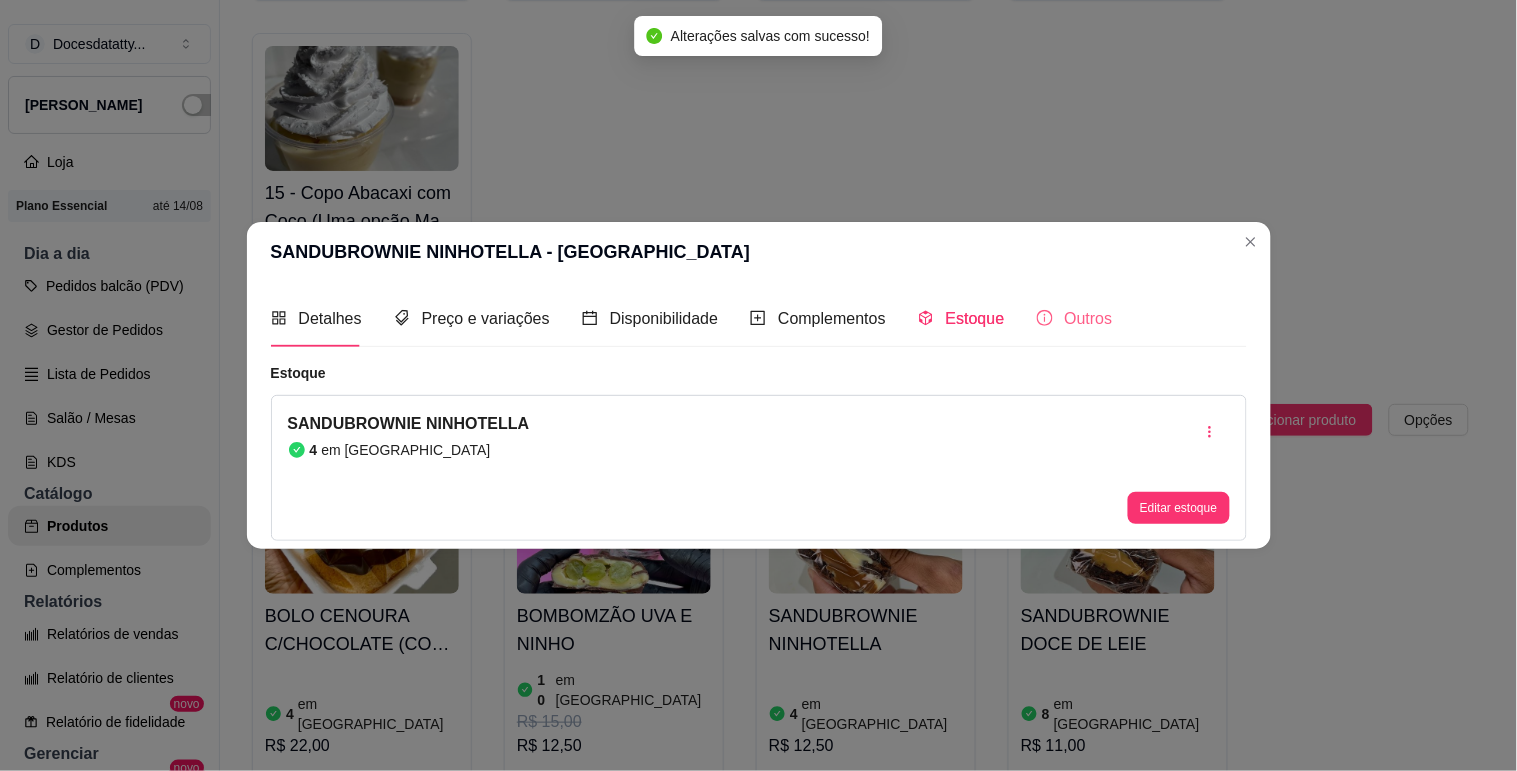 type 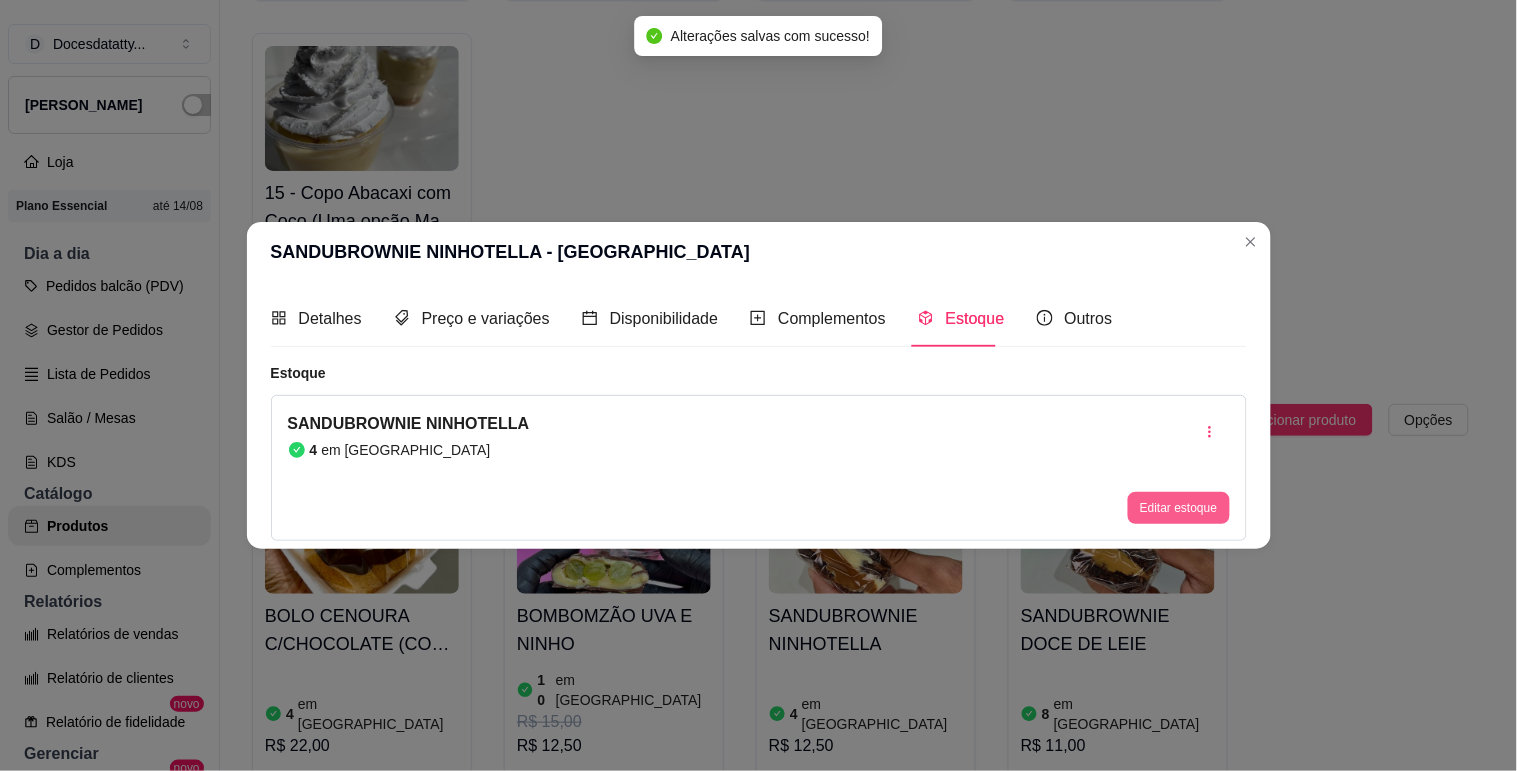 click on "Editar estoque" at bounding box center (1178, 508) 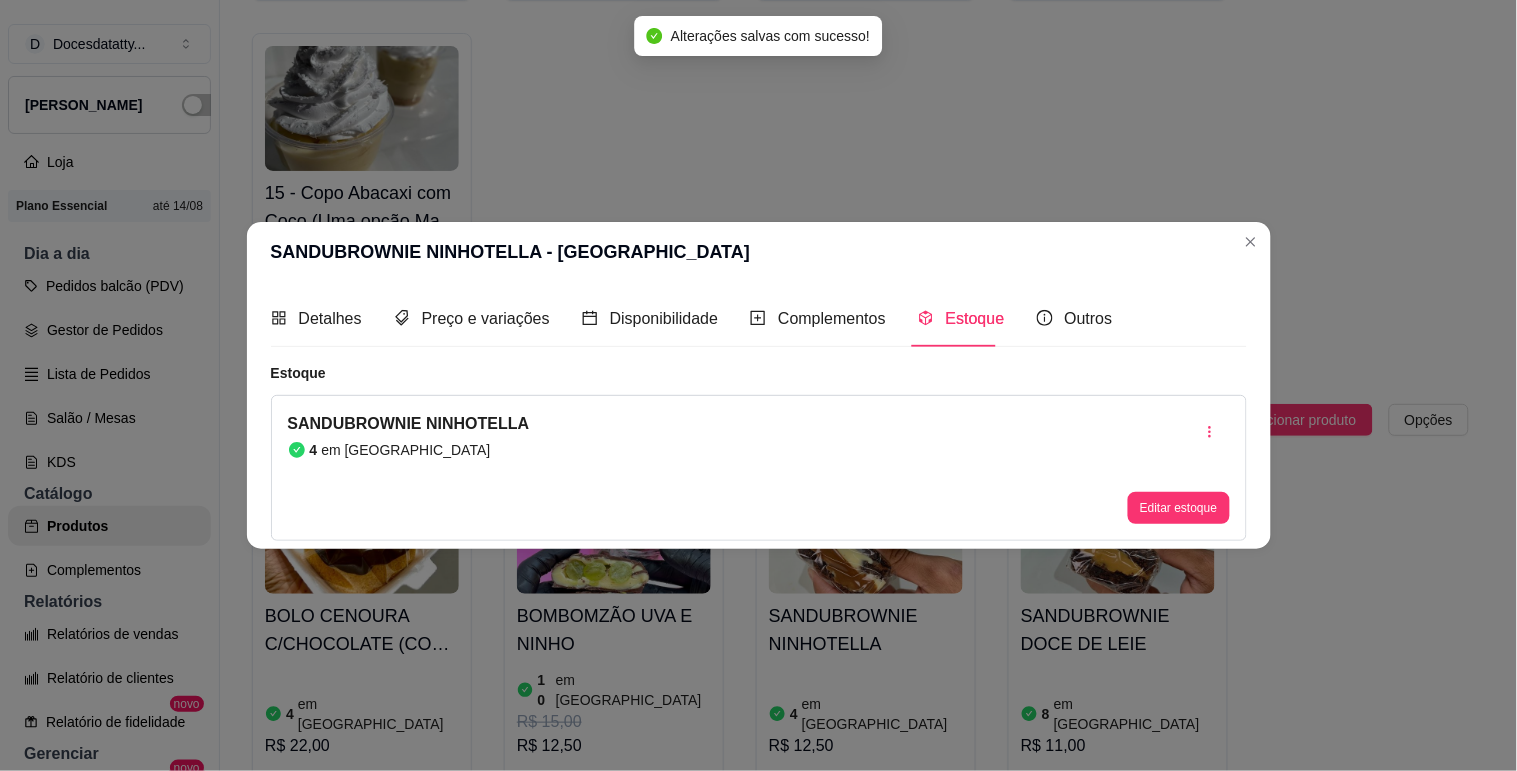 click on "4" at bounding box center [759, 209] 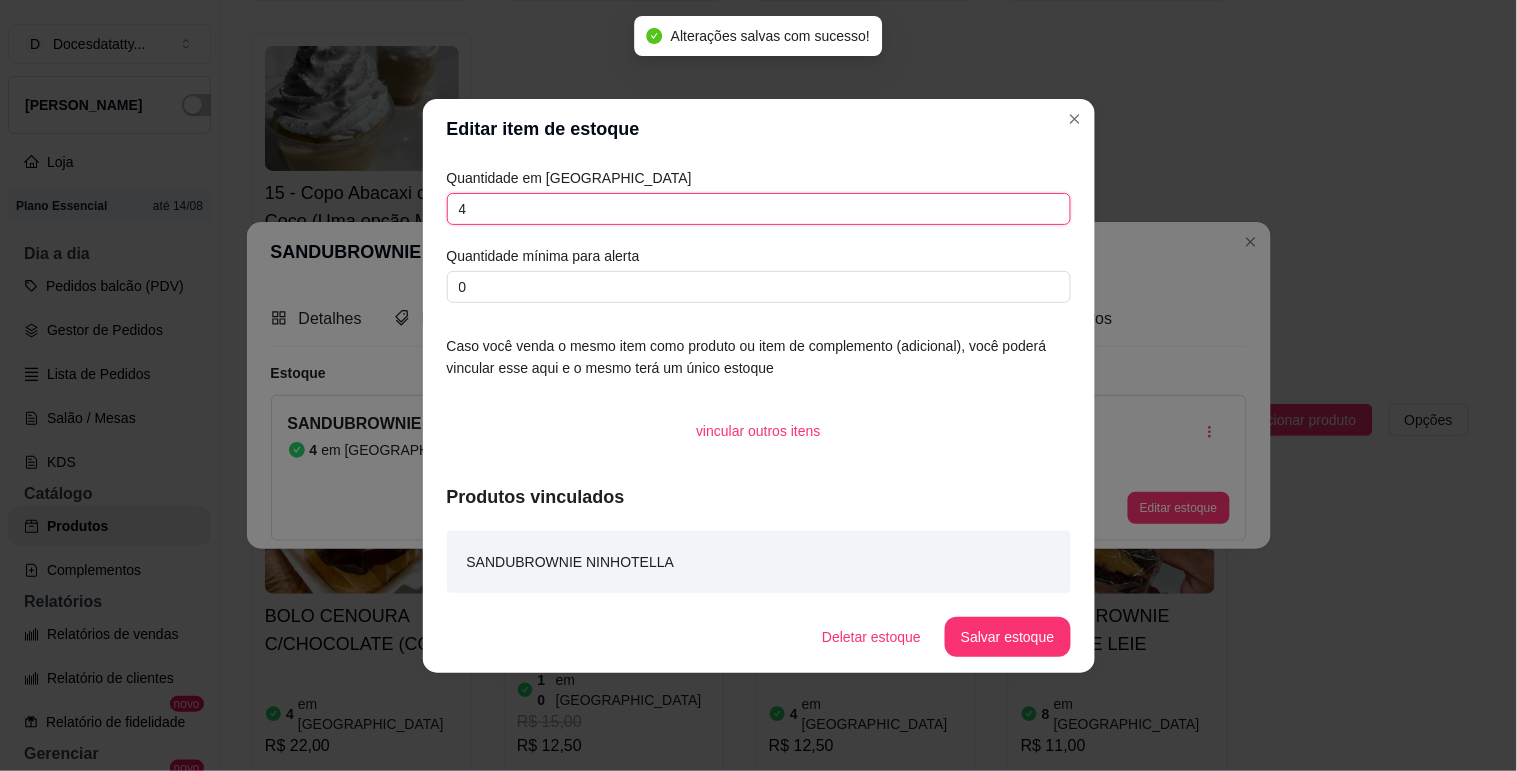 click on "4" at bounding box center (759, 209) 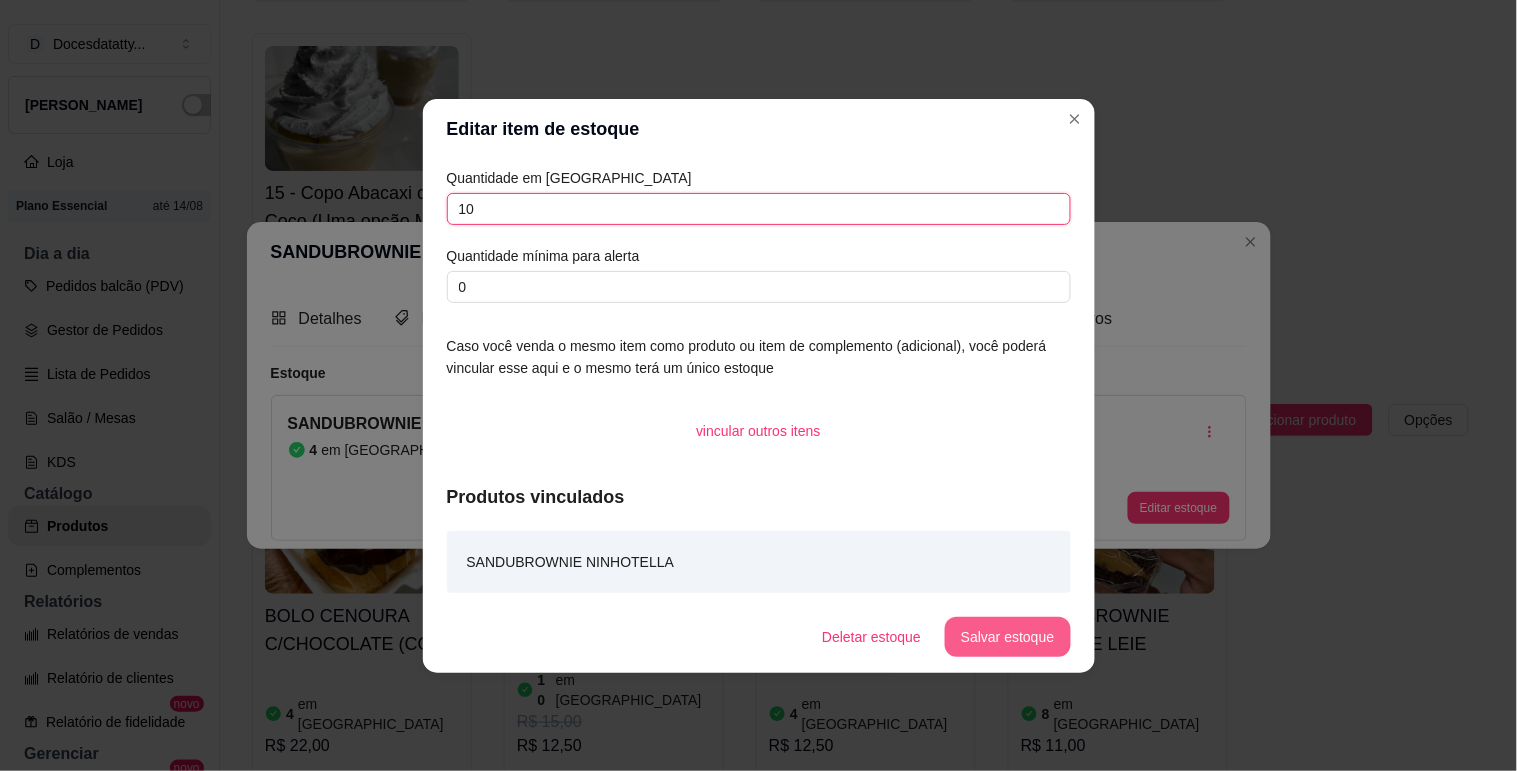 type on "10" 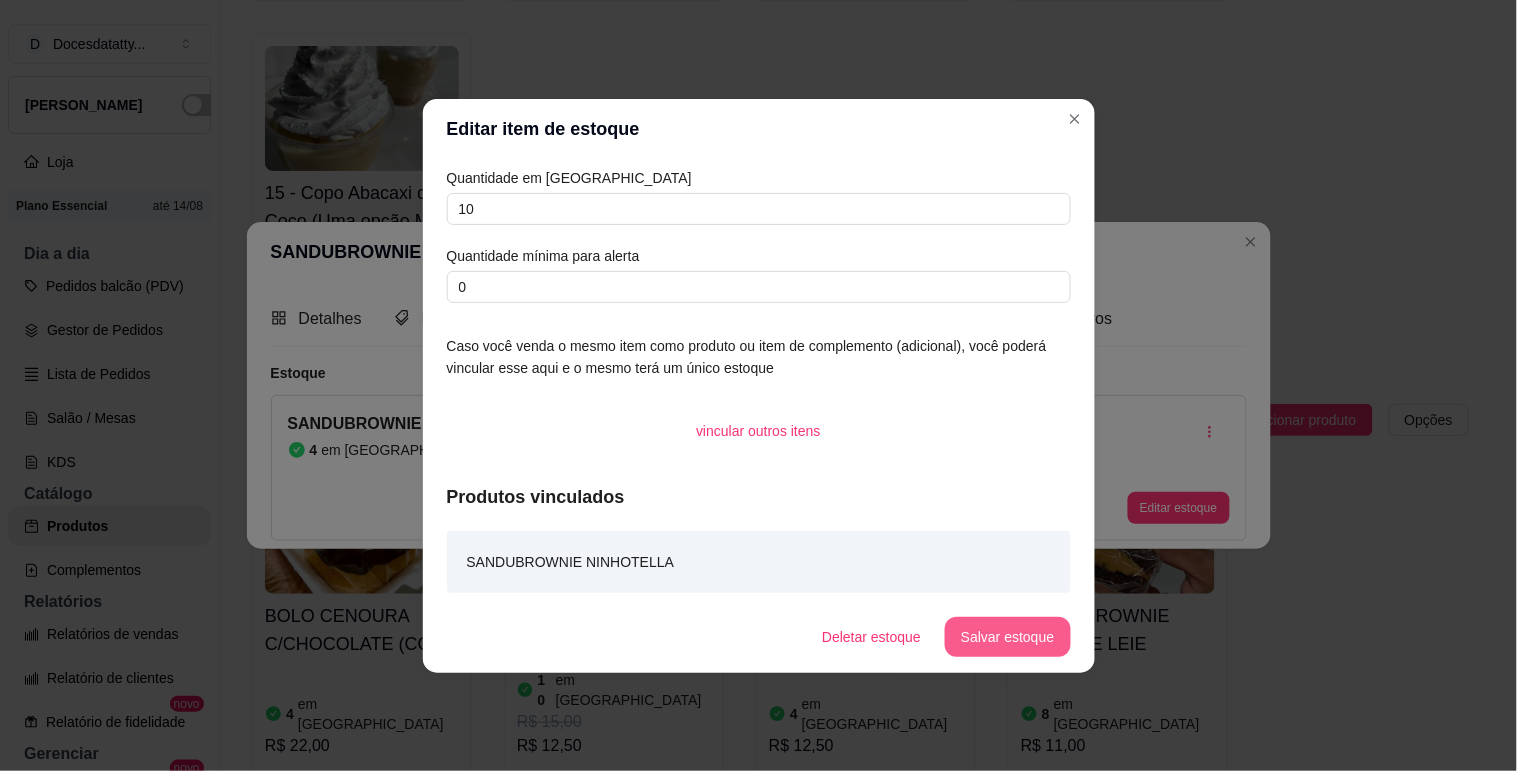 click on "Salvar estoque" at bounding box center [1007, 637] 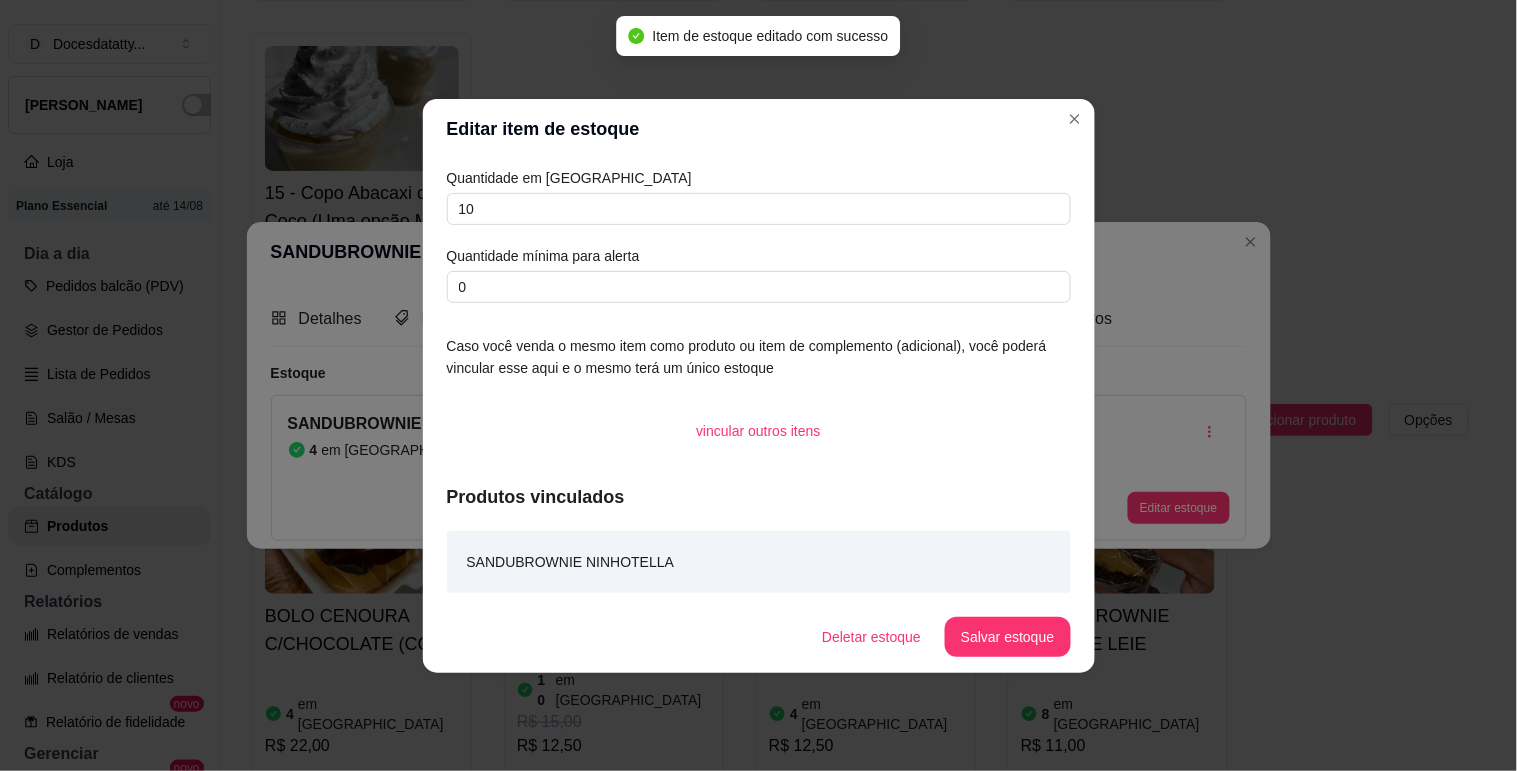 click on "BOLO CENOURA C/CHOCOLATE (COM BRIGADEIROS ENROLADOS)   4 em estoque R$ 22,00 BOMBOMZÃO UVA E NINHO   10 em estoque R$ 15,00 R$ 12,50 SANDUBROWNIE NINHOTELLA   4 em estoque R$ 12,50 SANDUBROWNIE DOCE DE LEIE   8 em estoque R$ 11,00 PALHA CROCANTELLA   0 em estoque R$ 16,00 R$ 14,49 MINI CENOURINHA   0 em estoque R$ 10,00 VULCÃO NINHO C/ NUTELLA   4 em estoque R$ 20,50 VULCÃO CHOCOLATE (C/ BRIGADEIROS ENROLADOS)   4 em estoque R$ 19,50 R$ 17,50 PASTEL NINHO C/ NUTELLA   0 em estoque R$ 7,00 SANDUBROWNIE NUTELLA   0 em estoque R$ 11,00 PALHA NINHOTELLA E OREO   0 em estoque R$ 11,00 BITS NINHO OREO E NUTELLA   R$ 8,00 PALHA ITALIANA   R$ 9,00 BROWNIE PURO   R$ 7,00 27 - Bolo cenoura cobertura chocolate   R$ 18,00 85 - Pastelzinho de ovomaltine    R$ 7,50 86 - Pastelzinho de chocolate com nutella   R$ 6,00 87 - Cone ninhotella   R$ 13,00 88 - Cone ninho    R$ 9,00 89 - Cone chocolate    1 em estoque R$ 10,00 90 - Cone duo    0 em estoque R$ 10,00 92 - Cascao ninhotela    R$ 17,00     1" at bounding box center (860, 1854) 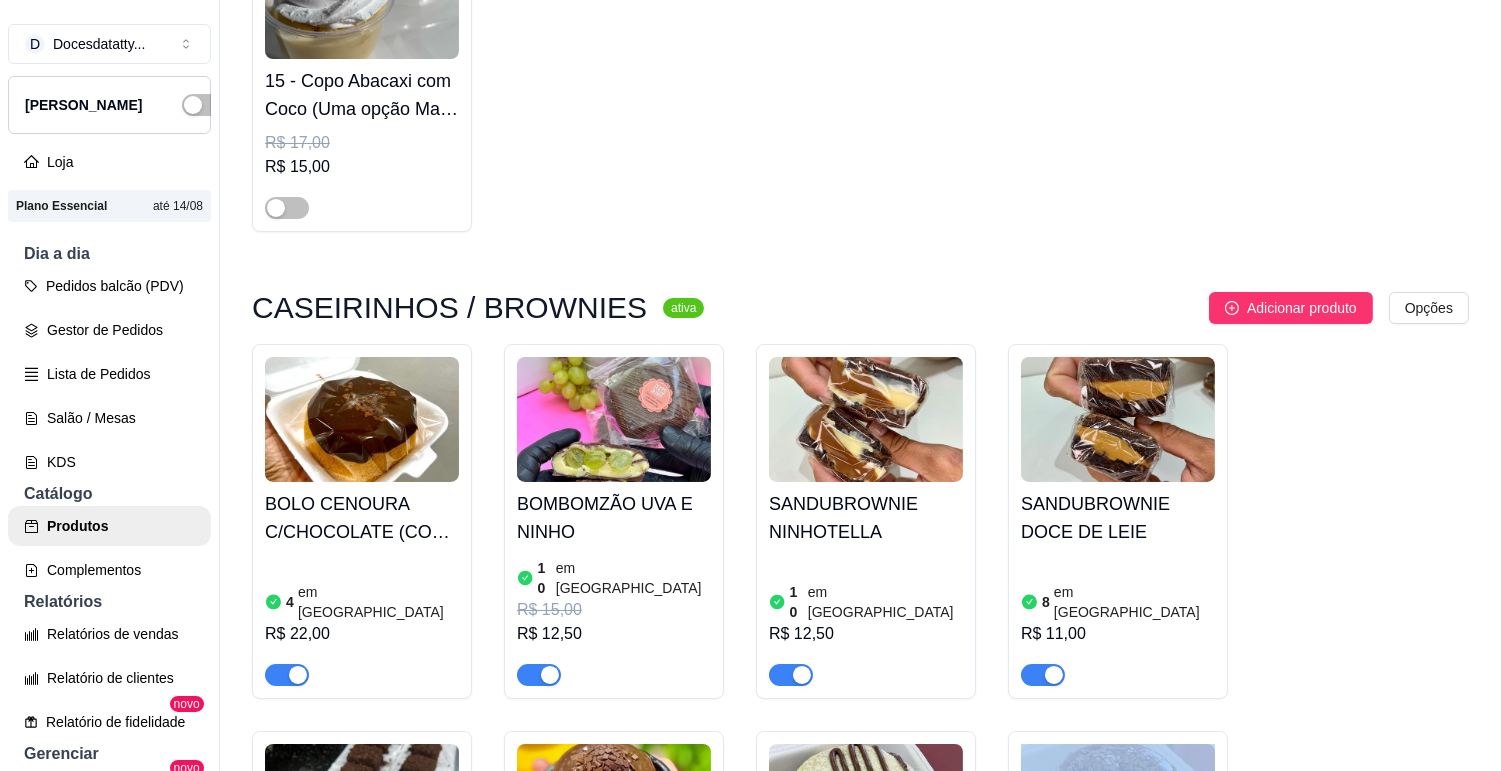 scroll, scrollTop: 12111, scrollLeft: 0, axis: vertical 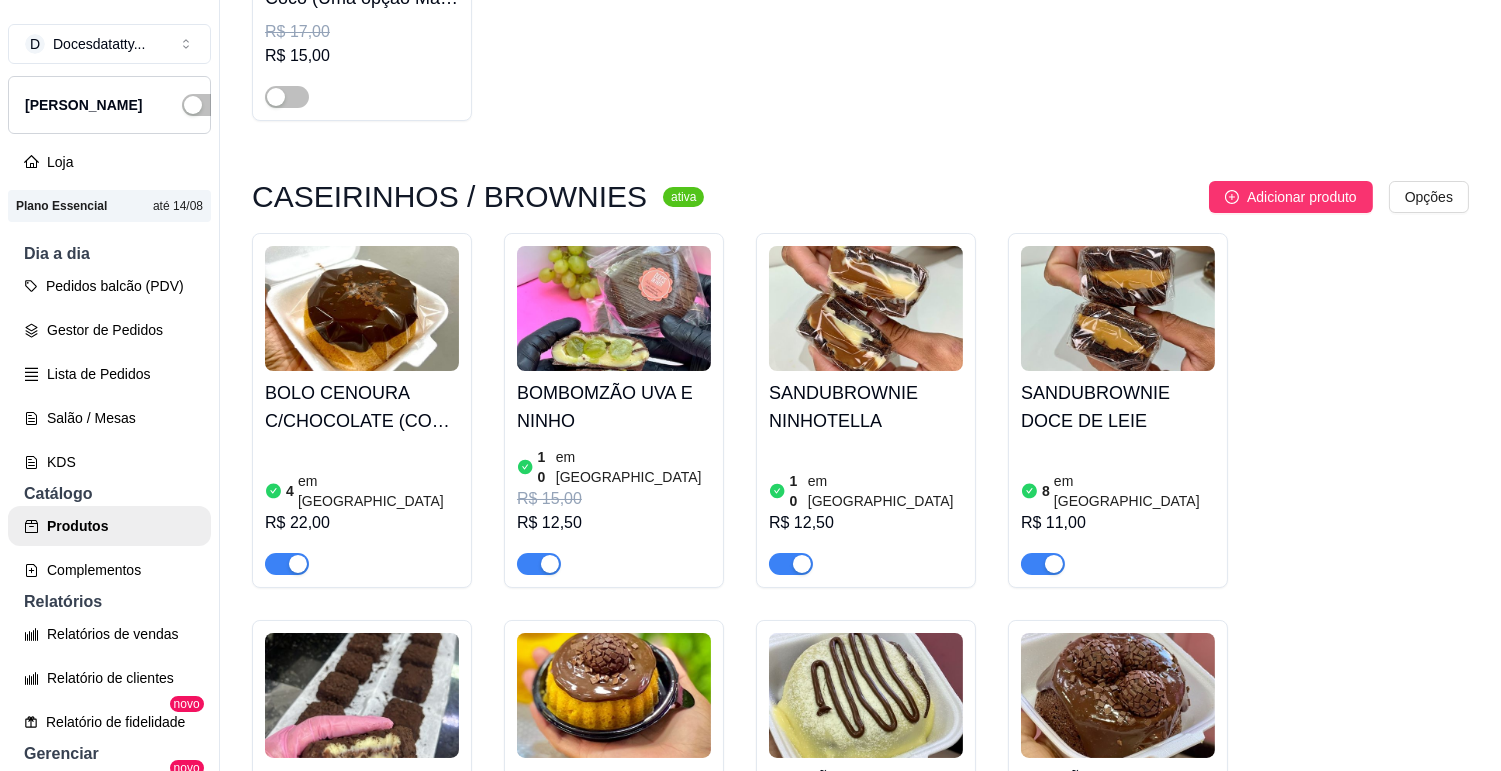 click on "PALHA CROCANTELLA   0 em estoque R$ 16,00 R$ 14,49" at bounding box center (362, 860) 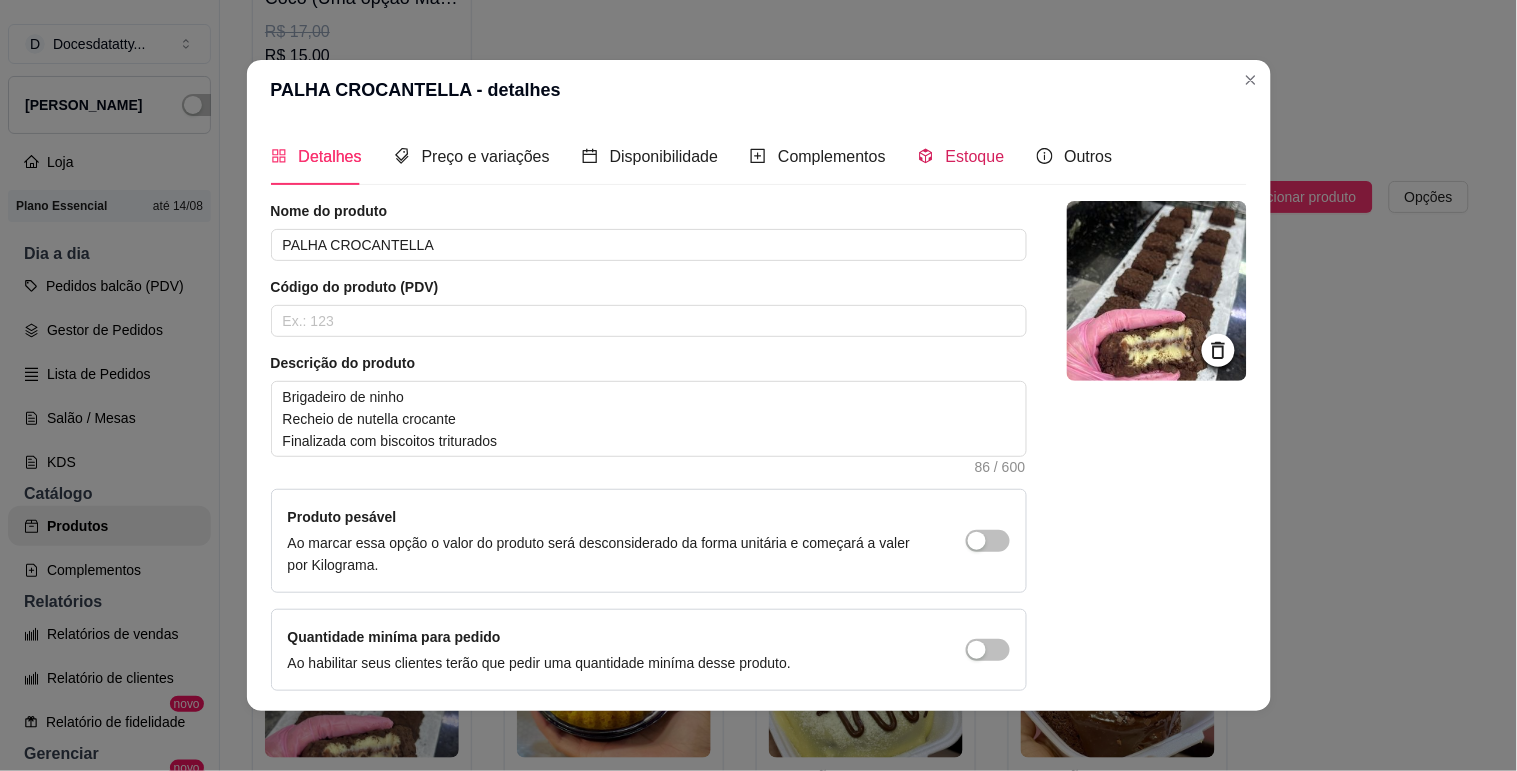 click on "Estoque" at bounding box center (961, 156) 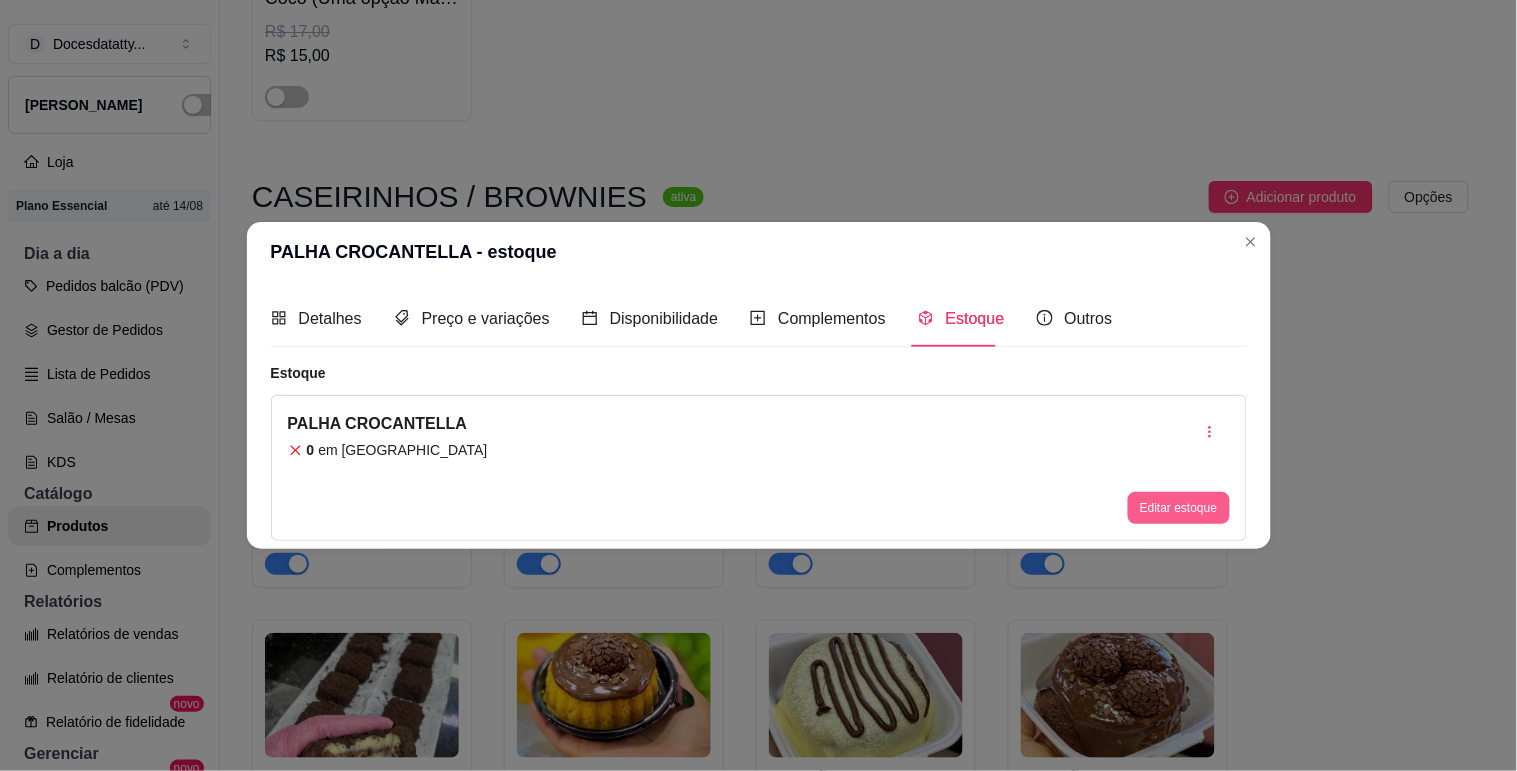 click on "Editar estoque" at bounding box center [1178, 508] 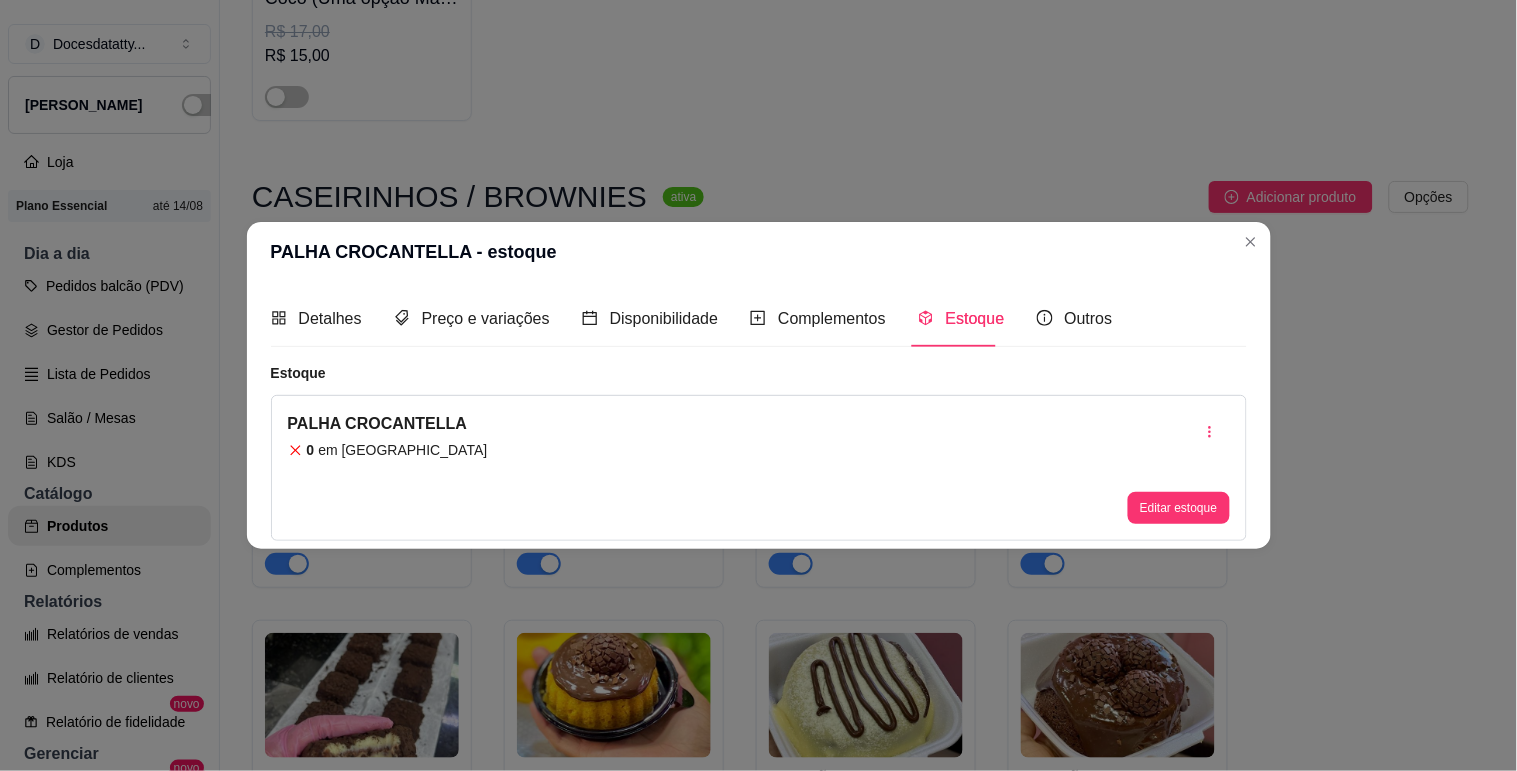 click on "0" at bounding box center [758, 208] 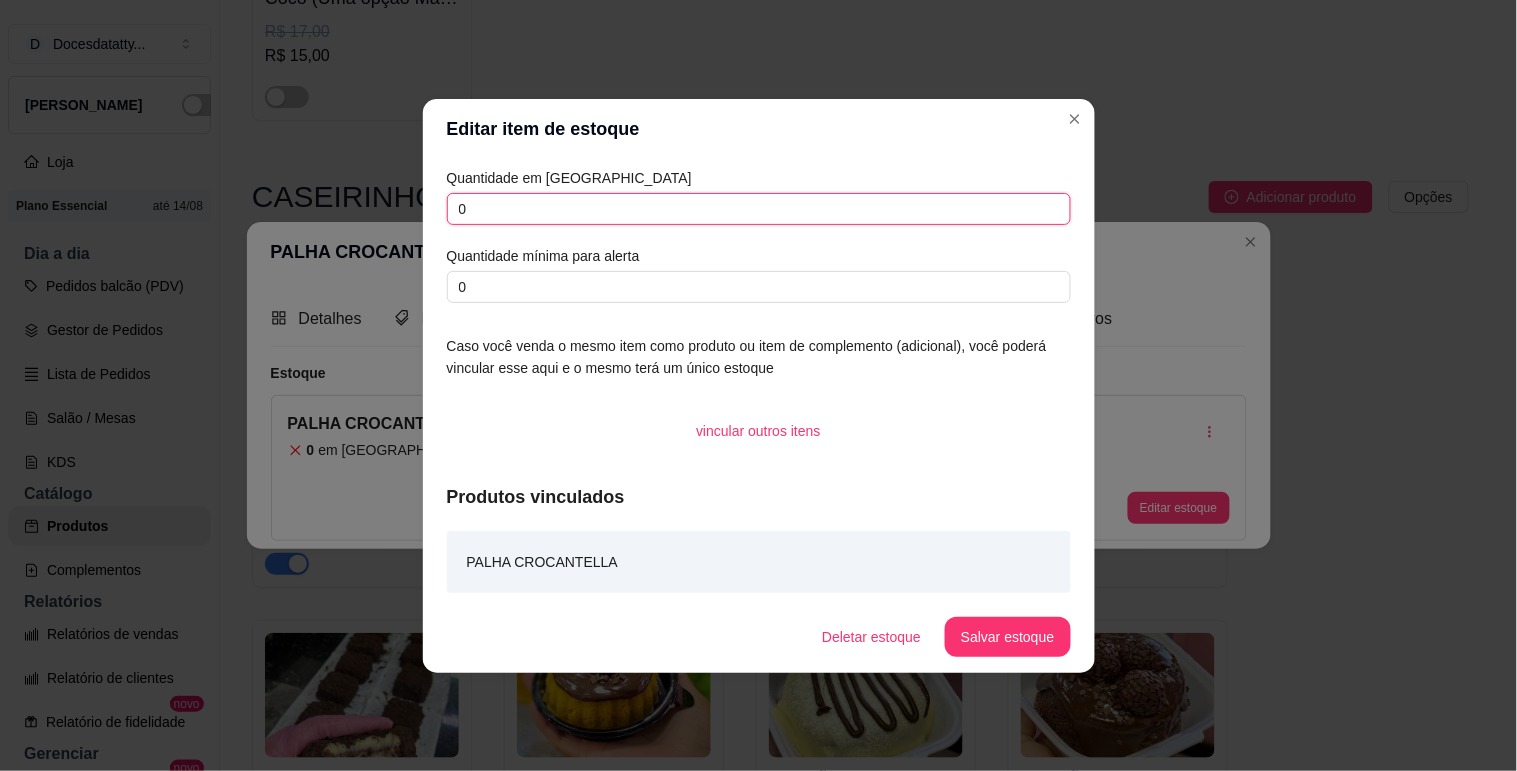 click on "0" at bounding box center (759, 209) 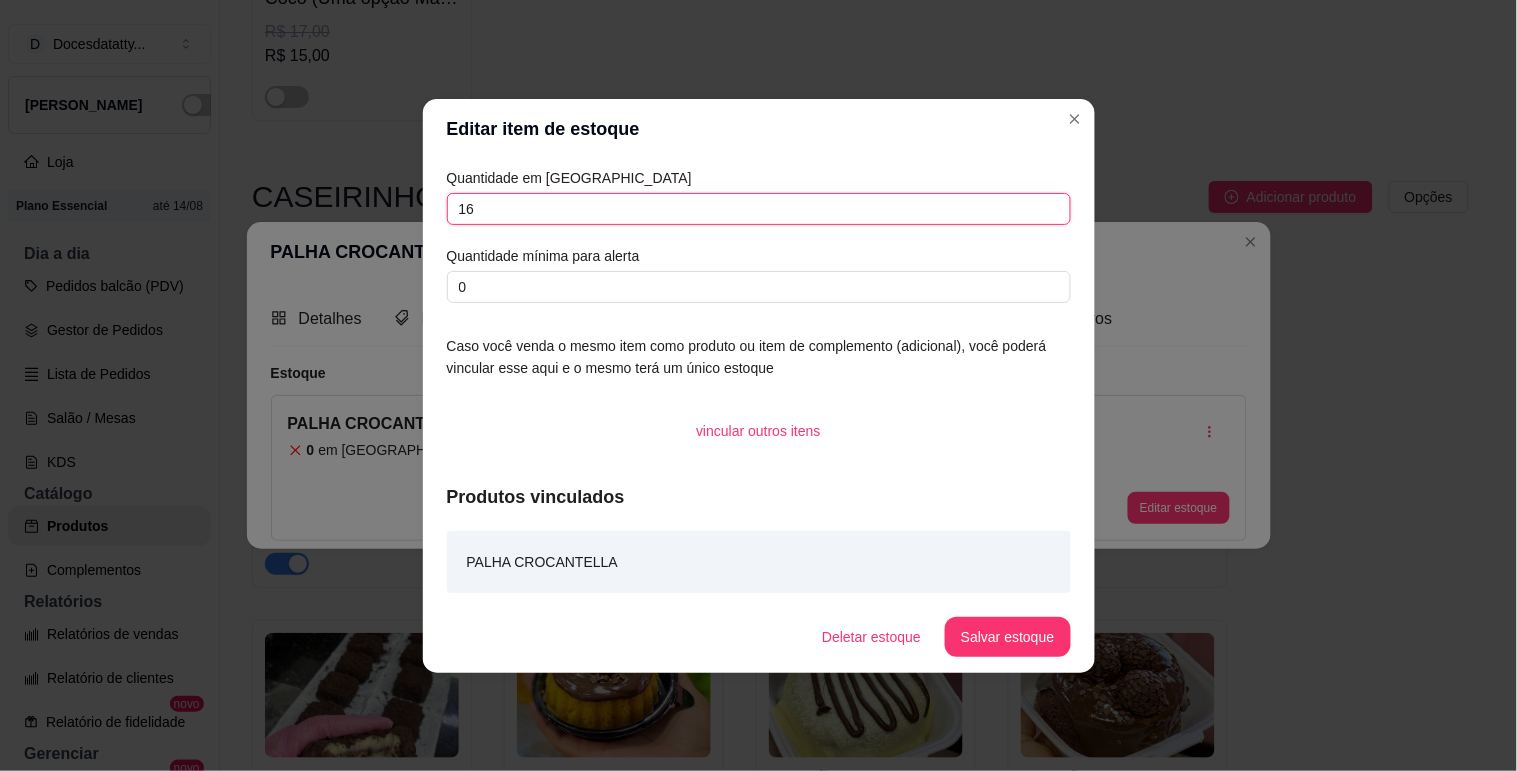 click on "16" at bounding box center (759, 209) 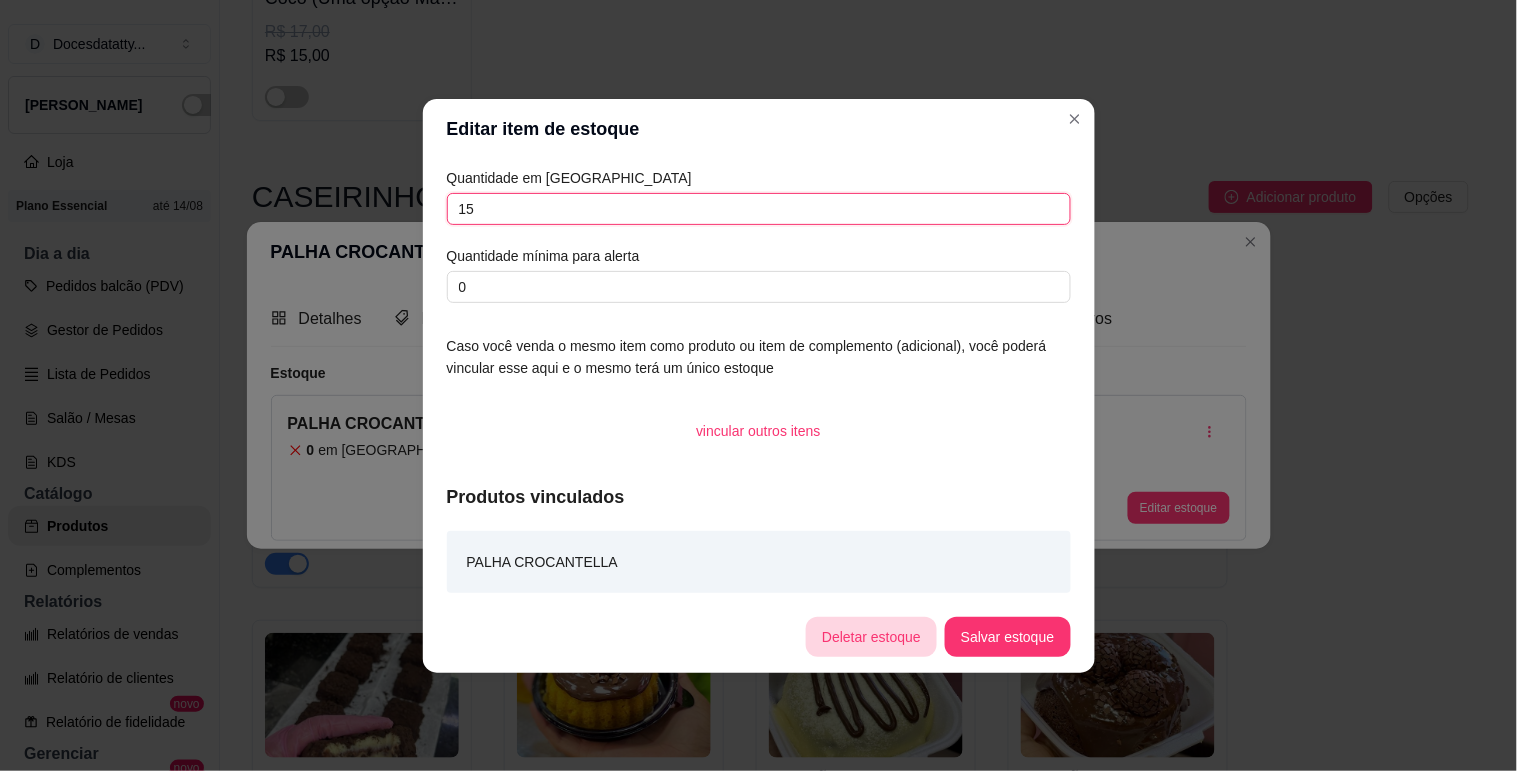 type on "15" 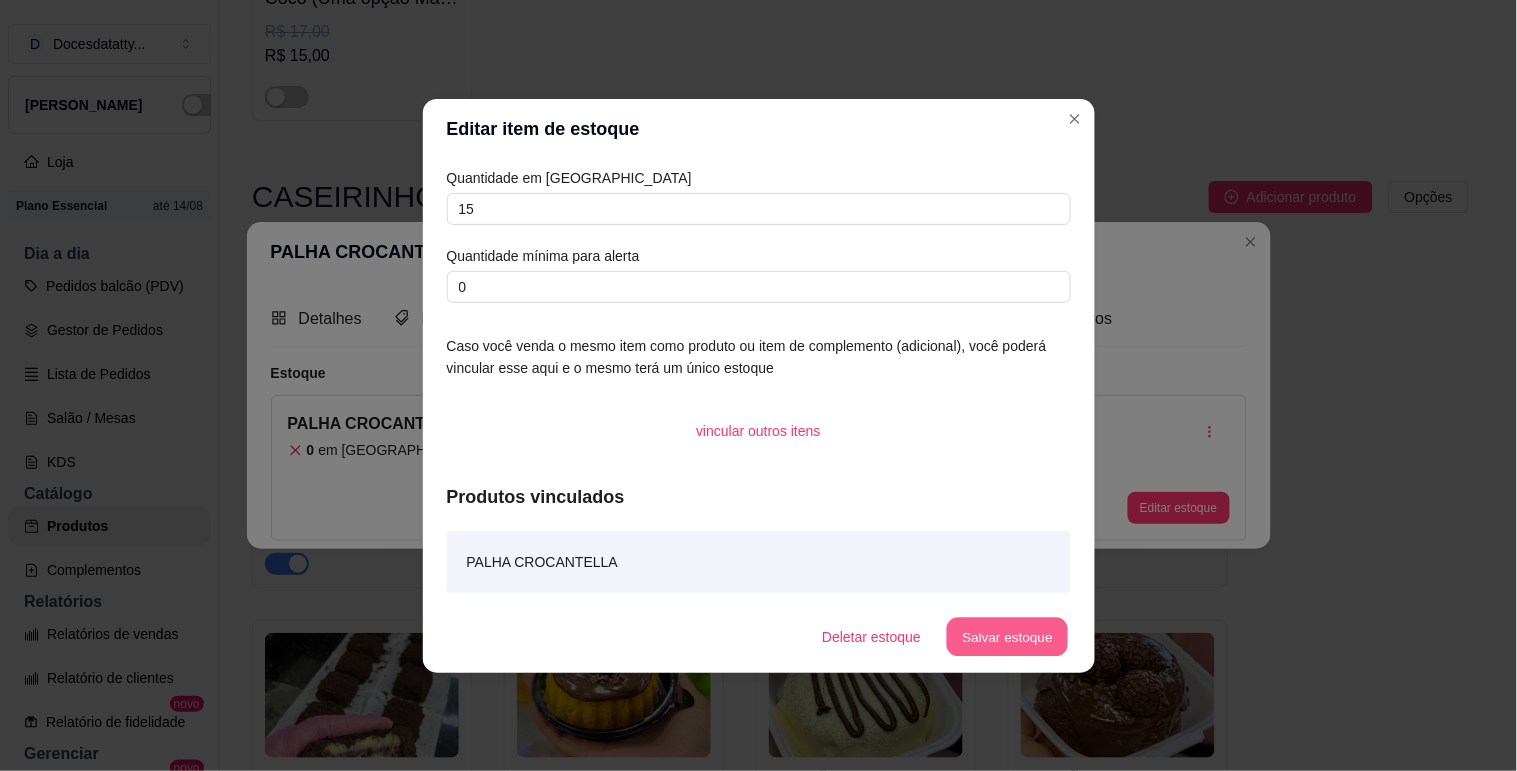 click on "Salvar estoque" at bounding box center [1008, 636] 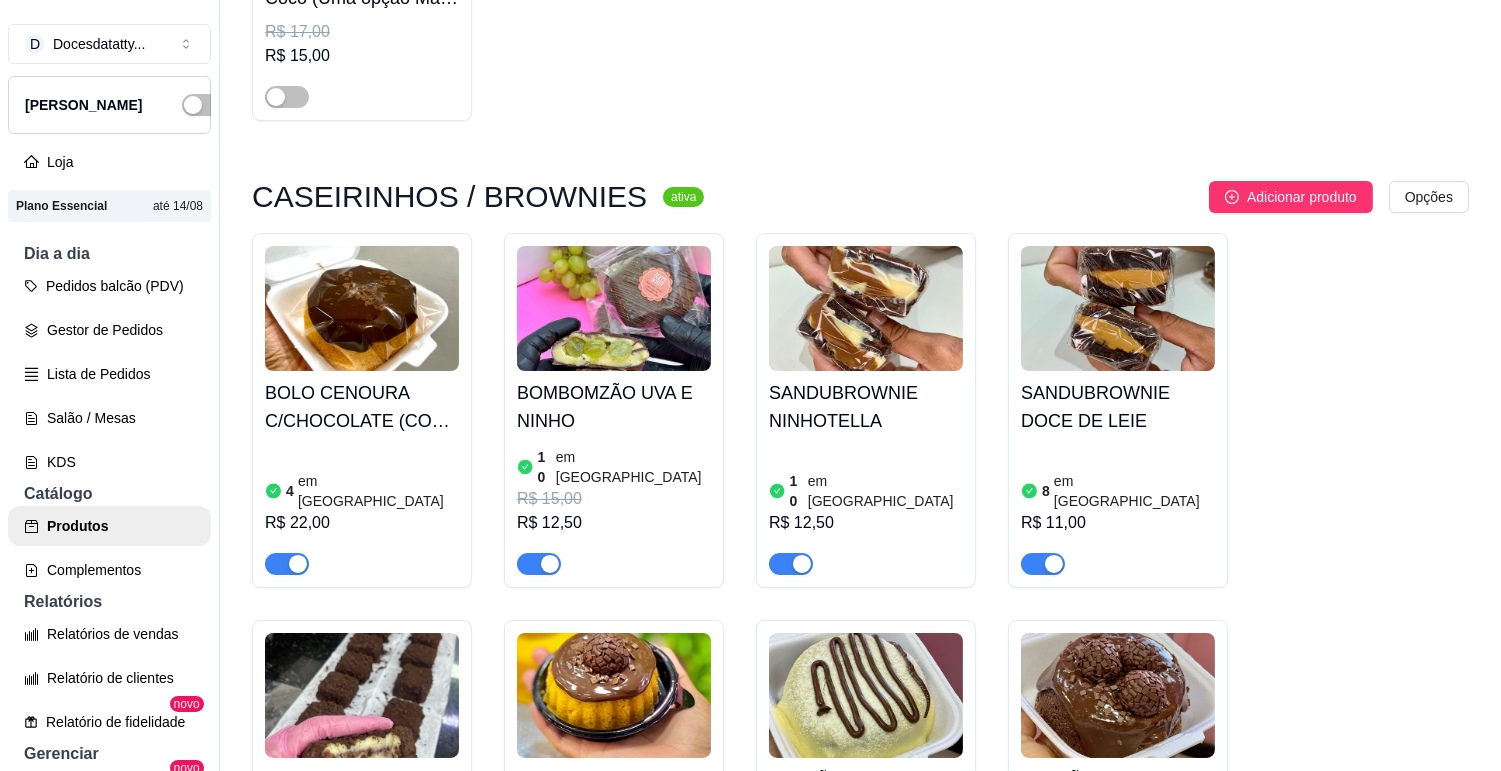 click at bounding box center [276, 951] 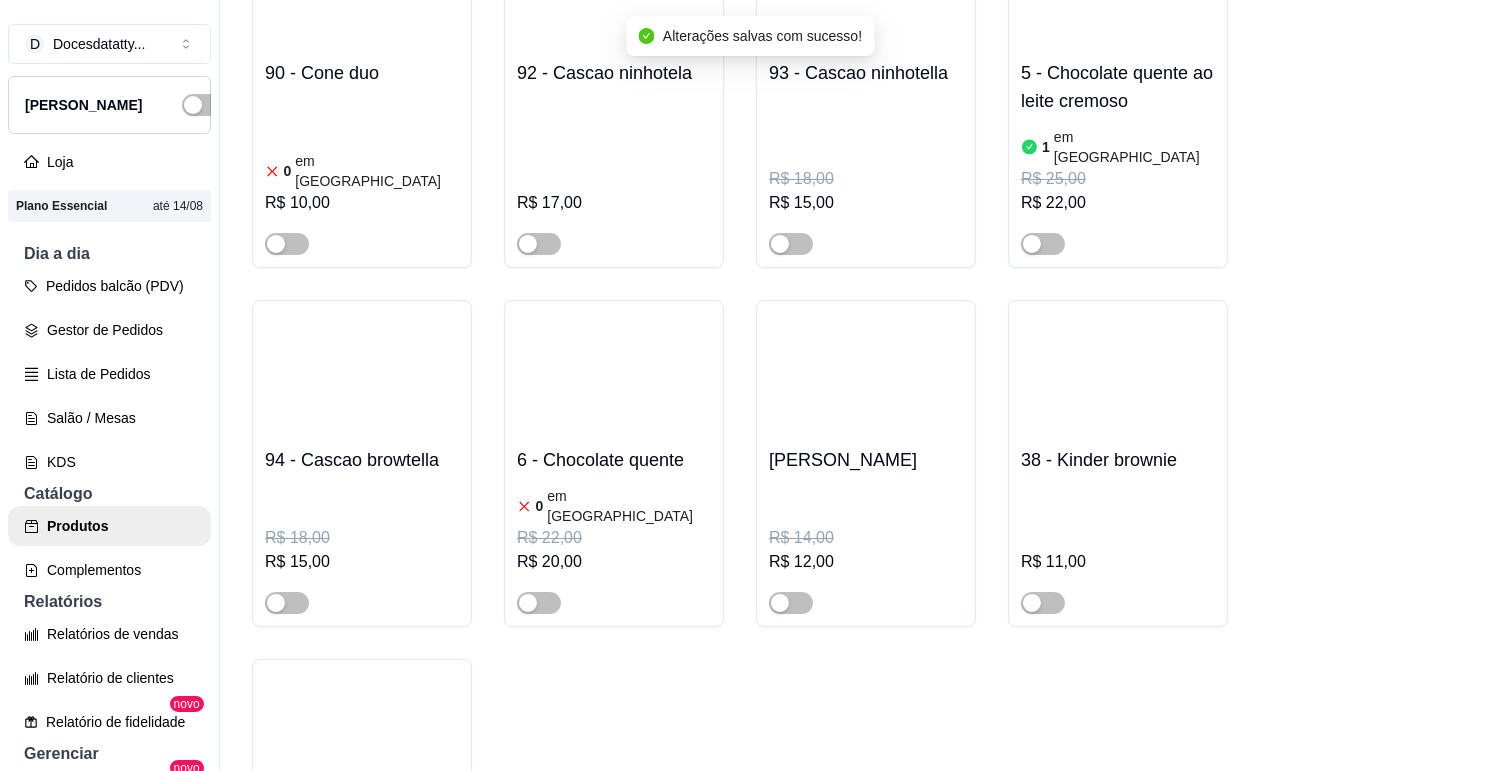 scroll, scrollTop: 14555, scrollLeft: 0, axis: vertical 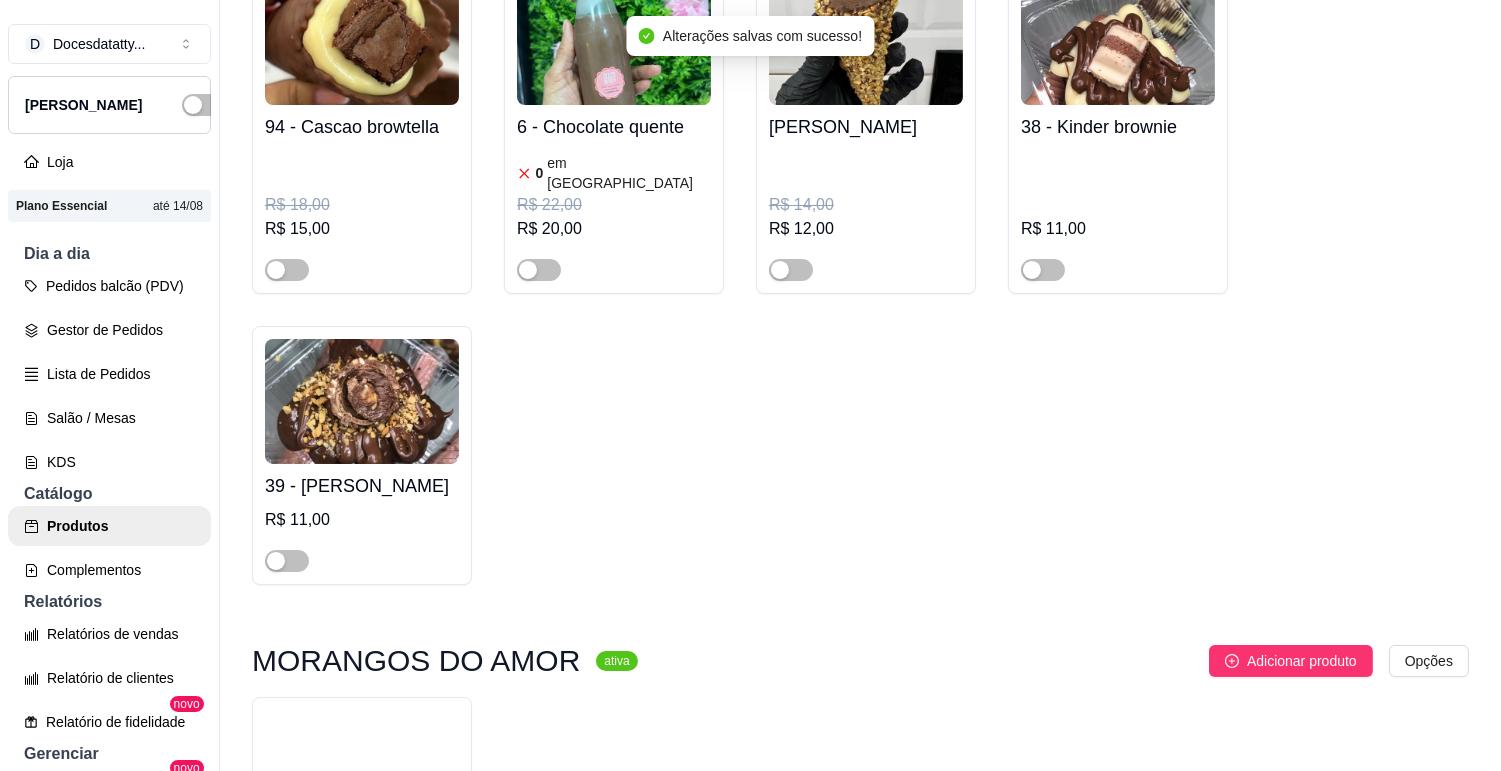 click on "MORANGO DO AMOR" at bounding box center [362, 857] 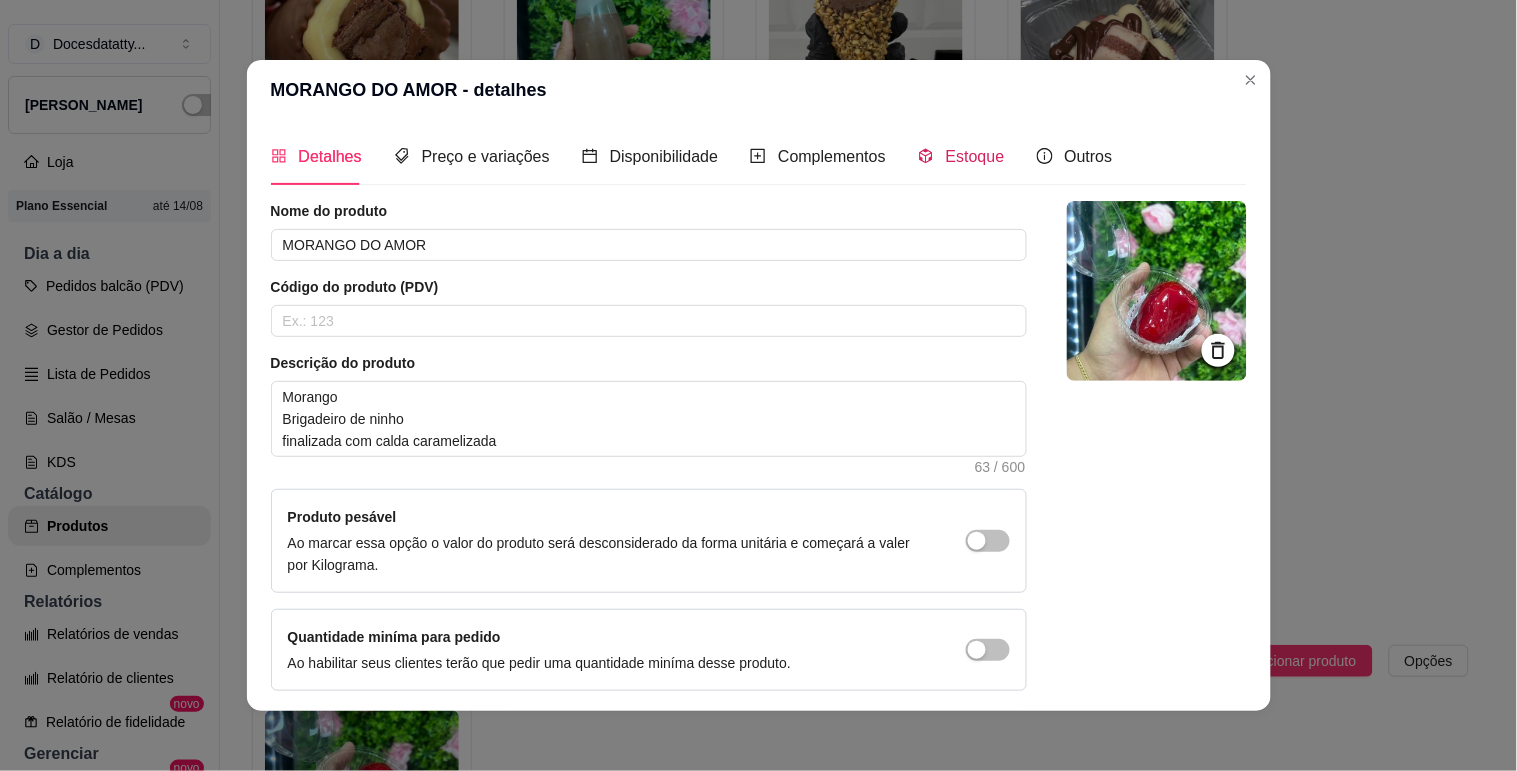 click on "Estoque" at bounding box center (975, 156) 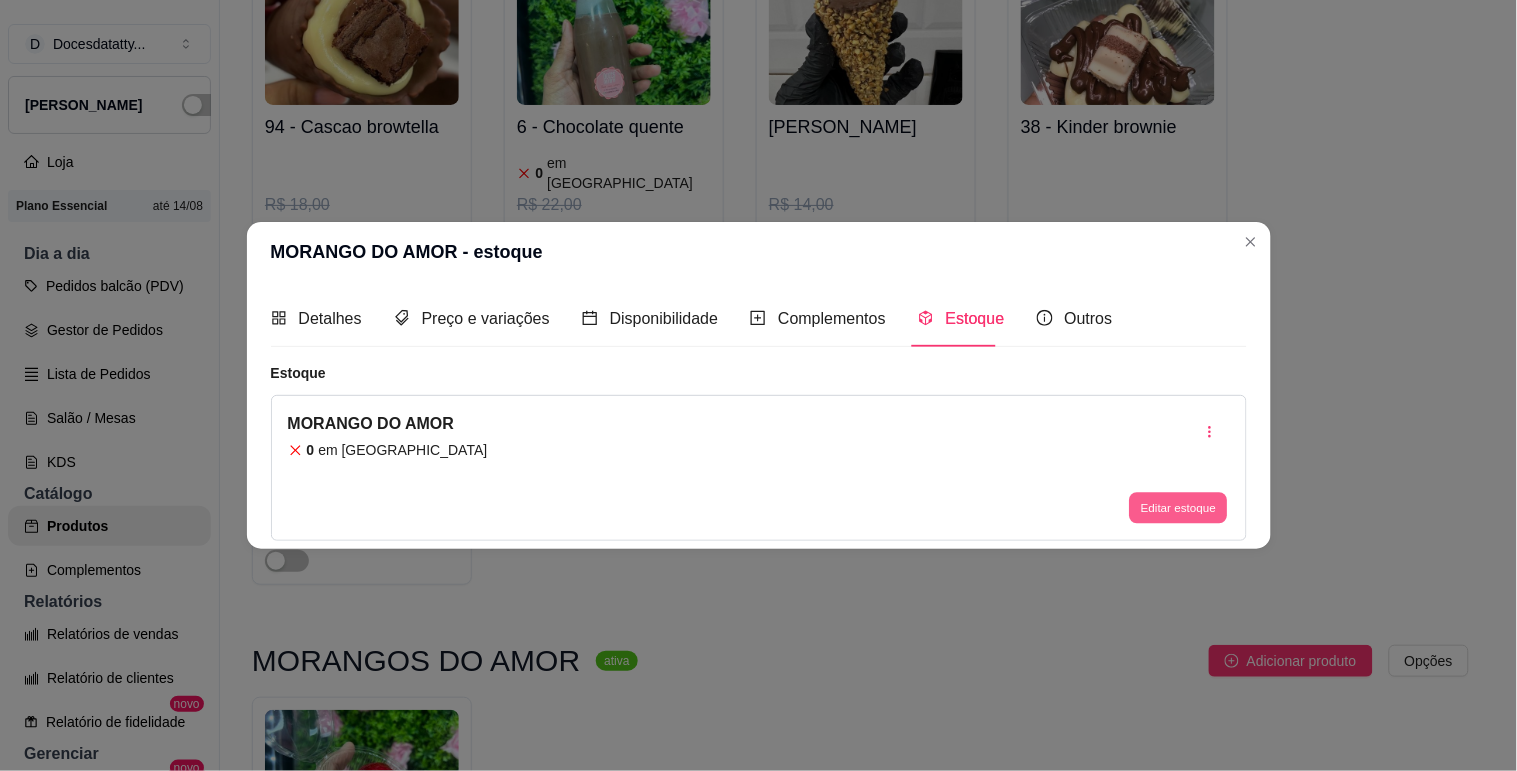 click on "Editar estoque" at bounding box center (1179, 508) 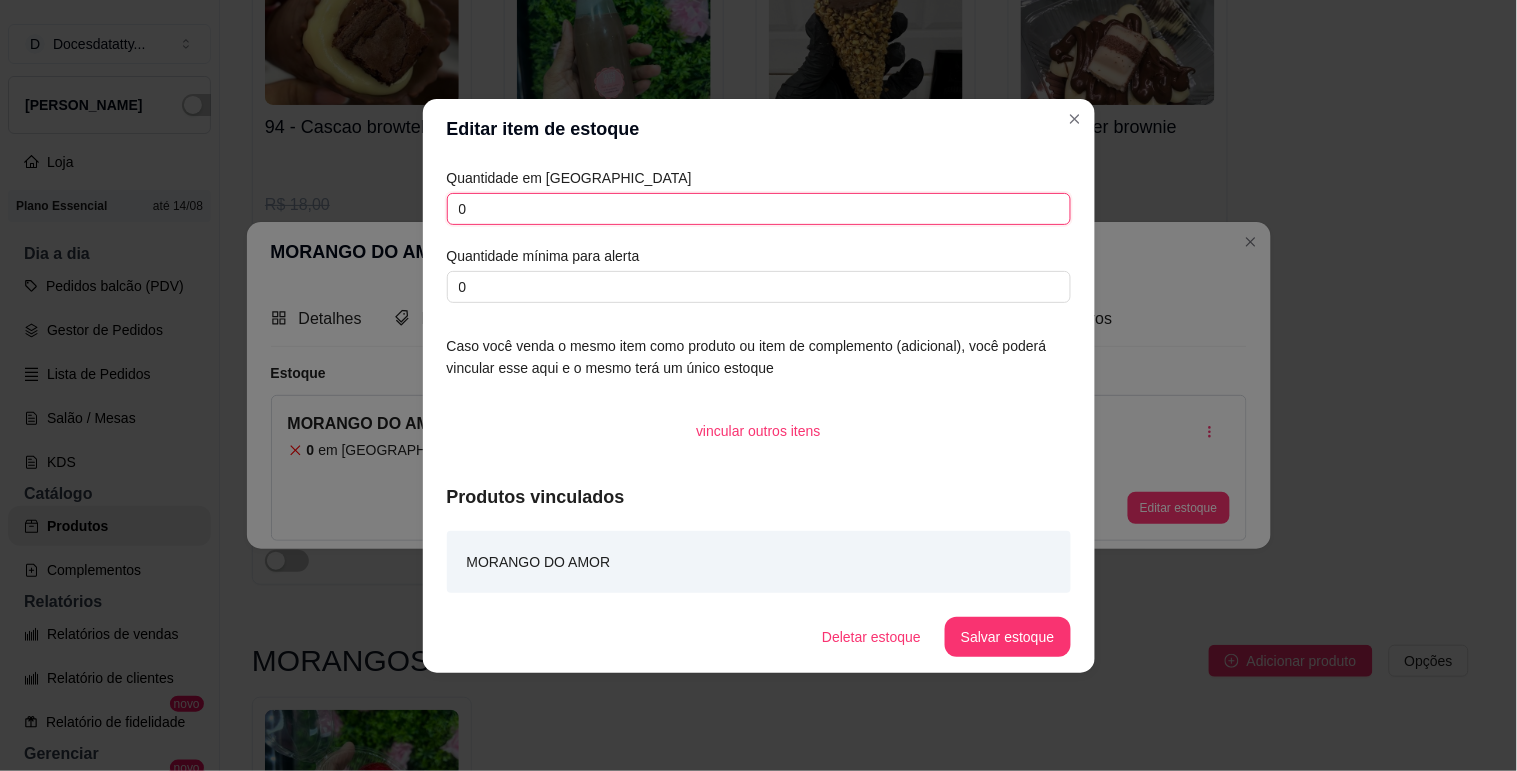 click on "0" at bounding box center [759, 209] 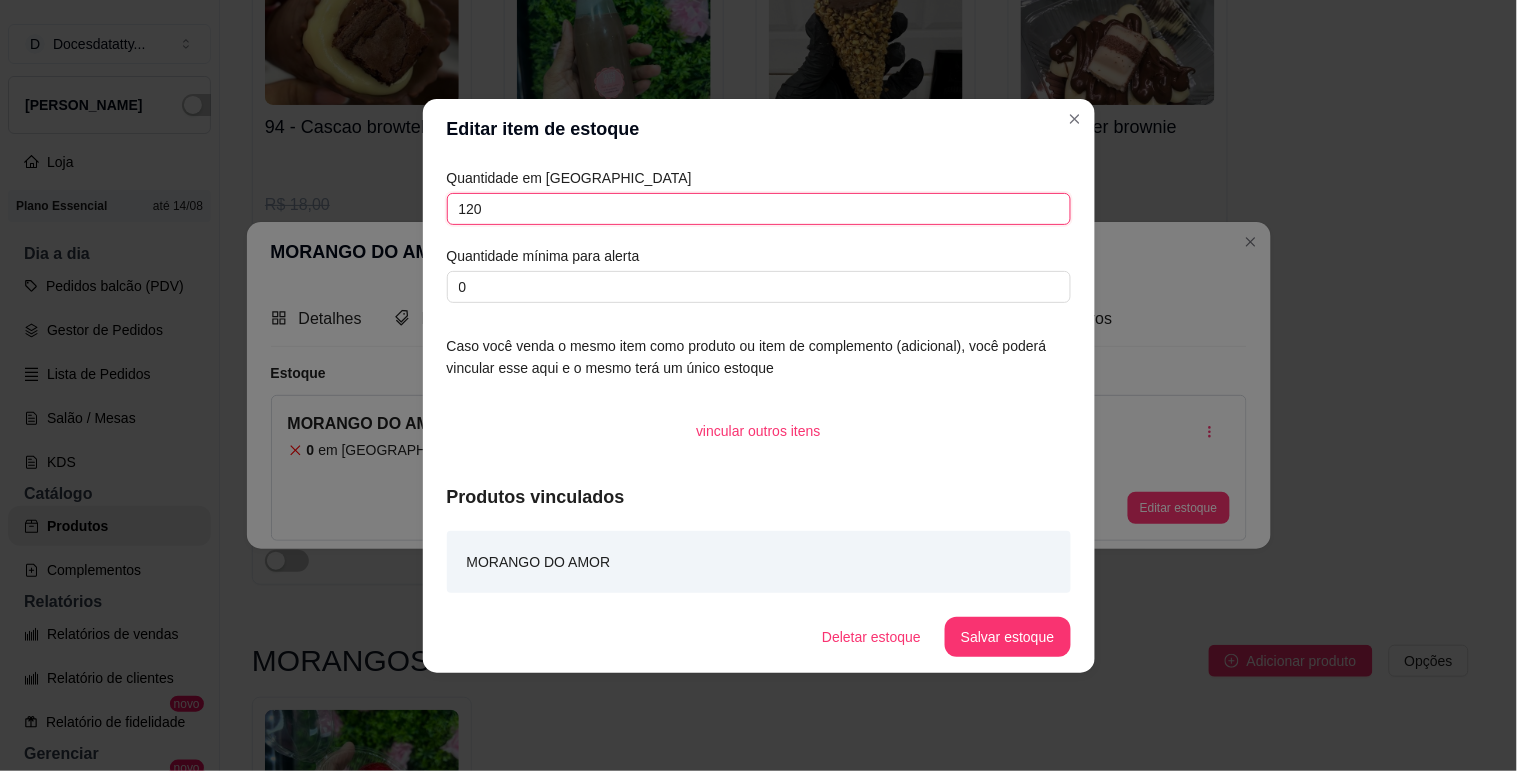 type on "120" 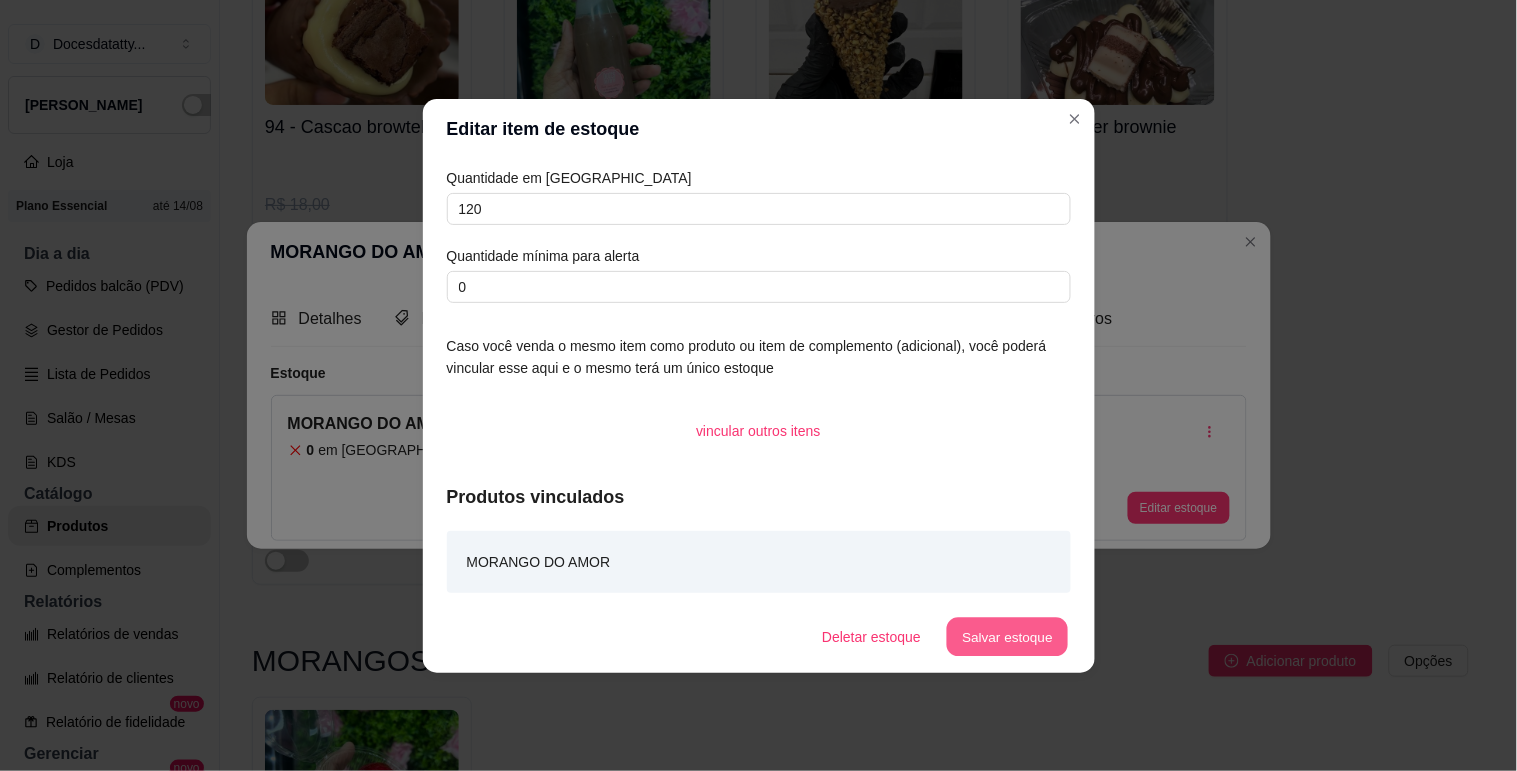 click on "Salvar estoque" at bounding box center (1008, 636) 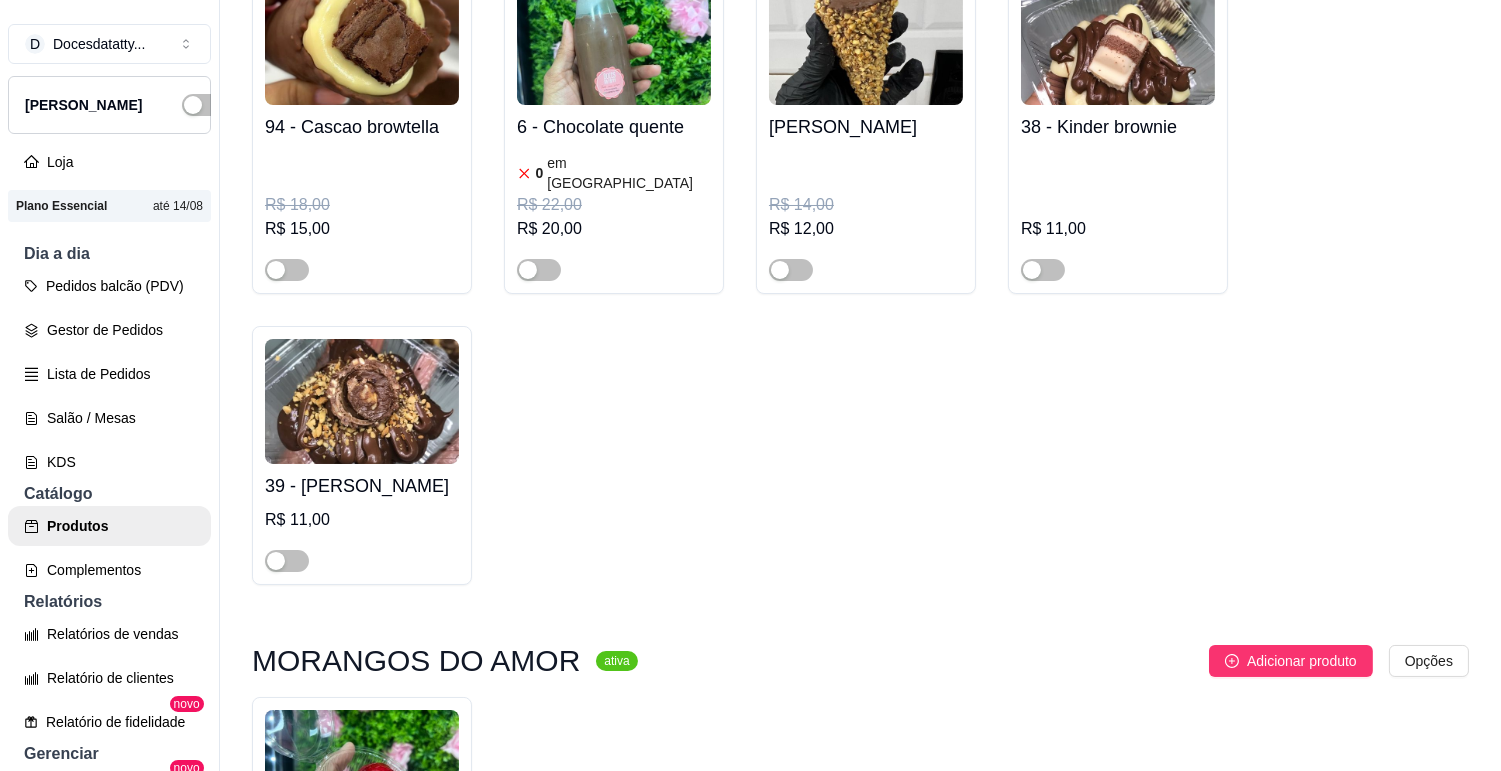 click at bounding box center (276, 976) 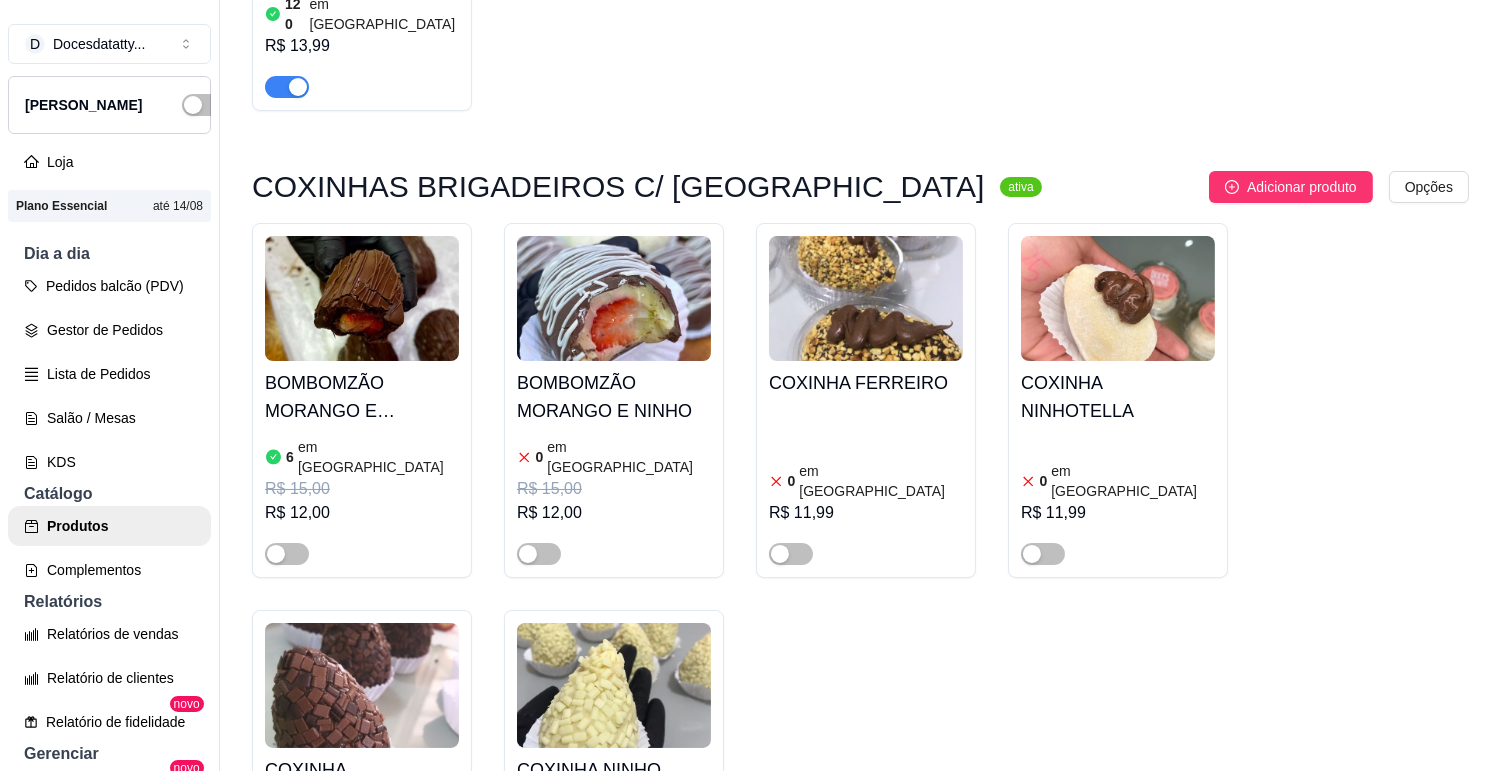 scroll, scrollTop: 15777, scrollLeft: 0, axis: vertical 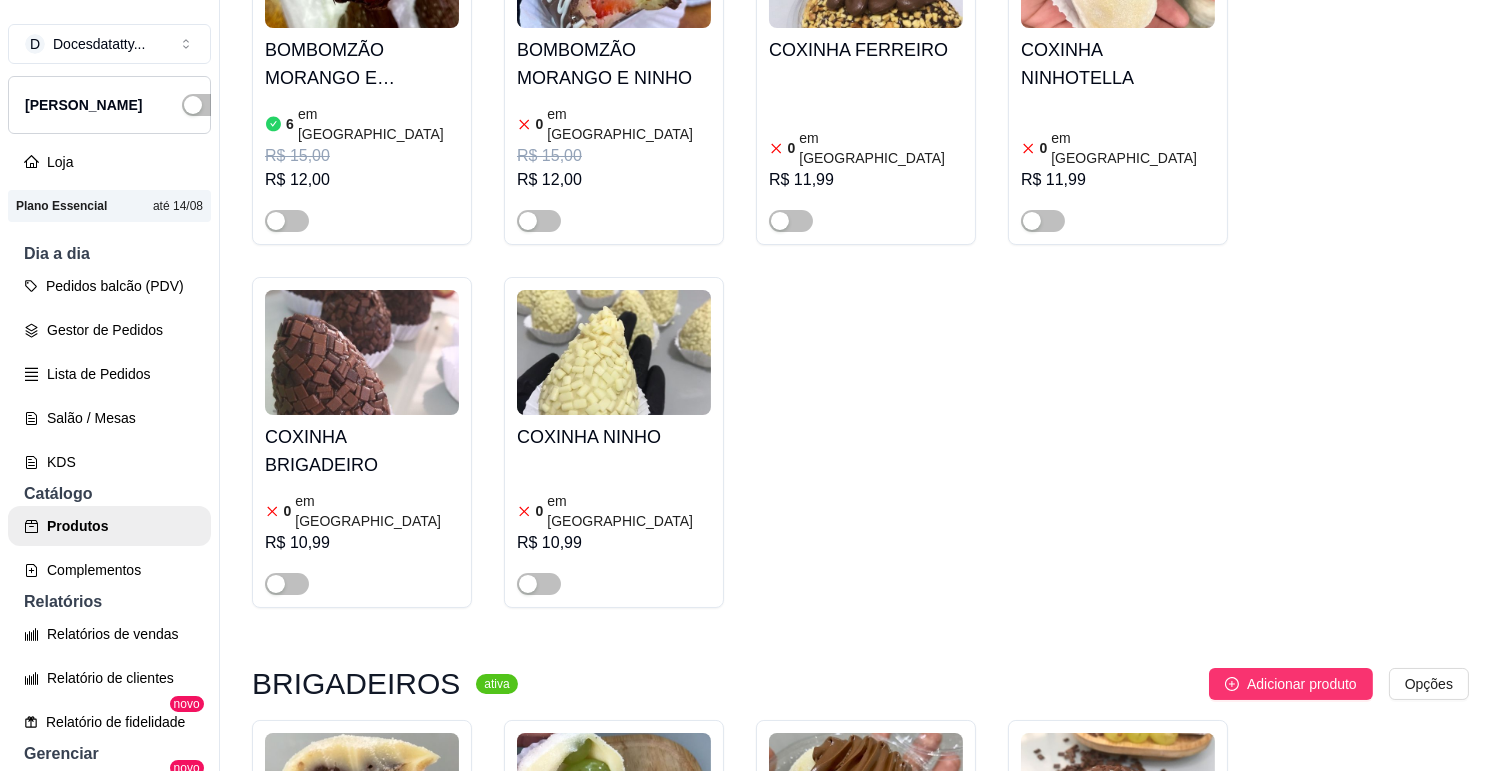click at bounding box center [614, 1158] 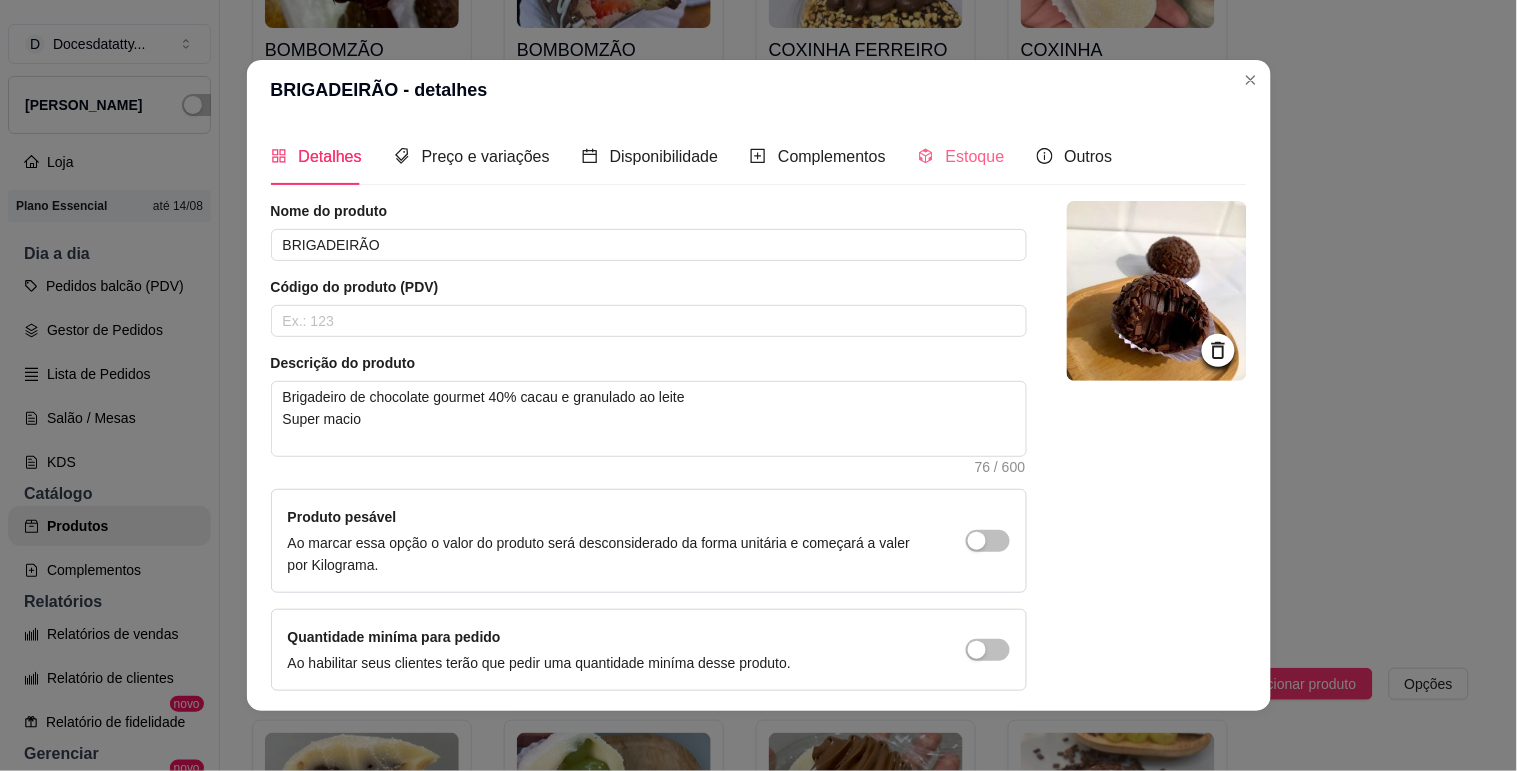 click on "Estoque" at bounding box center (961, 156) 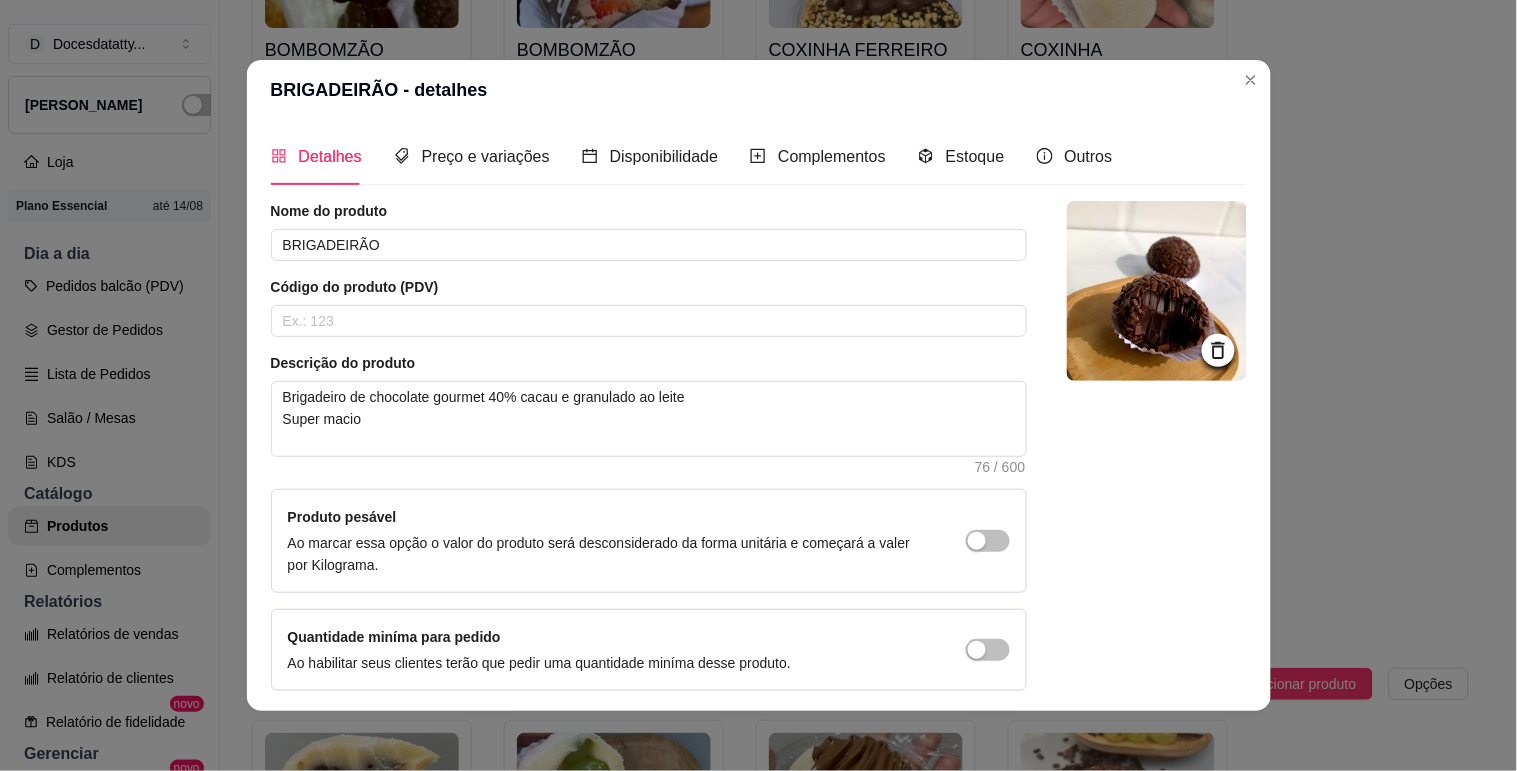 type 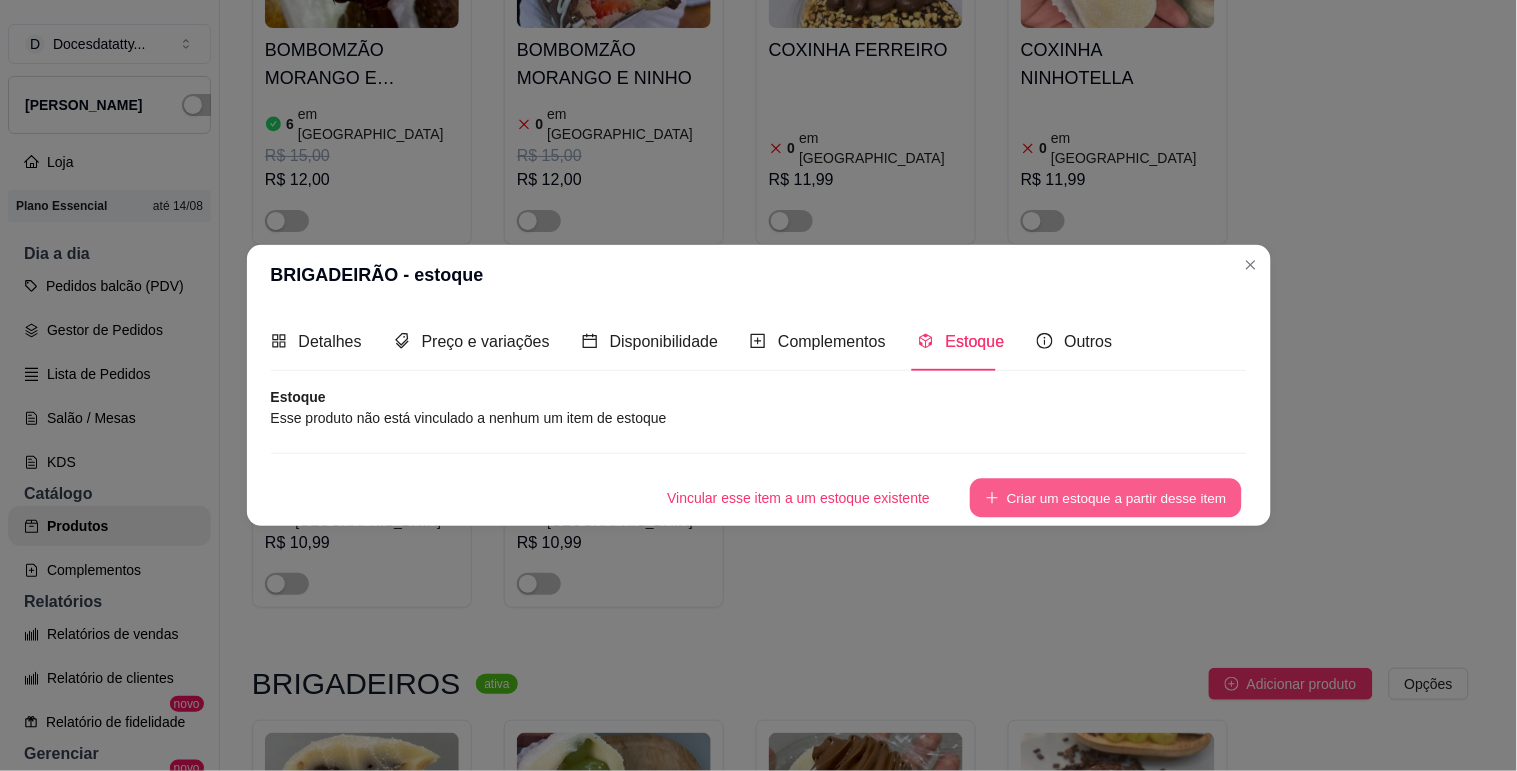 click on "Criar um estoque a partir desse item" at bounding box center (1106, 497) 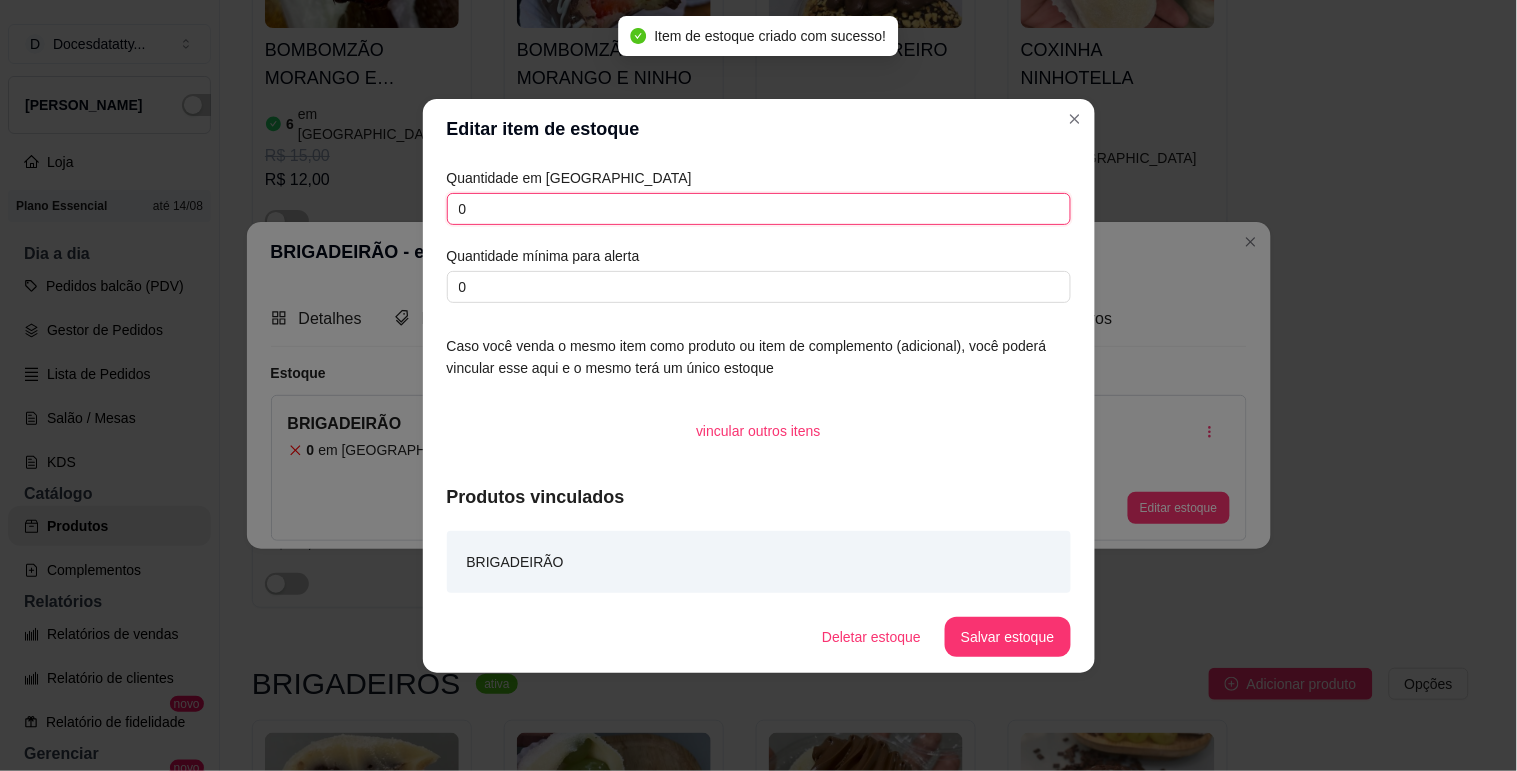 click on "0" at bounding box center (759, 209) 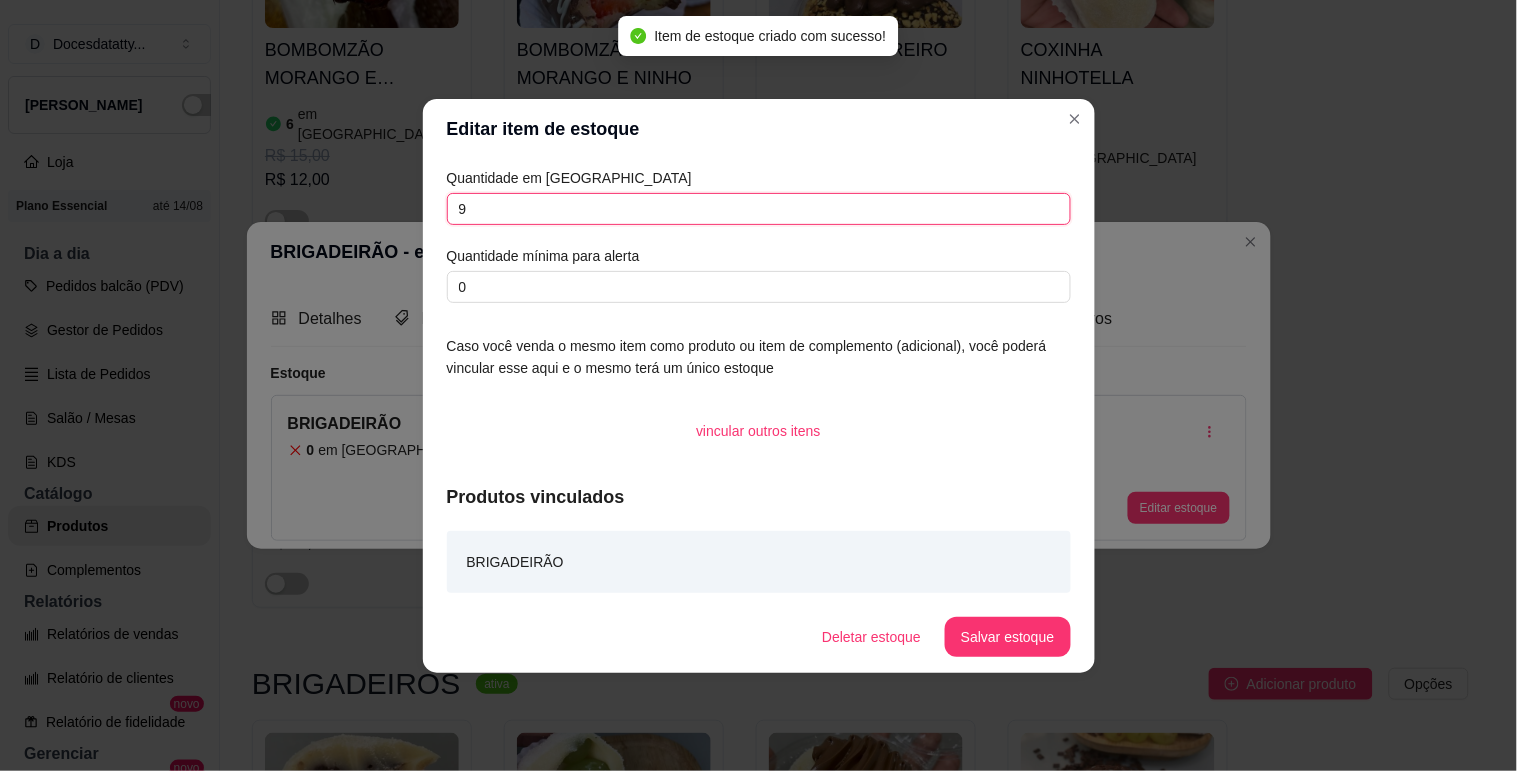 type on "9" 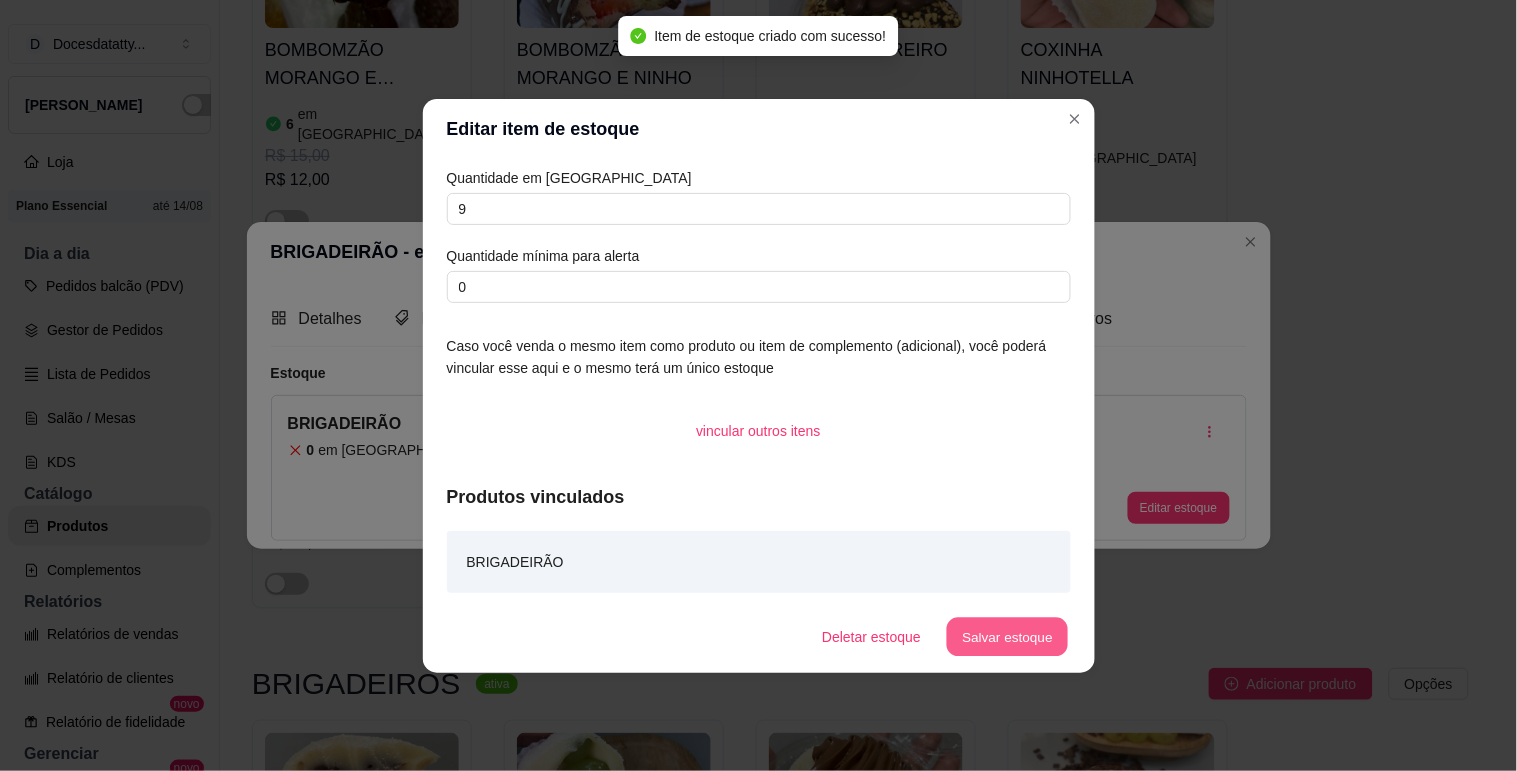 click on "Salvar estoque" at bounding box center (1008, 636) 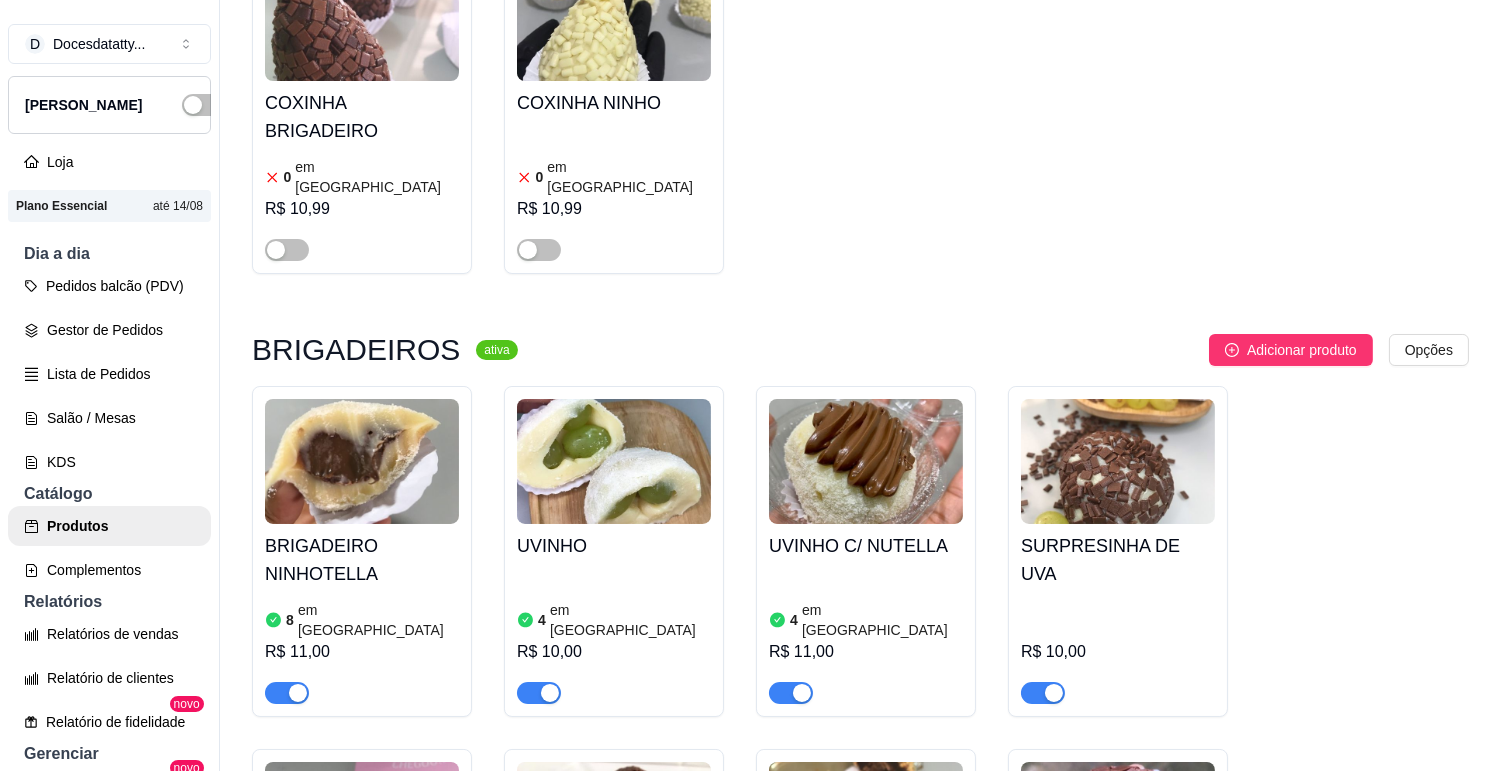 scroll, scrollTop: 16222, scrollLeft: 0, axis: vertical 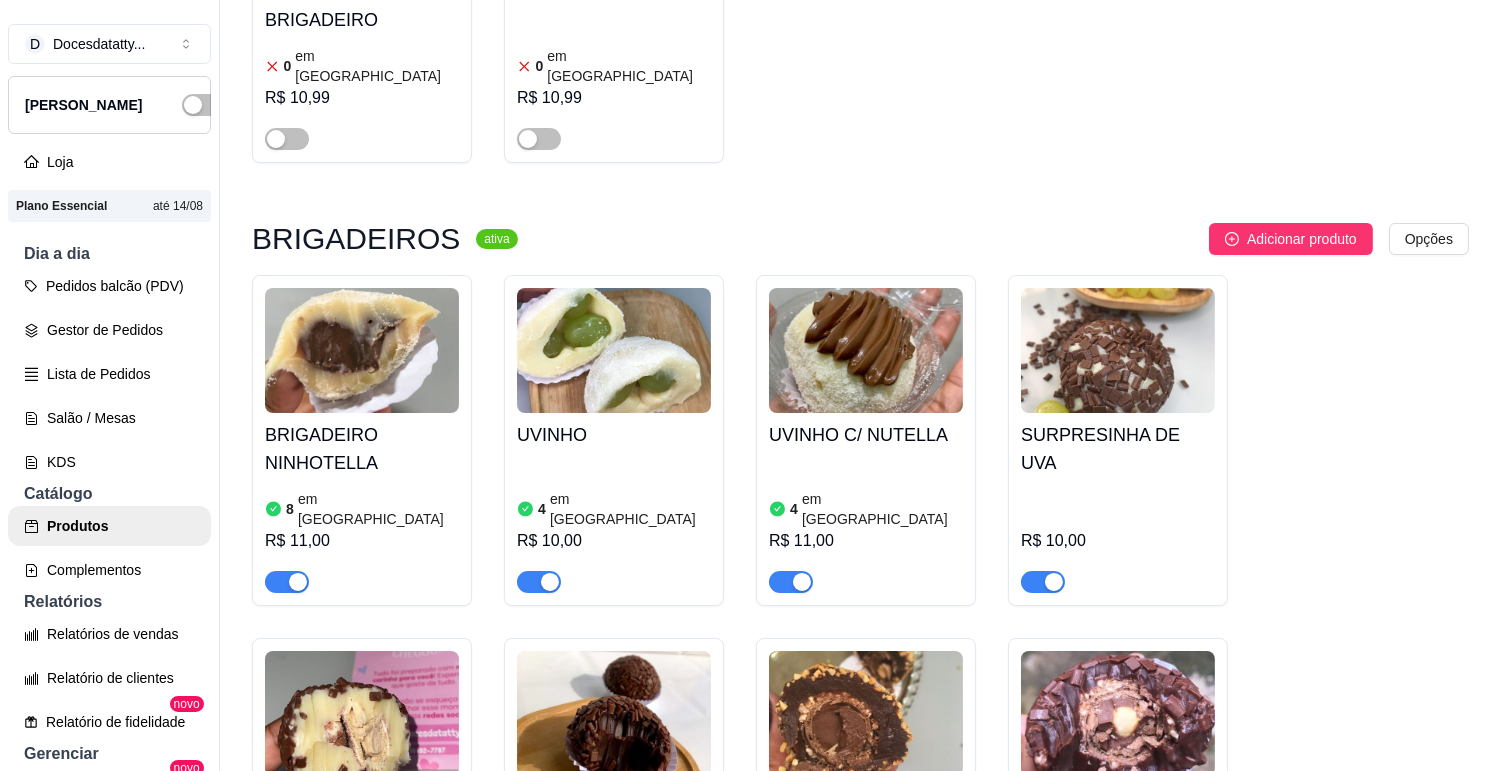 click at bounding box center (866, 713) 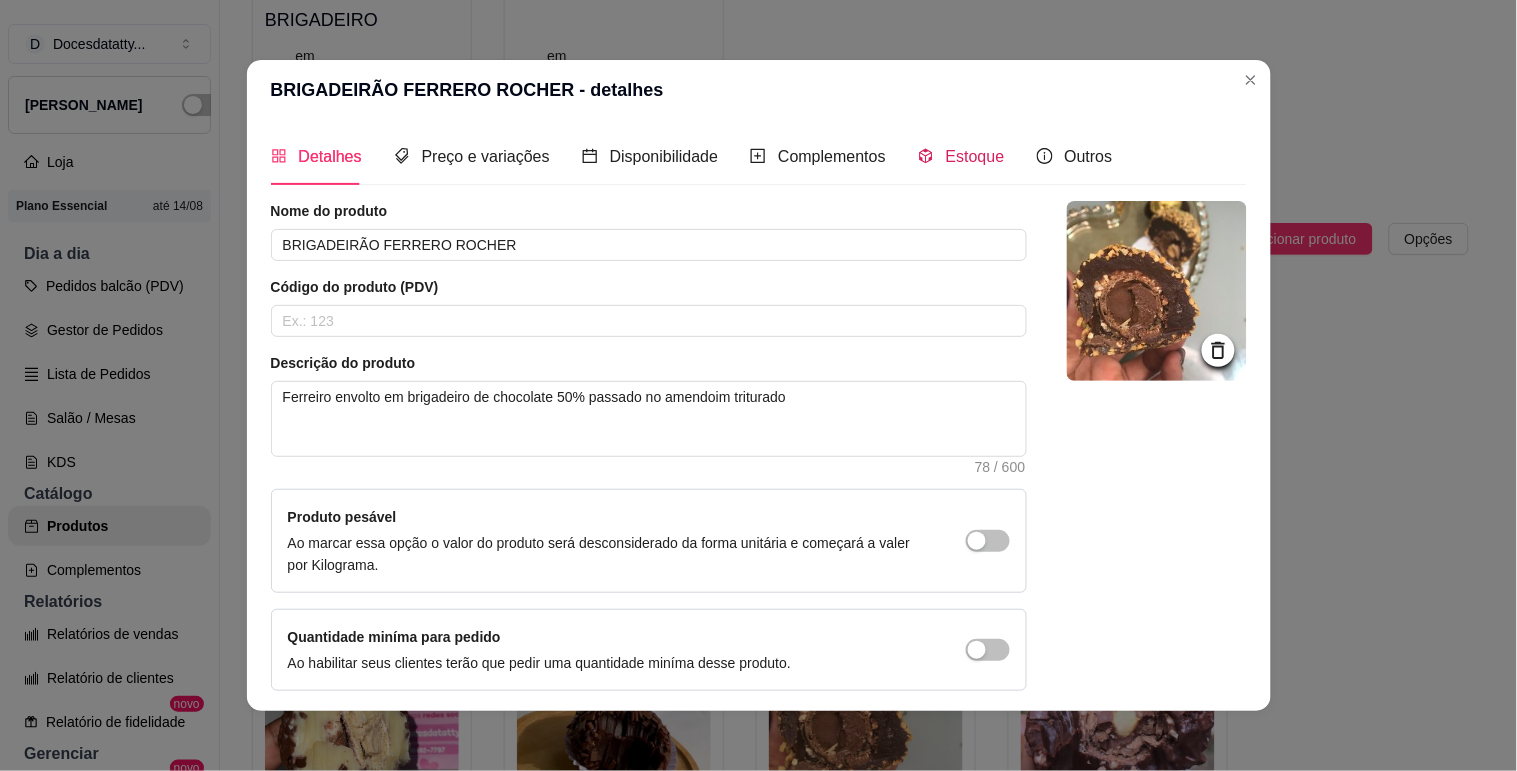 click on "Estoque" at bounding box center (975, 156) 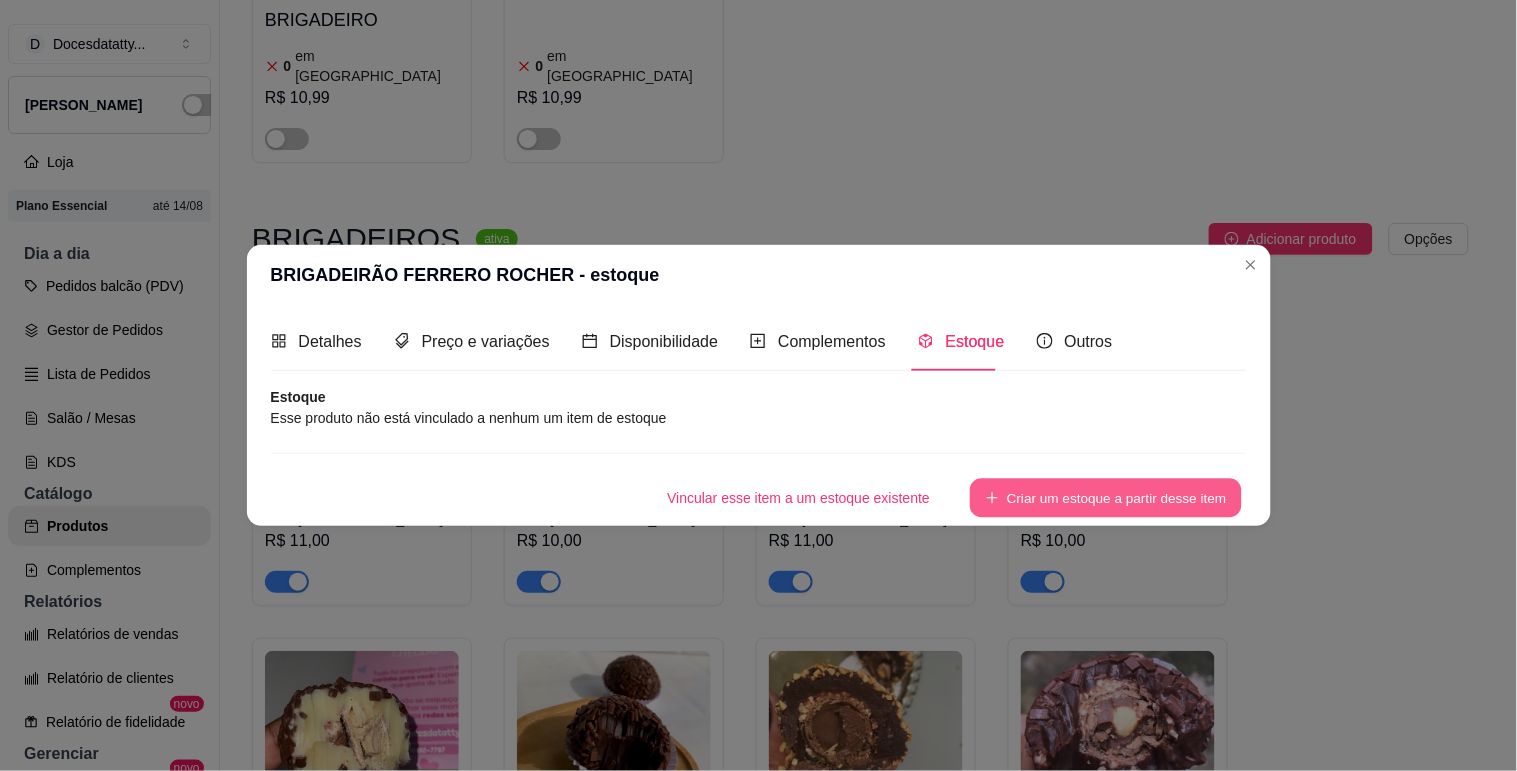 click on "Criar um estoque a partir desse item" at bounding box center [1106, 497] 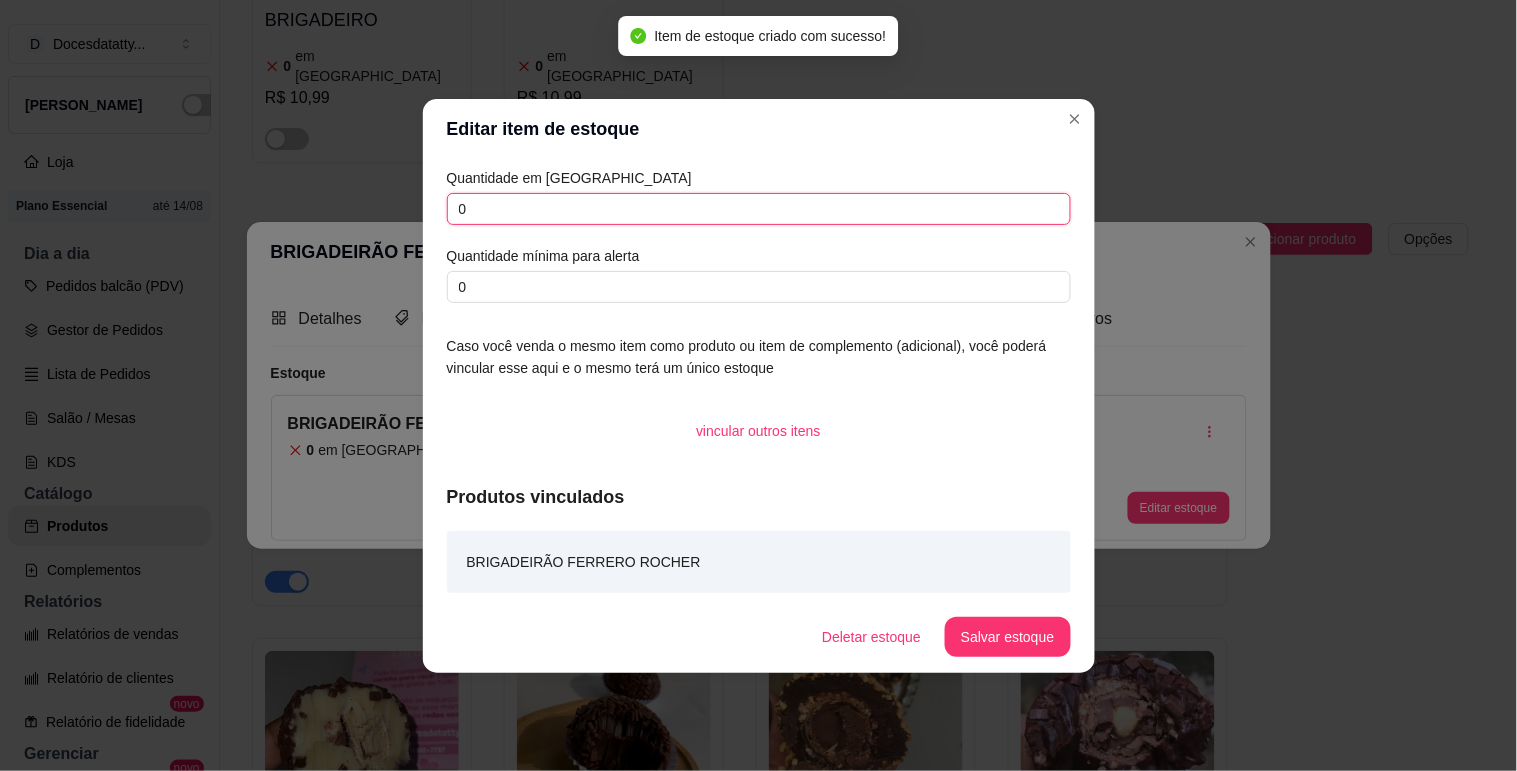 click on "0" at bounding box center [759, 209] 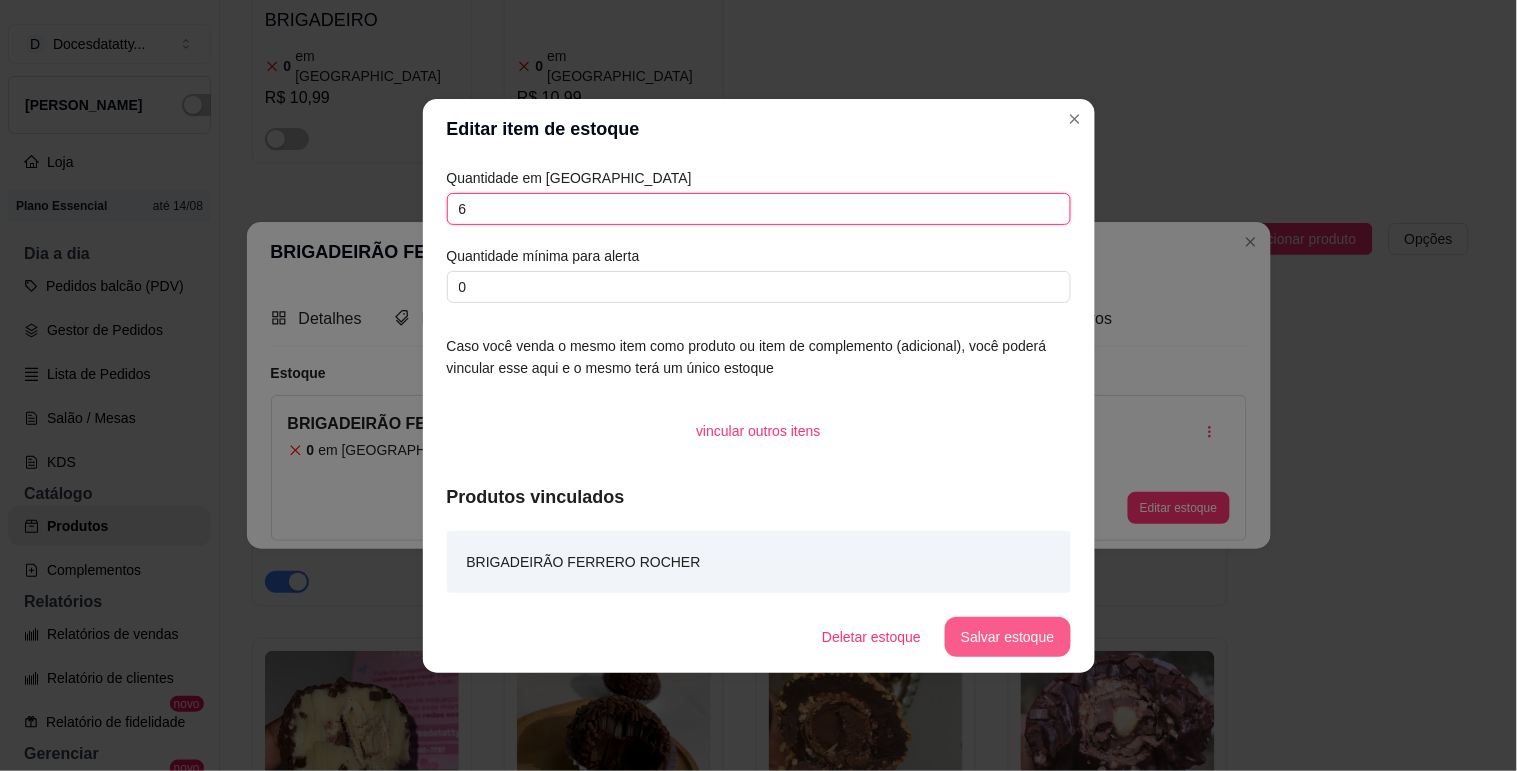 type on "6" 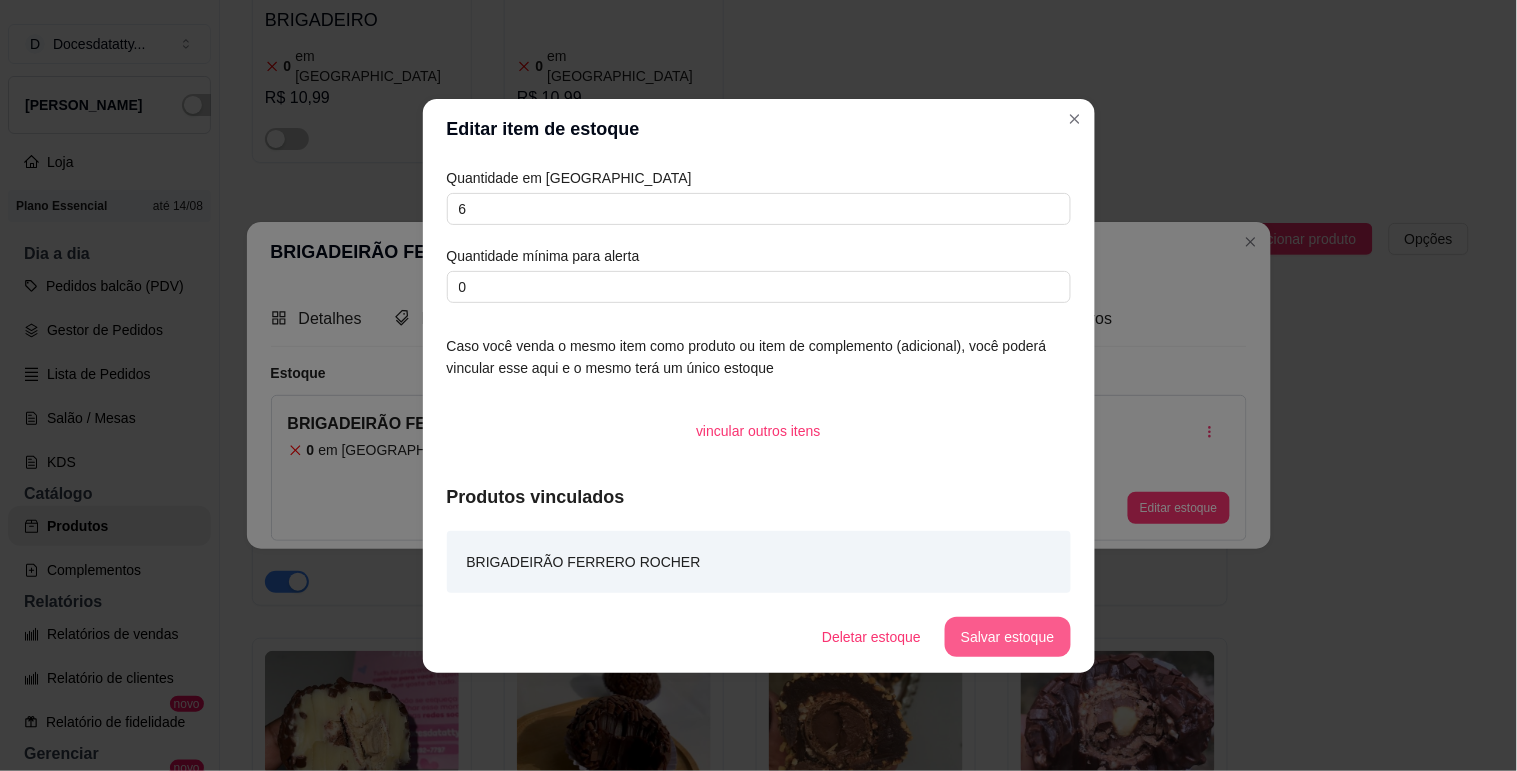 click on "Salvar estoque" at bounding box center [1007, 637] 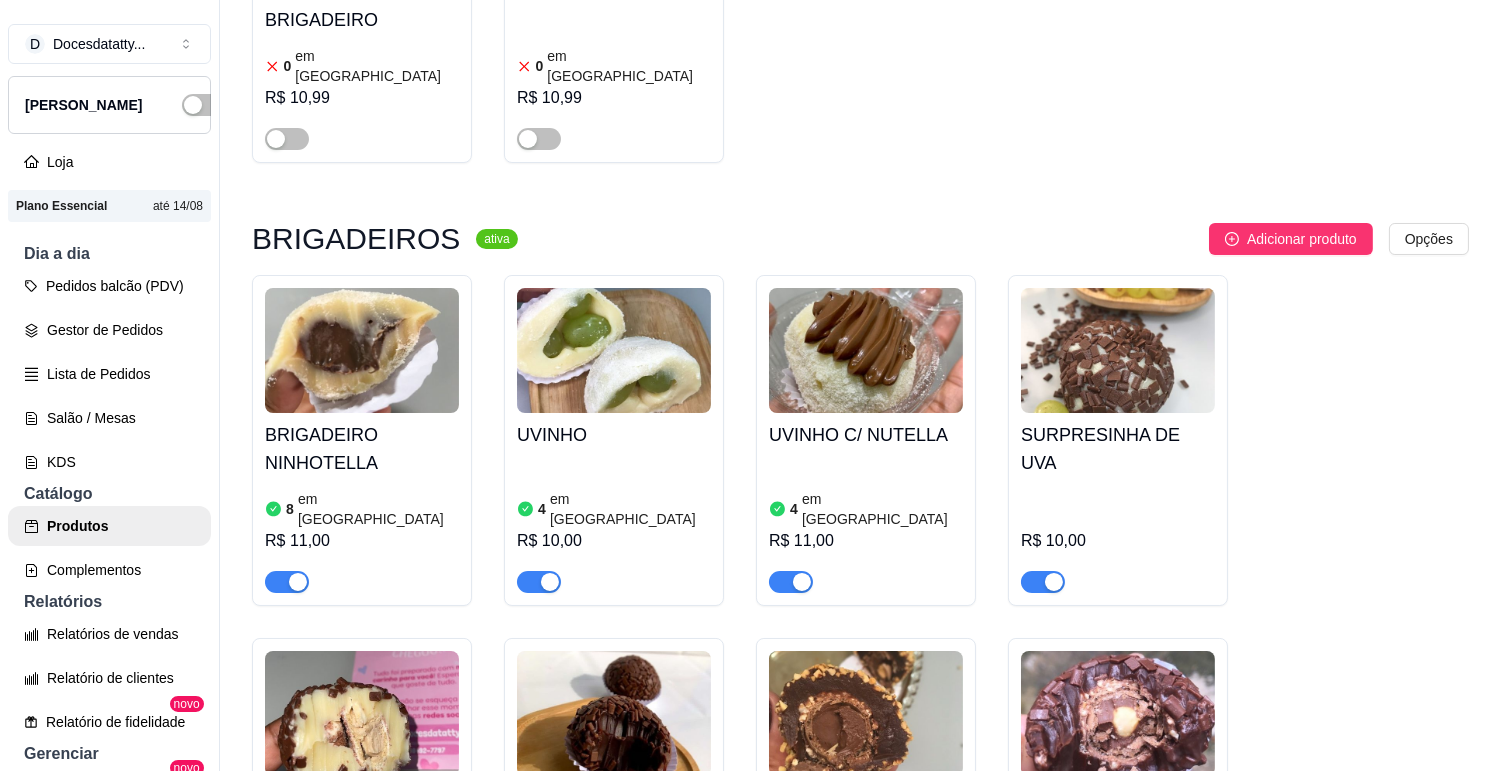 click on "BRIGADEIRÃO FERRERO ROCHER" at bounding box center [866, 812] 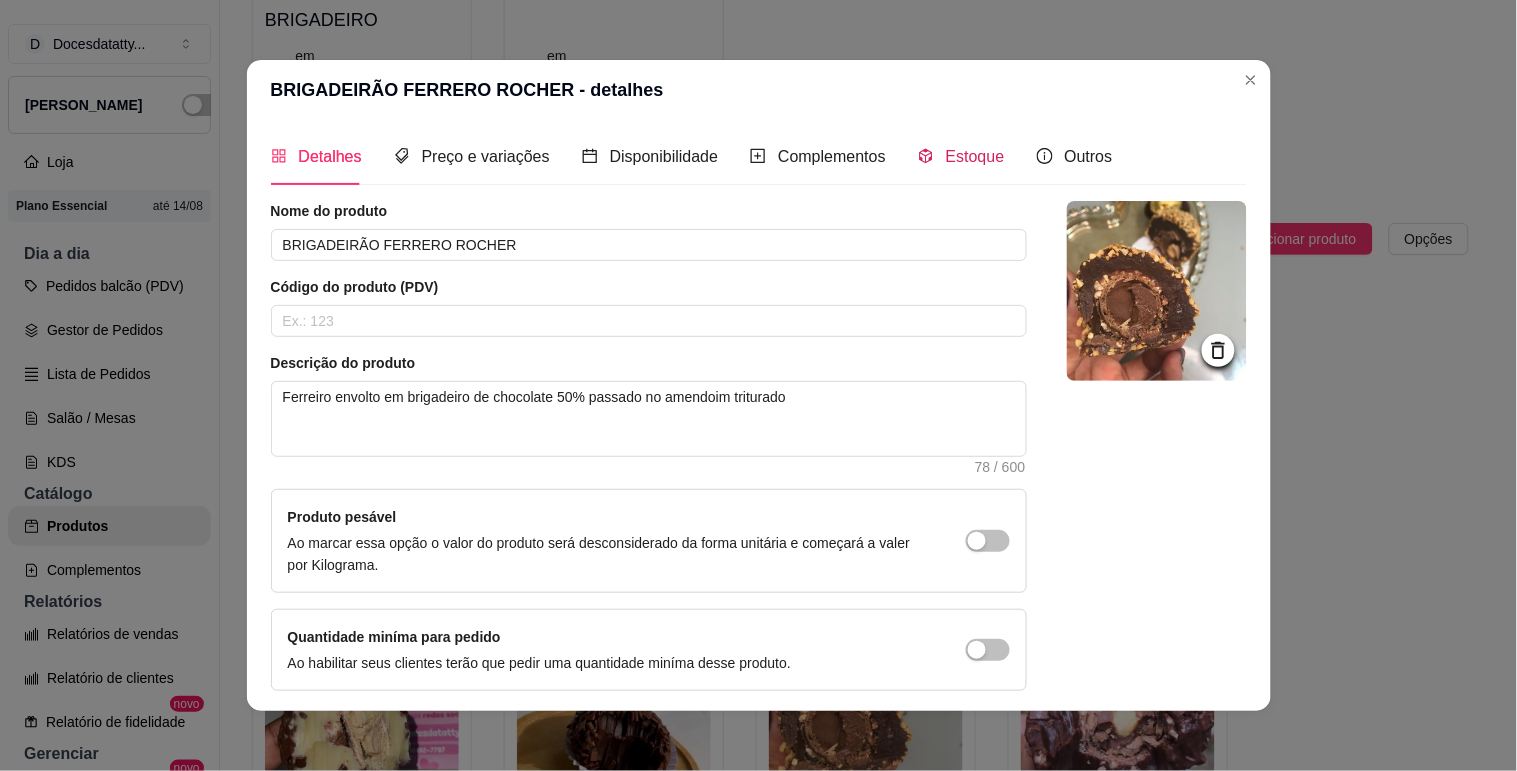 click on "Estoque" at bounding box center [961, 156] 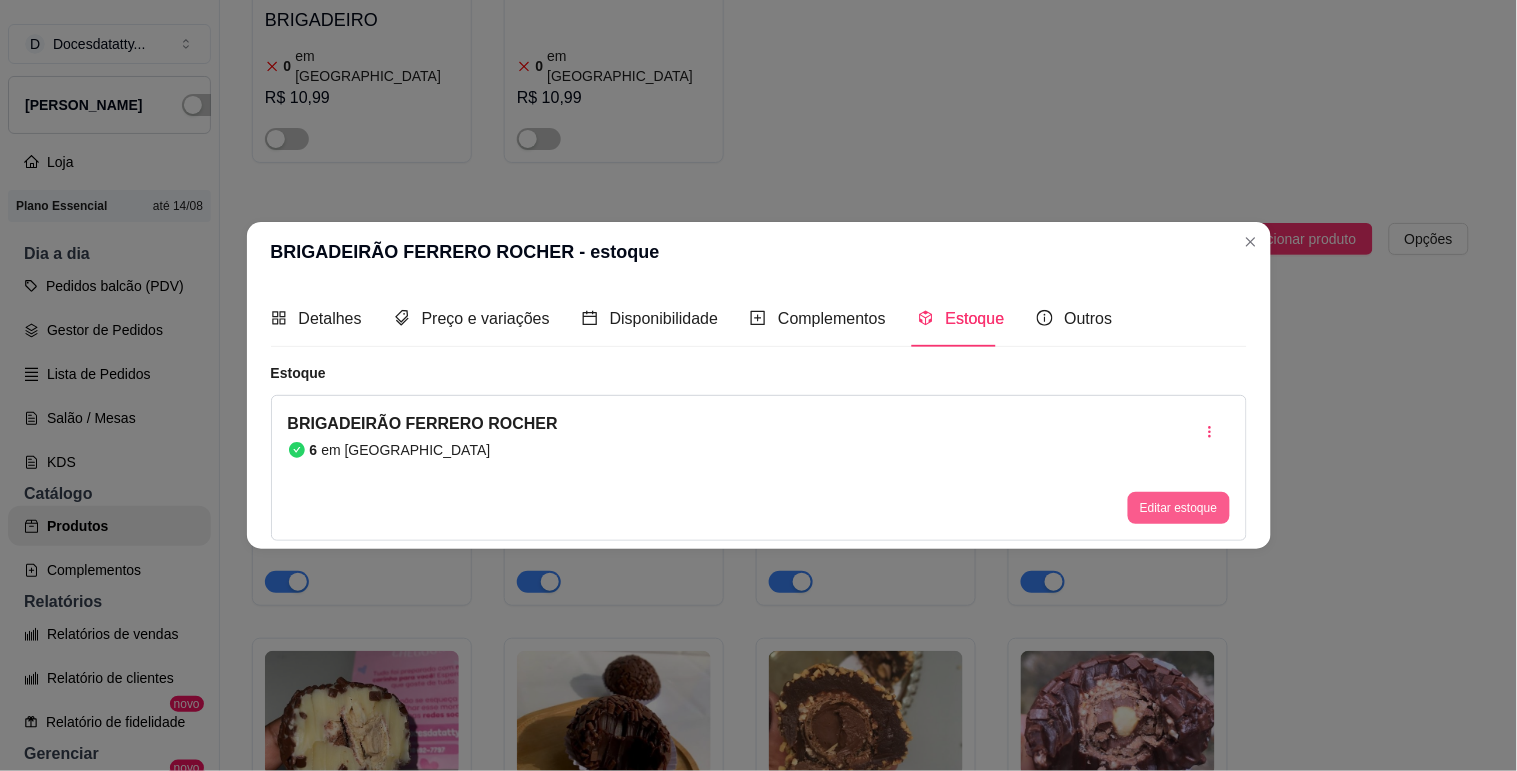 click on "Editar estoque" at bounding box center [1178, 508] 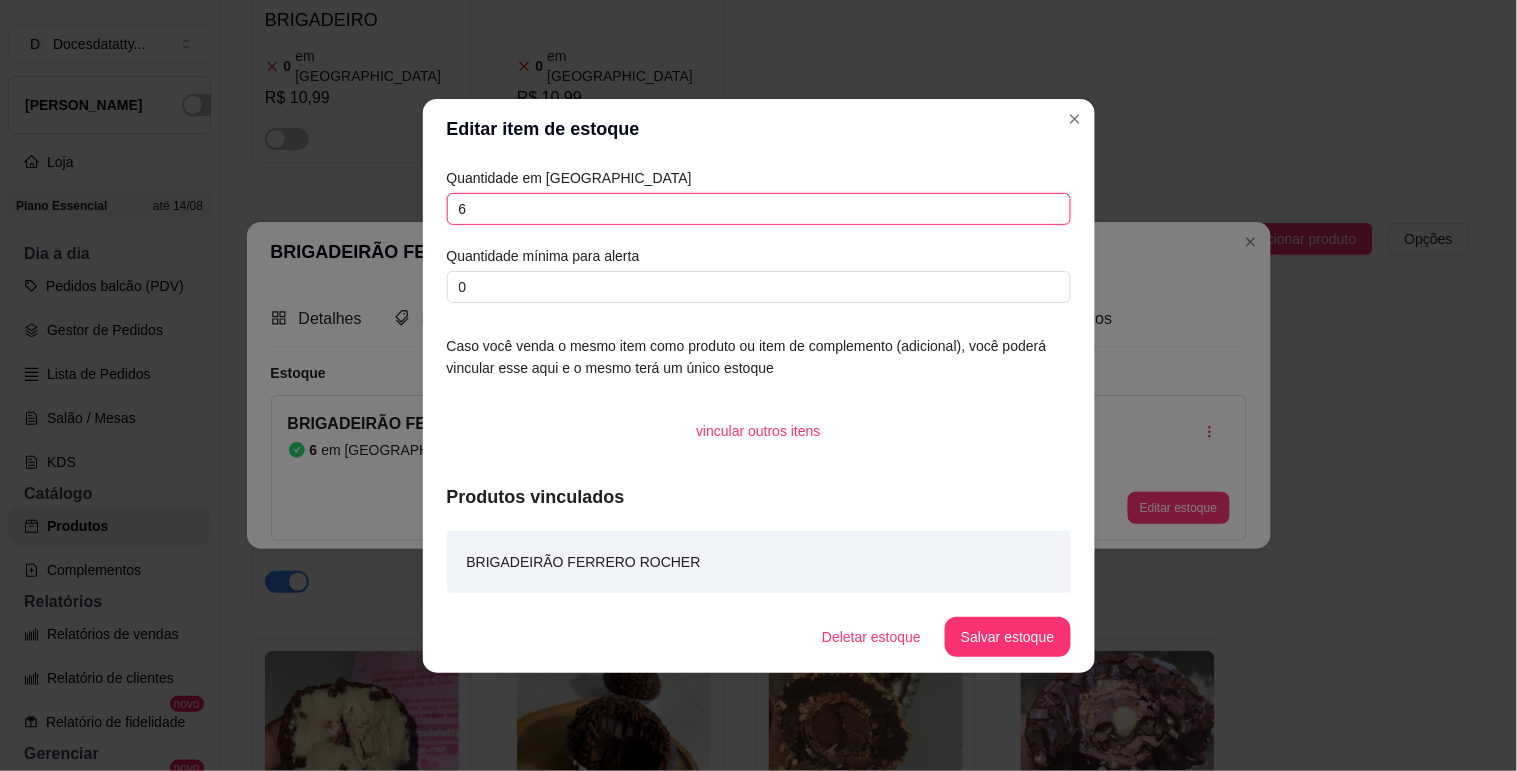 click on "6" at bounding box center (759, 209) 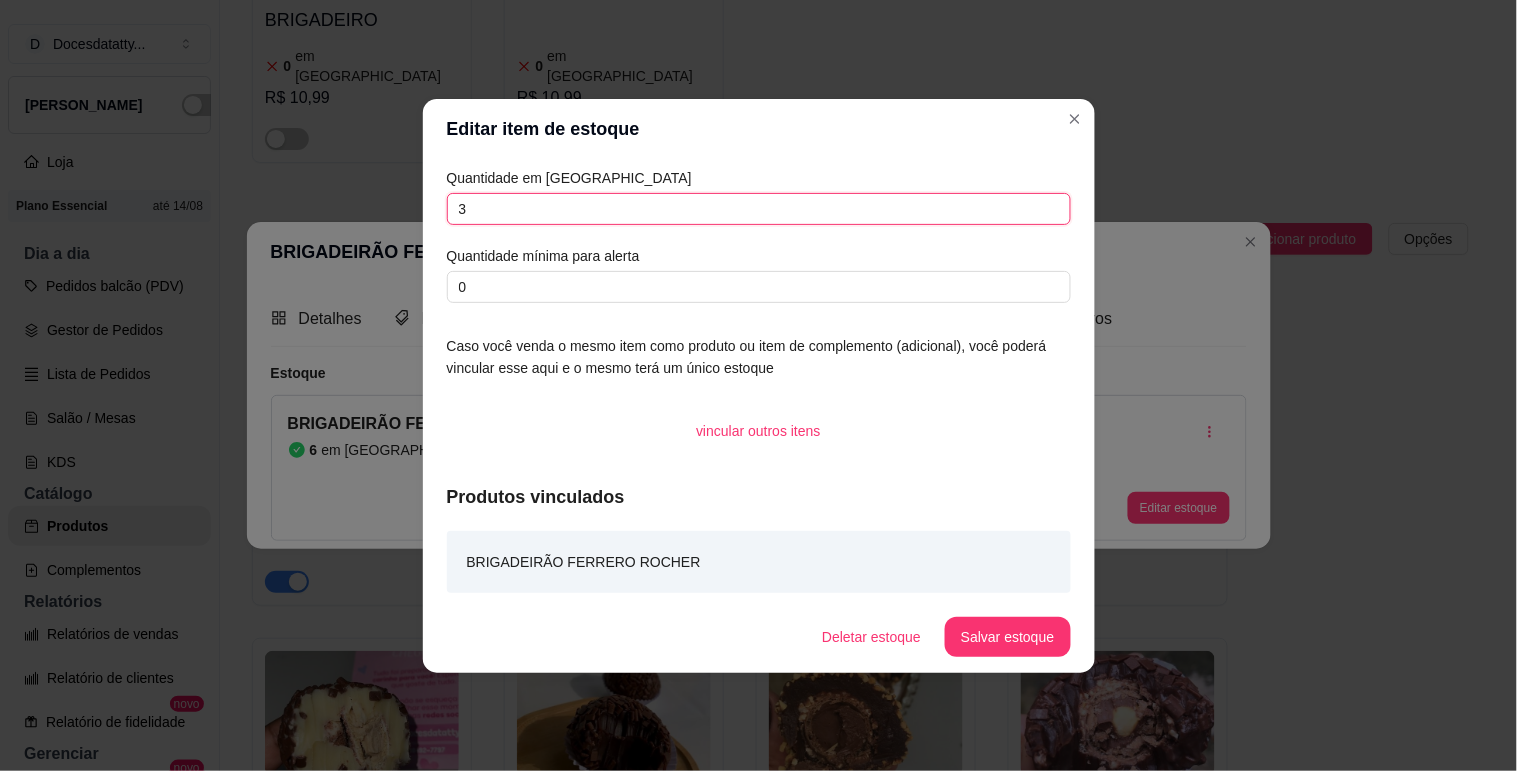 type on "3" 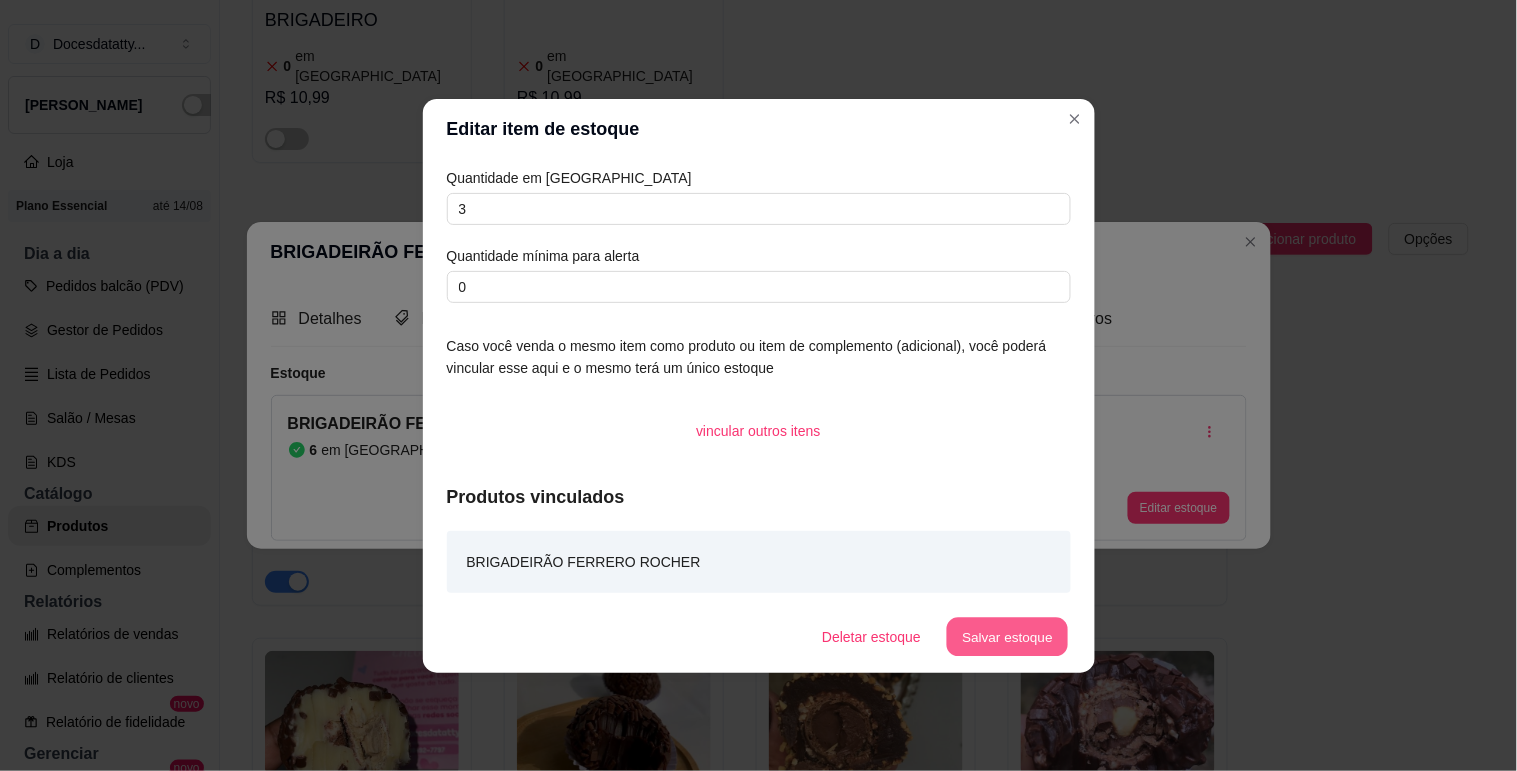 click on "Salvar estoque" at bounding box center (1008, 636) 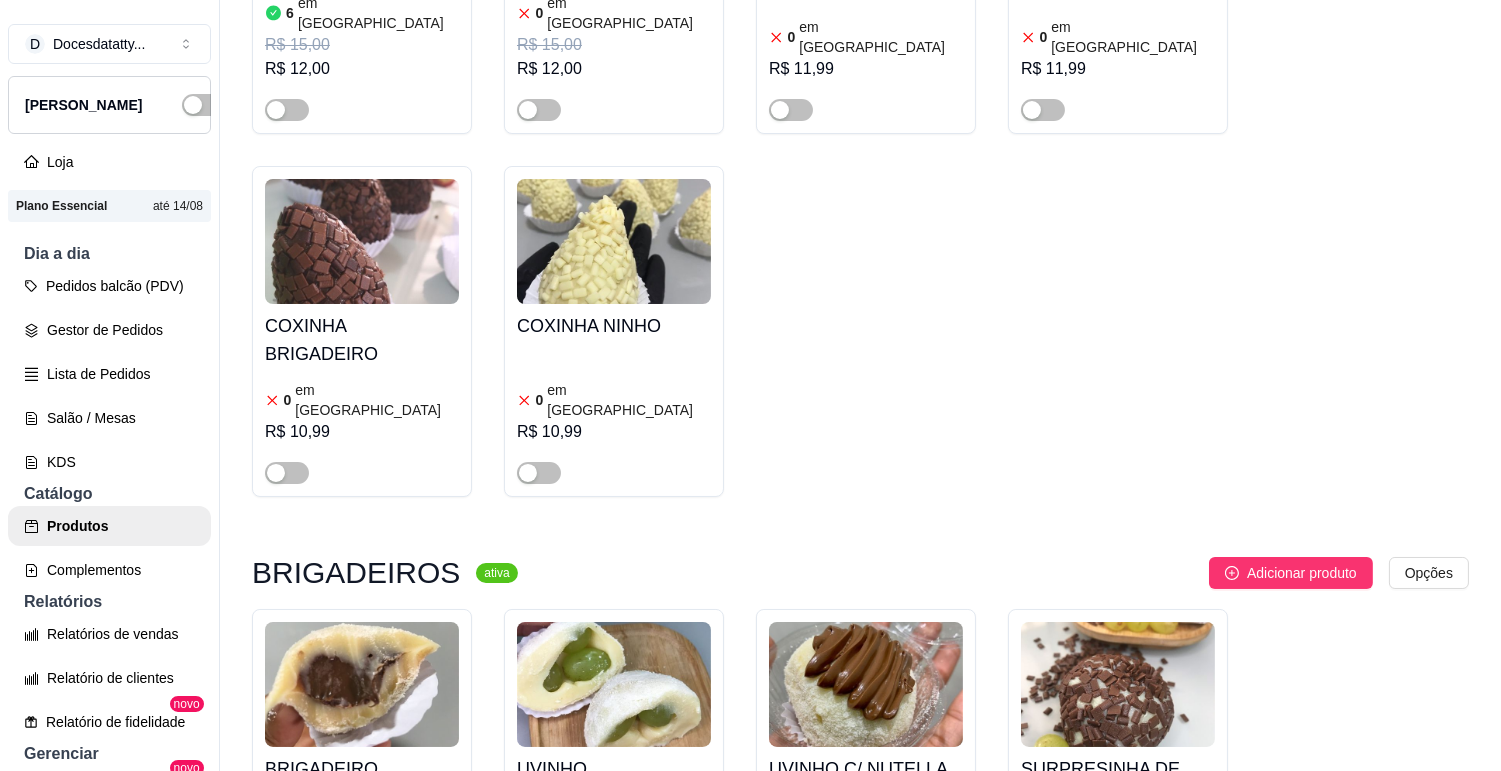 scroll, scrollTop: 15777, scrollLeft: 0, axis: vertical 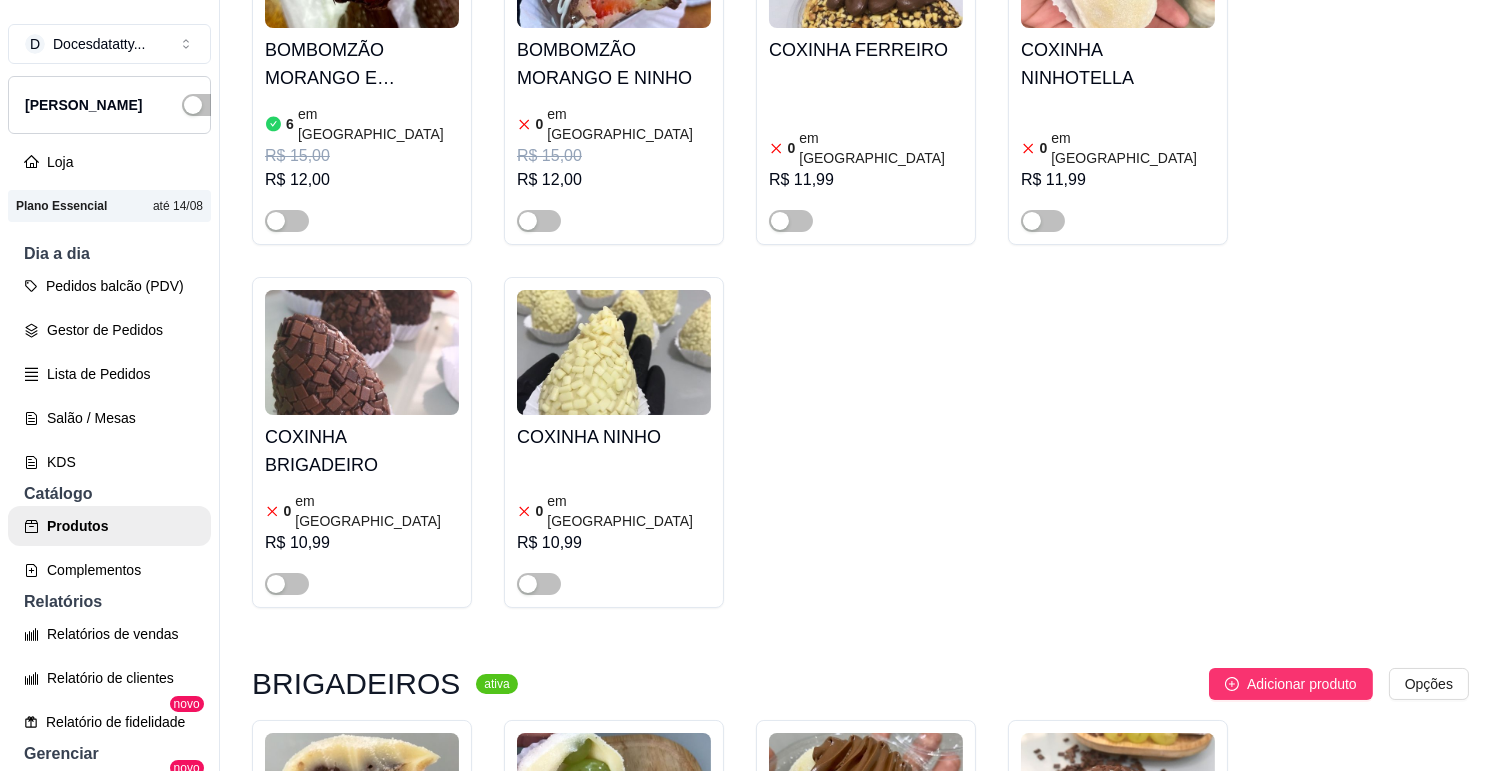 click at bounding box center [1054, 1390] 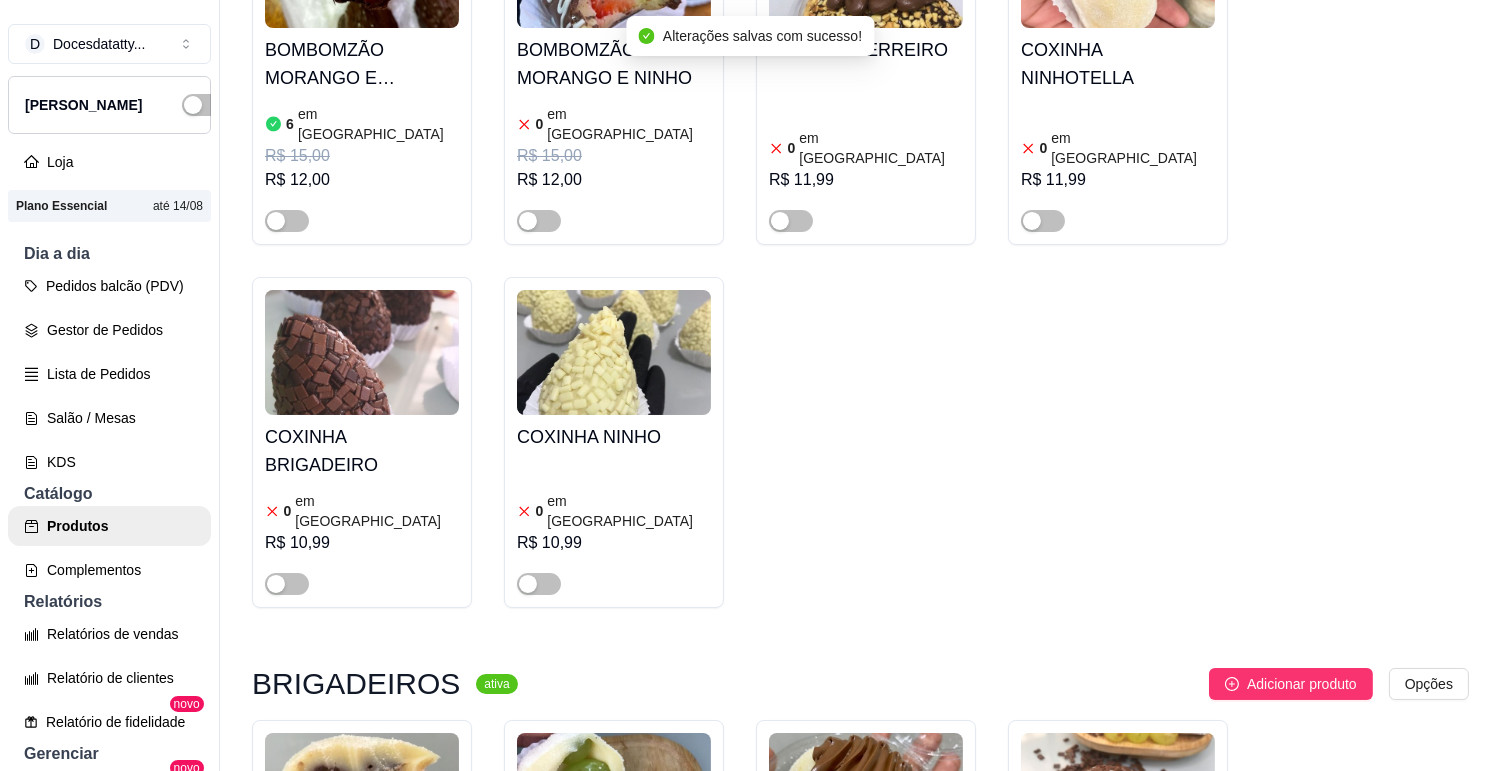 click at bounding box center [866, 795] 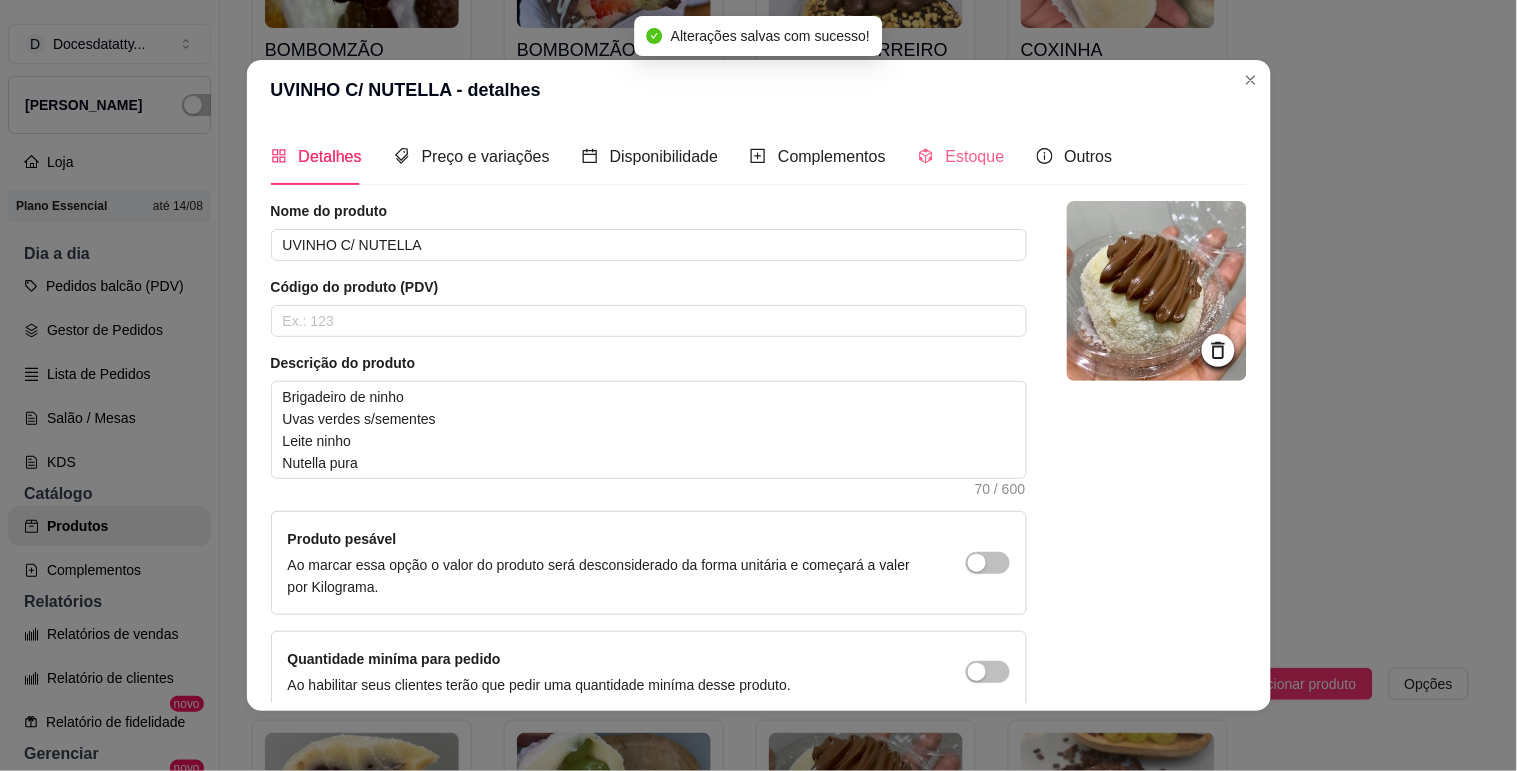 click on "Detalhes Preço e variações Disponibilidade Complementos Estoque Outros" at bounding box center (692, 156) 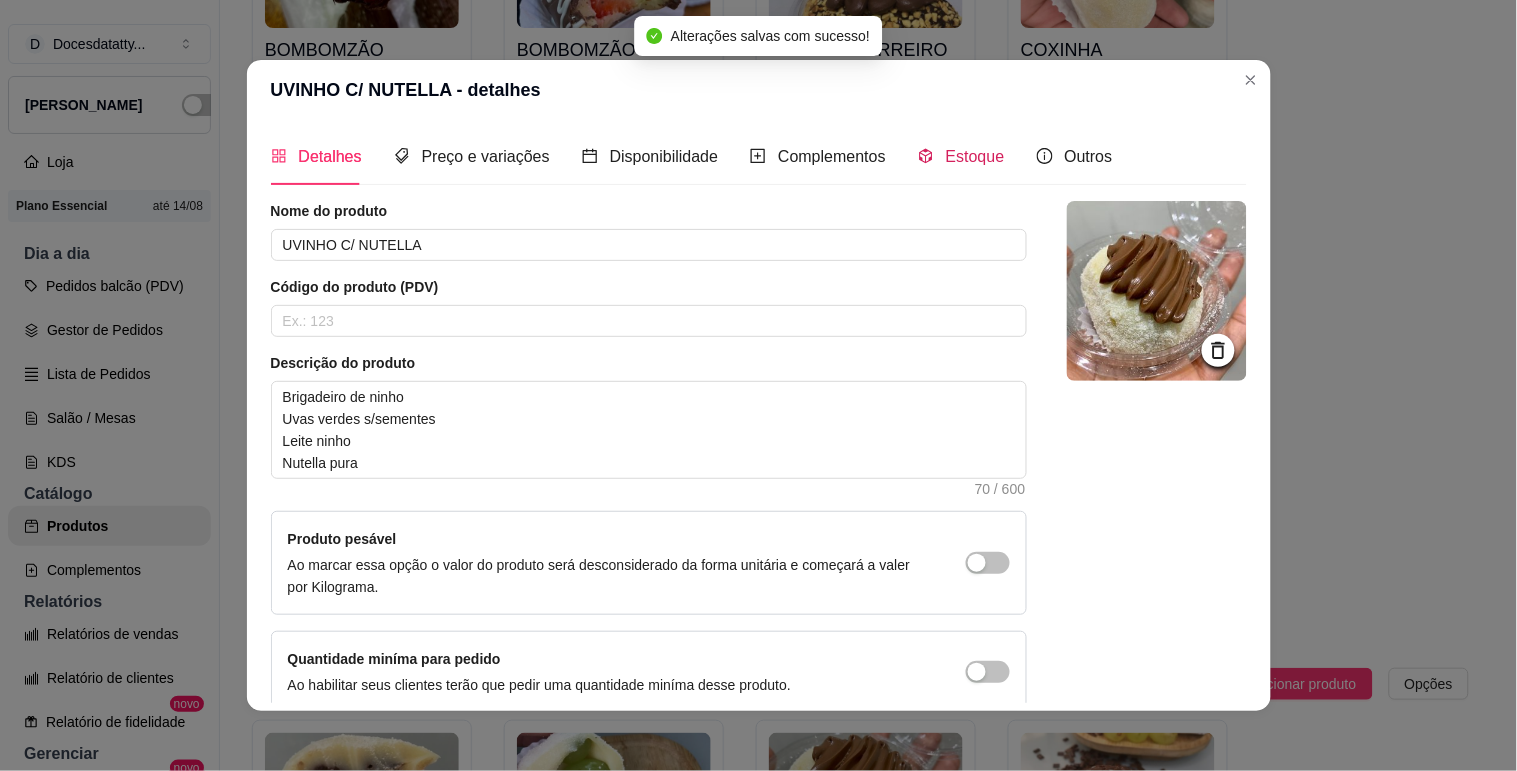 click on "Estoque" at bounding box center (975, 156) 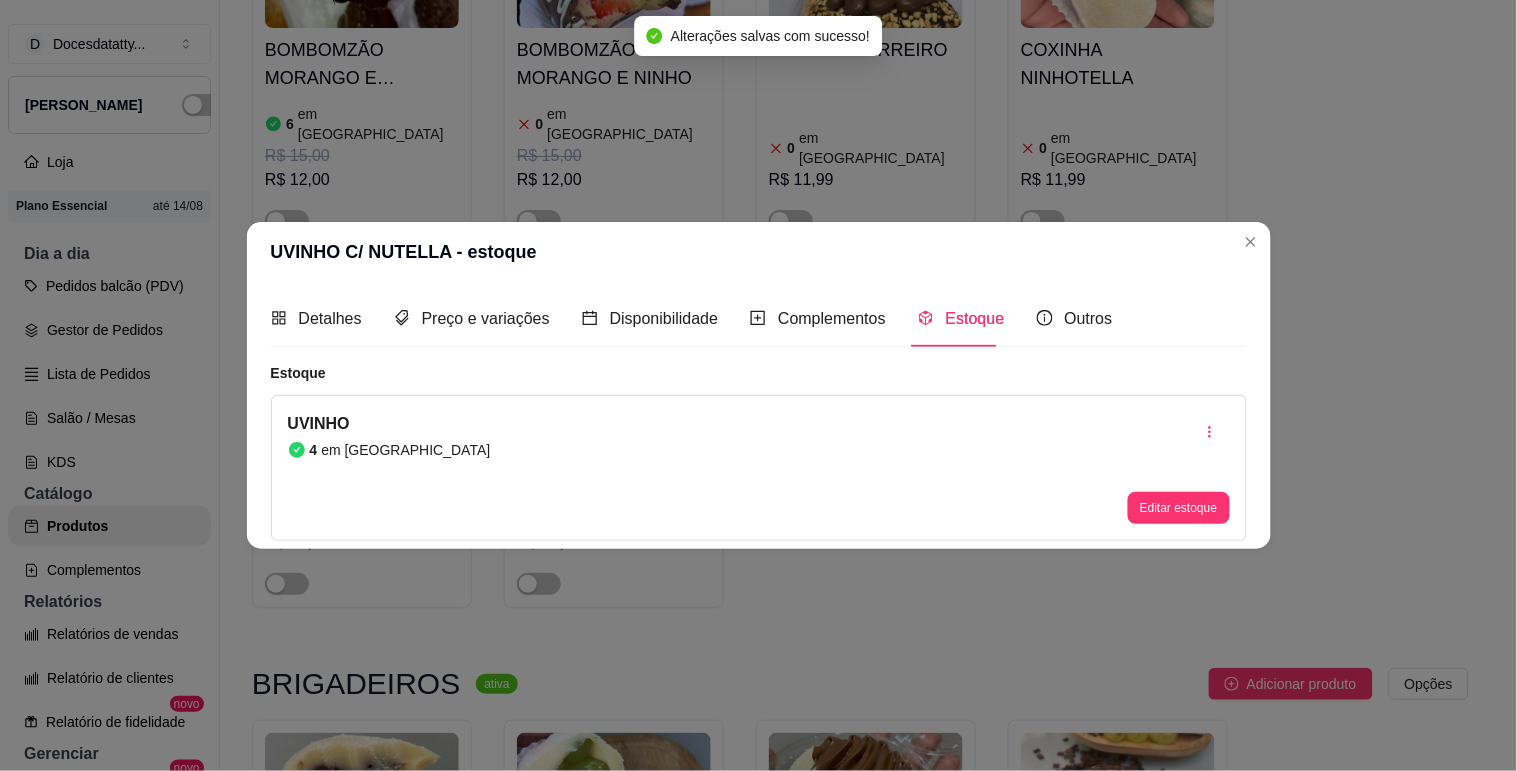 type 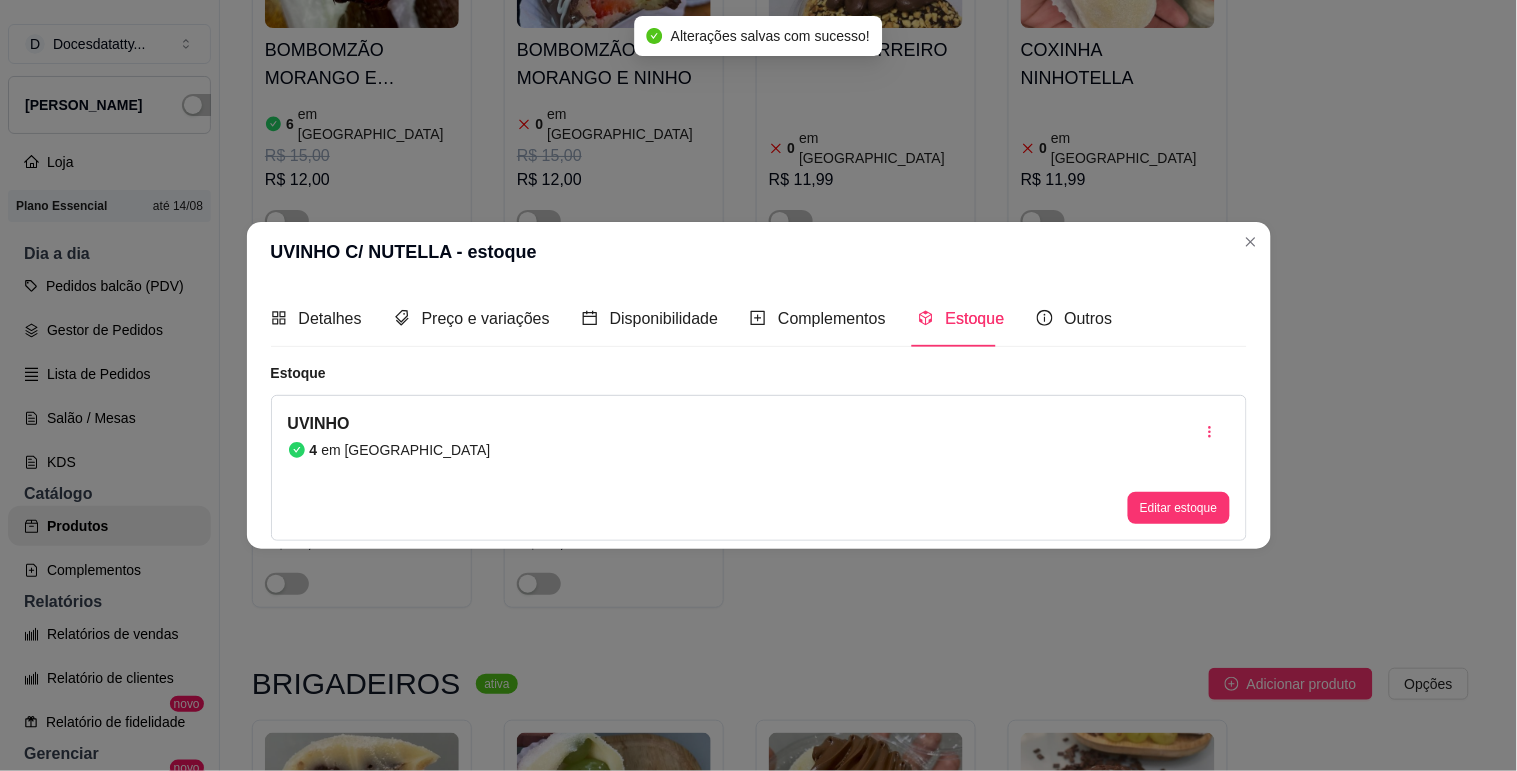 click on "Editar estoque" at bounding box center (1178, 508) 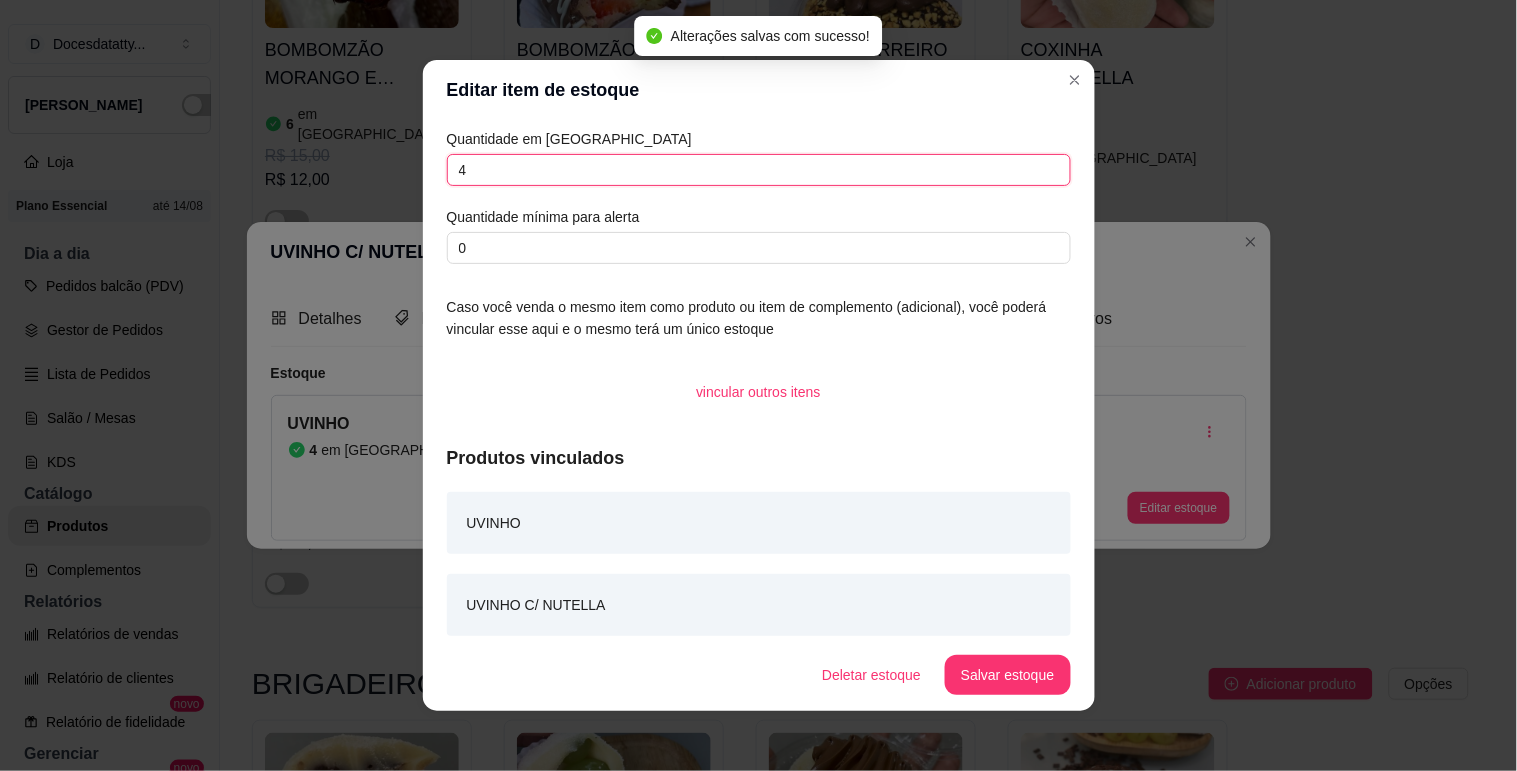 click on "4" at bounding box center [759, 170] 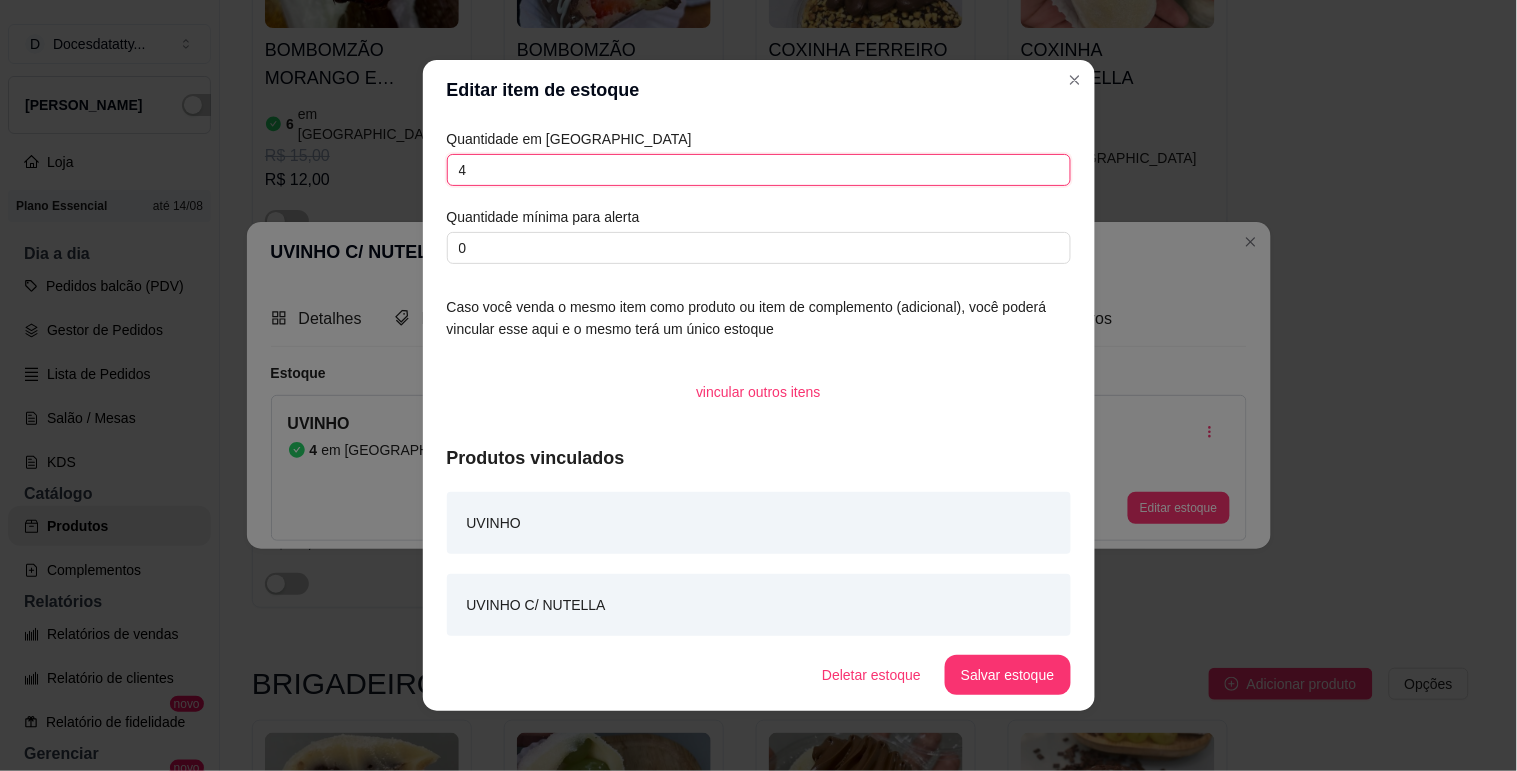 click on "4" at bounding box center [759, 170] 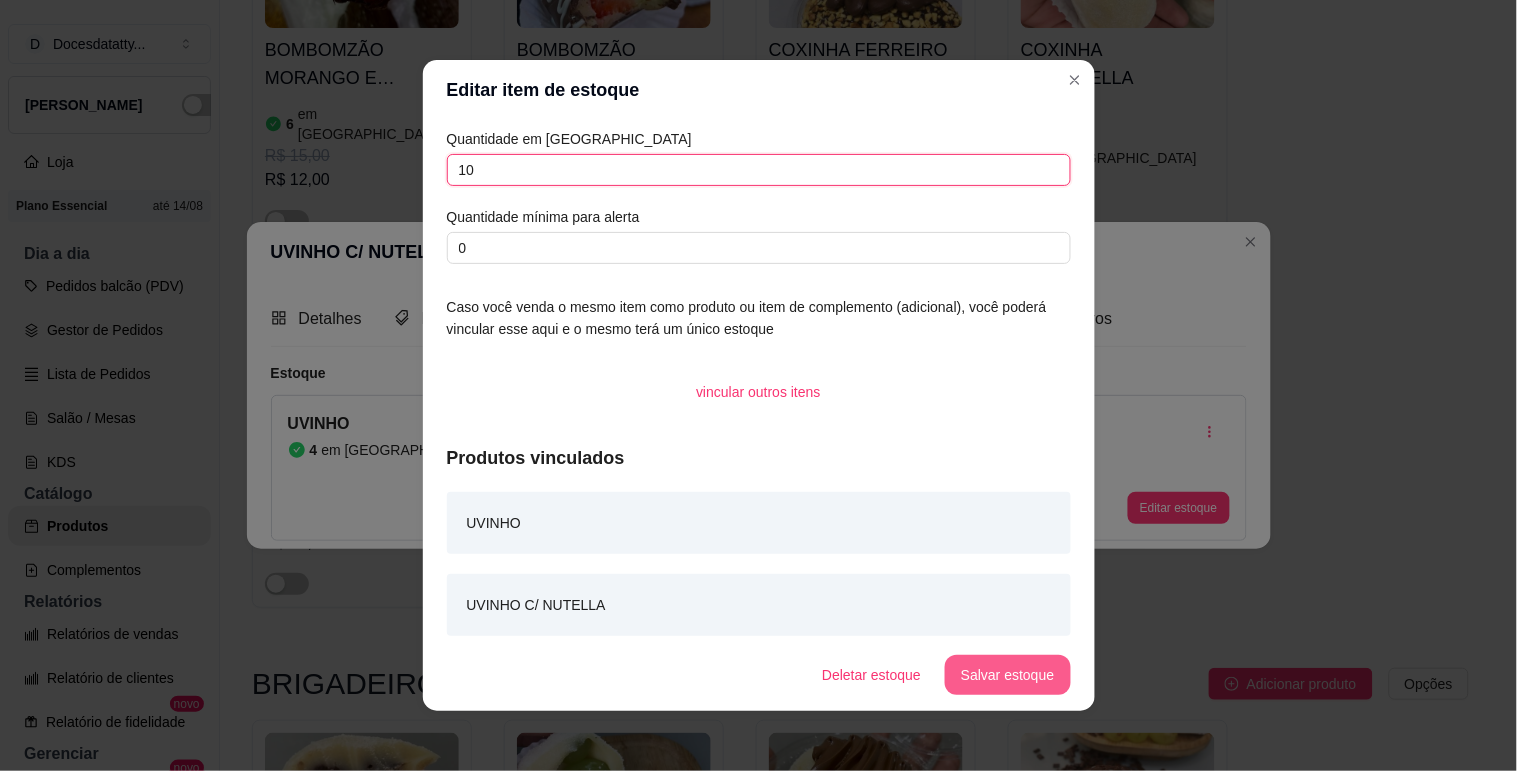 type on "10" 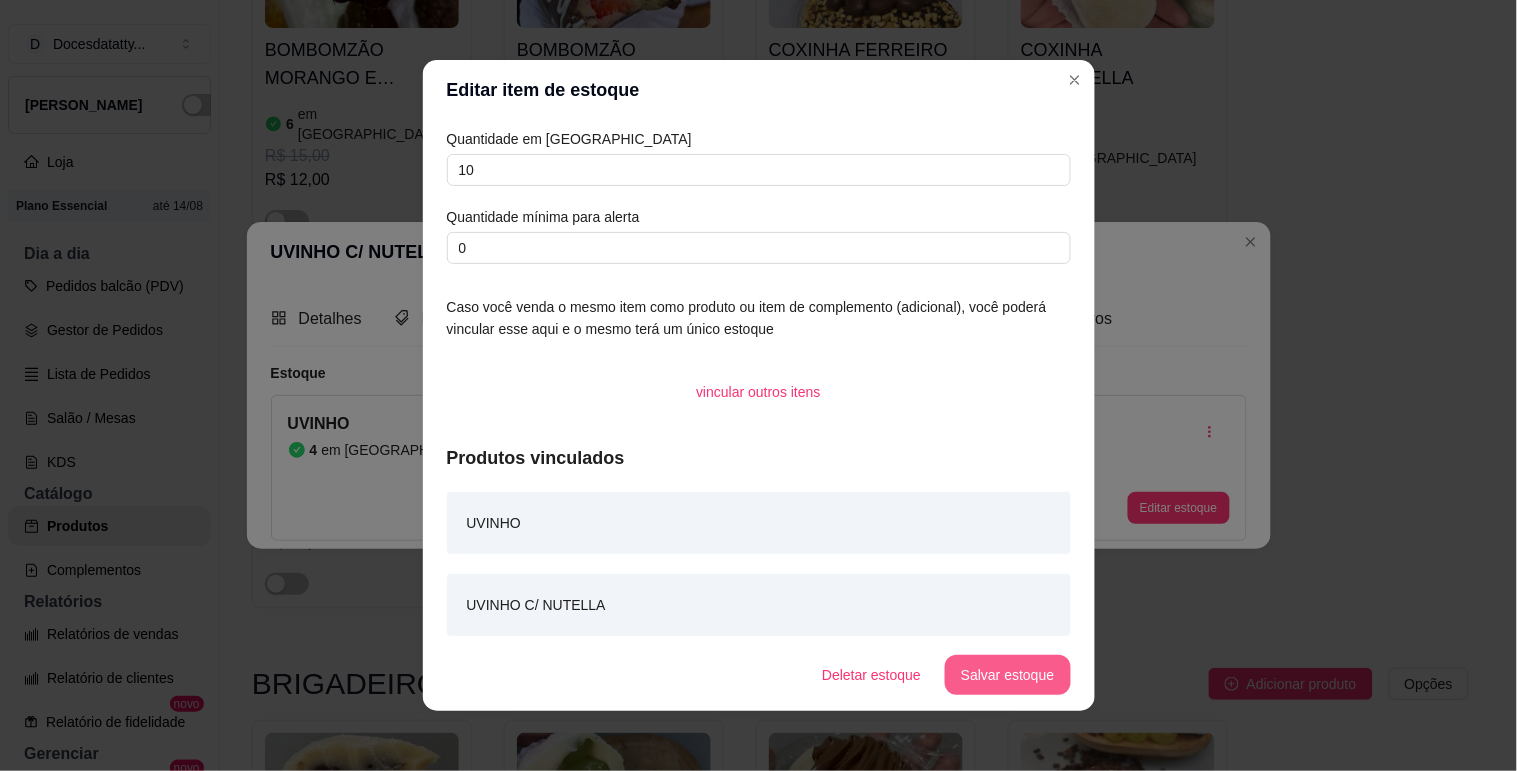 click on "Salvar estoque" at bounding box center (1007, 675) 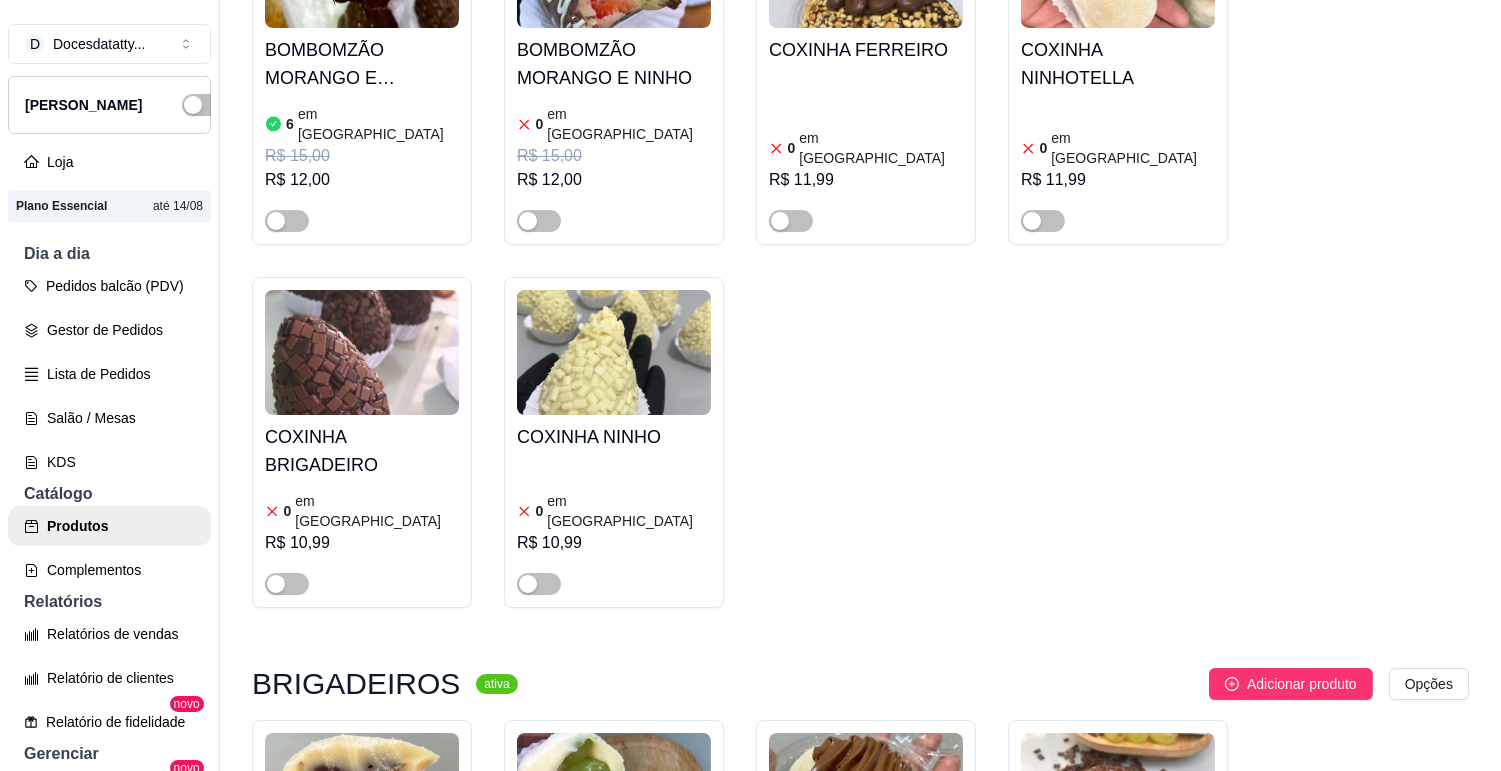 click at bounding box center [1054, 1027] 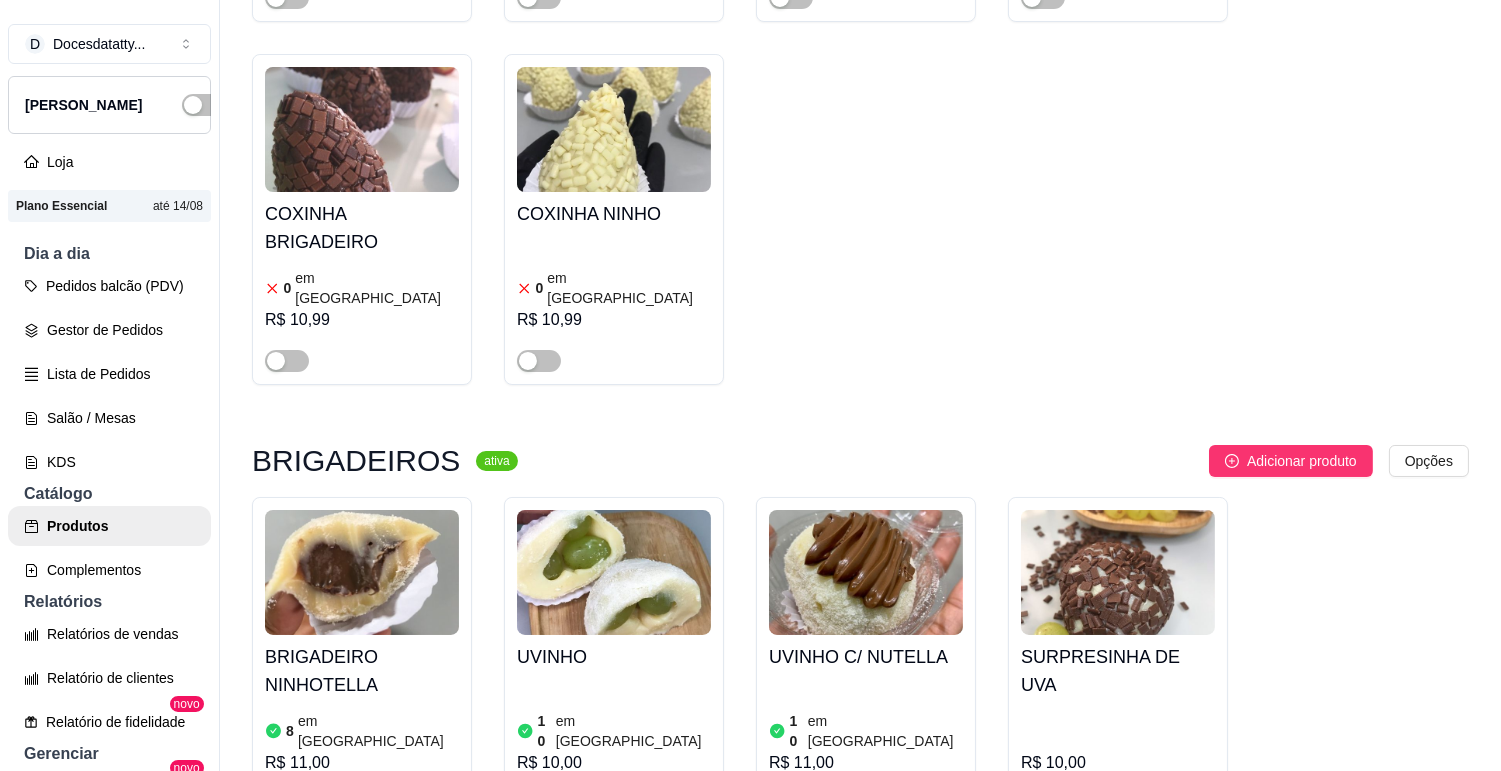 click at bounding box center [287, 1167] 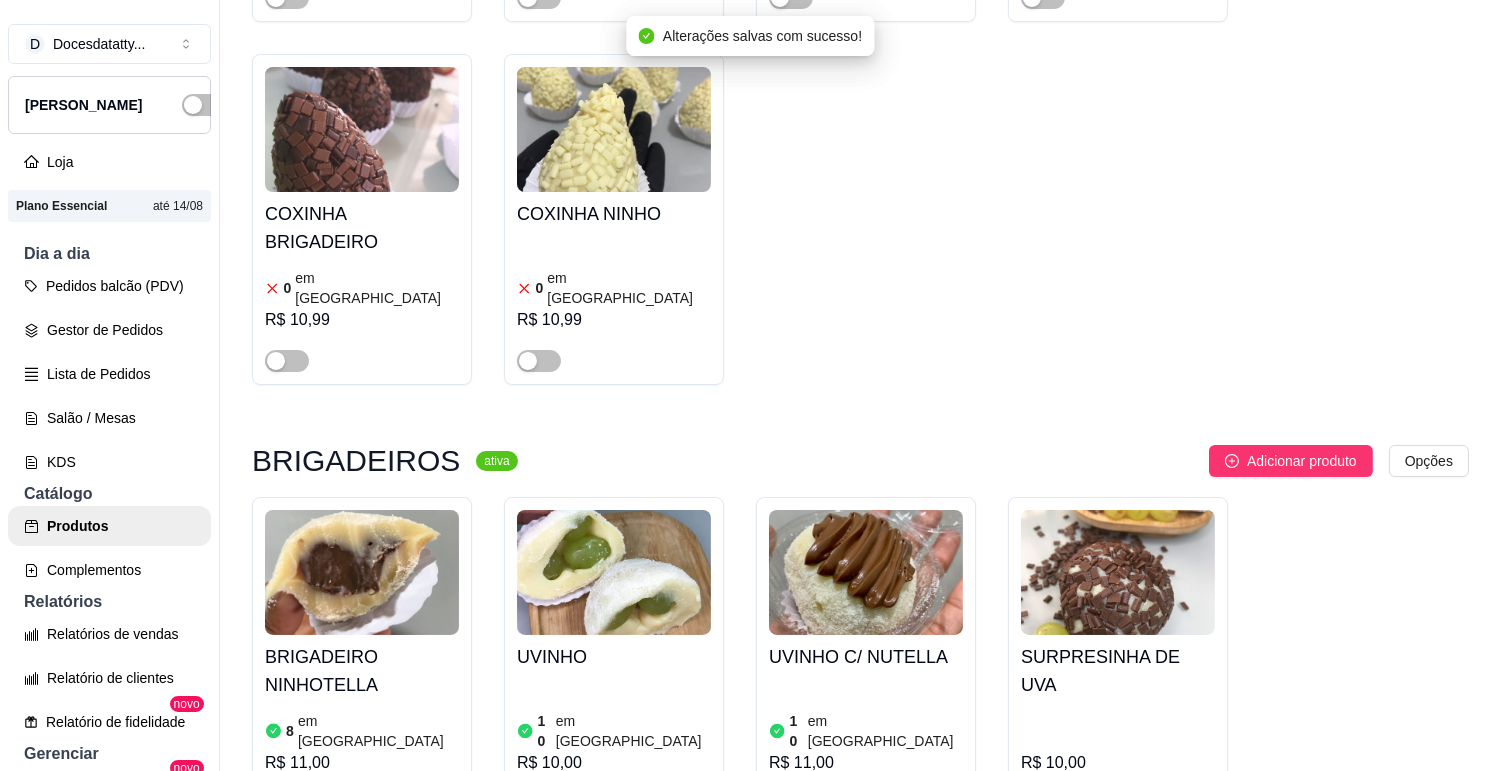 click at bounding box center [276, 1167] 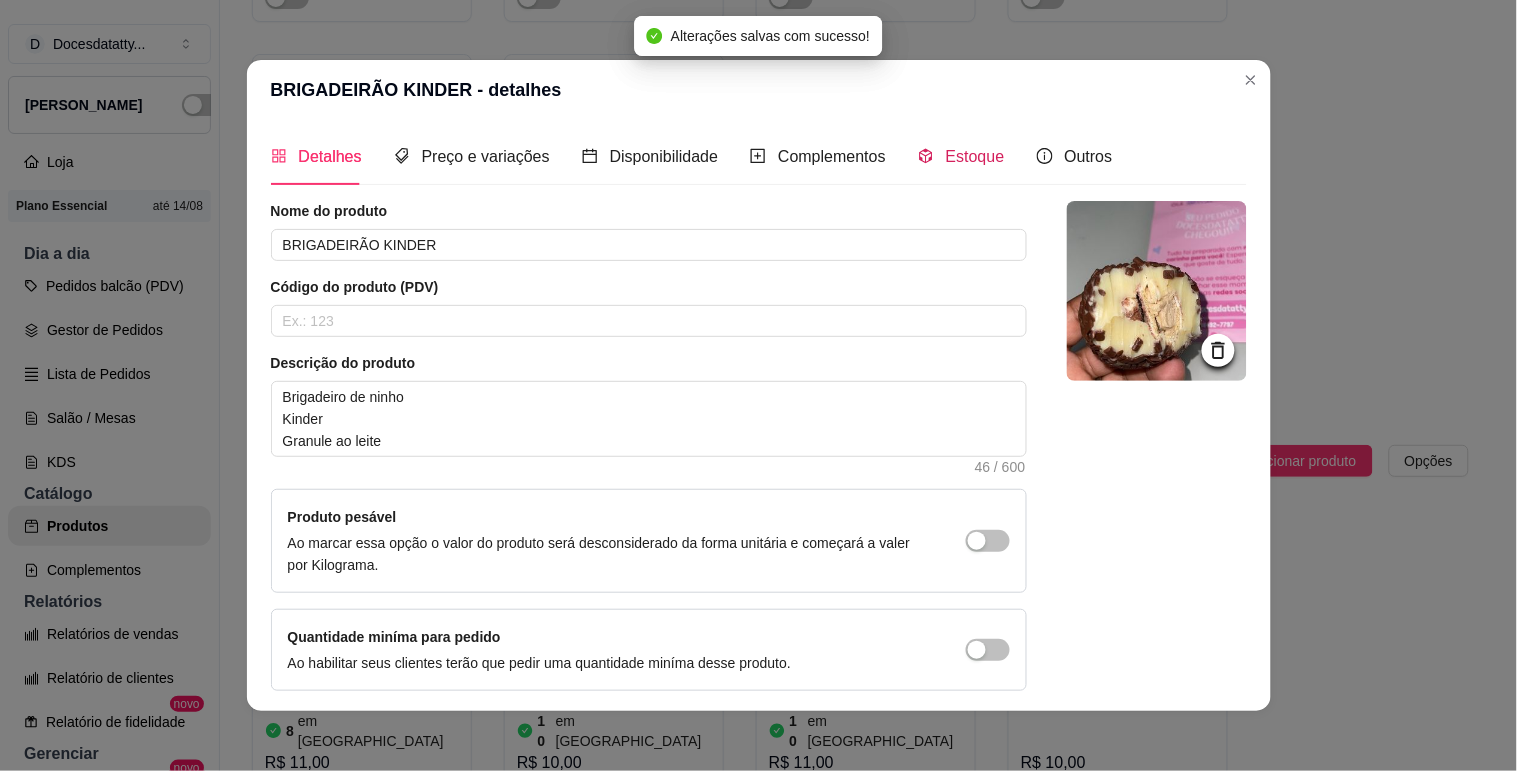 click on "Estoque" at bounding box center [961, 156] 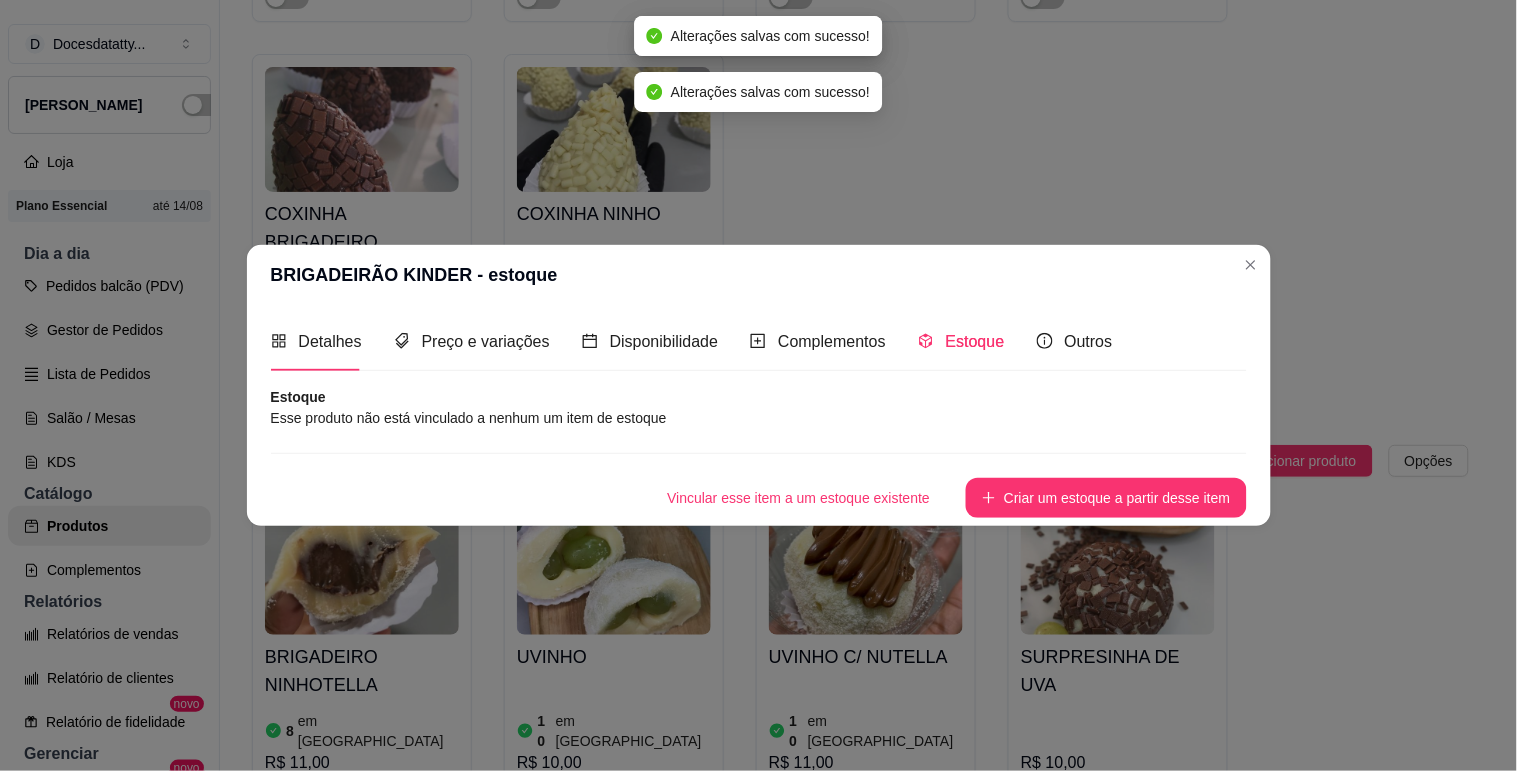 type 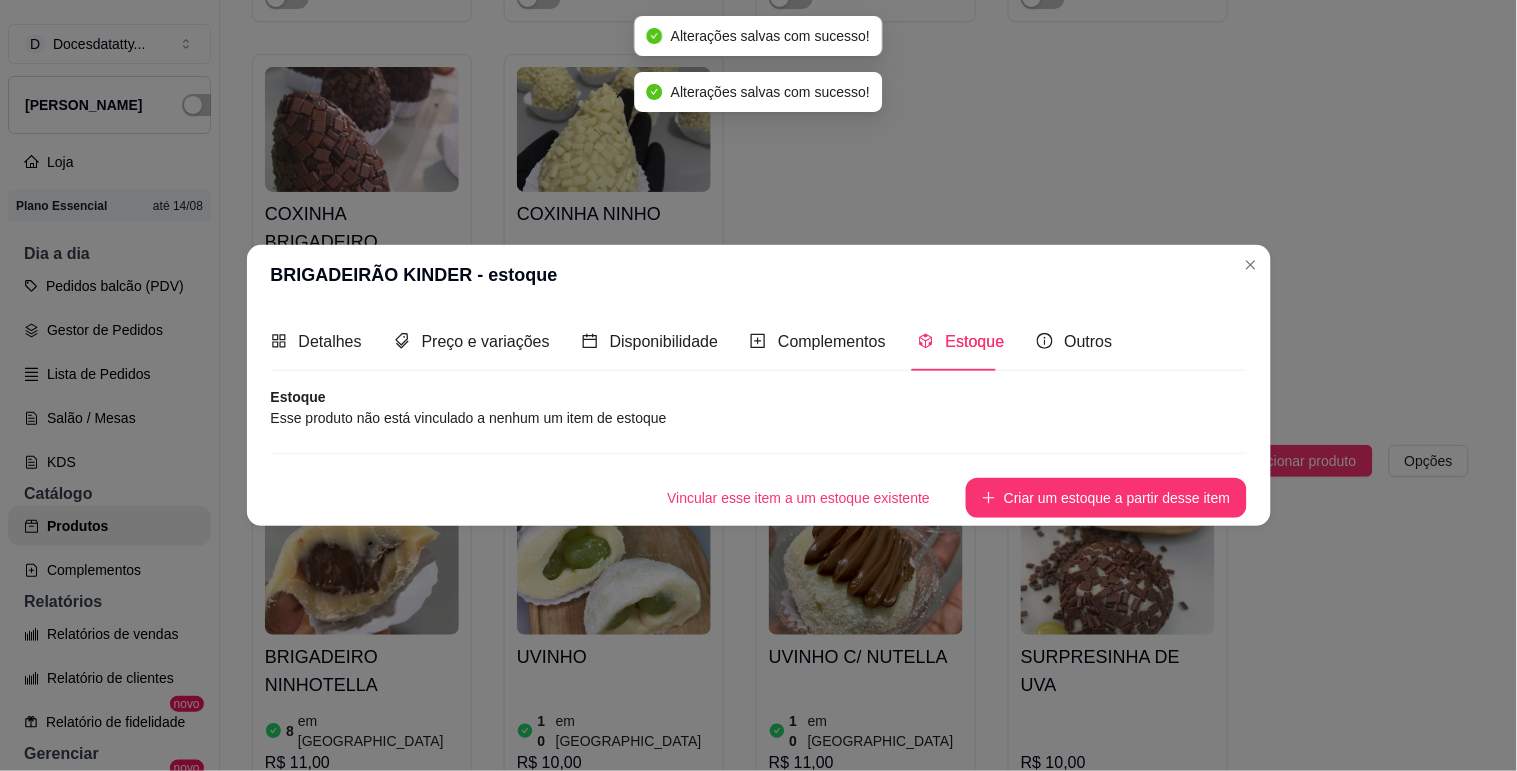 click on "Criar um estoque a partir desse item" at bounding box center (1106, 498) 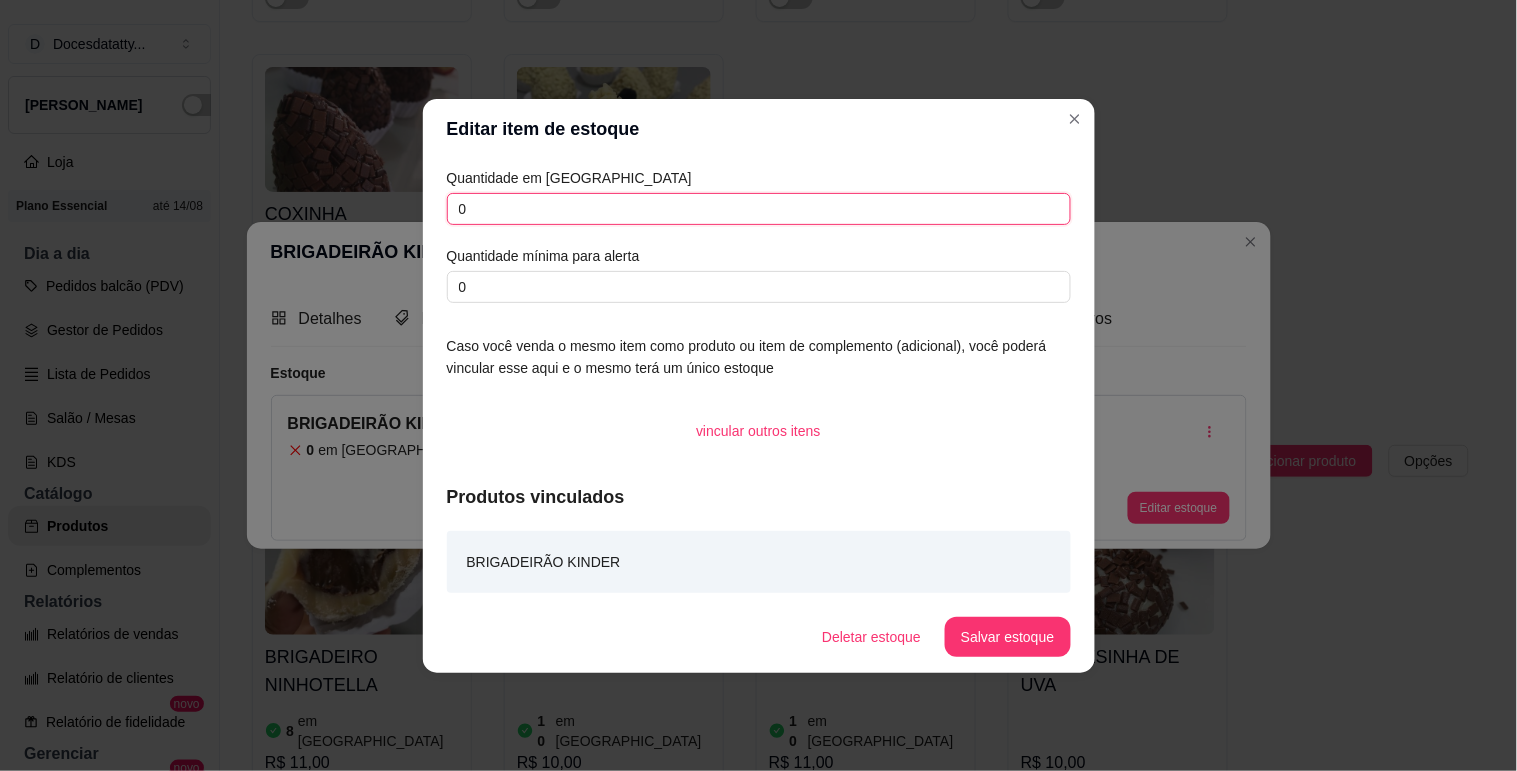 click on "0" at bounding box center (759, 209) 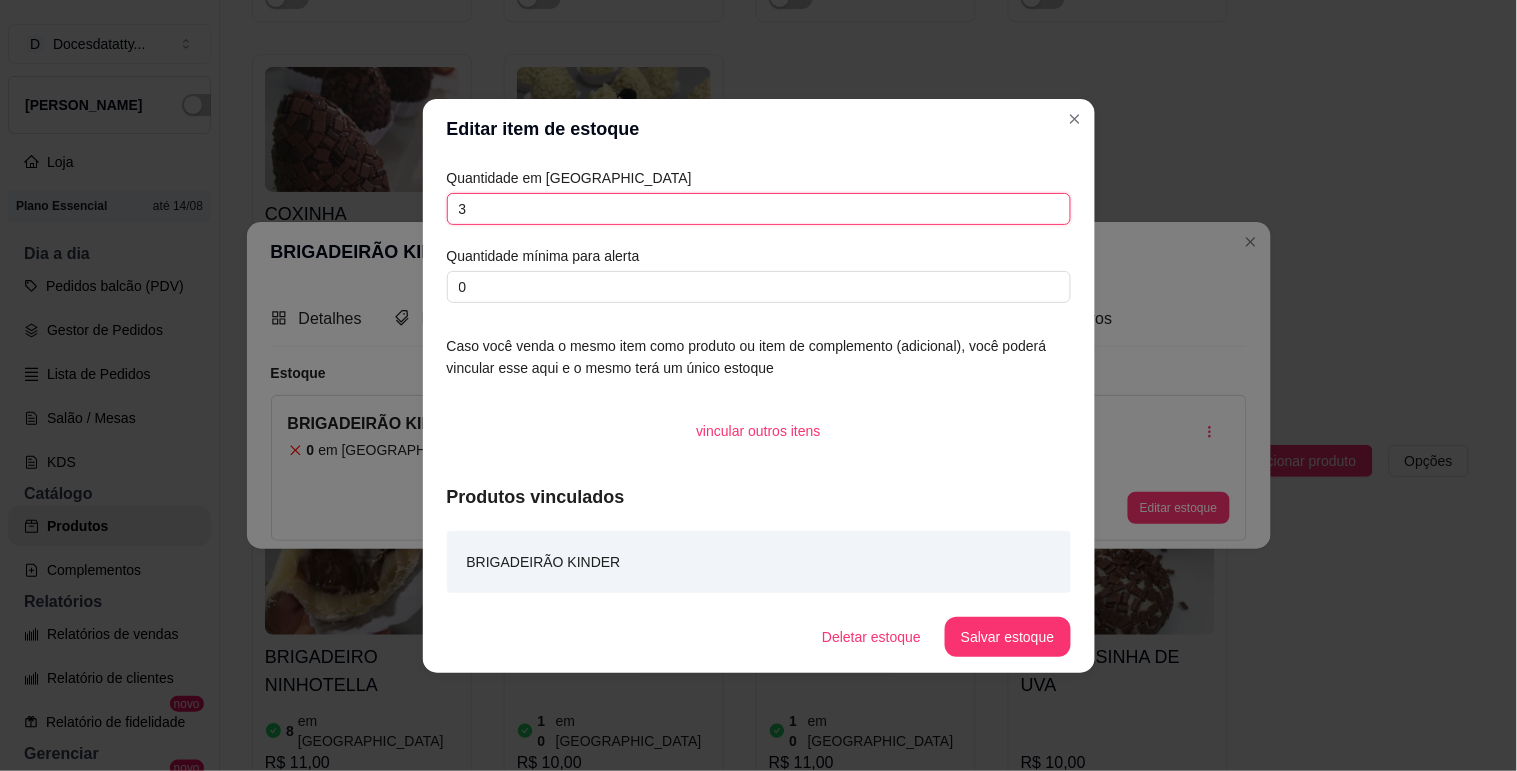 type on "3" 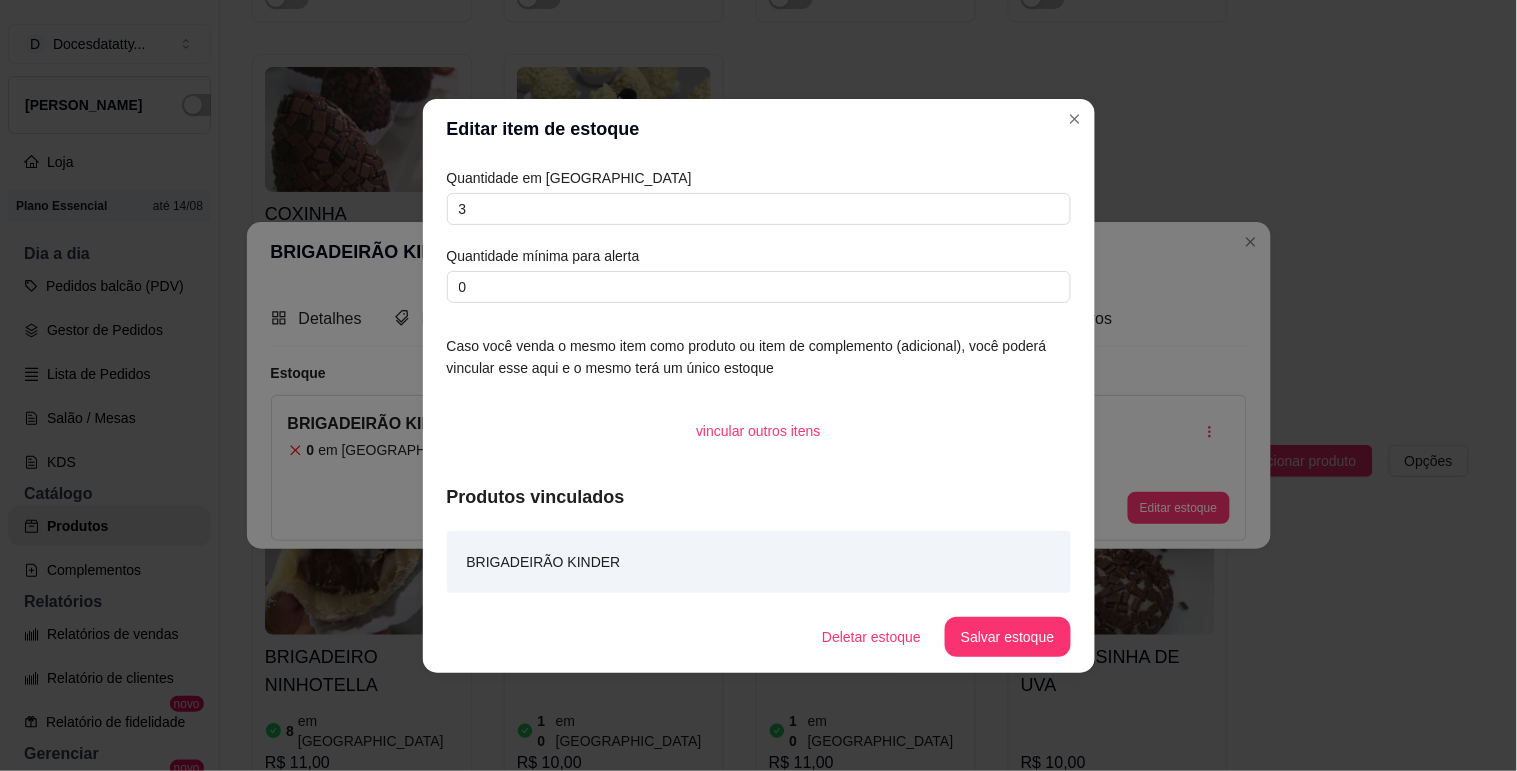 click on "Salvar estoque" at bounding box center [1007, 637] 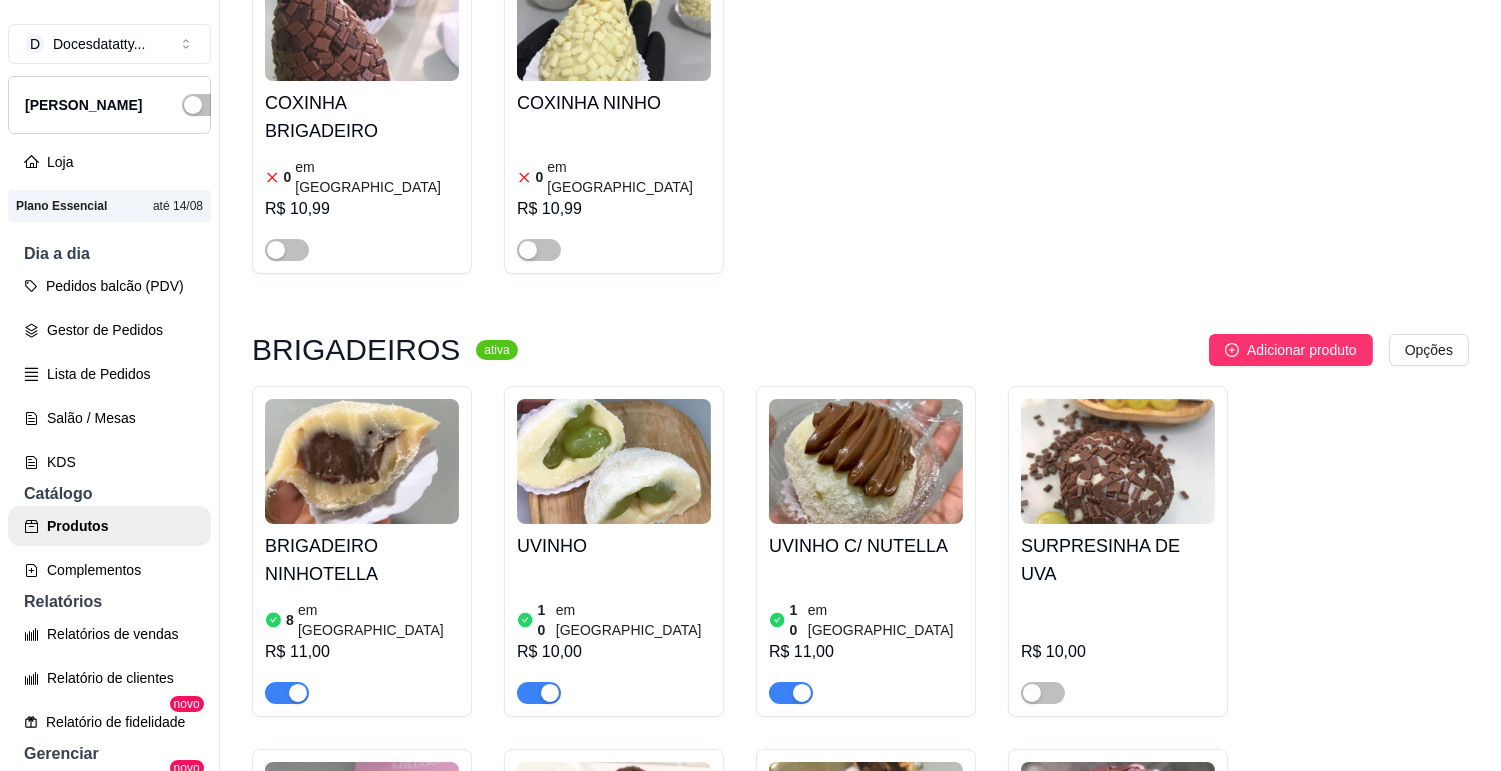 scroll, scrollTop: 16222, scrollLeft: 0, axis: vertical 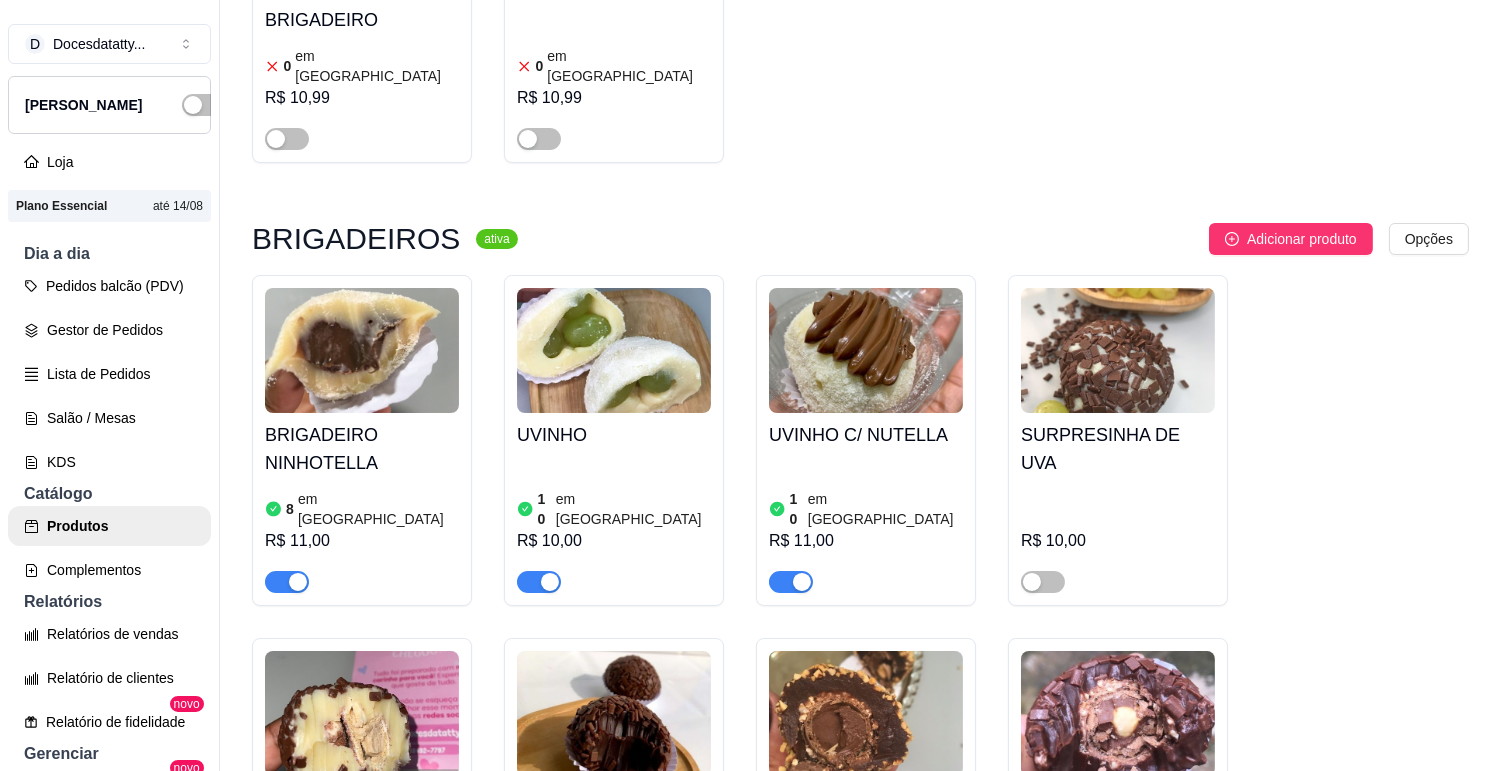 click at bounding box center (298, 1264) 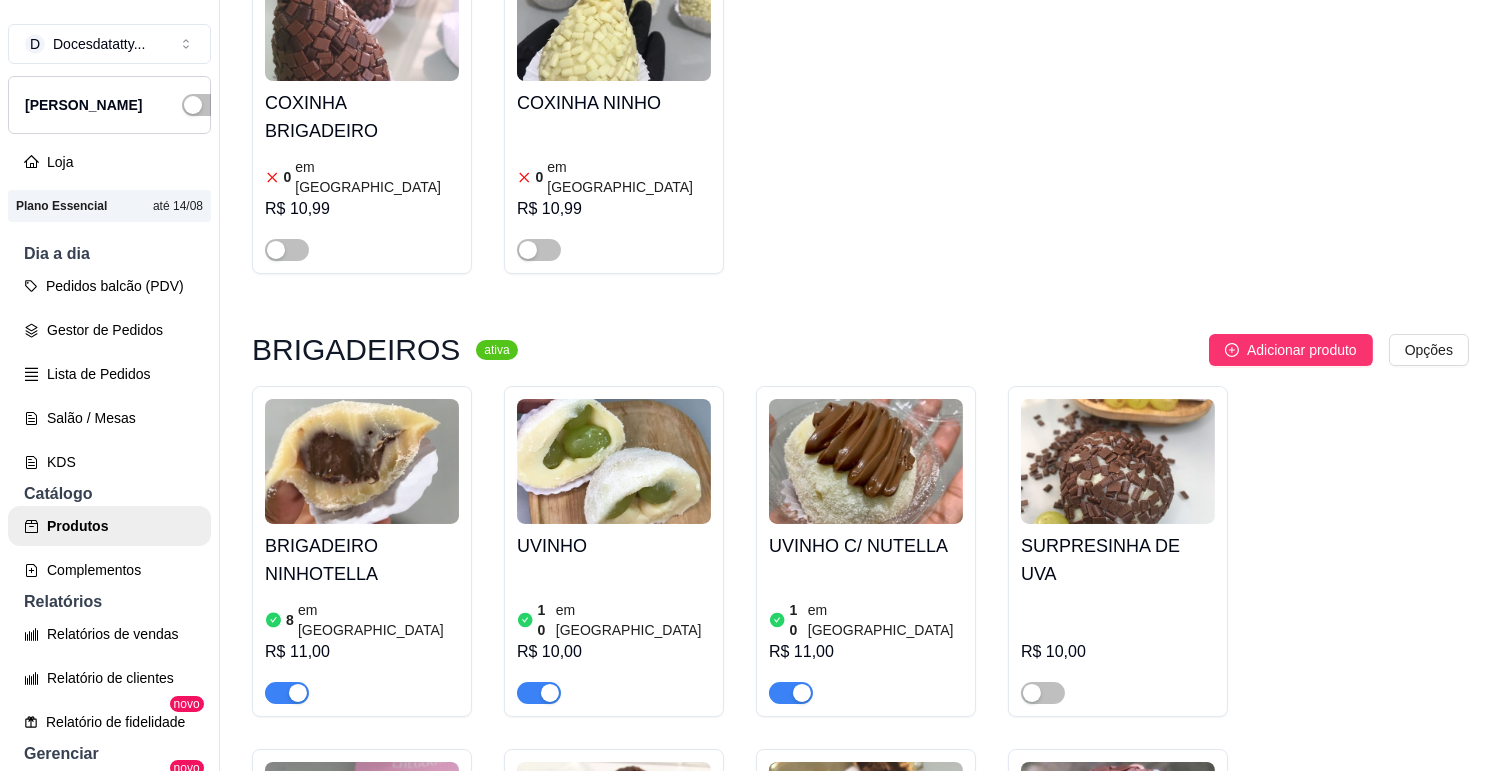 scroll, scrollTop: 15555, scrollLeft: 0, axis: vertical 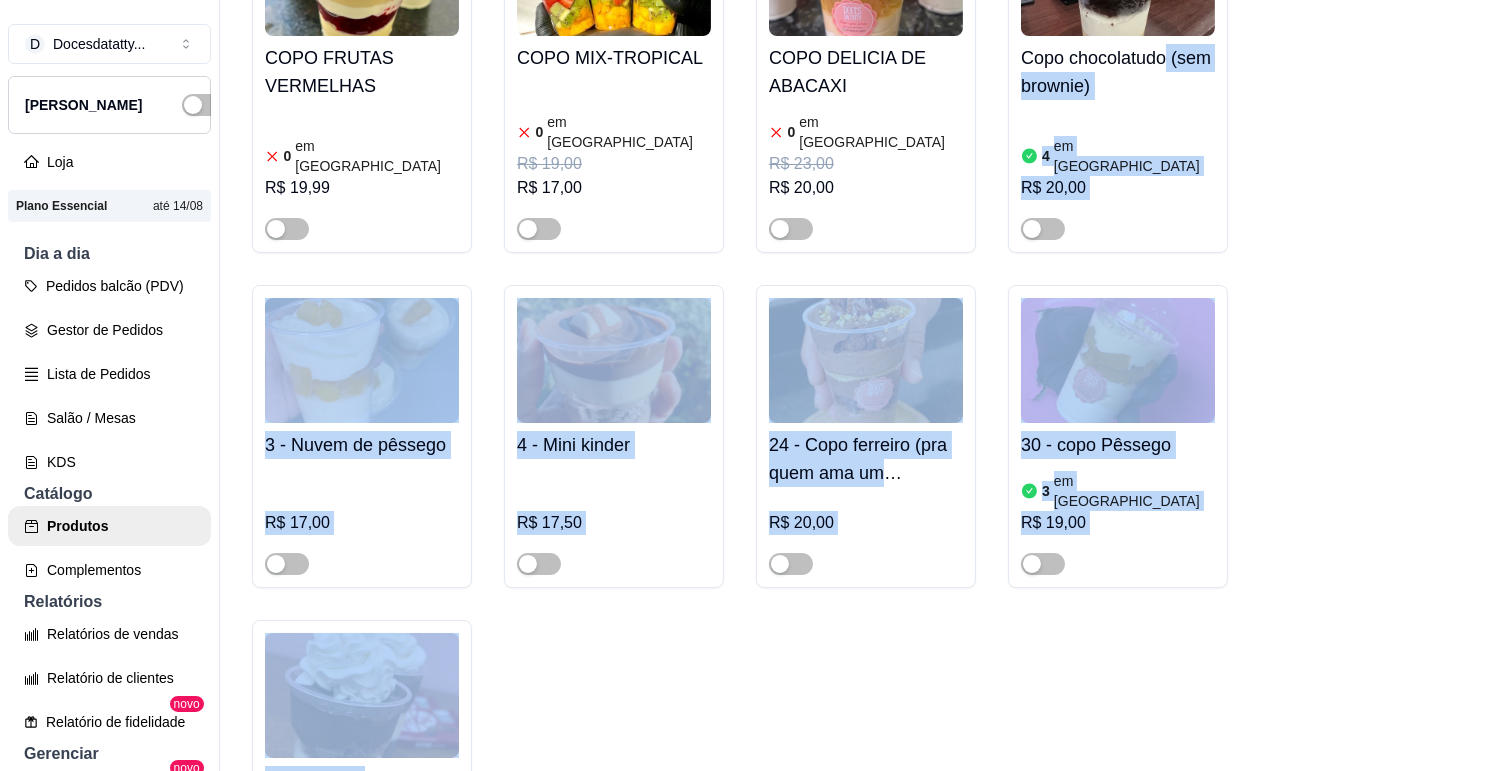 drag, startPoint x: 1444, startPoint y: 190, endPoint x: 1455, endPoint y: -17, distance: 207.29207 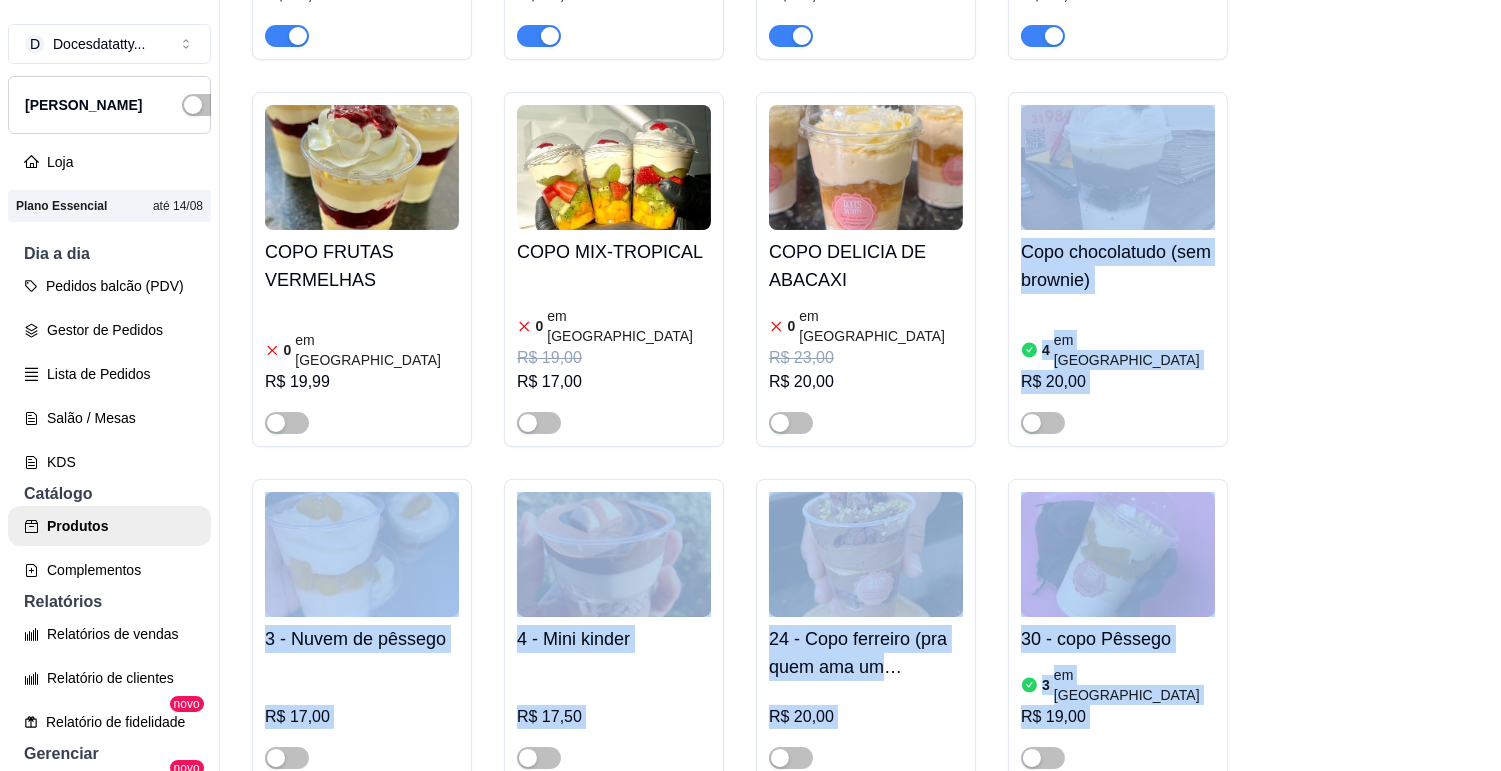 click on "UNITARIOS  ativa Adicionar produto Opções PACOTE PERSONALIZADO   0 em estoque R$ 3,00 COLHER RESISTENTE DESCARTÁVEL    15 em estoque R$ 0,20 COCA-COLA 200ml   16 em estoque R$ 2,50 ÁGUA MINERAL 200ml    2 em estoque R$ 1,50 COXINHAS SALGADAS ativa Adicionar produto Opções ENROLADO CROCANTE   COM COCA-COLA✅ R$ 15,00 SEM🚫 R$ 12,90 COXINHA FRANGO REQUEIJÃO   COM COCA-COLA✅ R$ 16,00 SEM🚫 R$ 13,90 COXINHA CARNE CREAMCHEESE   COM COCA-COLA✅ R$ 18,00 SEM🚫 R$ 15,90 PROMOÇÃO COXINHA KIT   1 em estoque R$ 10,00 PUDIM ativa Adicionar produto Opções PUDIM NO POTE DE VIDRO    7 em estoque R$ 18,49 MINI PUDIM NO VIDRO   0 em estoque R$ 15,00 PUDIM CREMOSO 120gr   1 em estoque R$ 12,00 PUDIM CHOCOLATE 120gr   R$ 7,00 PUDIM INTEIRO 500ML   R$ 45,00 FATIAS / TORTAS  ativa Adicionar produto Opções FATIA REDVELVET   0 em estoque R$ 21,99 FATIA FERRERO ROCHER   10 em estoque R$ 21,99 FATIA BLACK MARACUJÁ   3 em estoque R$ 24,00 FATIA DOCE DE LEITE    1 em estoque R$ 21,99   5   10" at bounding box center [860, 5242] 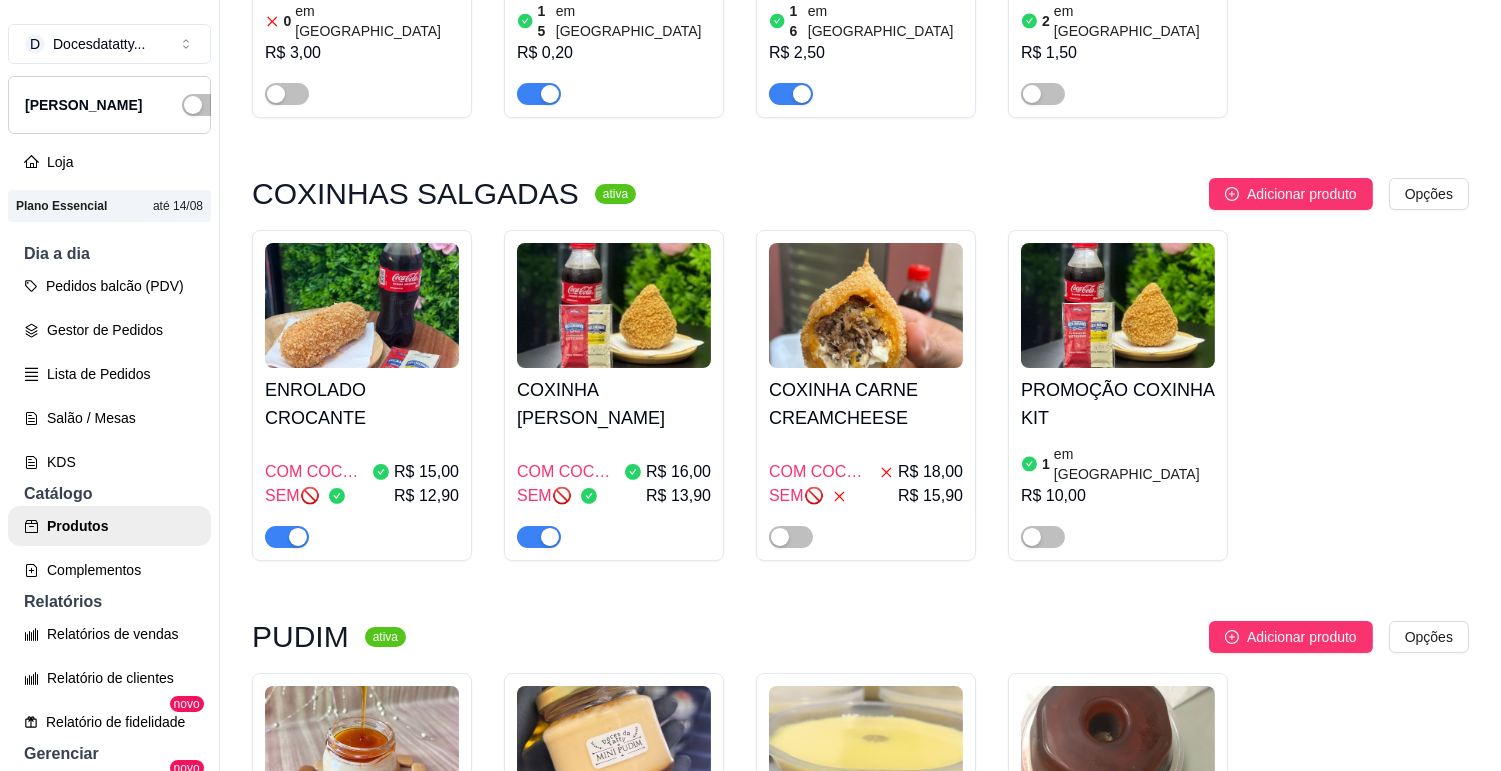 scroll, scrollTop: 0, scrollLeft: 0, axis: both 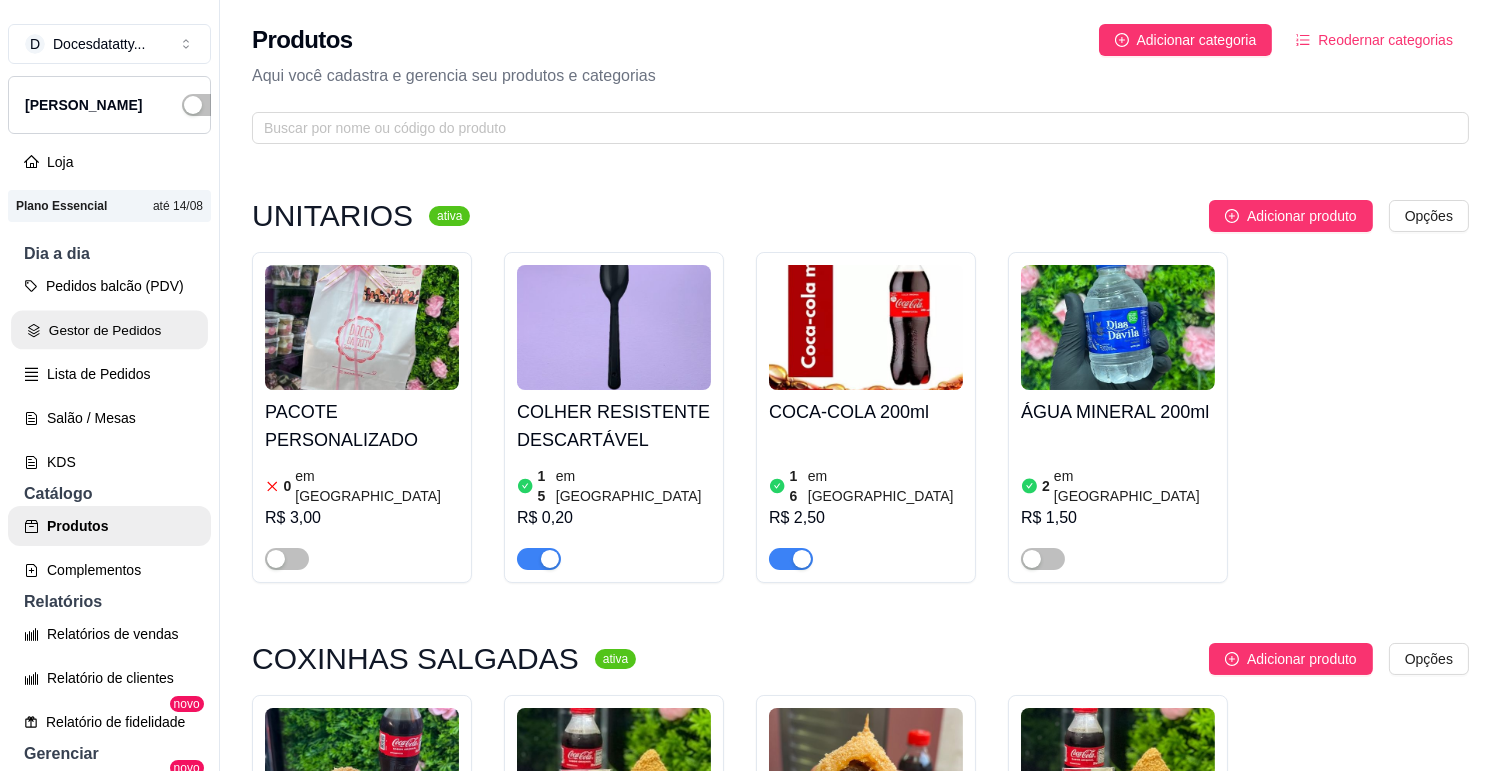 click on "Gestor de Pedidos" at bounding box center (109, 330) 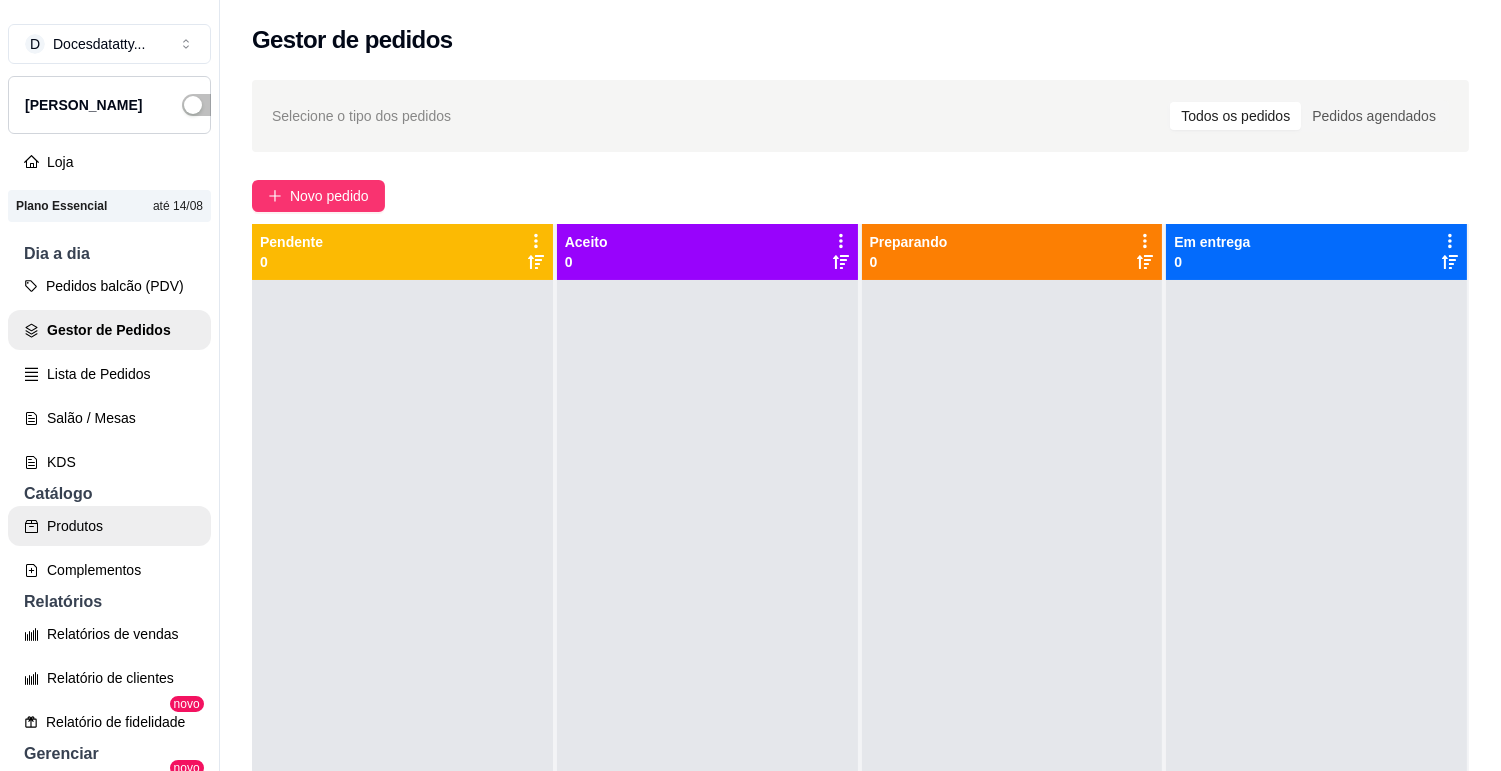 click on "Produtos" at bounding box center (109, 526) 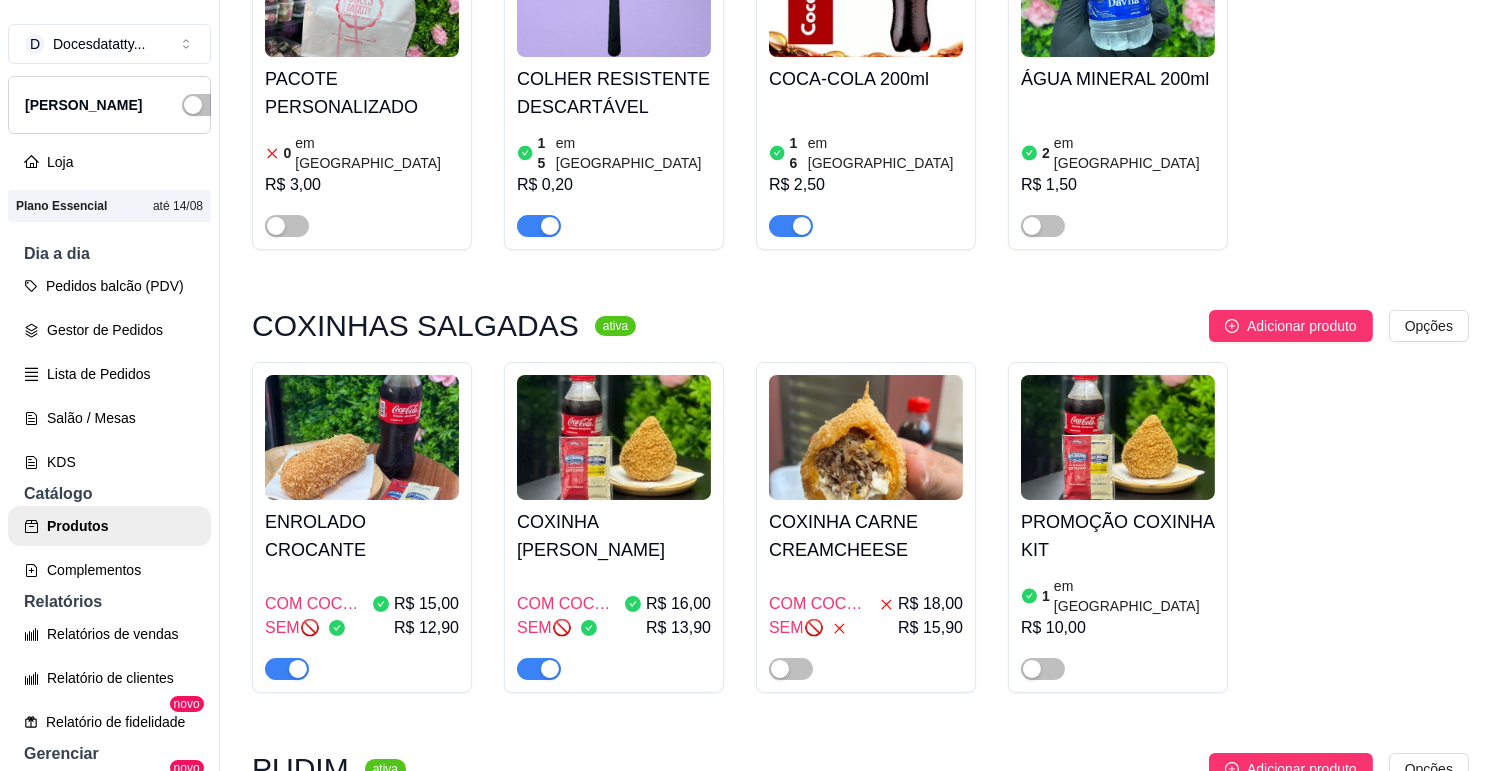 scroll, scrollTop: 444, scrollLeft: 0, axis: vertical 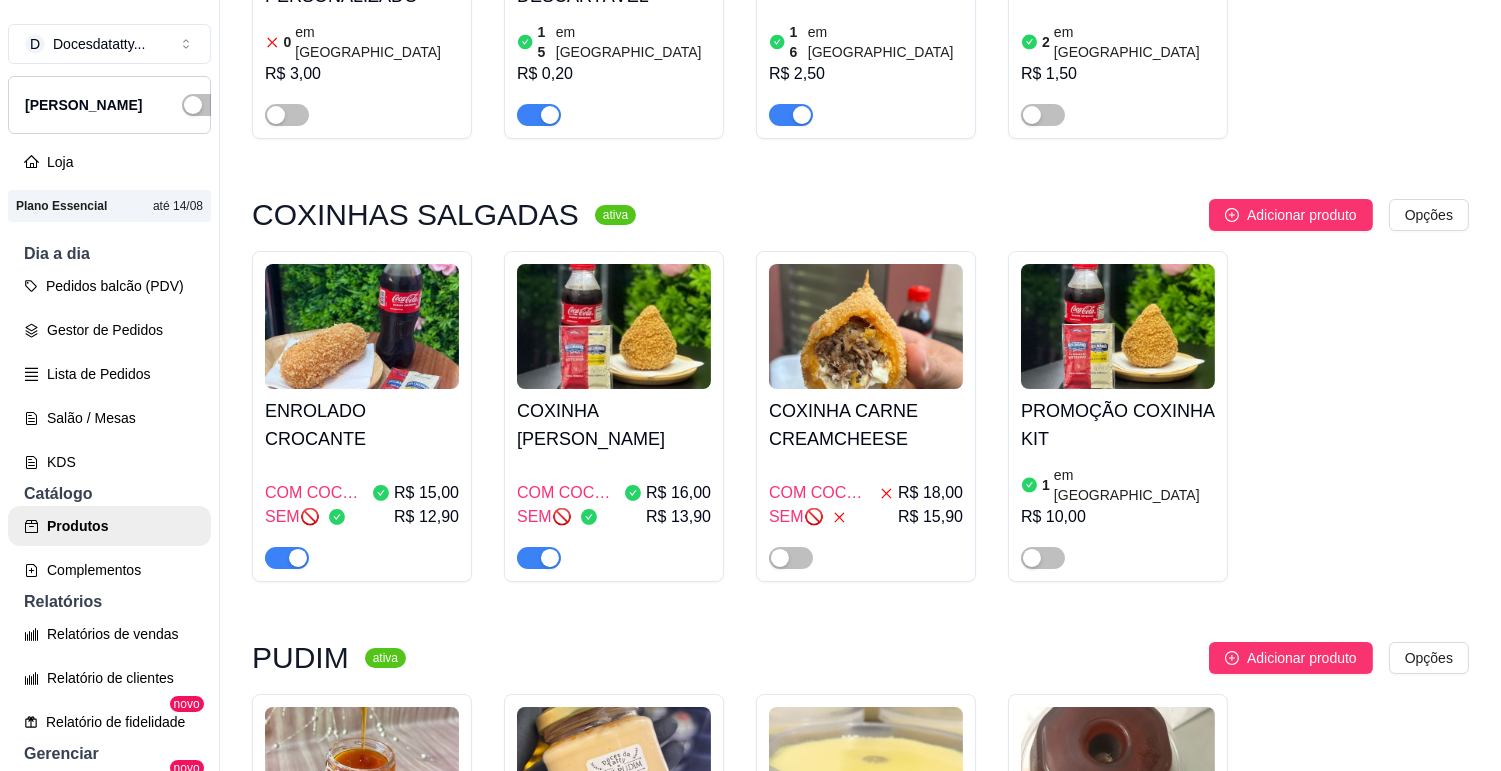 click at bounding box center [614, 326] 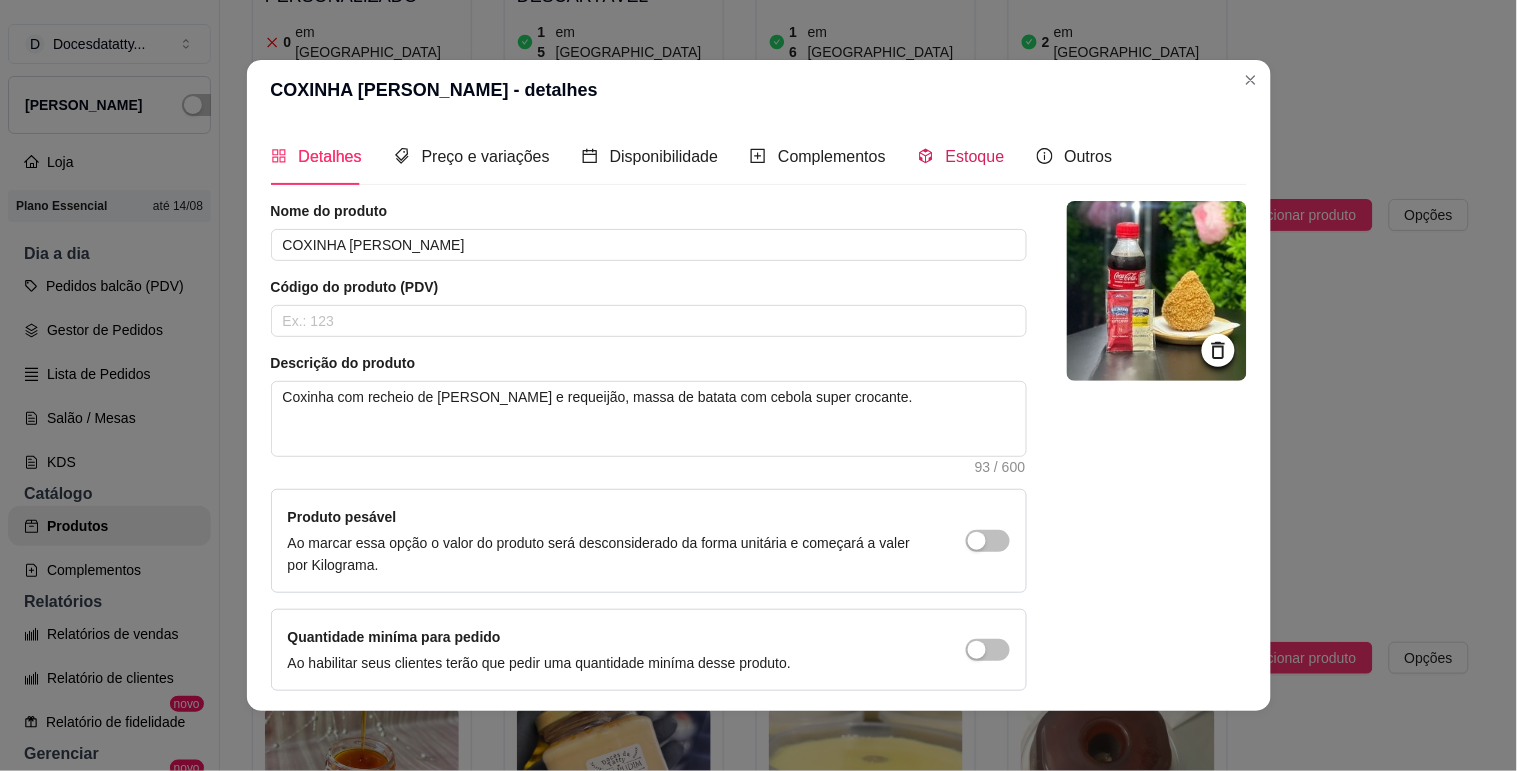 click on "Estoque" at bounding box center [975, 156] 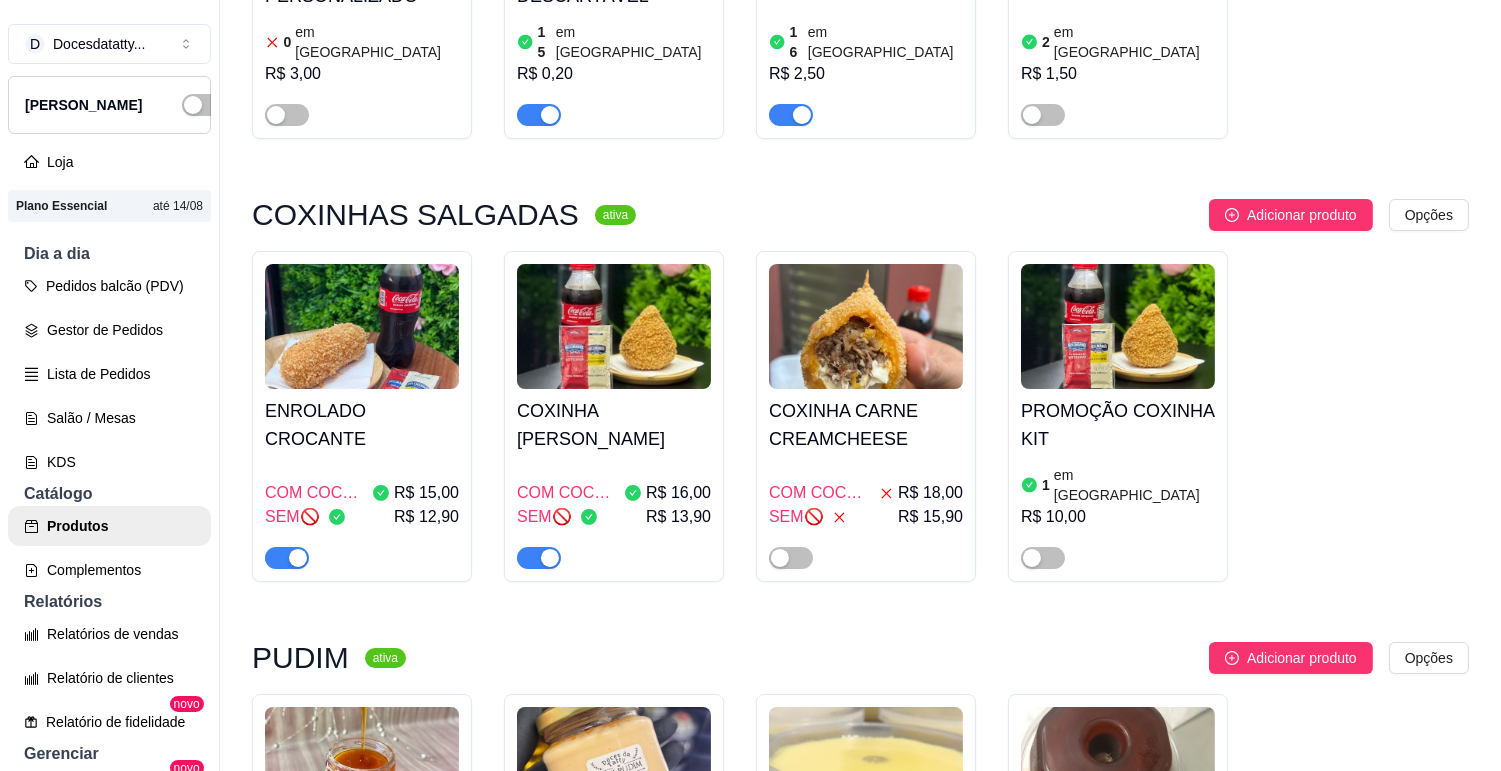 click at bounding box center (362, 326) 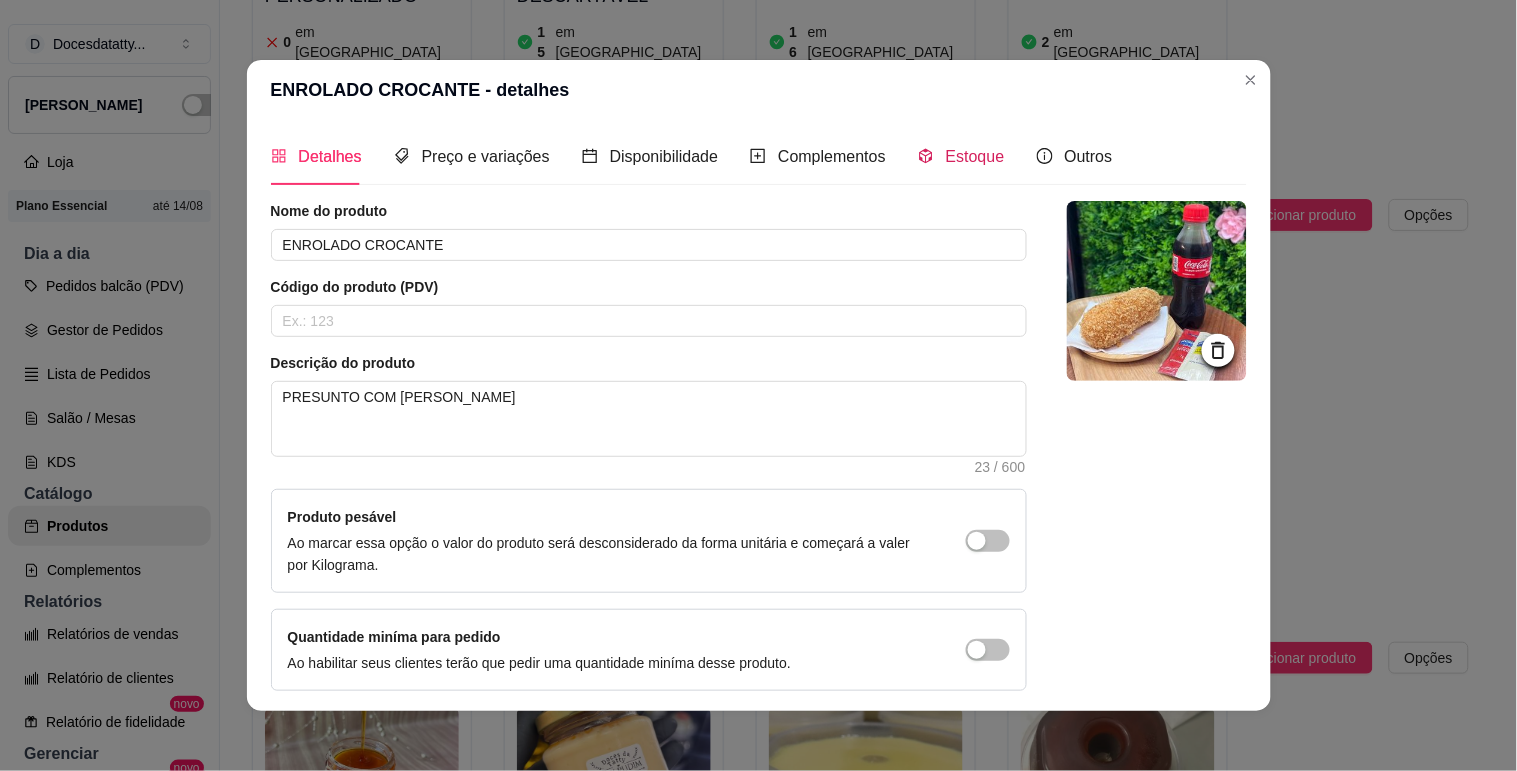 click on "Estoque" at bounding box center (975, 156) 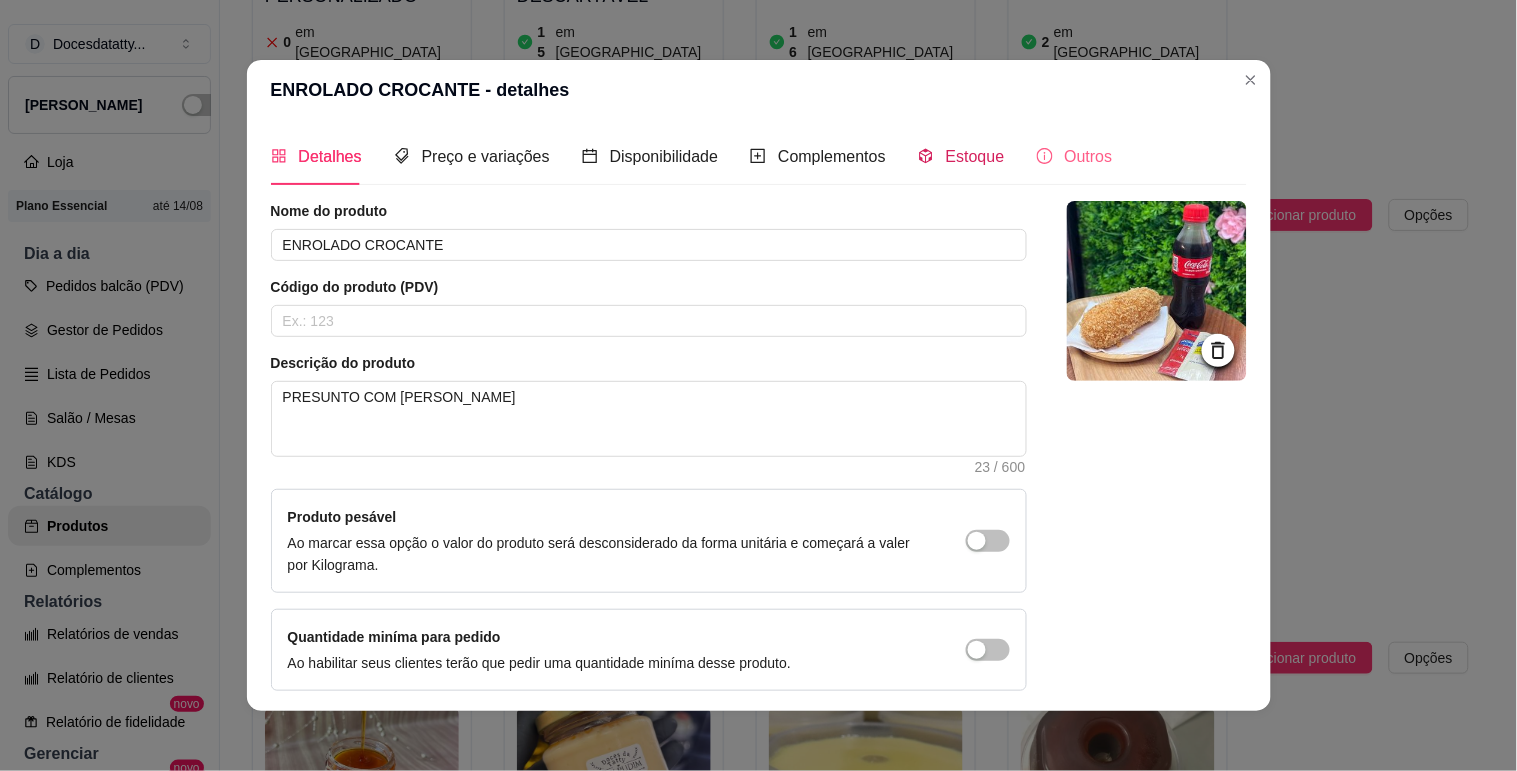 type 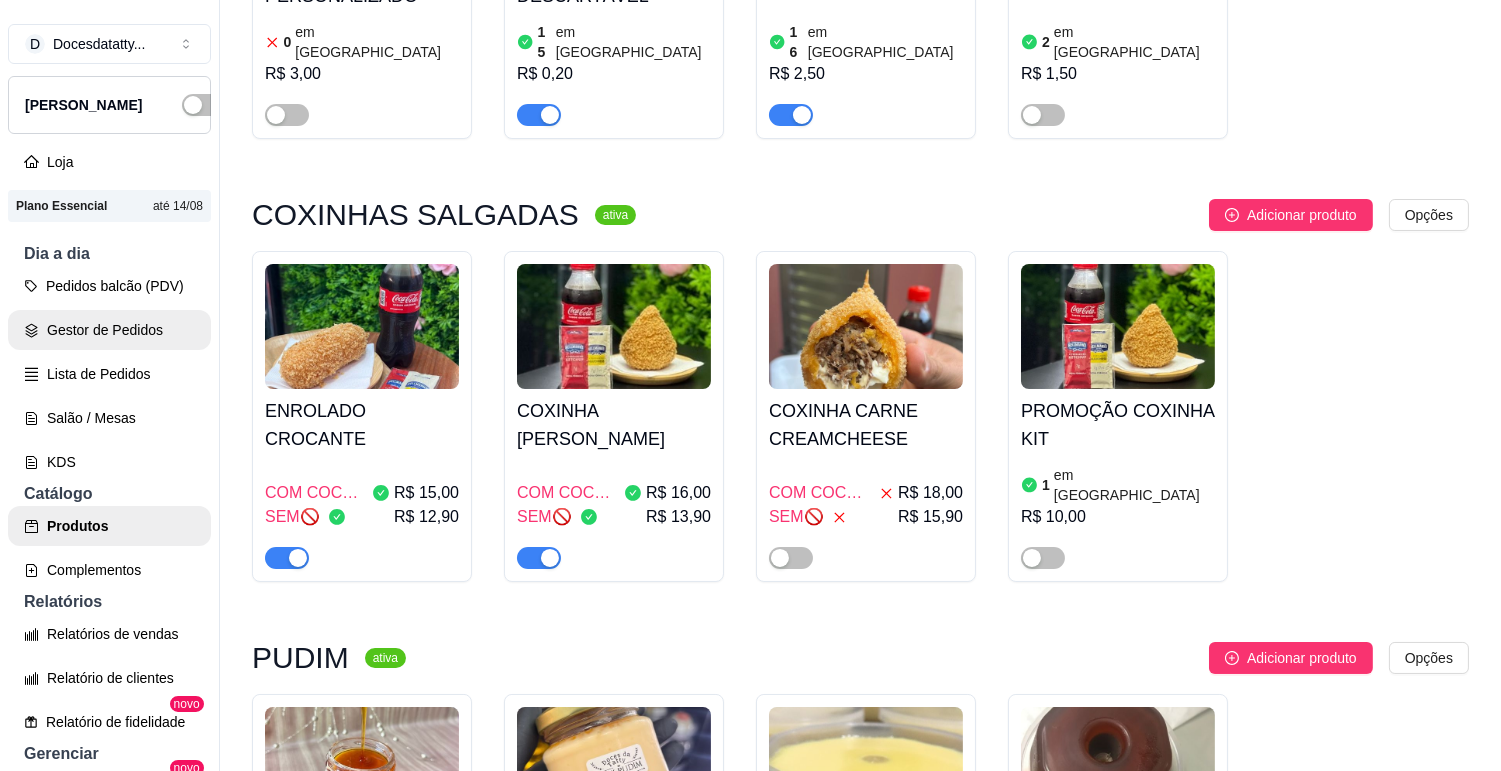 click on "Gestor de Pedidos" at bounding box center (109, 330) 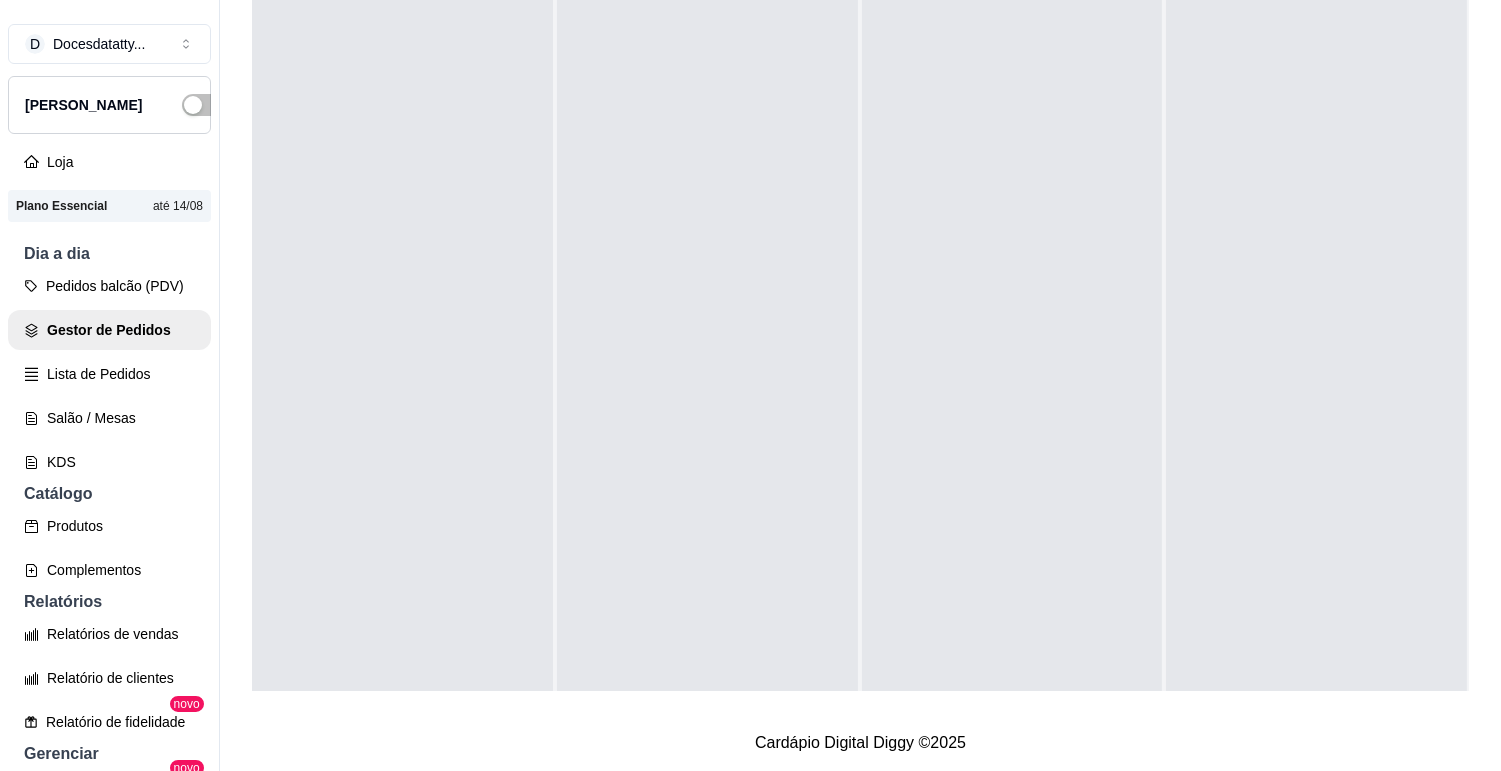 scroll, scrollTop: 0, scrollLeft: 0, axis: both 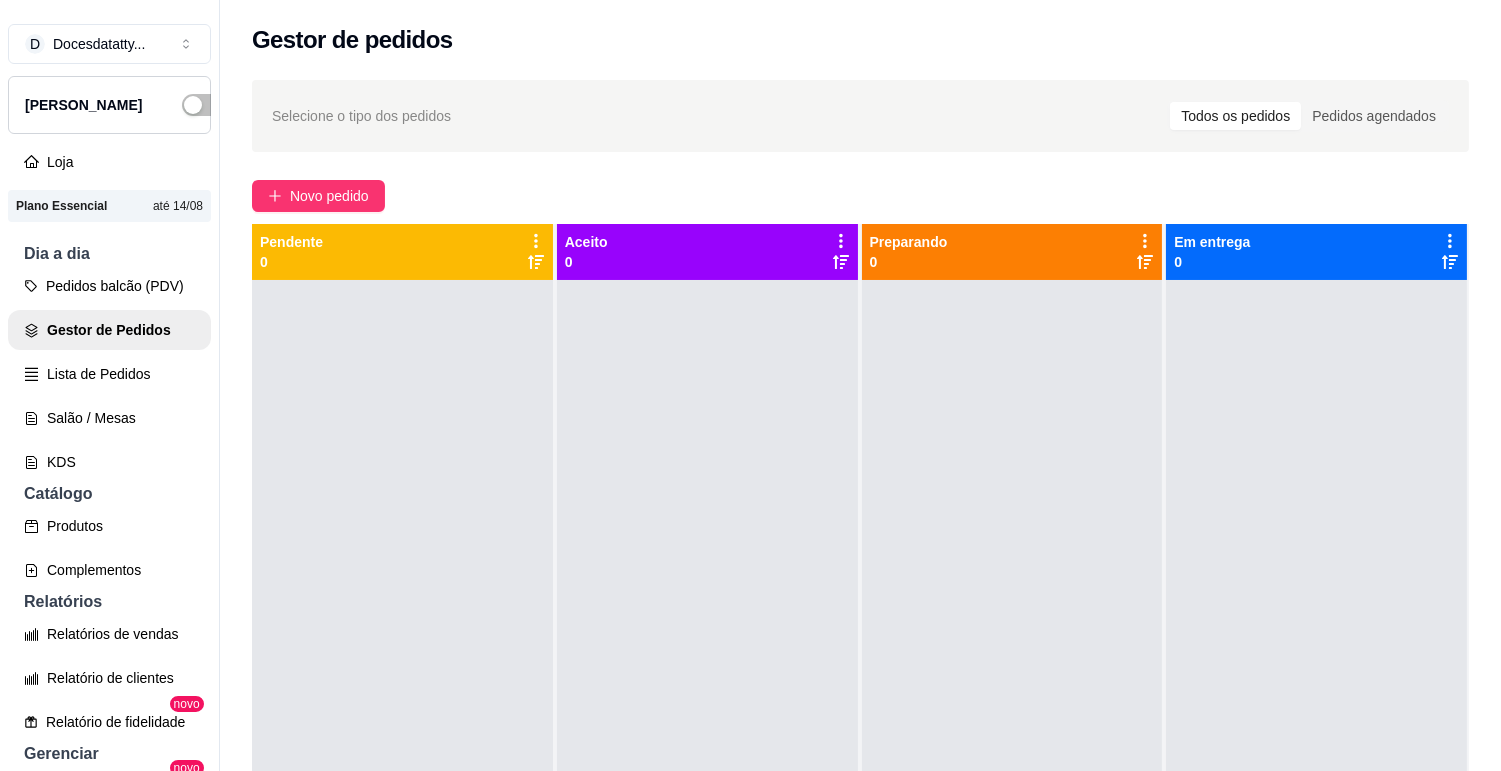 click on "Produtos" at bounding box center [109, 526] 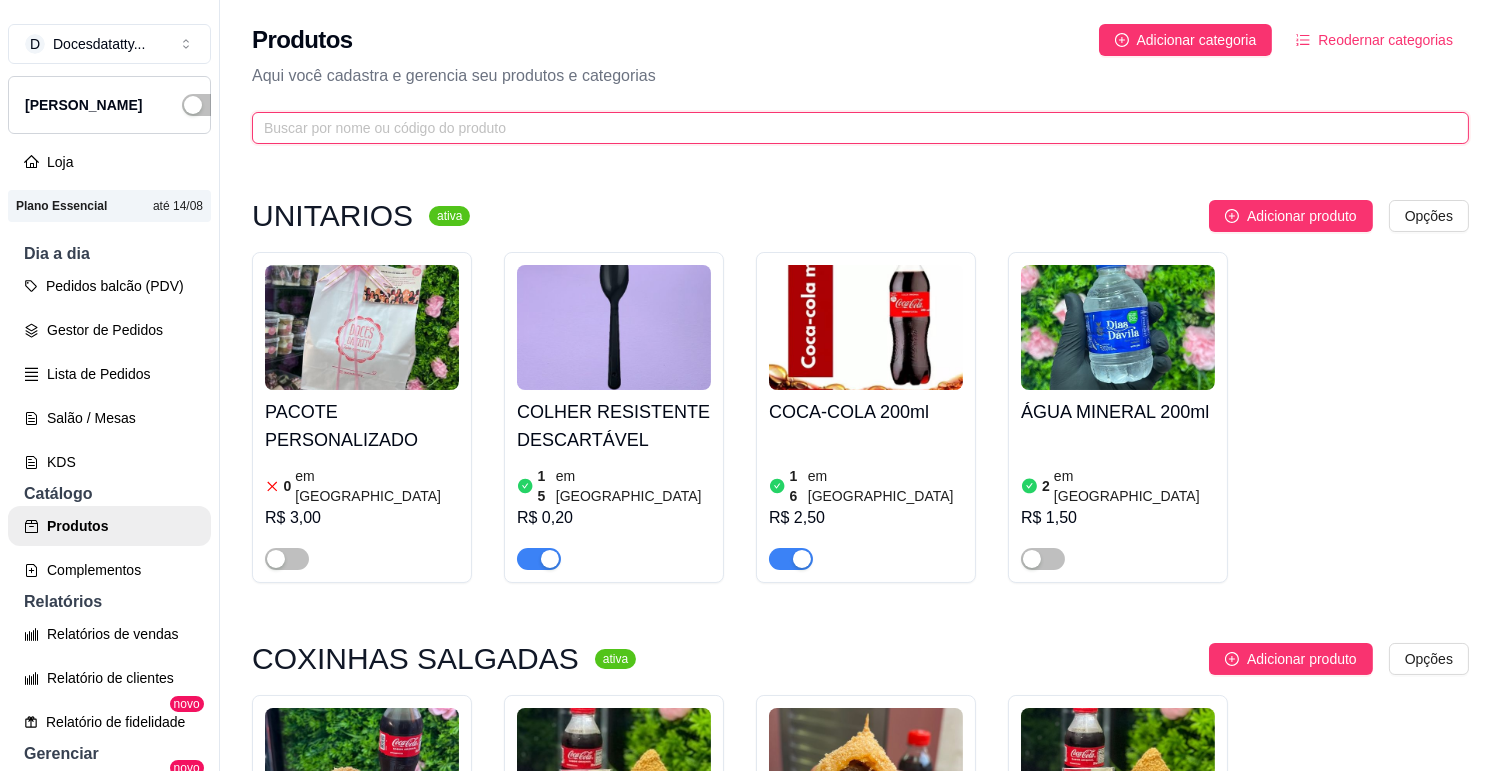 click at bounding box center (852, 128) 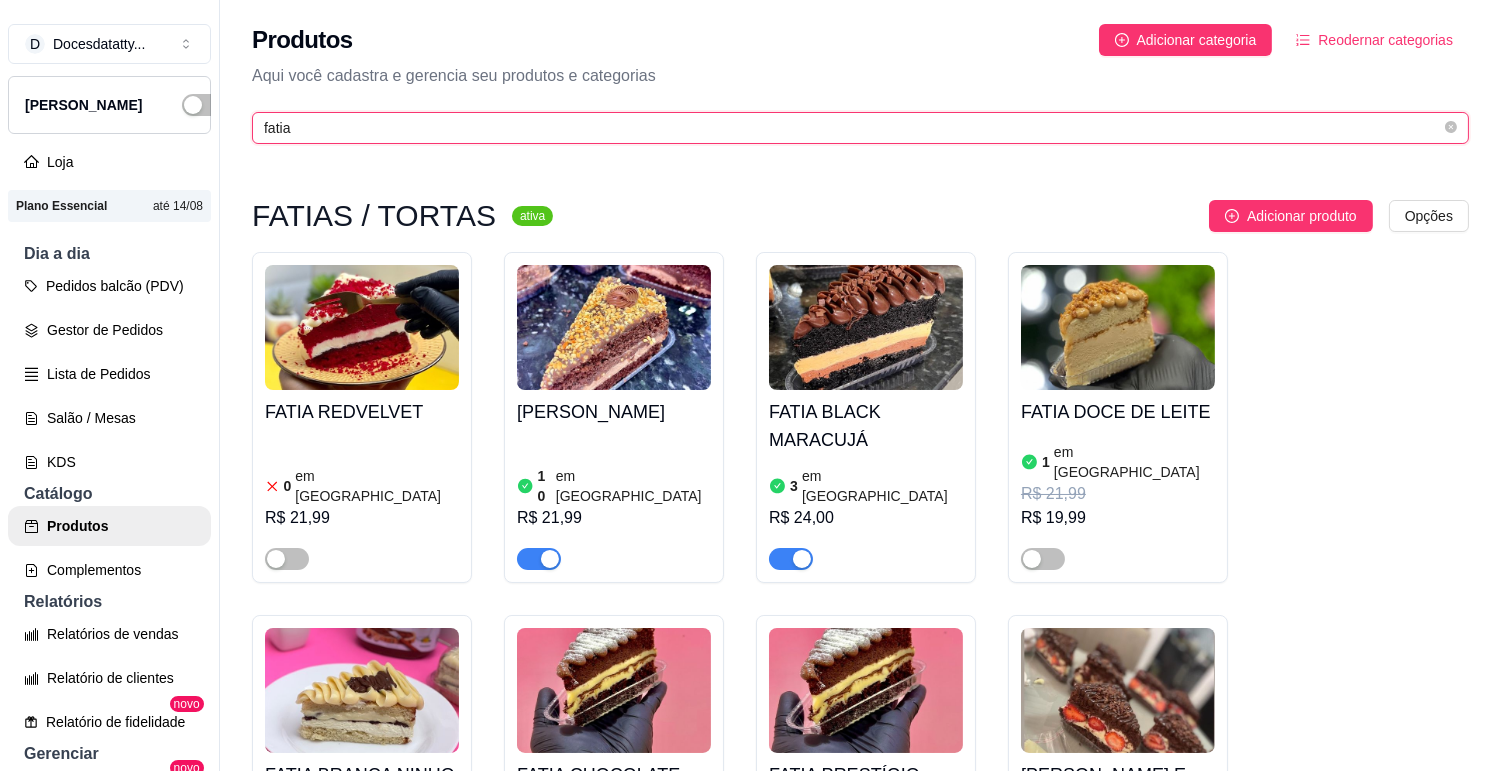 type on "fatia" 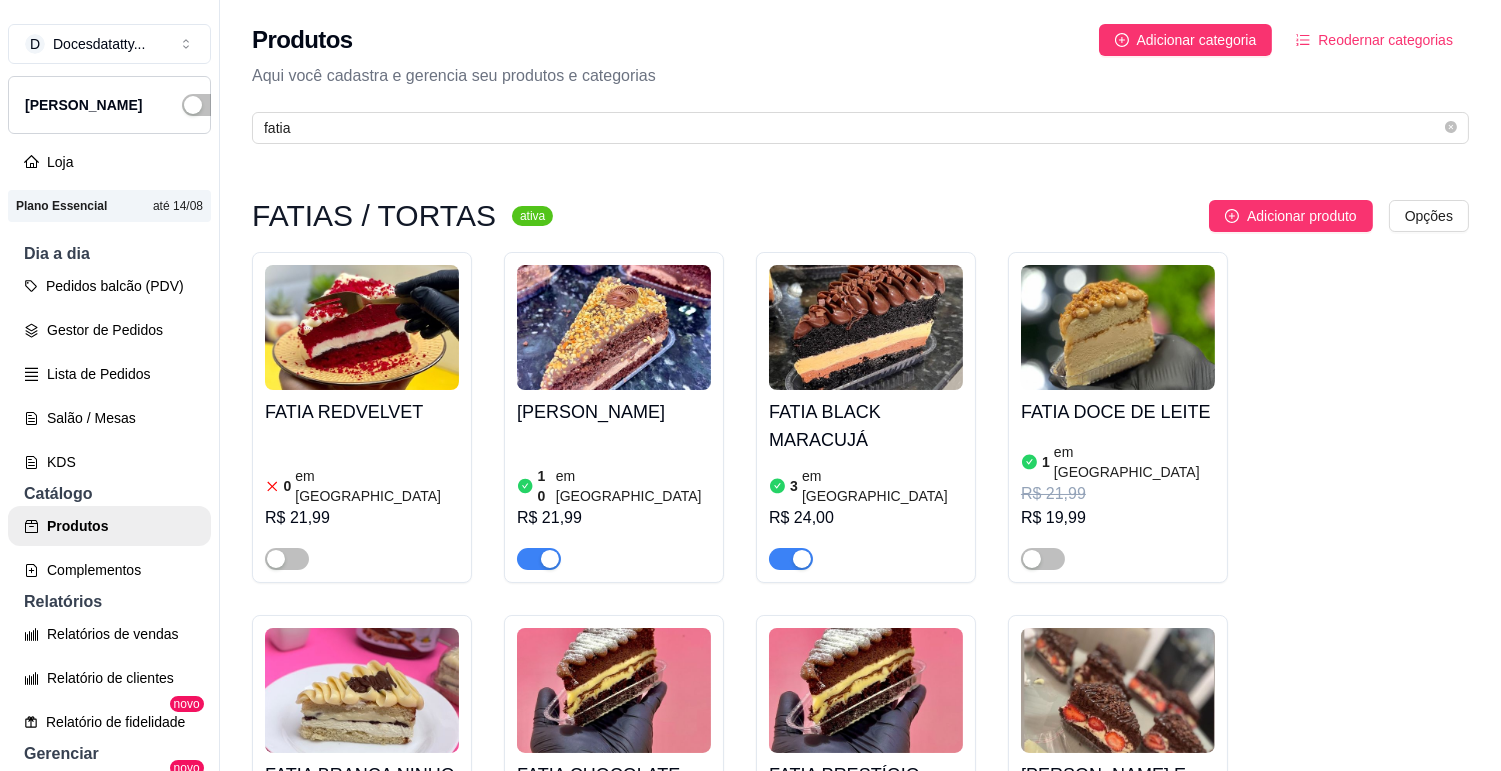click on "FATIA BLACK MARACUJÁ   3 em estoque R$ 24,00" at bounding box center [866, 480] 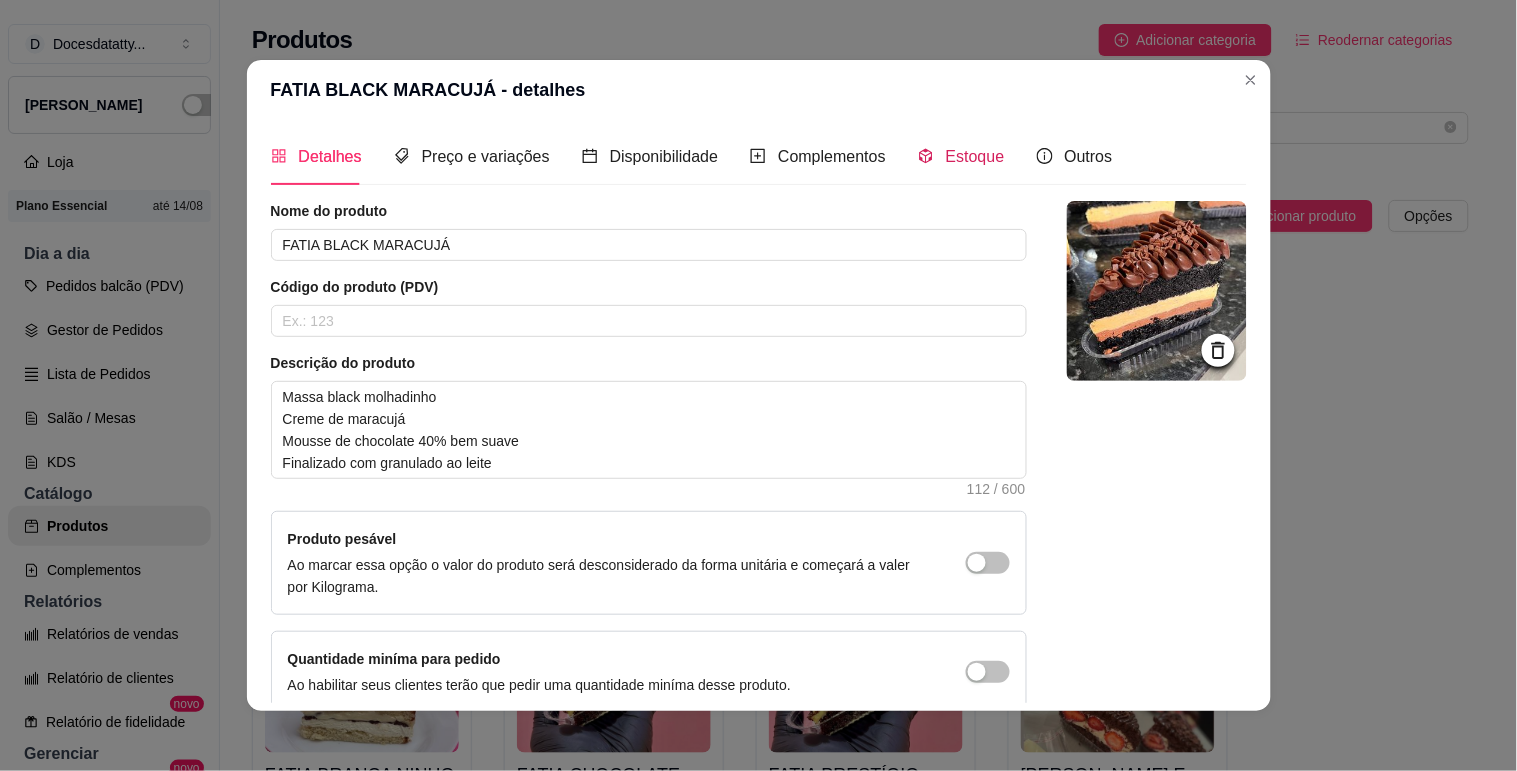 click on "Estoque" at bounding box center (975, 156) 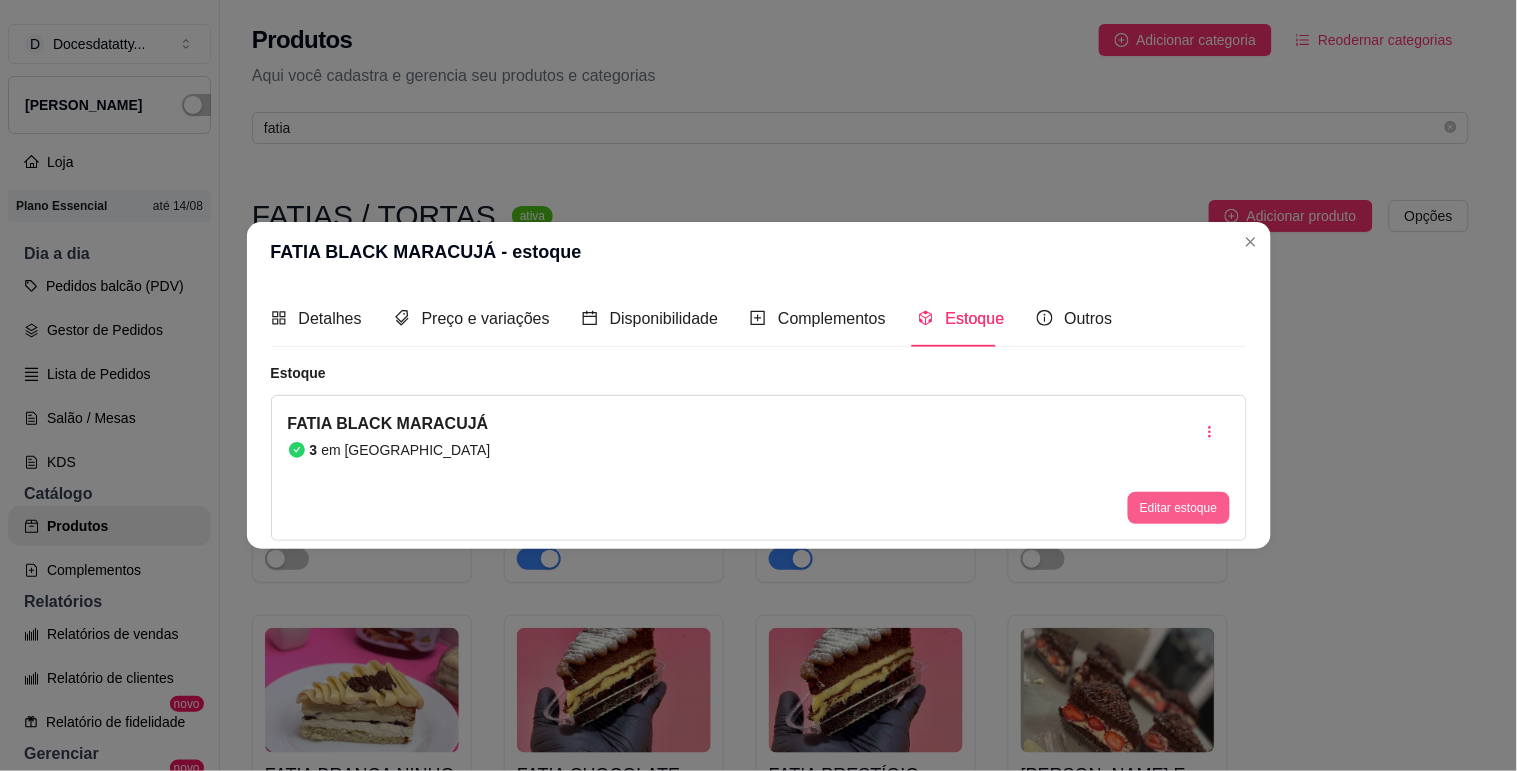 click on "Editar estoque" at bounding box center (1178, 508) 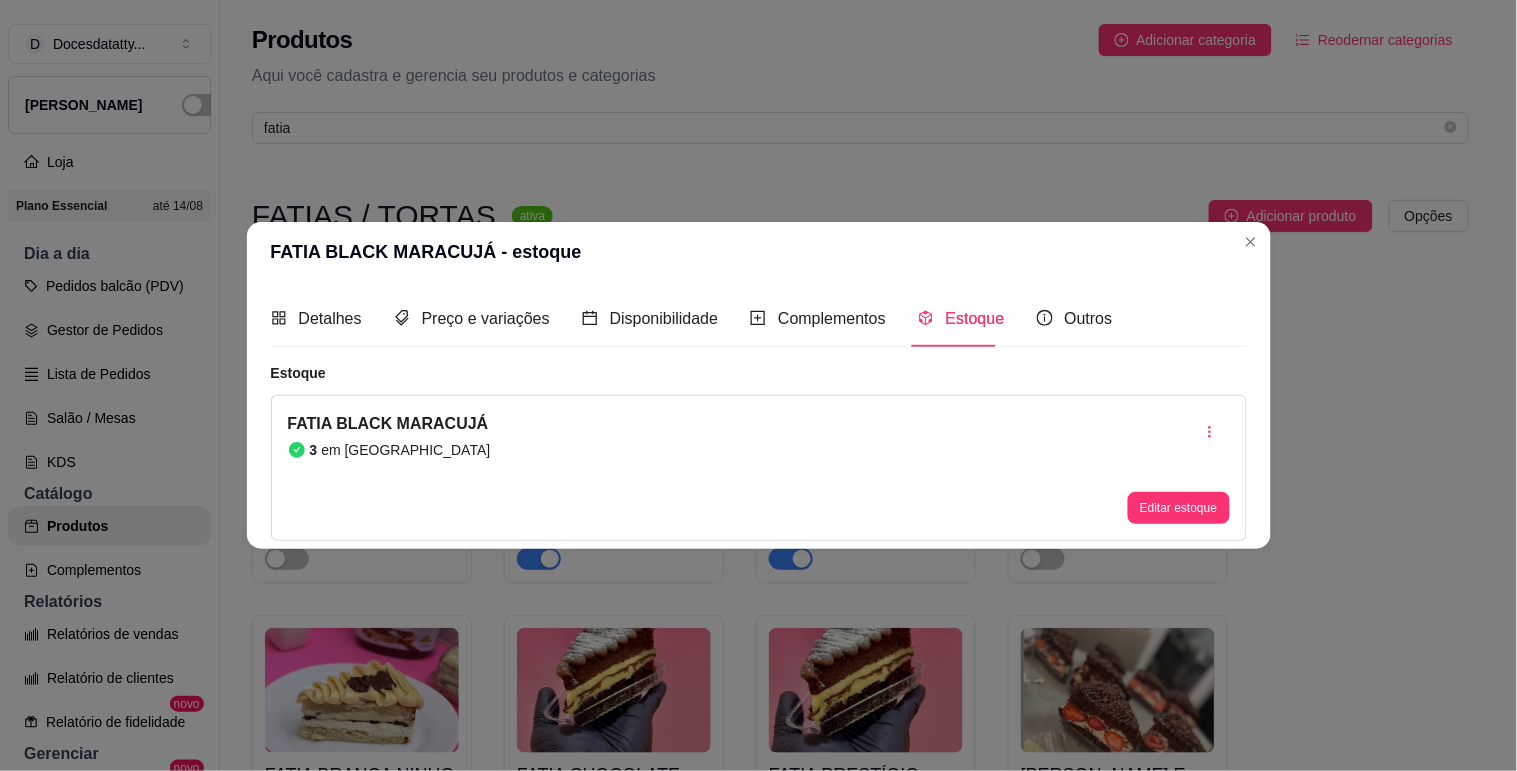 click on "Editar item de estoque" at bounding box center (759, 129) 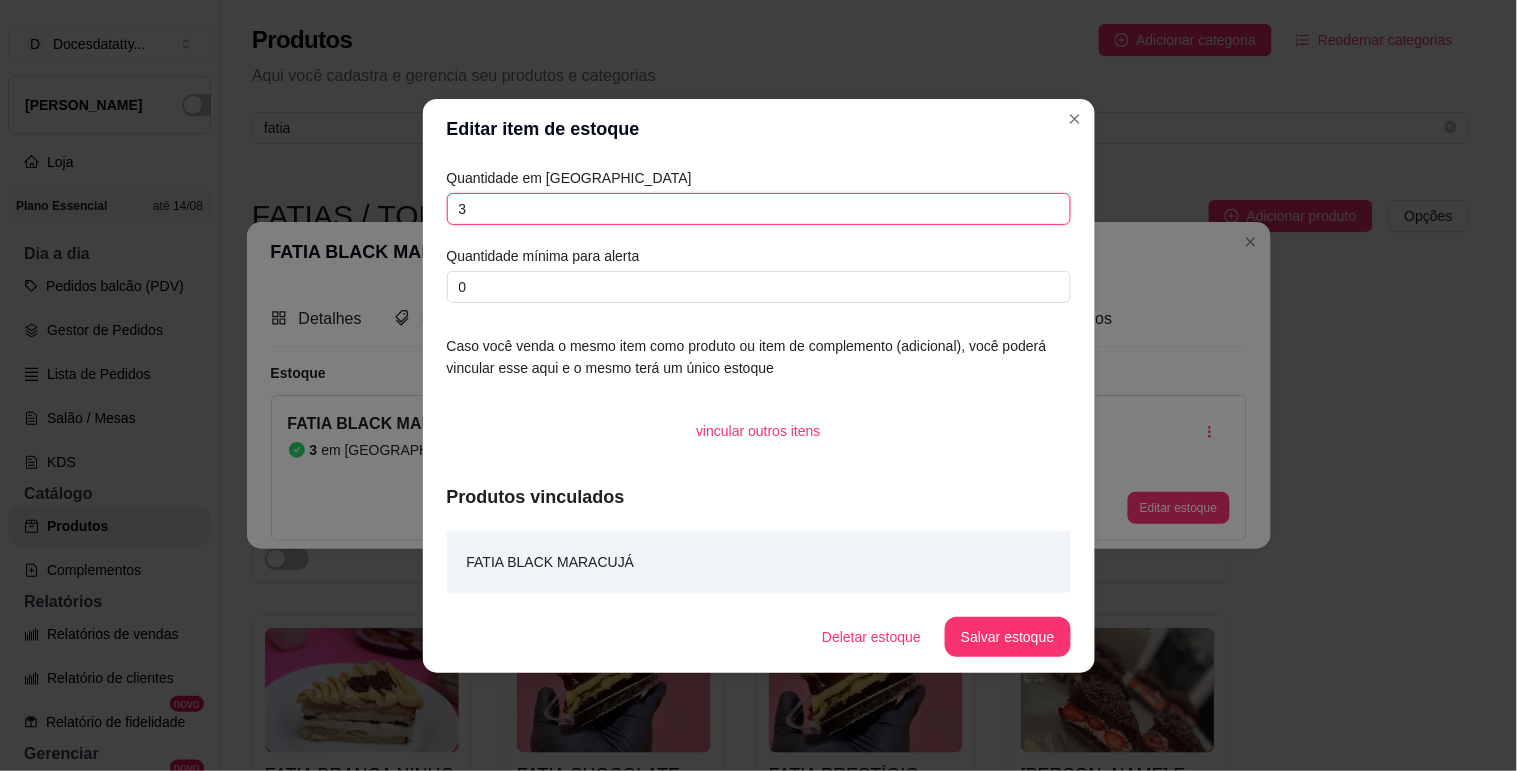 click on "3" at bounding box center [759, 209] 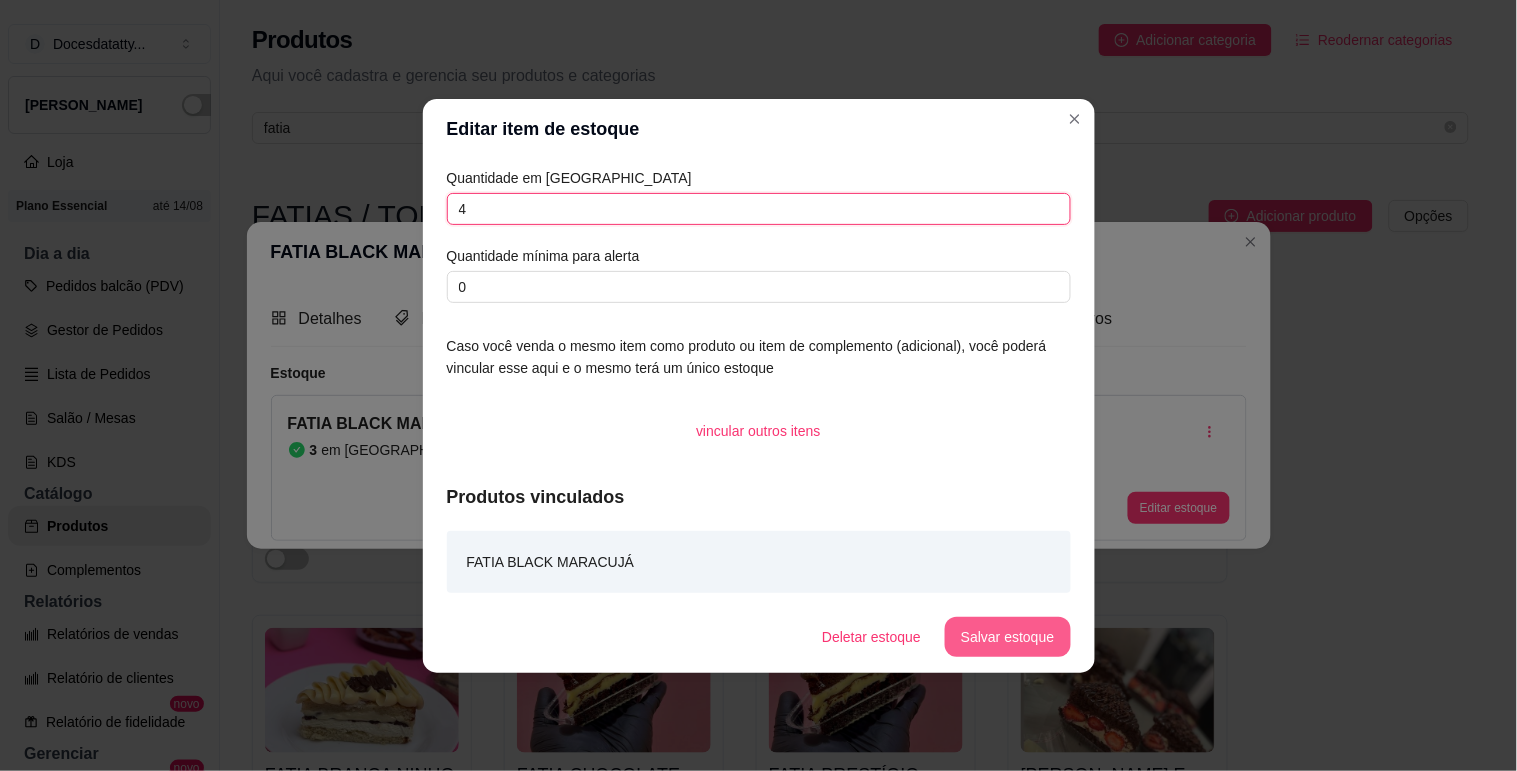 type on "4" 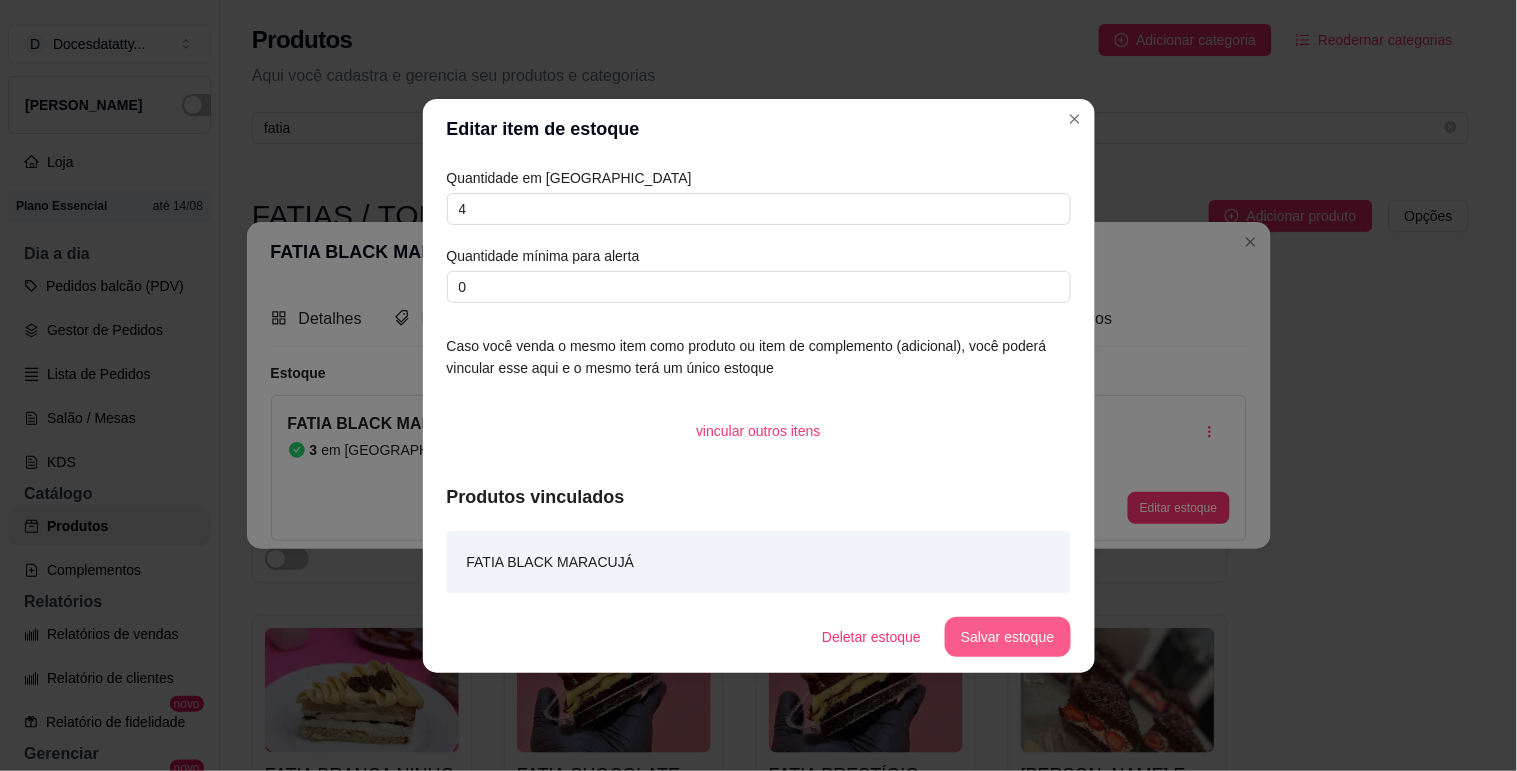 click on "Salvar estoque" at bounding box center [1007, 637] 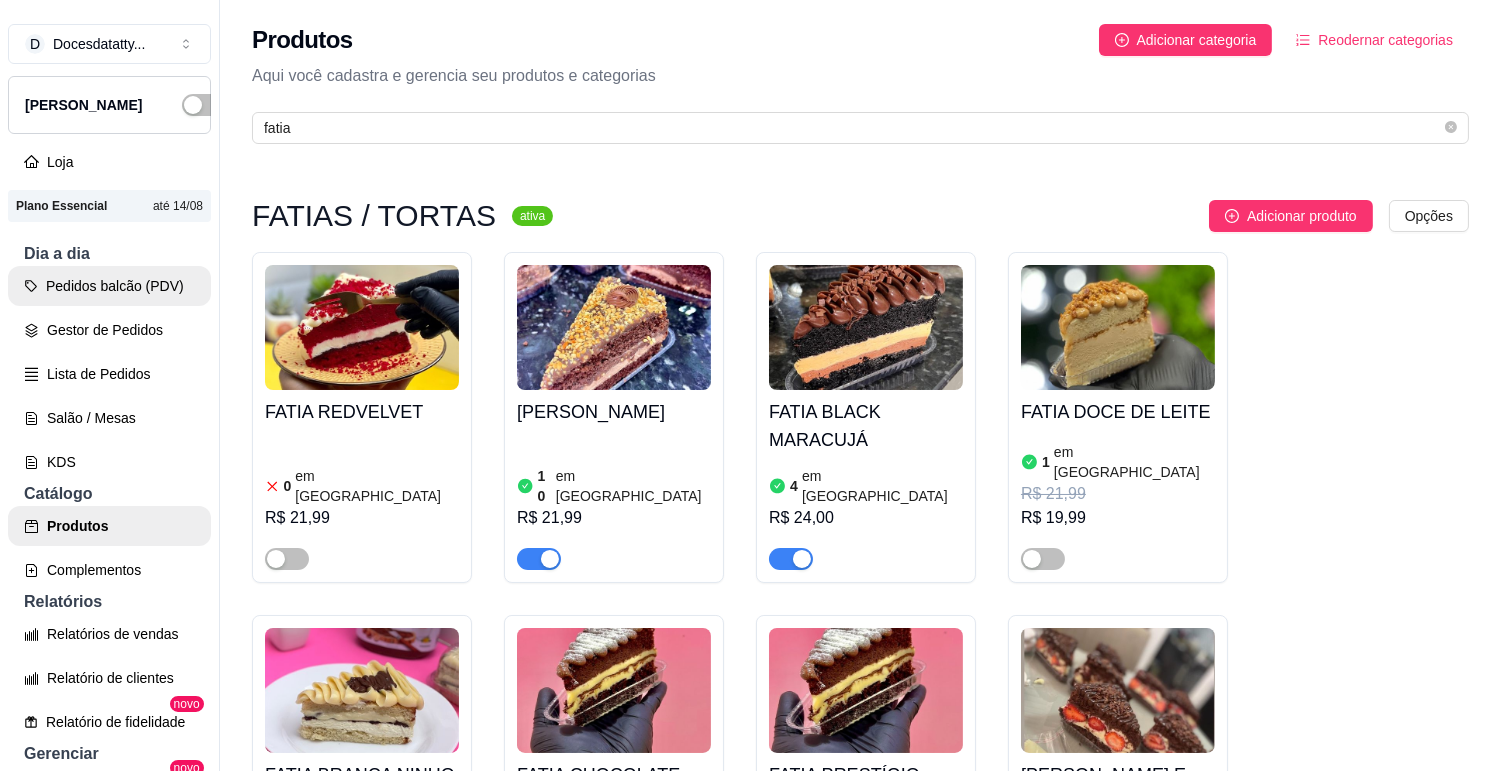 click on "Pedidos balcão (PDV)" at bounding box center [109, 286] 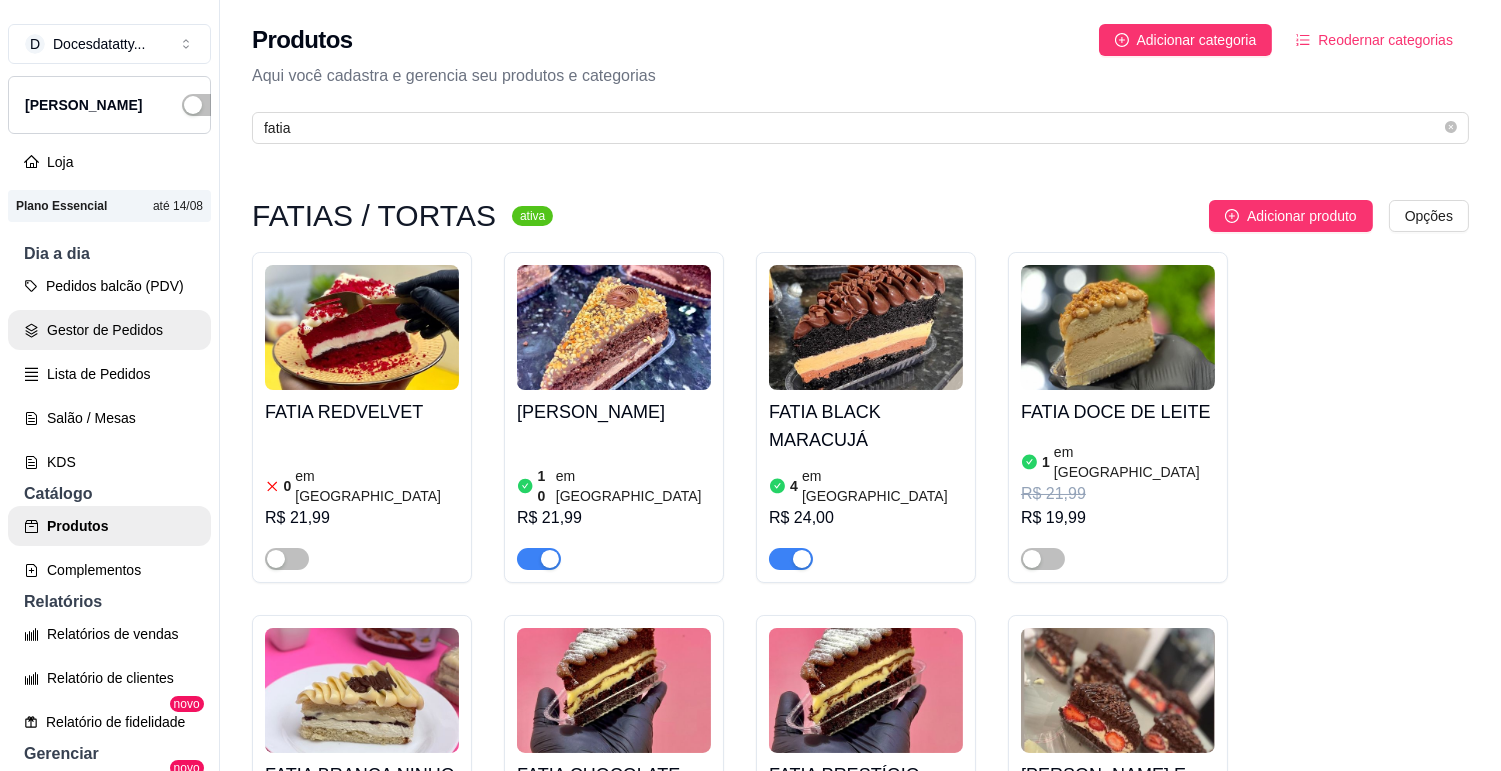 click on "Gestor de Pedidos" at bounding box center [109, 330] 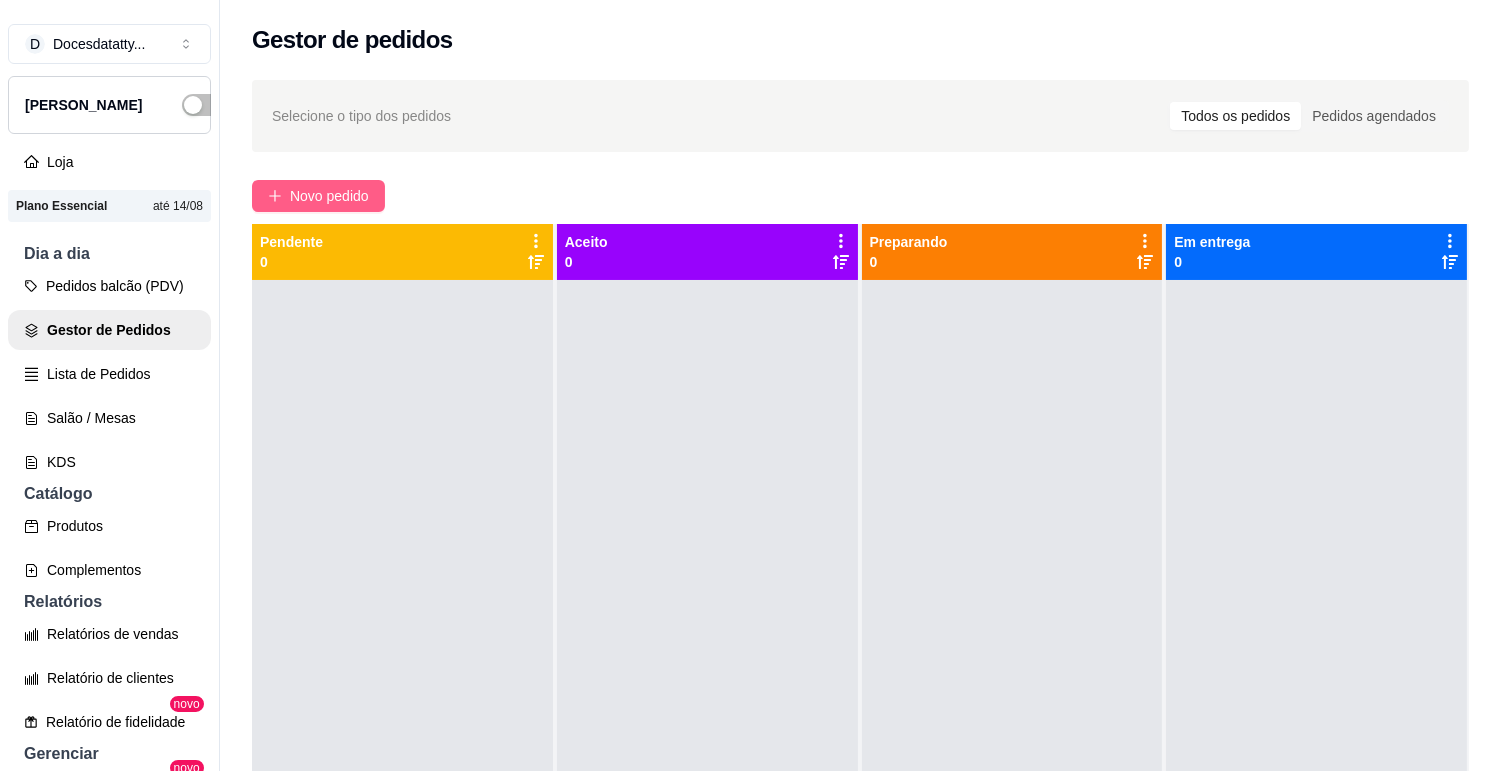 click on "Novo pedido" at bounding box center [329, 196] 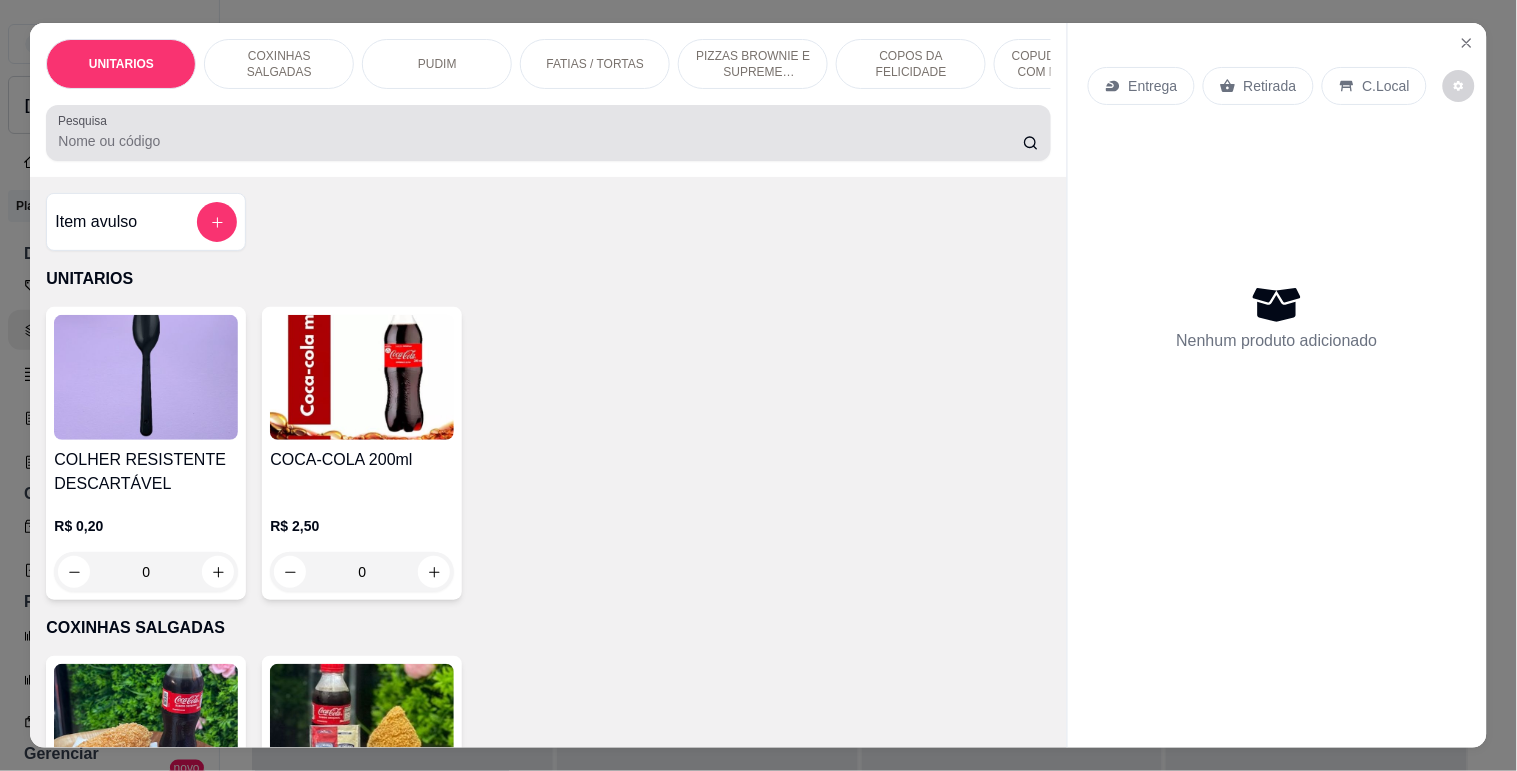 click on "Pesquisa" at bounding box center [540, 141] 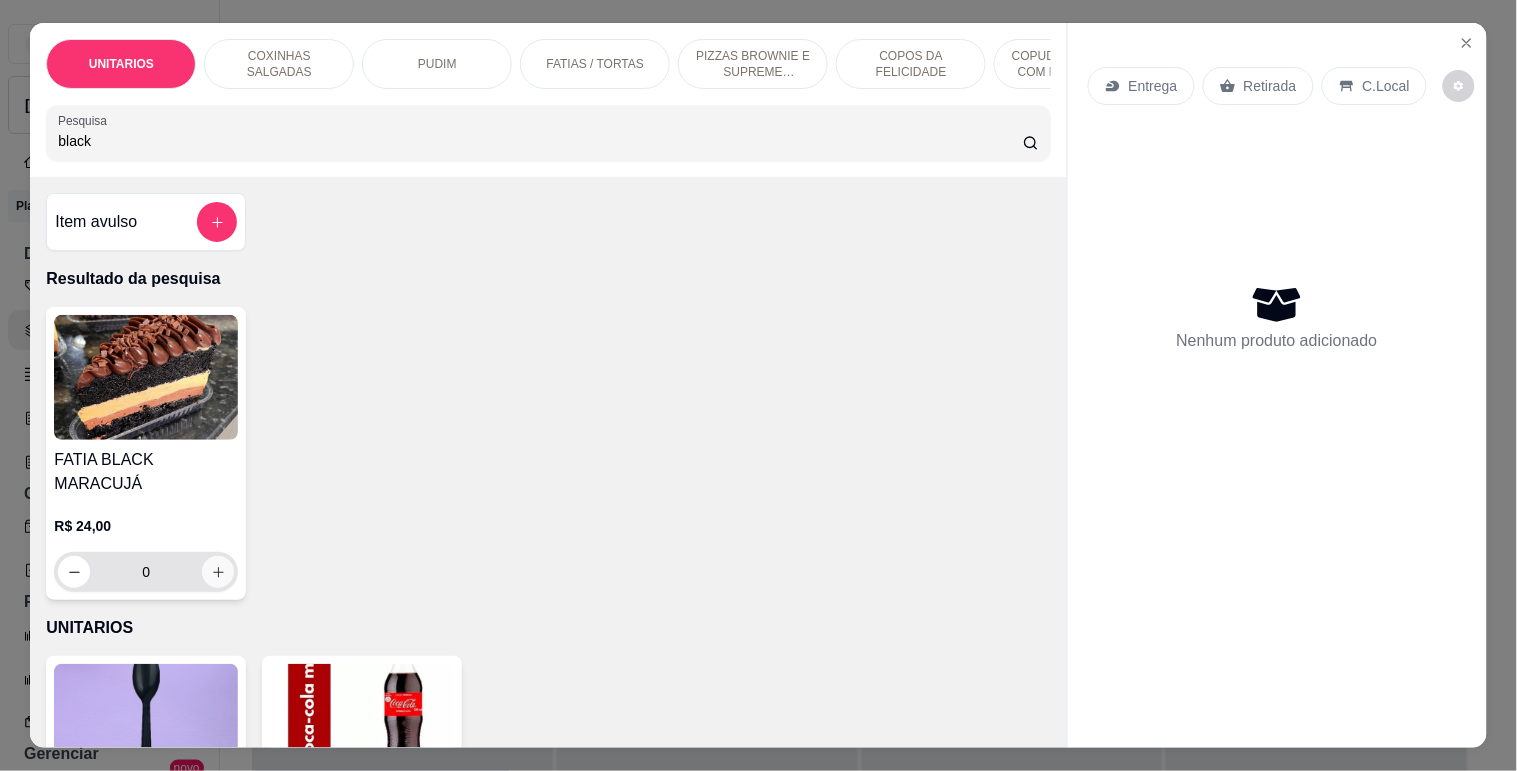 type on "black" 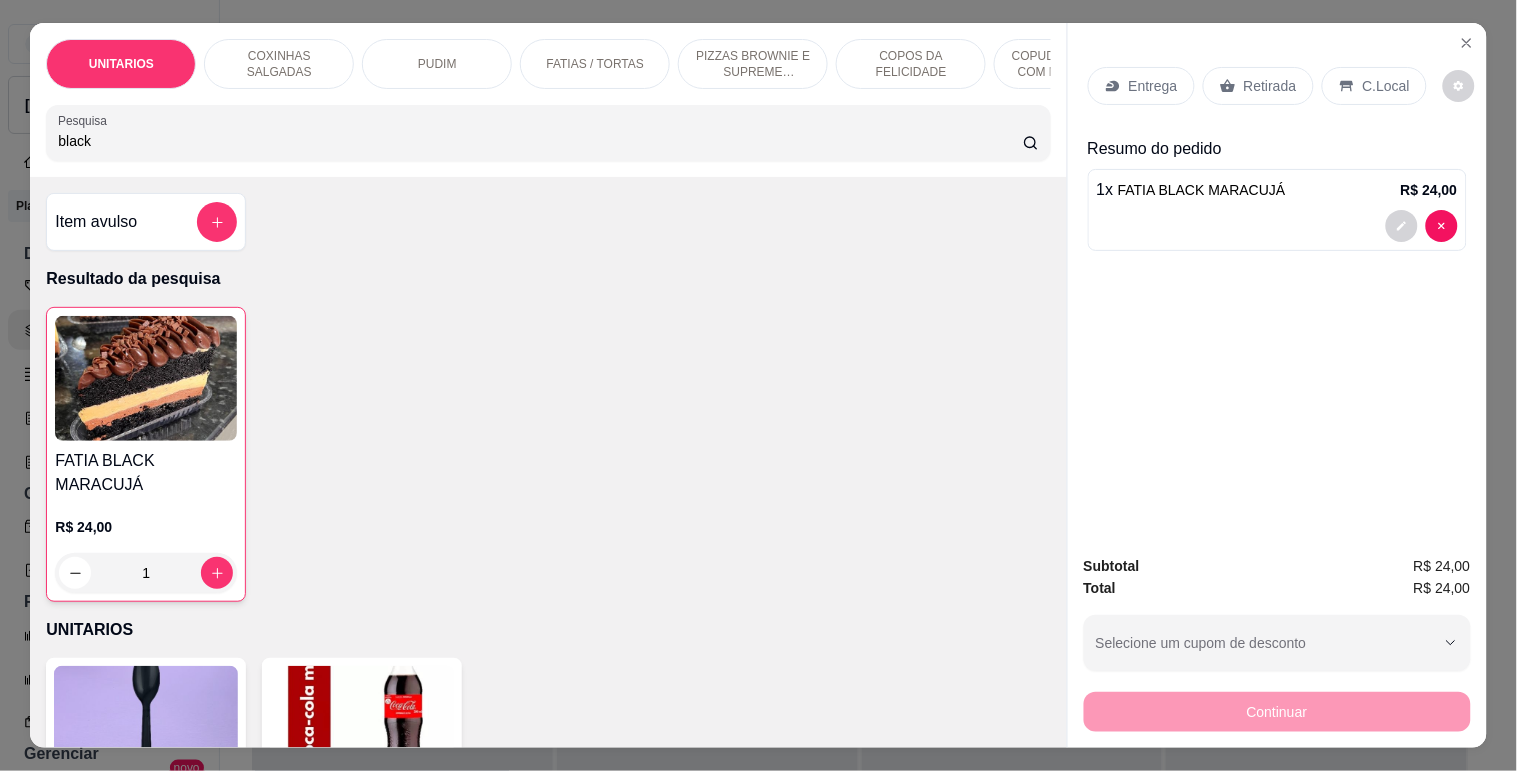 drag, startPoint x: 98, startPoint y: 141, endPoint x: 0, endPoint y: 141, distance: 98 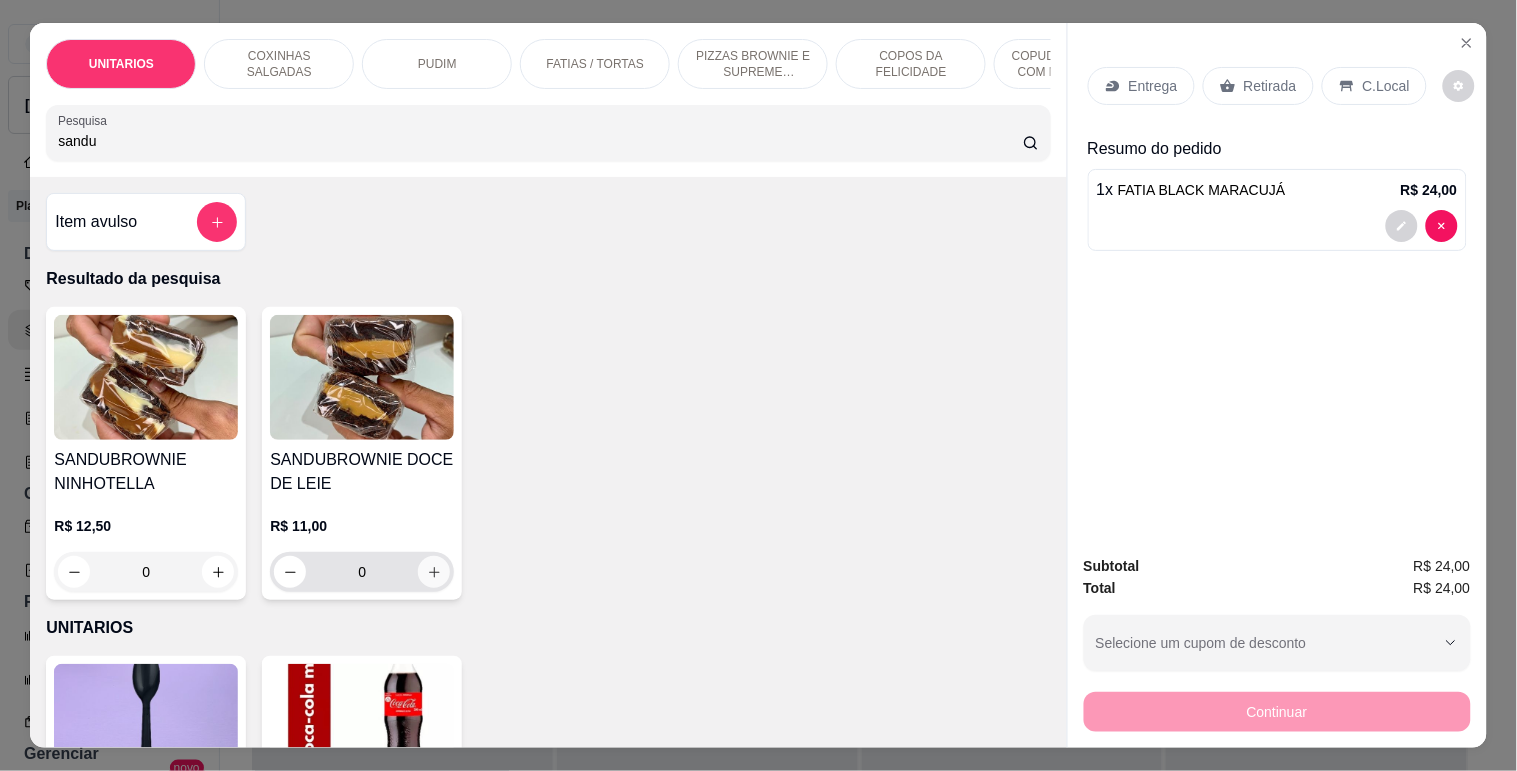 type on "sandu" 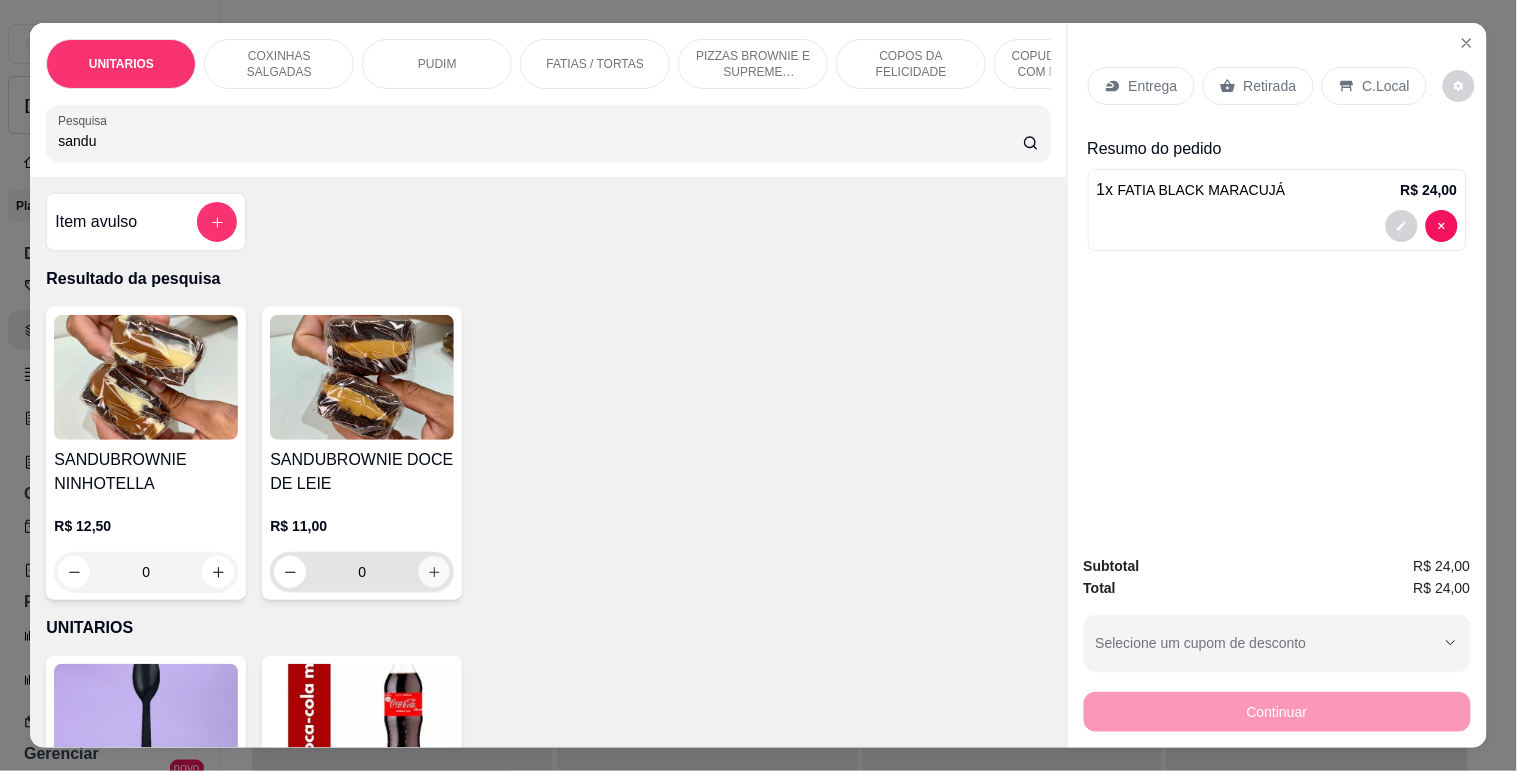 click 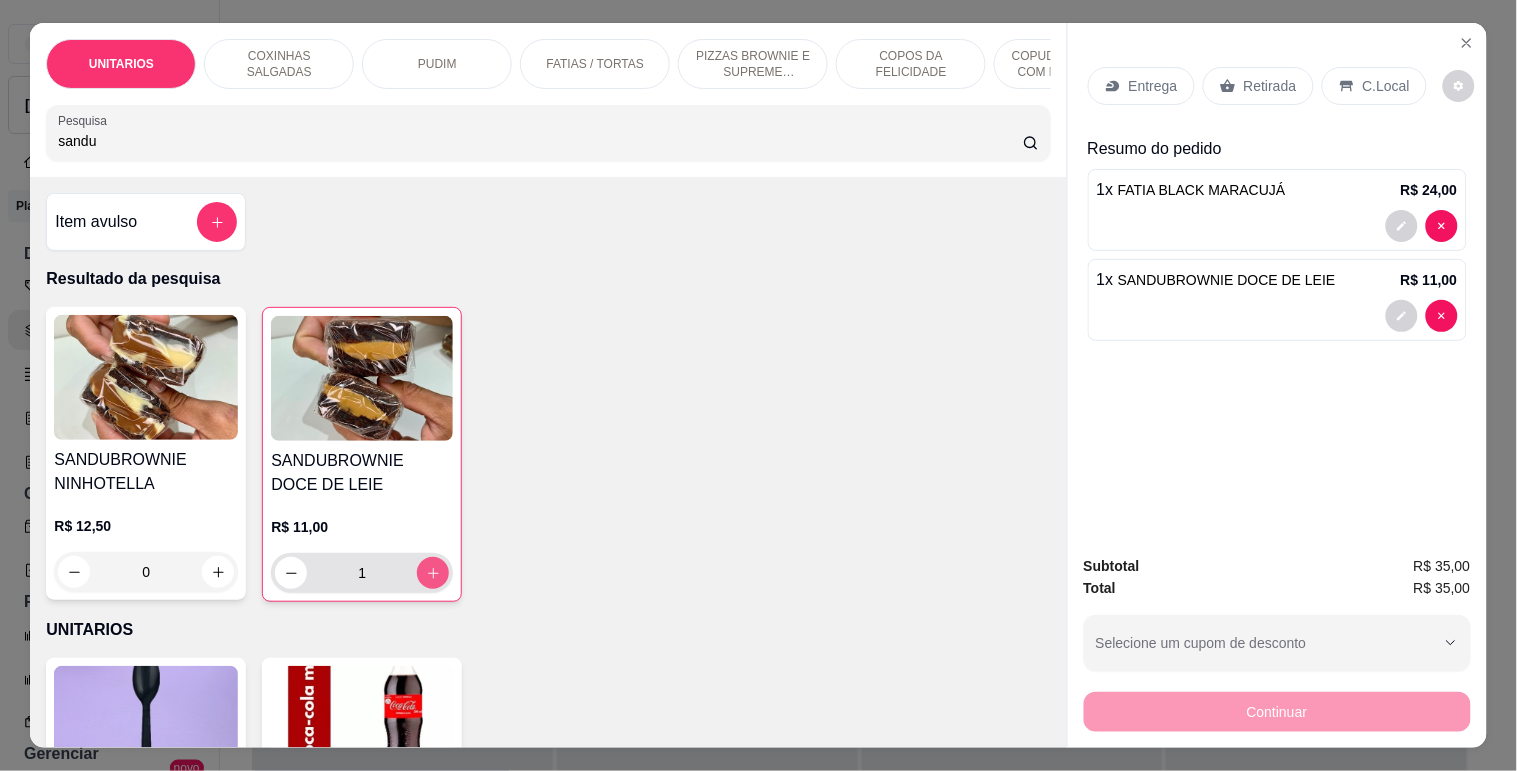 drag, startPoint x: 1034, startPoint y: 224, endPoint x: 1252, endPoint y: 76, distance: 263.49194 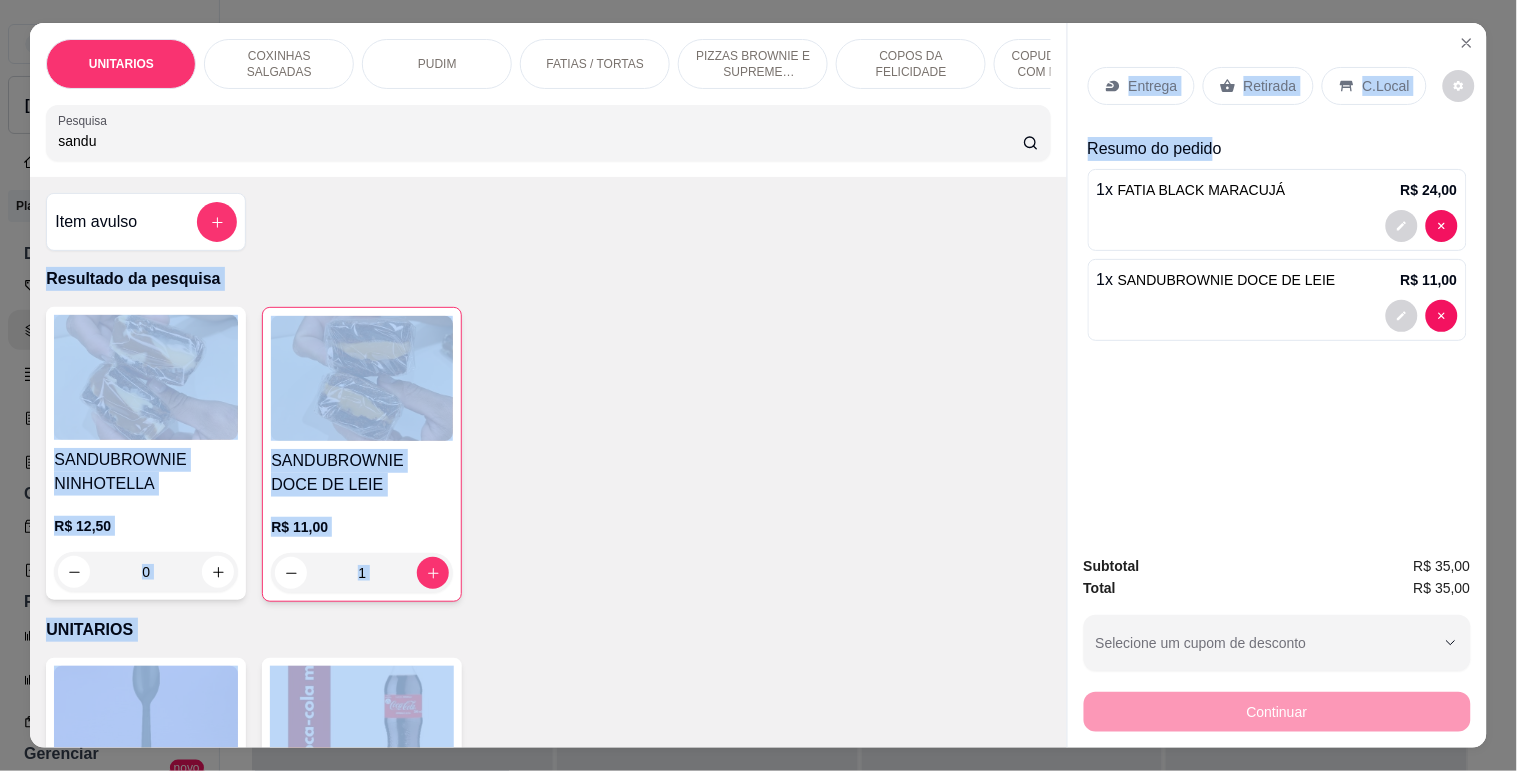 click on "Retirada" at bounding box center (1270, 86) 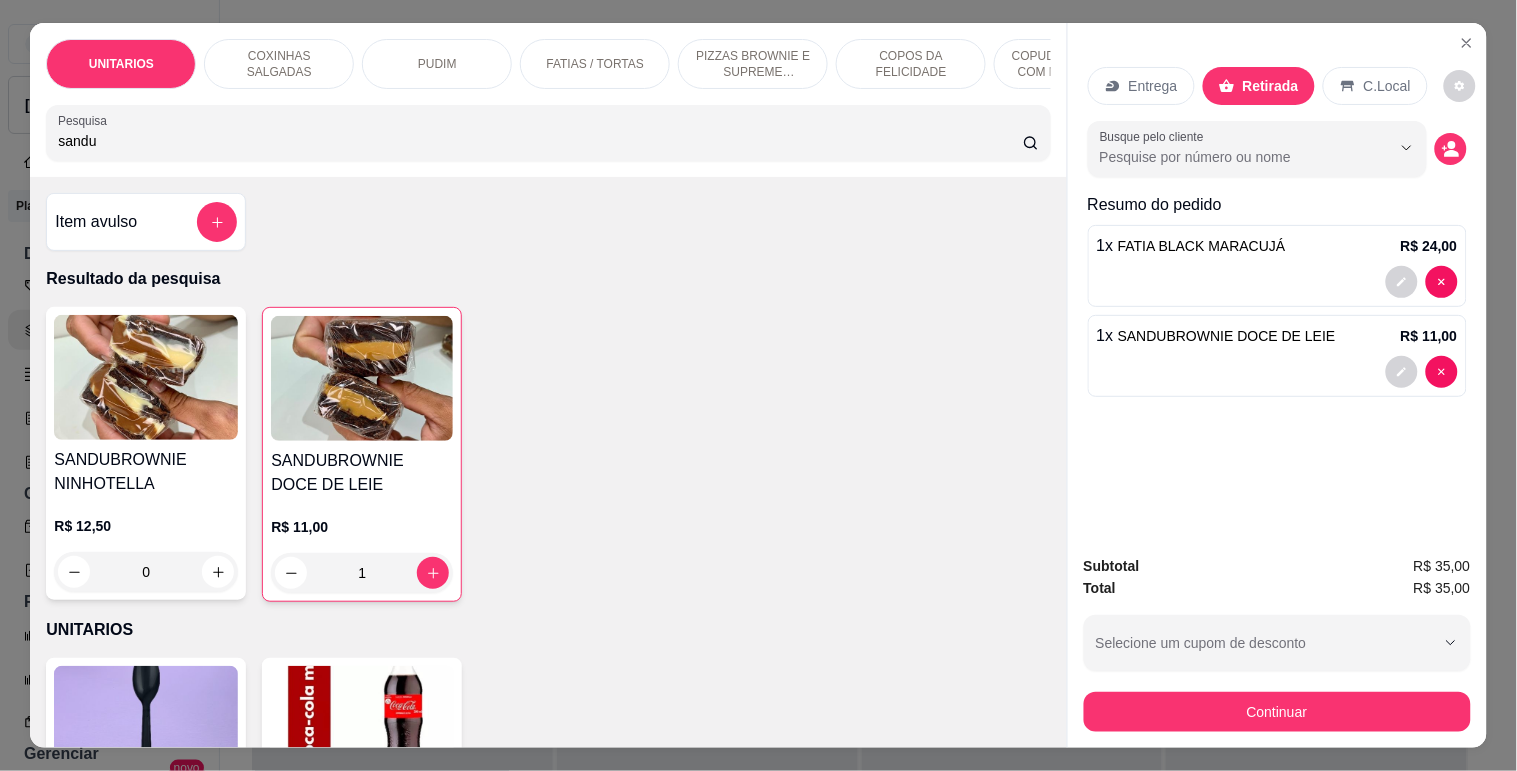 click on "Retirada" at bounding box center (1271, 86) 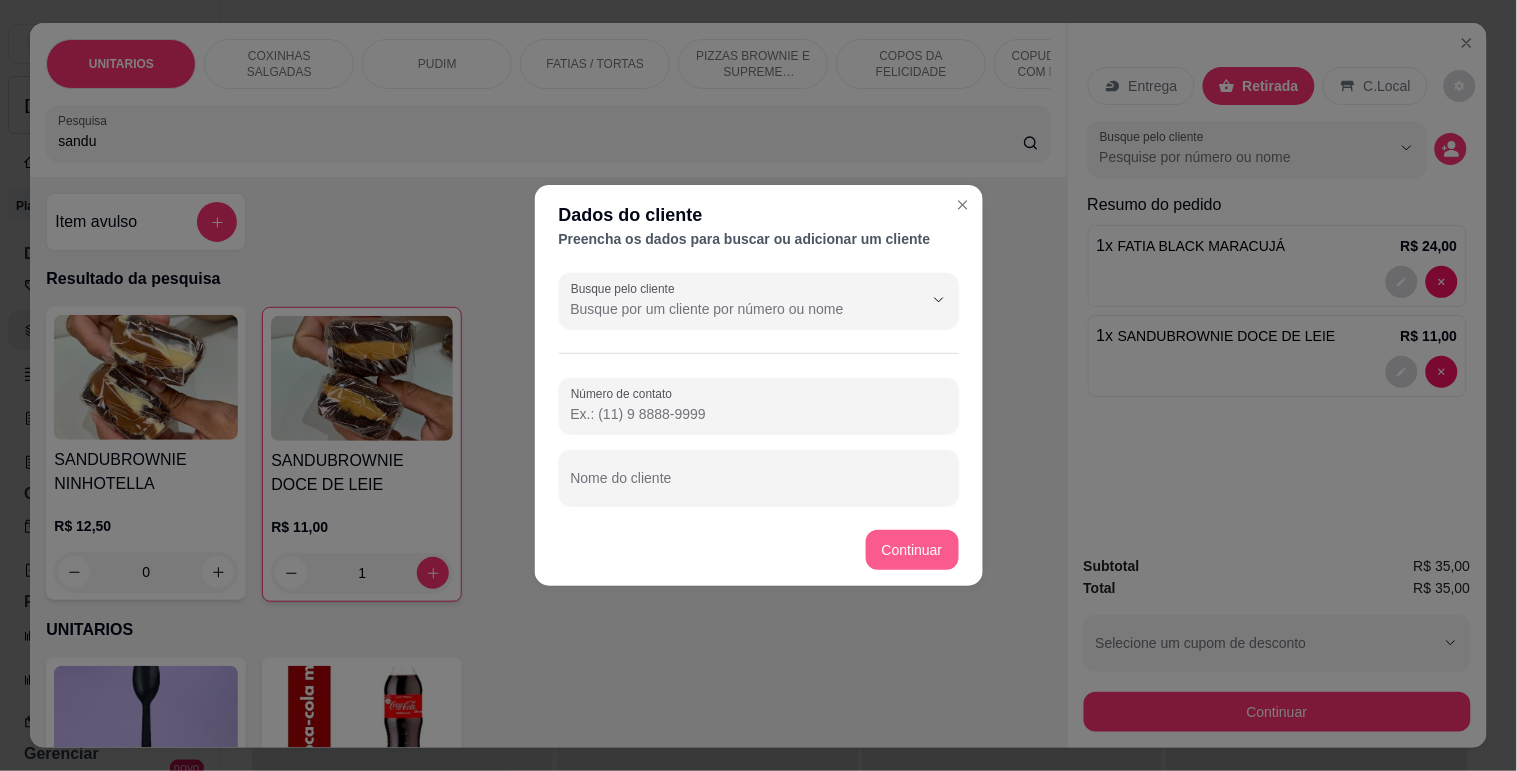 click on "Continuar" at bounding box center [912, 550] 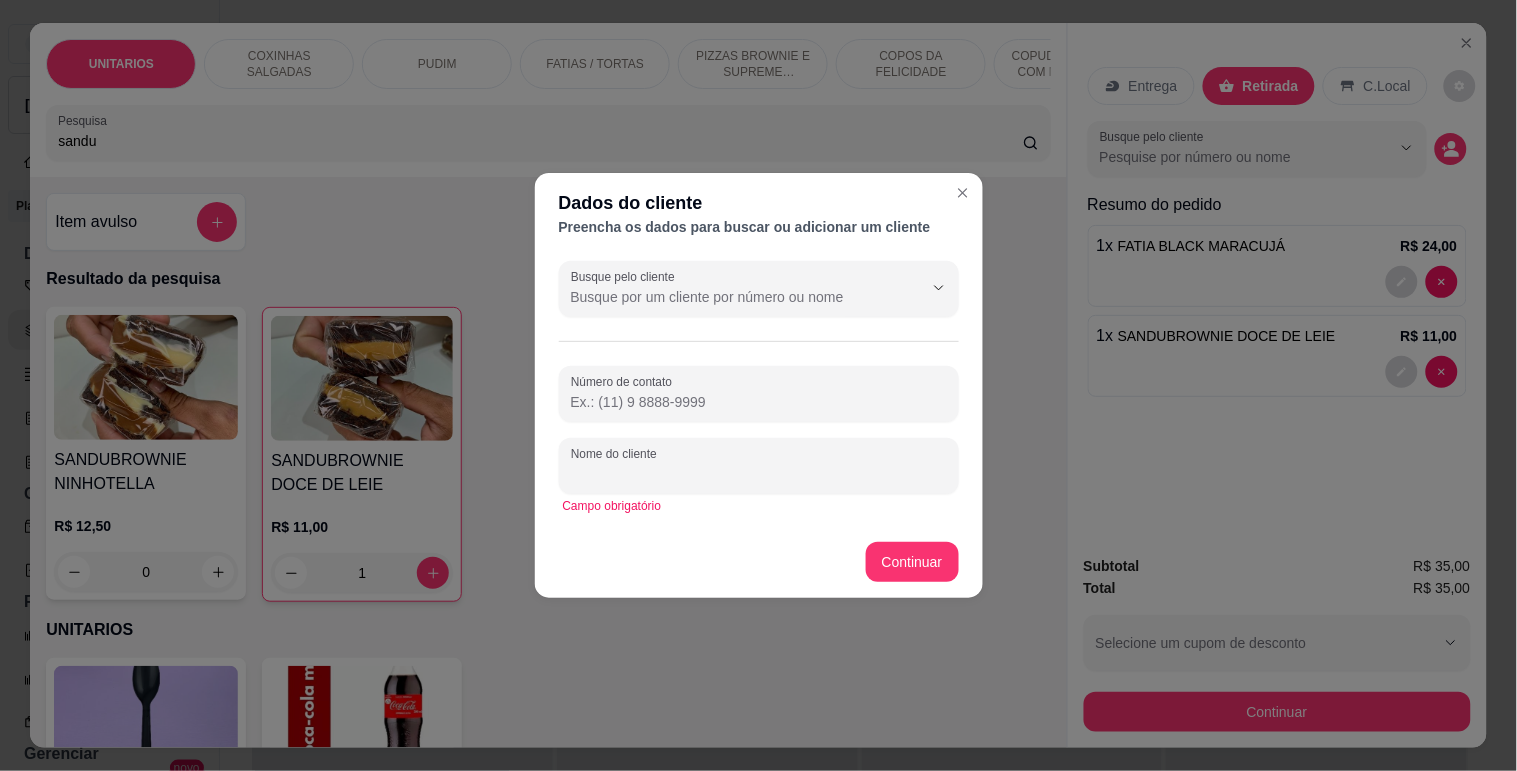 click on "Nome do cliente" at bounding box center (759, 474) 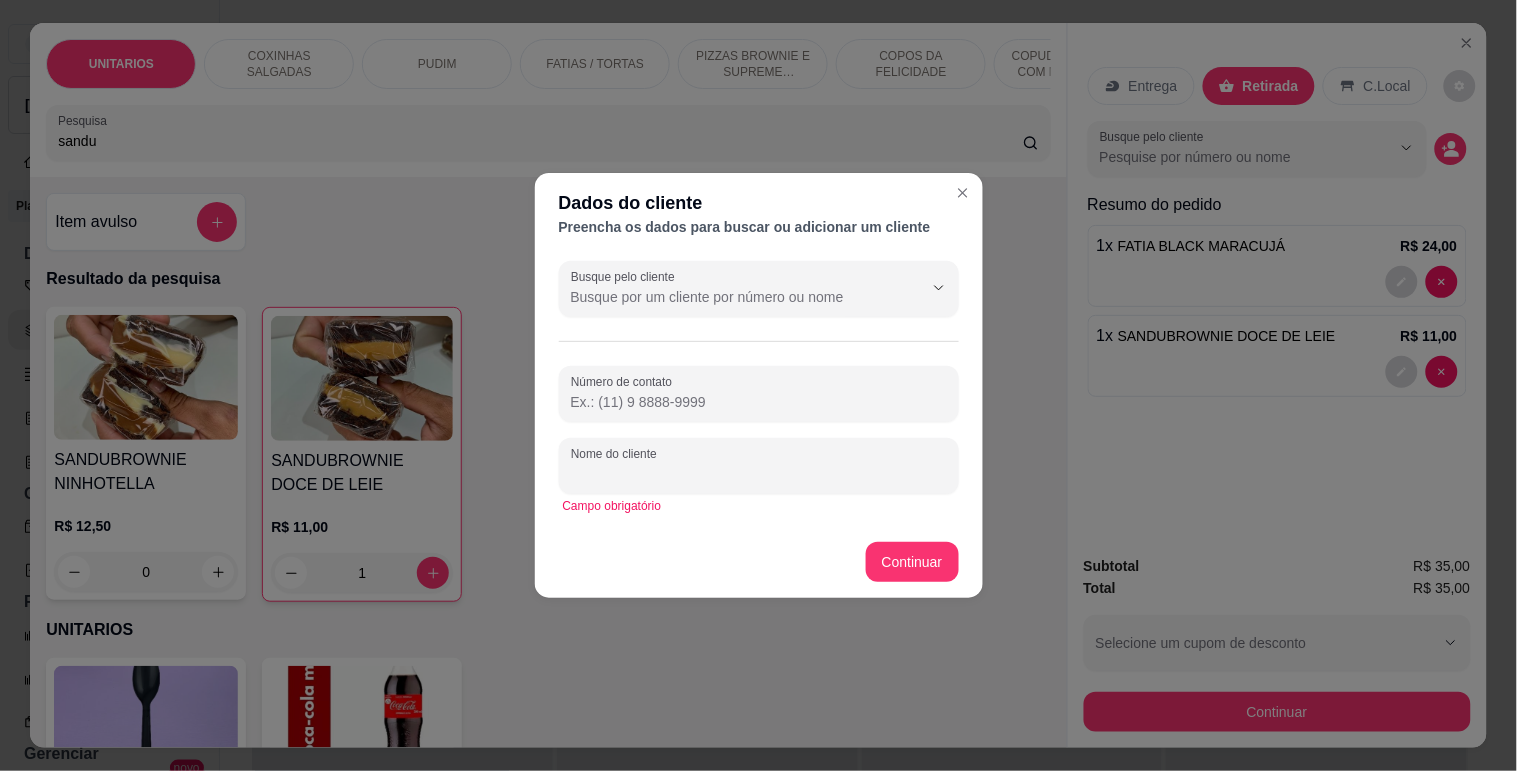 click on "Item avulso Resultado da pesquisa SANDUBROWNIE NINHOTELLA   R$ 12,50 0 SANDUBROWNIE DOCE DE LEIE   R$ 11,00 1 UNITARIOS  COLHER RESISTENTE DESCARTÁVEL    R$ 0,20 0 COCA-COLA 200ml   R$ 2,50 0 COXINHAS SALGADAS ENROLADO CROCANTE   R$ 15,00 R$ 13,50 0 COXINHA FRANGO REQUEIJÃO   R$ 16,00 0 PUDIM PUDIM NO POTE DE VIDRO    R$ 18,49 0 FATIAS / TORTAS  FATIA FERRERO ROCHER   R$ 21,99 0 FATIA BLACK MARACUJÁ   R$ 24,00 1 FATIA BRANCA NINHO E NUTELLA   R$ 21,99 0 FATIA CHOCOLATE NINHOTELLA   R$ 21,99 0 TORTA COOKIE C/ NUTELLA   R$ 20,99 0 TORTA DE MARACUJÁ   R$ 23,49 0 PIZZAS BROWNIE E SUPREME BROWNIE PIZZA BROWNIE NINHOTELLA   R$ 22,00 0 PIZZA BROWNIE KINDER   R$ 24,00 0 PIZZA BROWNIE FERREIRO   R$ 22,00 0 PIZZA BROWNIE FERRERO ROCHER   R$ 24,00 0 PIZZA DOIS AMORES COM MORANGOS    R$ 22,50 0 COPOS DA FELICIDADE COPO SONHO DE MARACUJÁ   R$ 19,99 0 COPO NOVIDADE MARACUJÁ   R$ 19,99 0 COPO BROWNIE   R$ 19,99 0 COPO KINDER   R$ 20,00 0 COPUDIM E COPOS COM MORANGOS    R$ 20,00 0   R$ 20,00 0" at bounding box center [548, 462] 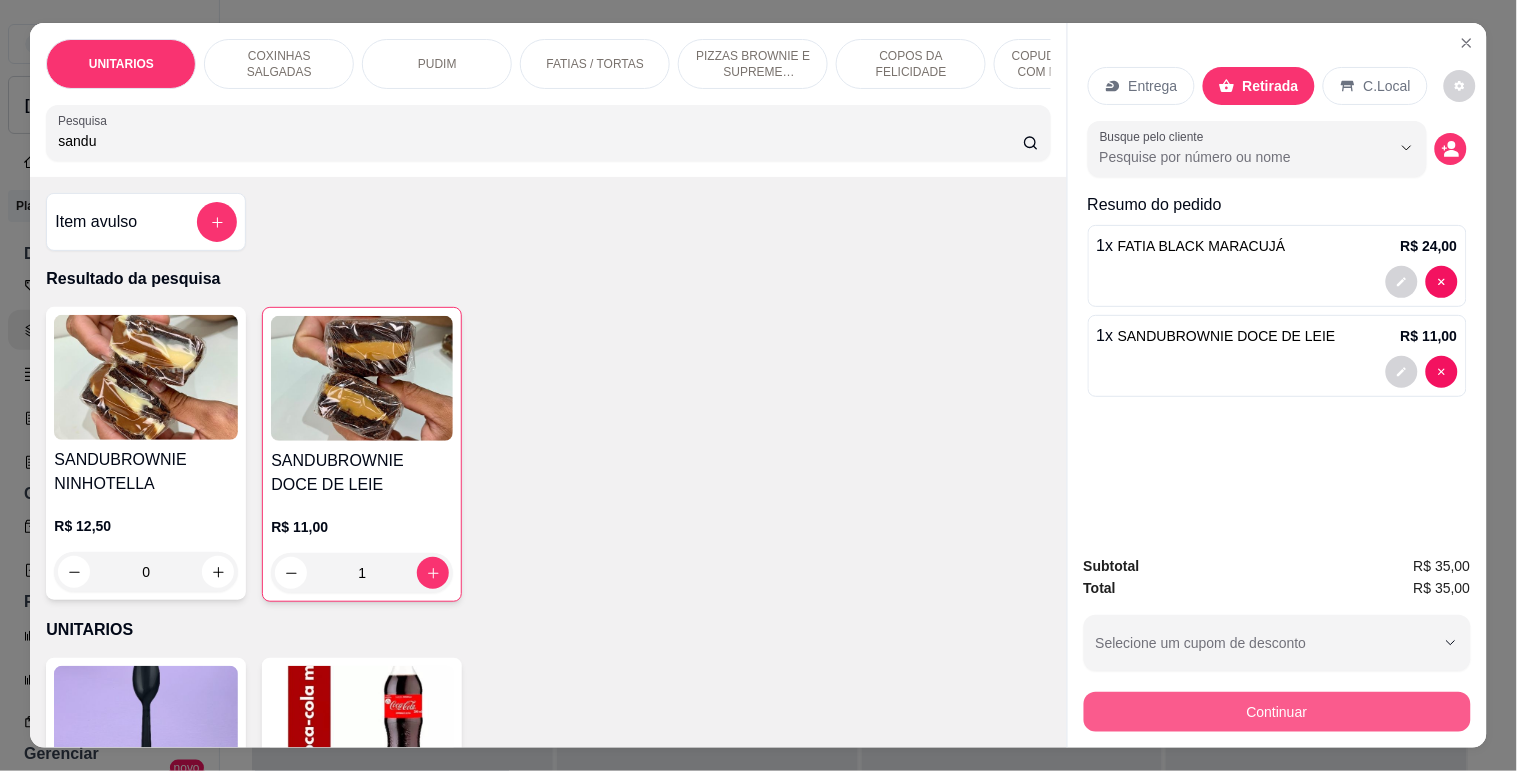 click on "Continuar" at bounding box center [1277, 712] 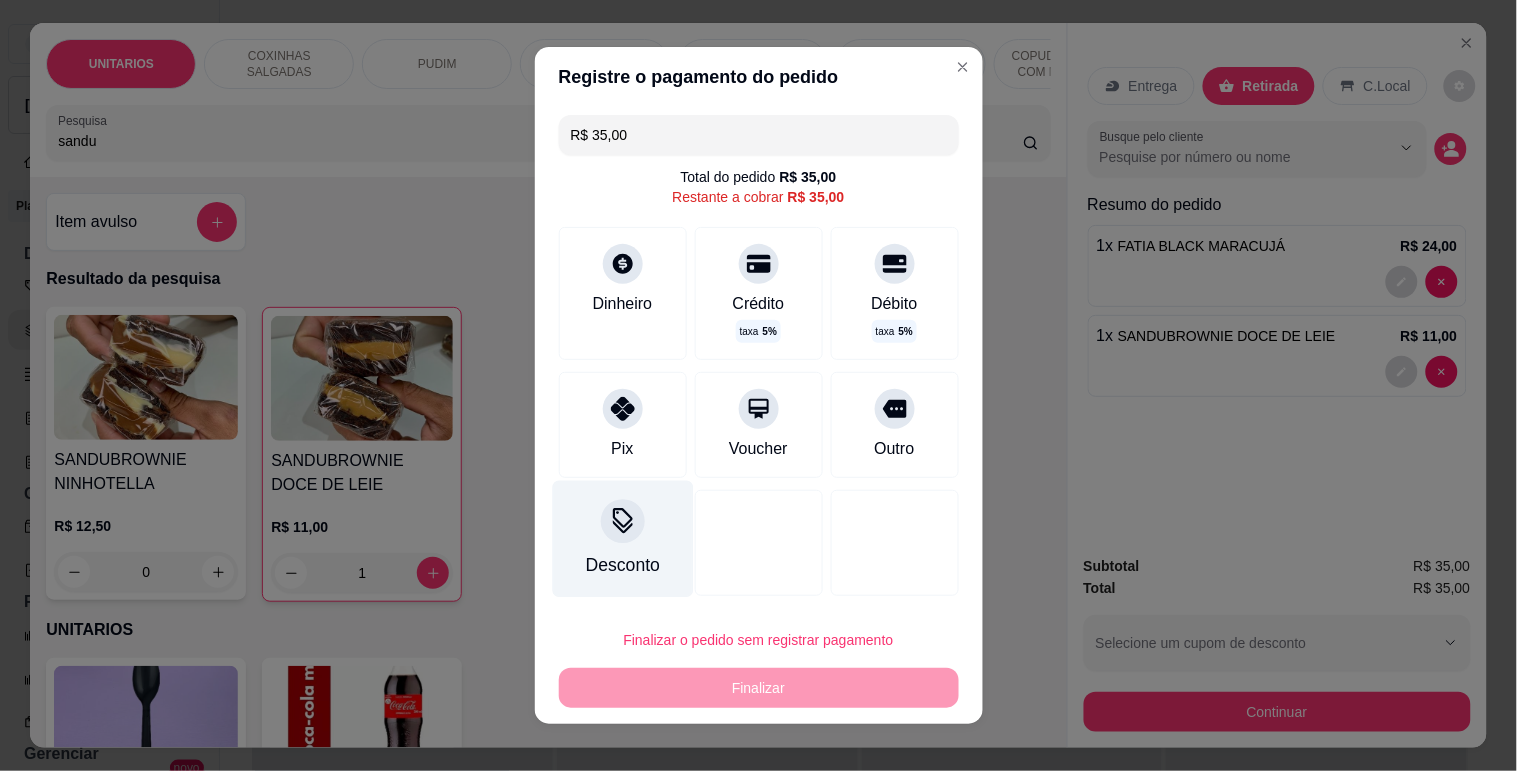 click 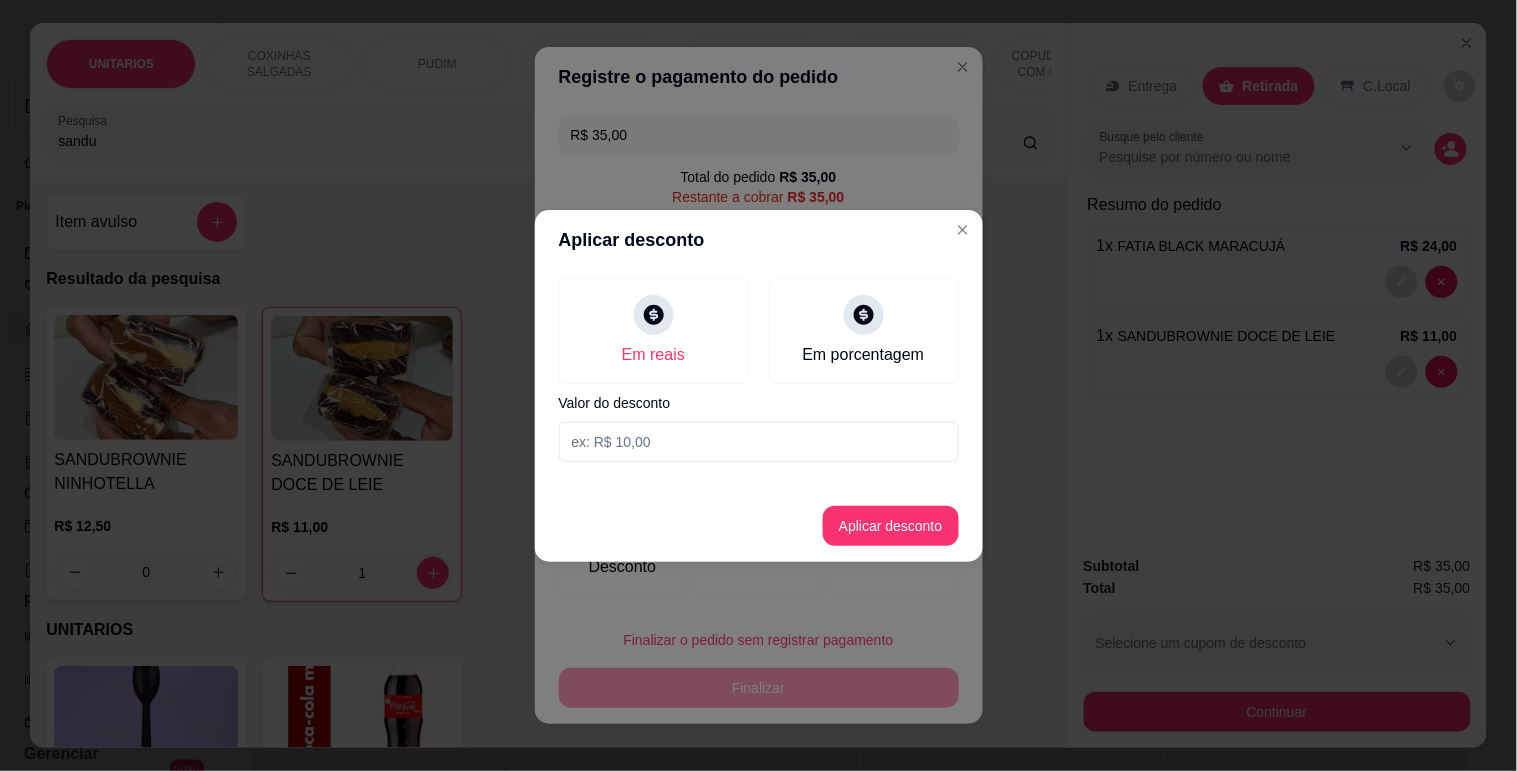 click at bounding box center (759, 442) 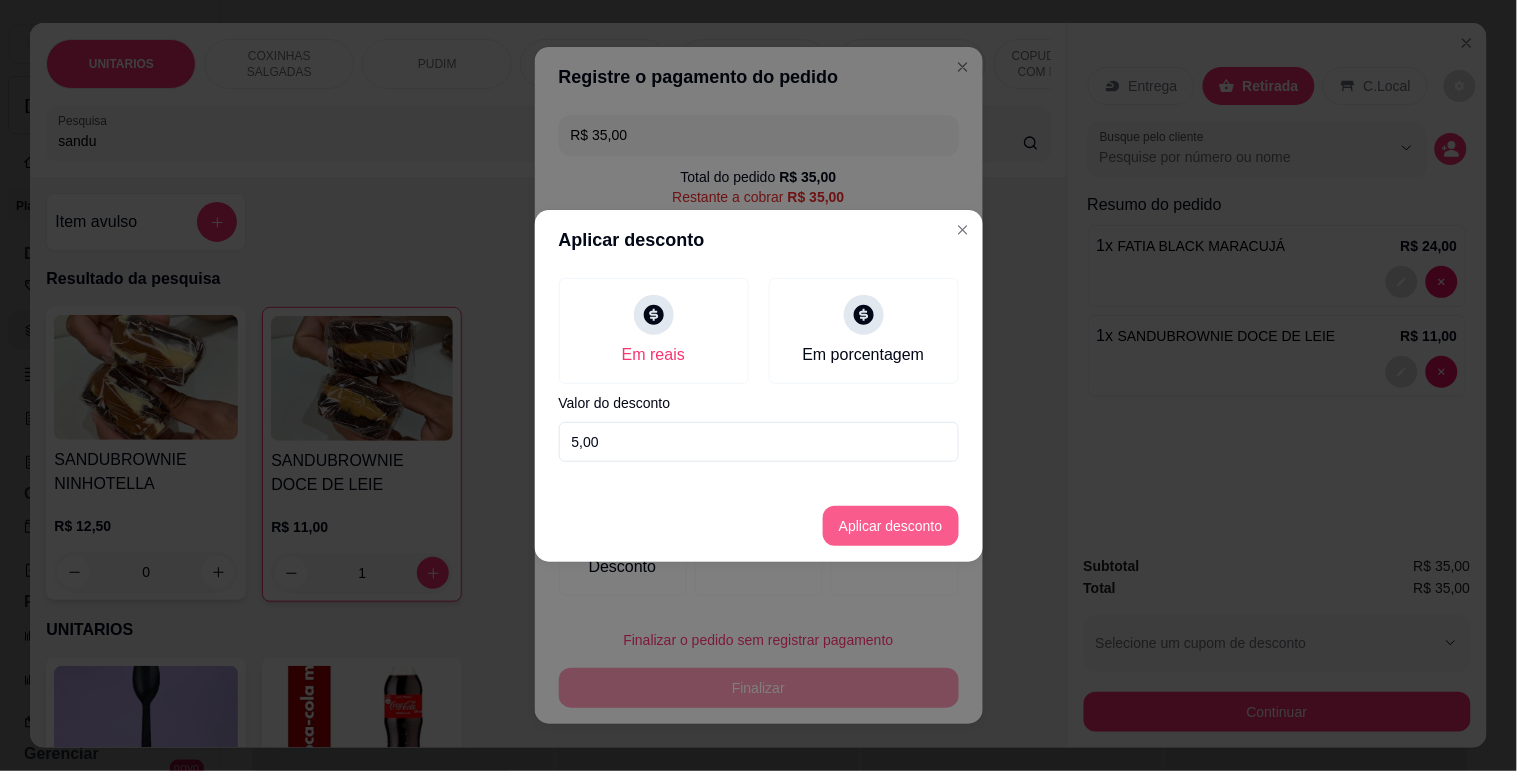 type on "5,00" 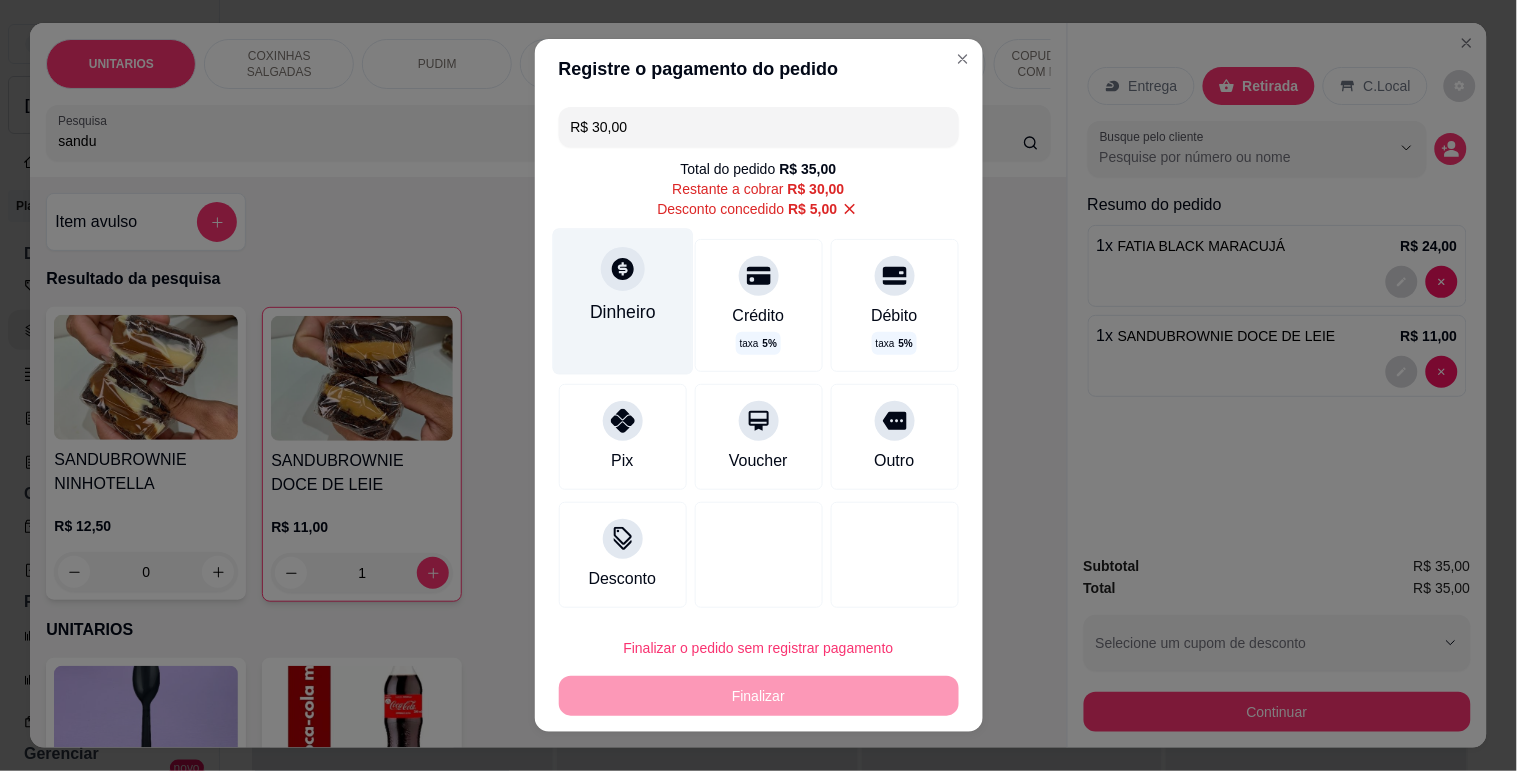 click on "Dinheiro" at bounding box center [622, 301] 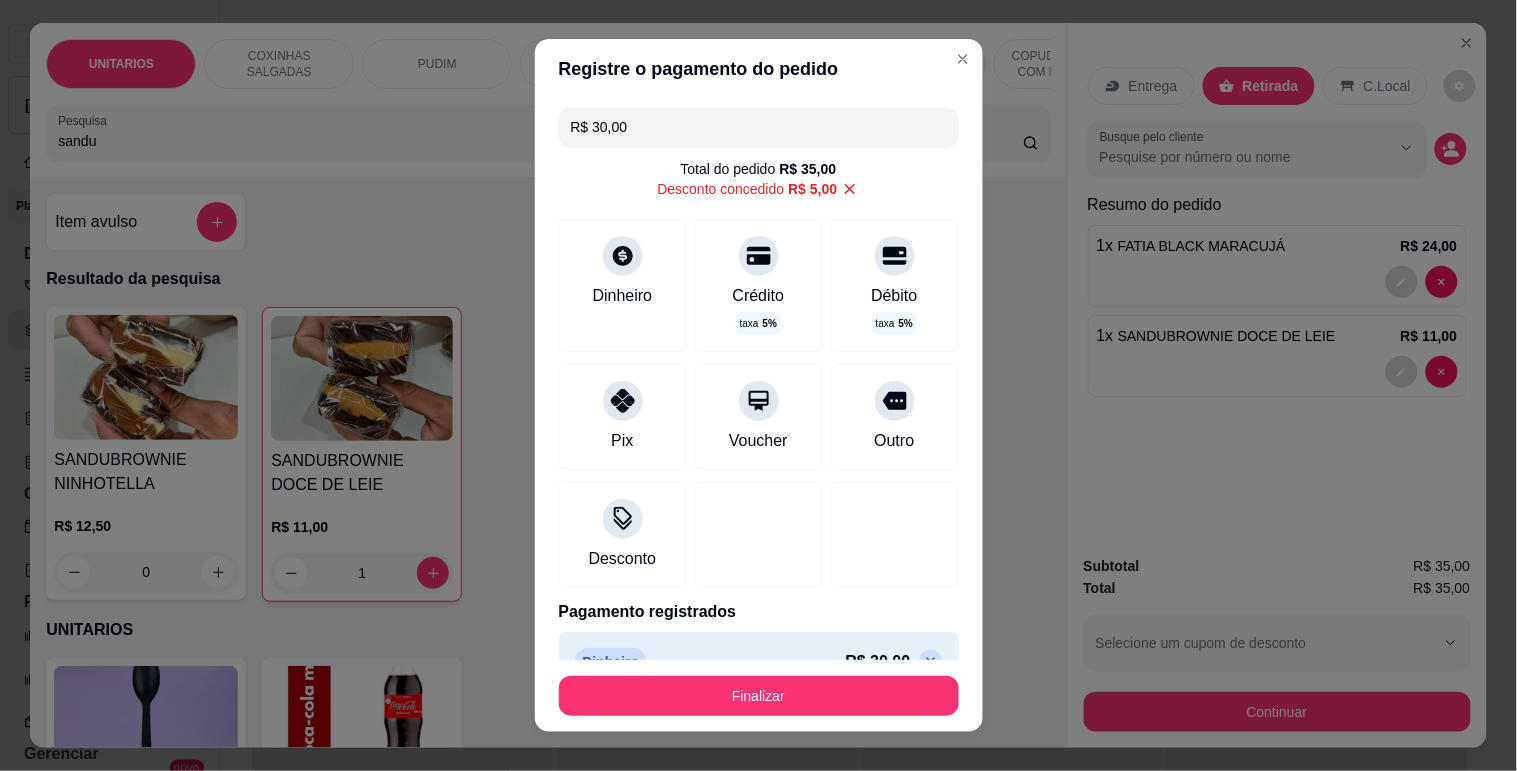 type on "R$ 0,00" 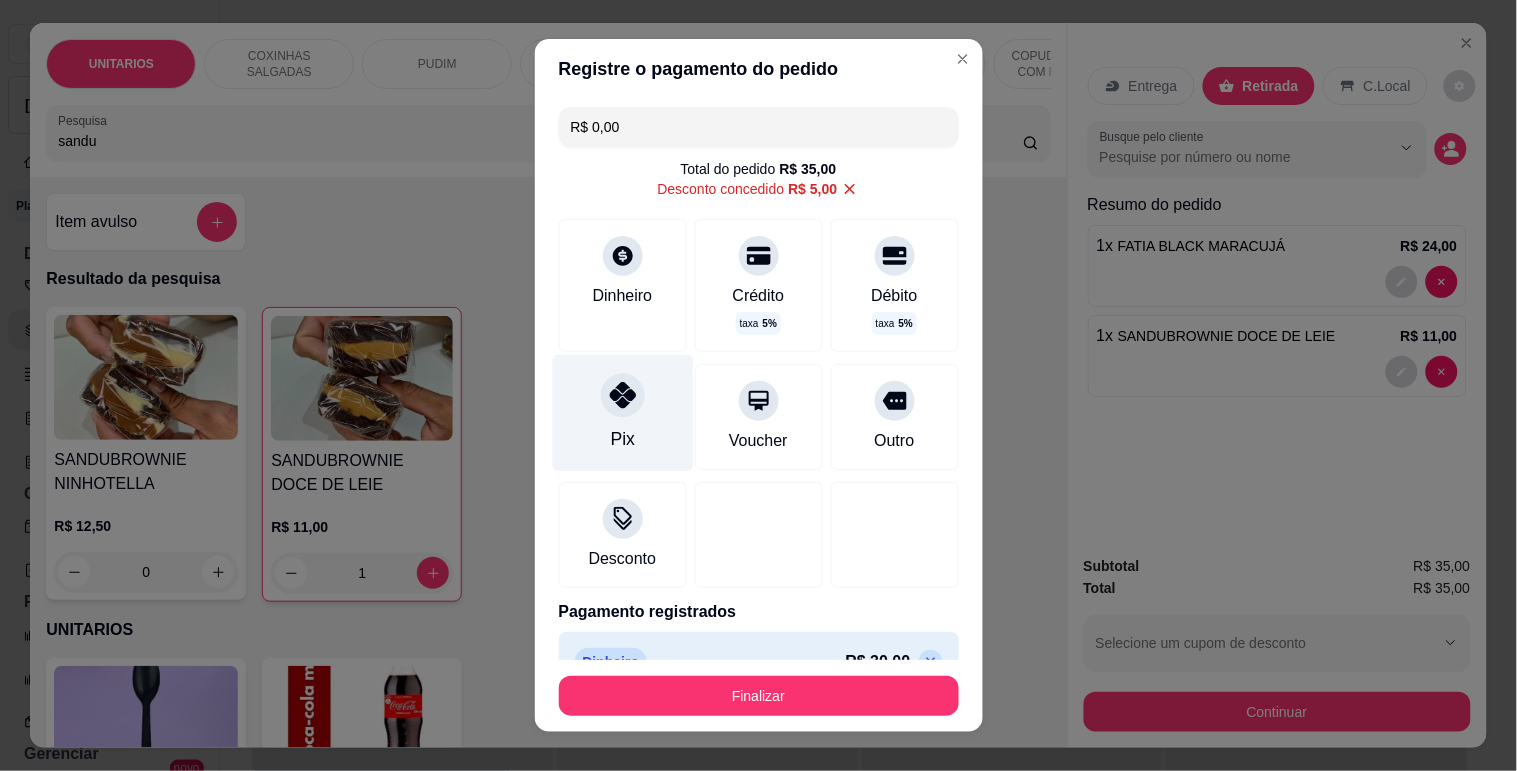click 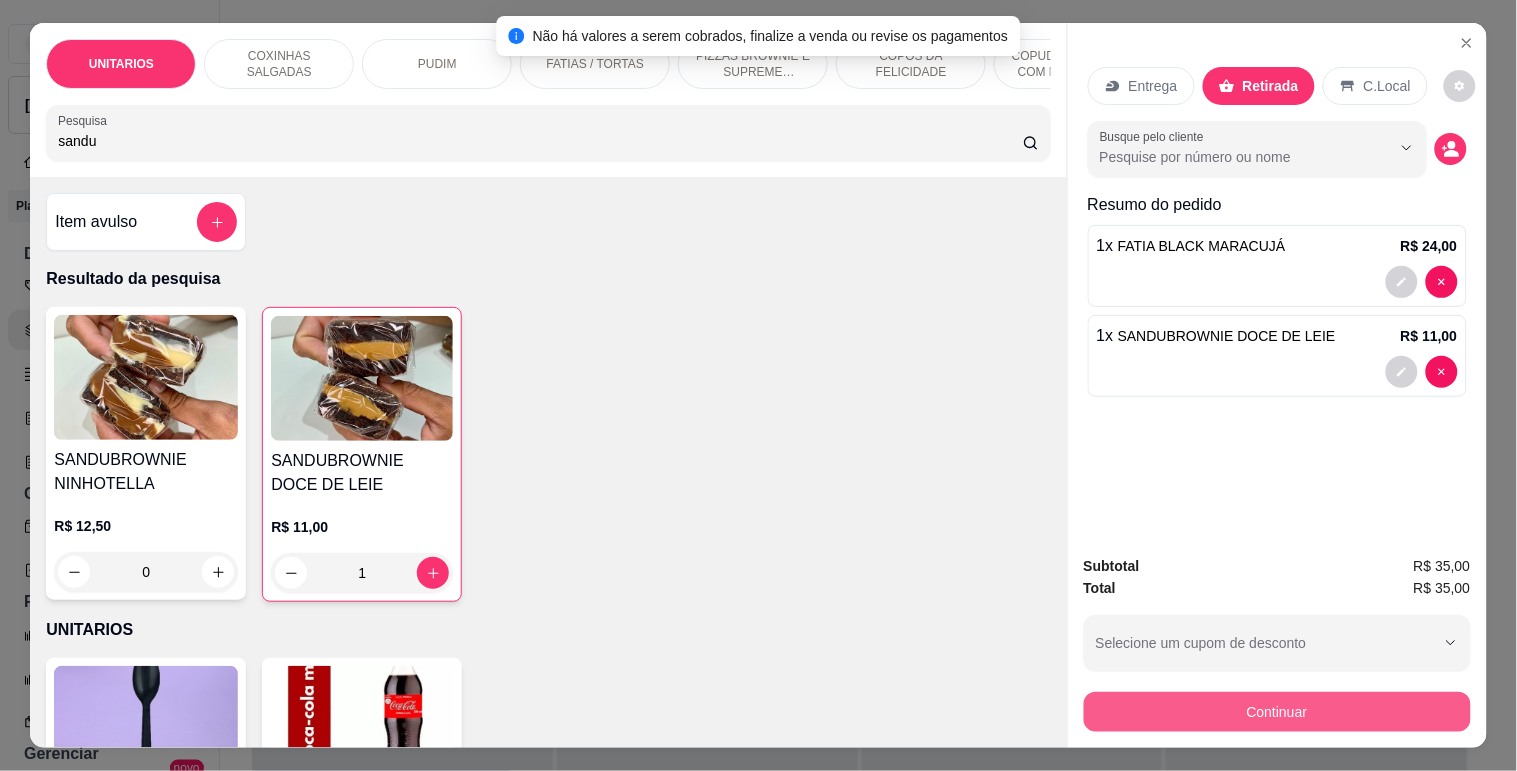 click on "Continuar" at bounding box center [1277, 712] 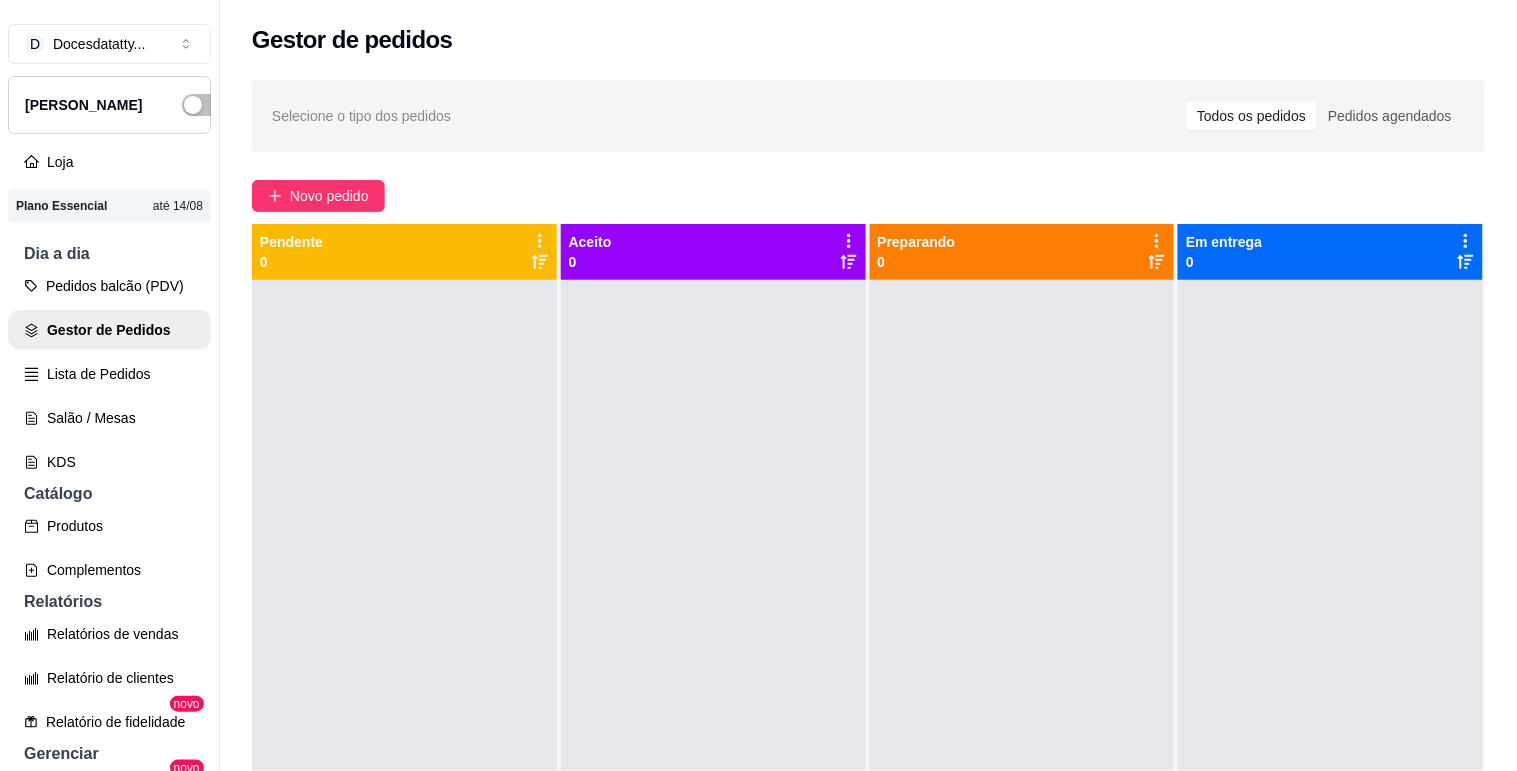 type 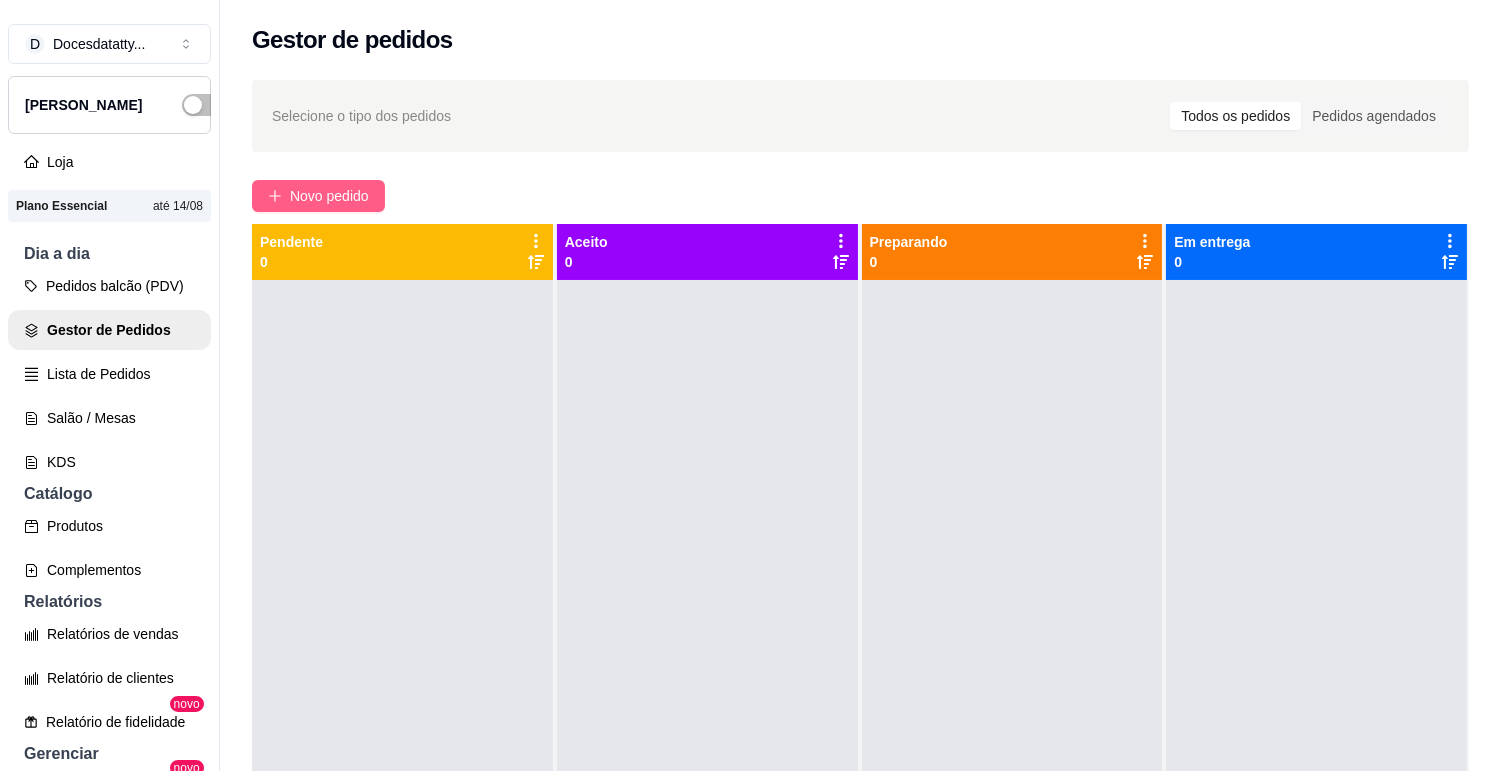 click on "Novo pedido" at bounding box center [329, 196] 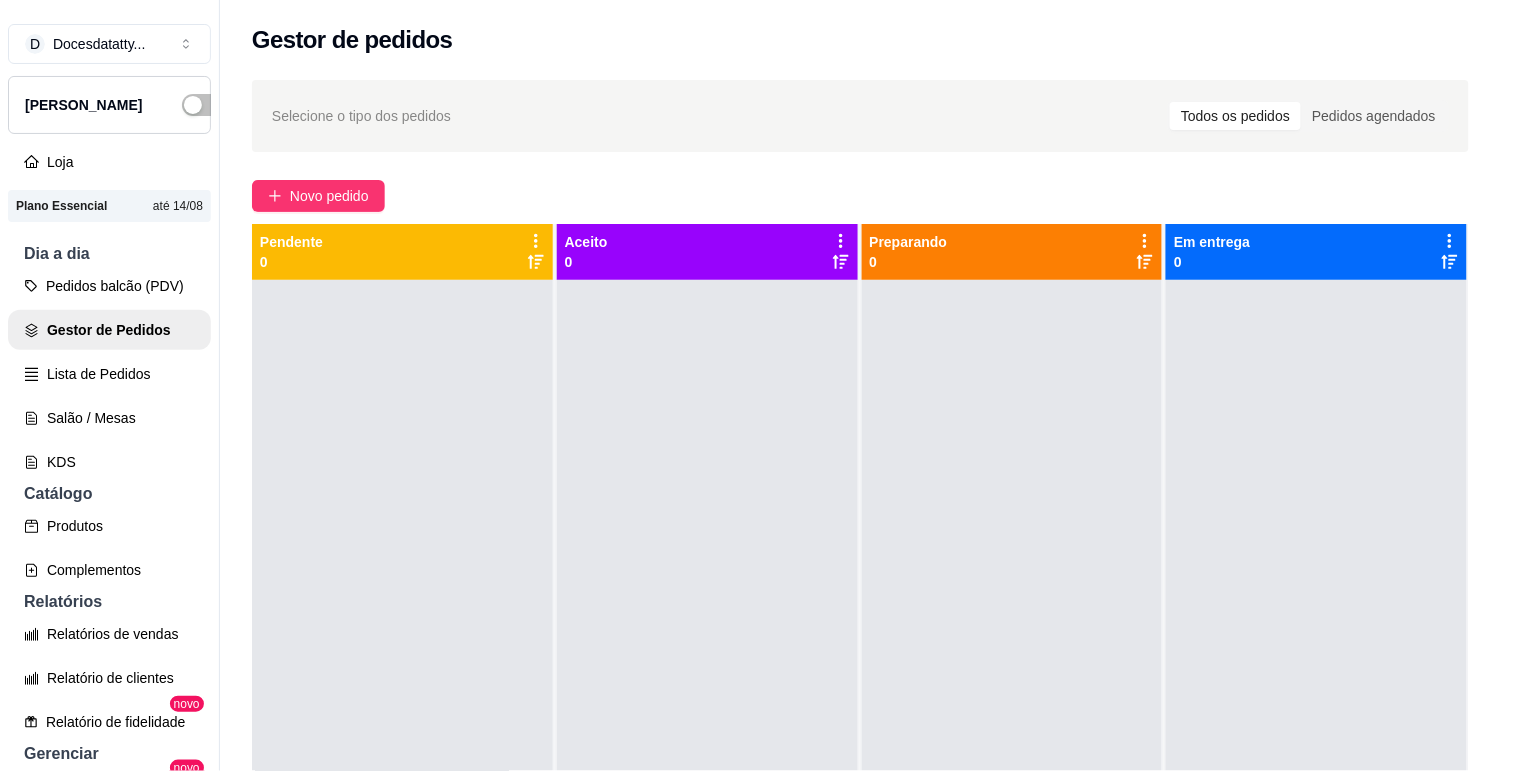 click on "Pesquisa" at bounding box center (540, 141) 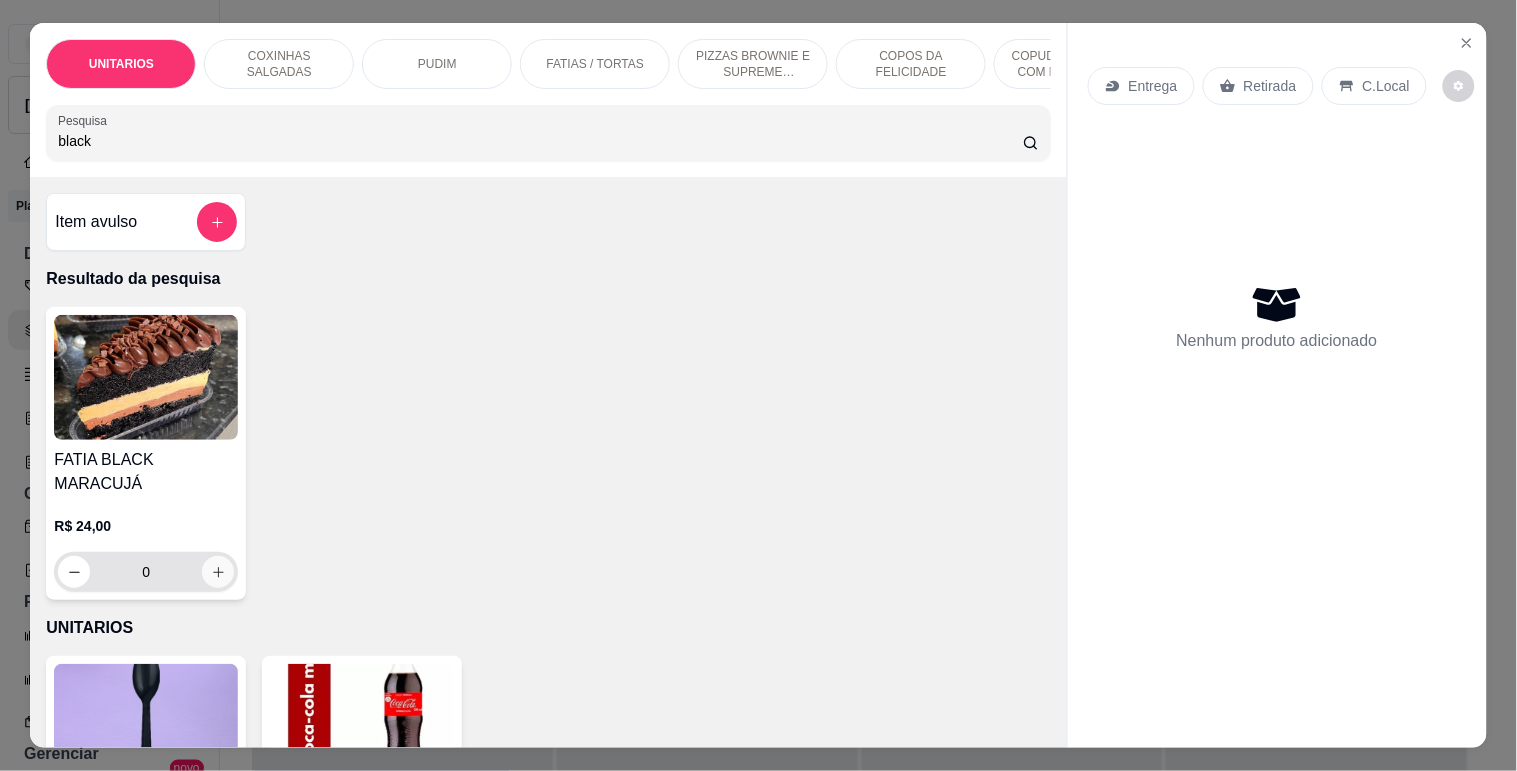 type on "black" 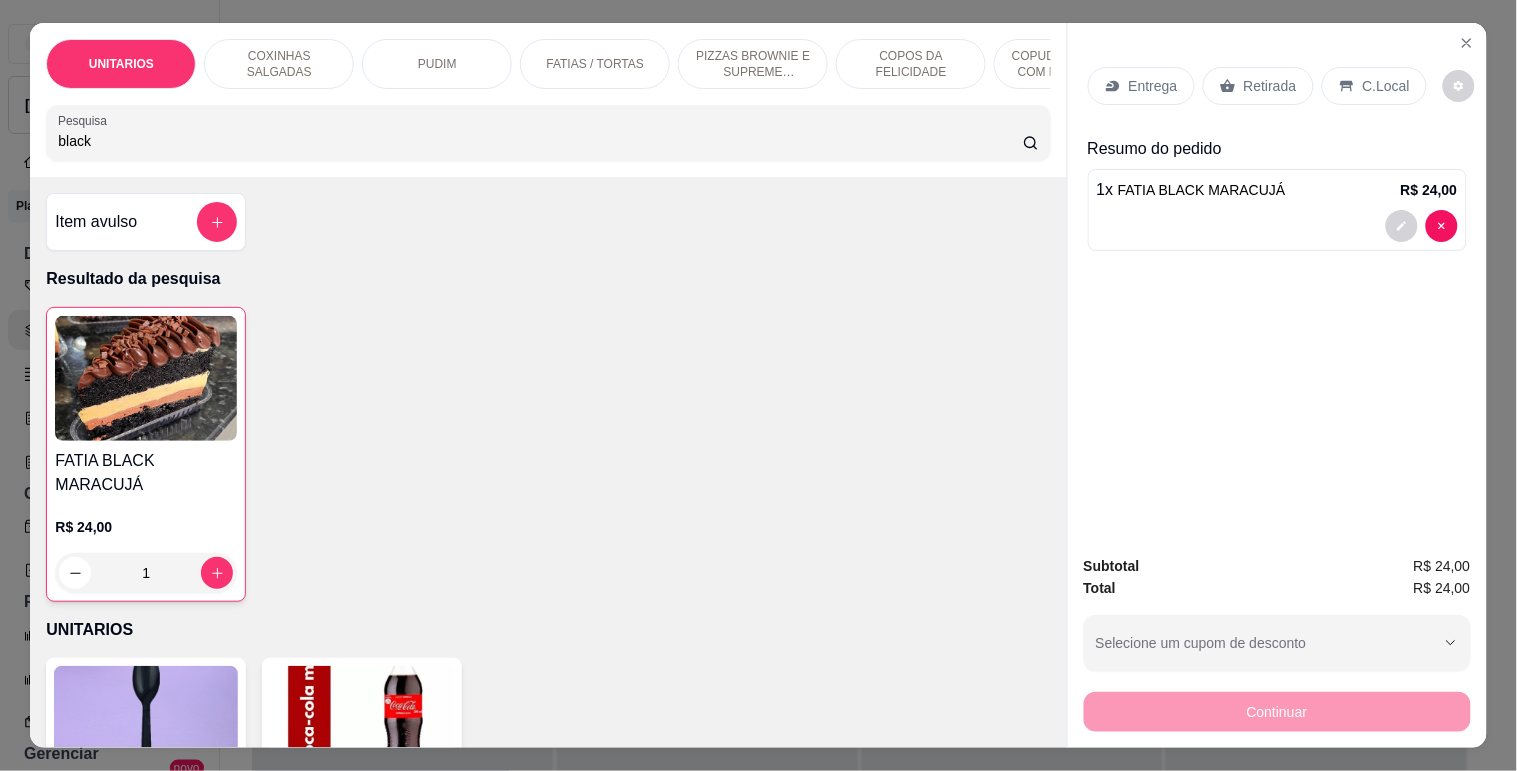 click on "black" at bounding box center (540, 141) 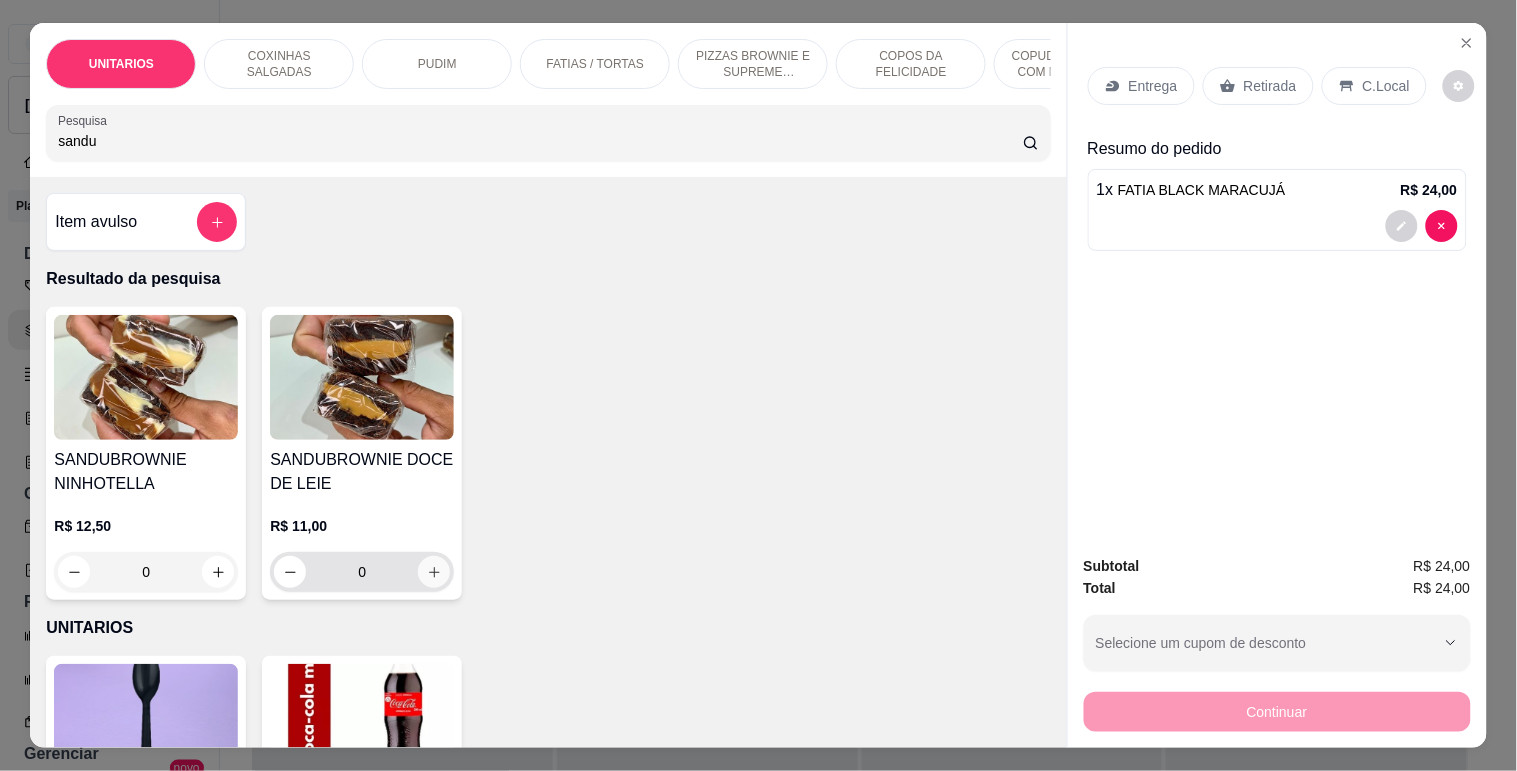 type on "sandu" 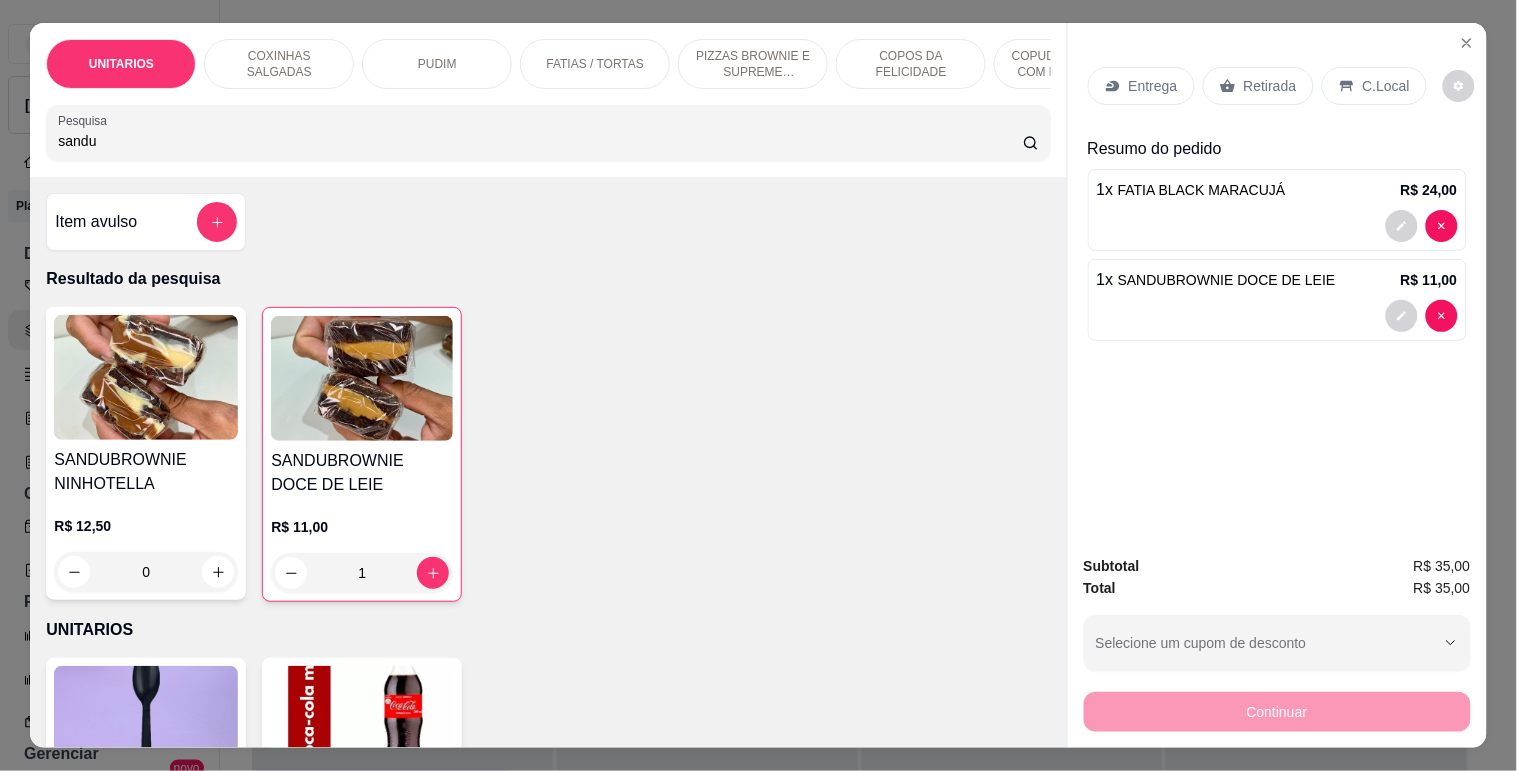 click on "Retirada" at bounding box center (1270, 86) 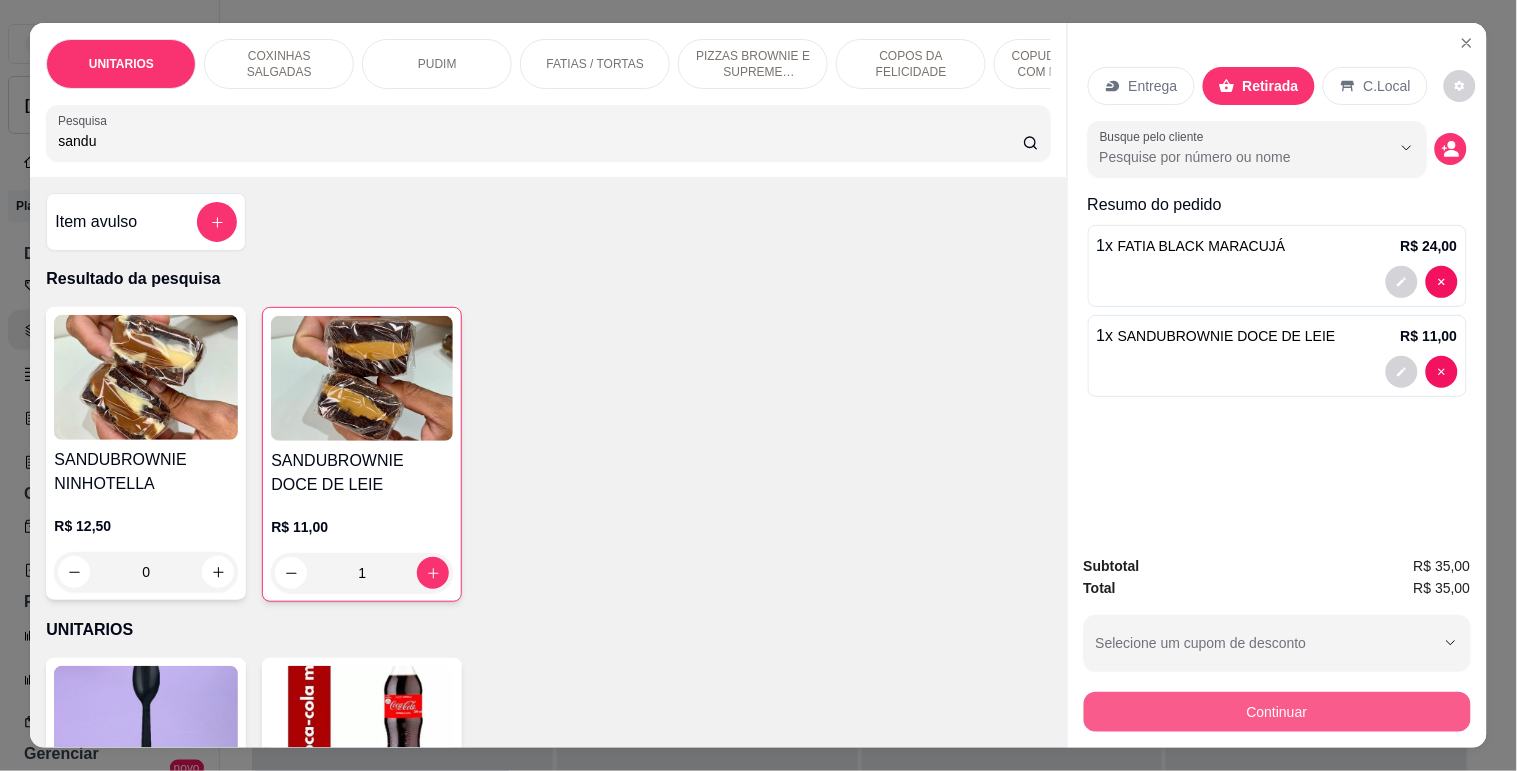 click on "Continuar" at bounding box center (1277, 712) 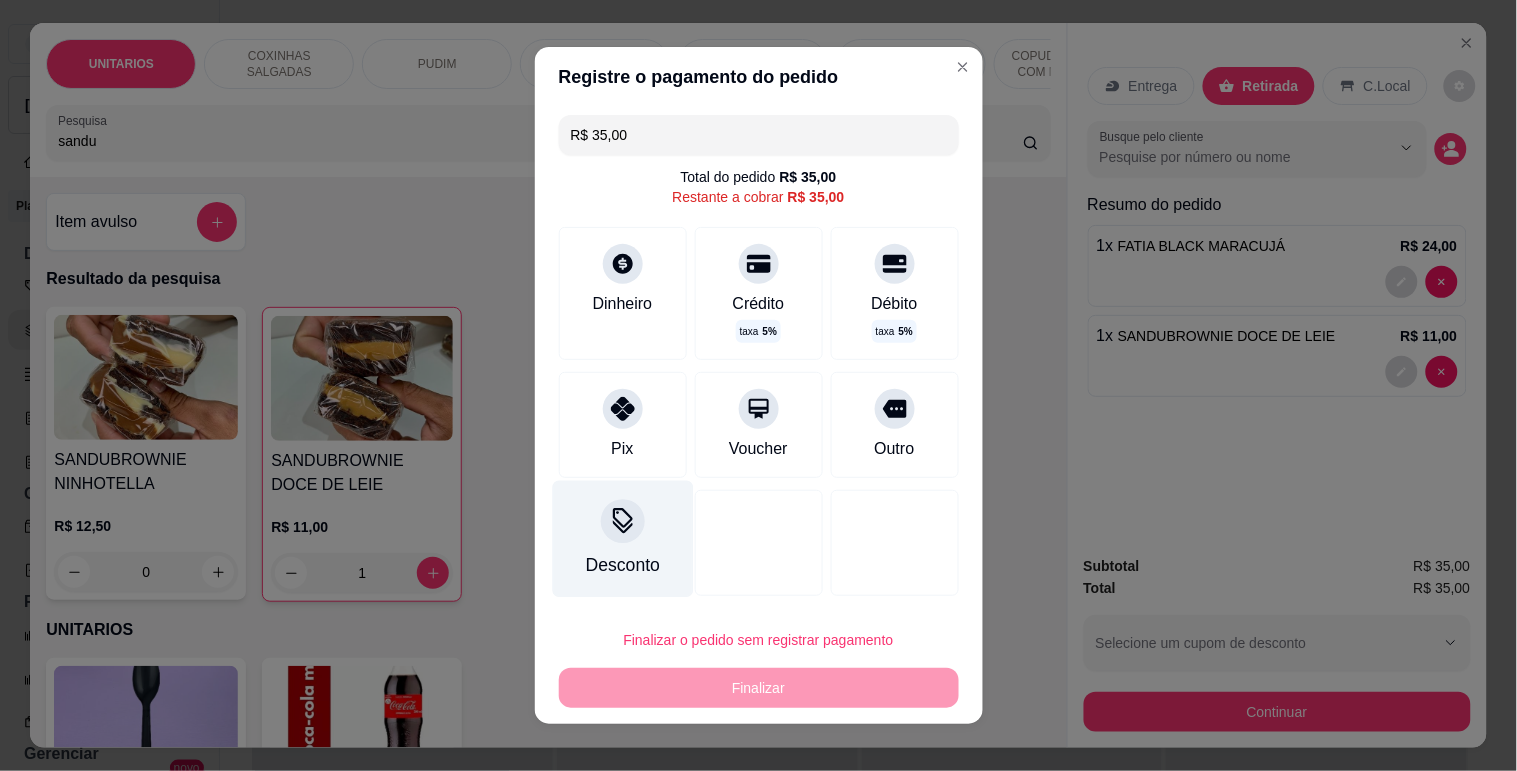 click 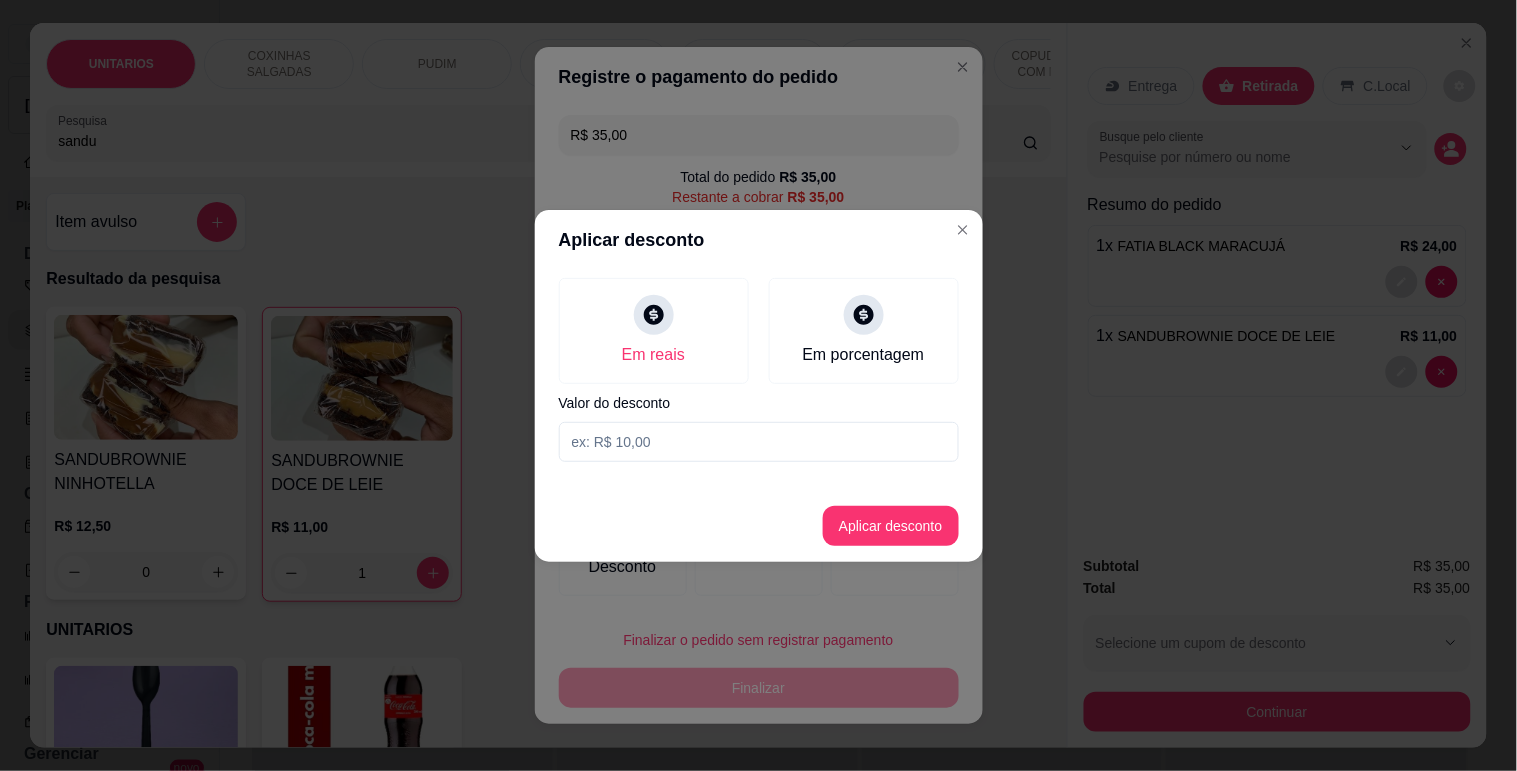 click at bounding box center [759, 442] 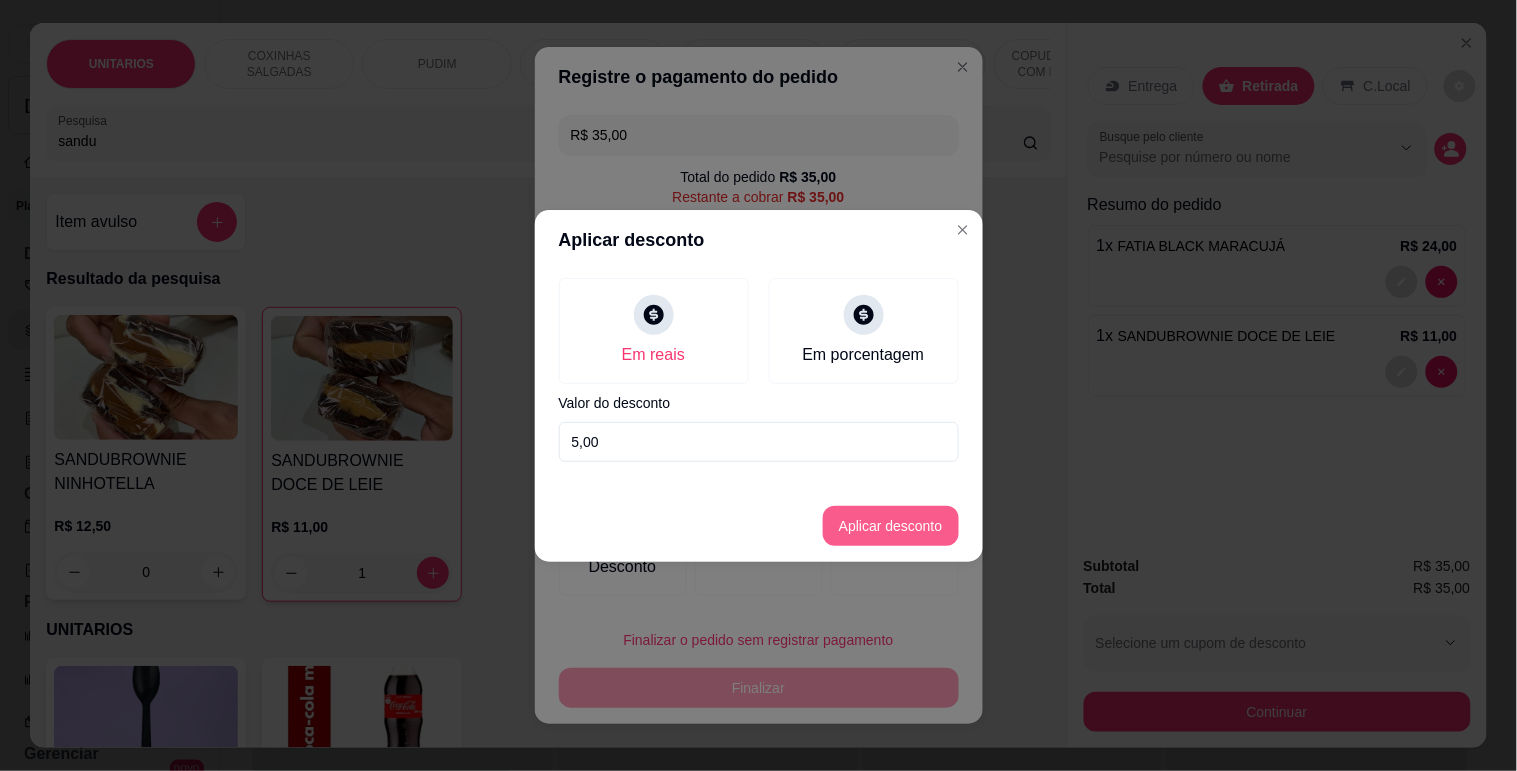 type on "5,00" 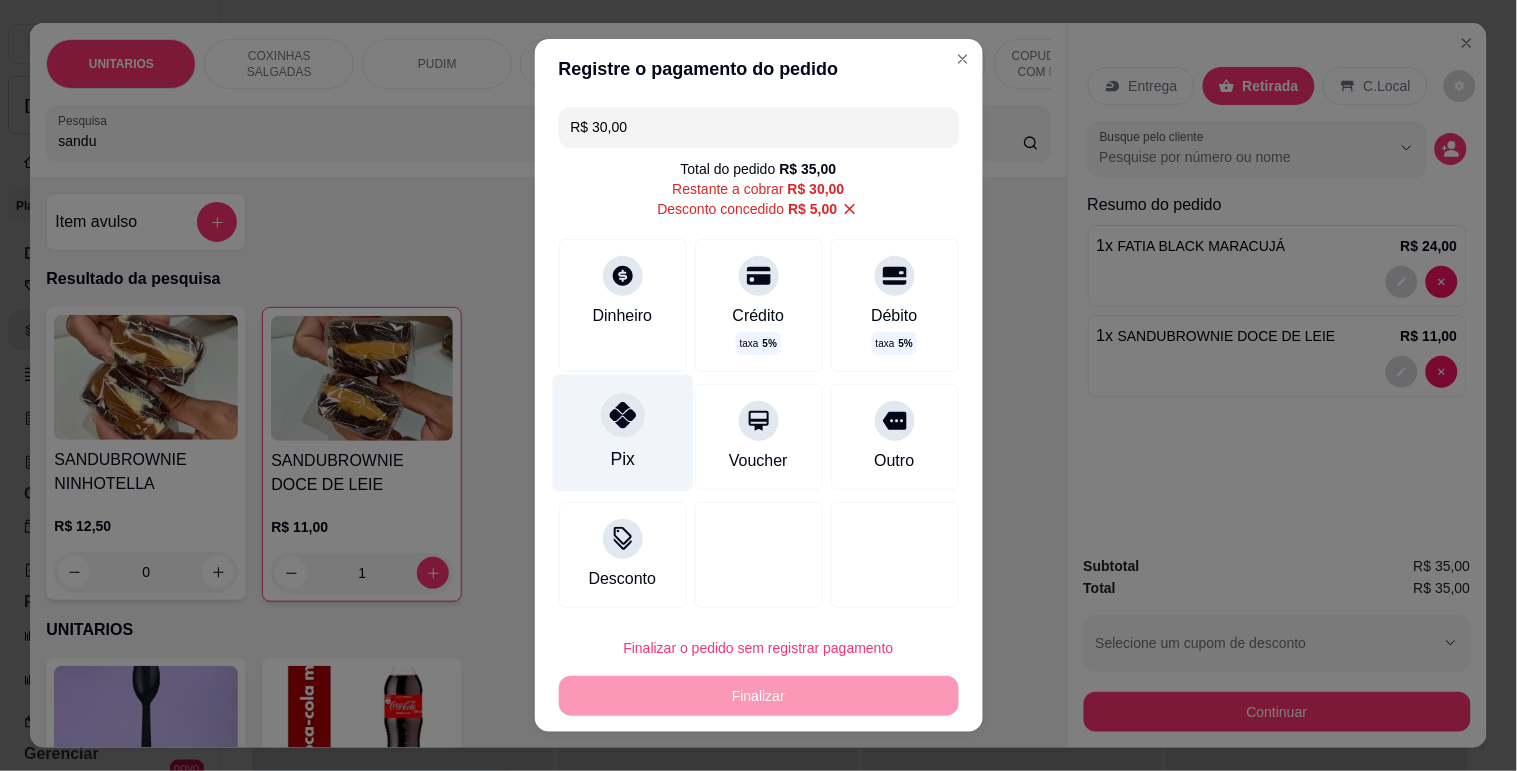 click 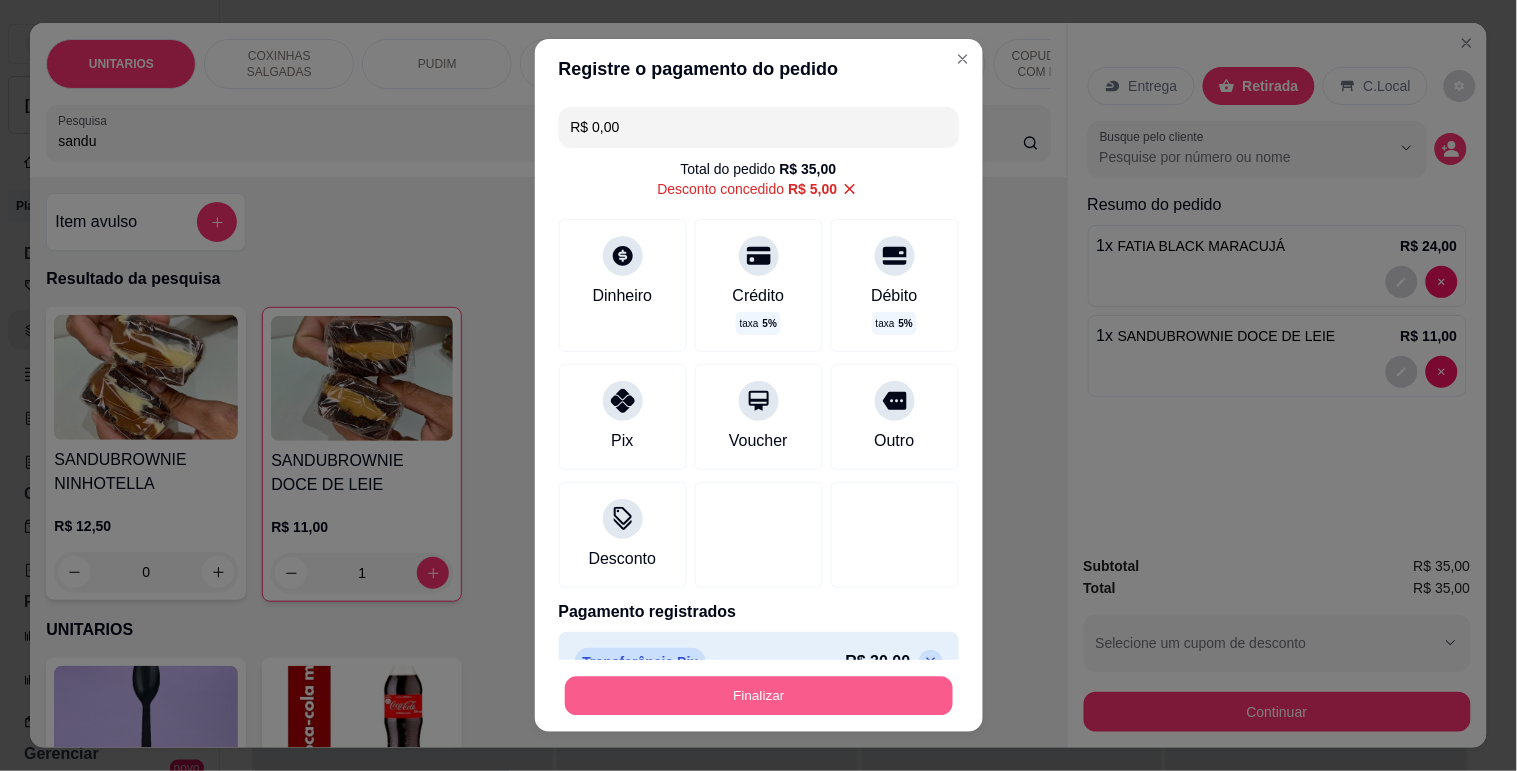 click on "Finalizar" at bounding box center [759, 696] 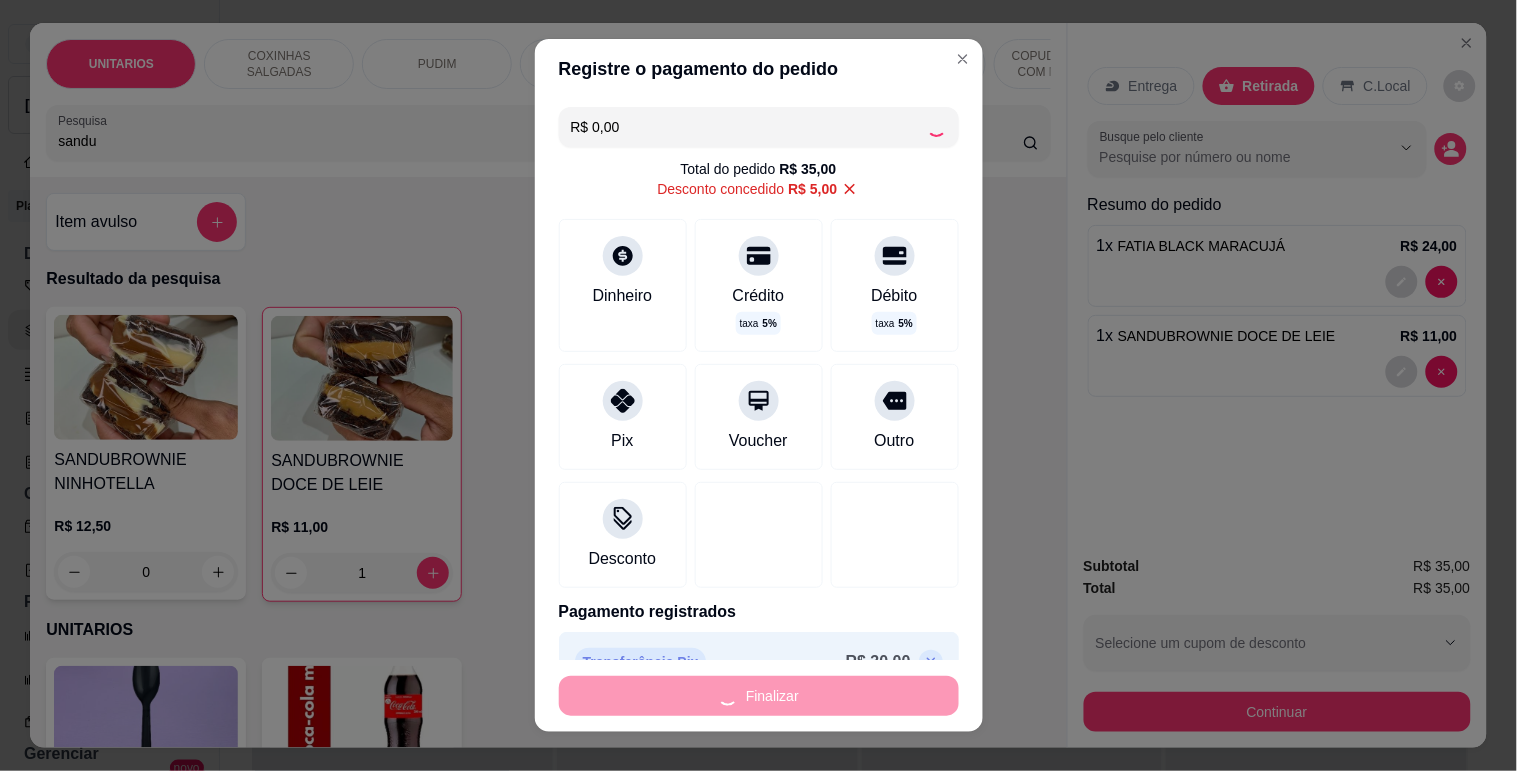 type on "0" 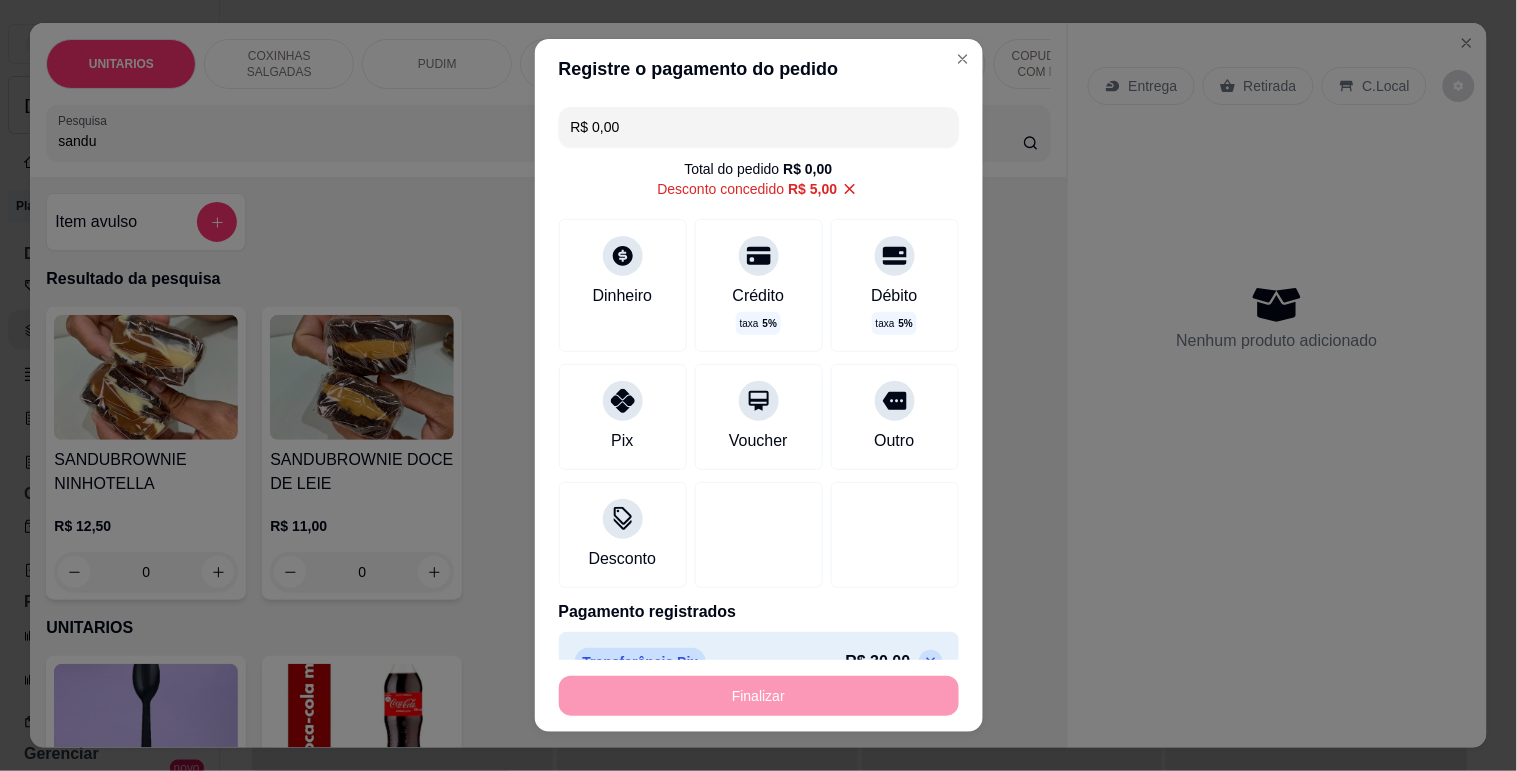 type on "-R$ 35,00" 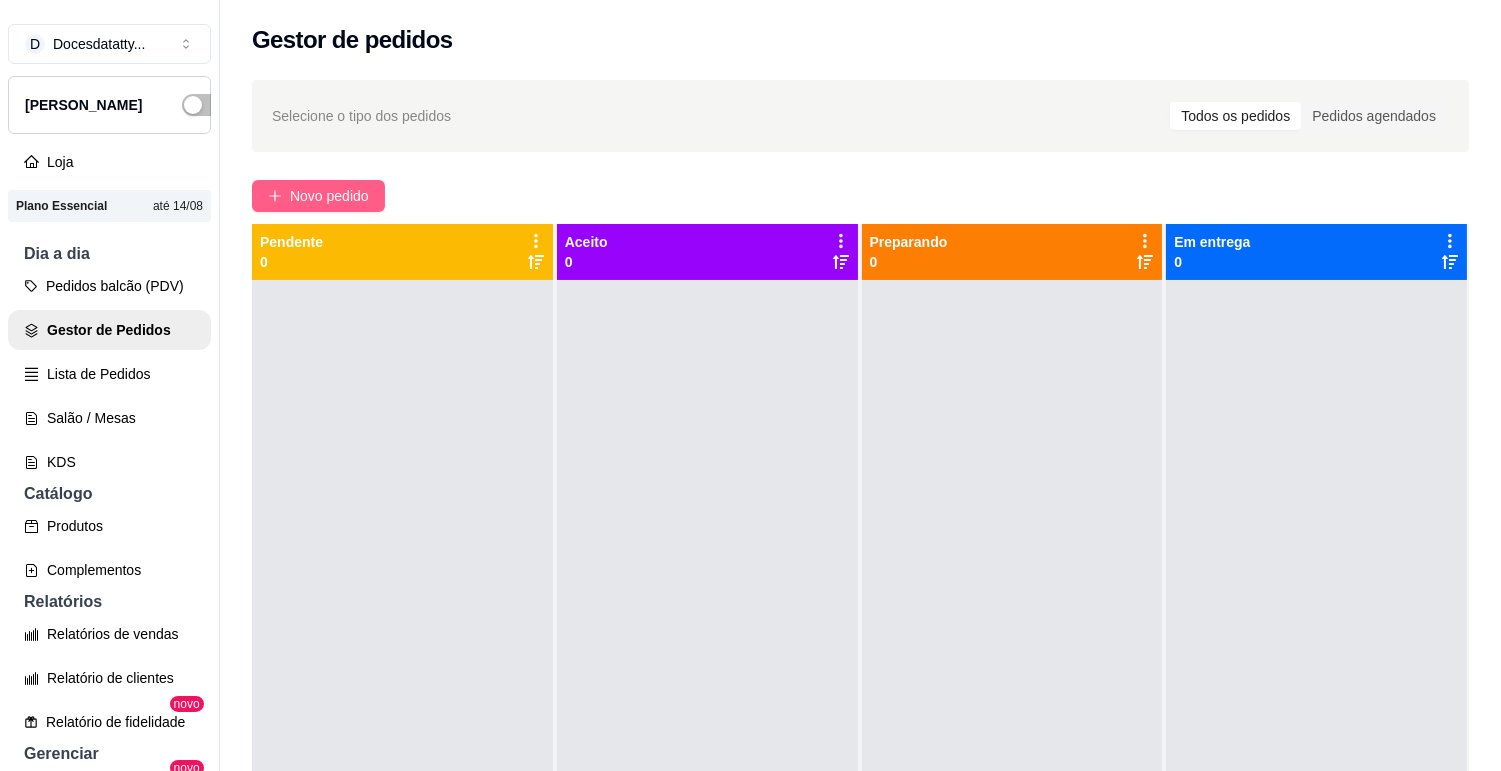 click on "Novo pedido" at bounding box center (329, 196) 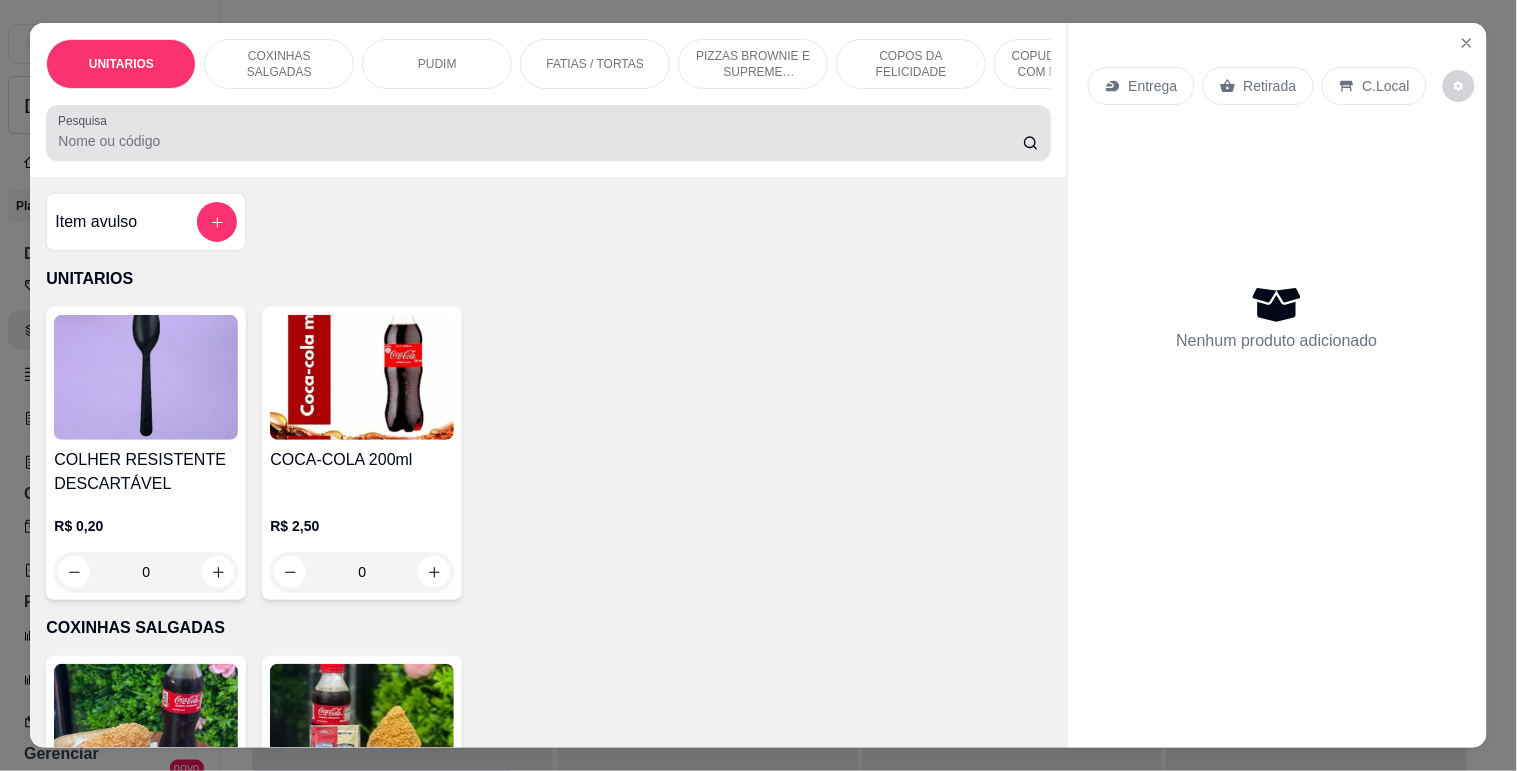 click on "Pesquisa" at bounding box center (540, 141) 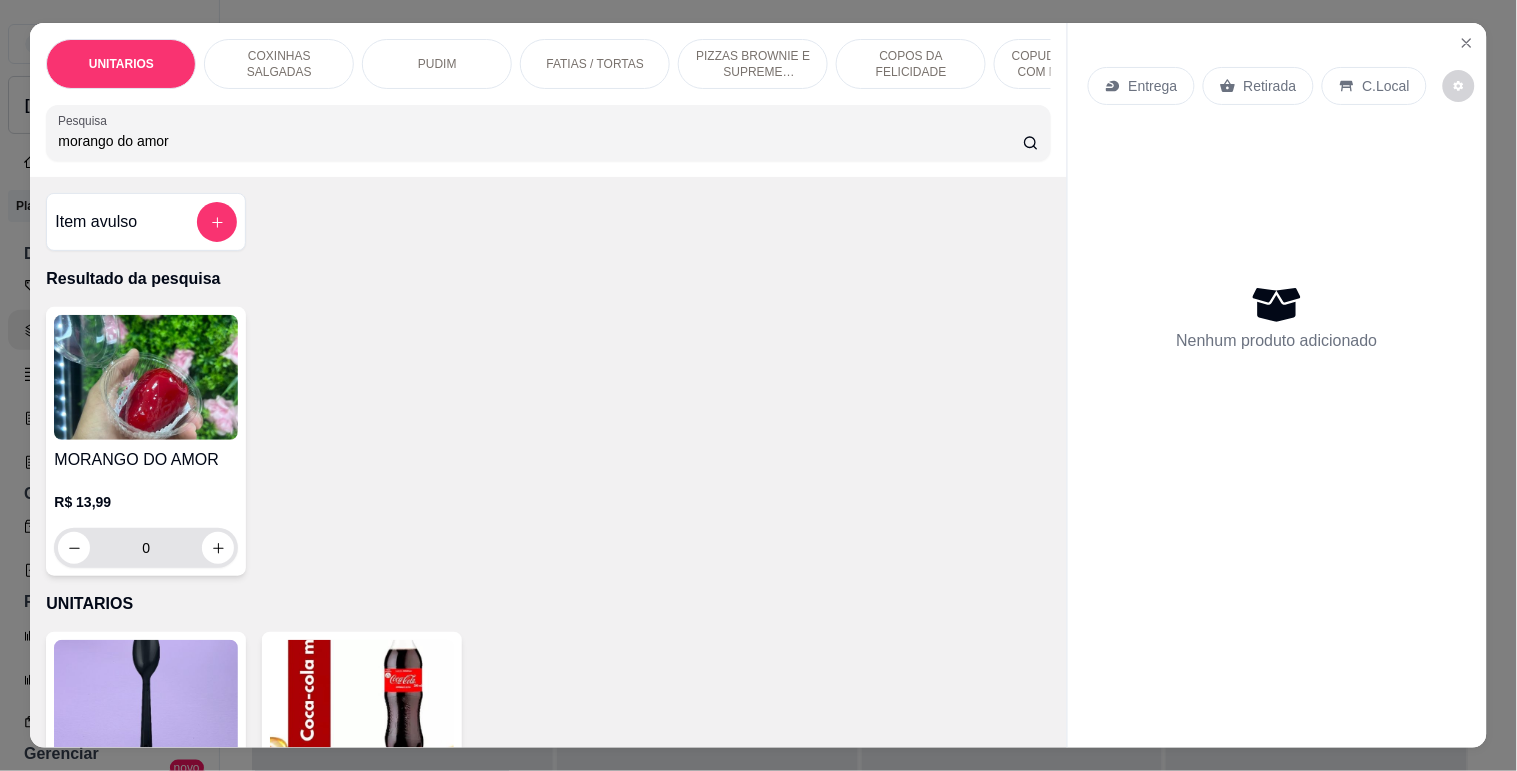 type on "morango do amor" 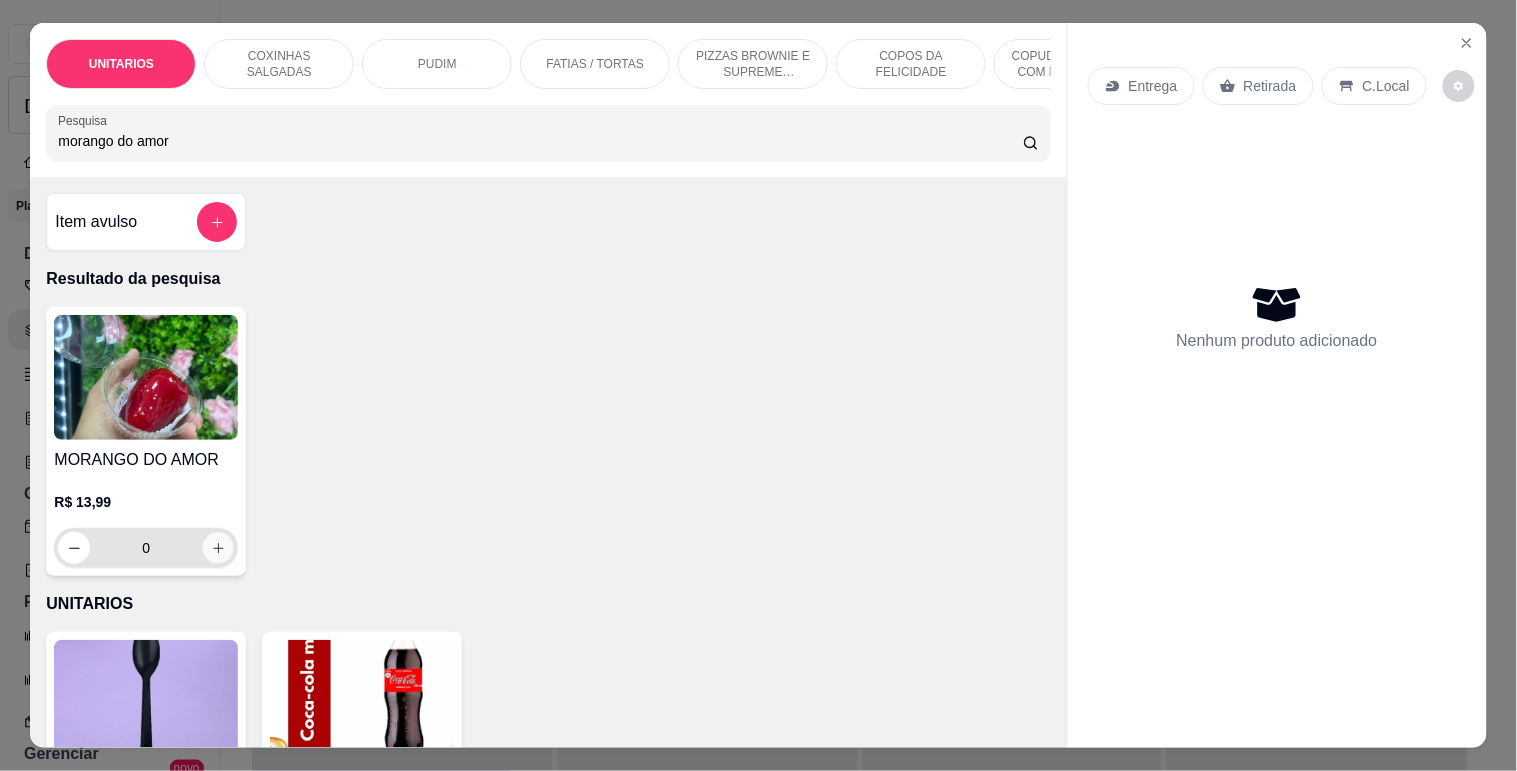 click 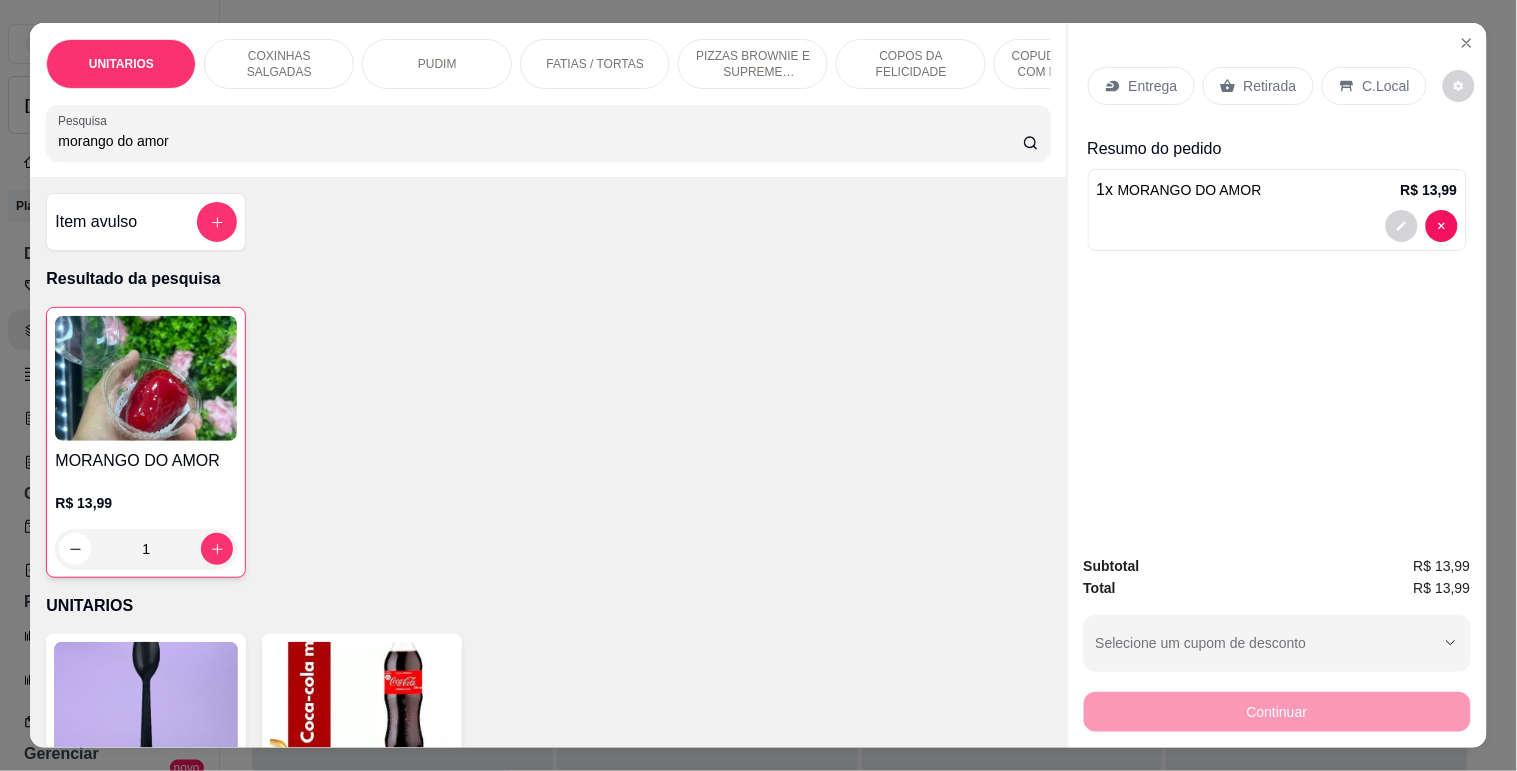 type 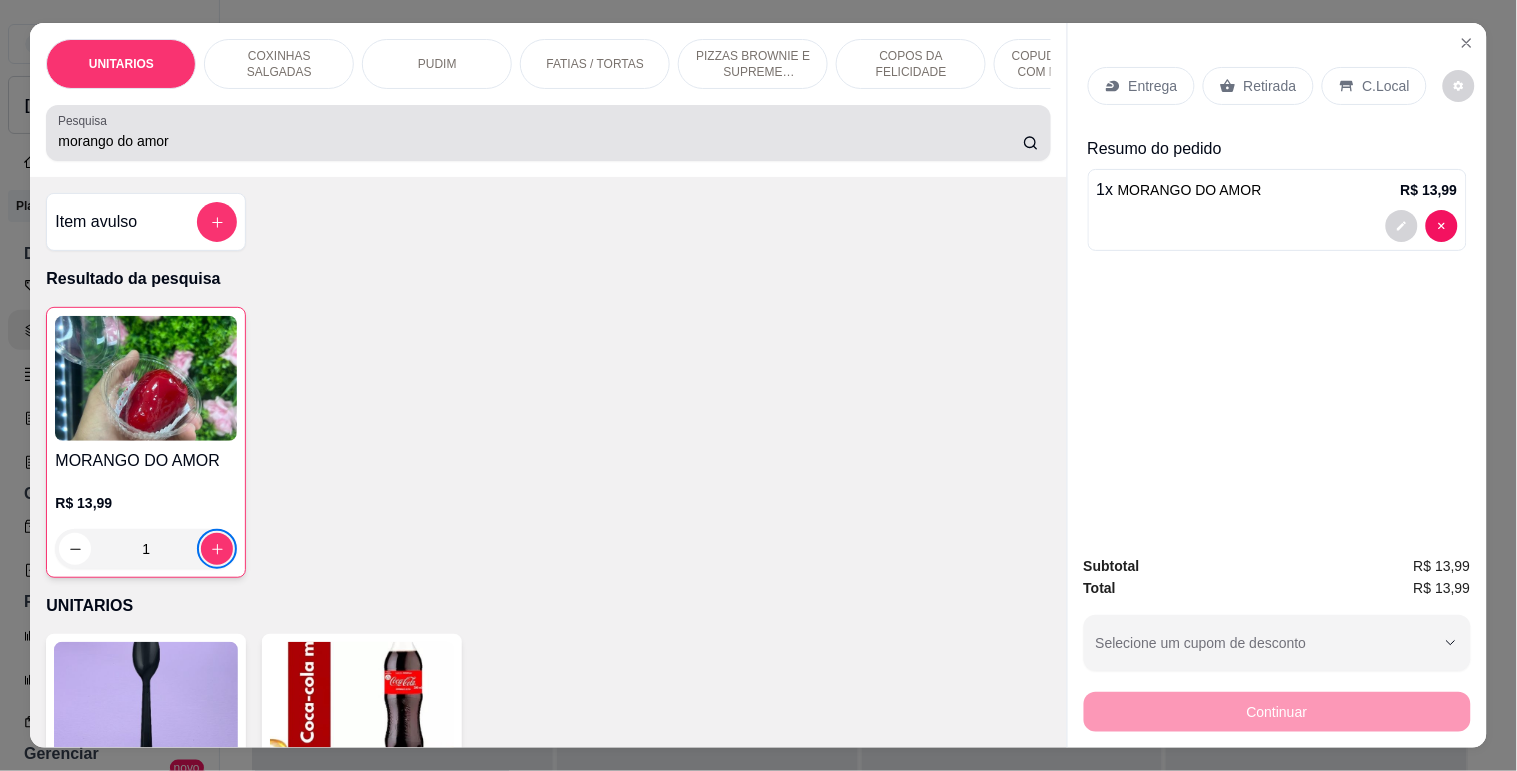click on "morango do amor" at bounding box center [540, 141] 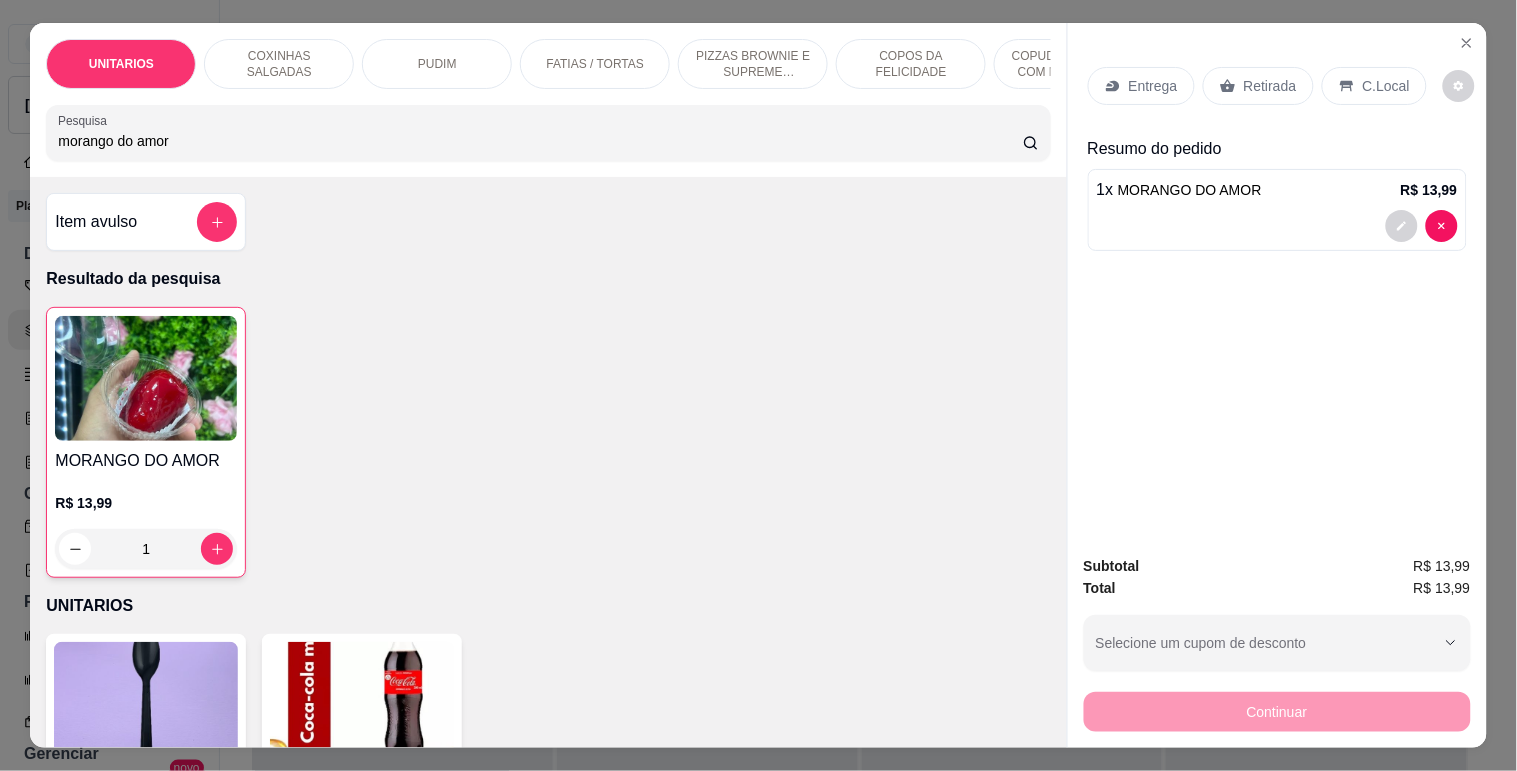 click on "morango do amor" at bounding box center (540, 141) 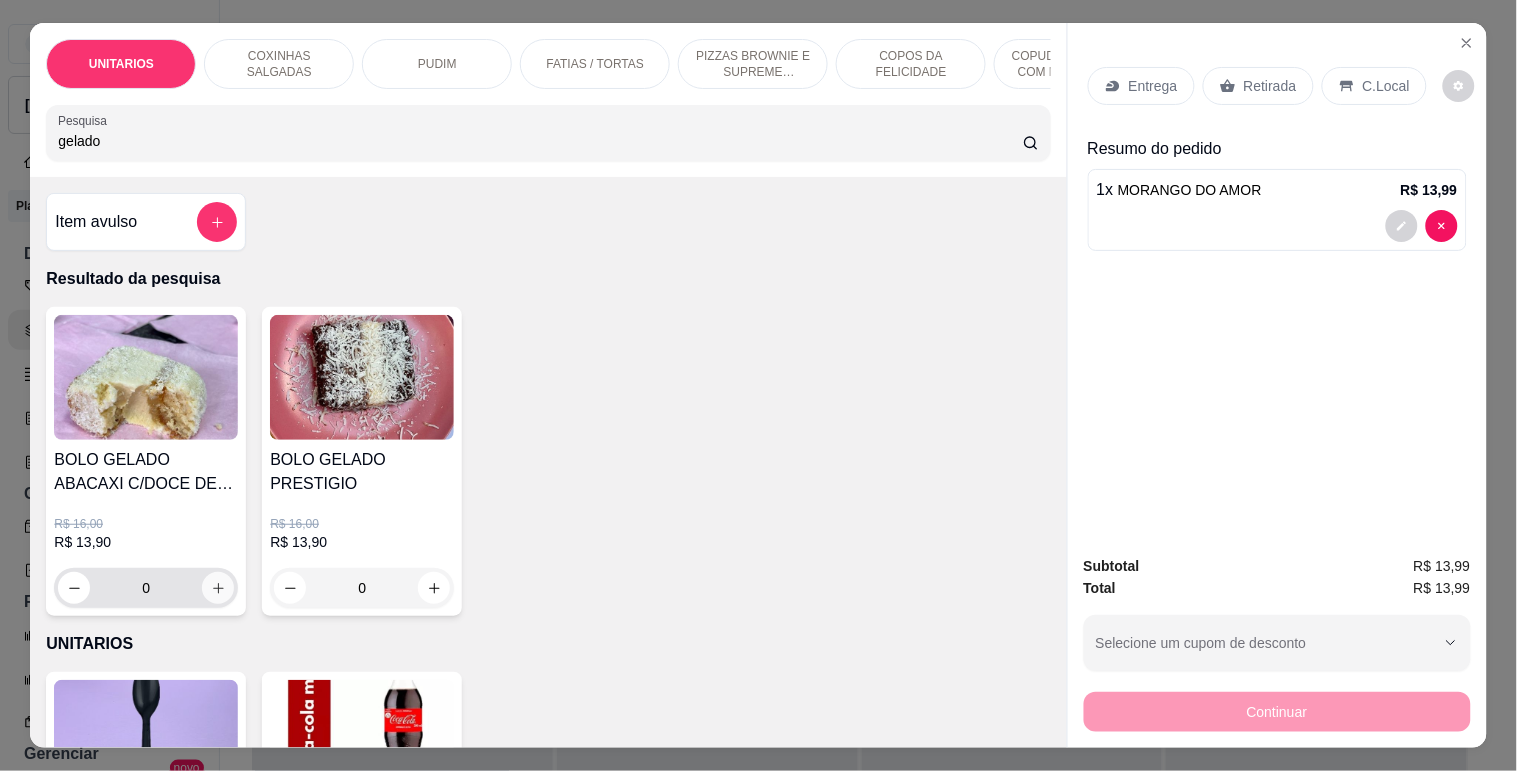 type on "gelado" 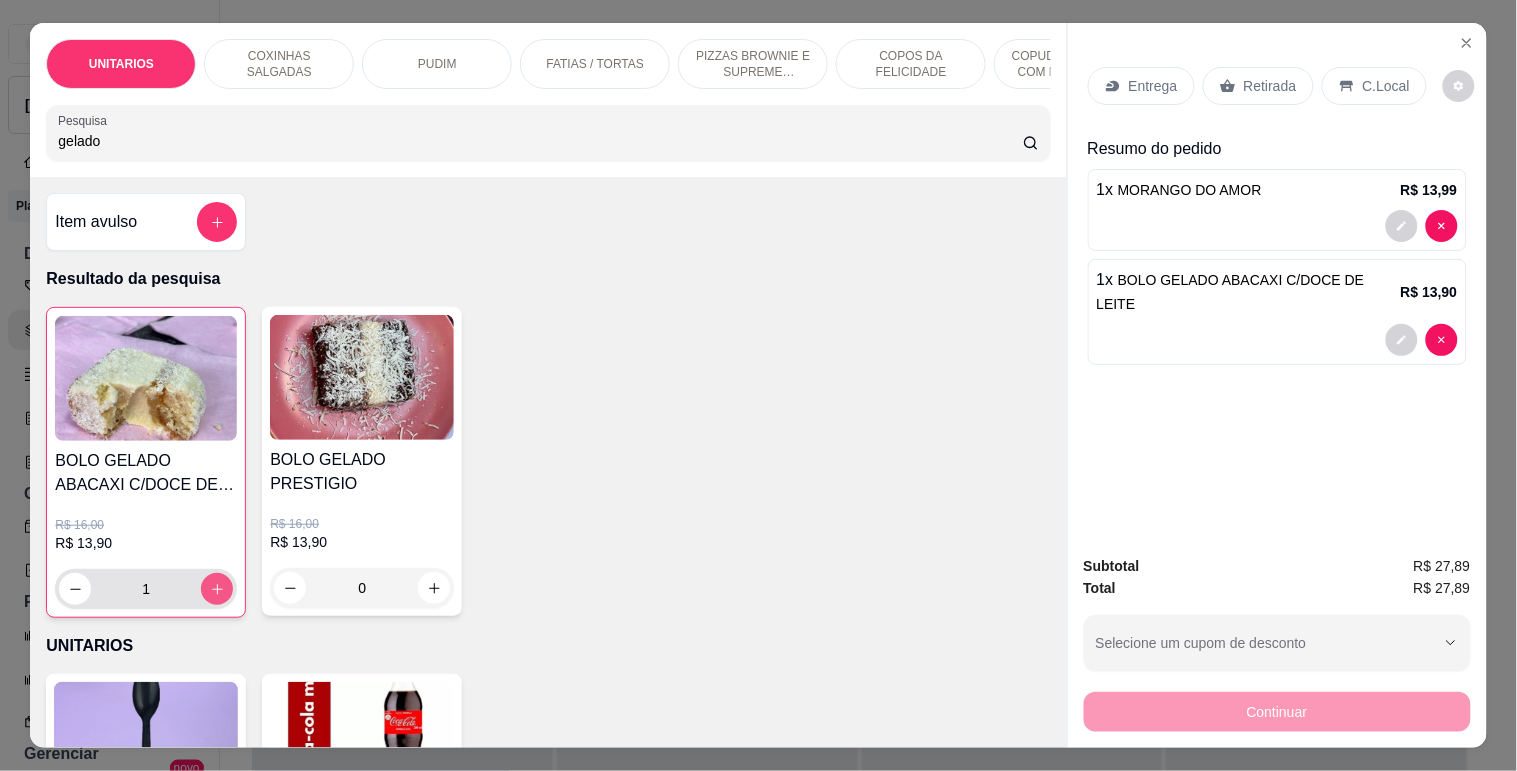 type 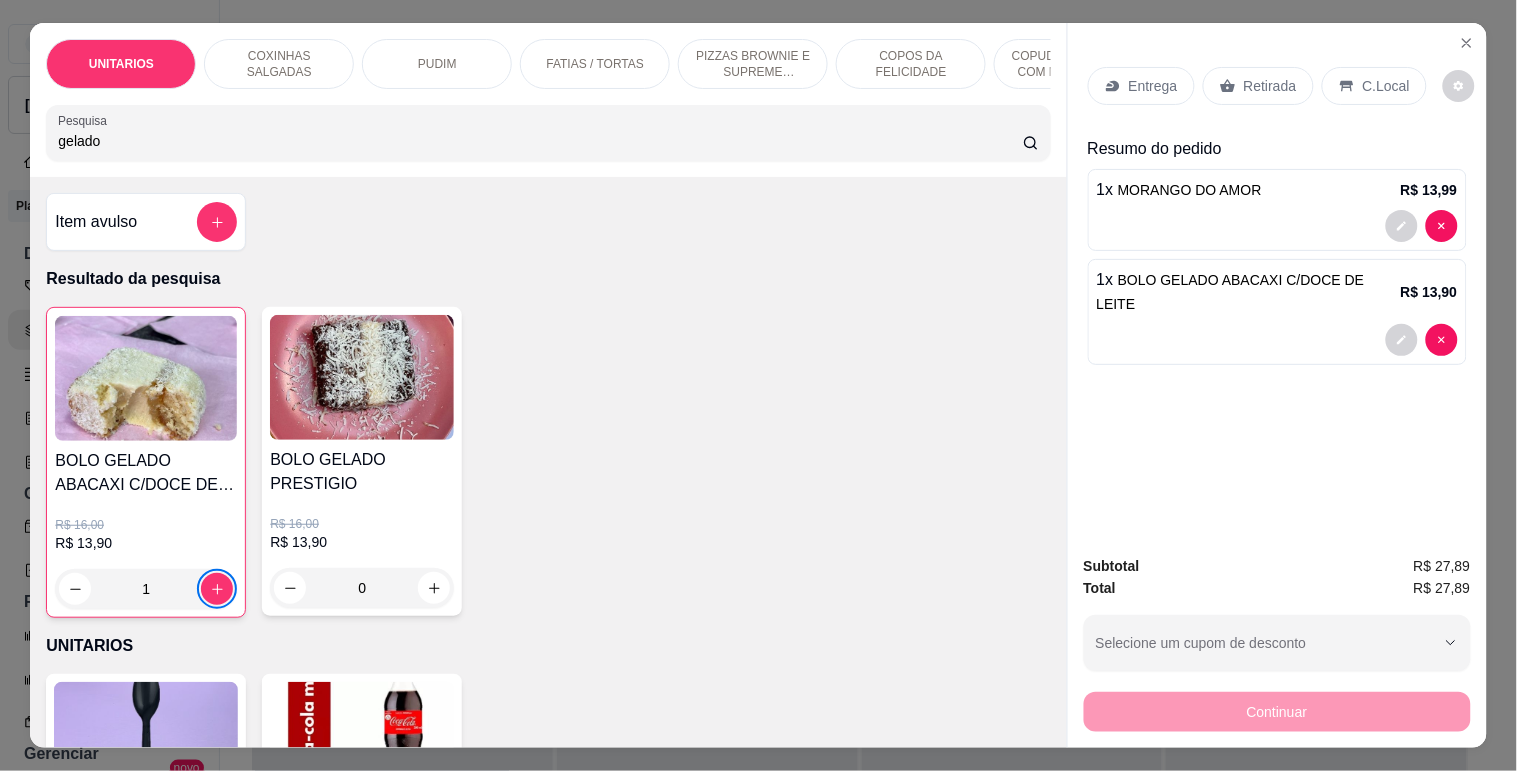 click 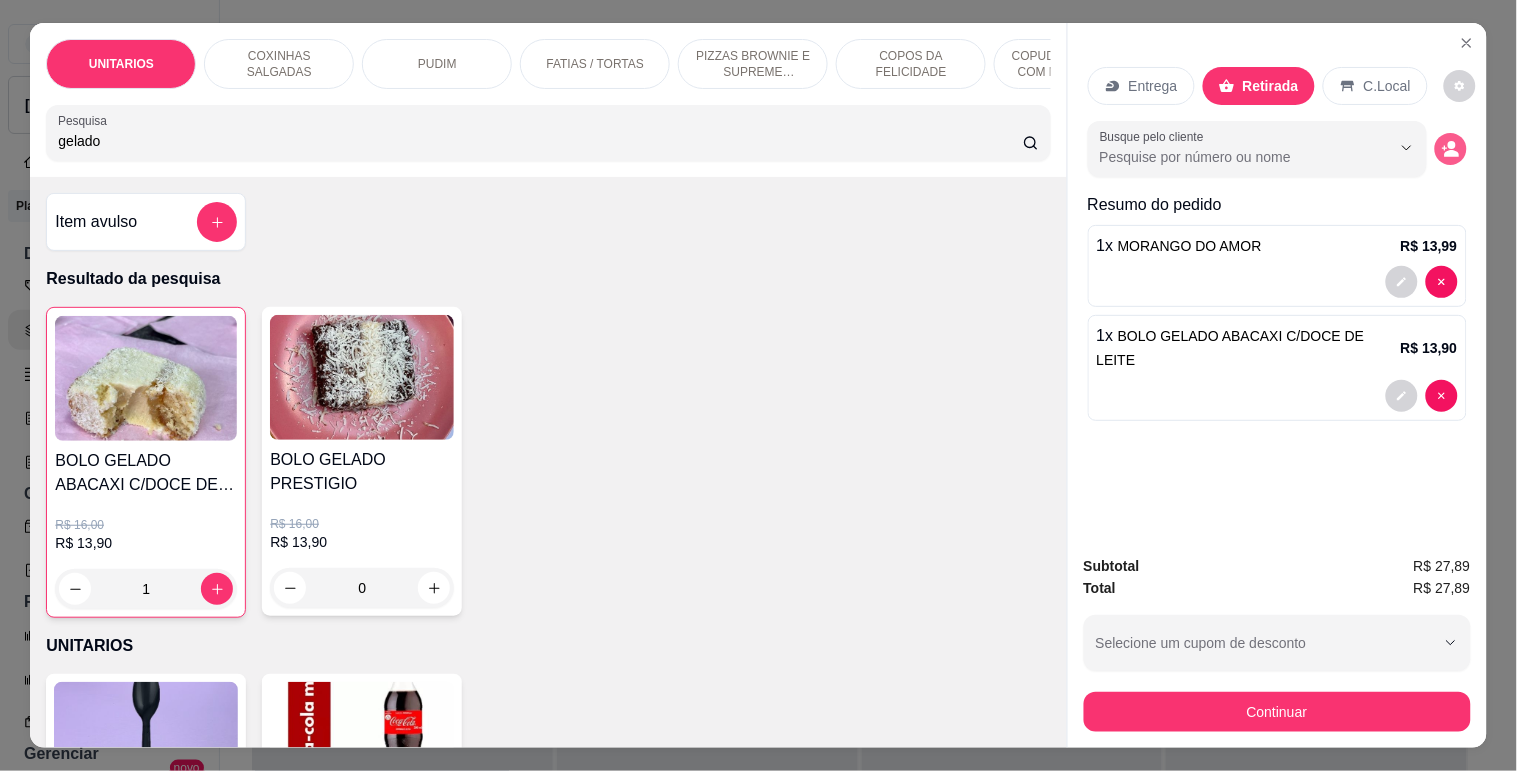 click 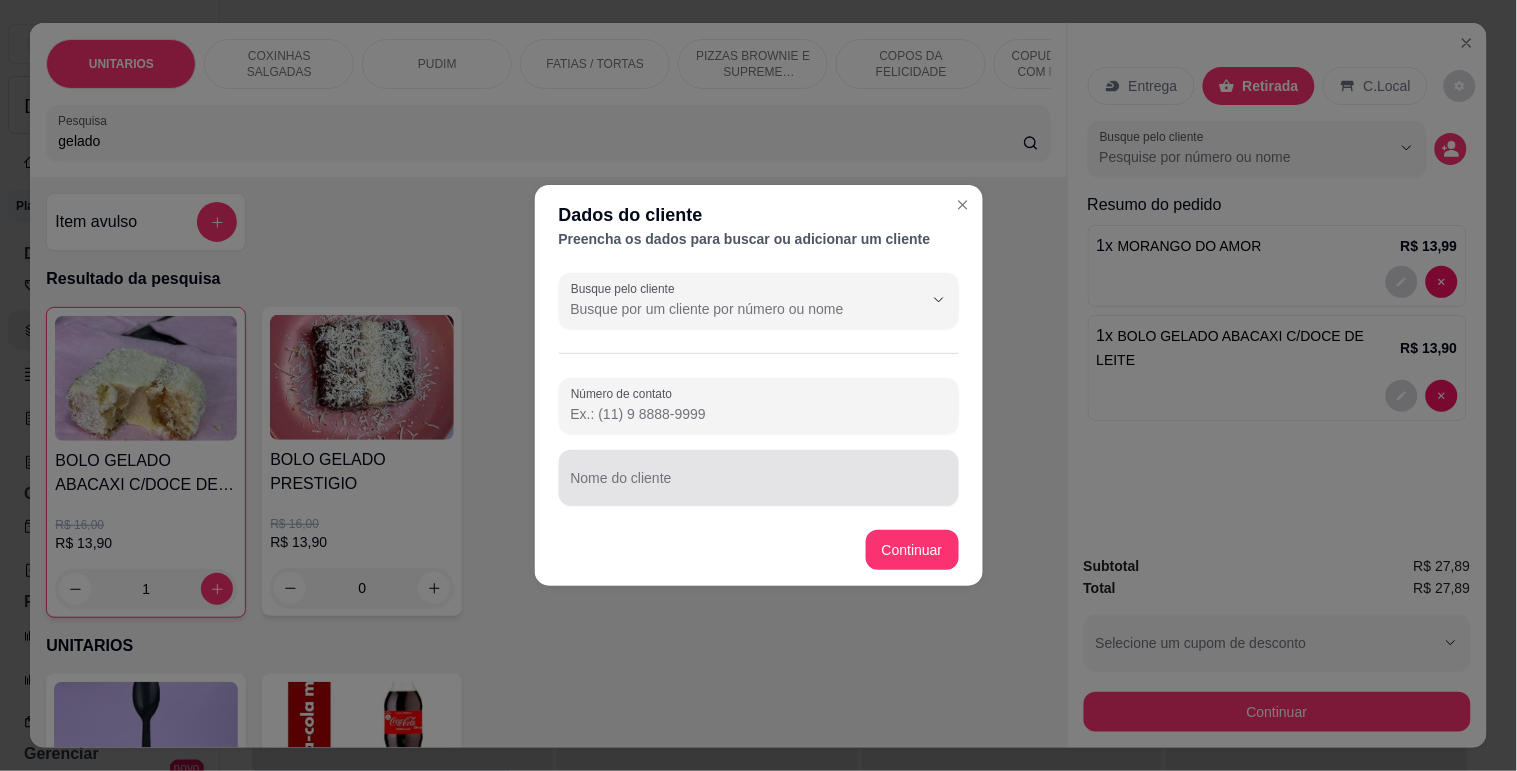 click at bounding box center (759, 478) 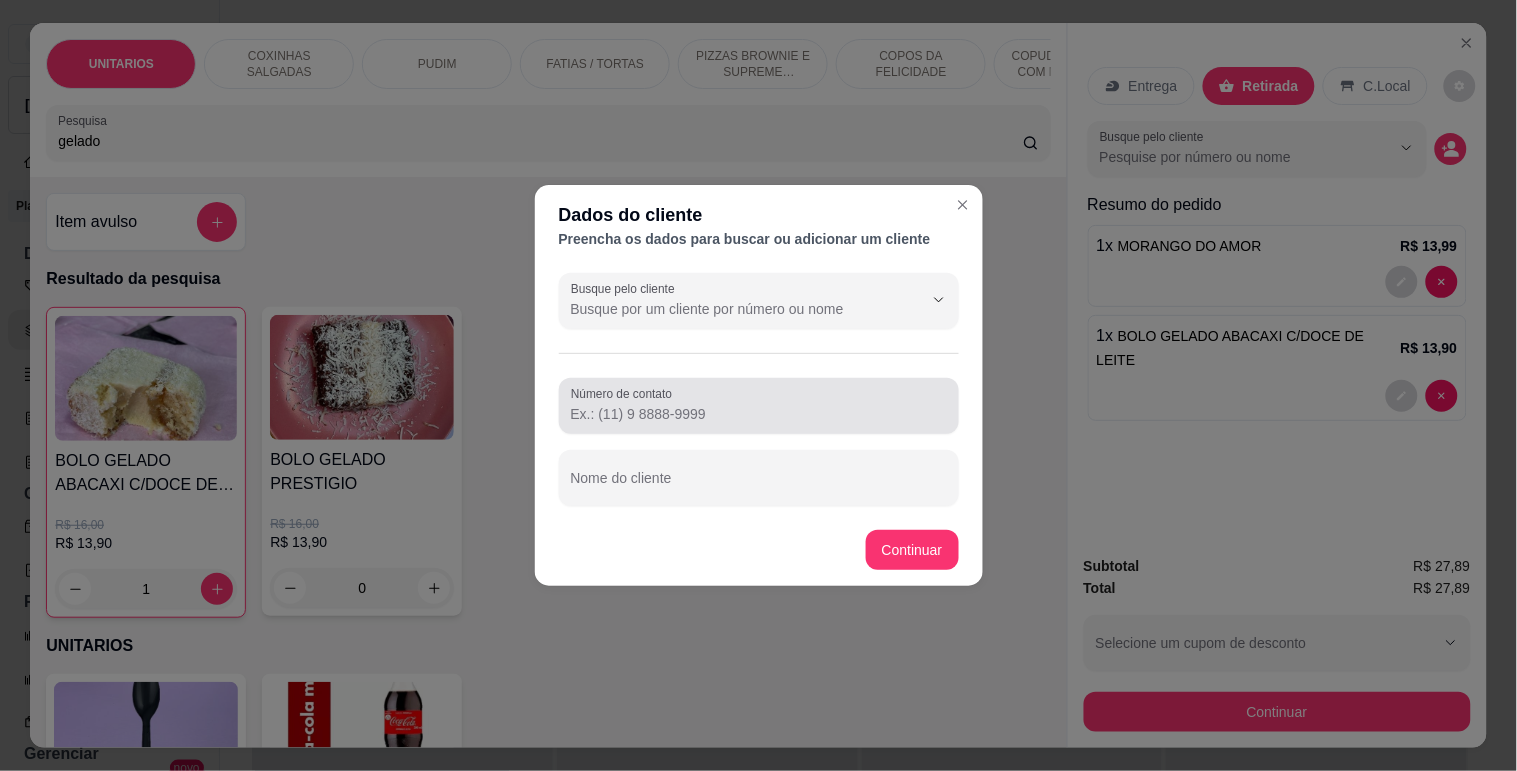 click on "Número de contato" at bounding box center [625, 393] 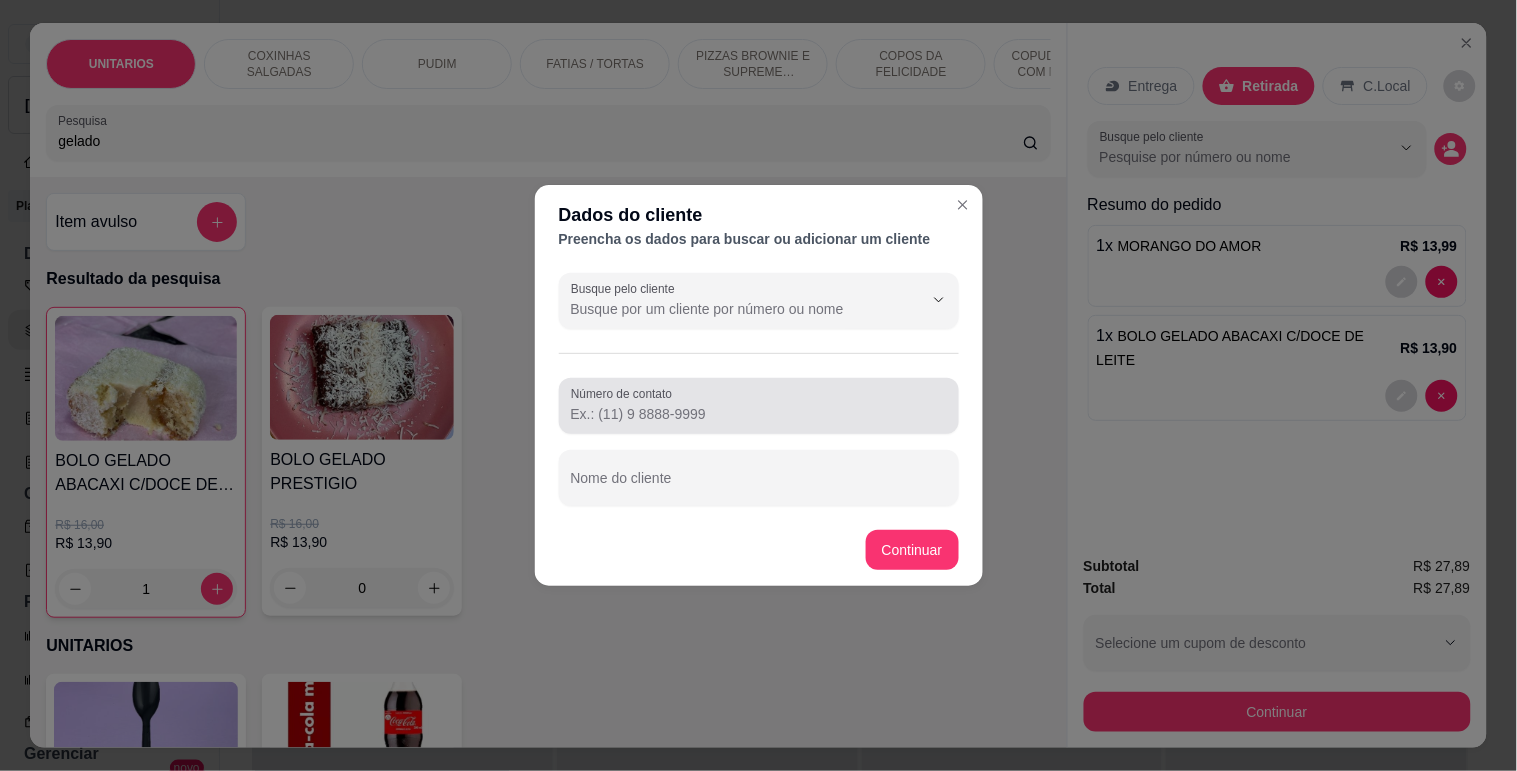 click on "Número de contato" at bounding box center (759, 414) 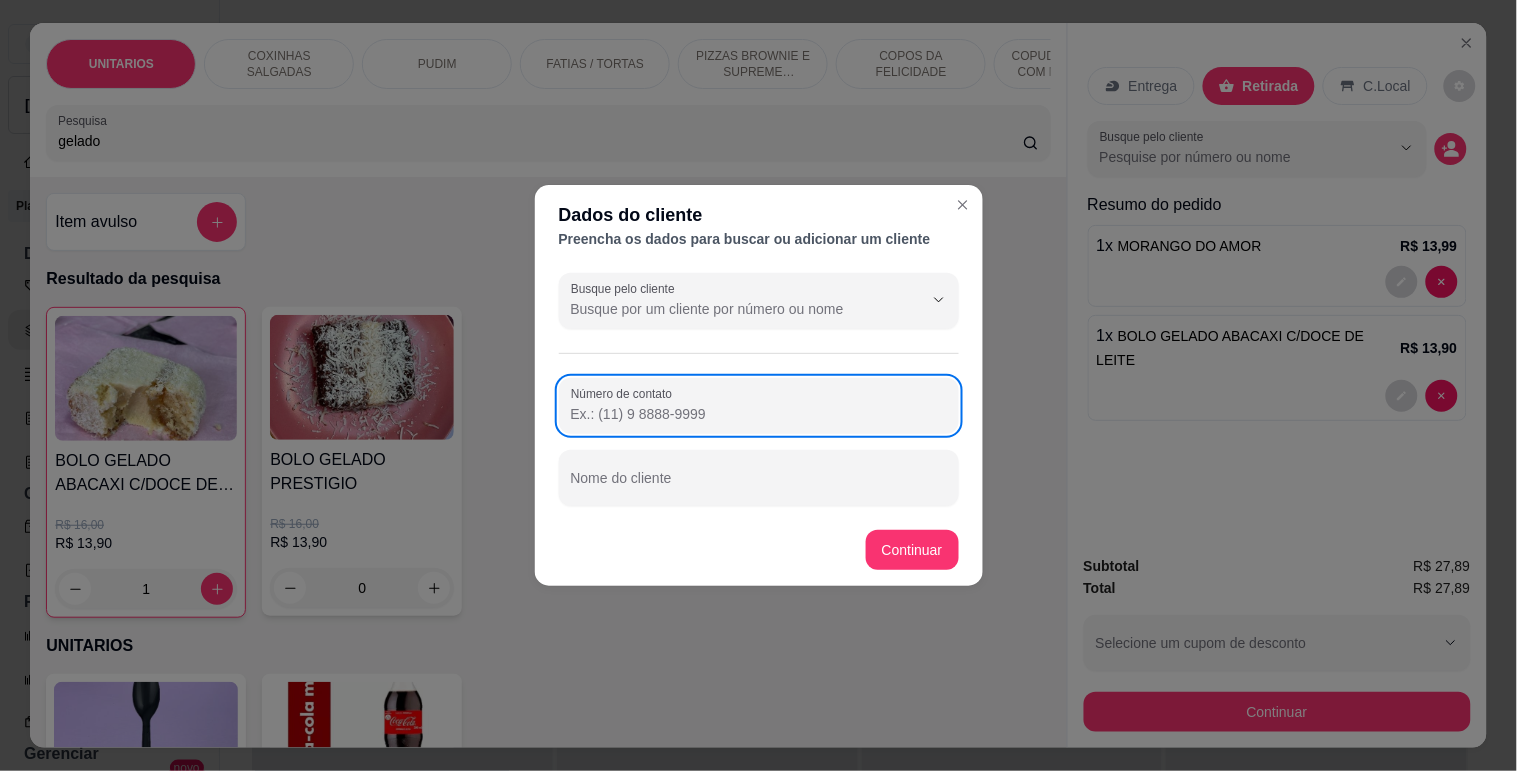 paste on "[PHONE_NUMBER]" 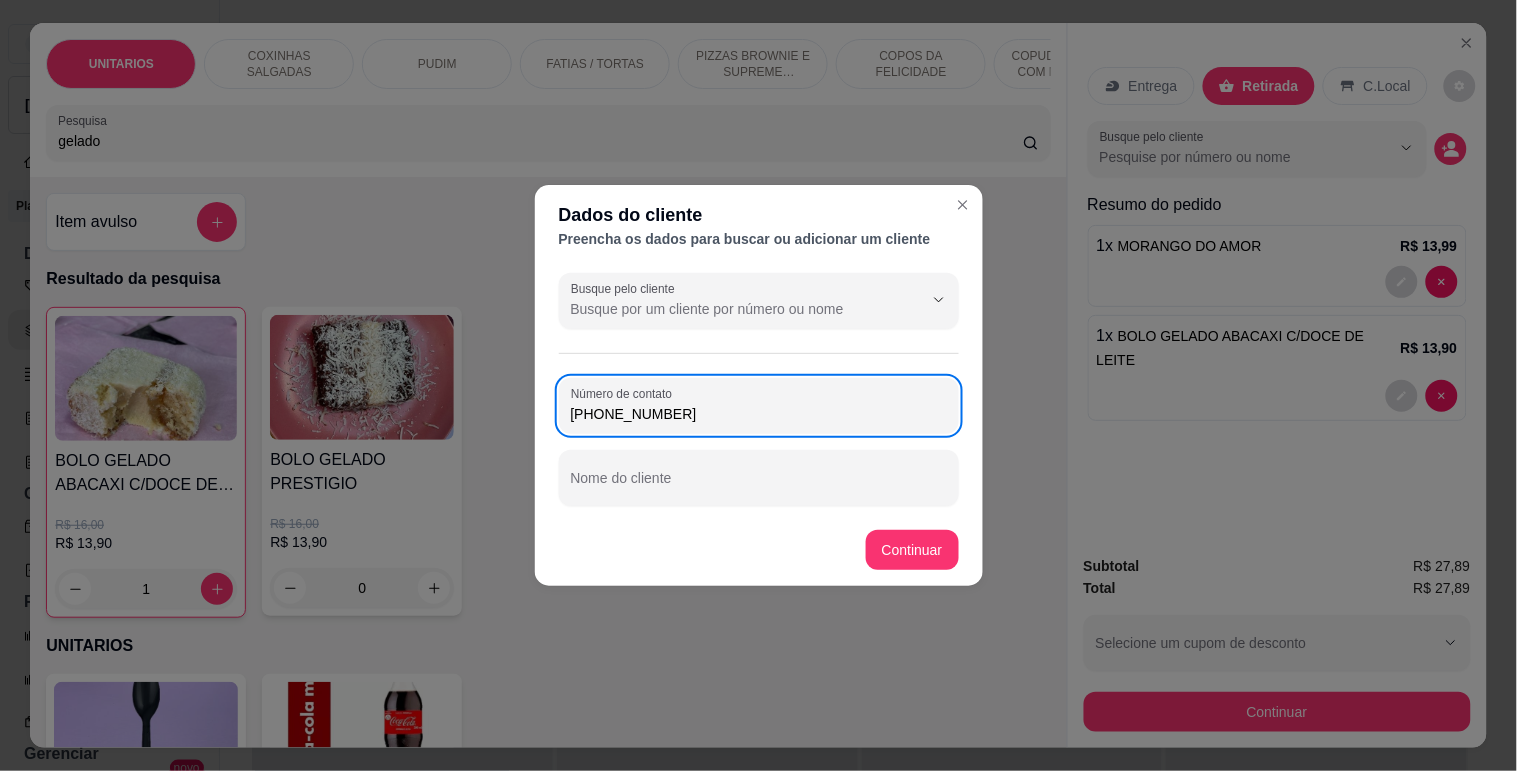 click on "[PHONE_NUMBER]" at bounding box center (759, 414) 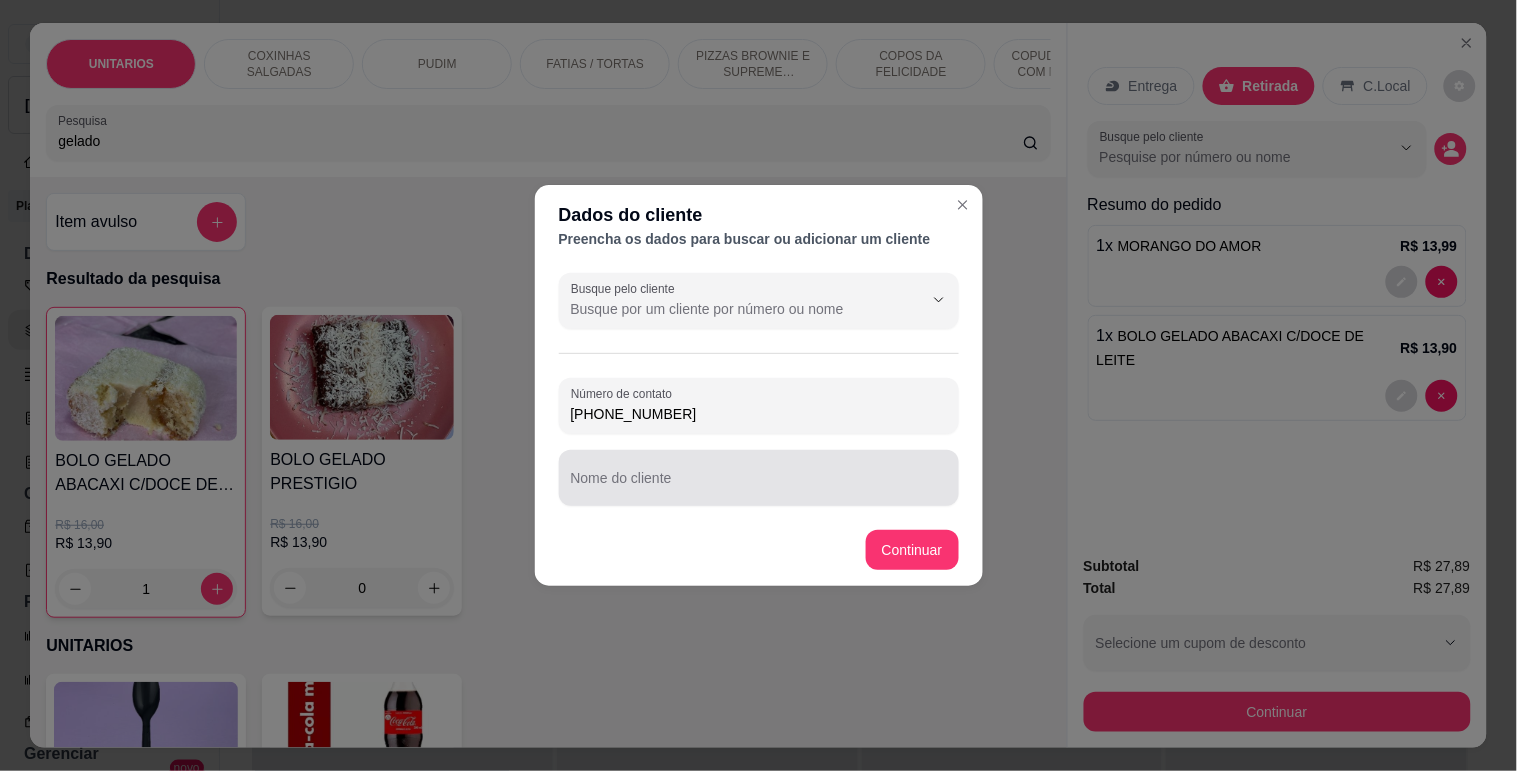 type on "[PHONE_NUMBER]" 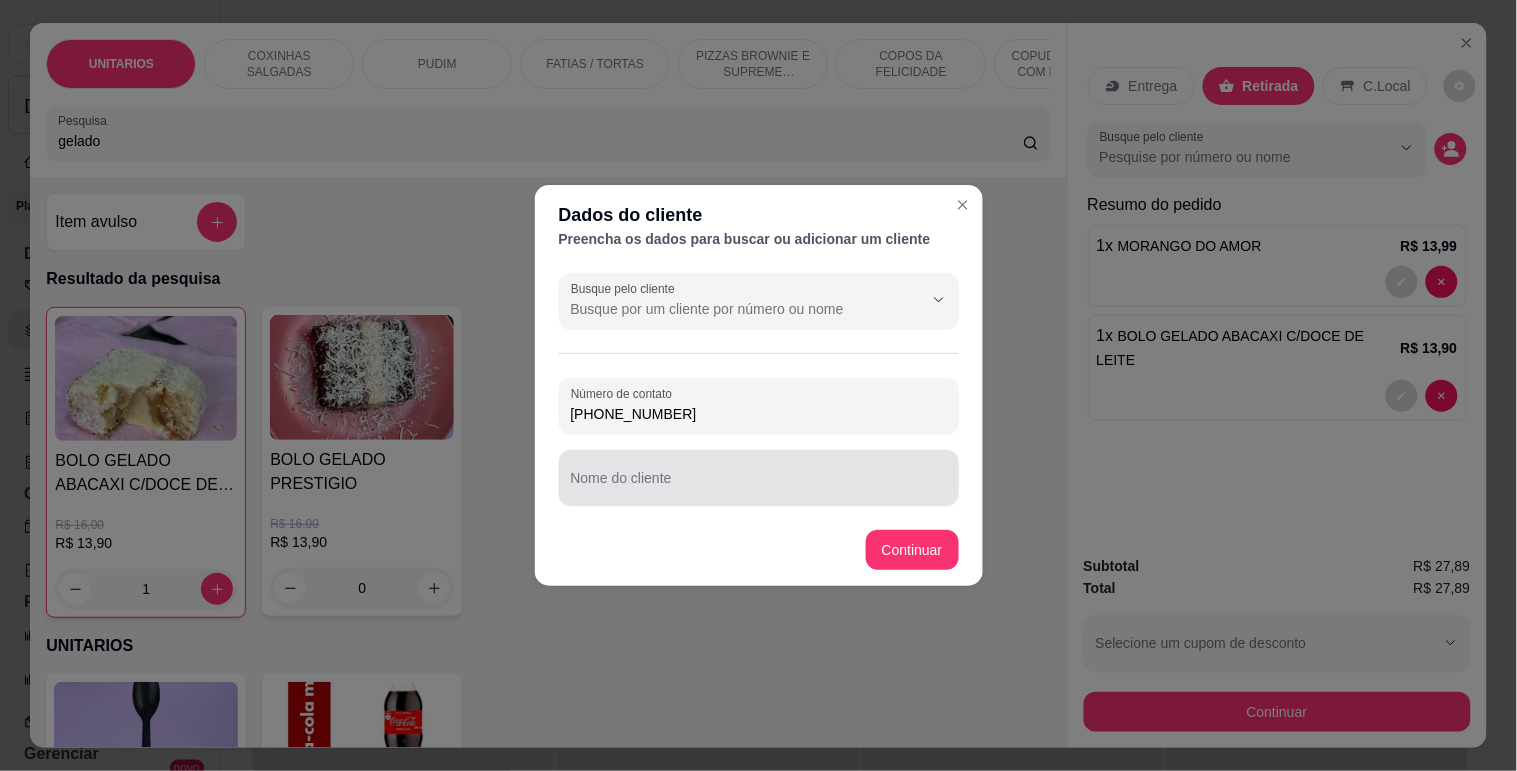 click on "Nome do cliente" at bounding box center [759, 486] 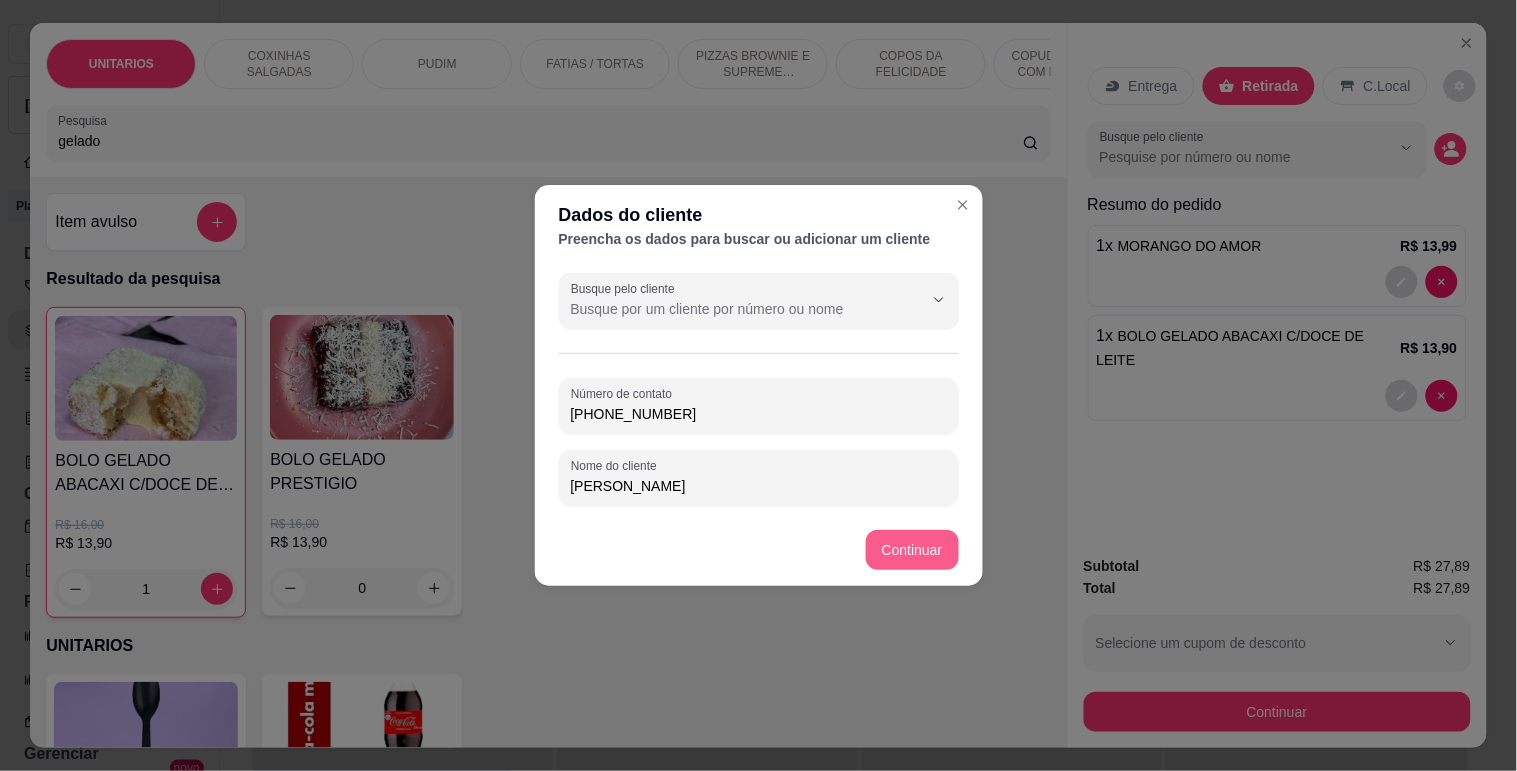 type on "[PERSON_NAME]" 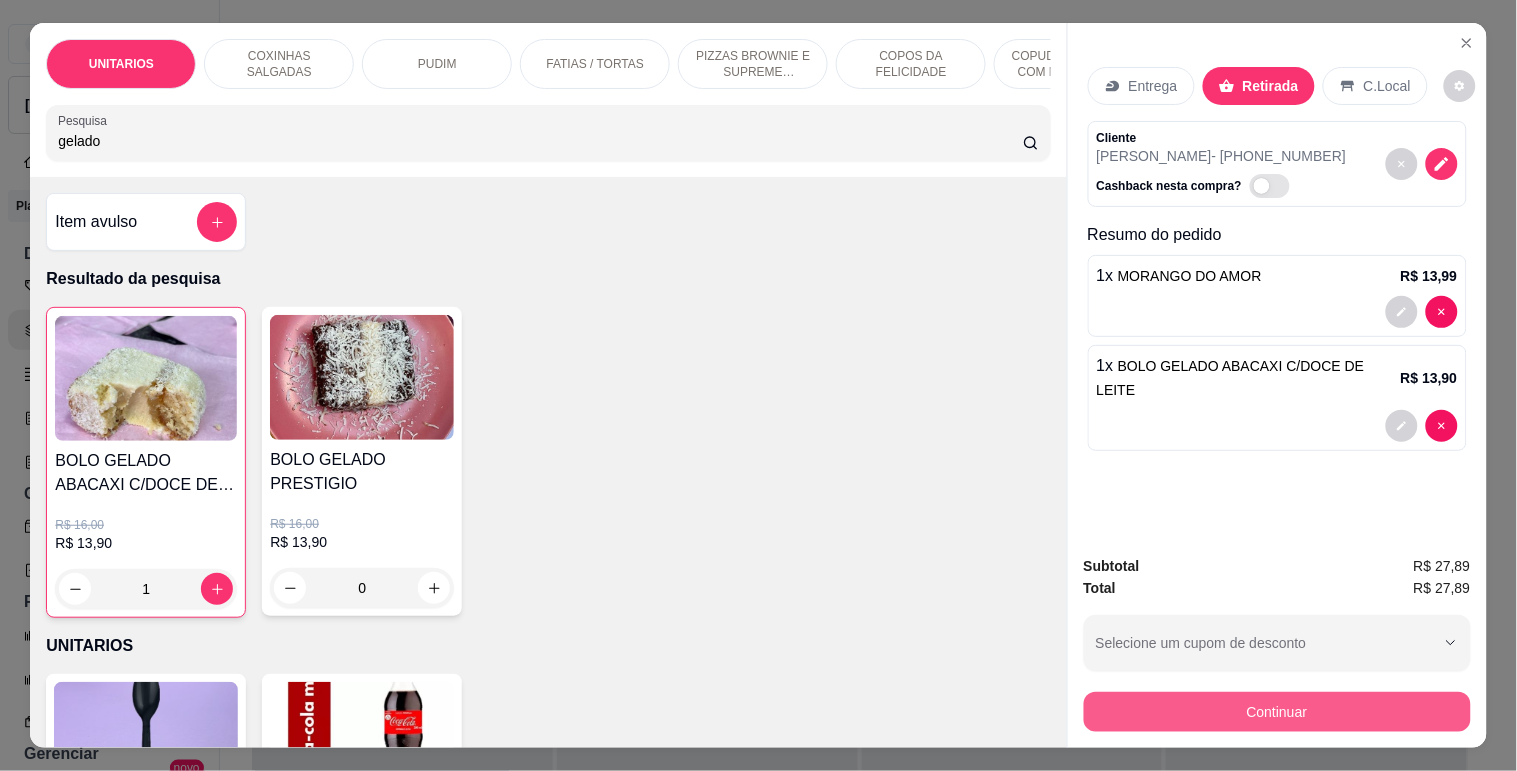 click on "Continuar" at bounding box center (1277, 712) 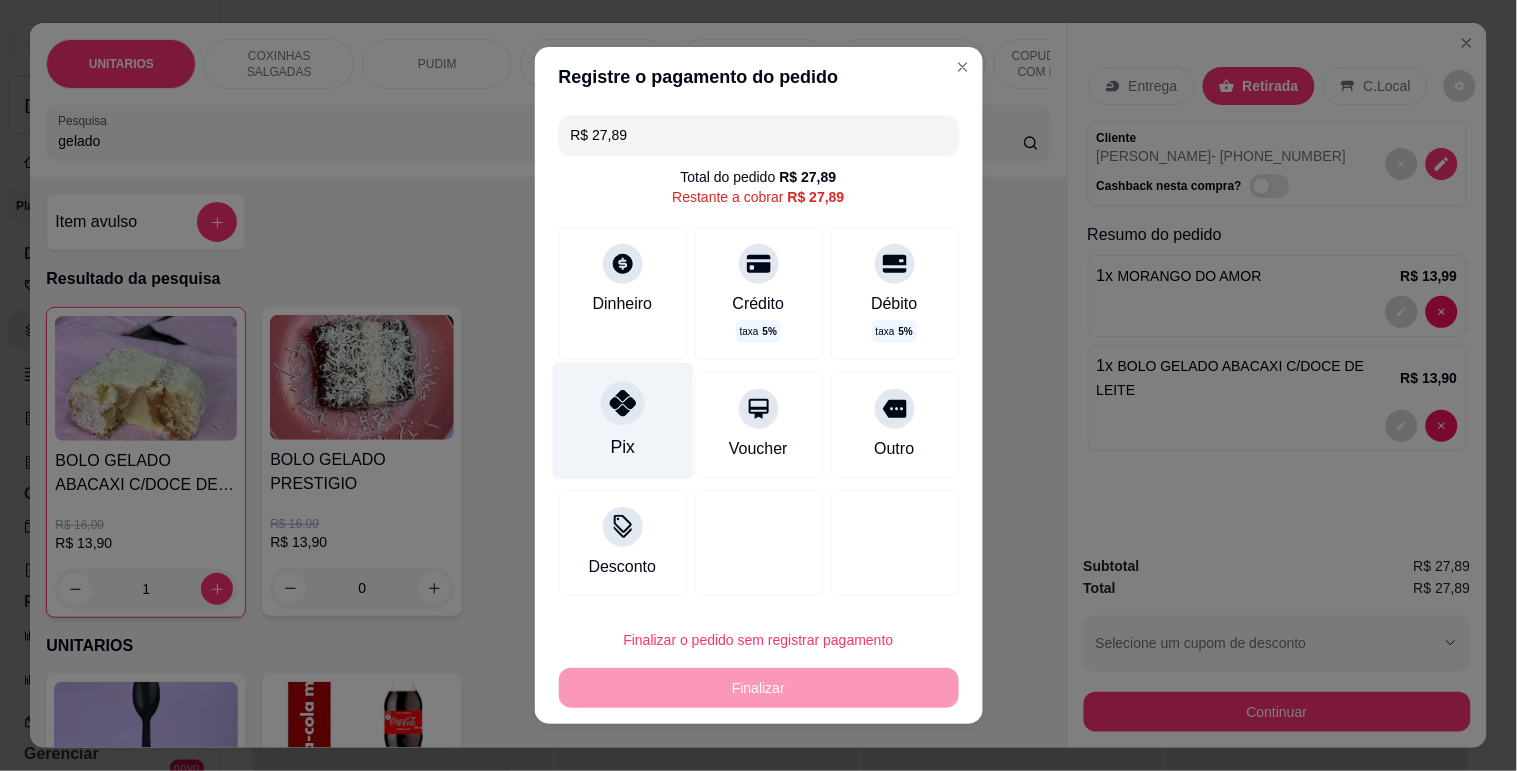 click 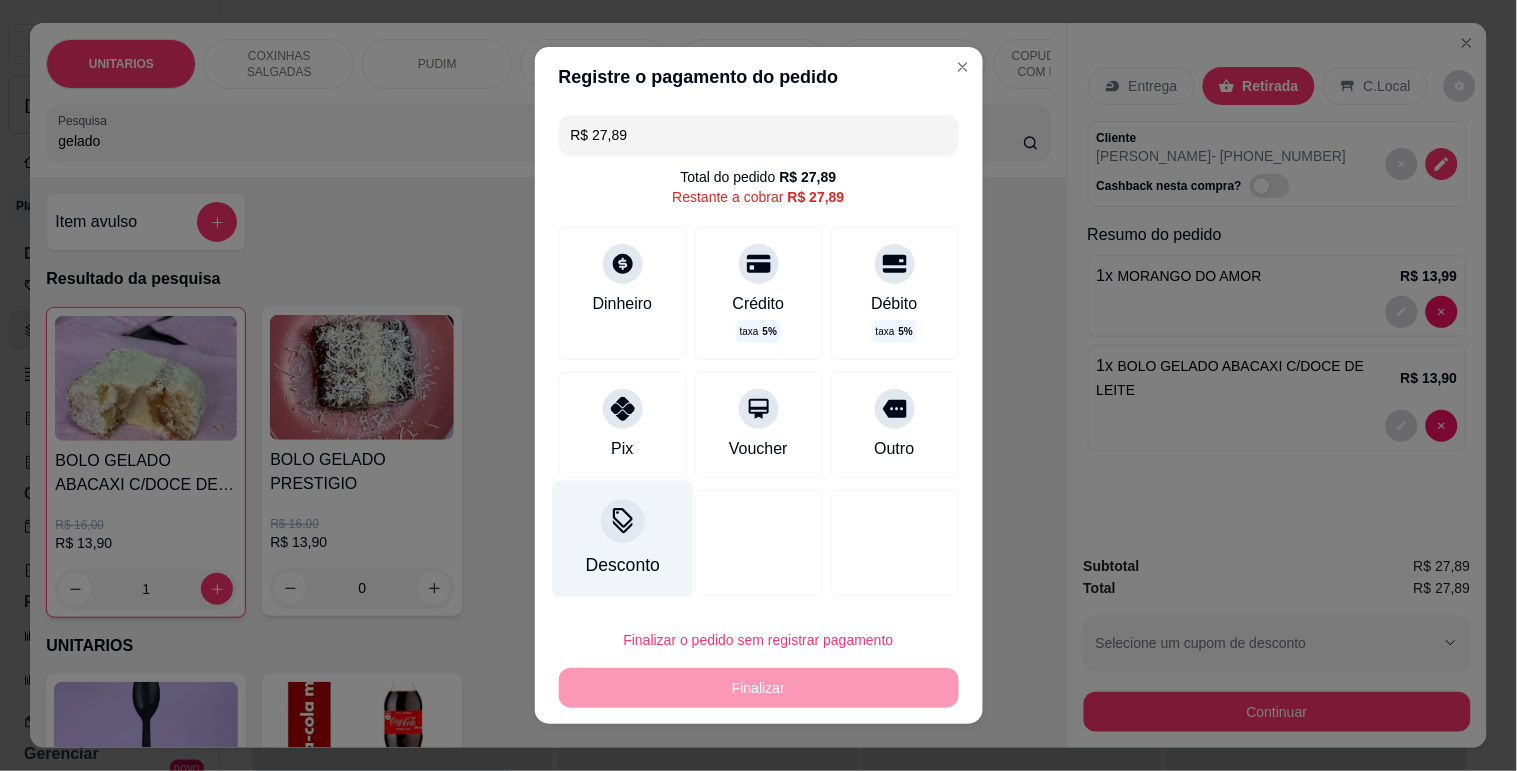type on "R$ 0,00" 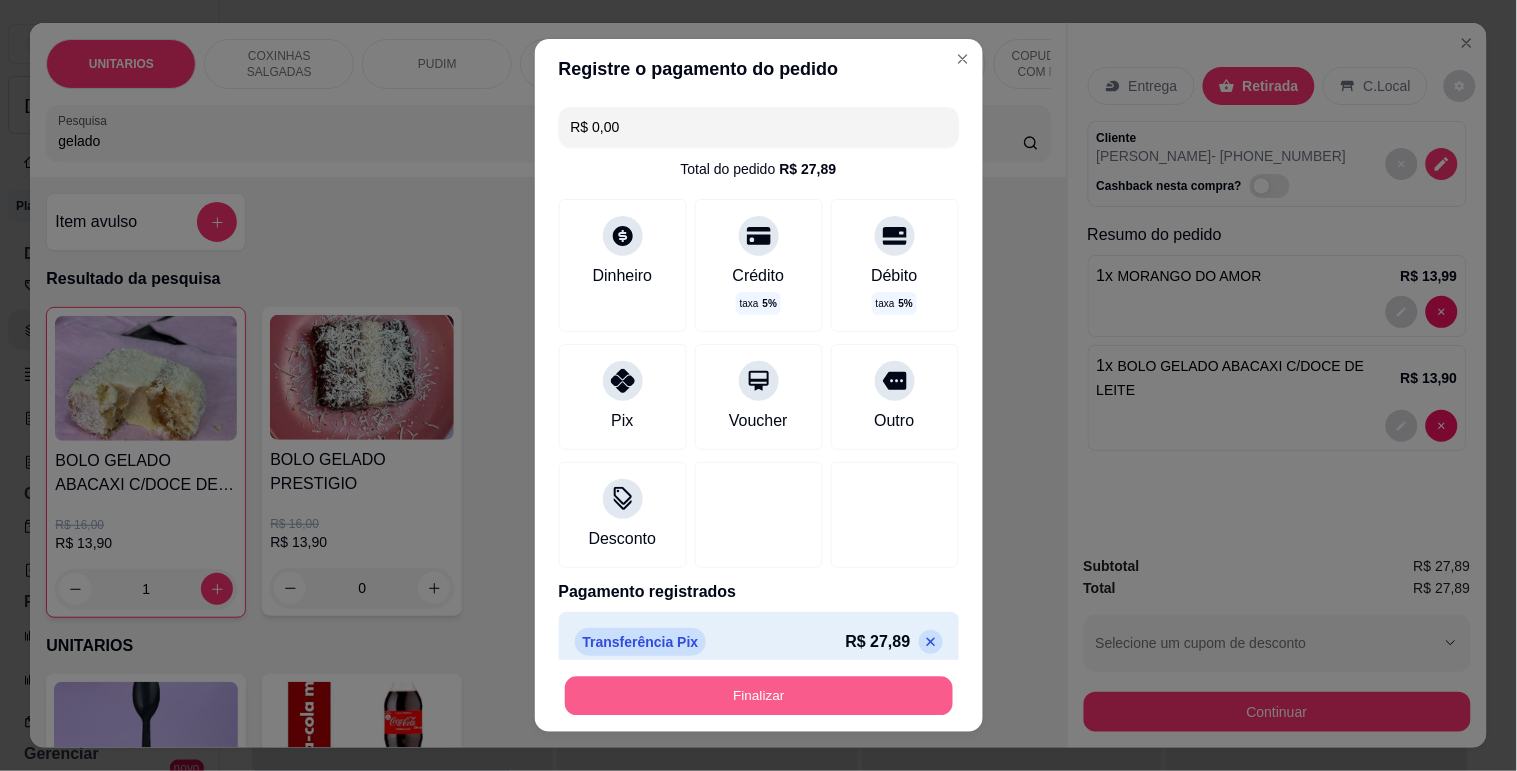 click on "Finalizar" at bounding box center [759, 696] 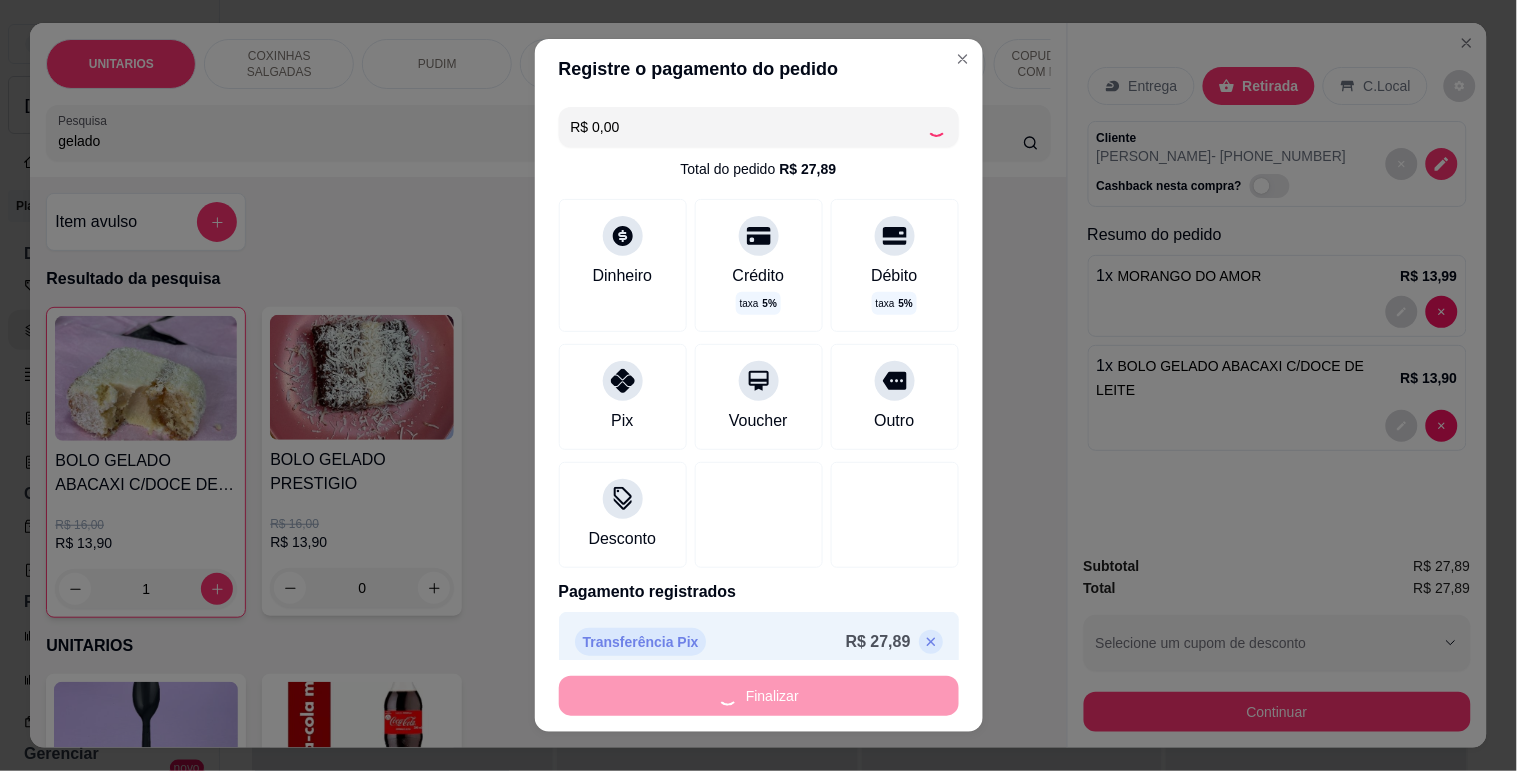 type on "0" 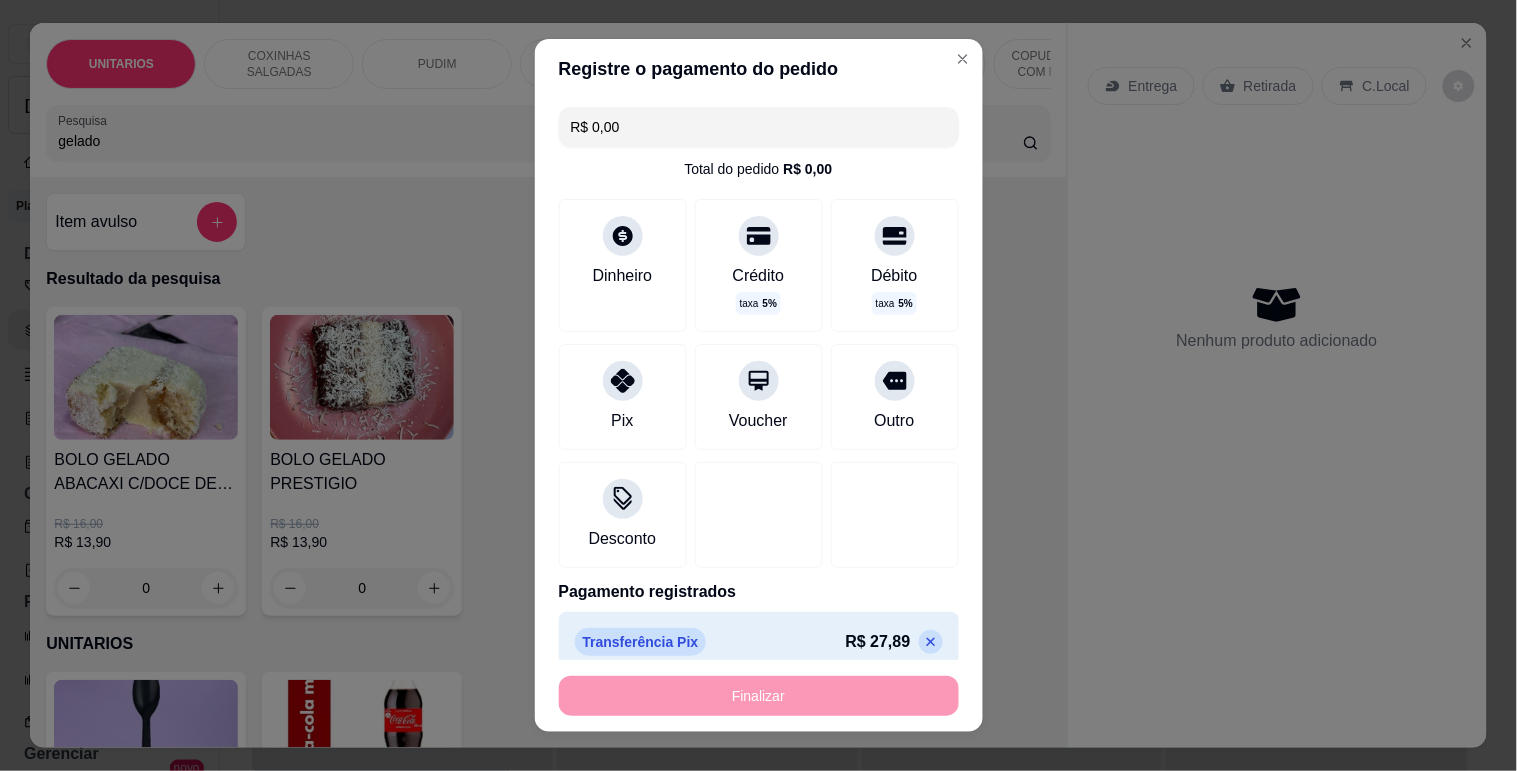 type on "-R$ 27,89" 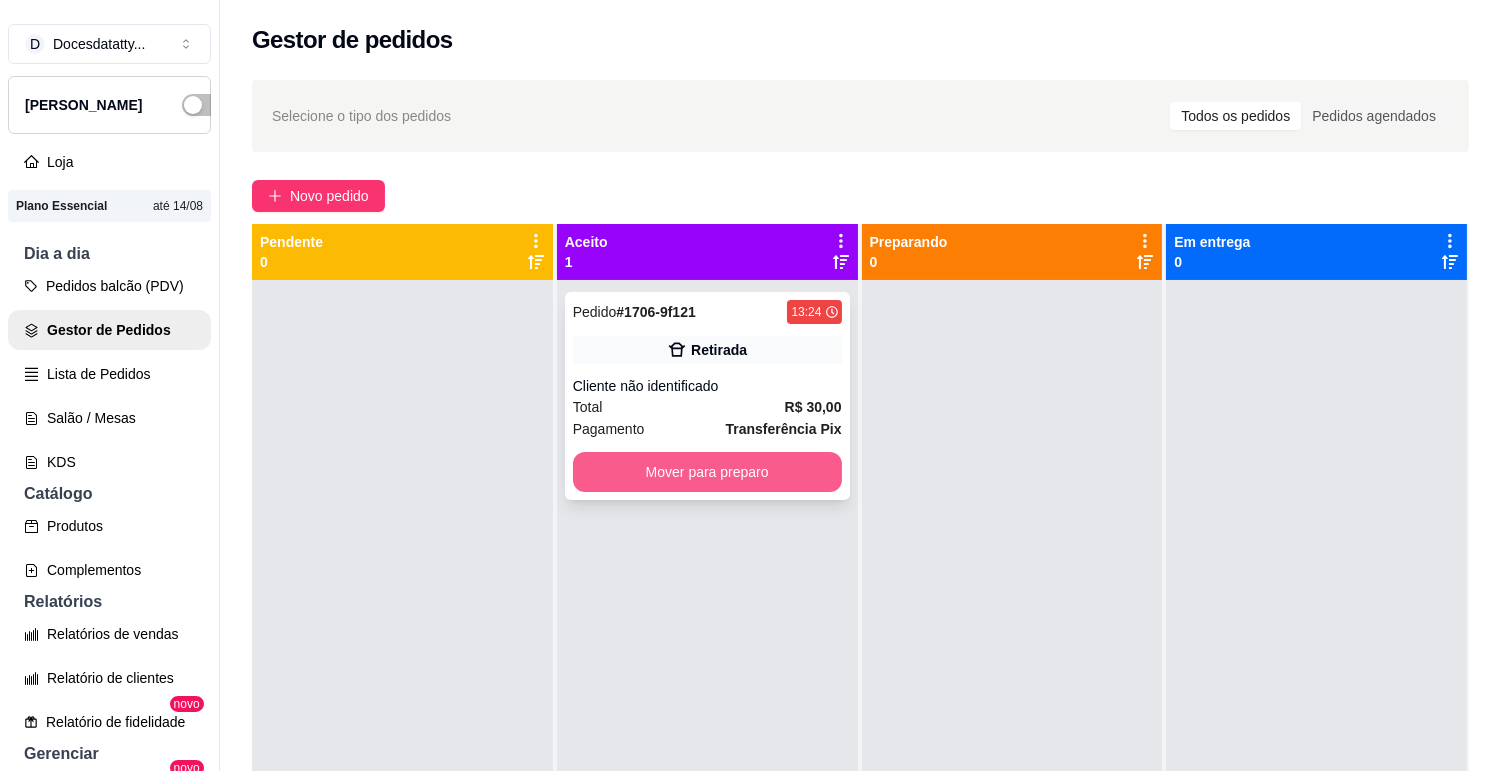 click on "Mover para preparo" at bounding box center [707, 472] 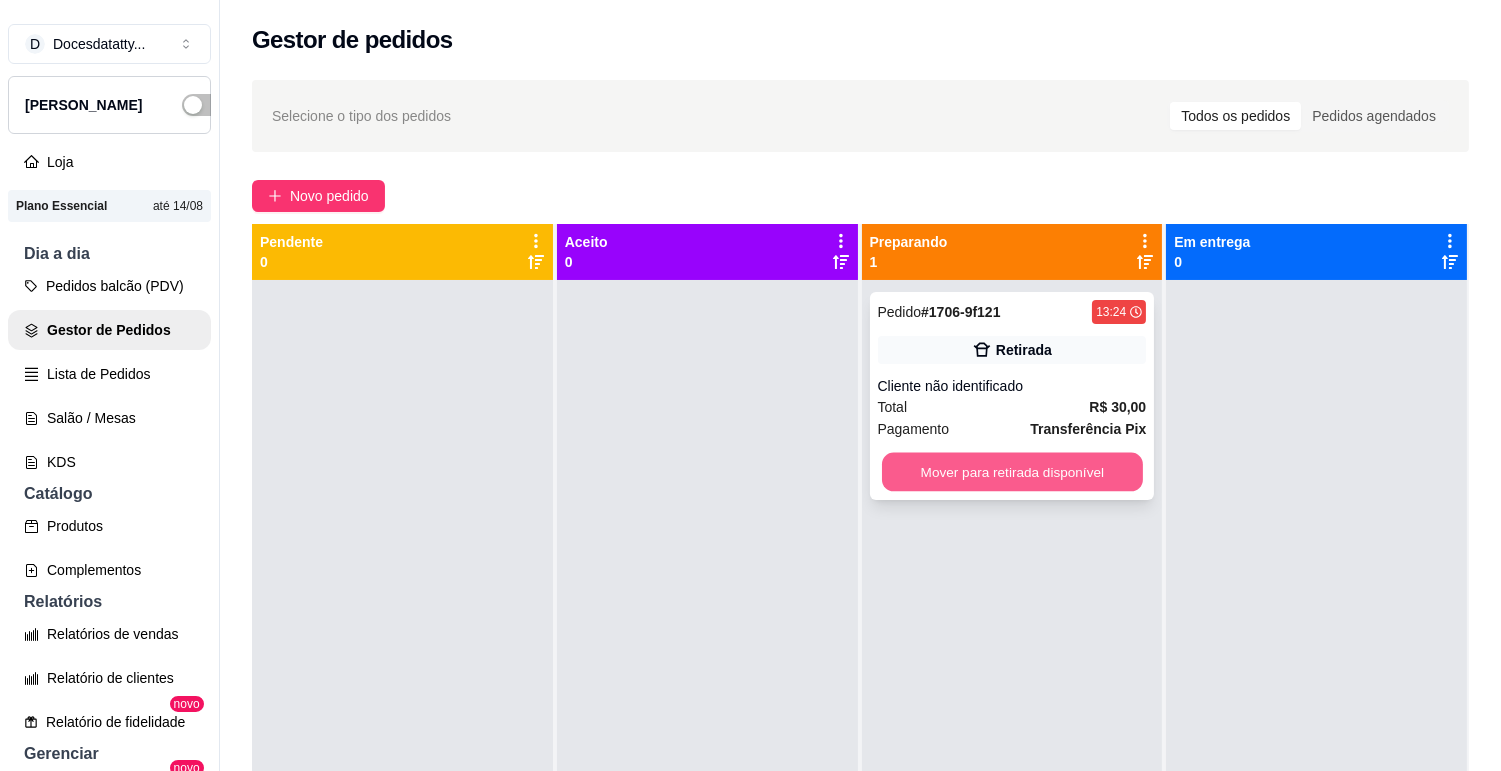 click on "Mover para retirada disponível" at bounding box center [1012, 472] 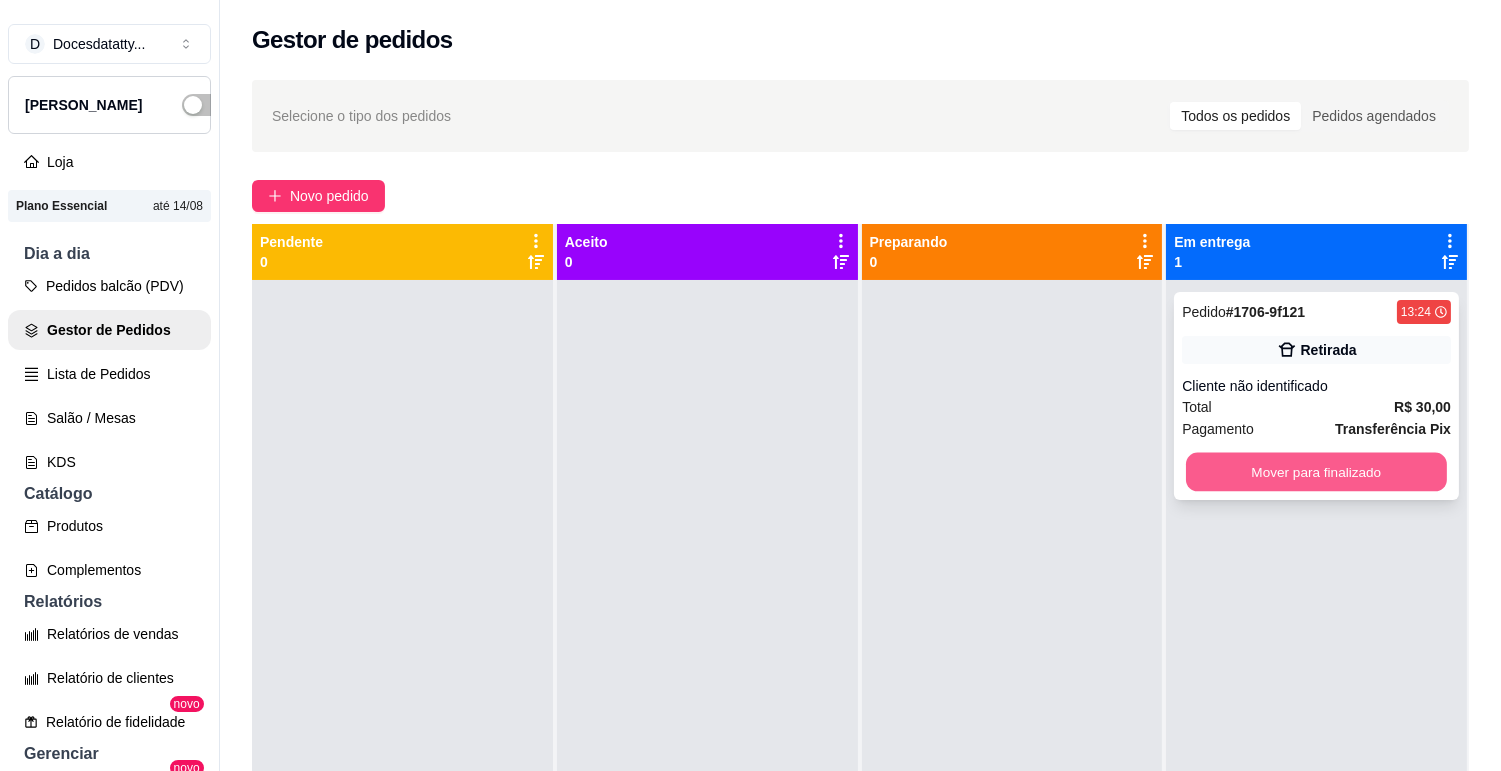 click on "Mover para finalizado" at bounding box center (1316, 472) 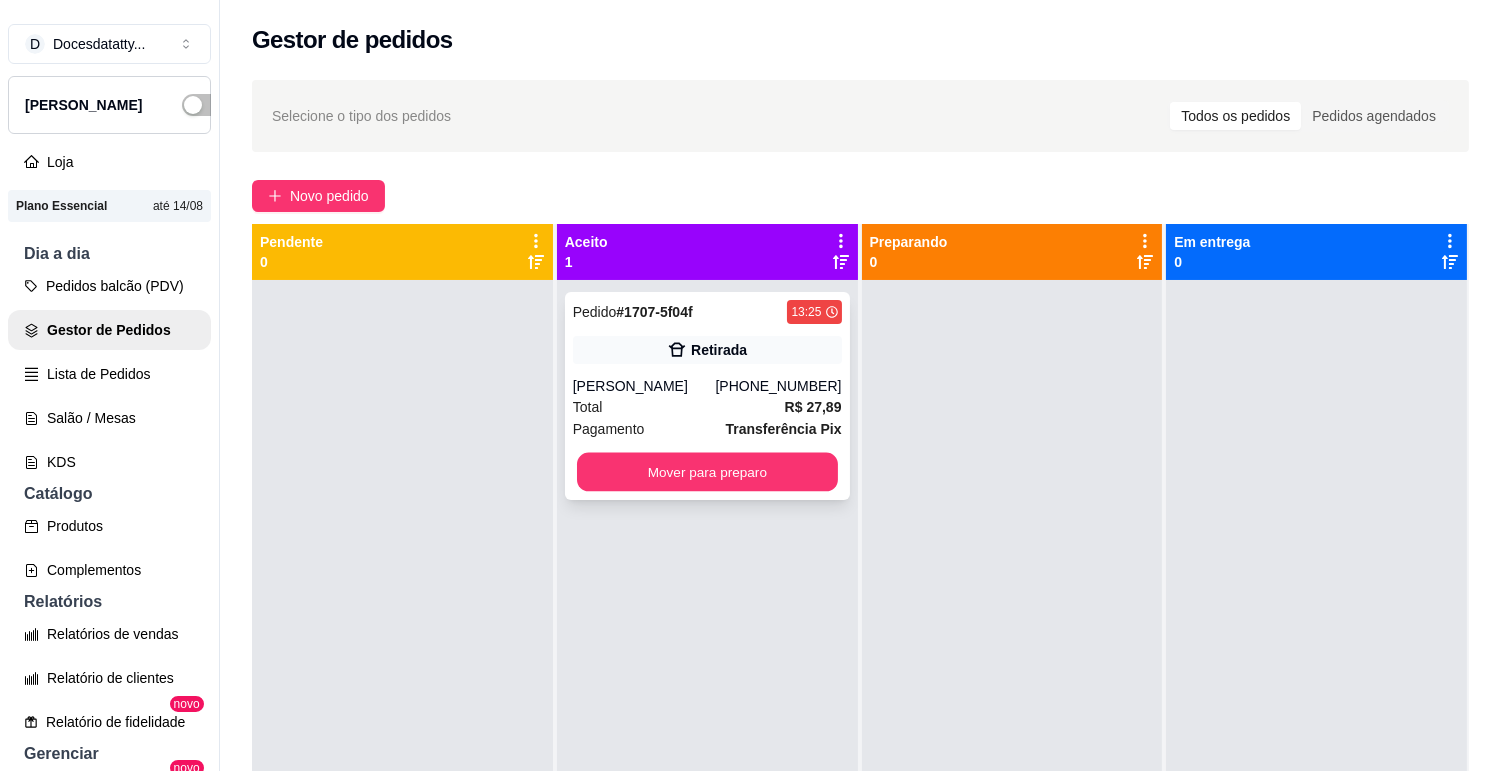 click on "Mover para preparo" at bounding box center [707, 472] 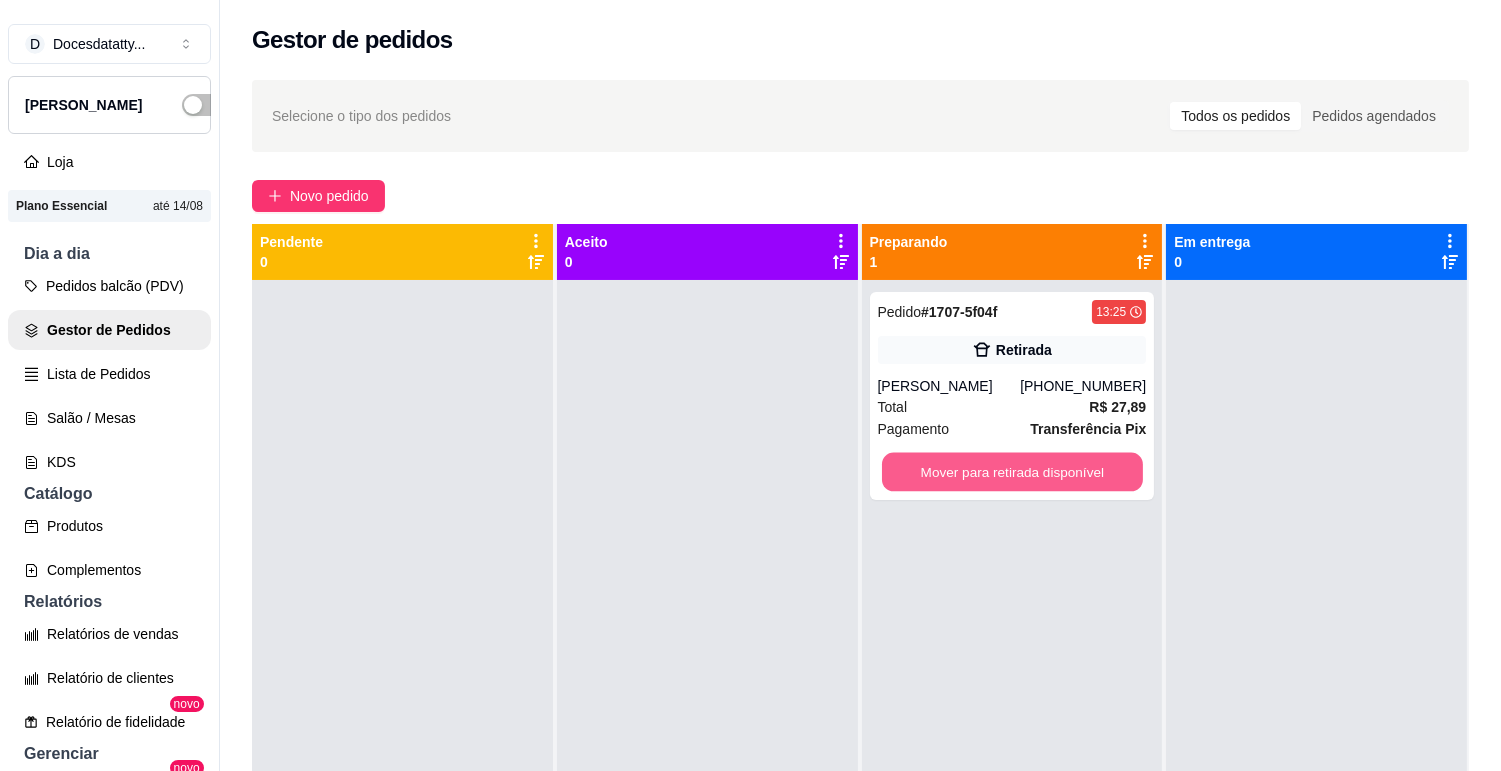 click on "Mover para retirada disponível" at bounding box center [1012, 472] 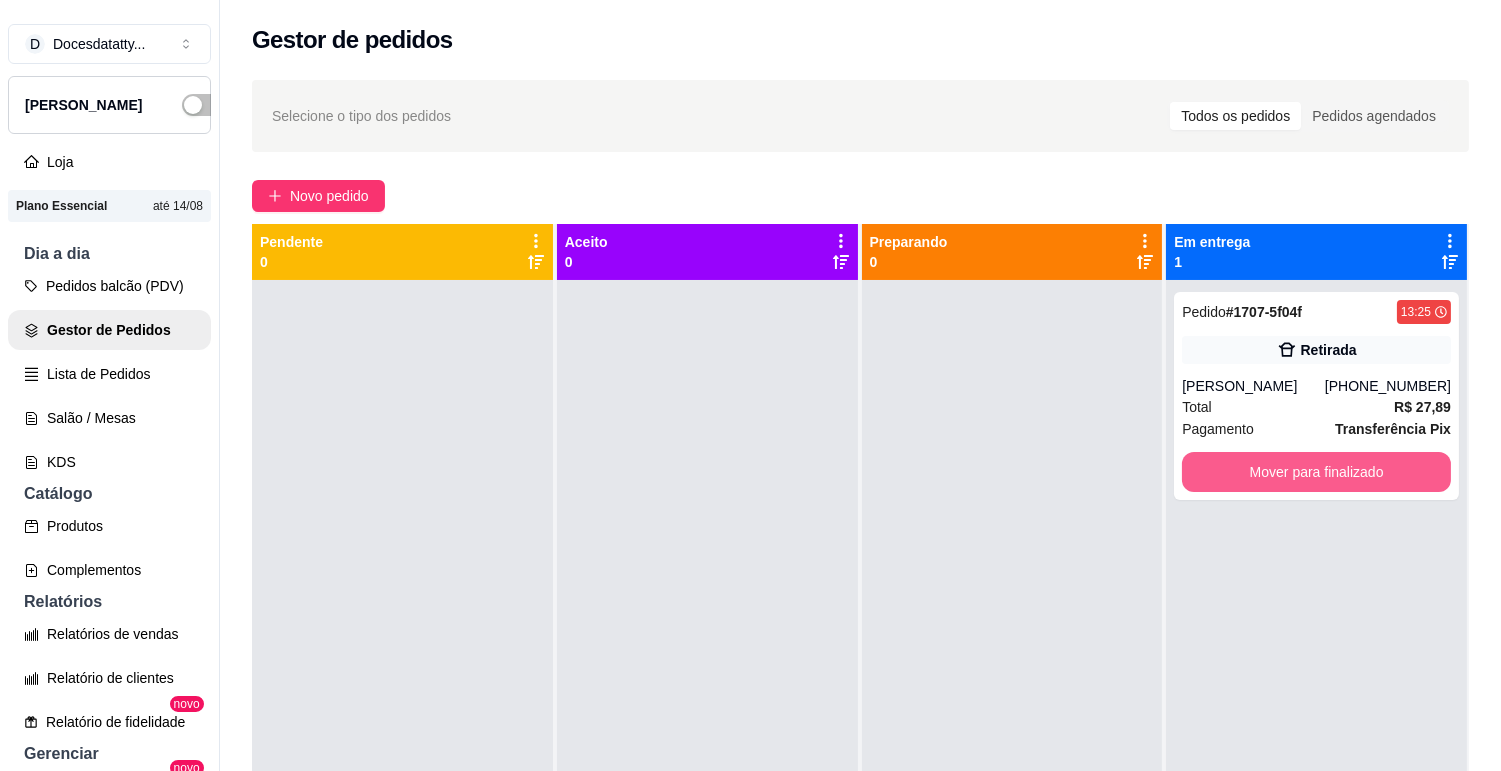 click on "Mover para finalizado" at bounding box center (1316, 472) 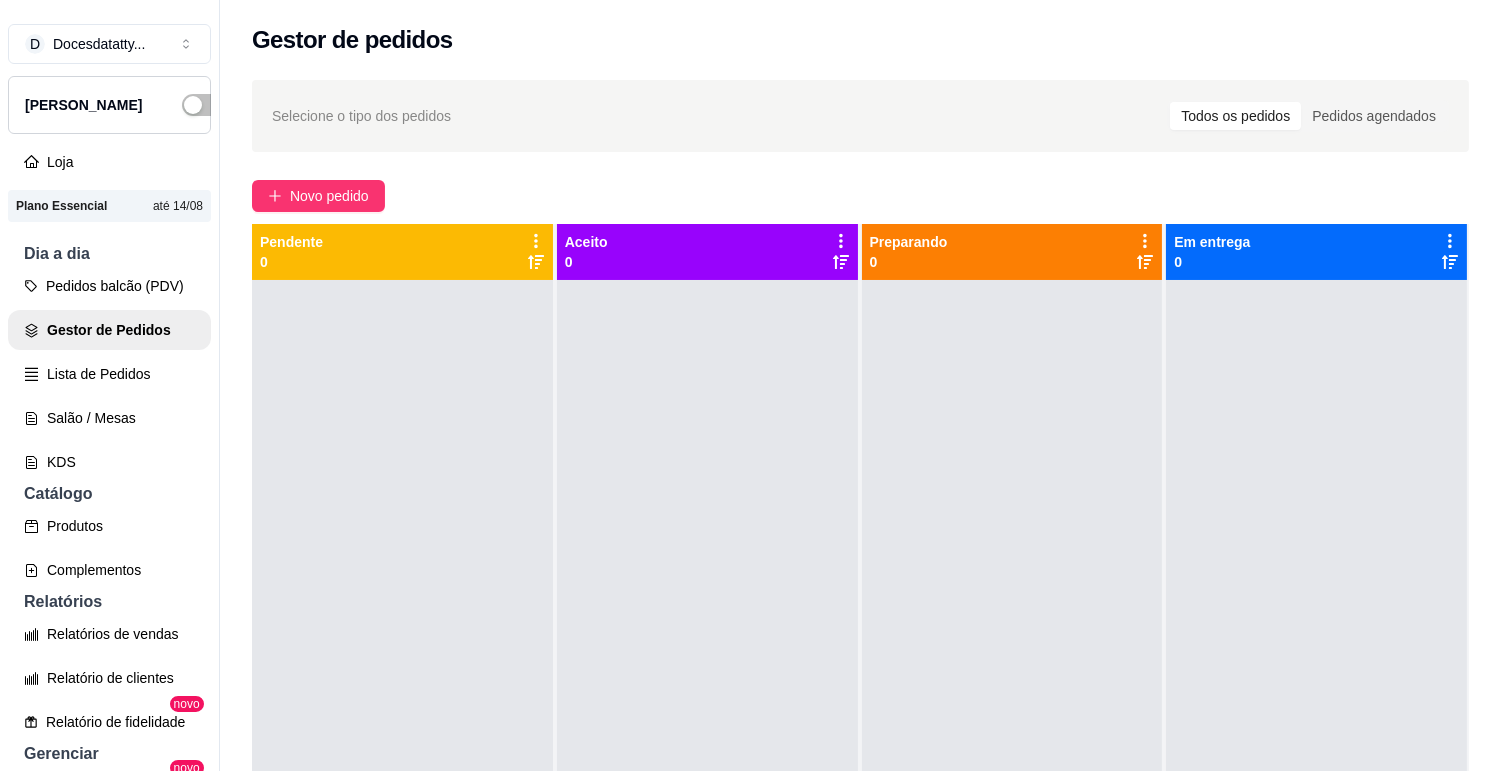 click on "Produtos" at bounding box center (109, 526) 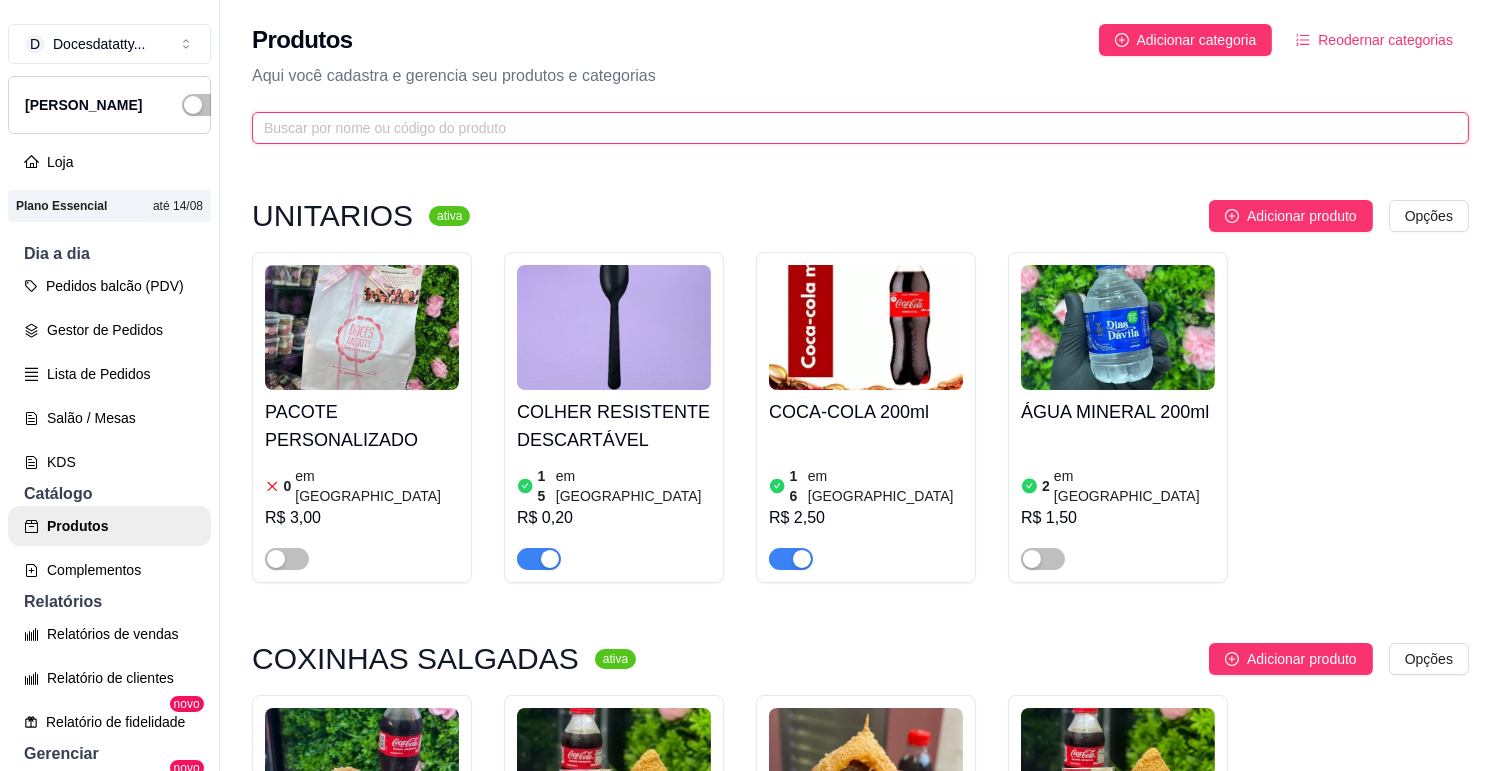 click at bounding box center (852, 128) 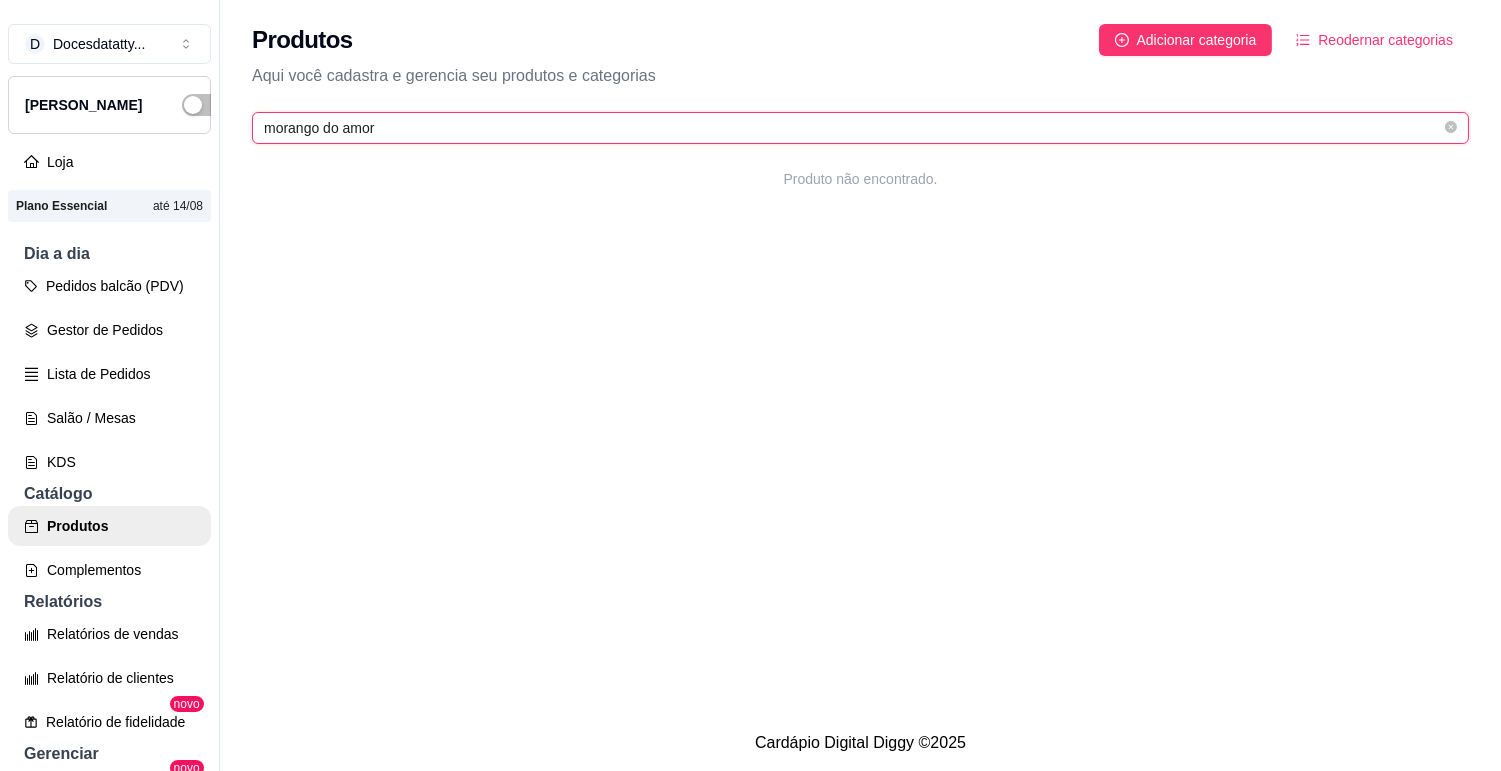 drag, startPoint x: 405, startPoint y: 128, endPoint x: 102, endPoint y: 128, distance: 303 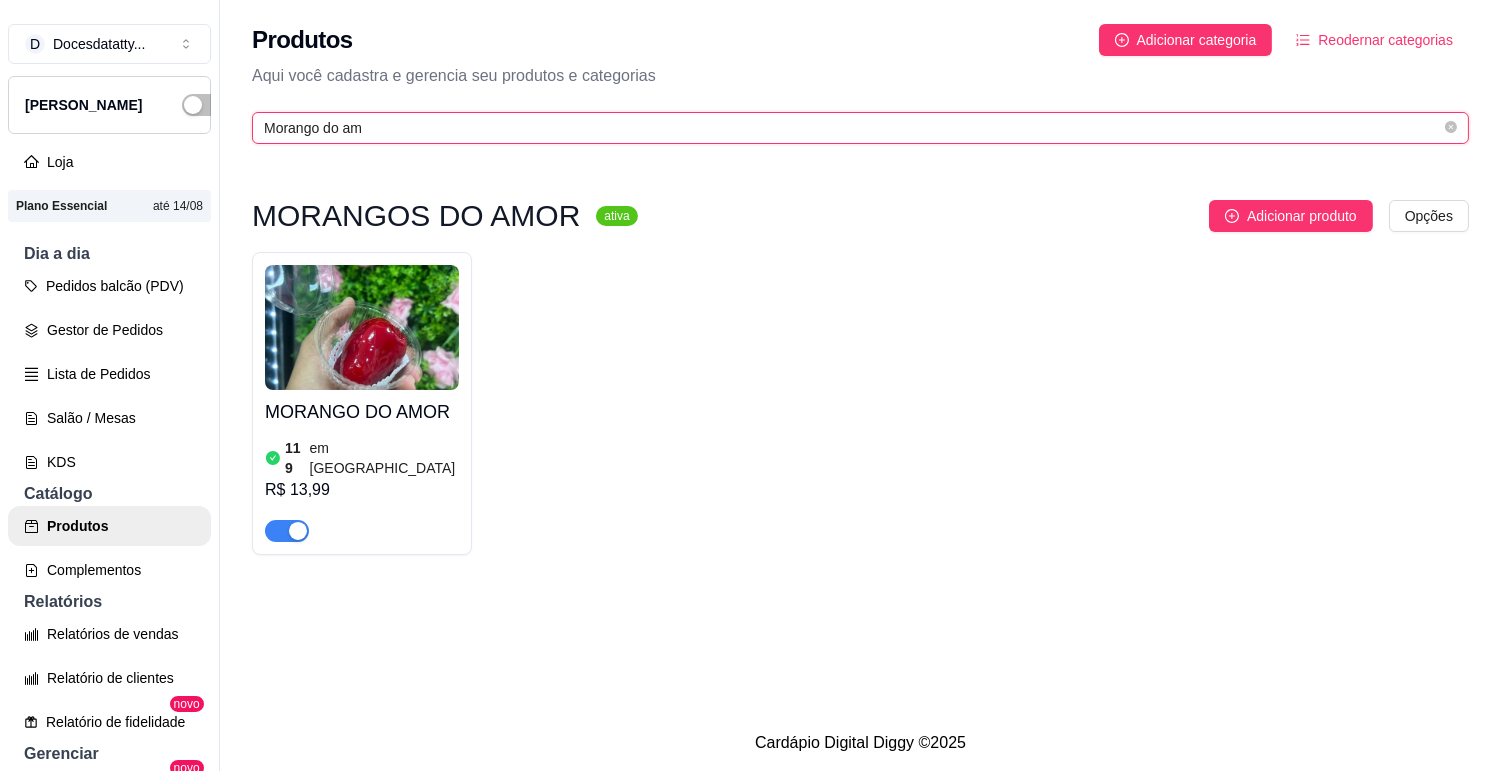 type on "Morango do am" 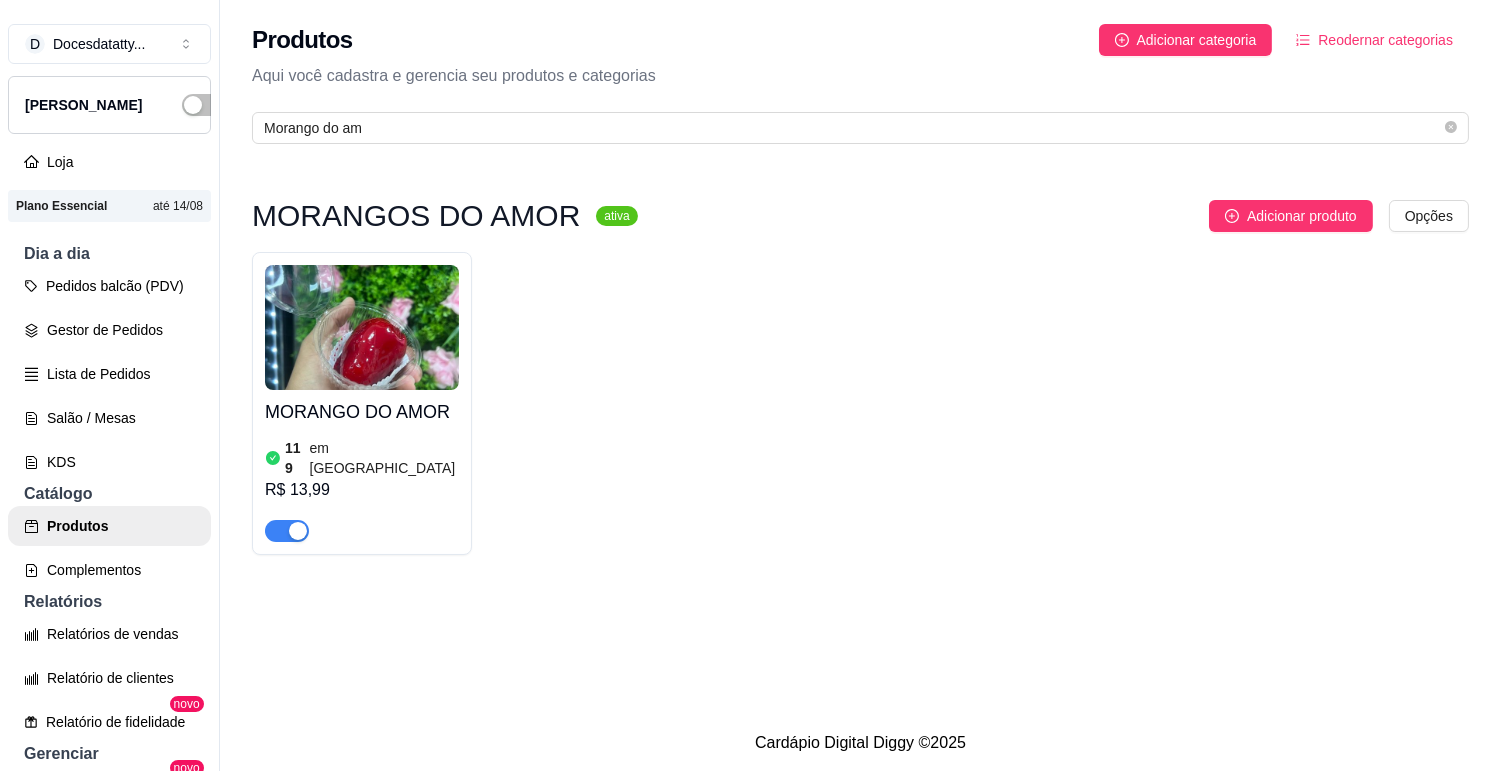 click at bounding box center [362, 327] 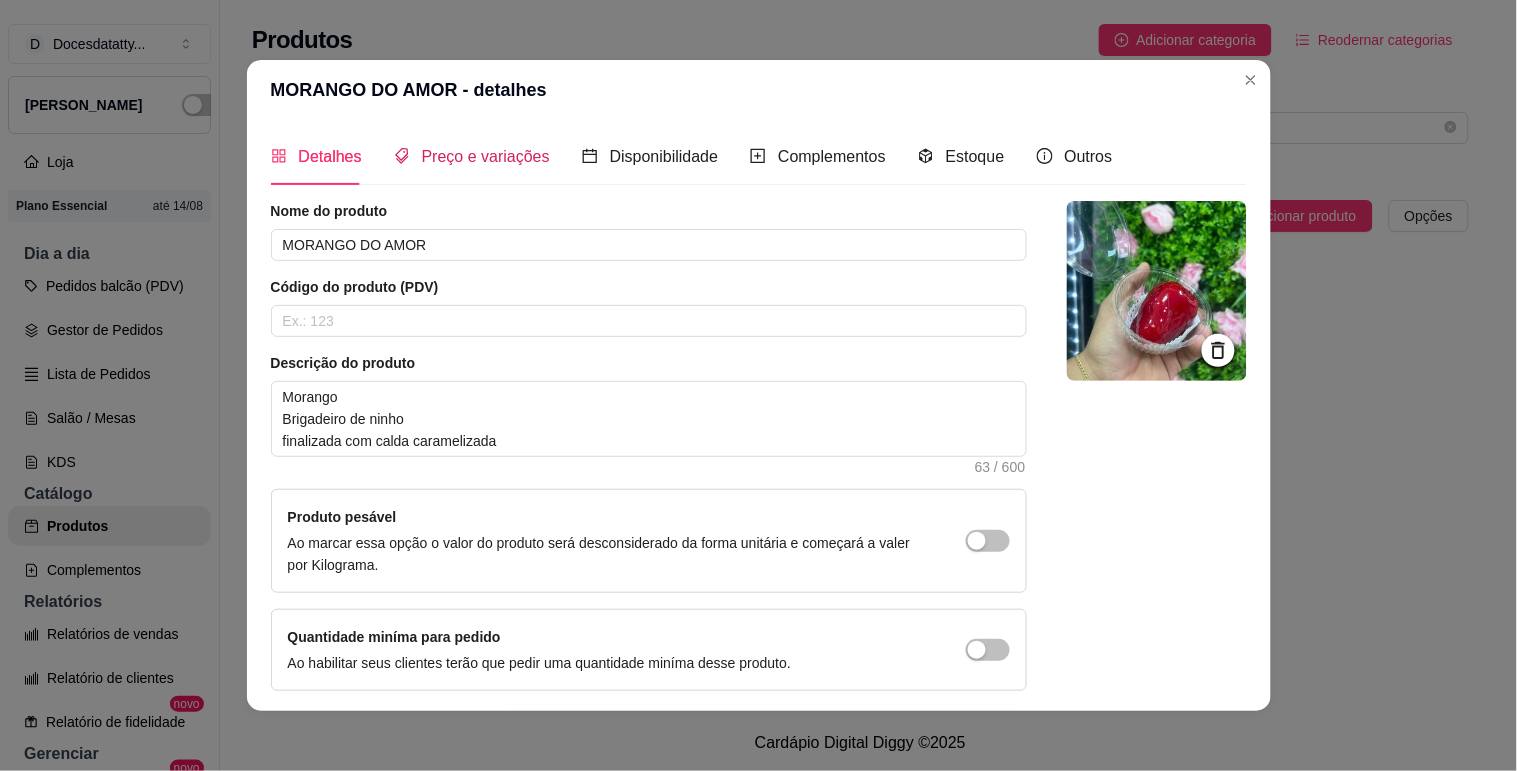 click on "Preço e variações" at bounding box center [486, 156] 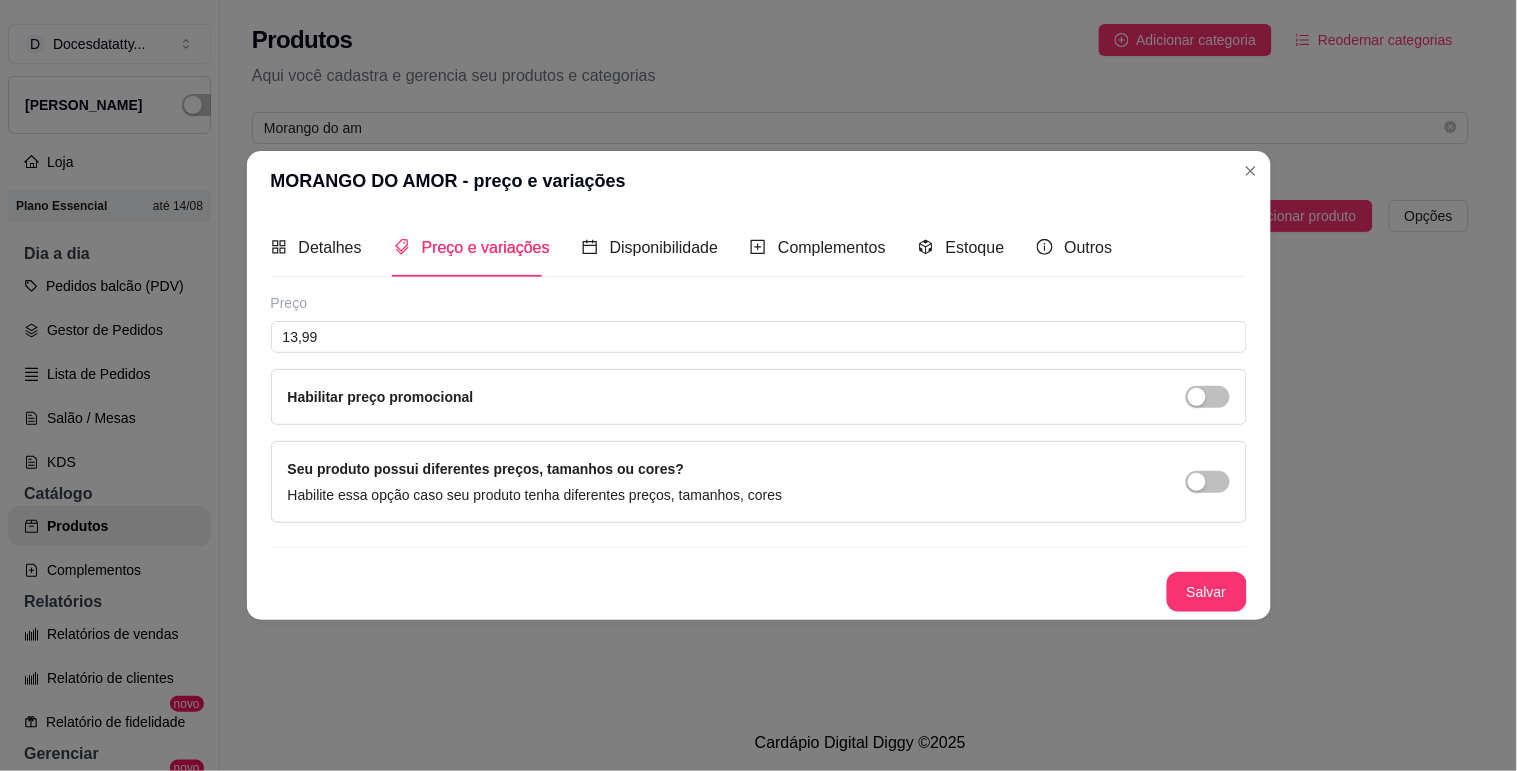 type 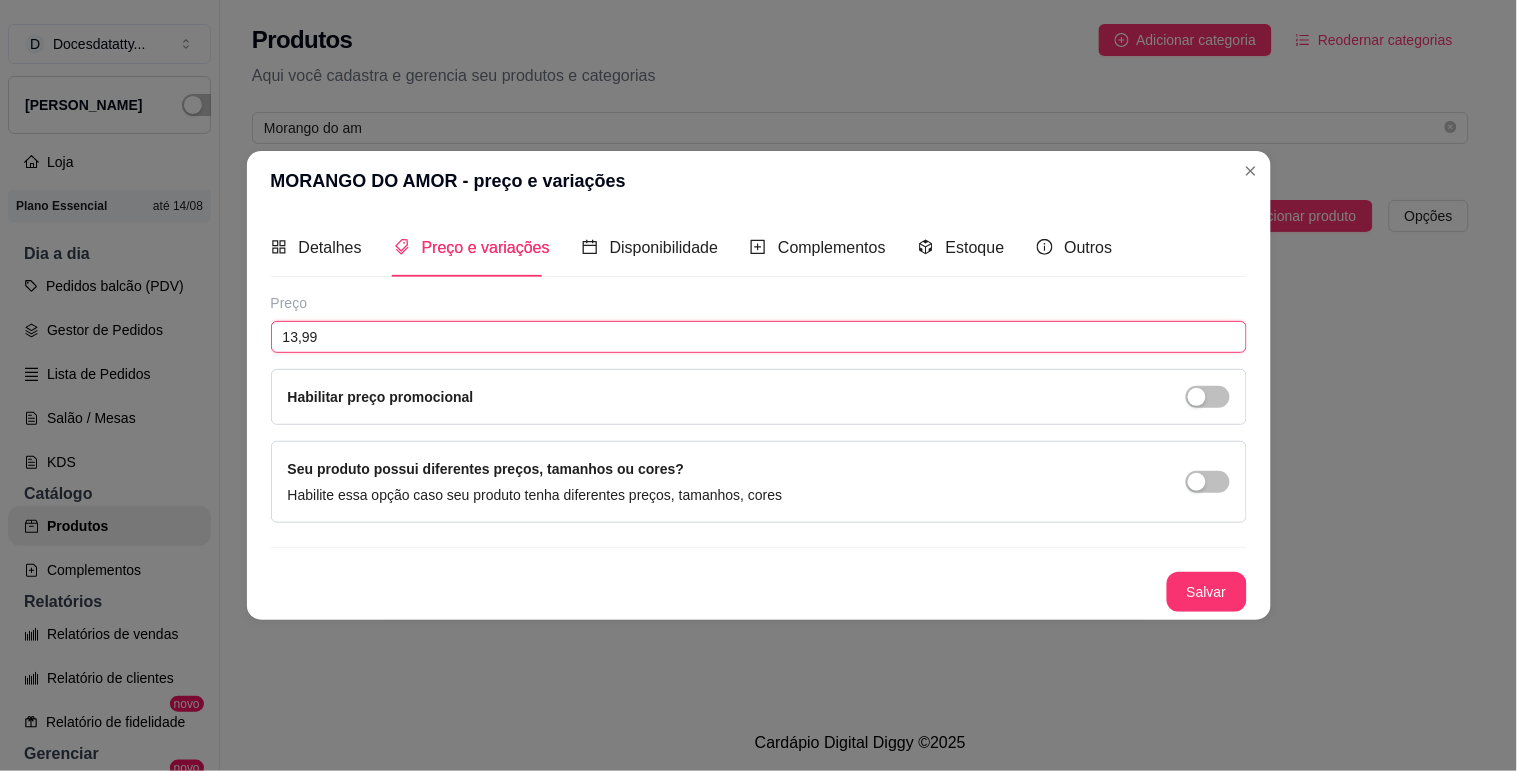click on "13,99" at bounding box center [759, 337] 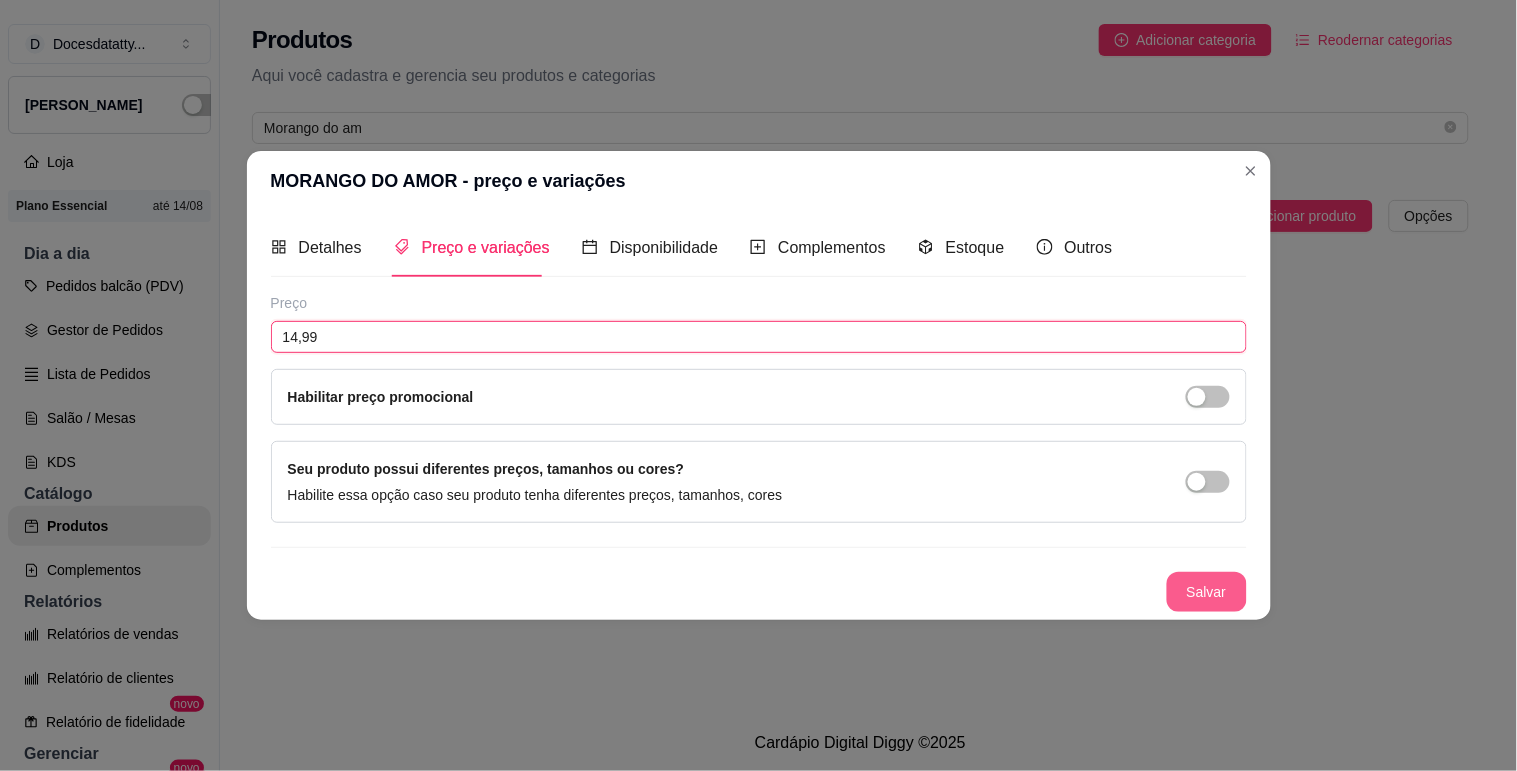 type on "14,99" 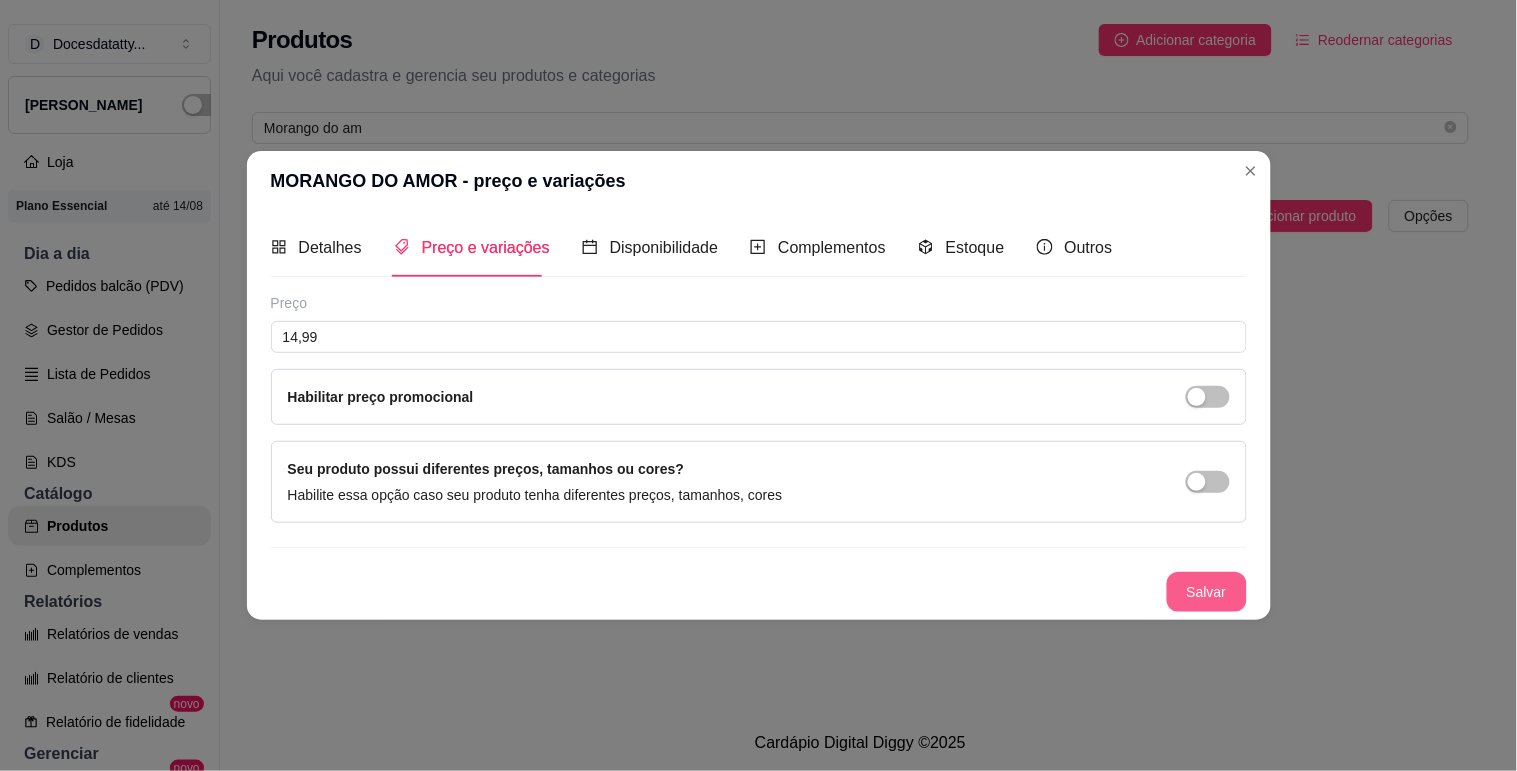 click on "Salvar" at bounding box center [1207, 592] 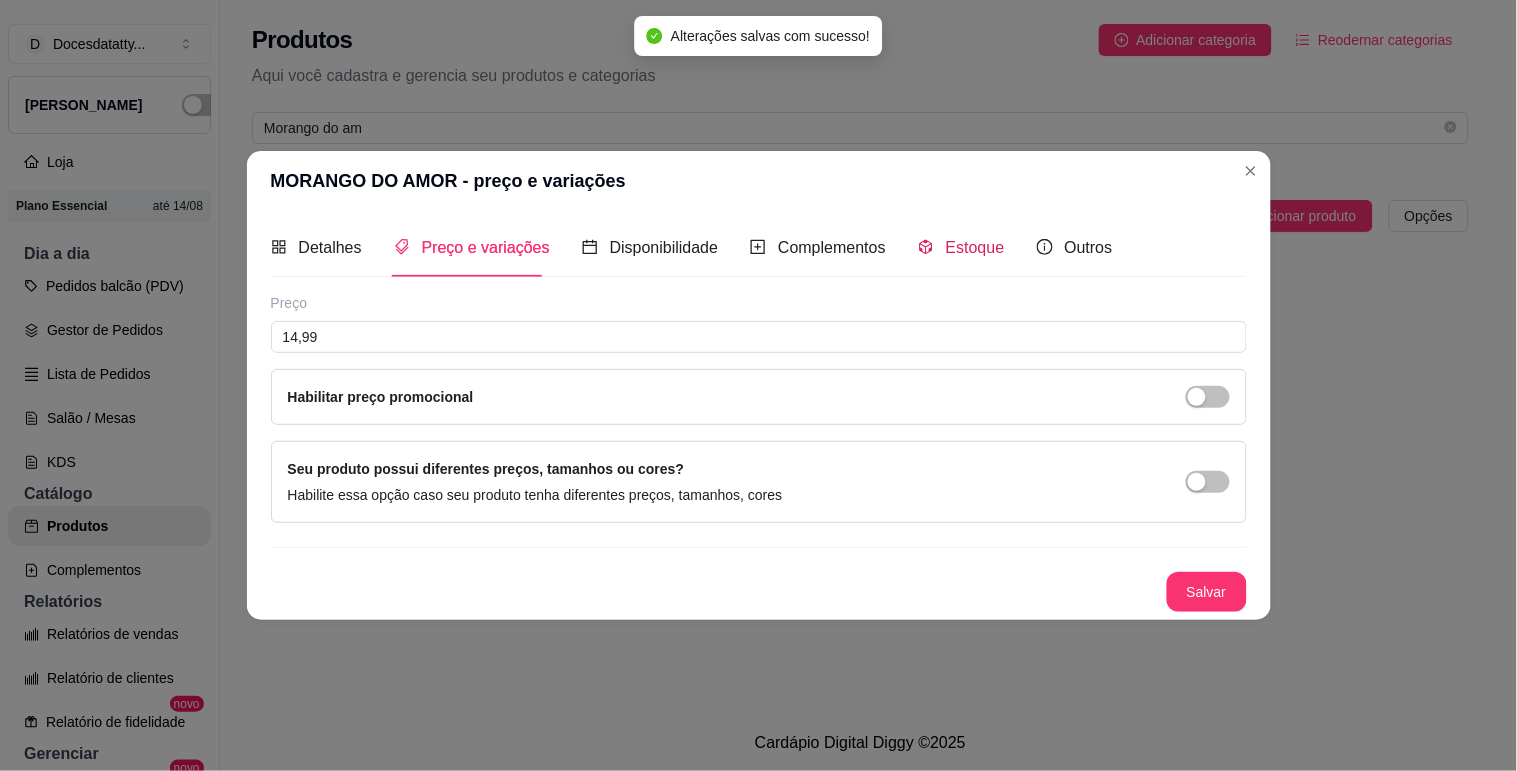 click on "Estoque" at bounding box center (975, 247) 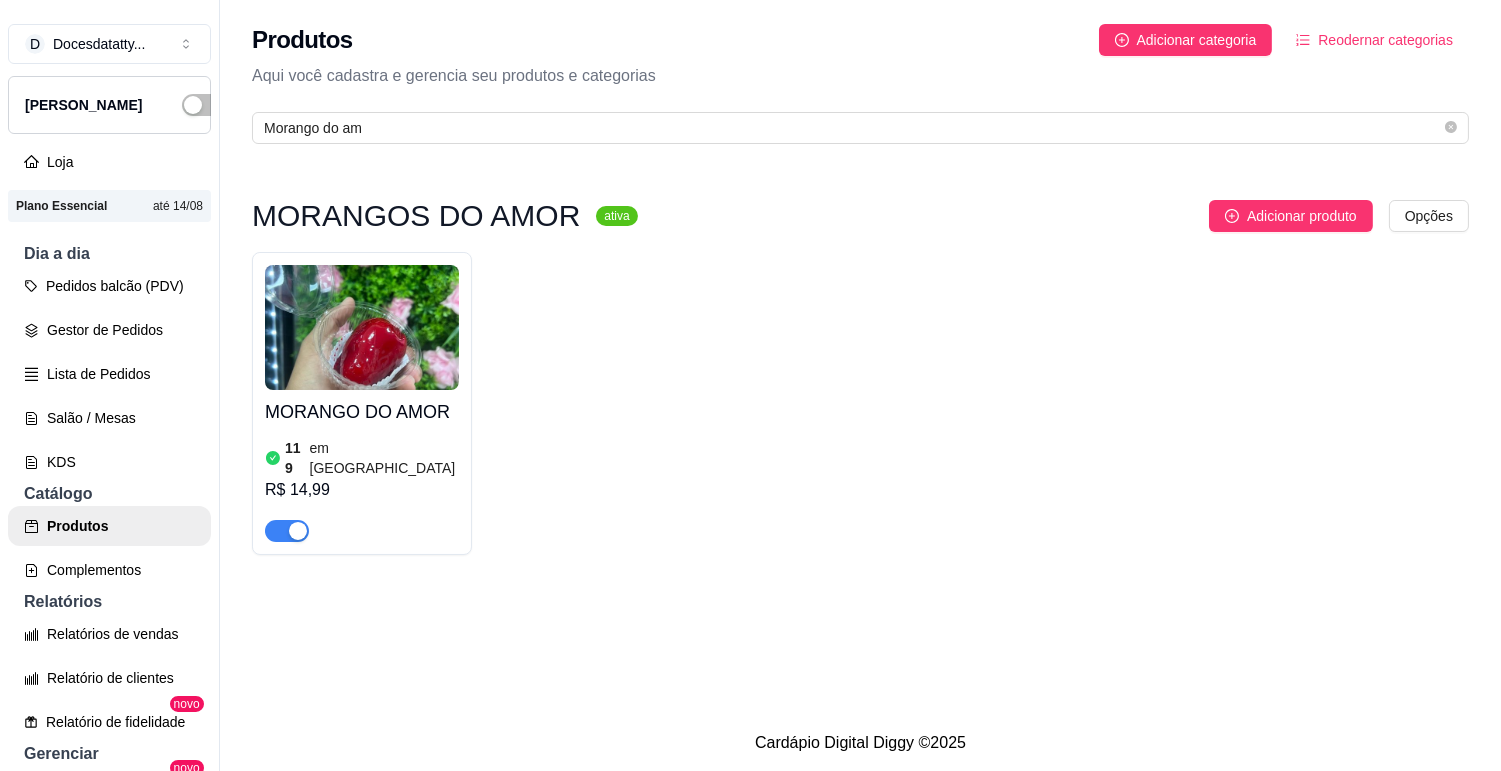 click on "MORANGO DO AMOR   119 em estoque R$ 14,99" at bounding box center (860, 403) 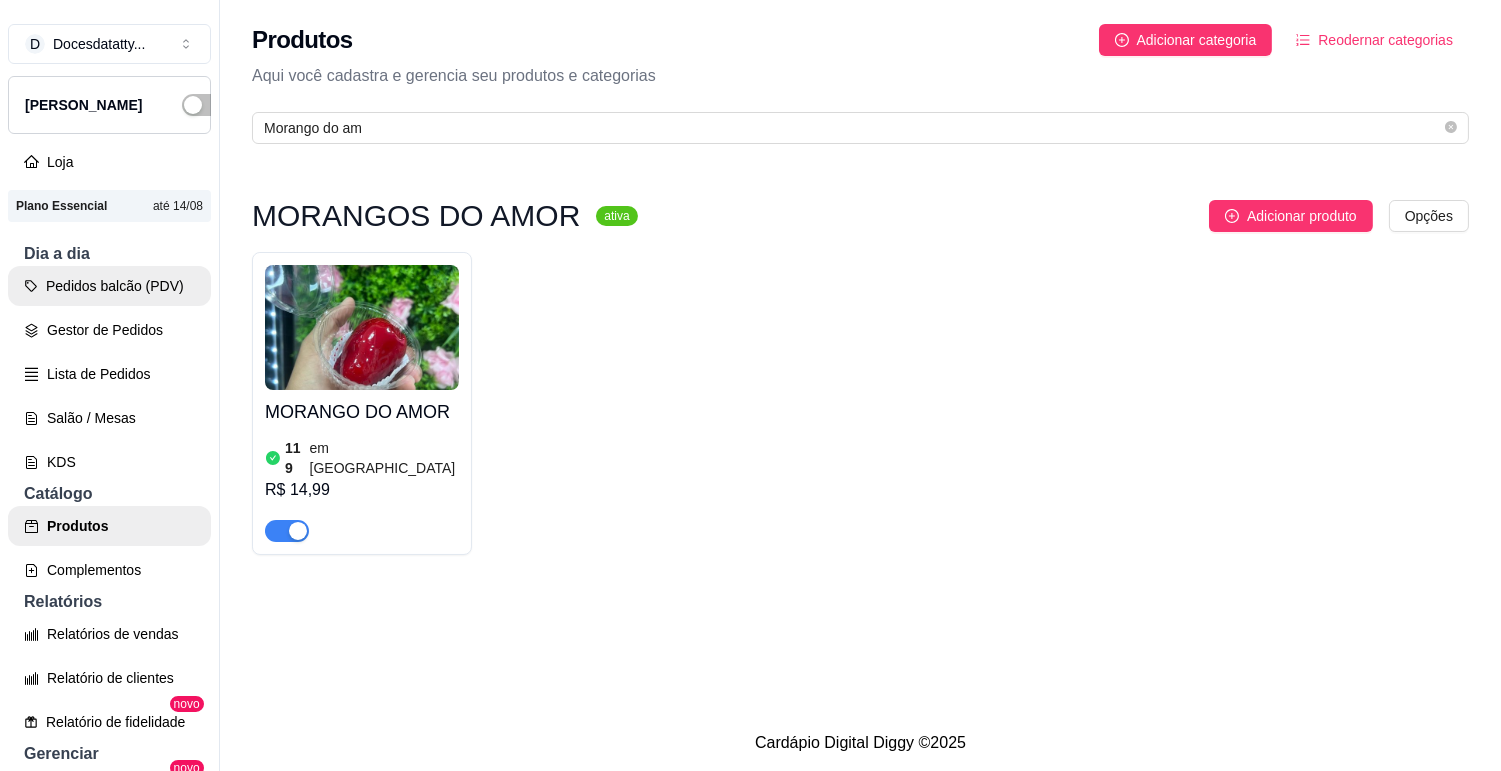click on "Pedidos balcão (PDV)" at bounding box center [109, 286] 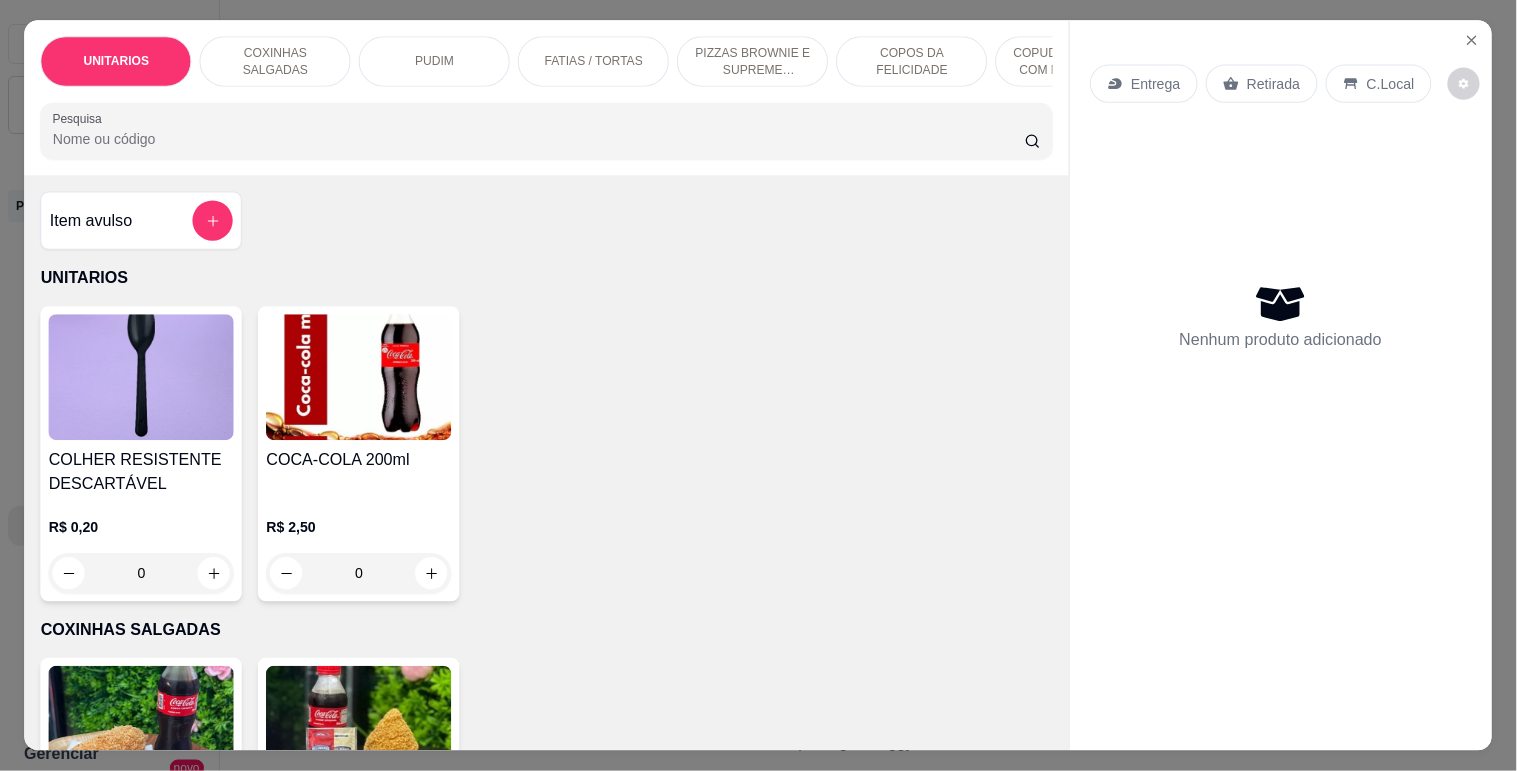 click at bounding box center [141, 378] 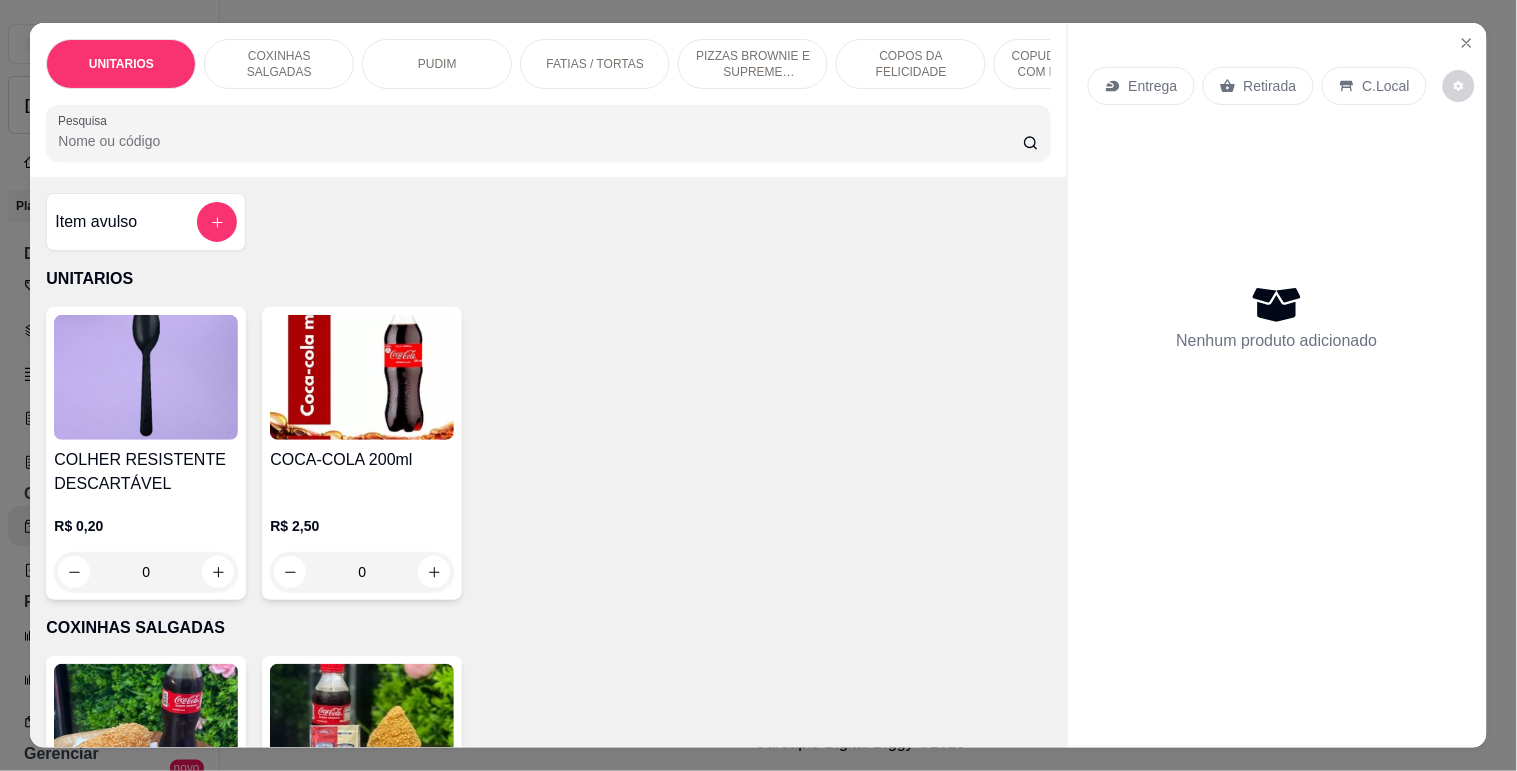 type 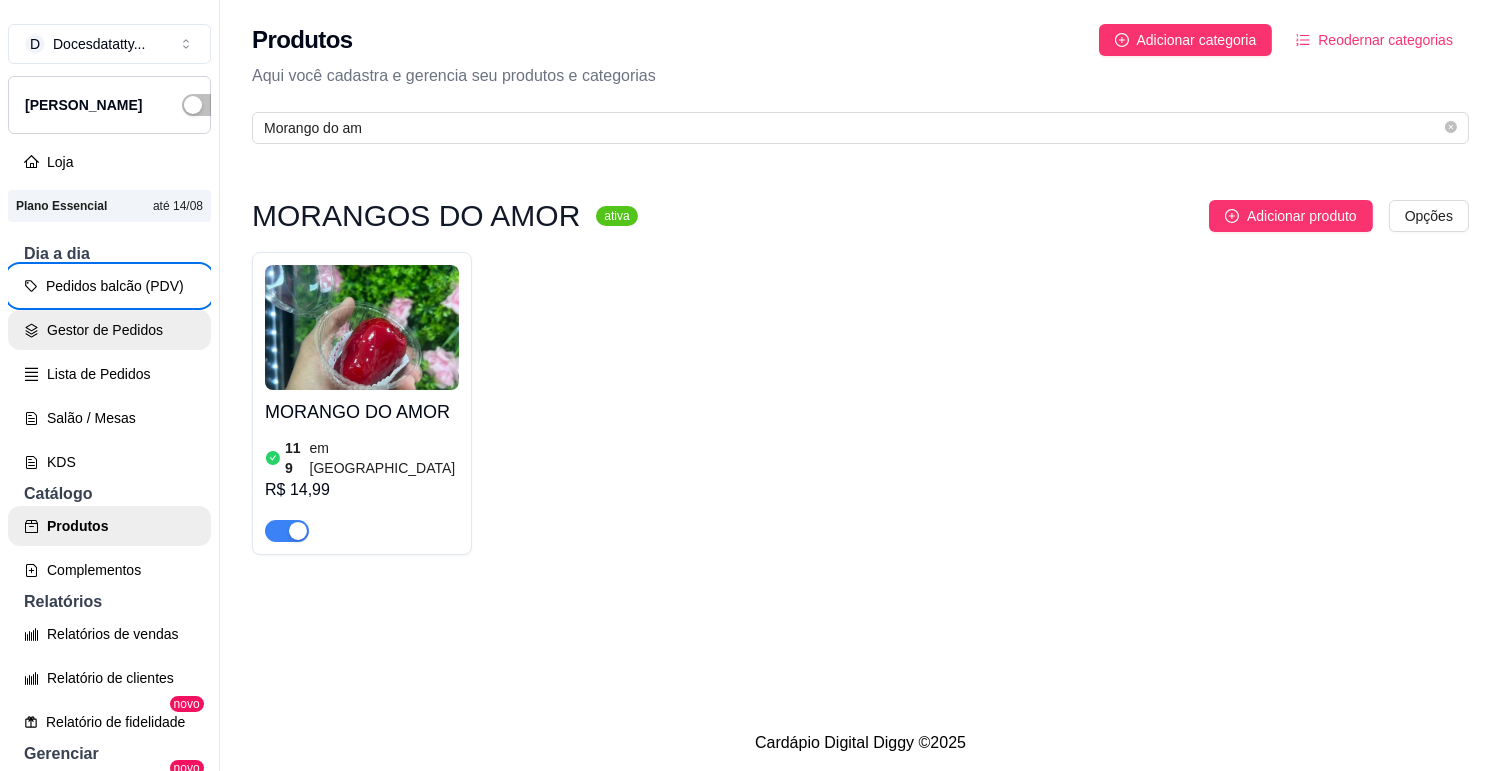 click on "Gestor de Pedidos" at bounding box center [109, 330] 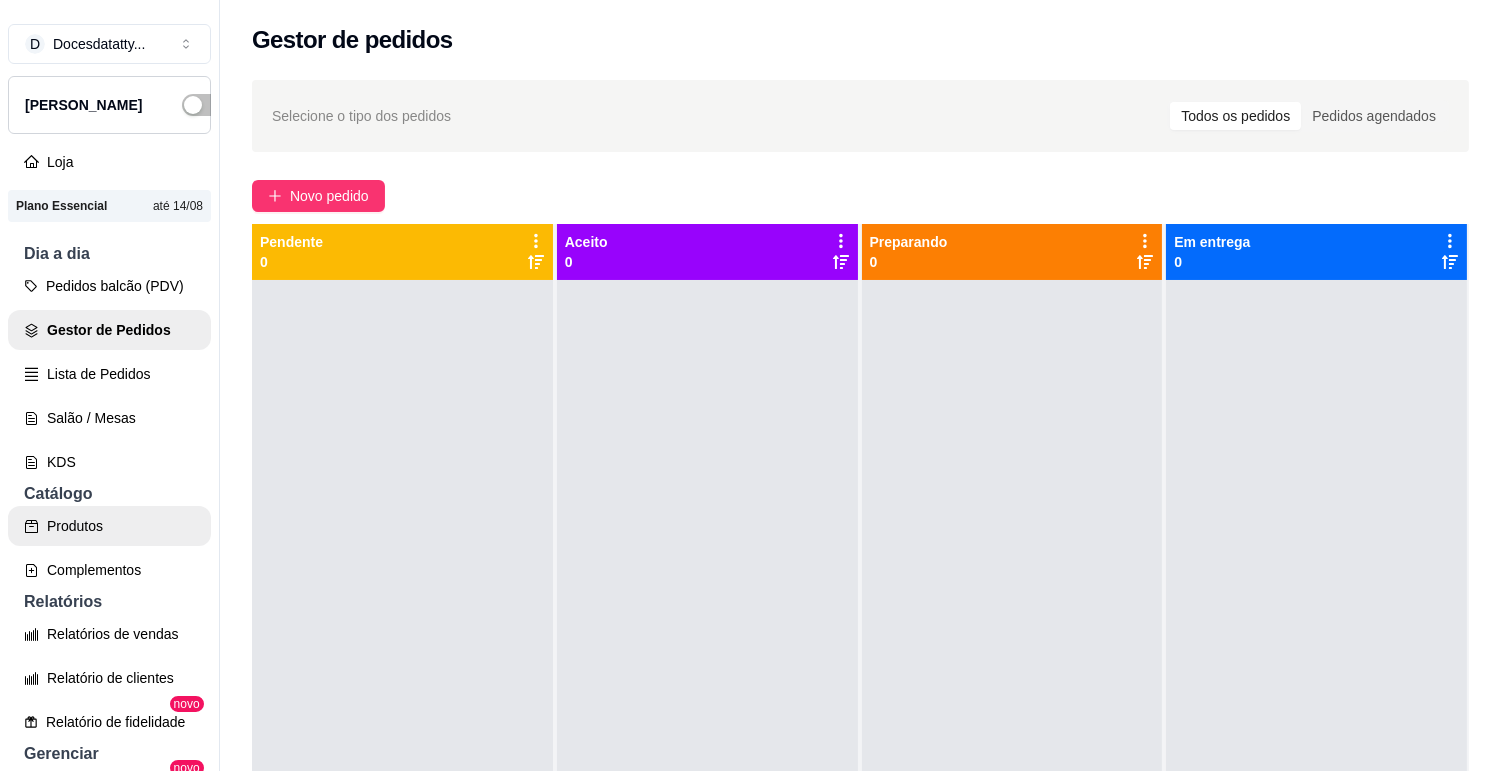 click on "Produtos" at bounding box center [109, 526] 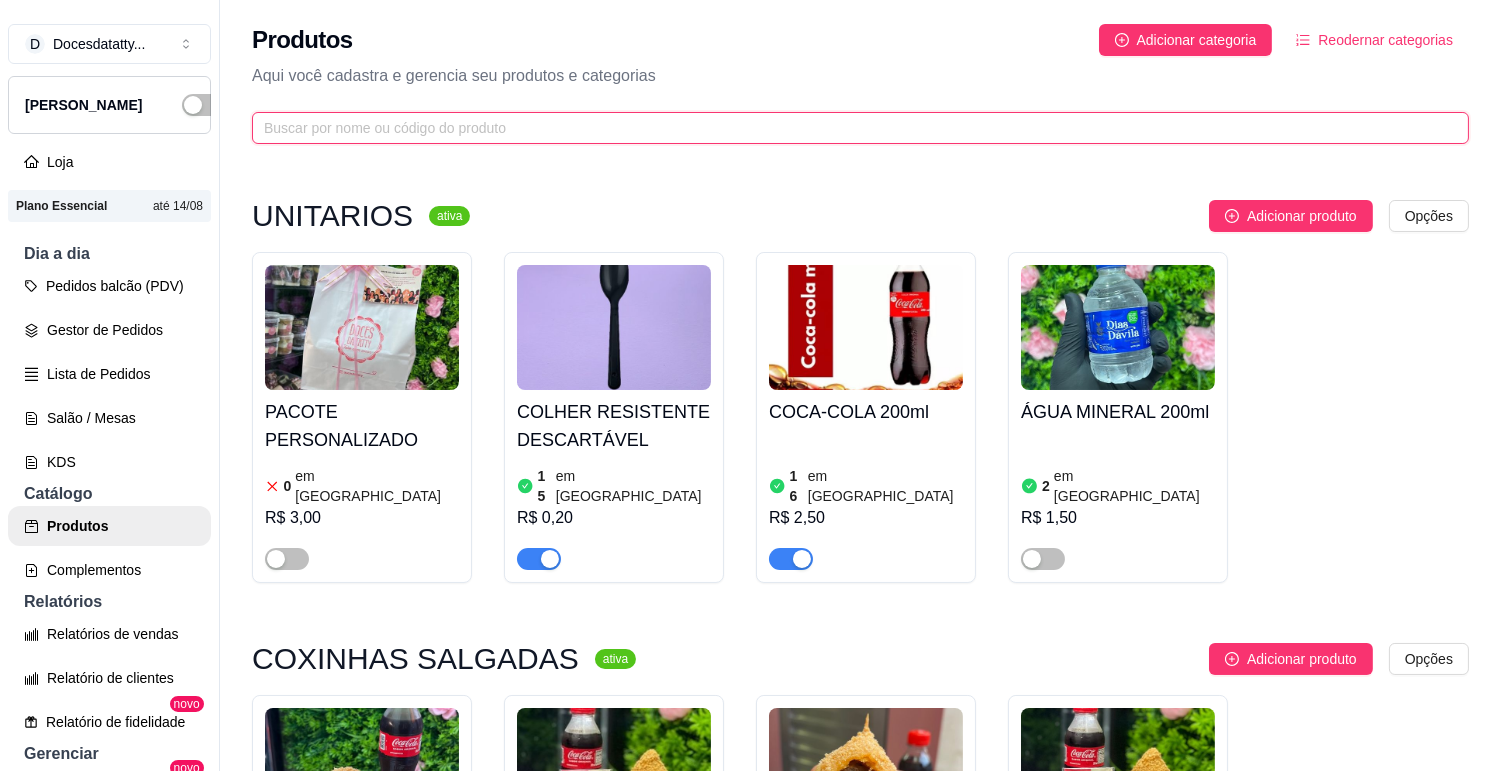 click at bounding box center [852, 128] 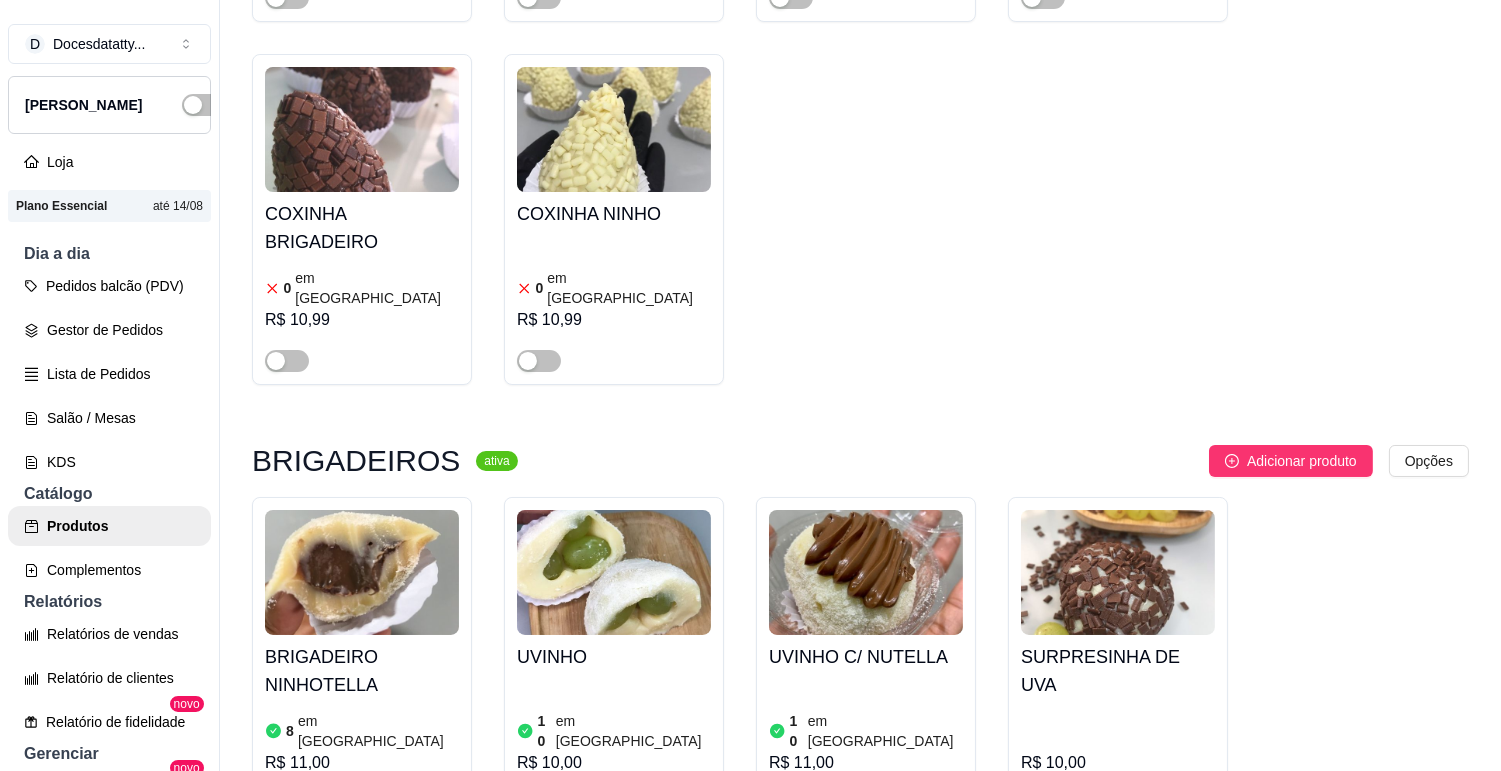 scroll, scrollTop: 15777, scrollLeft: 0, axis: vertical 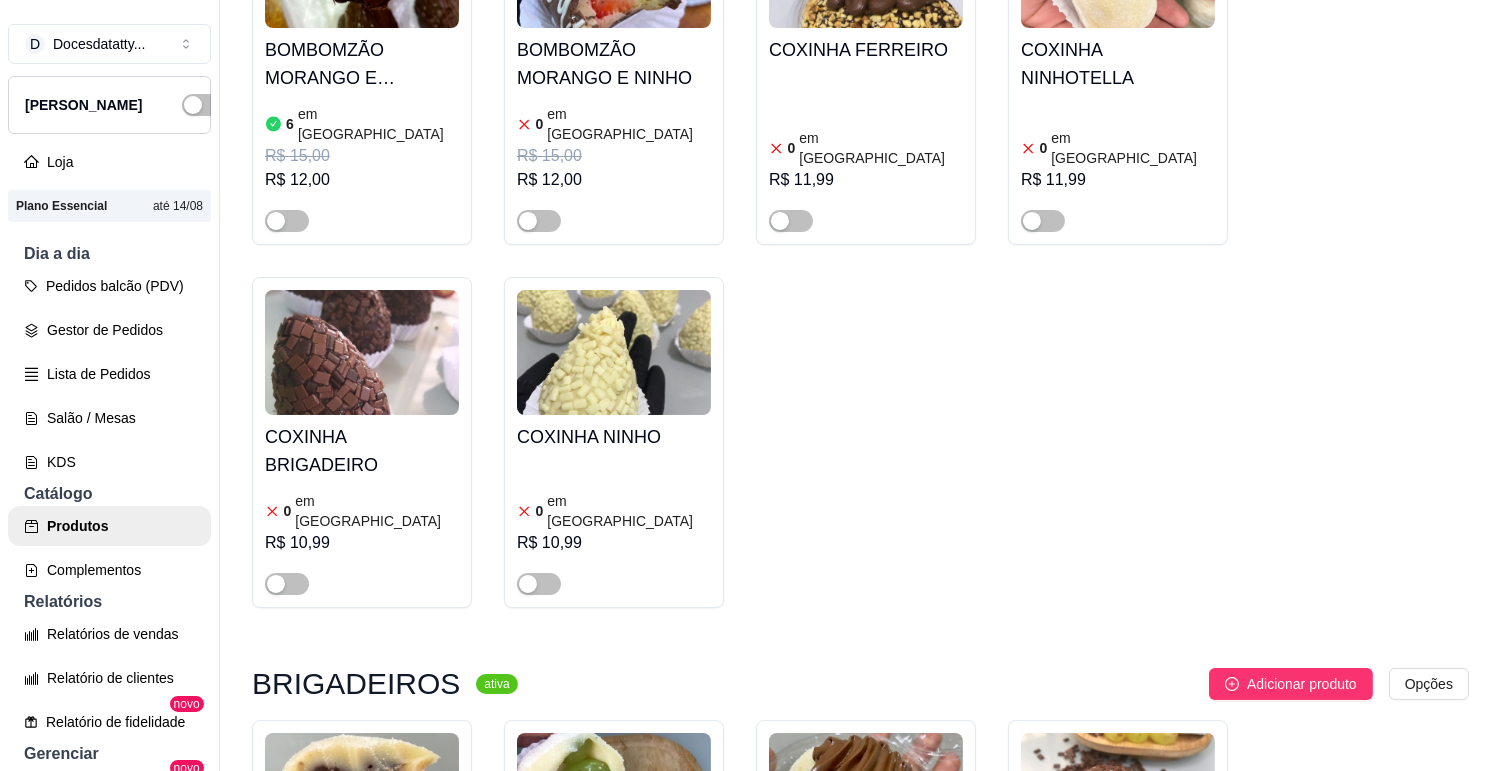 click on "UVINHO    10 em estoque R$ 10,00" at bounding box center [614, 948] 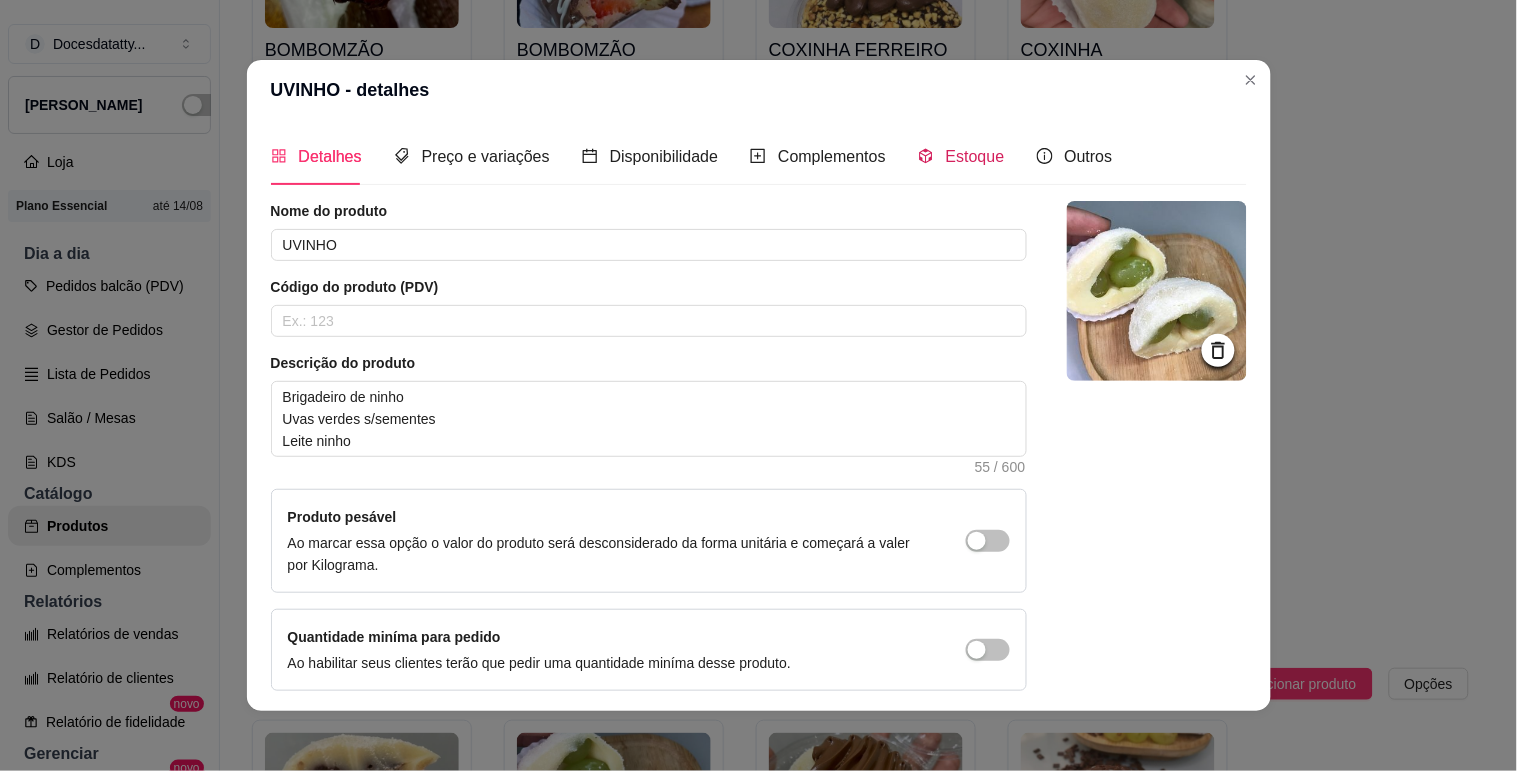 click on "Estoque" at bounding box center [961, 156] 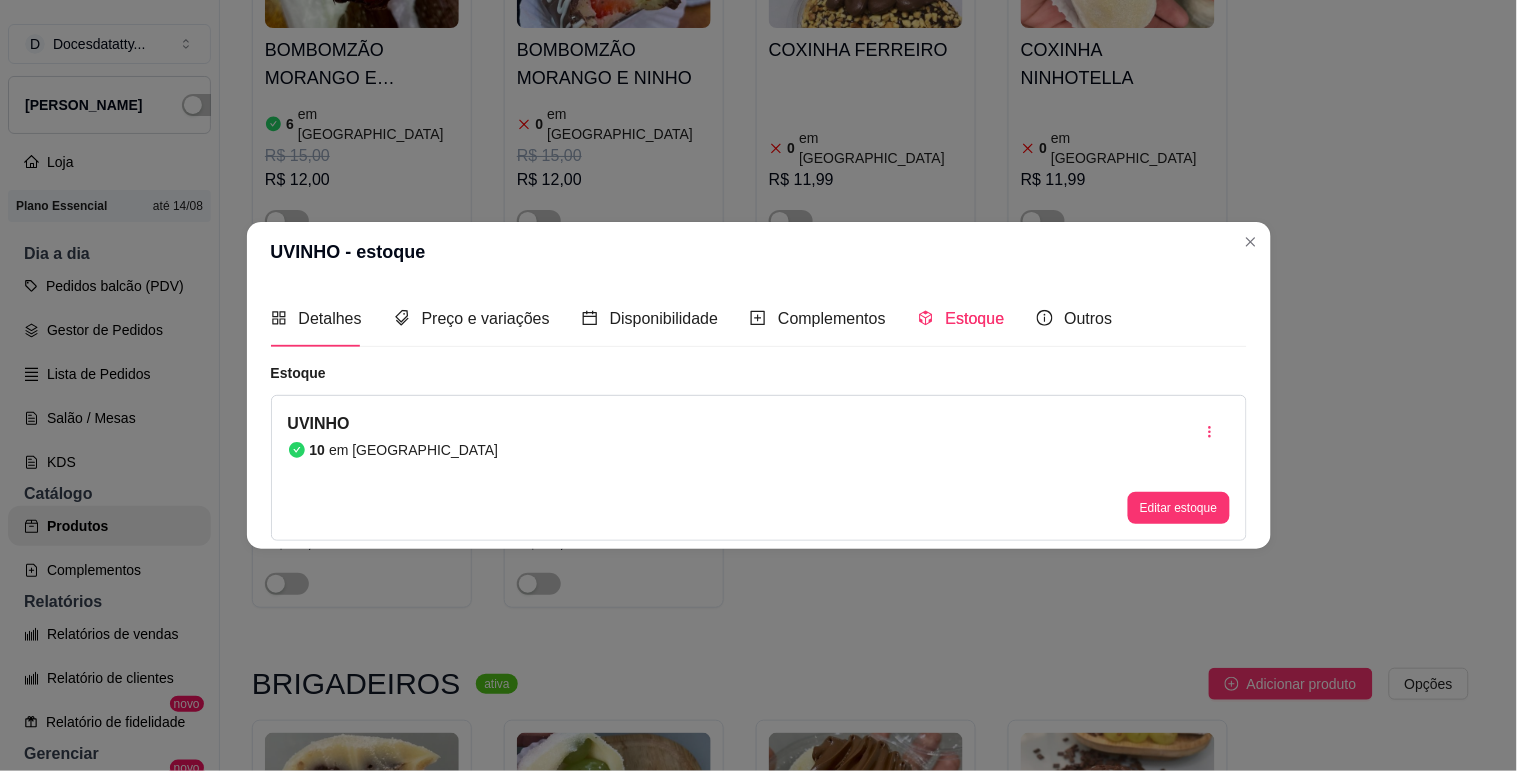 type 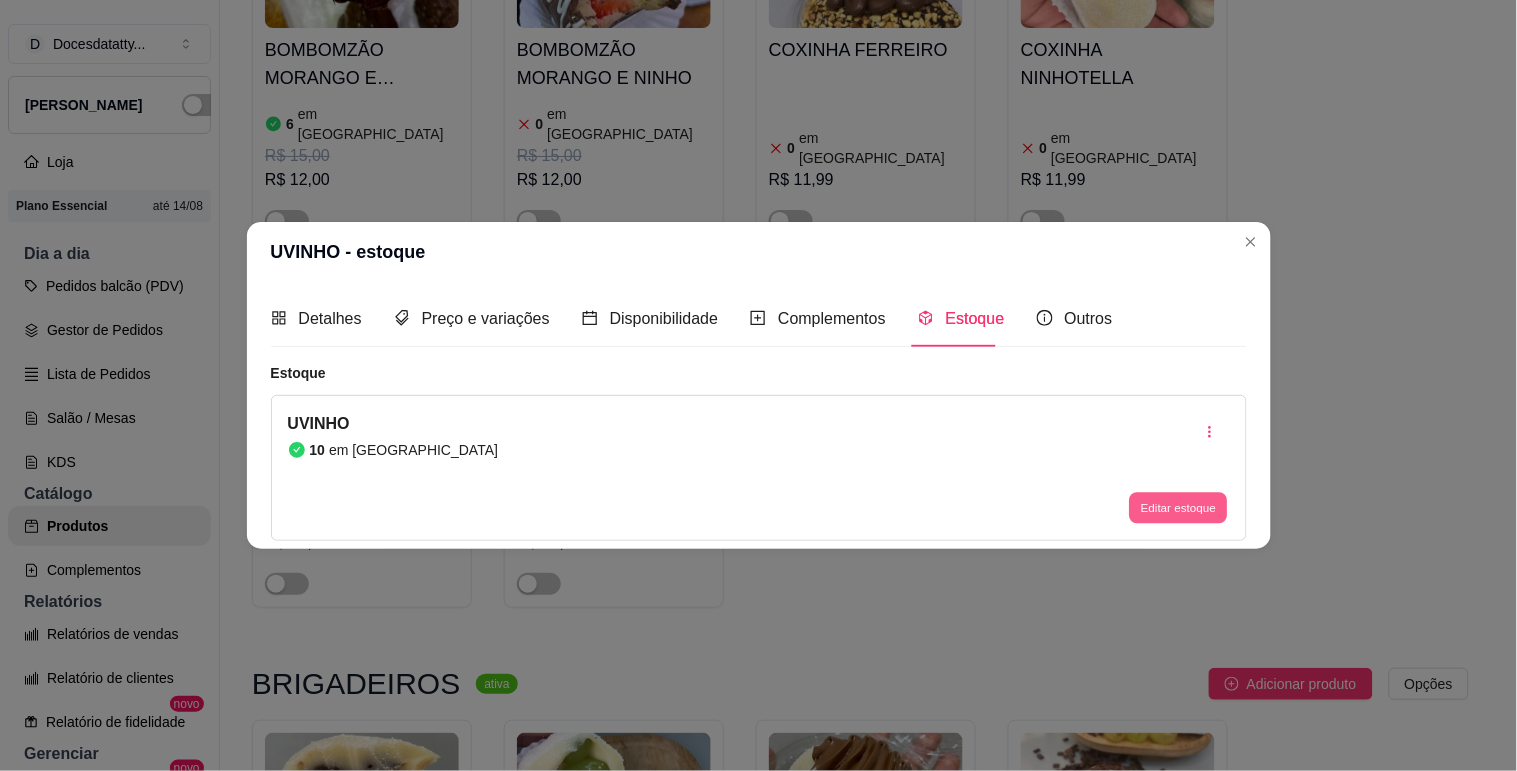 click on "Editar estoque" at bounding box center [1179, 508] 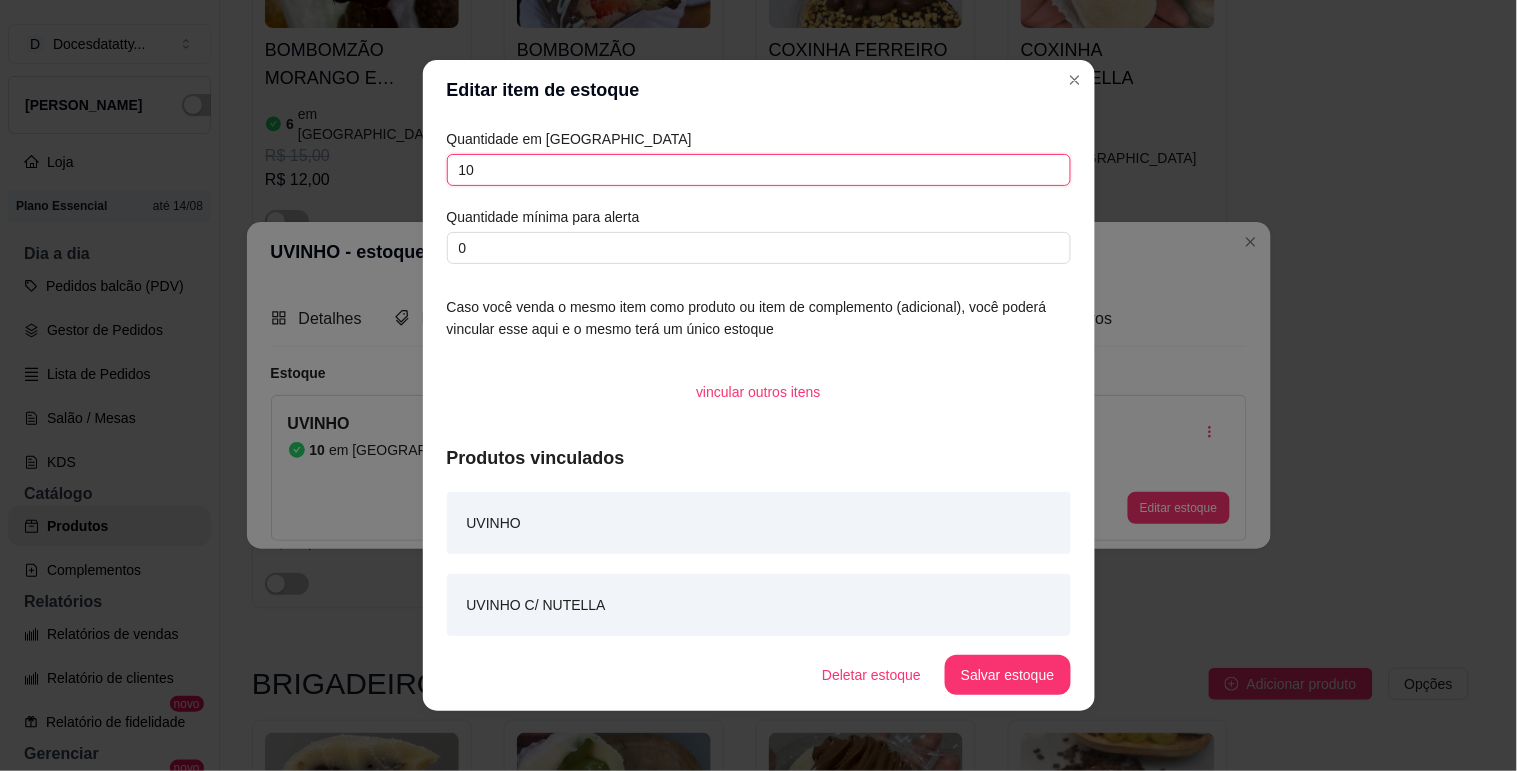 click on "10" at bounding box center (759, 170) 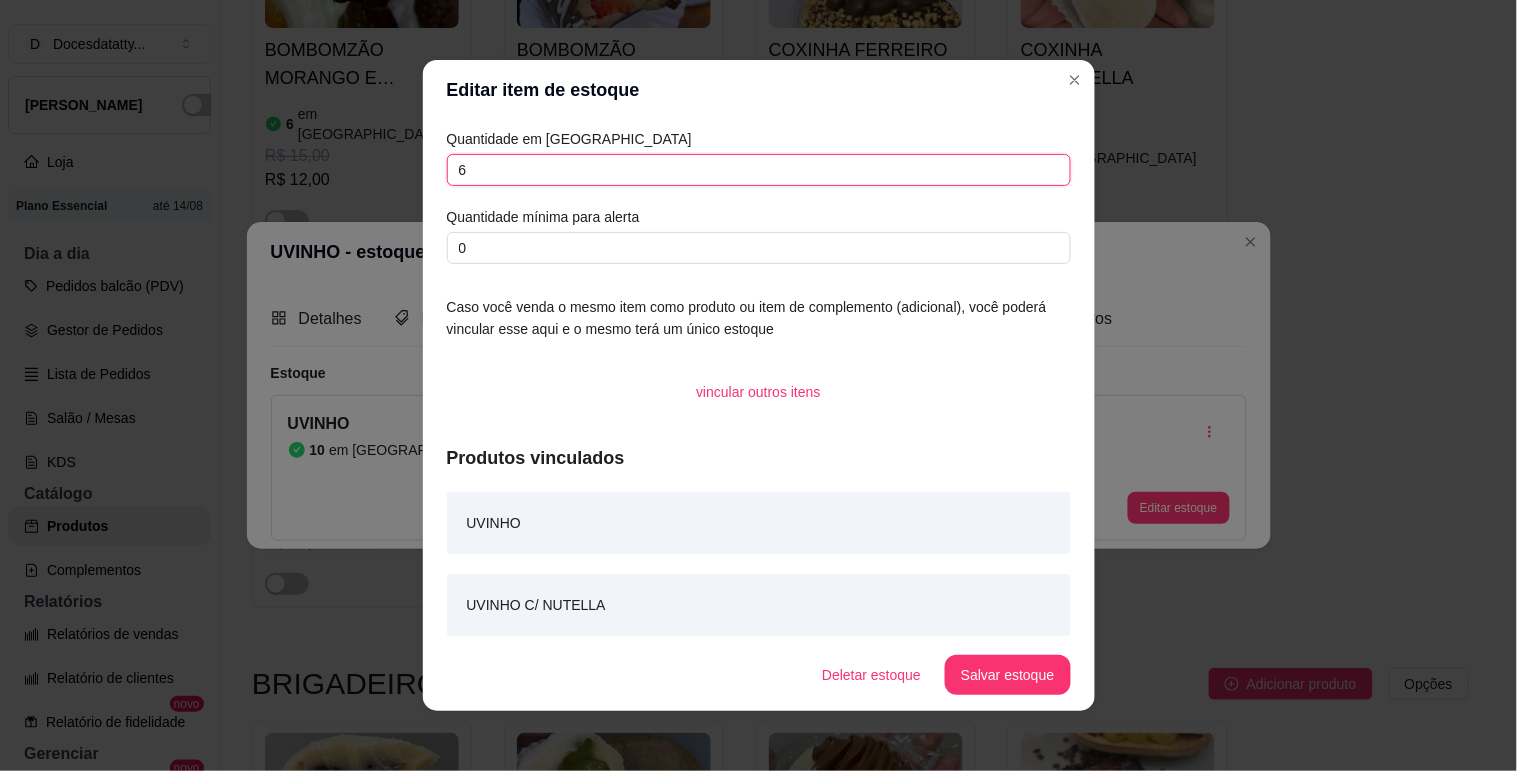 type on "6" 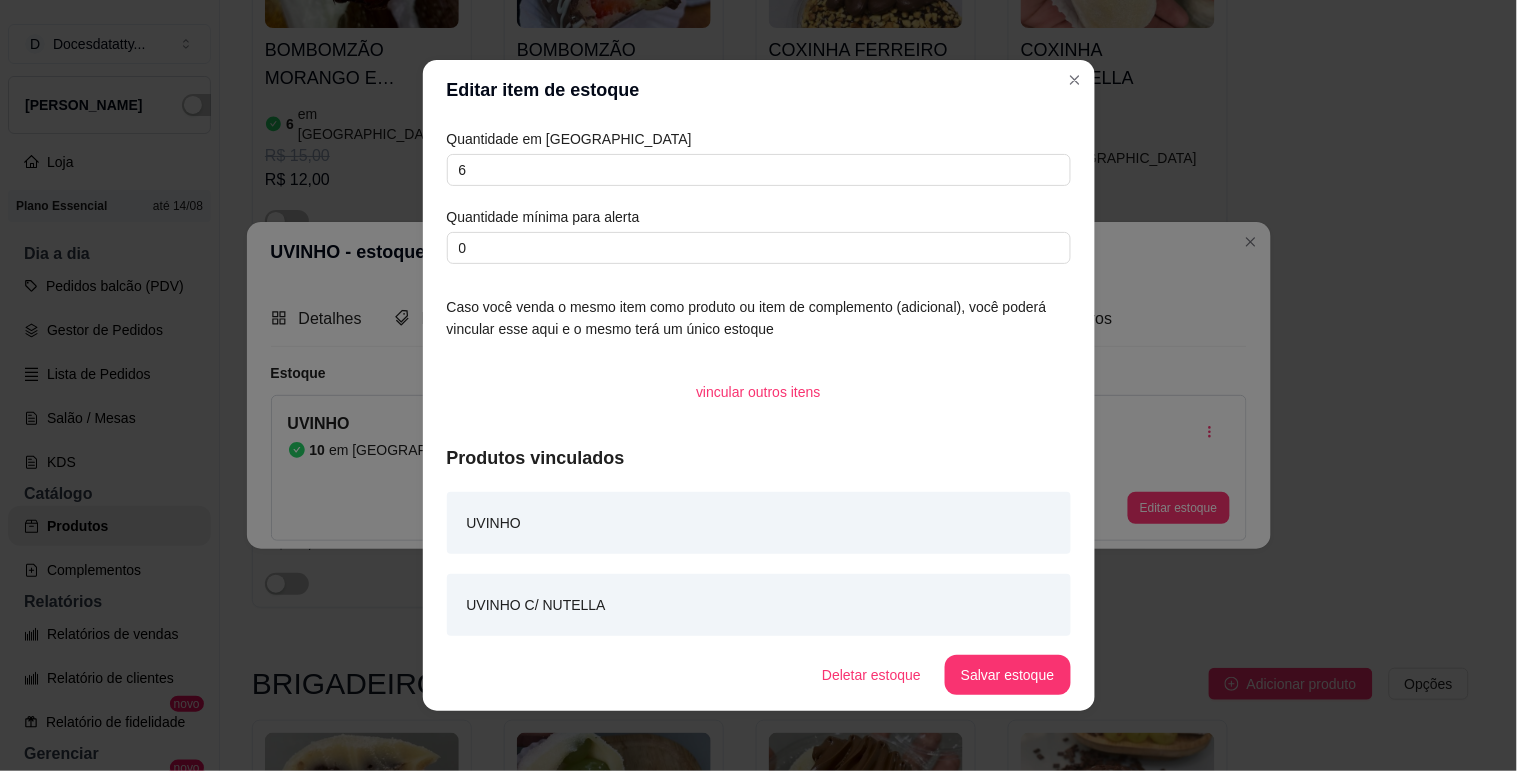 click on "Deletar estoque Salvar estoque" at bounding box center (759, 675) 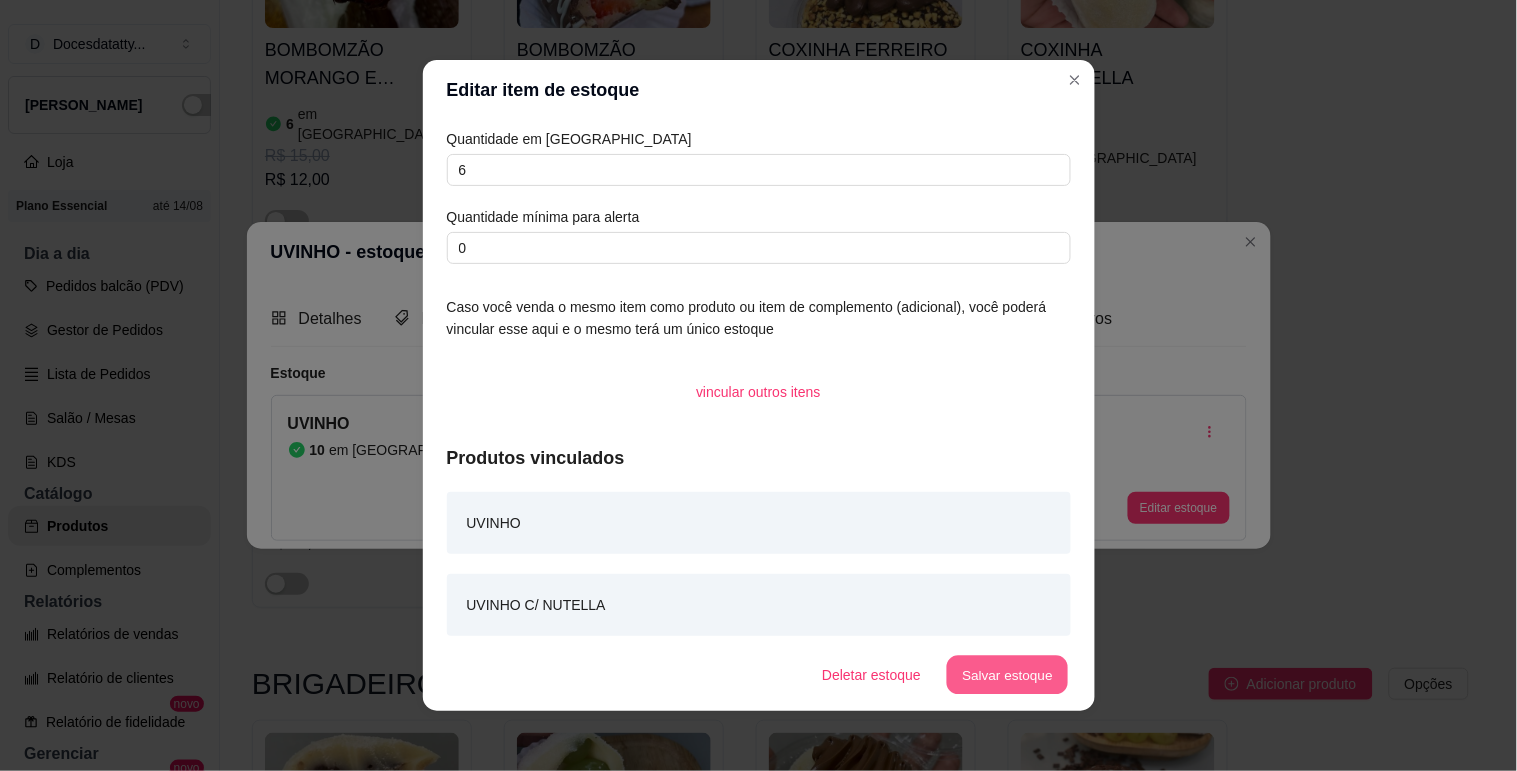 click on "Salvar estoque" at bounding box center (1008, 675) 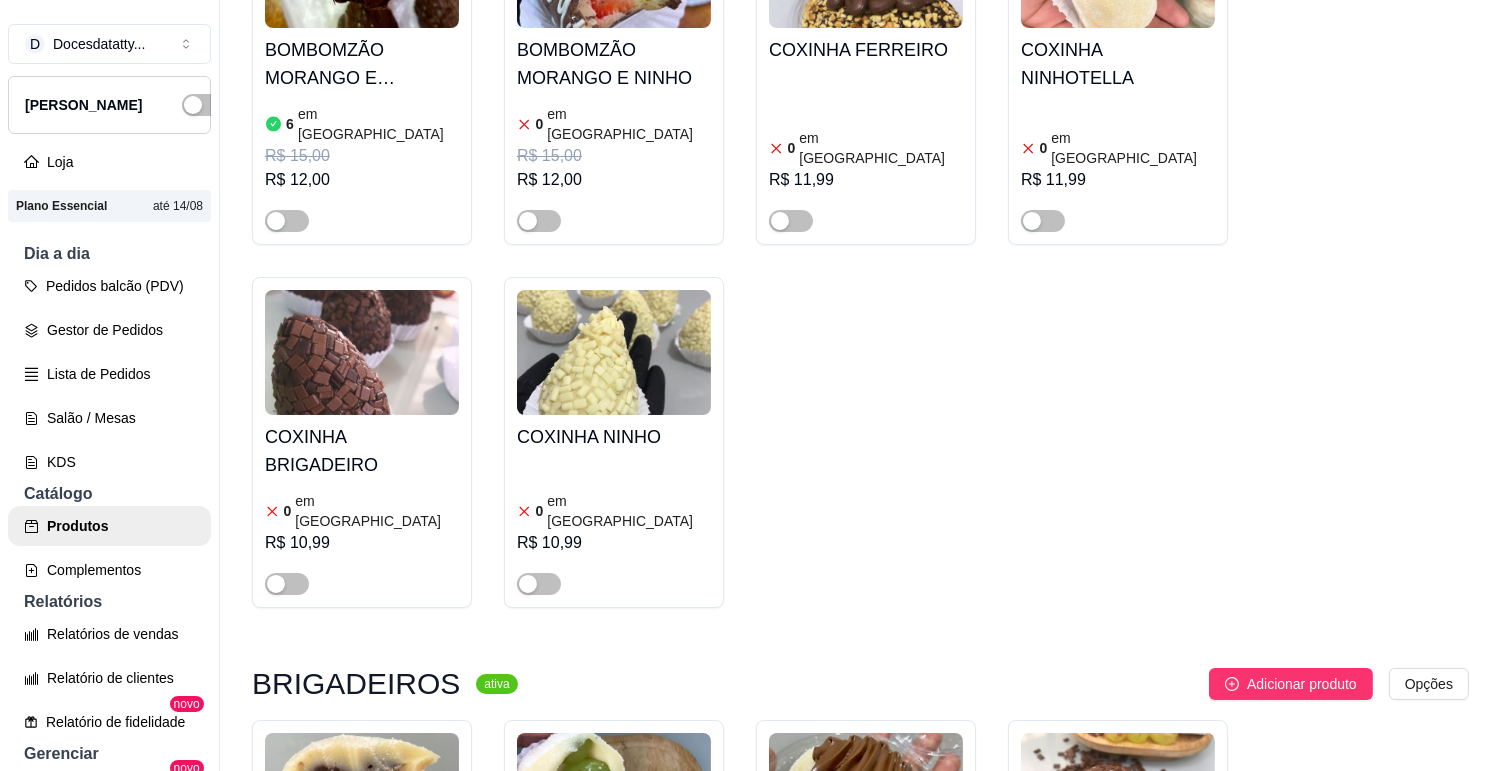 scroll, scrollTop: 15888, scrollLeft: 0, axis: vertical 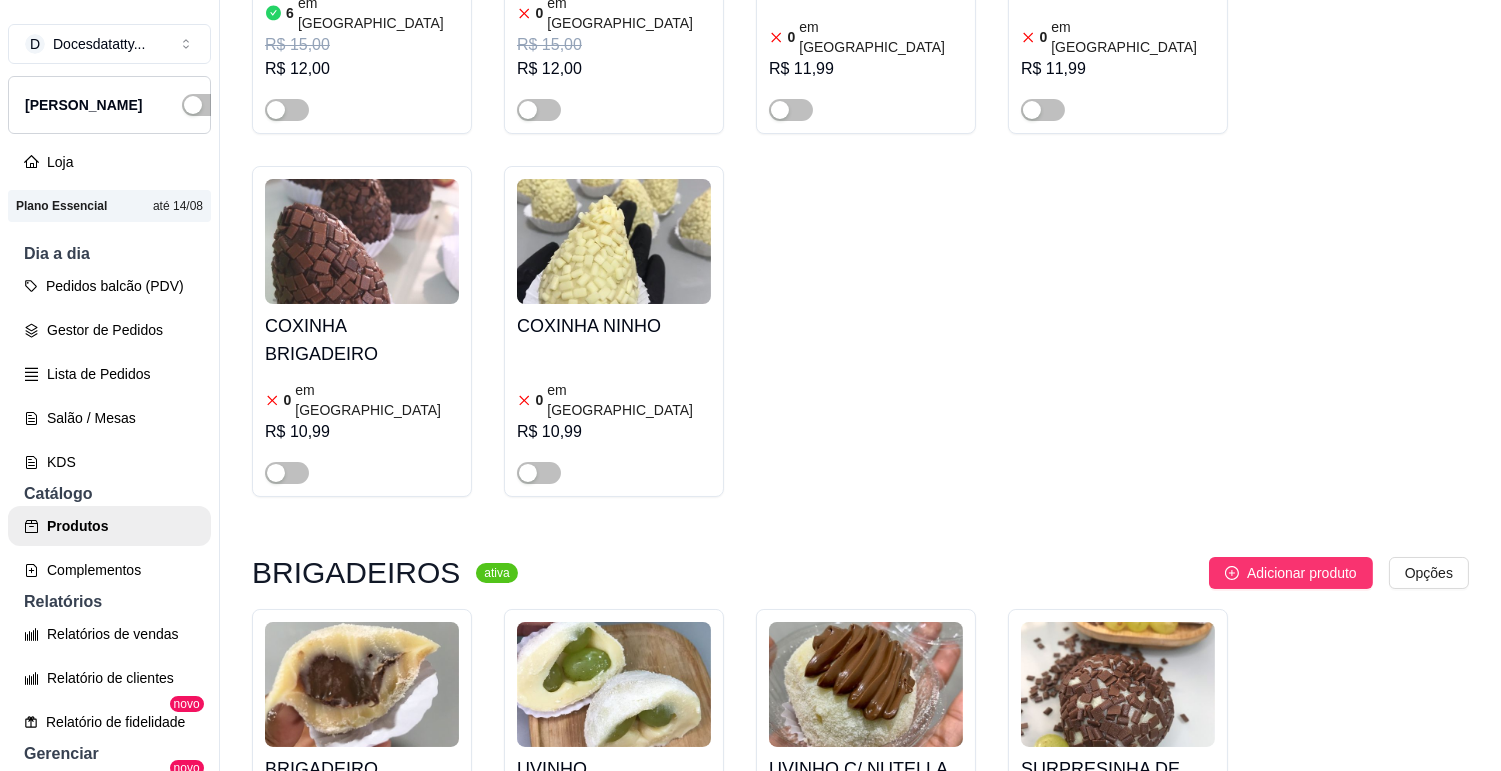 click at bounding box center [287, 1279] 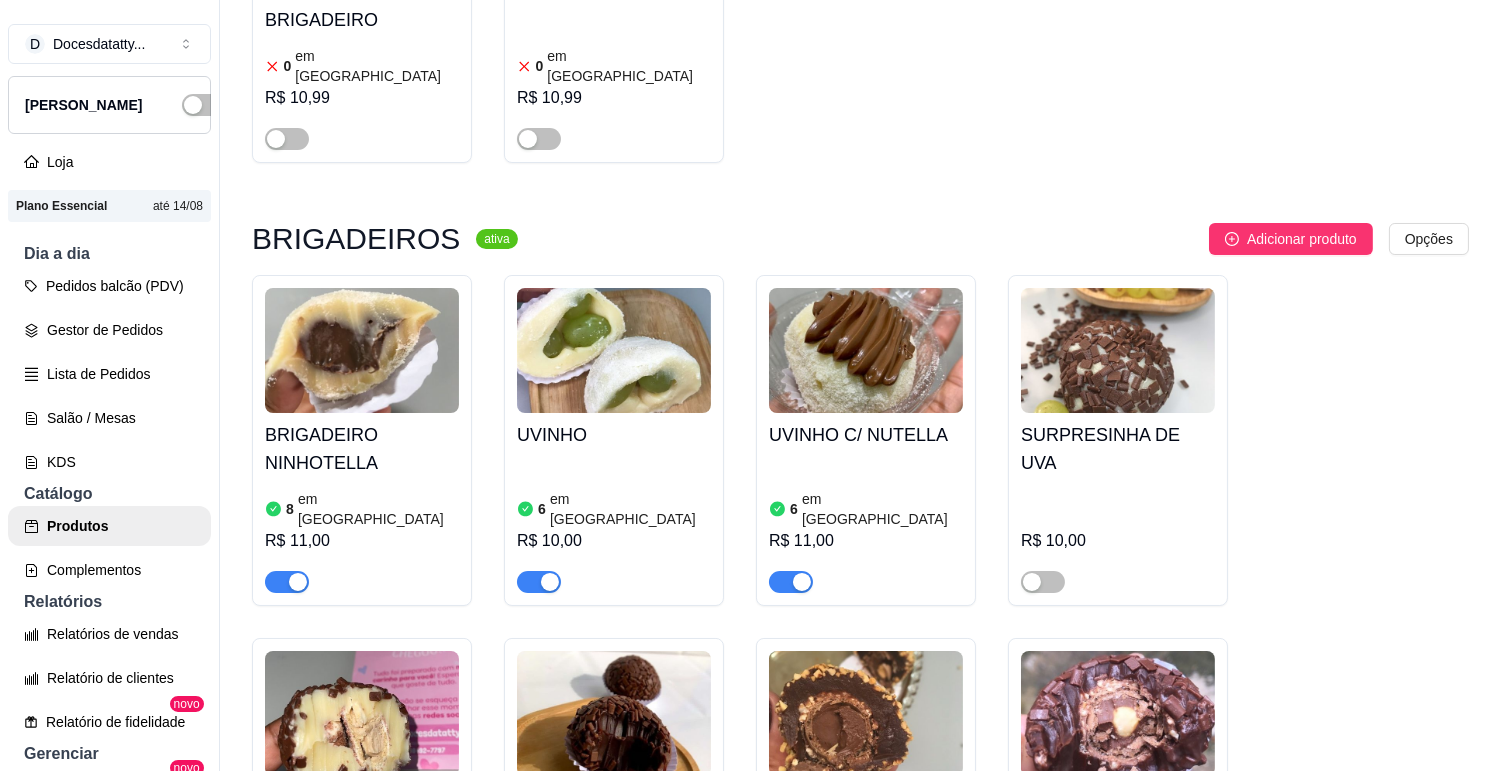 scroll, scrollTop: 15888, scrollLeft: 0, axis: vertical 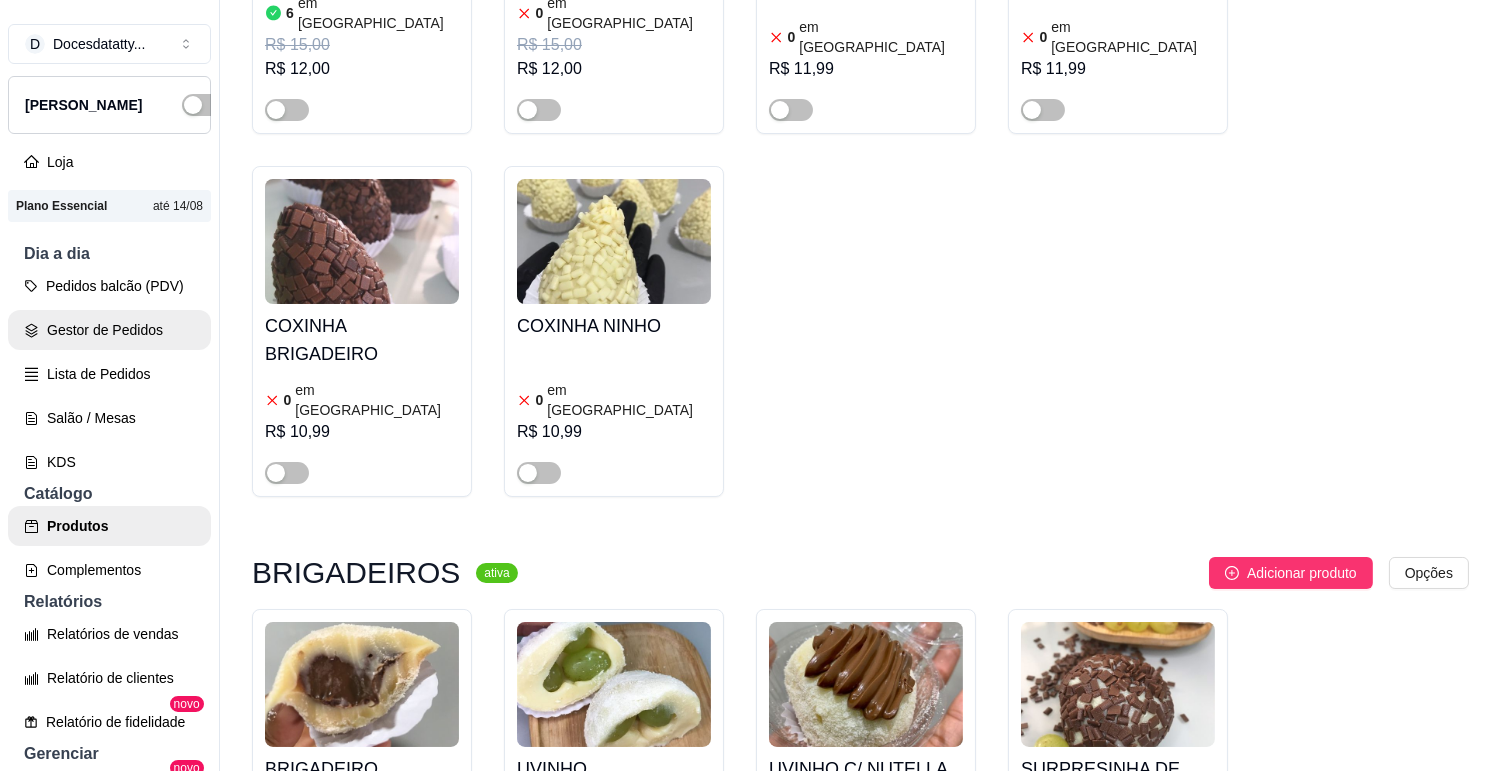 click on "Gestor de Pedidos" at bounding box center [109, 330] 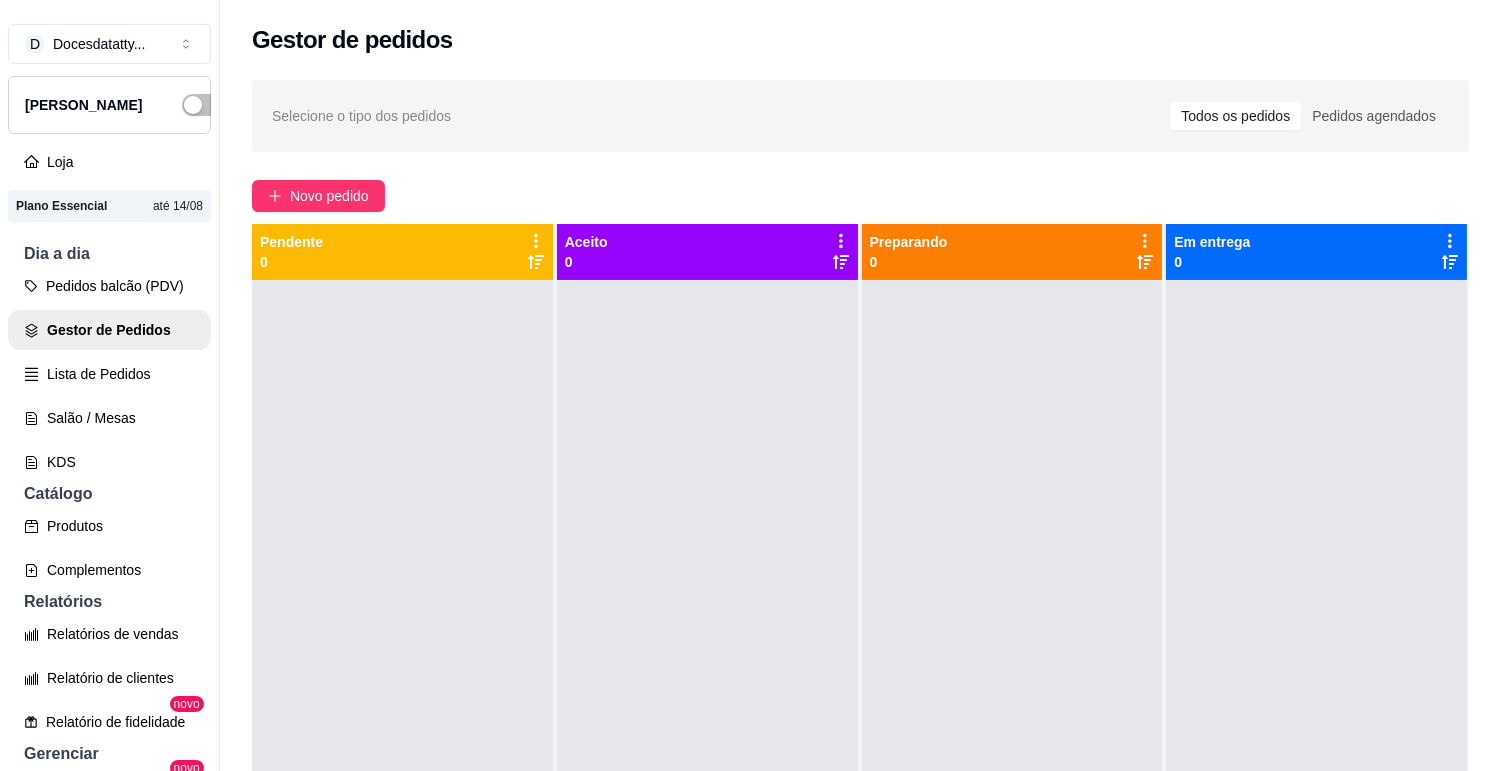 click on "Produtos" at bounding box center [109, 526] 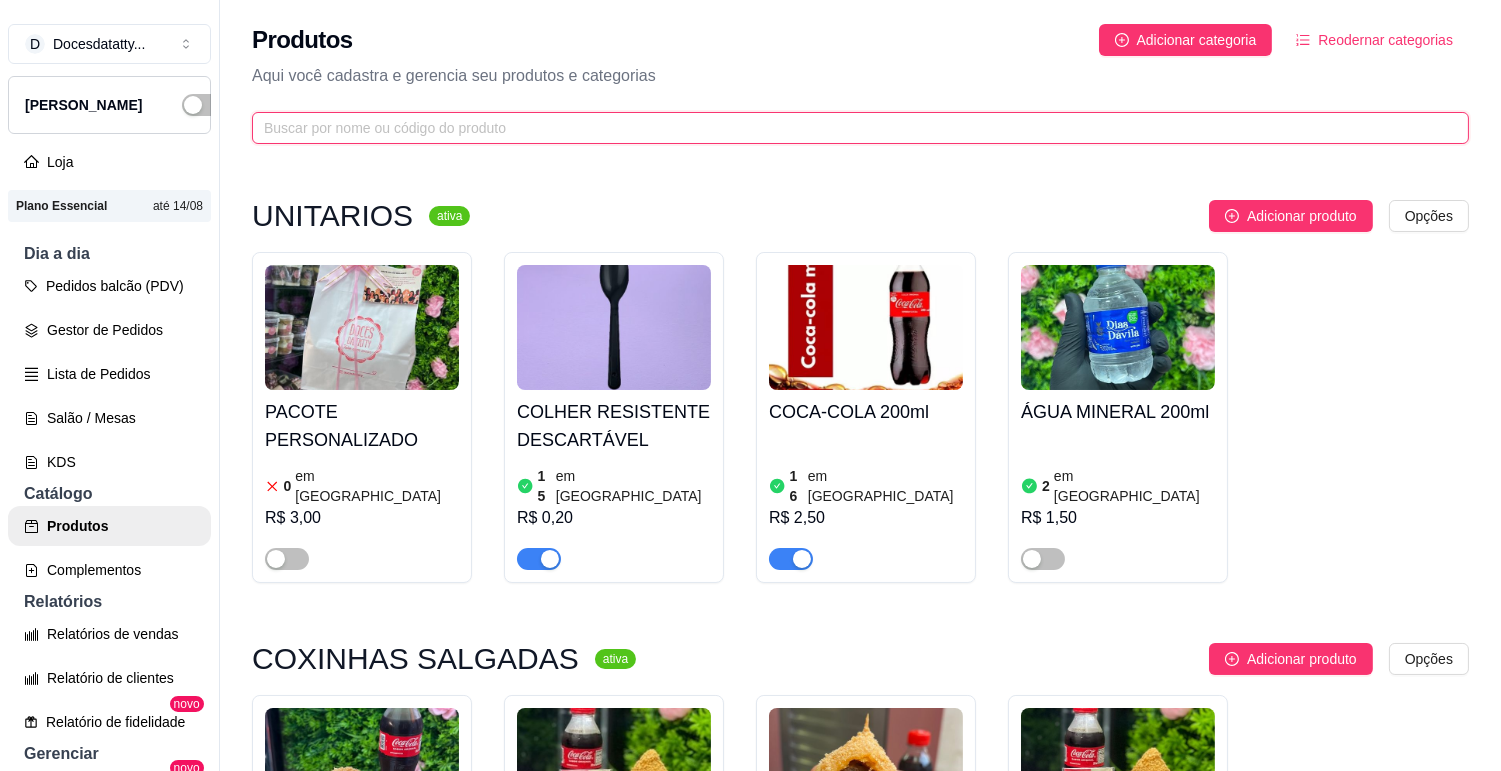click at bounding box center [852, 128] 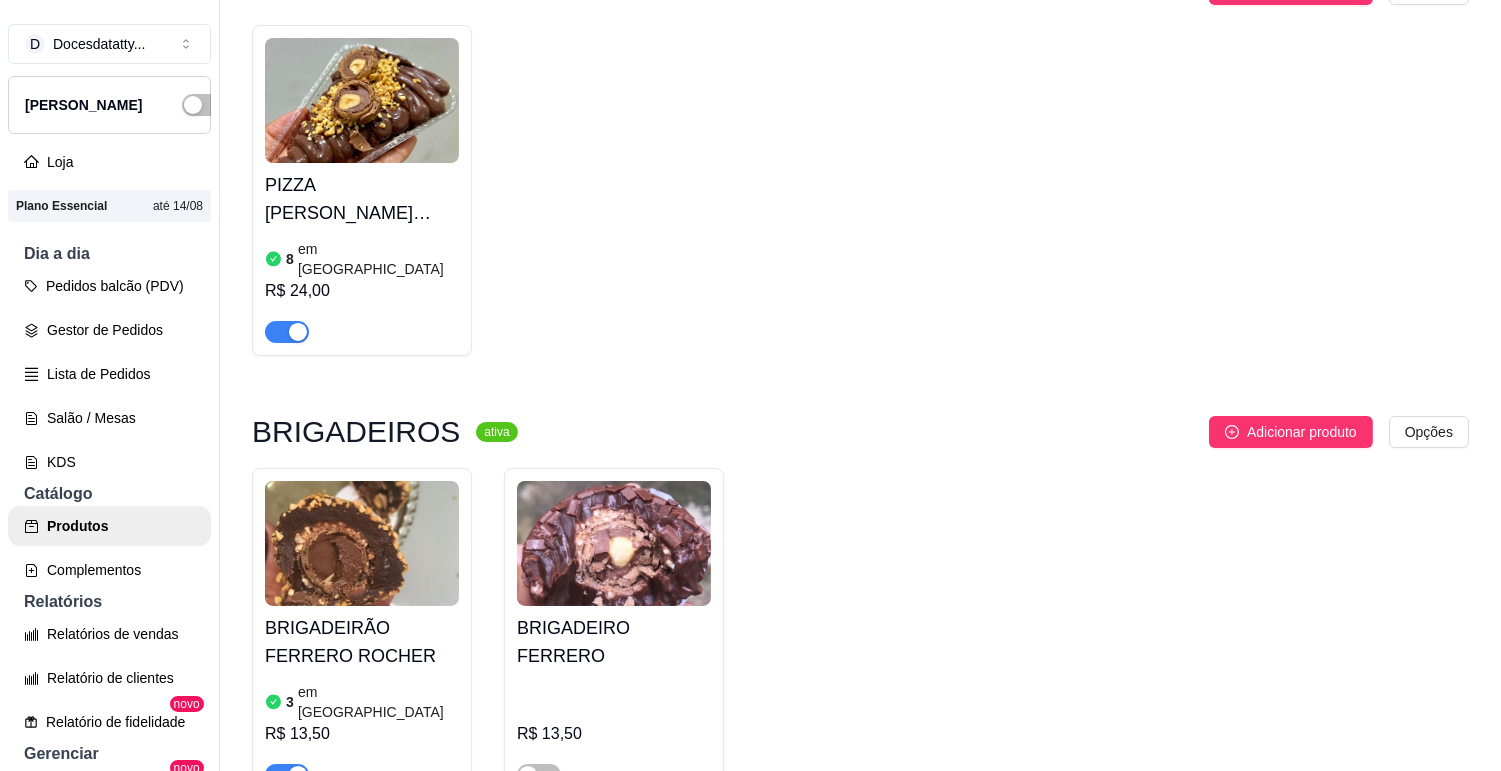scroll, scrollTop: 781, scrollLeft: 0, axis: vertical 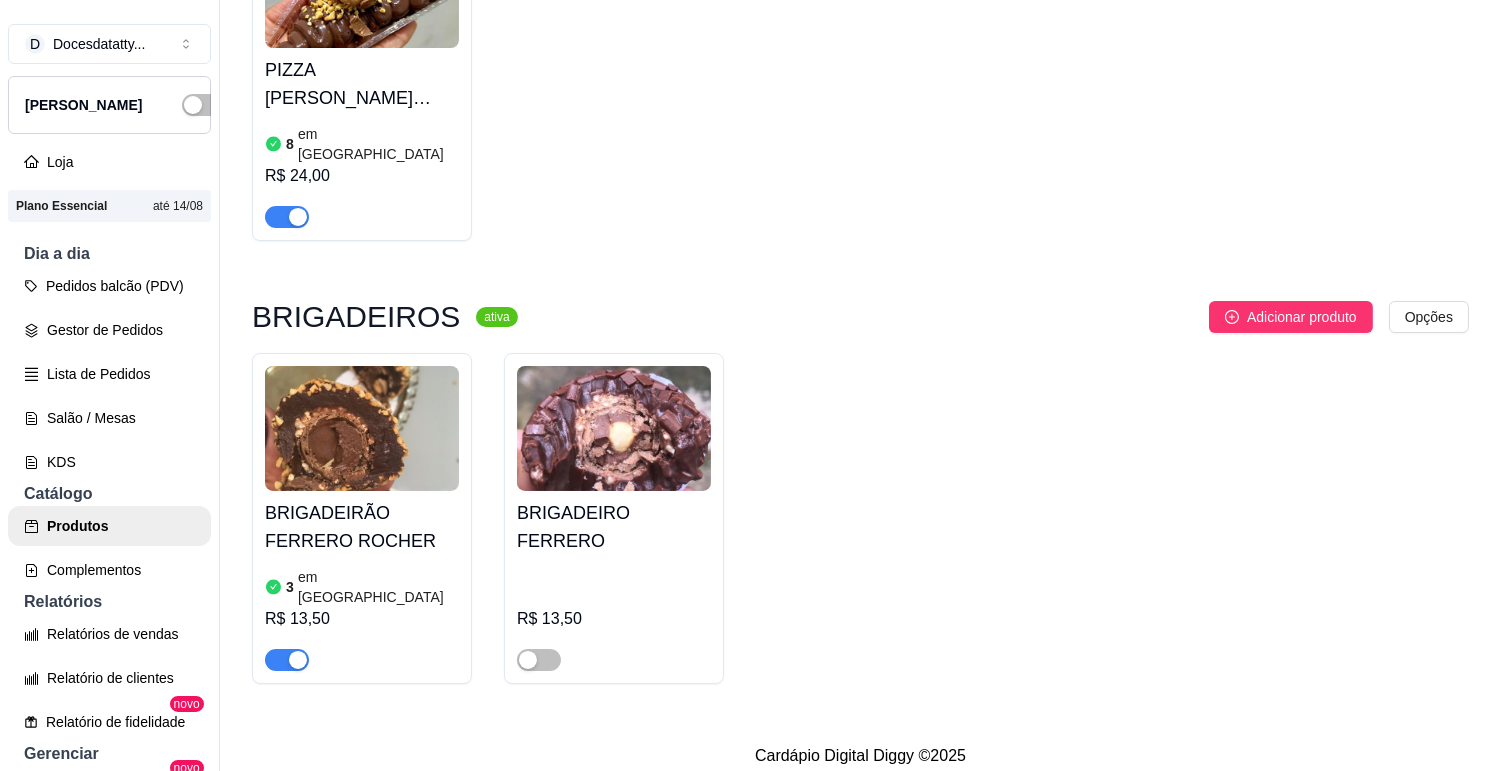 type on "ferrero" 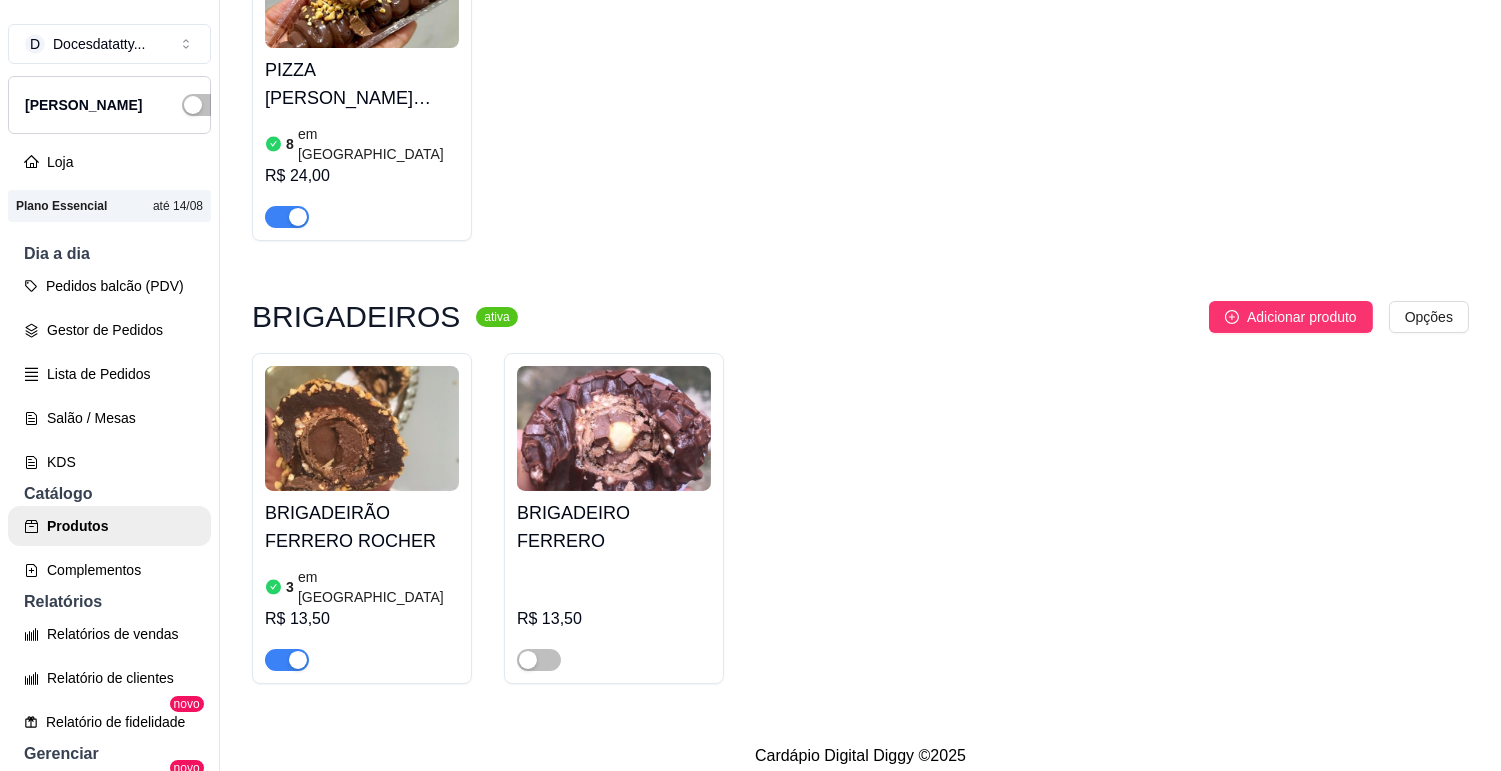 click at bounding box center (362, 428) 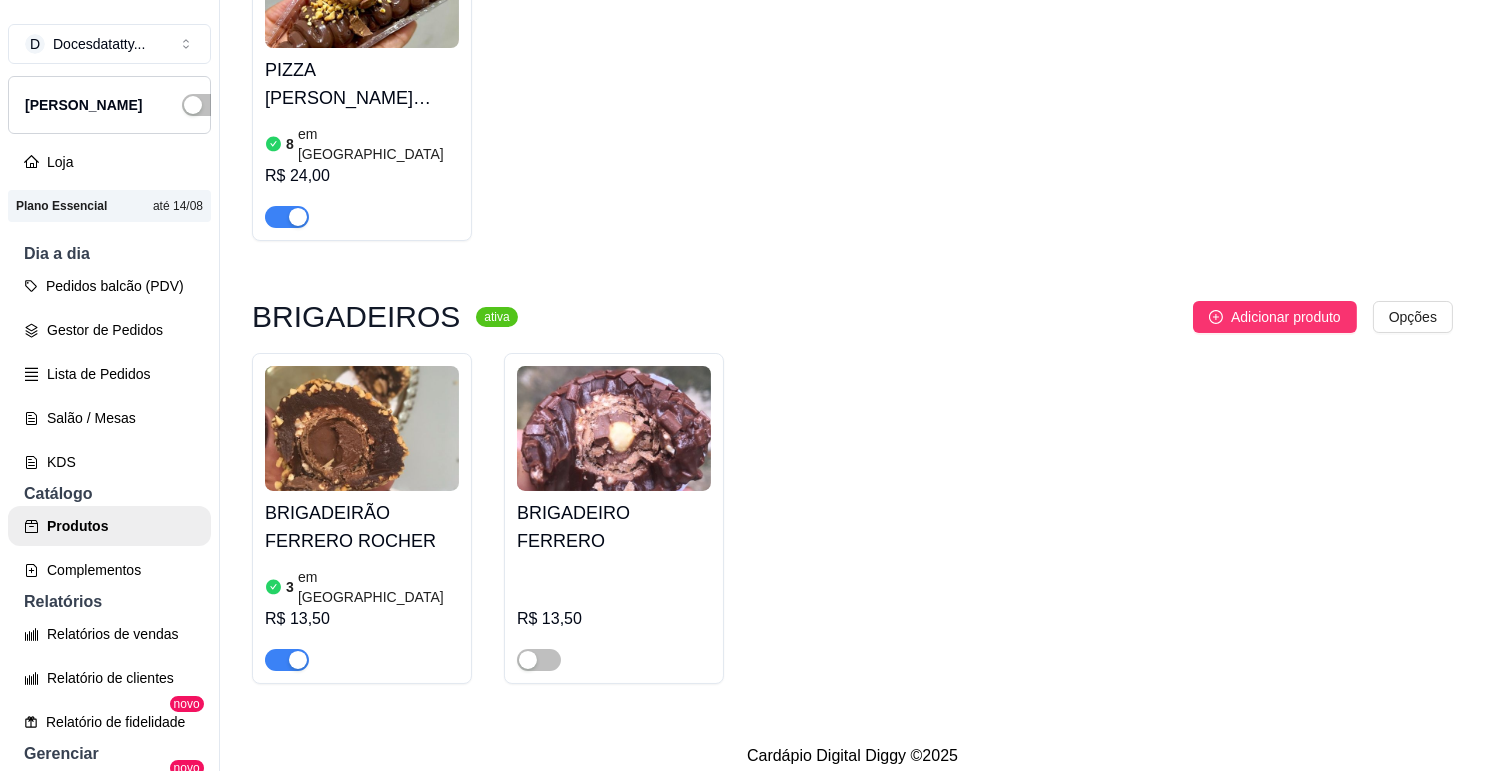 type 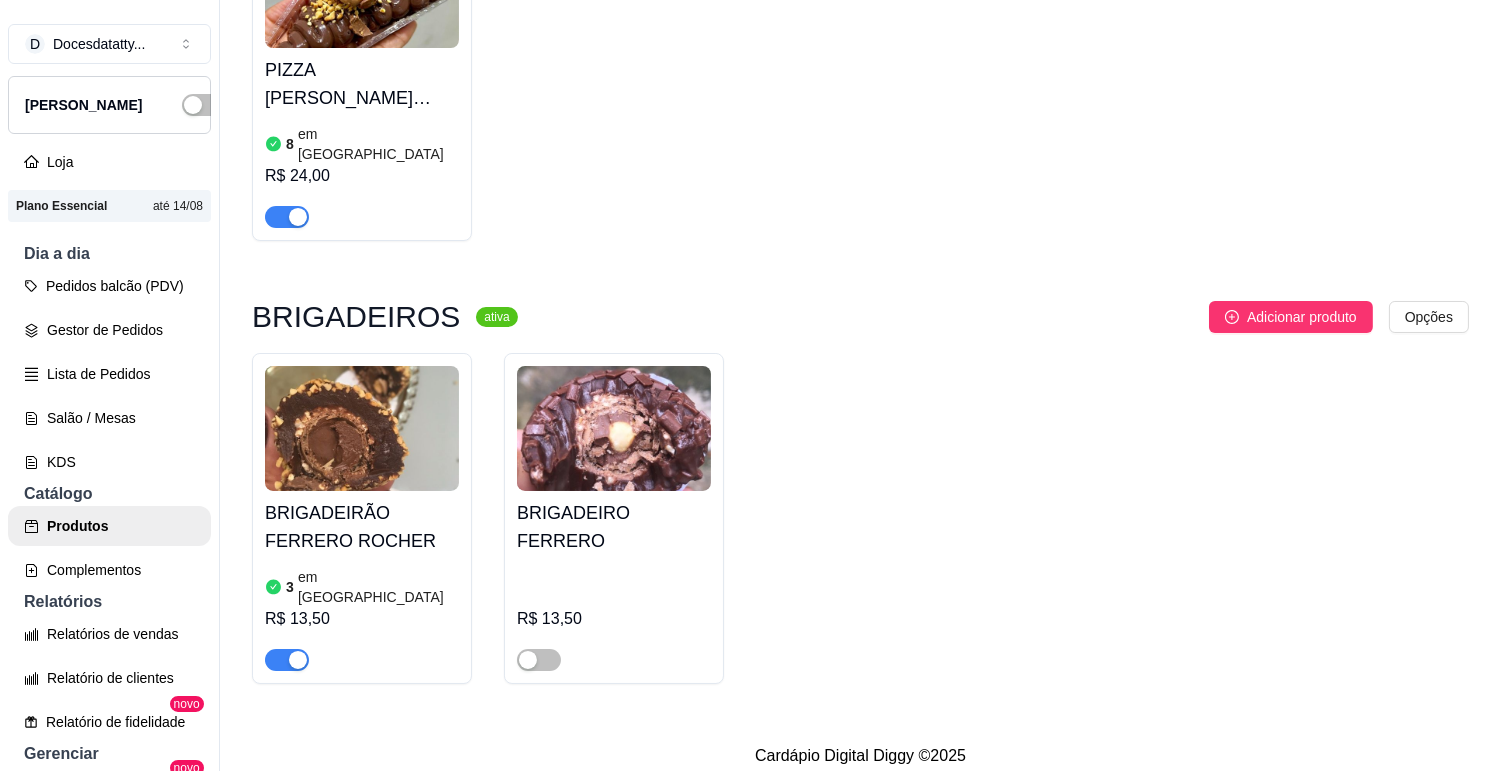 scroll, scrollTop: 336, scrollLeft: 0, axis: vertical 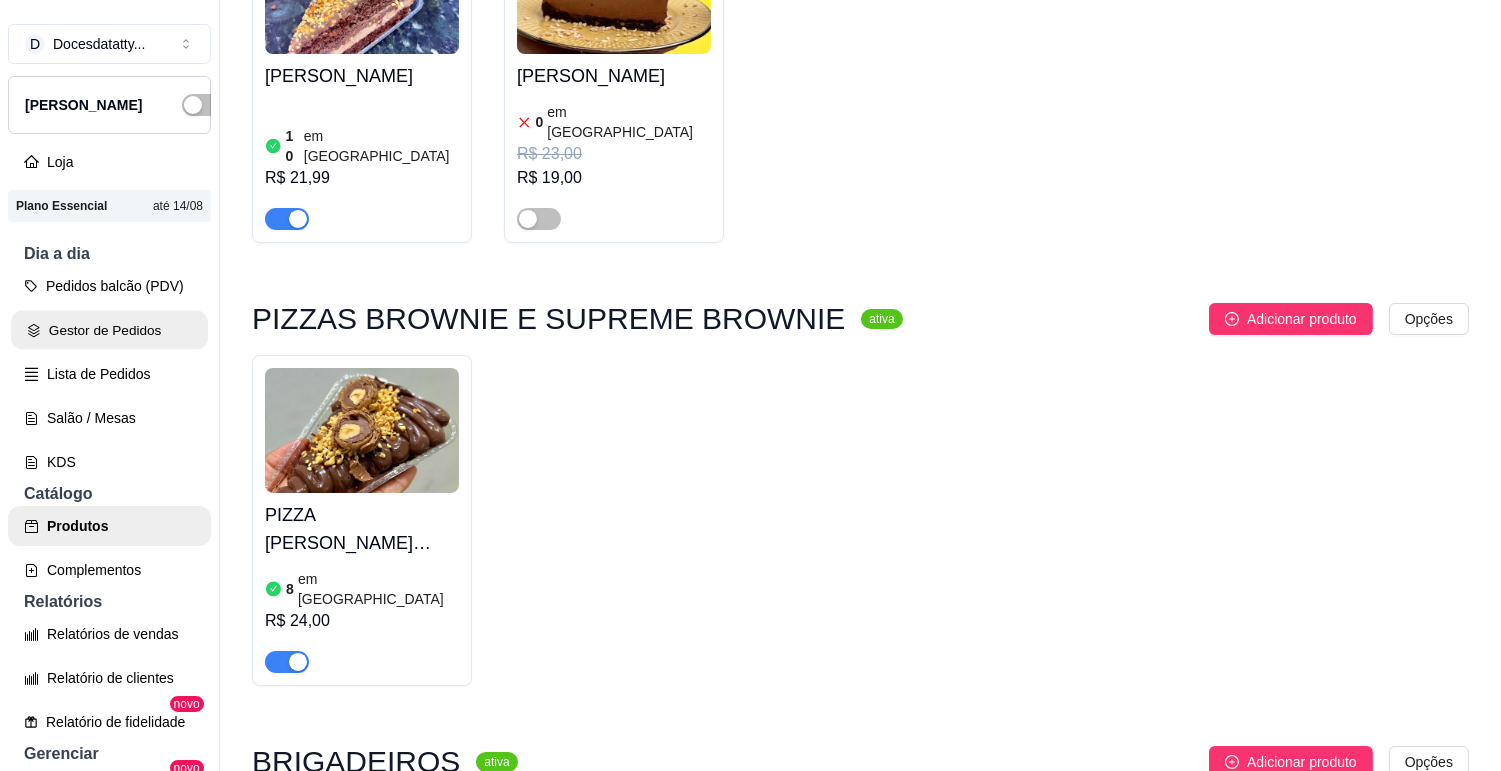 click on "Gestor de Pedidos" at bounding box center [109, 330] 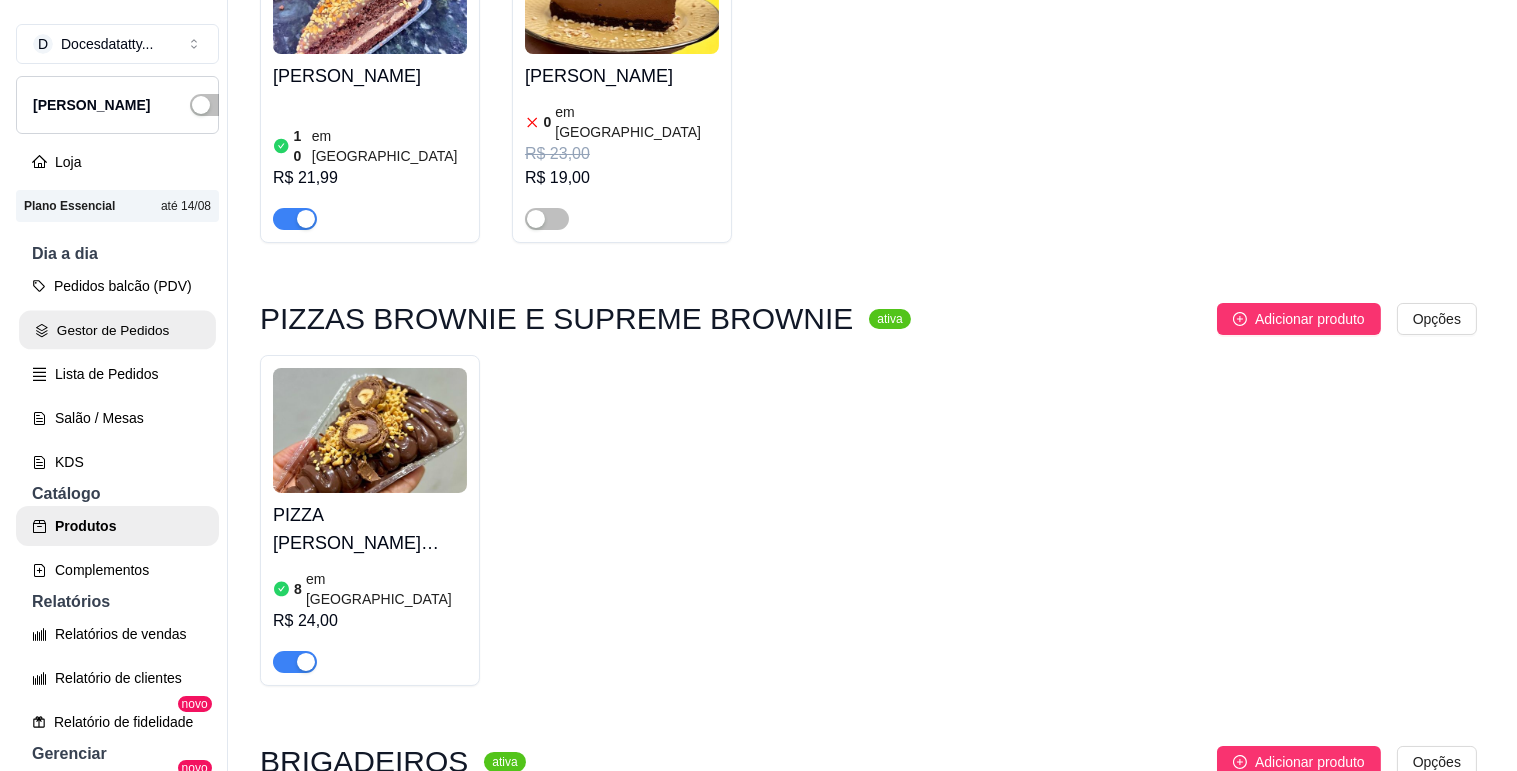 scroll, scrollTop: 0, scrollLeft: 0, axis: both 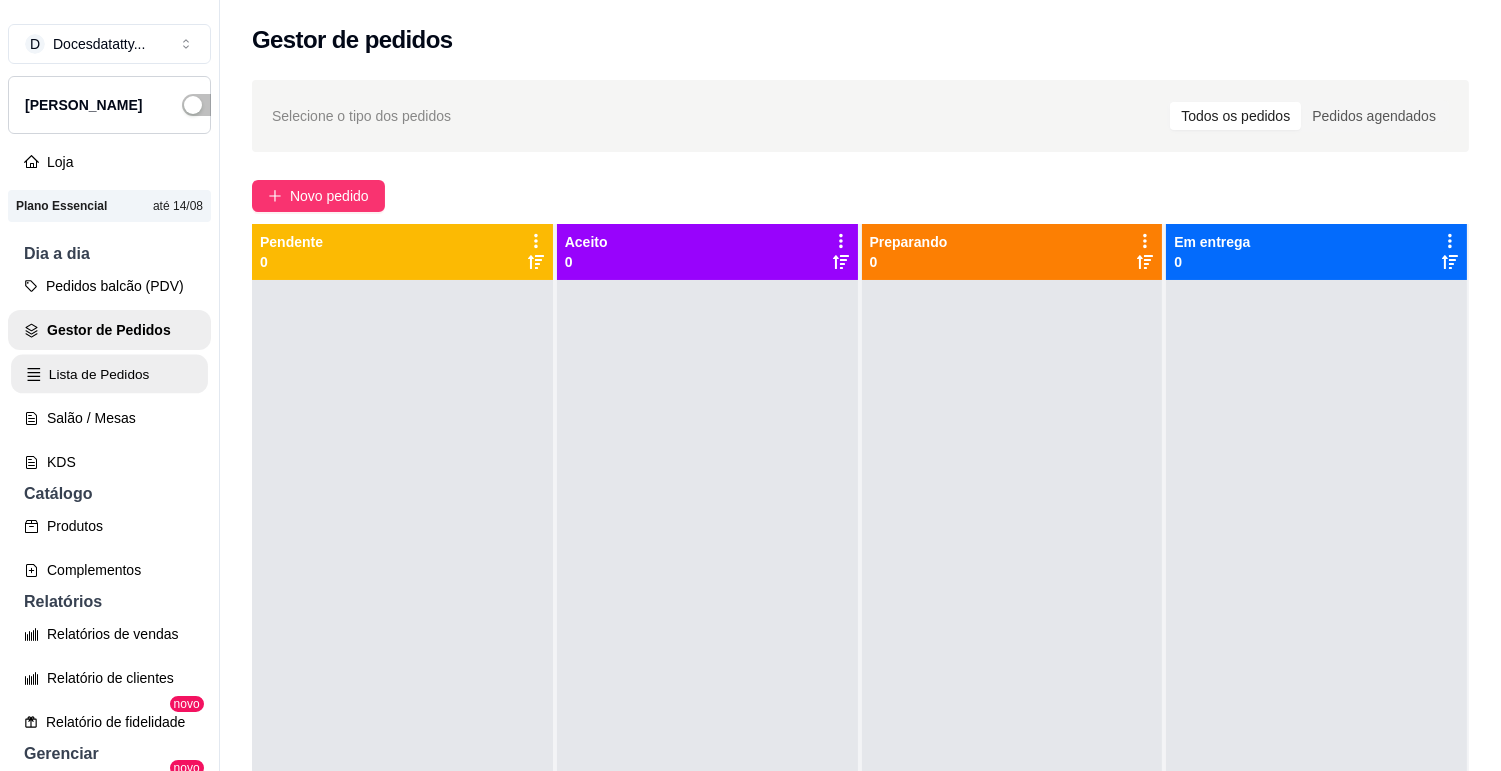 click on "Lista de Pedidos" at bounding box center (109, 374) 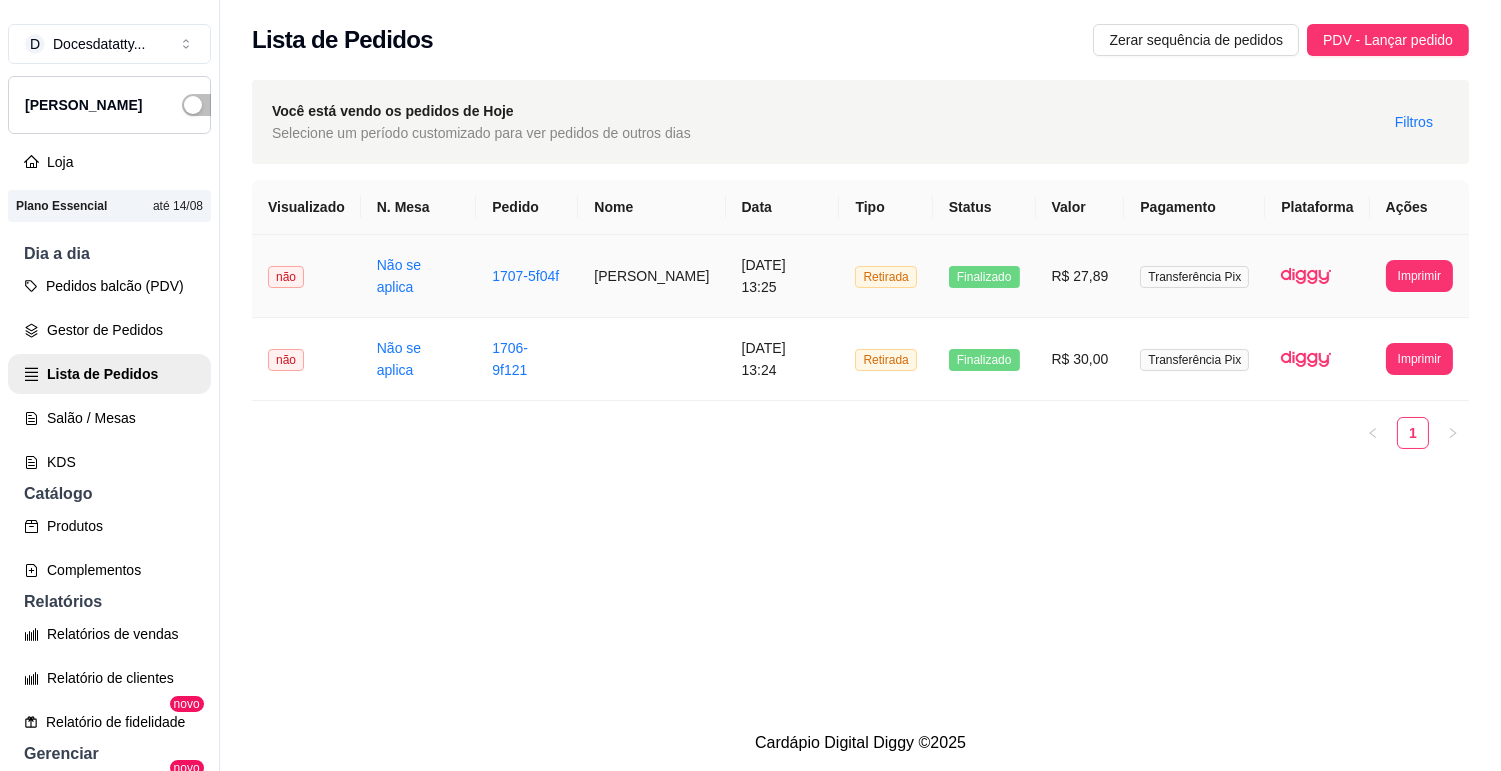 click on "[PERSON_NAME]" at bounding box center (651, 276) 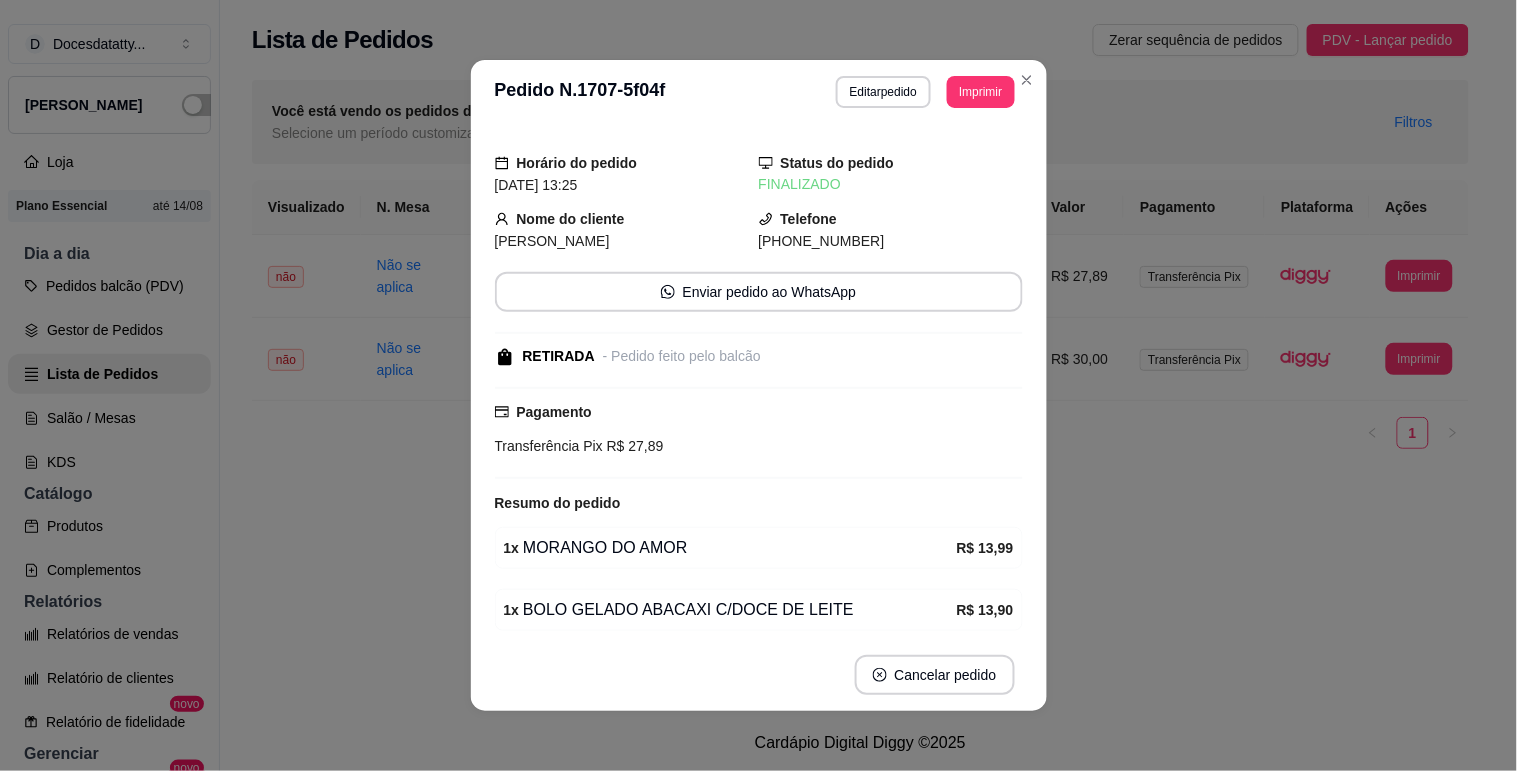 click on "Editar  pedido" at bounding box center [883, 92] 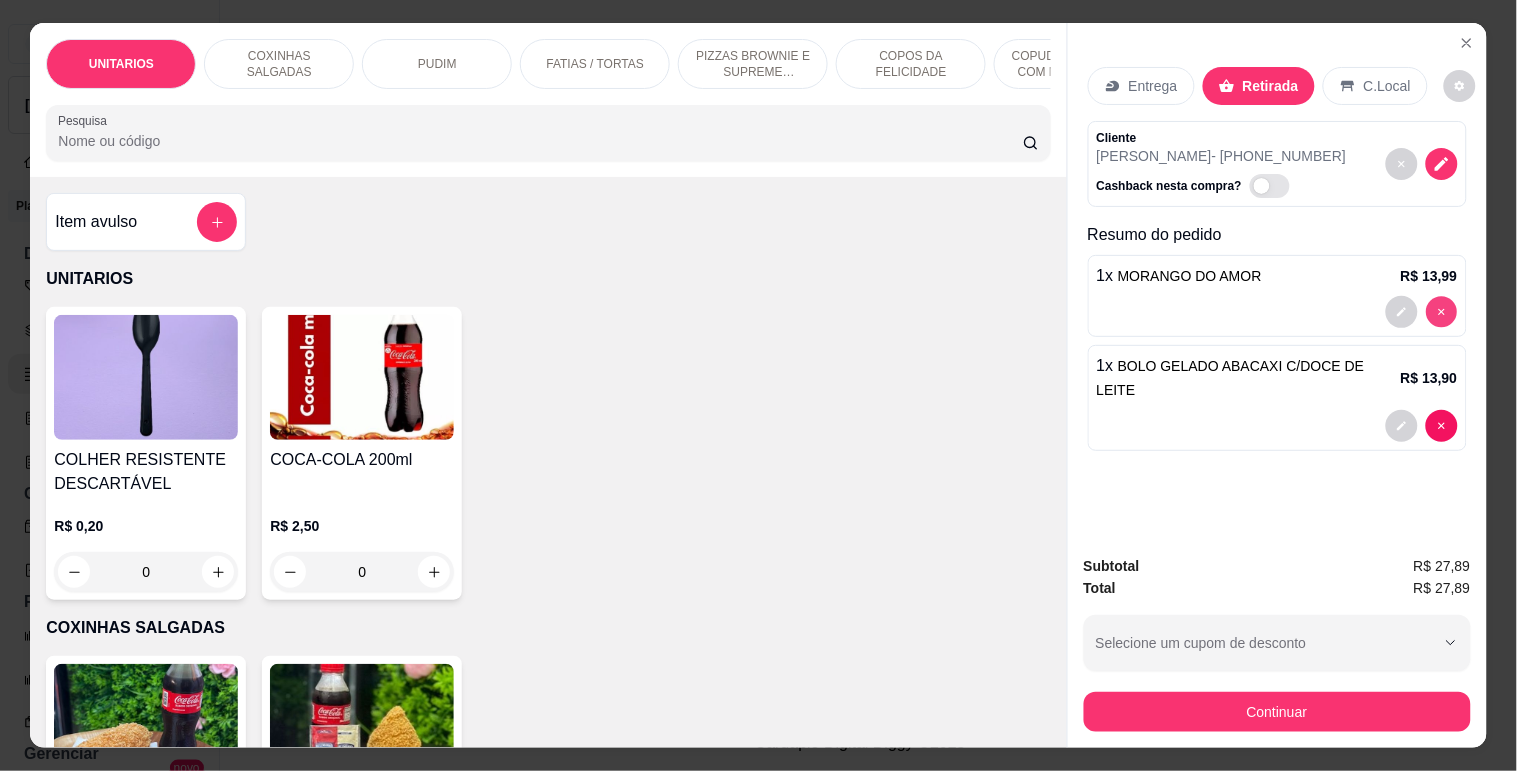 type on "0" 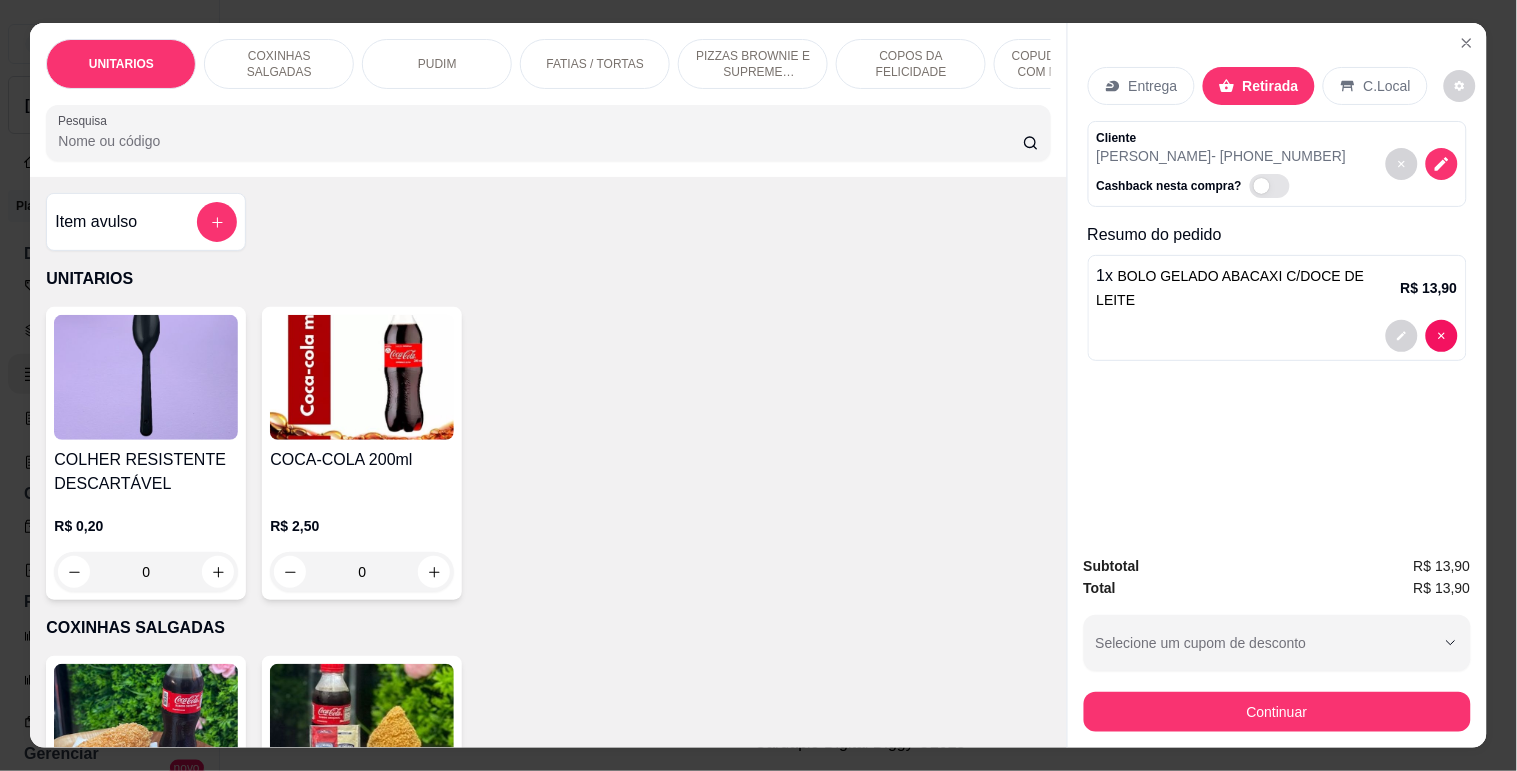click on "Pesquisa" at bounding box center (540, 141) 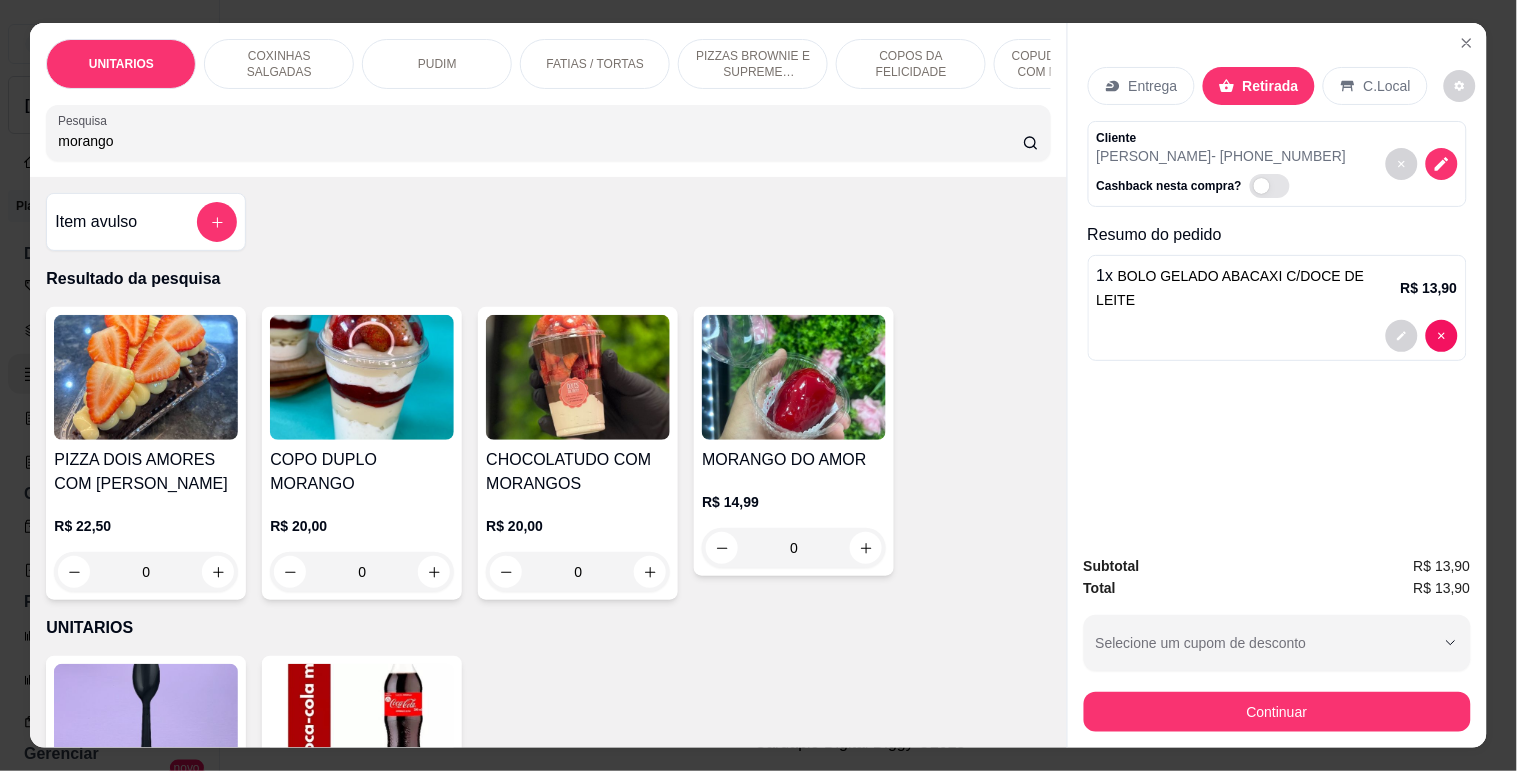 scroll, scrollTop: 48, scrollLeft: 0, axis: vertical 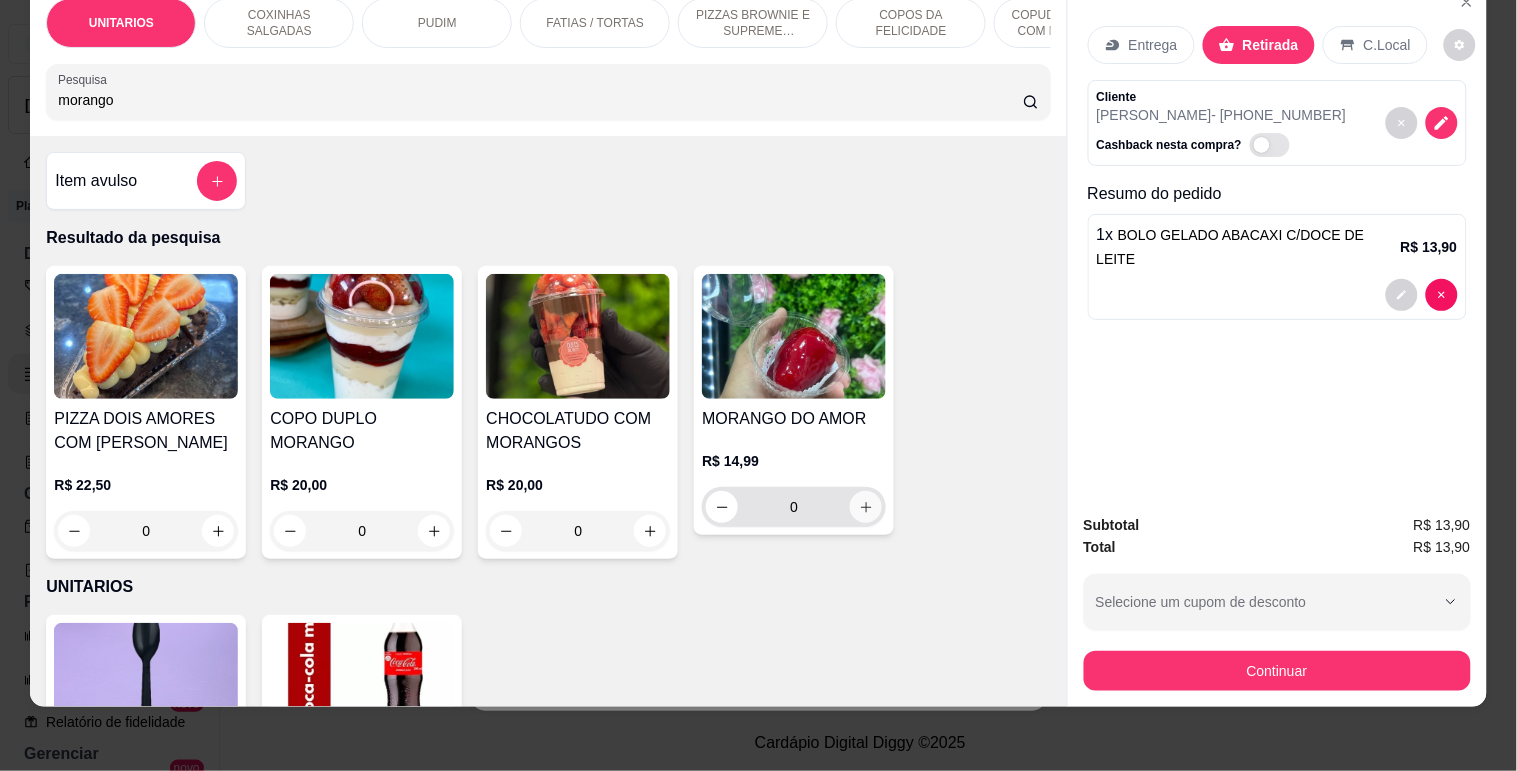 type on "morango" 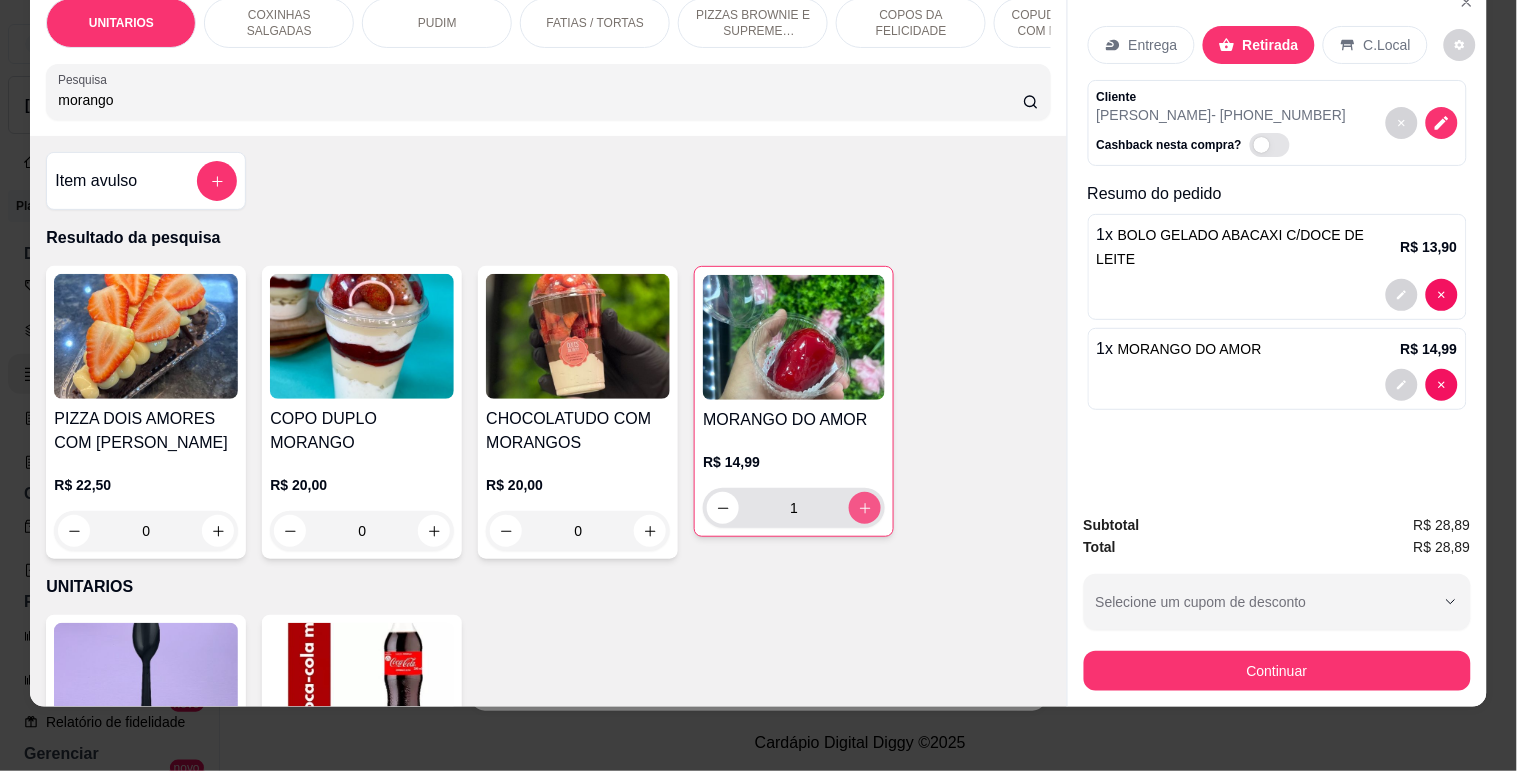 type on "1" 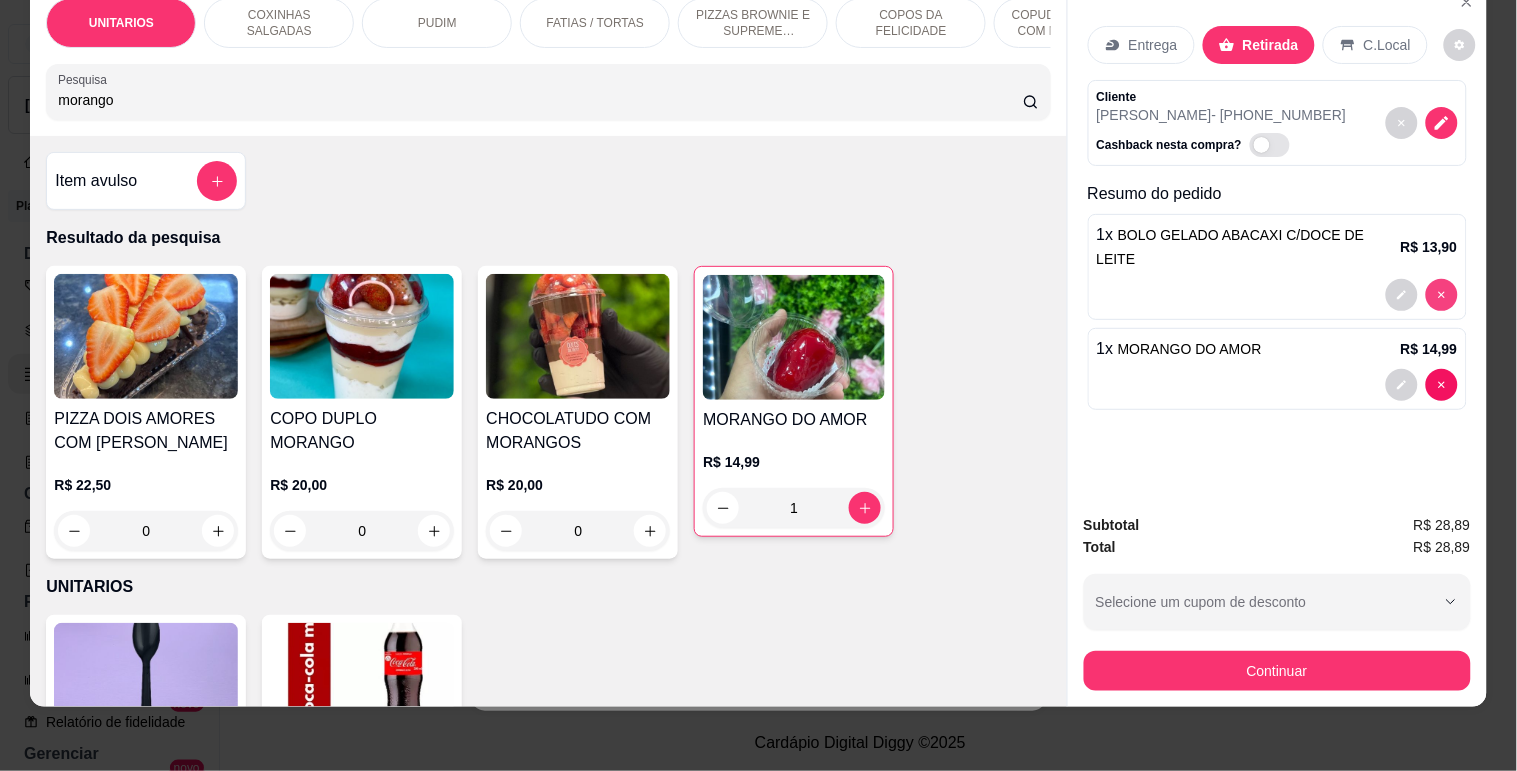 type on "0" 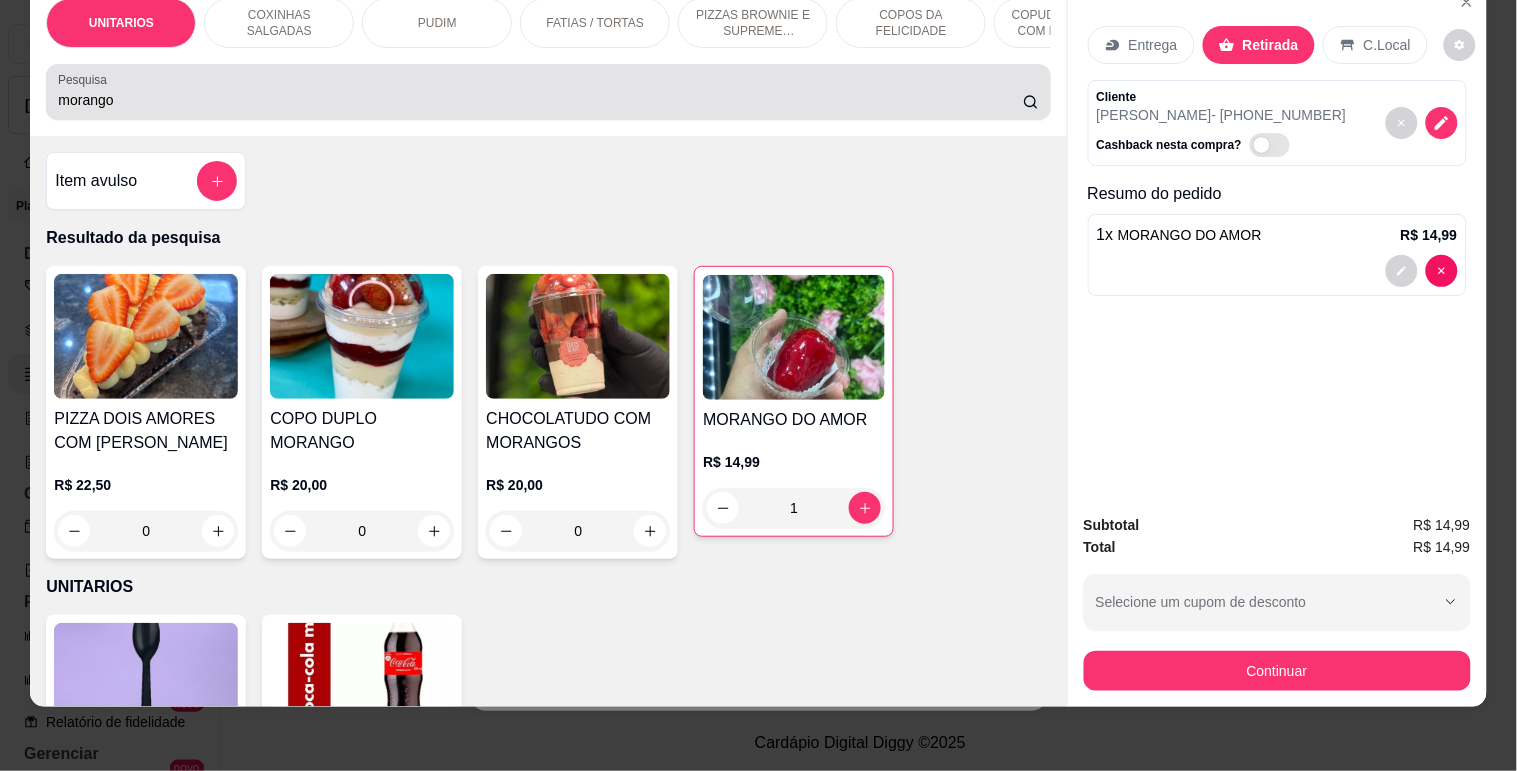 click on "morango" at bounding box center (548, 92) 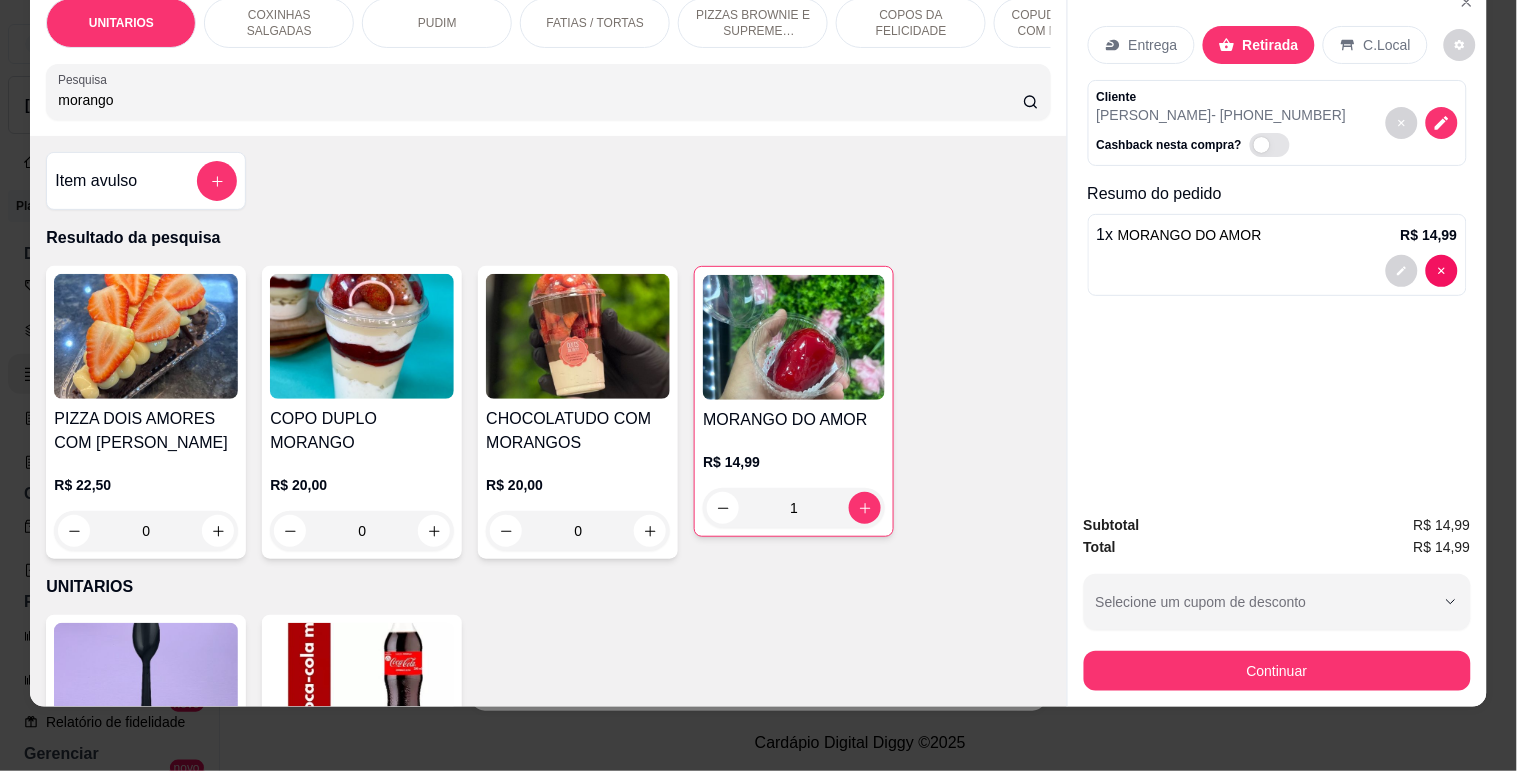 click on "morango" at bounding box center [548, 92] 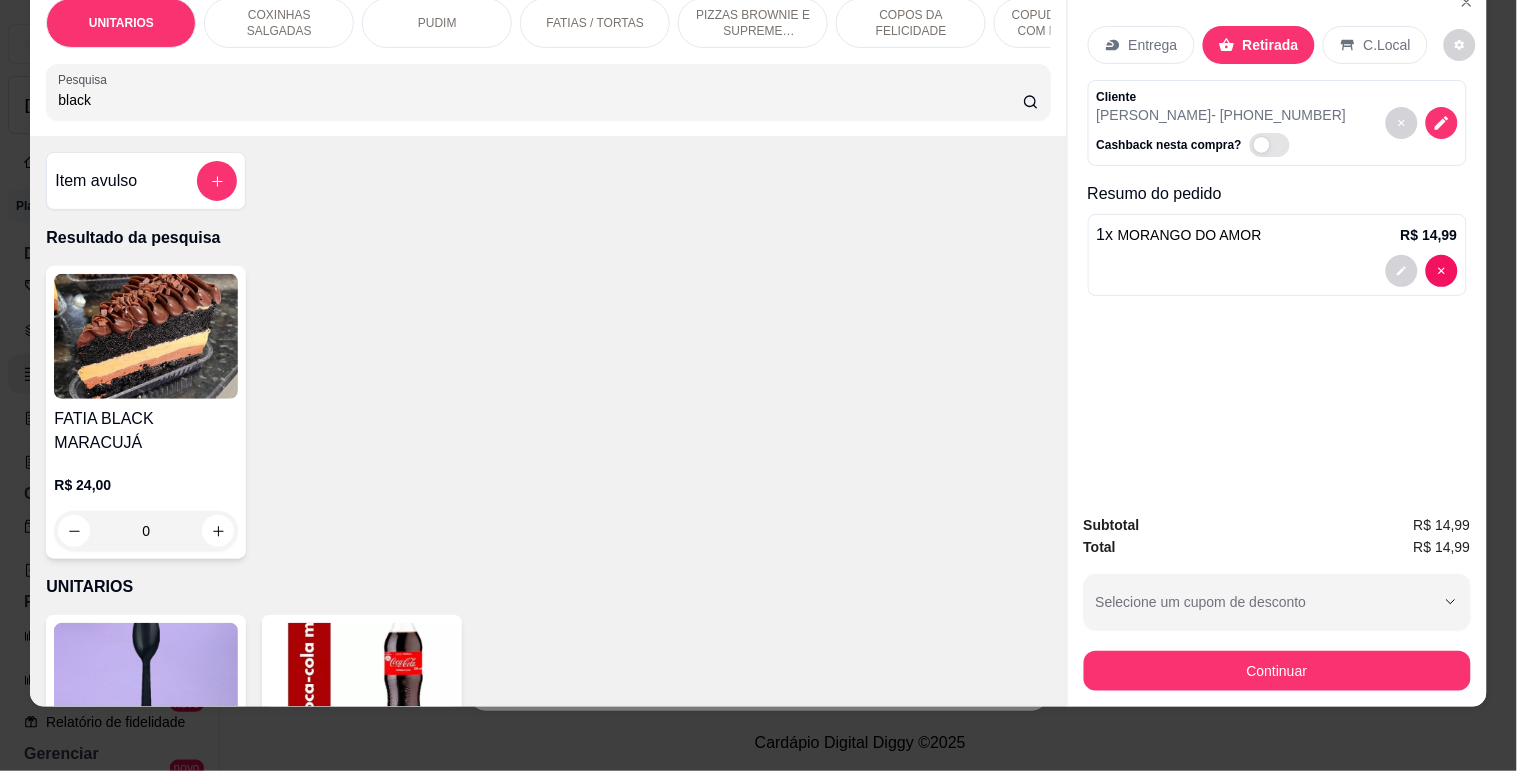type on "black" 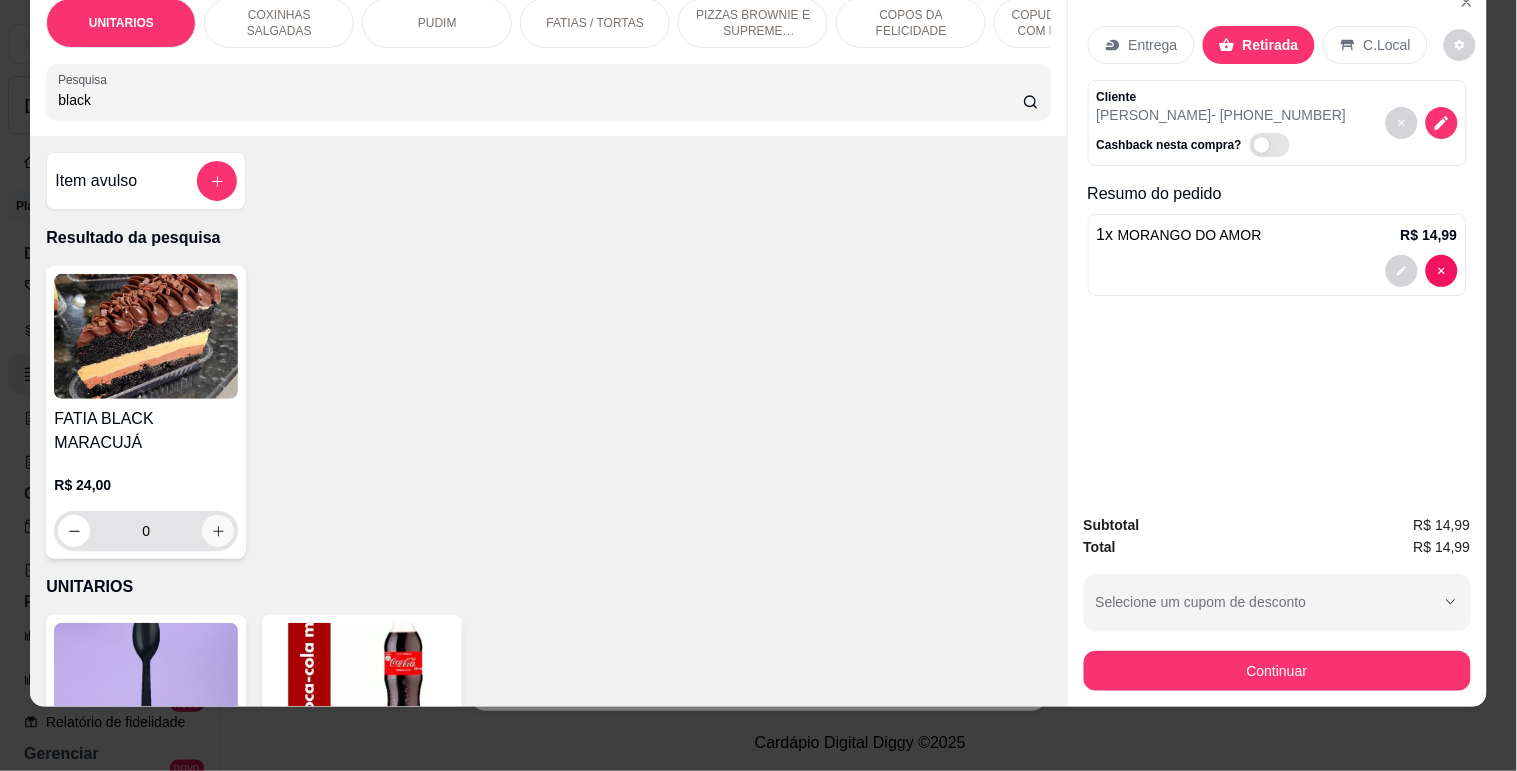 click at bounding box center [218, 531] 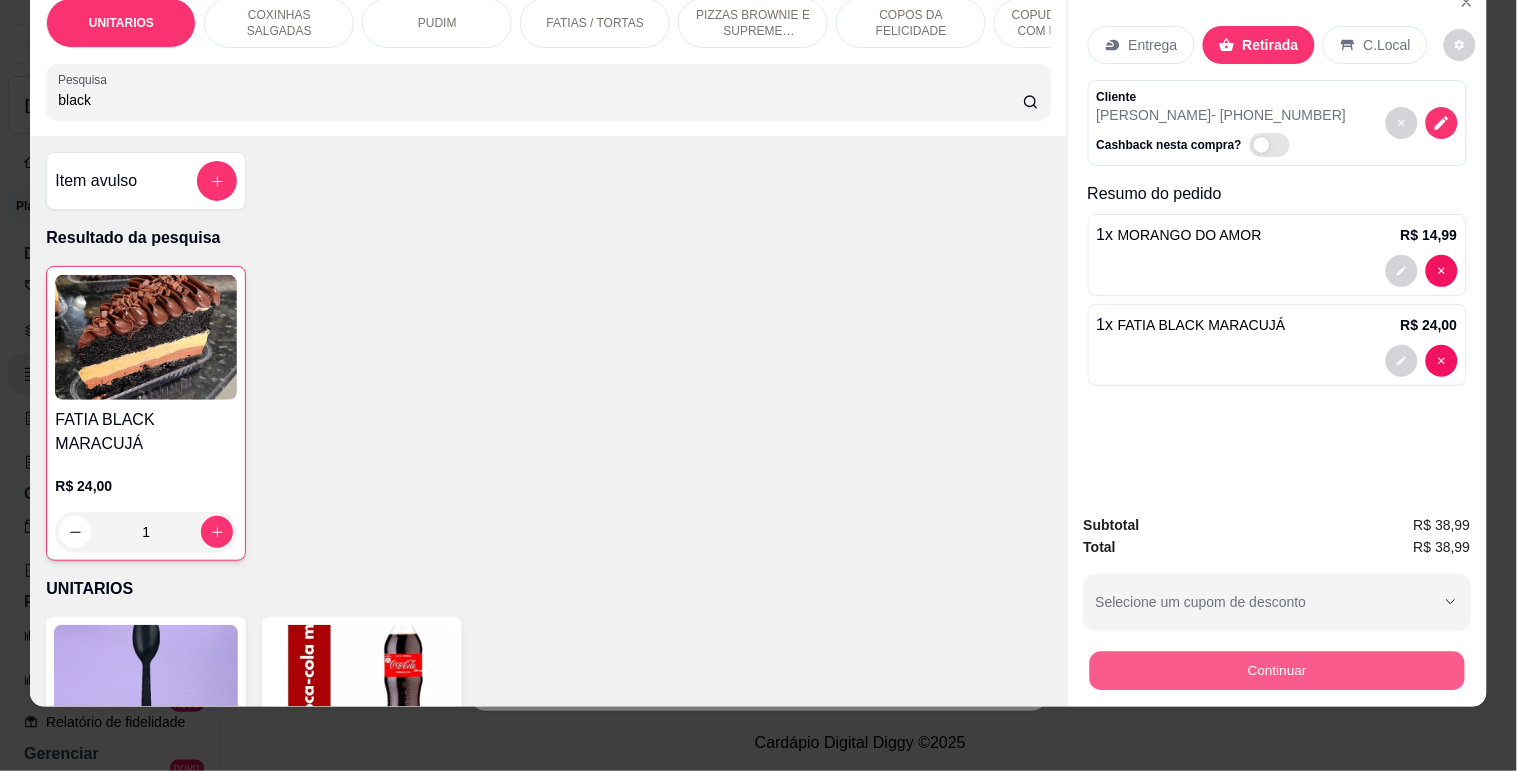 click on "Continuar" at bounding box center (1276, 670) 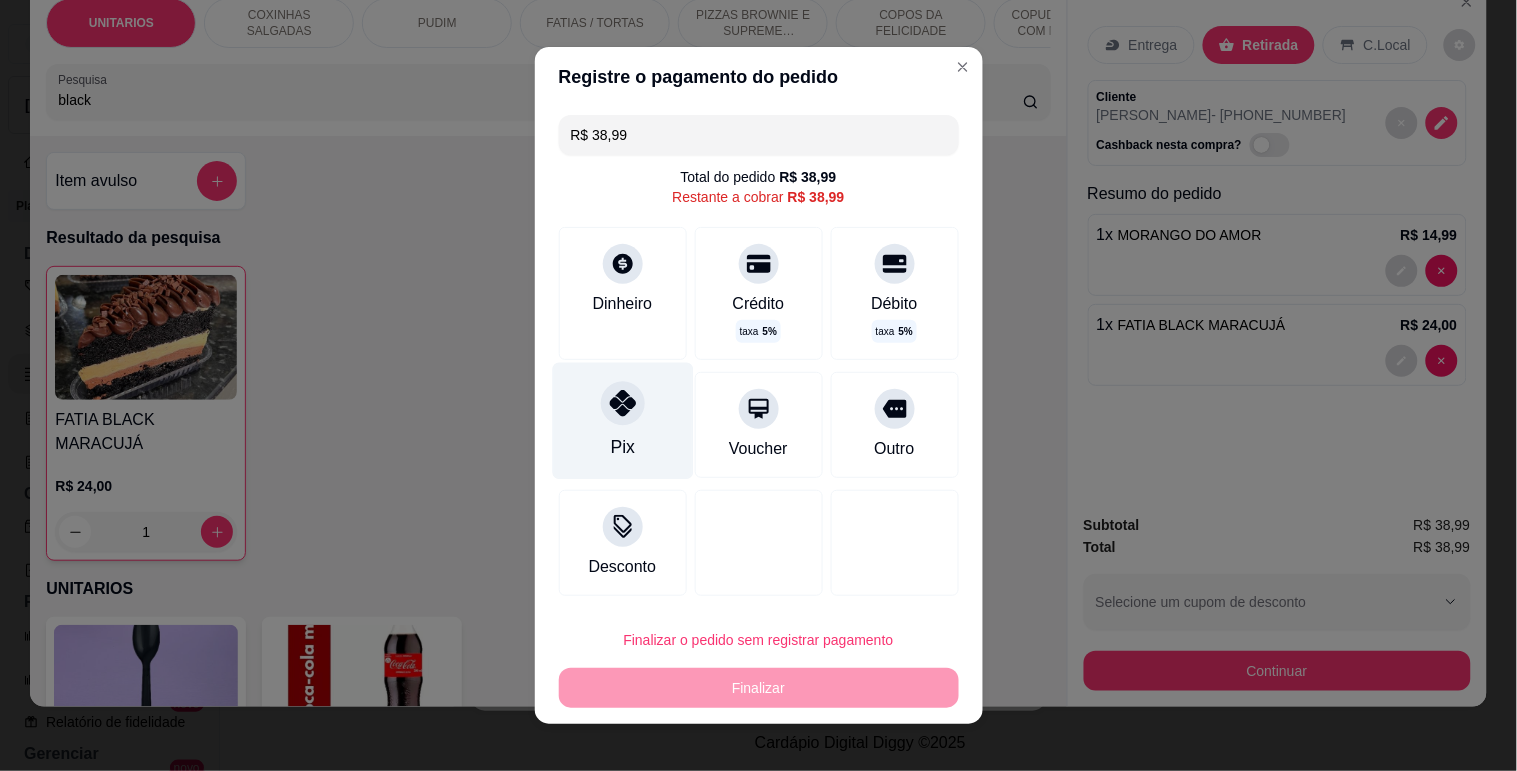 click at bounding box center (623, 403) 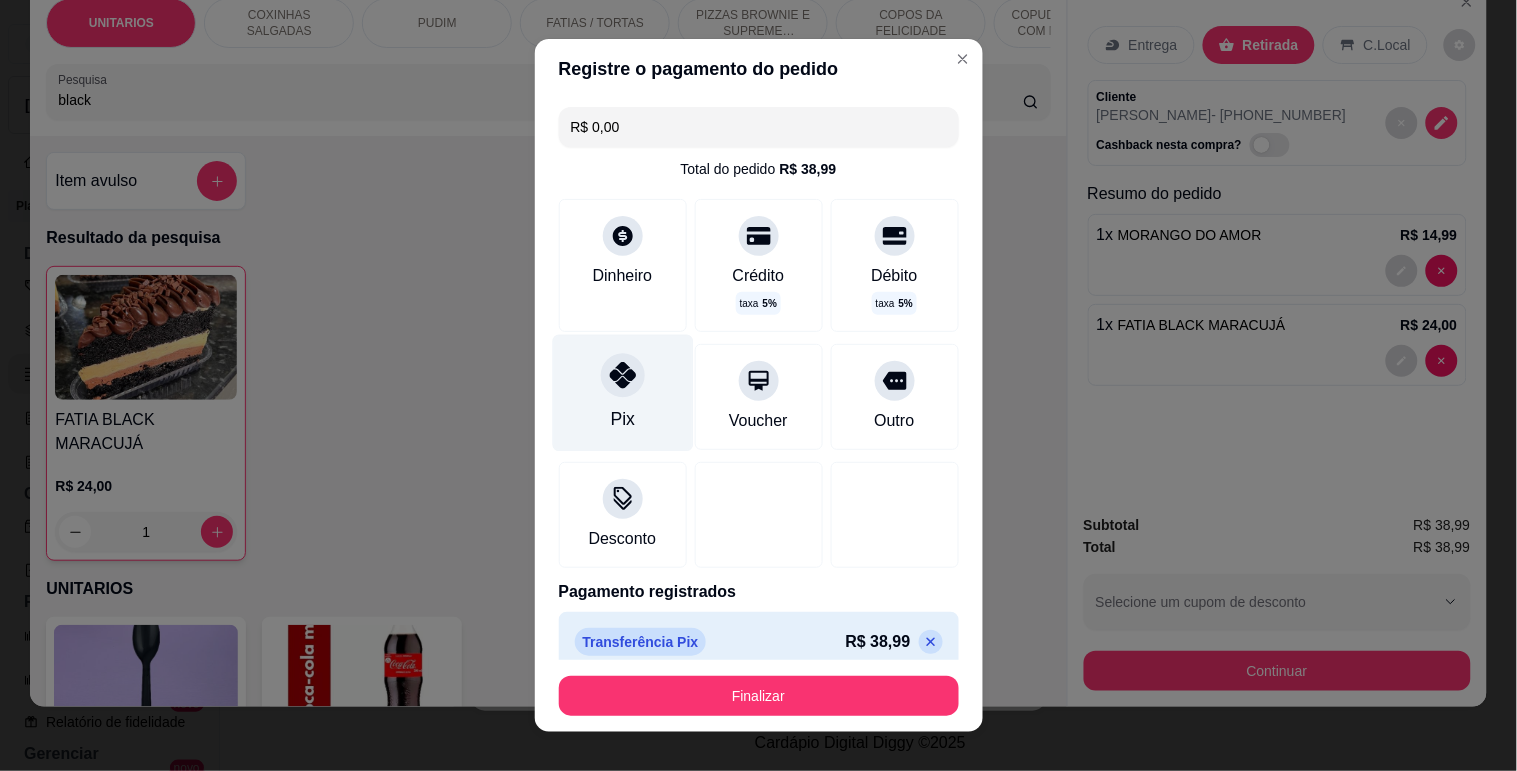 type on "R$ 0,00" 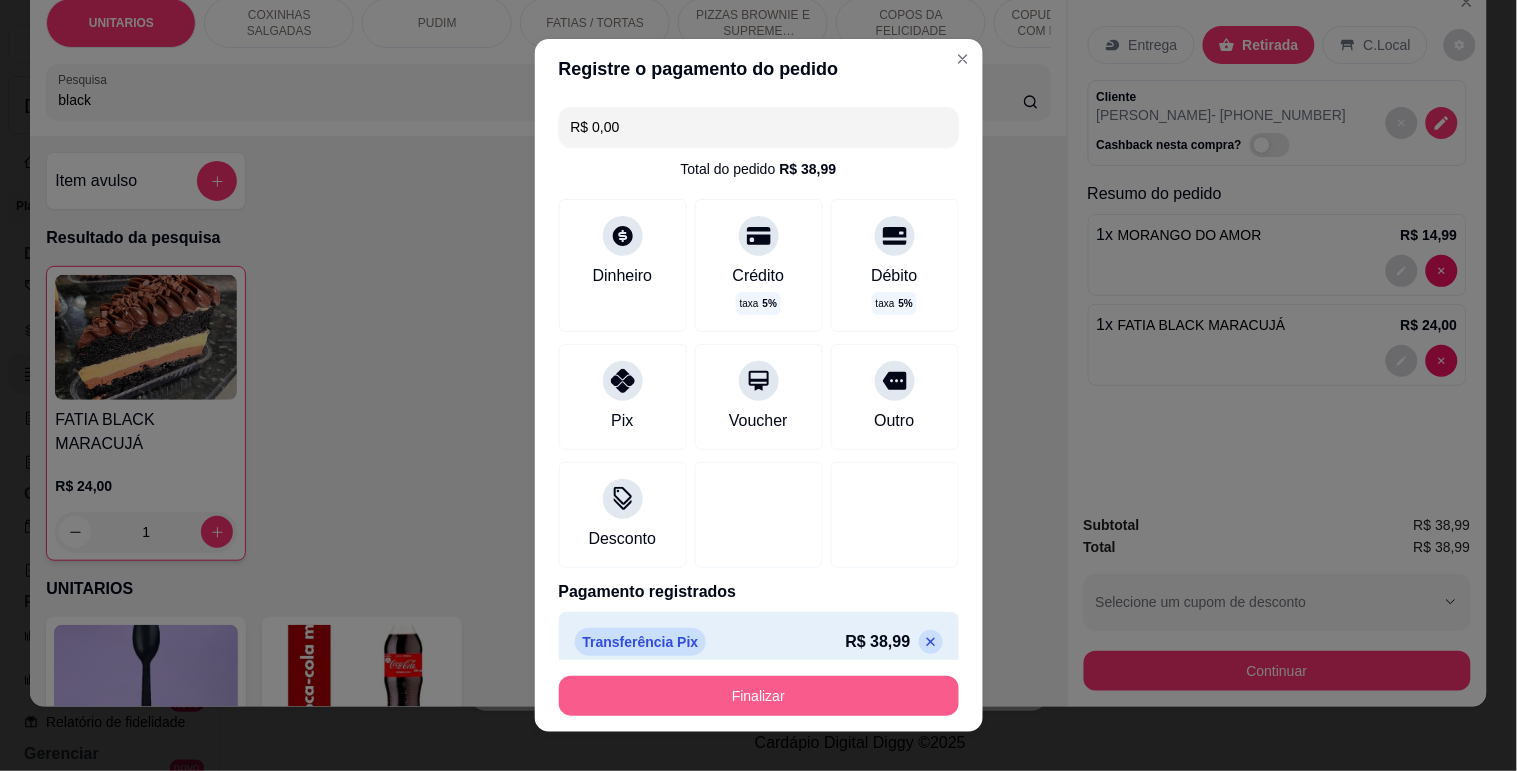 click on "Finalizar" at bounding box center (759, 696) 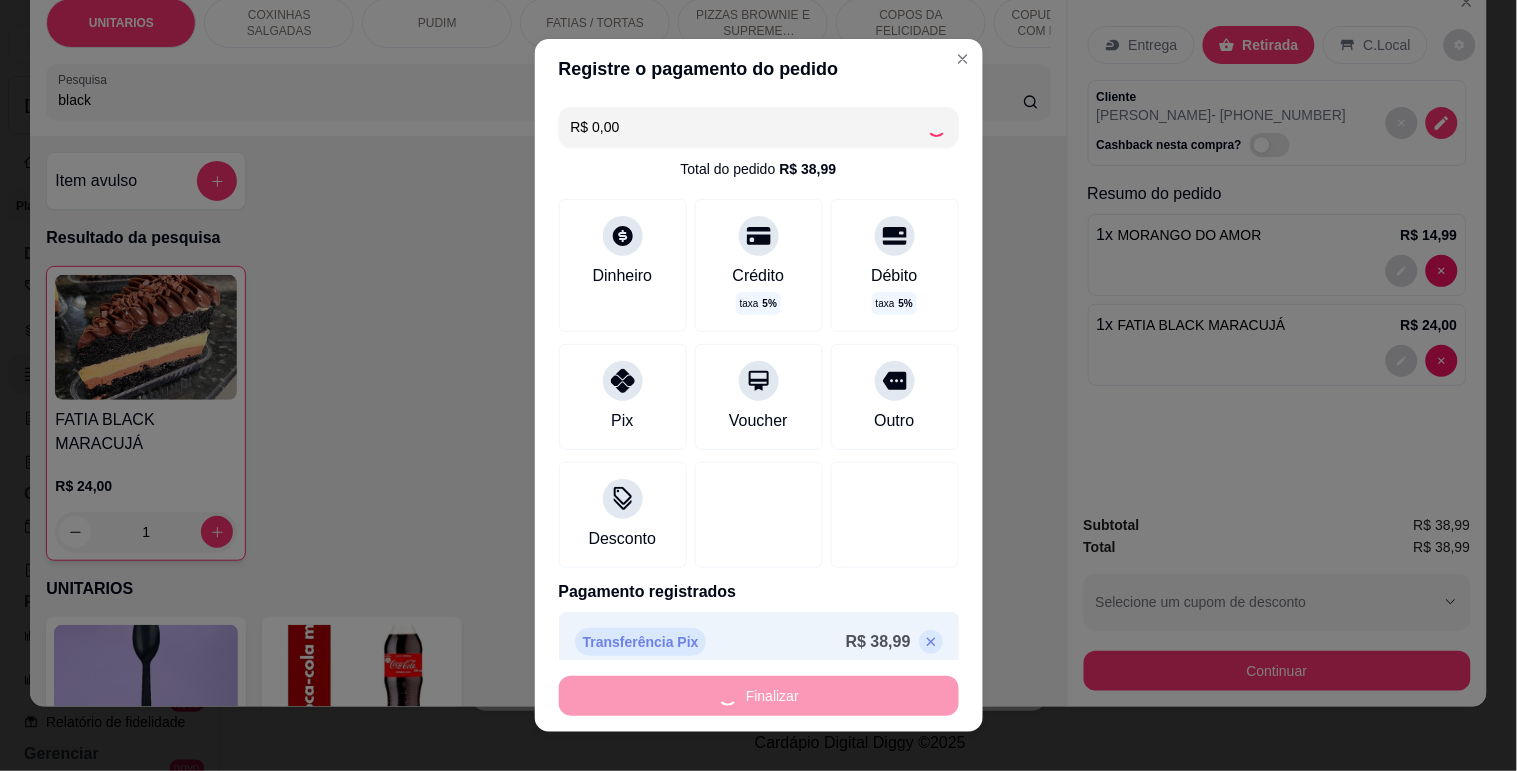 type on "0" 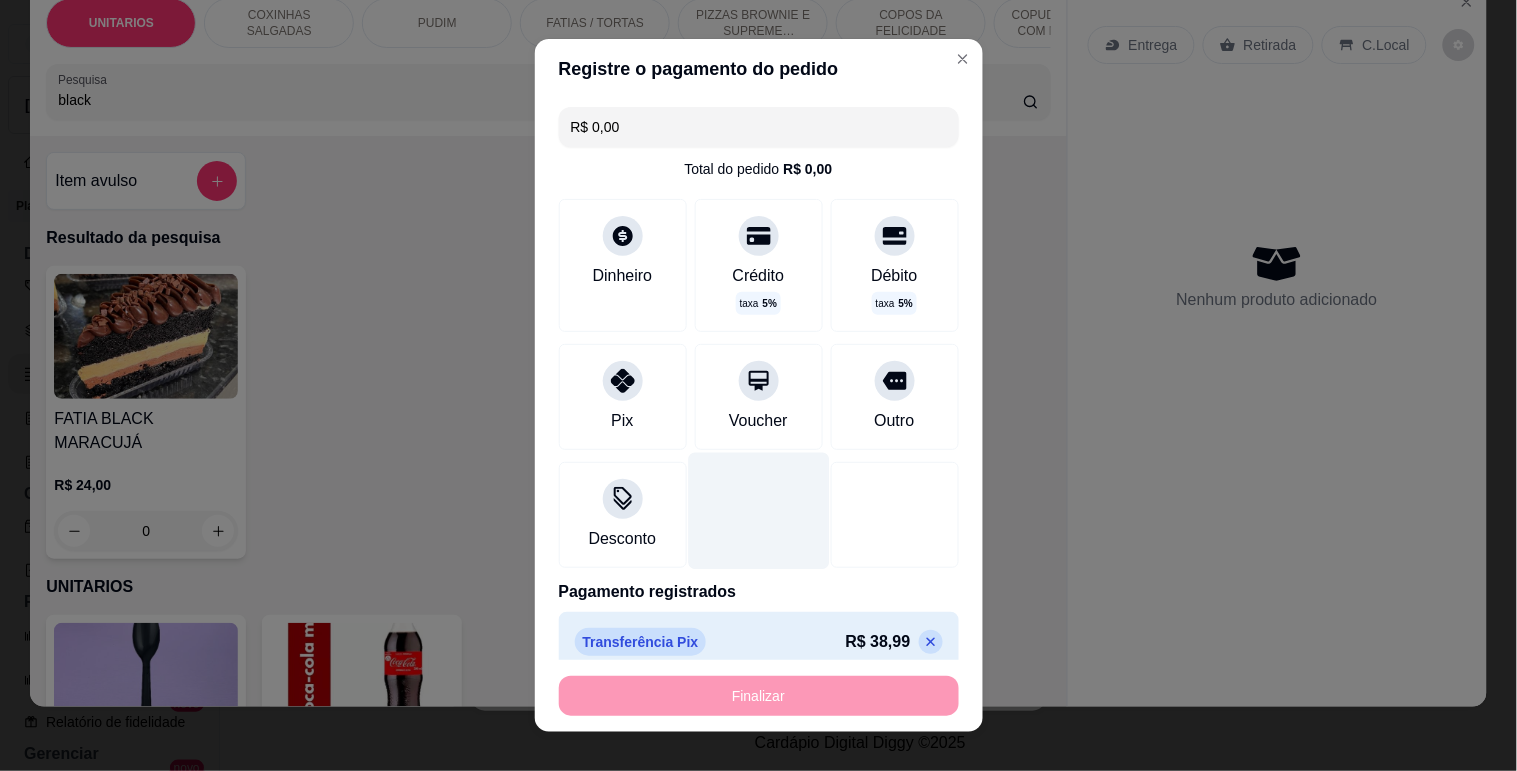 type on "-R$ 38,99" 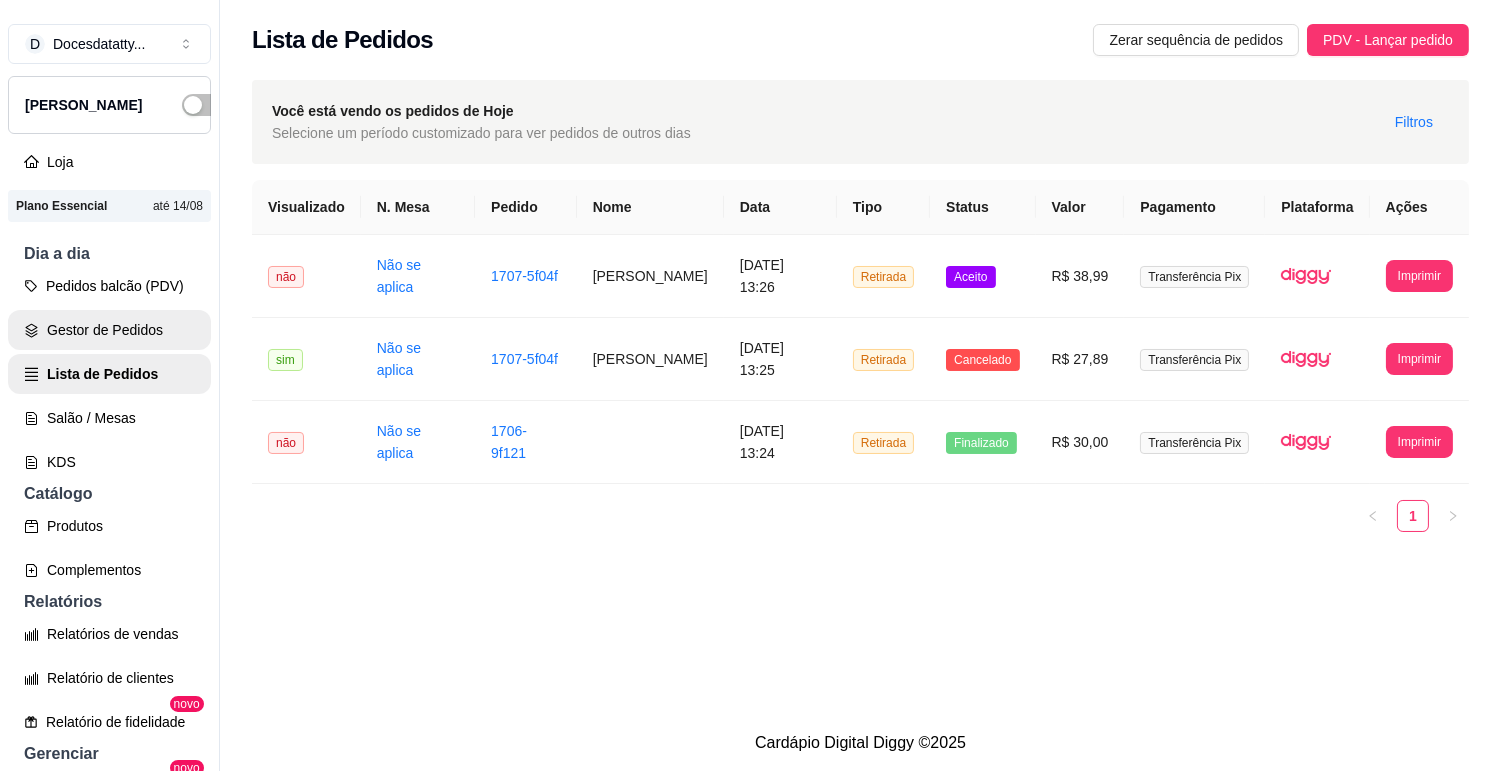 click on "Gestor de Pedidos" at bounding box center (109, 330) 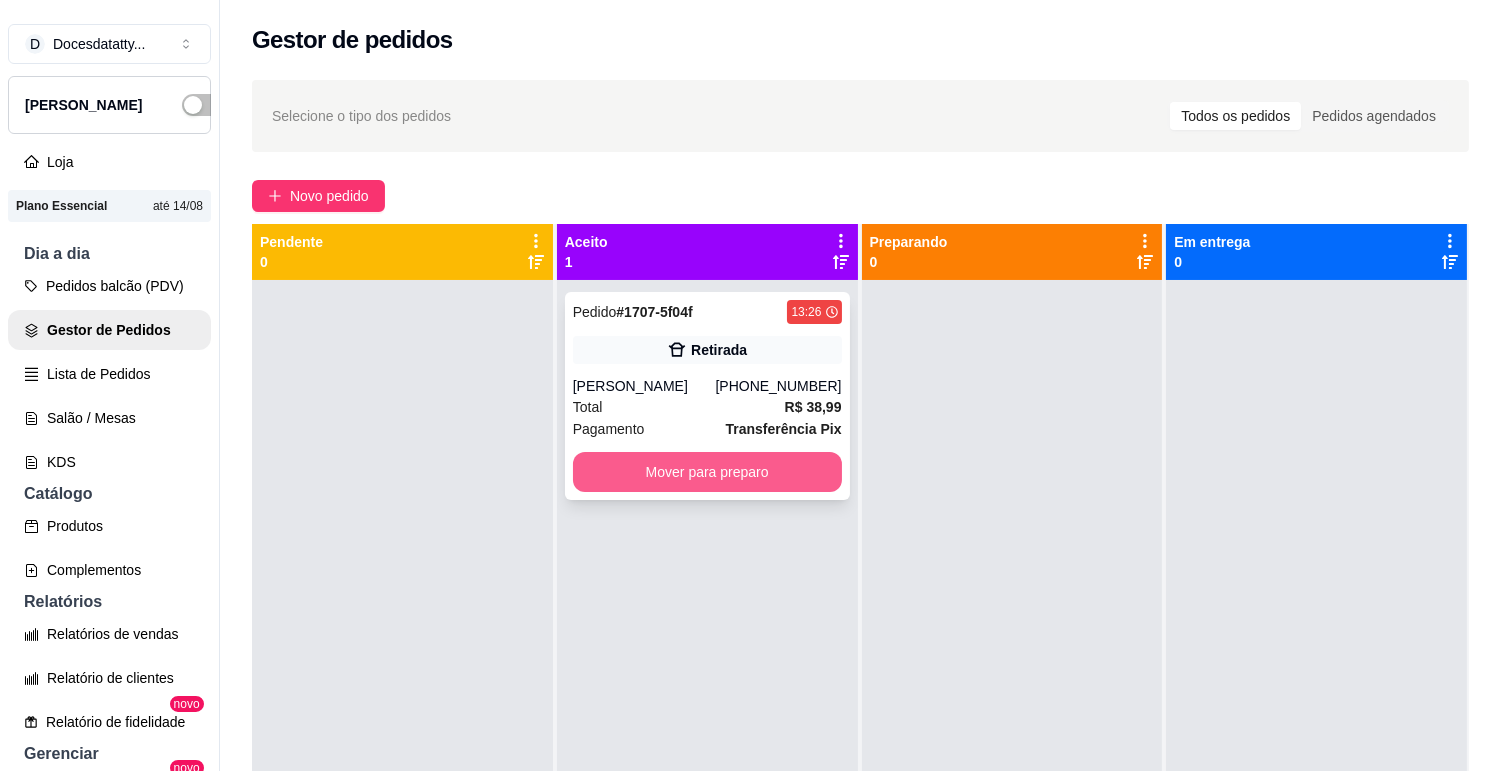 click on "Mover para preparo" at bounding box center [707, 472] 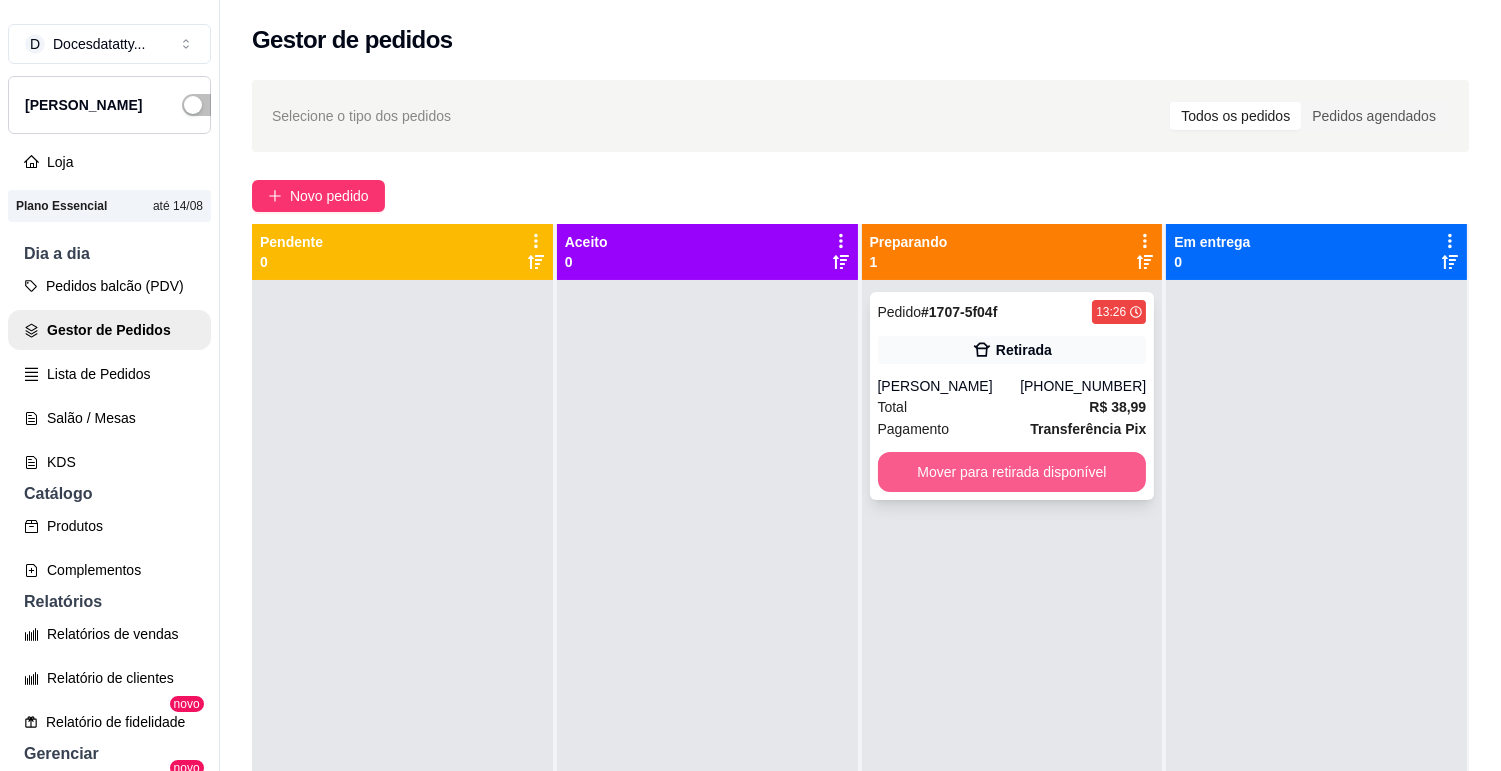 click on "Mover para retirada disponível" at bounding box center [1012, 472] 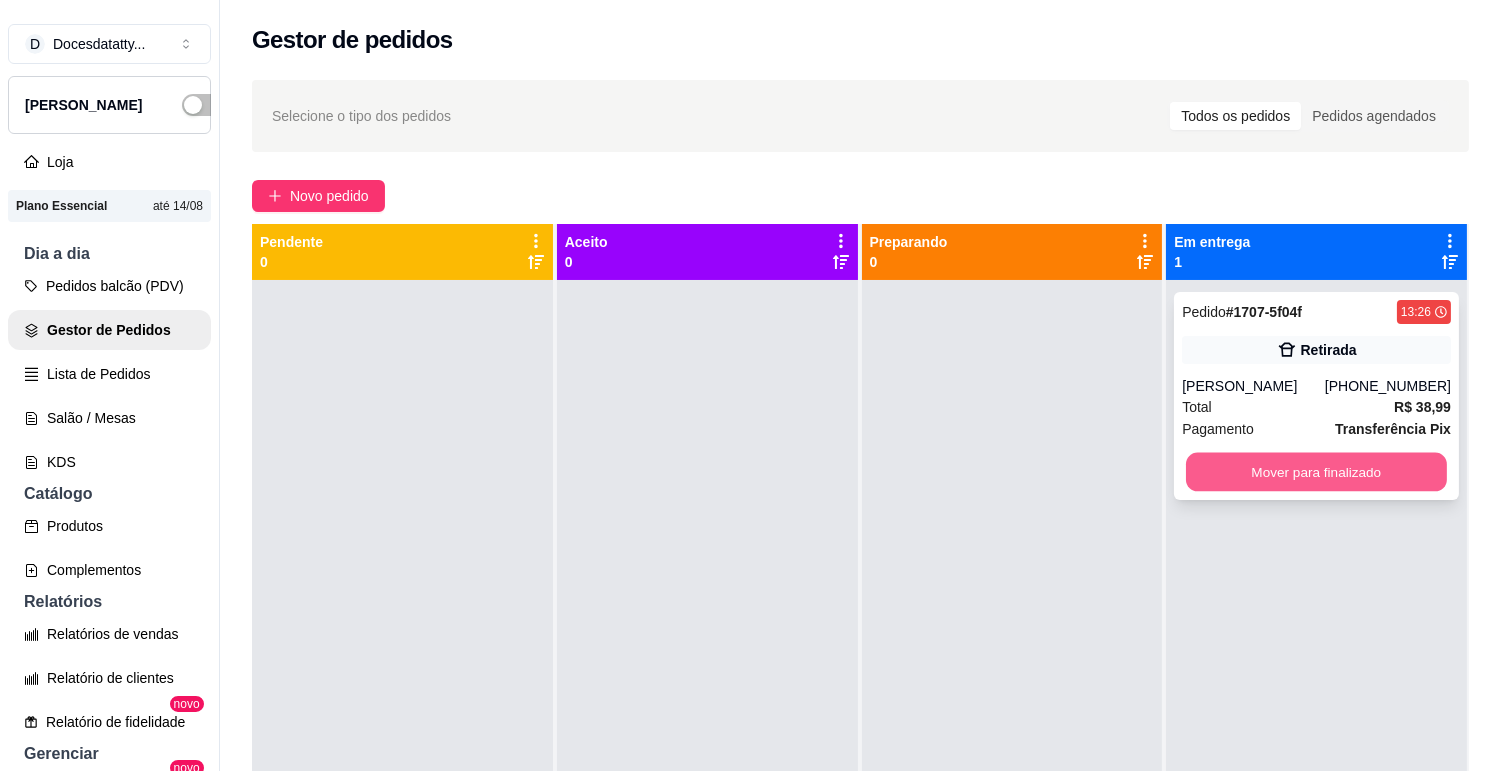 click on "Mover para finalizado" at bounding box center [1316, 472] 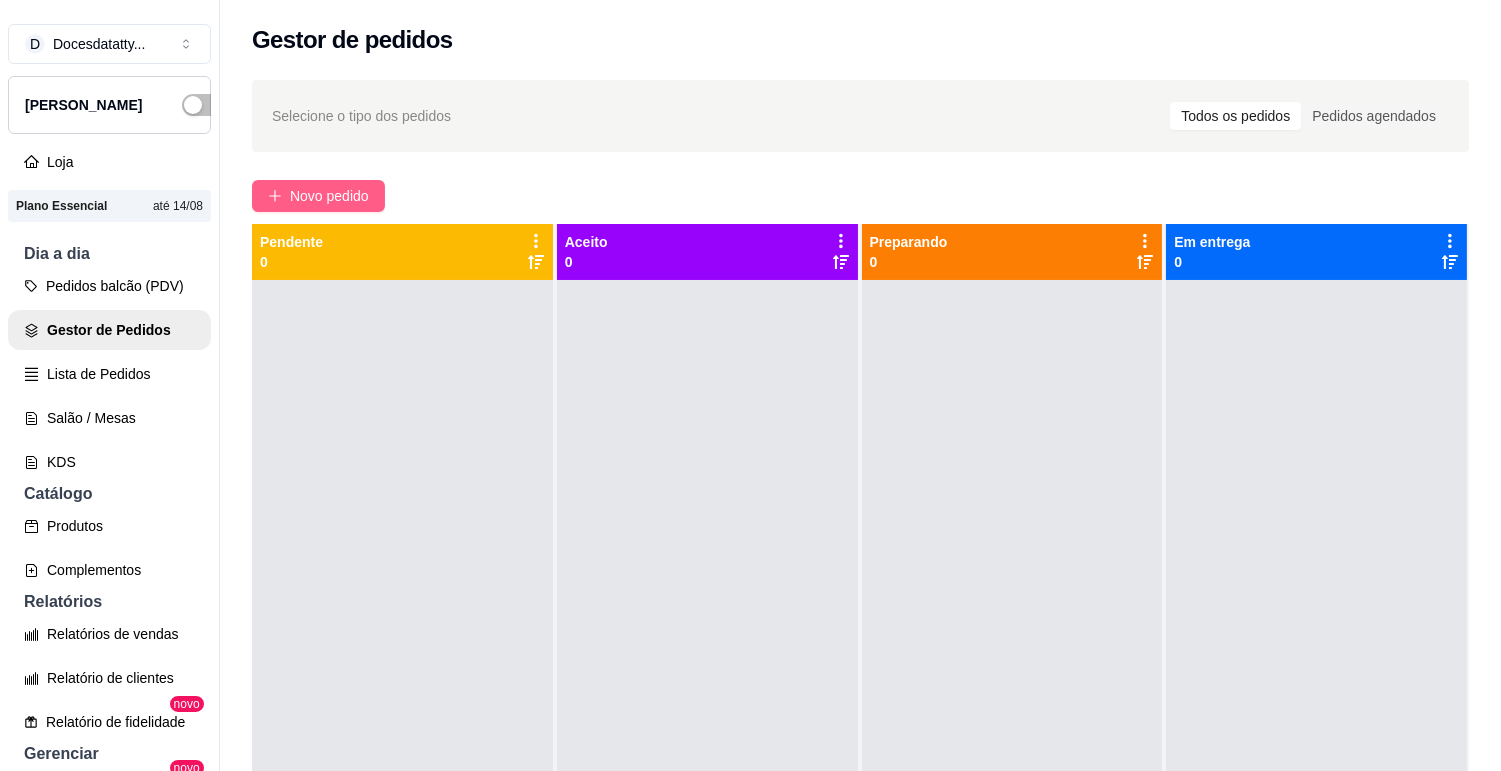 click on "Novo pedido" at bounding box center [329, 196] 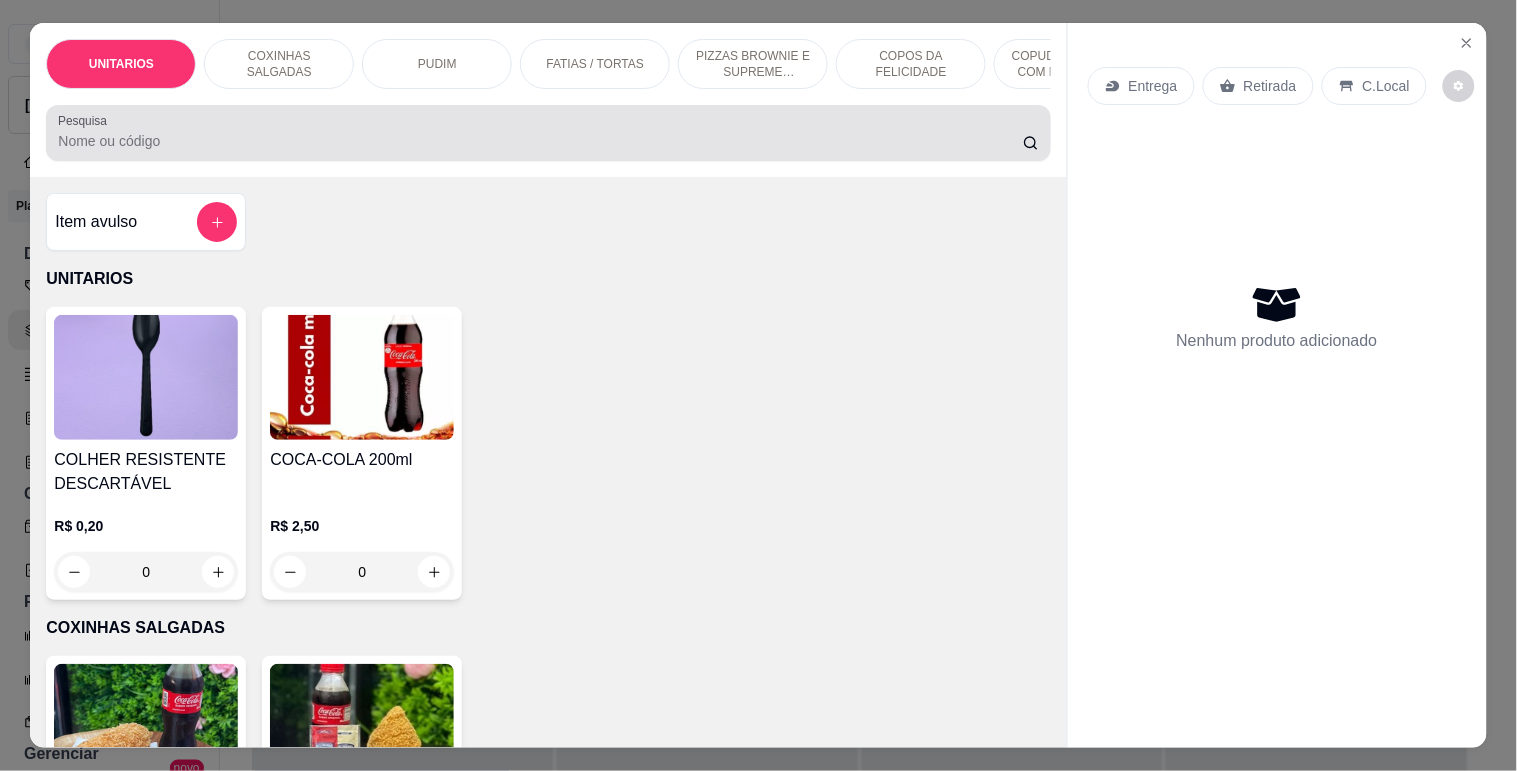 click on "Pesquisa" at bounding box center [540, 141] 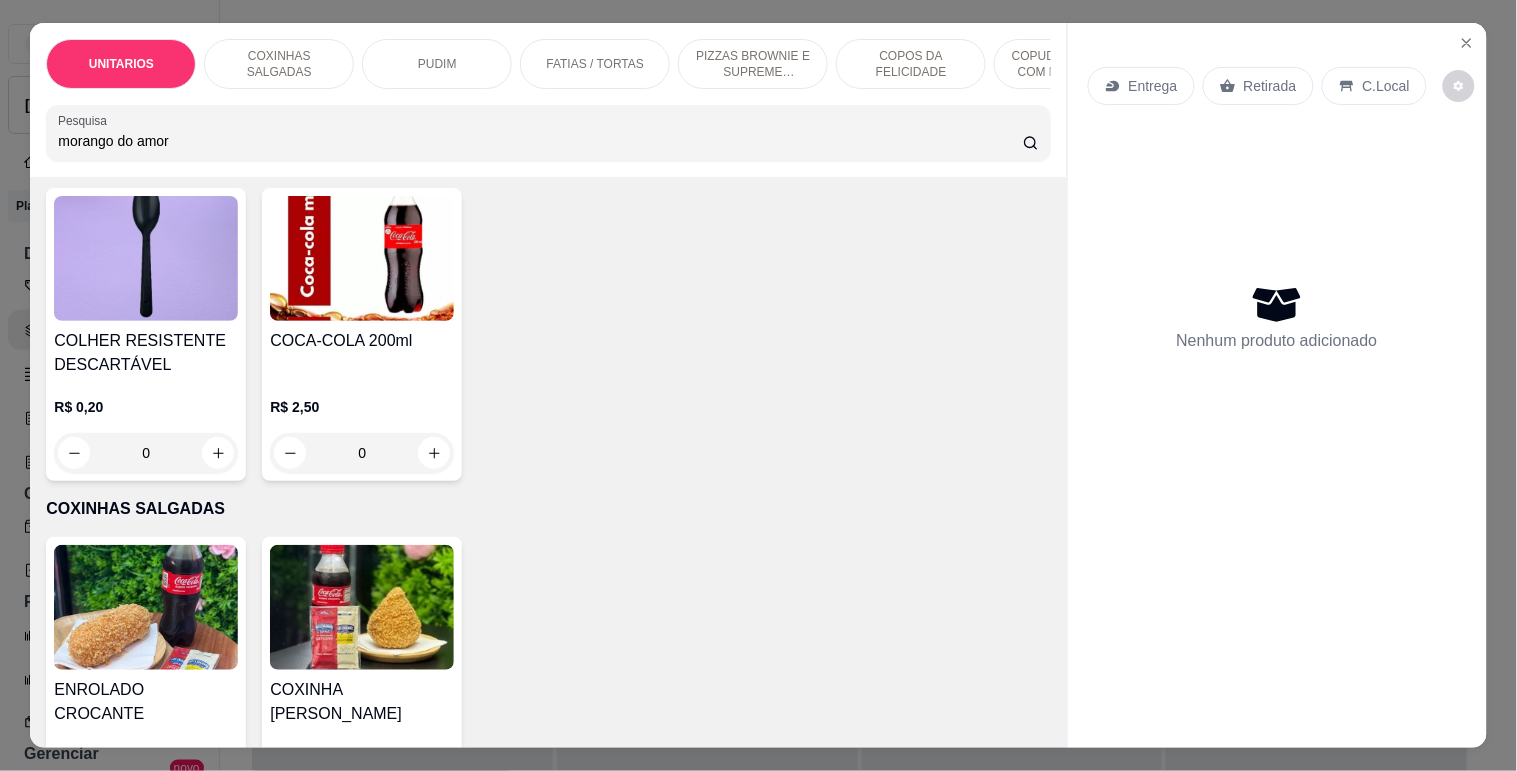 scroll, scrollTop: 0, scrollLeft: 0, axis: both 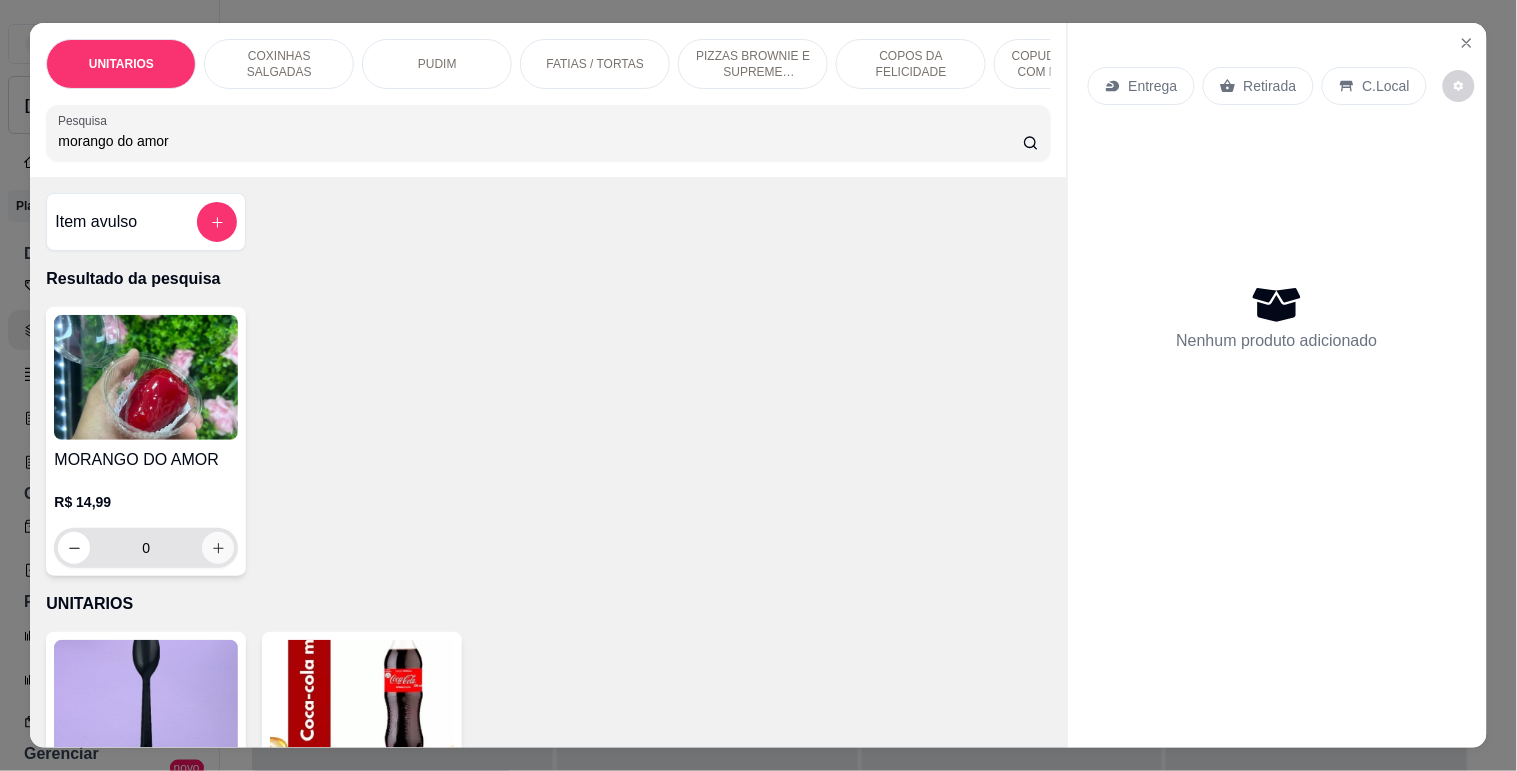 type on "morango do amor" 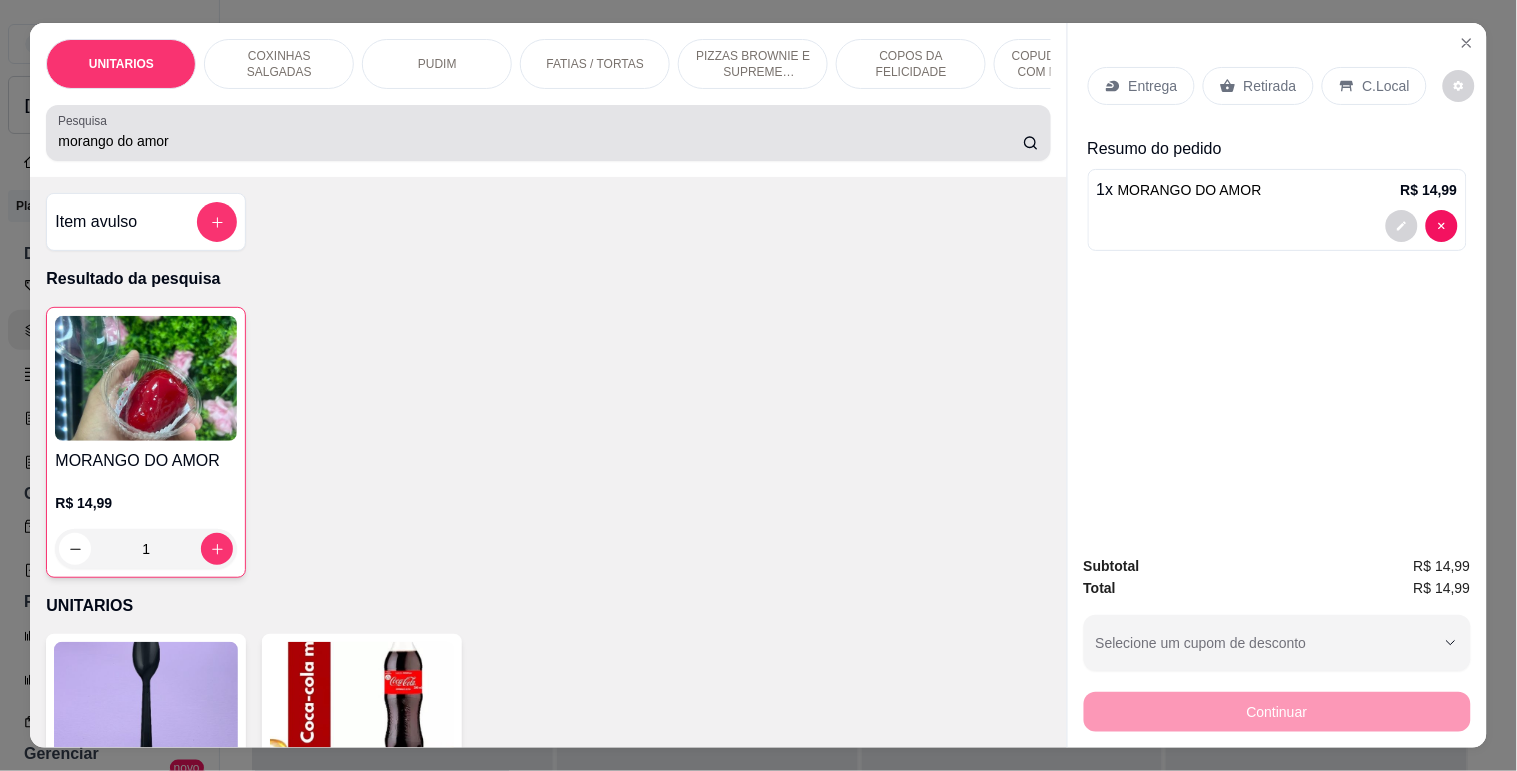 click on "morango do amor" at bounding box center (540, 141) 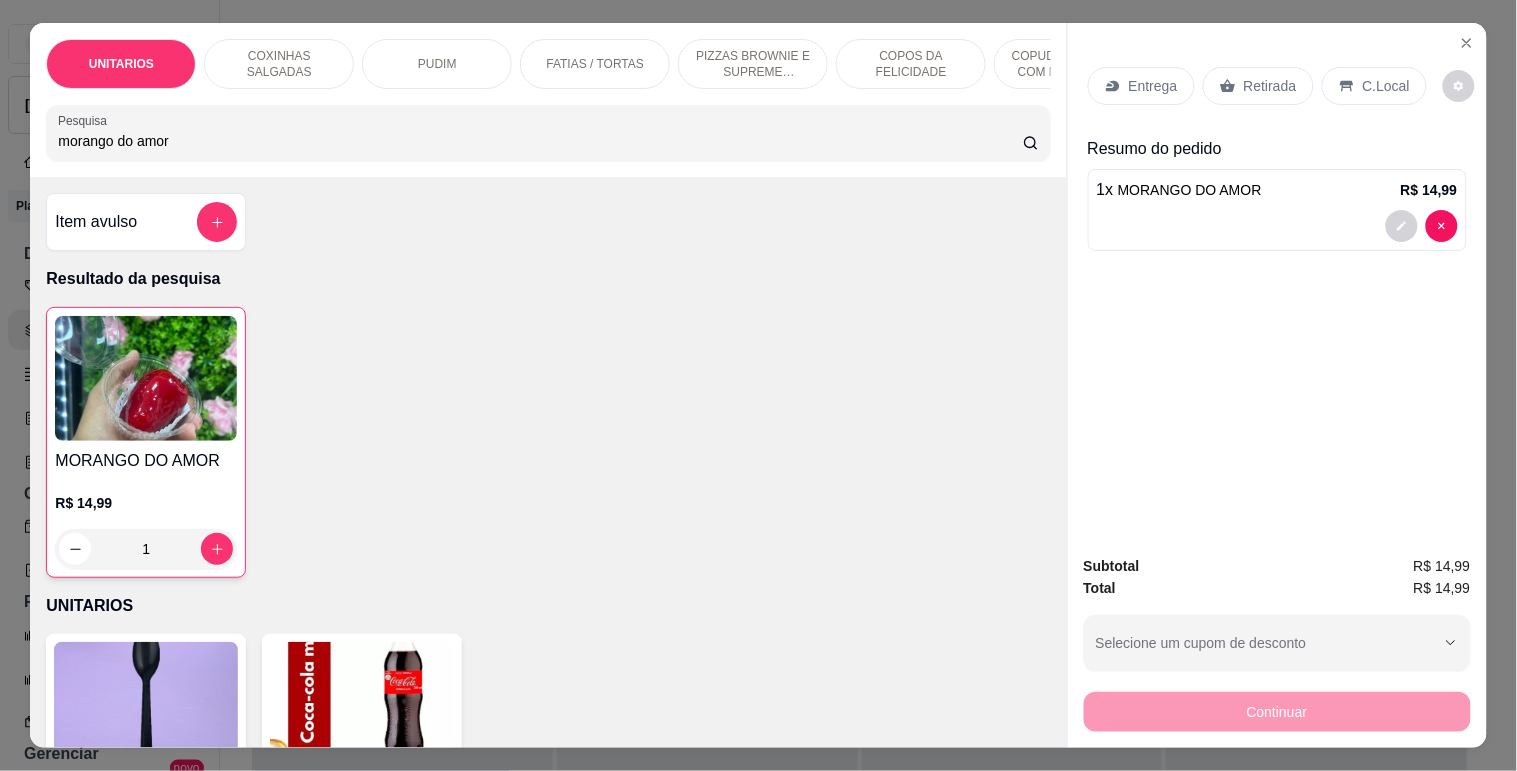 click on "morango do amor" at bounding box center [540, 141] 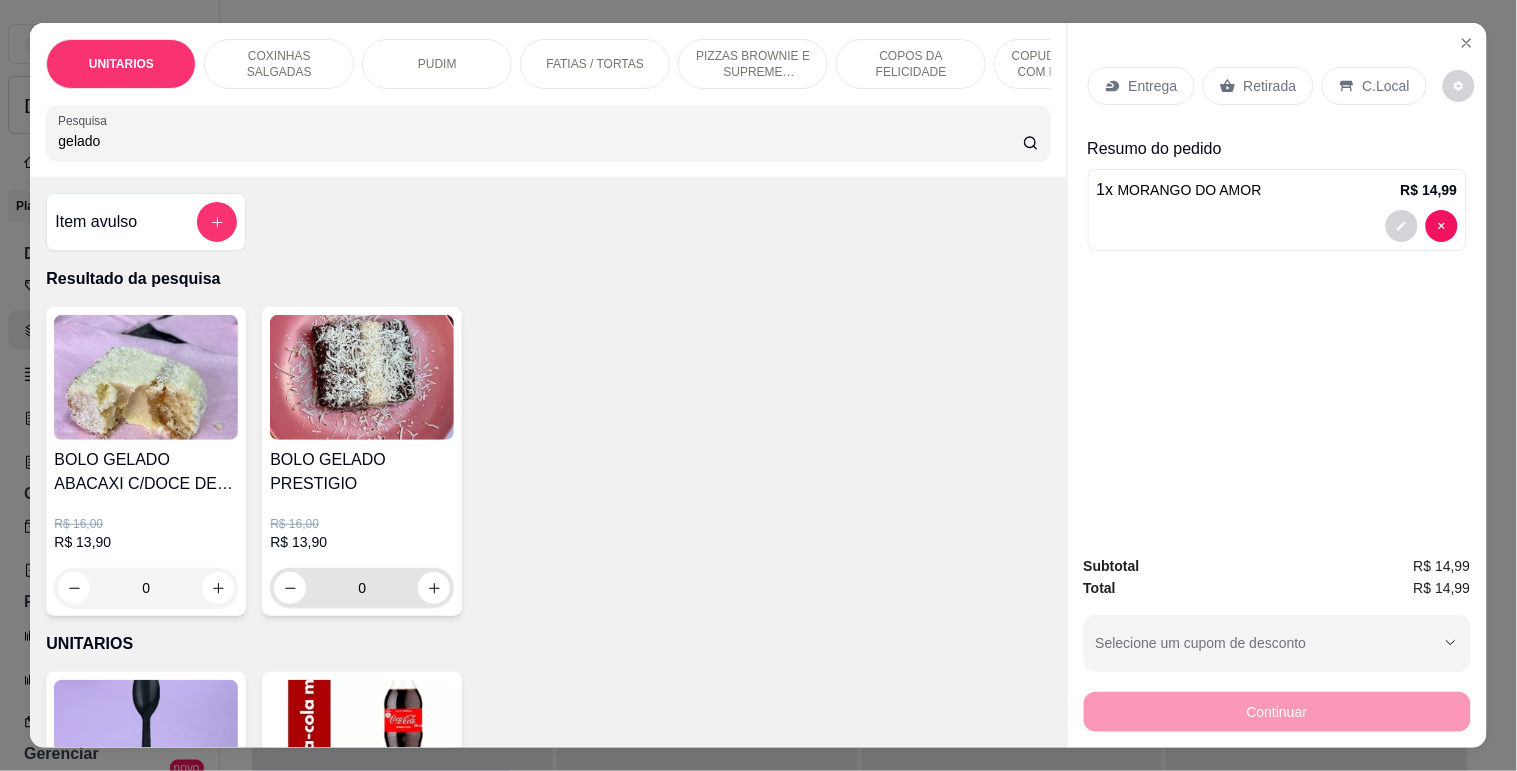 type on "gelado" 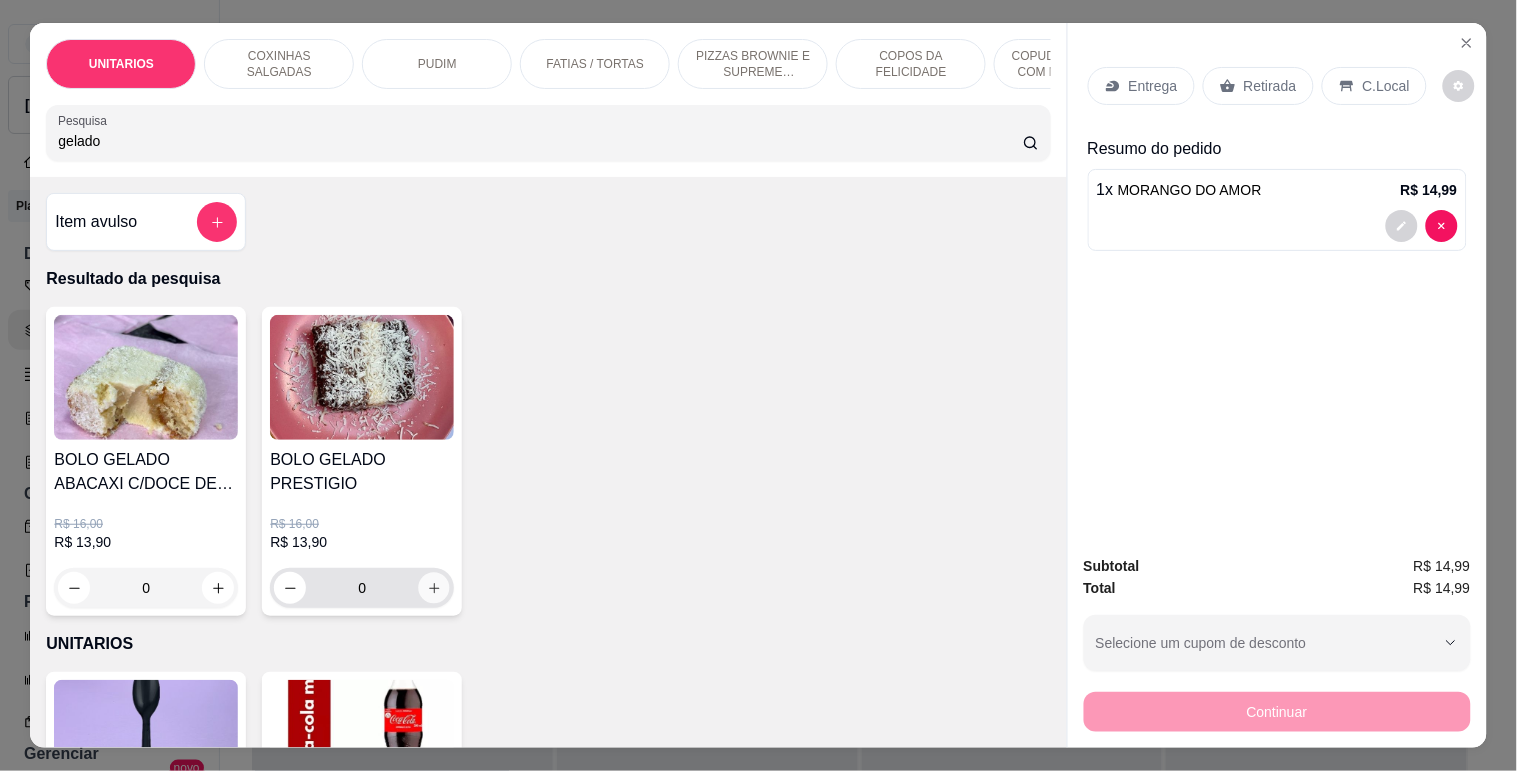click 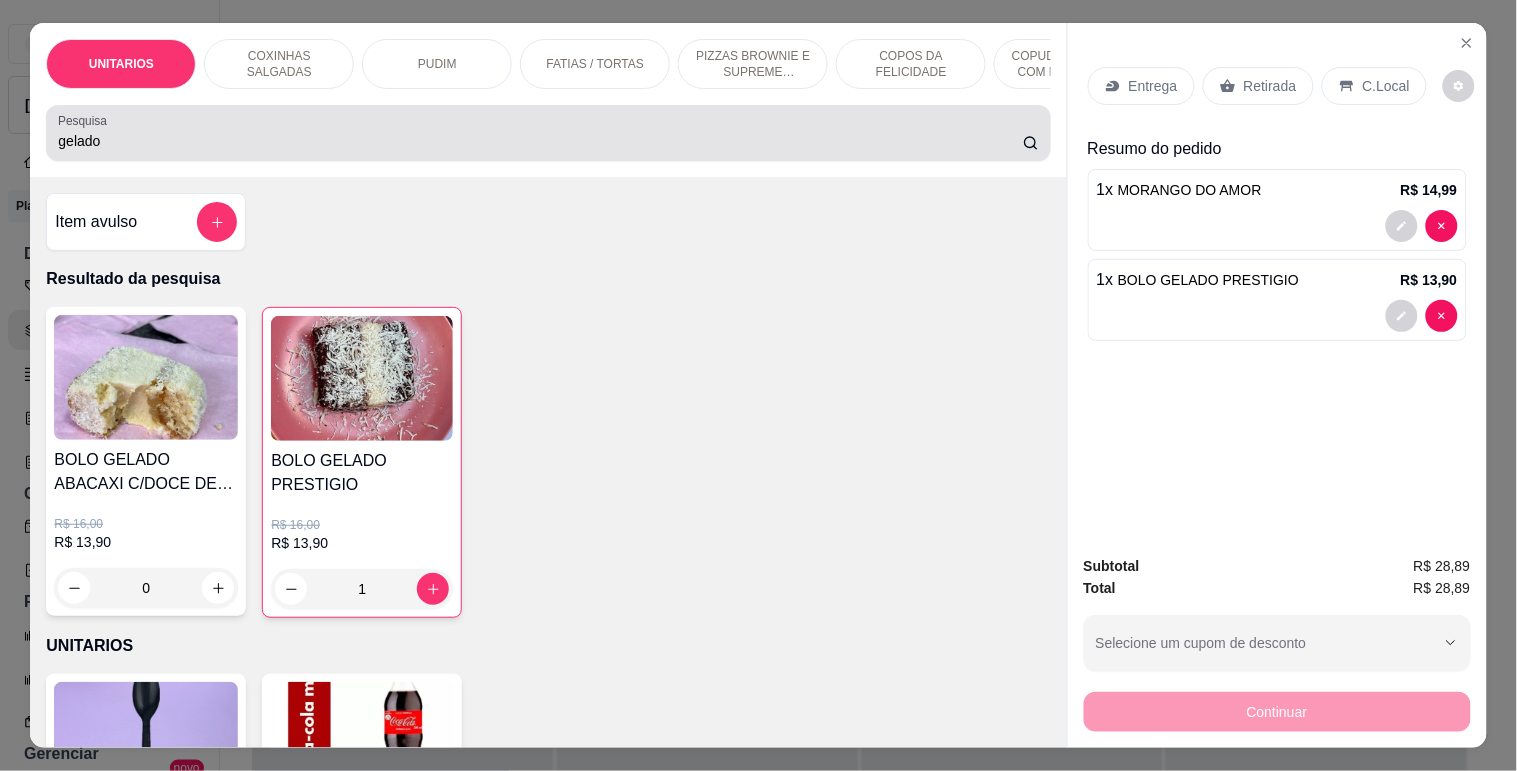 click on "gelado" at bounding box center (540, 141) 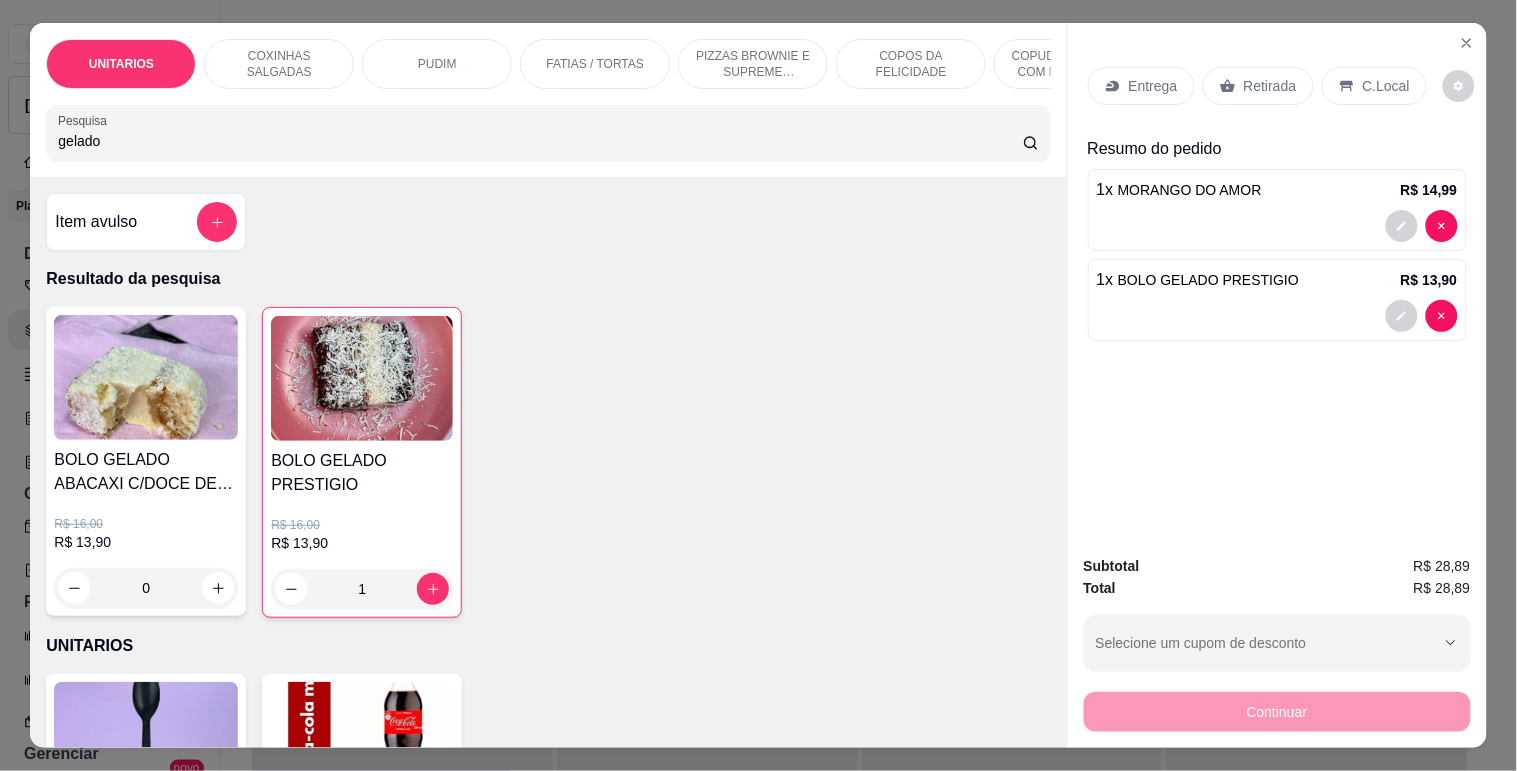 click on "gelado" at bounding box center [540, 141] 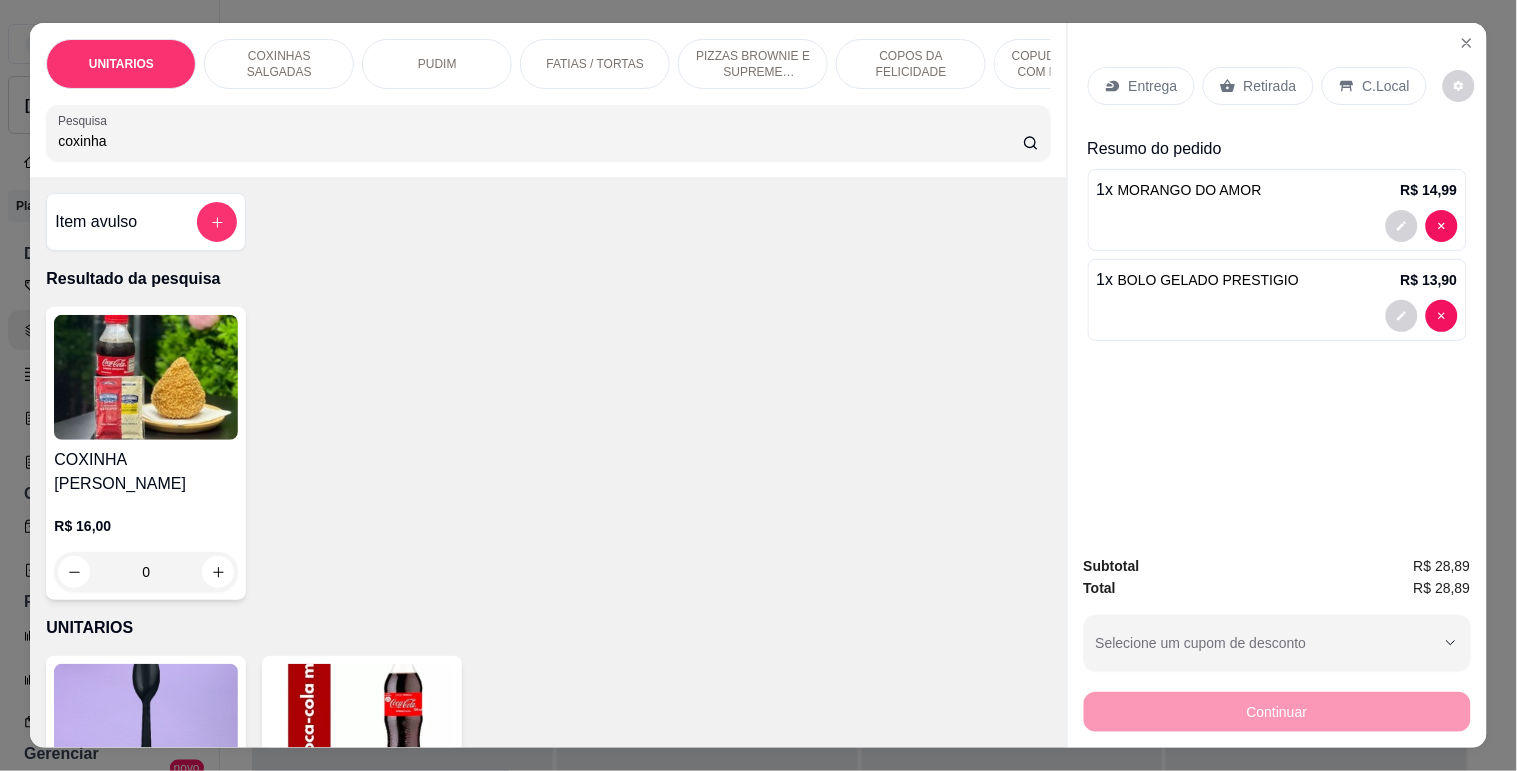 type on "coxinha" 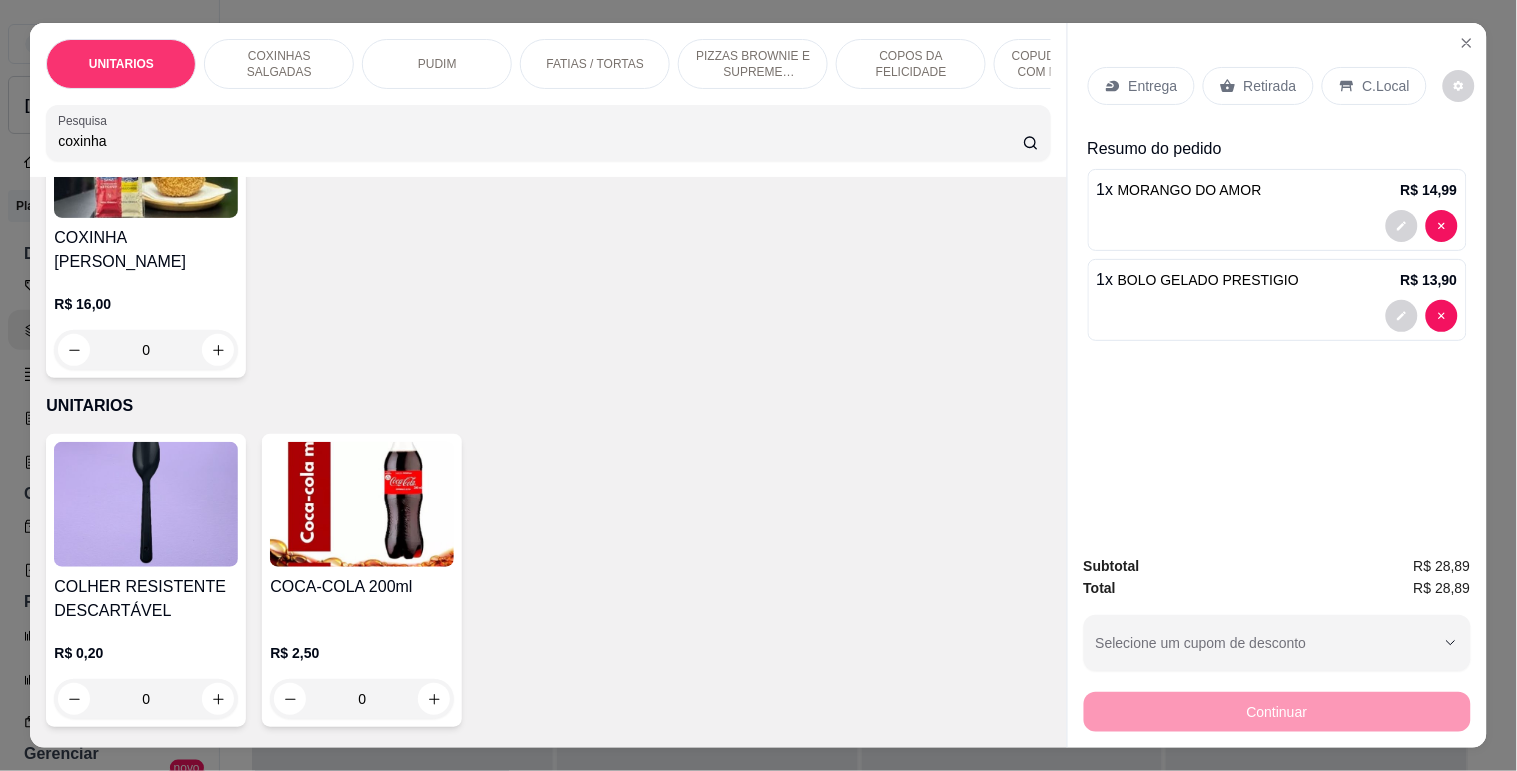 scroll, scrollTop: 0, scrollLeft: 0, axis: both 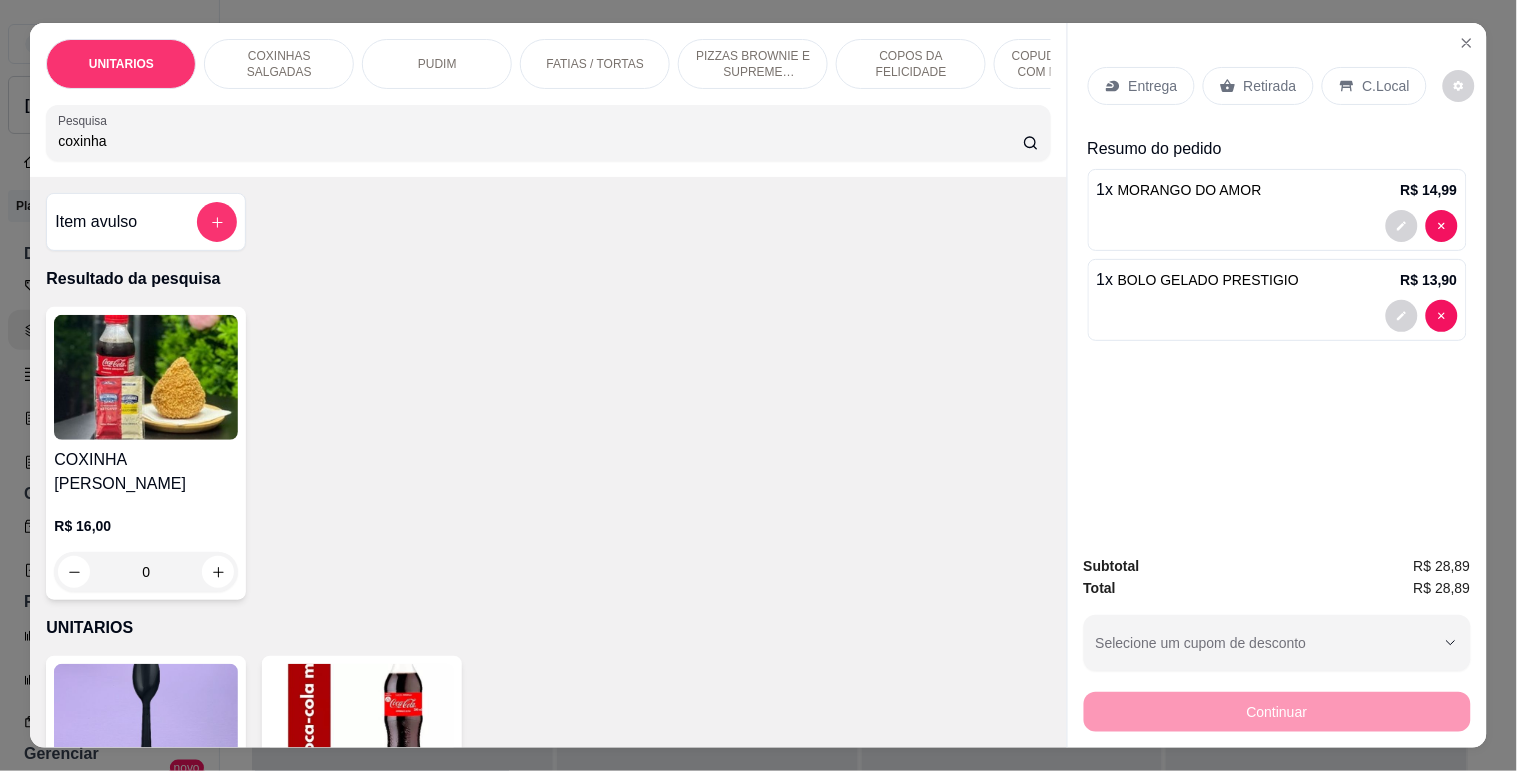 click on "0" at bounding box center (146, 572) 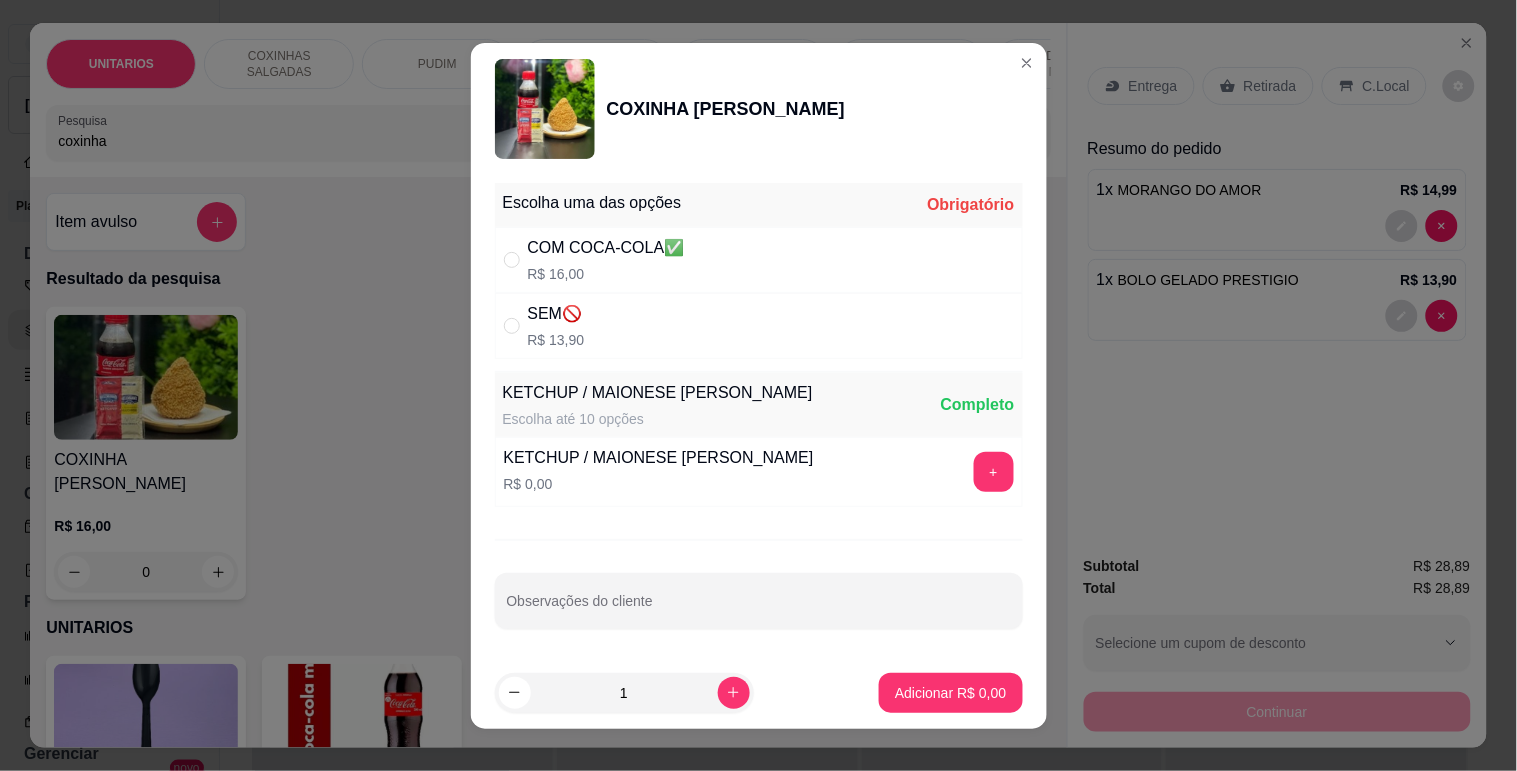 click on "SEM🚫" at bounding box center (556, 314) 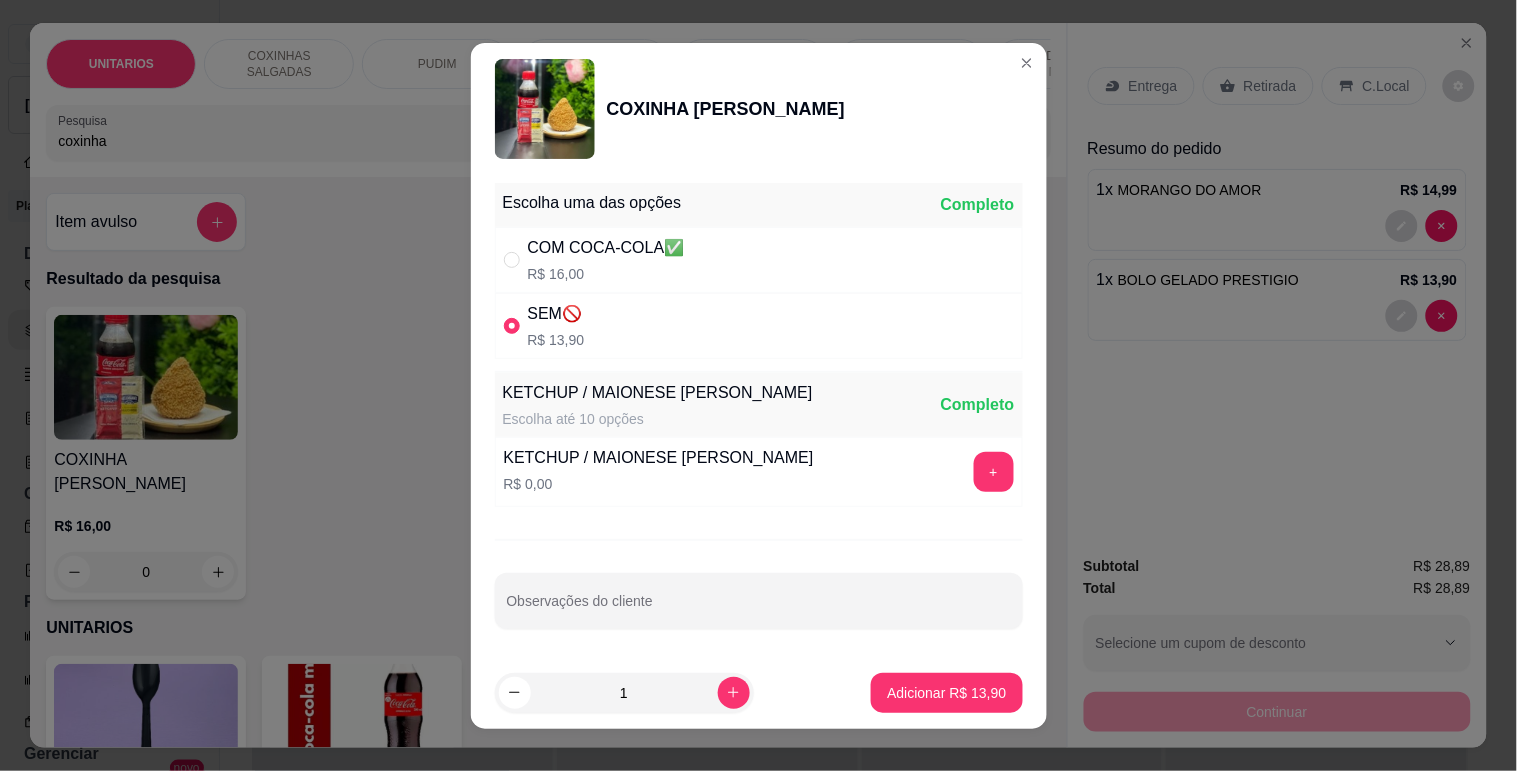 click on "+" at bounding box center [994, 472] 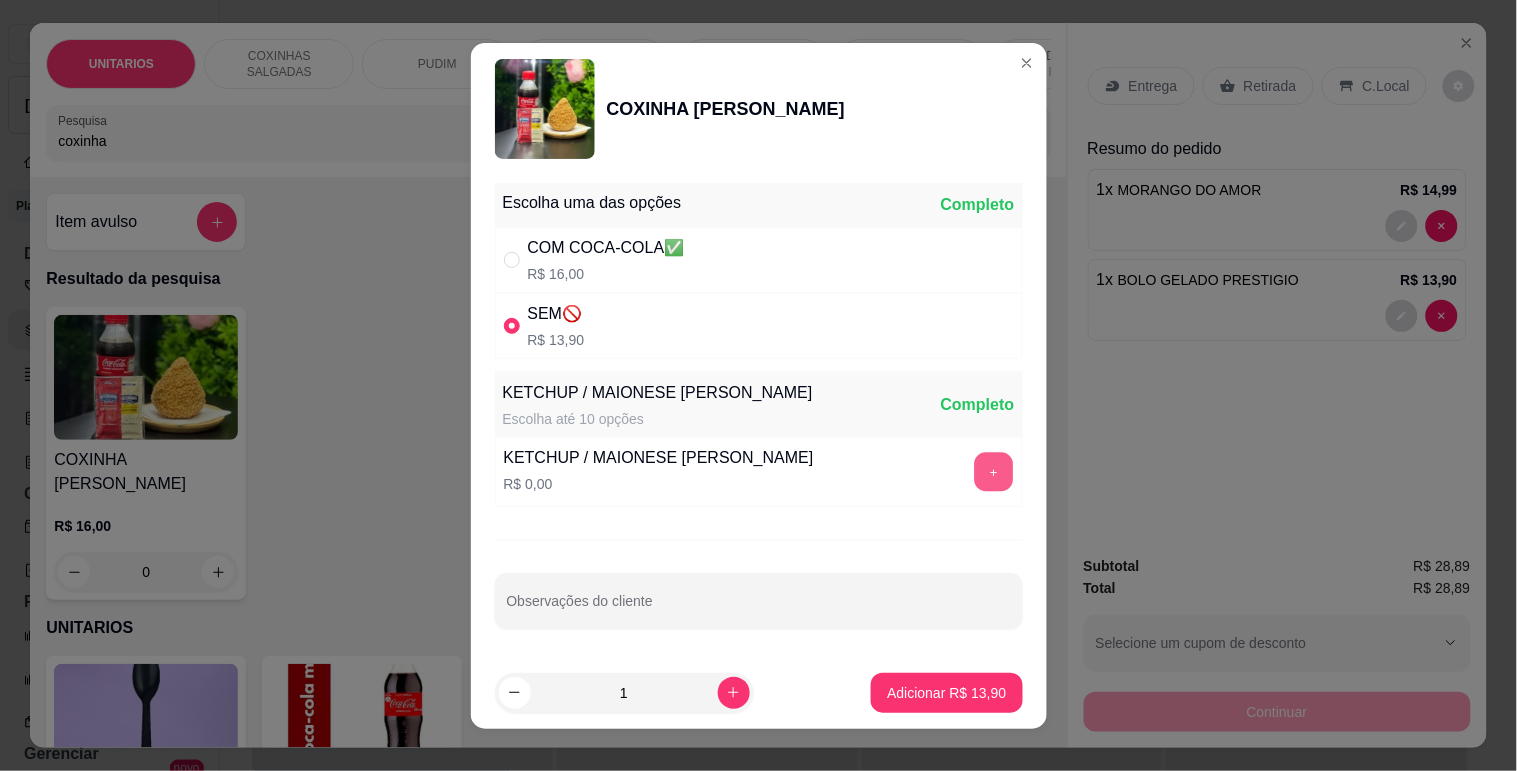 click on "+" at bounding box center (993, 471) 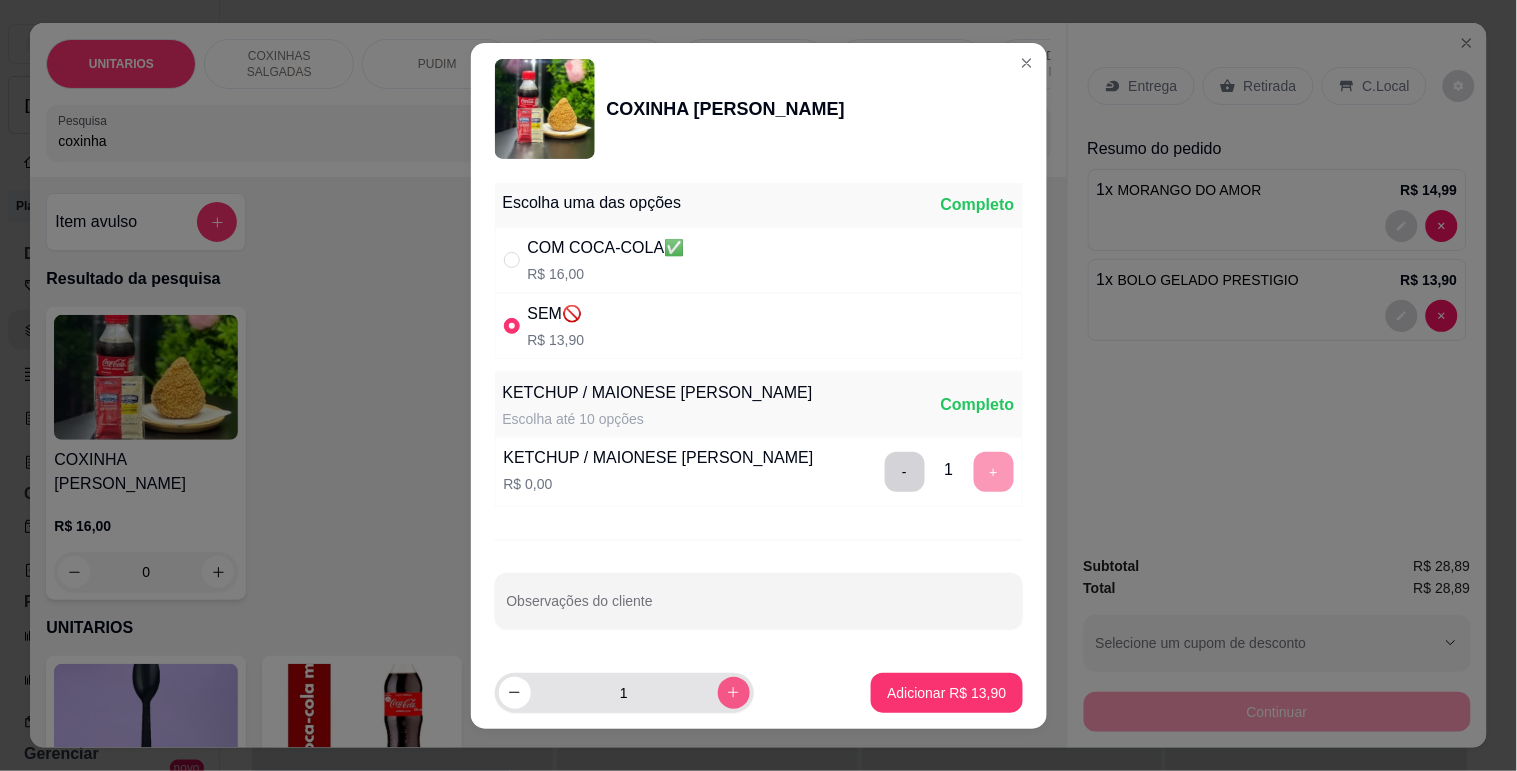 click 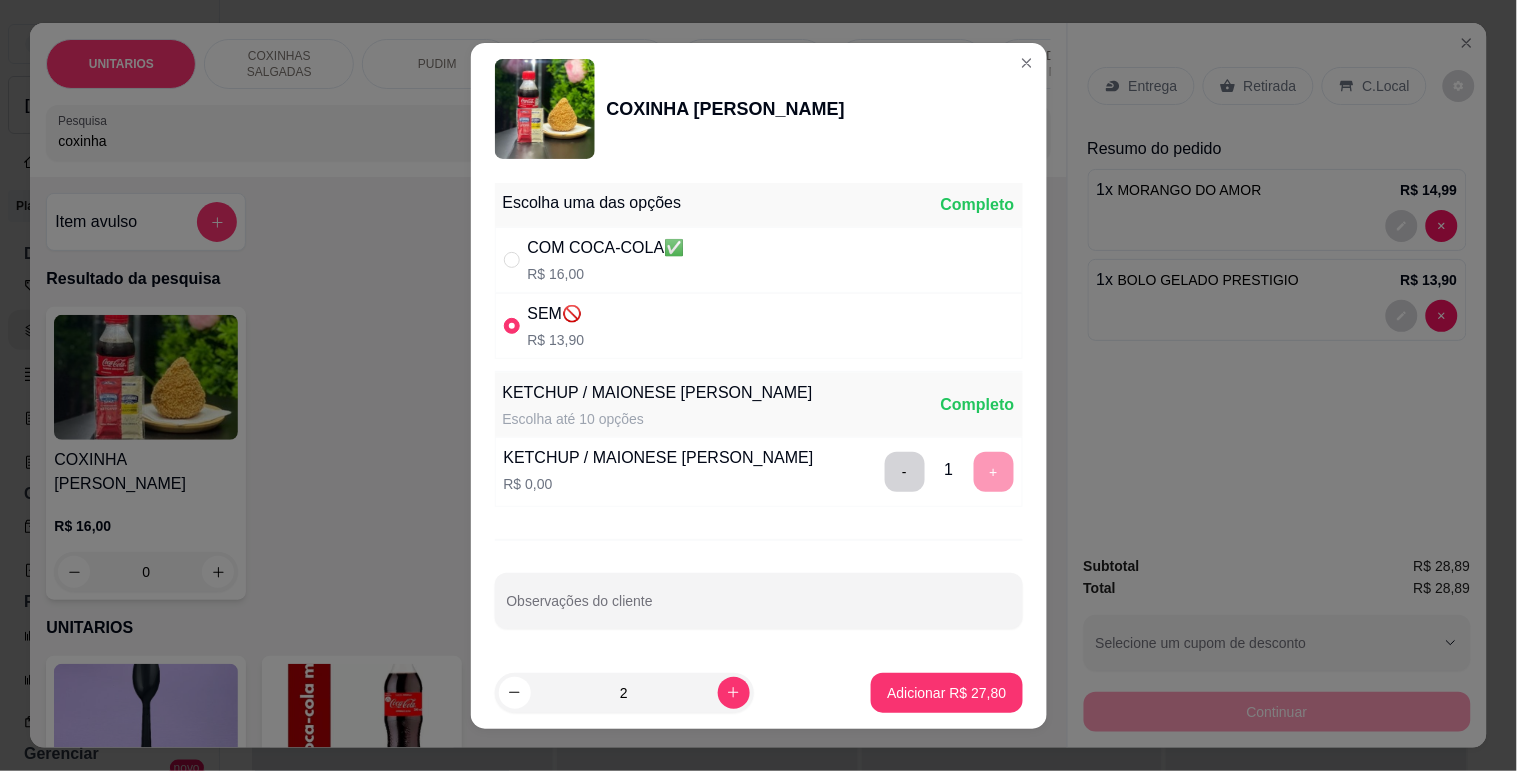 click on "2 Adicionar   R$ 27,80" at bounding box center (759, 693) 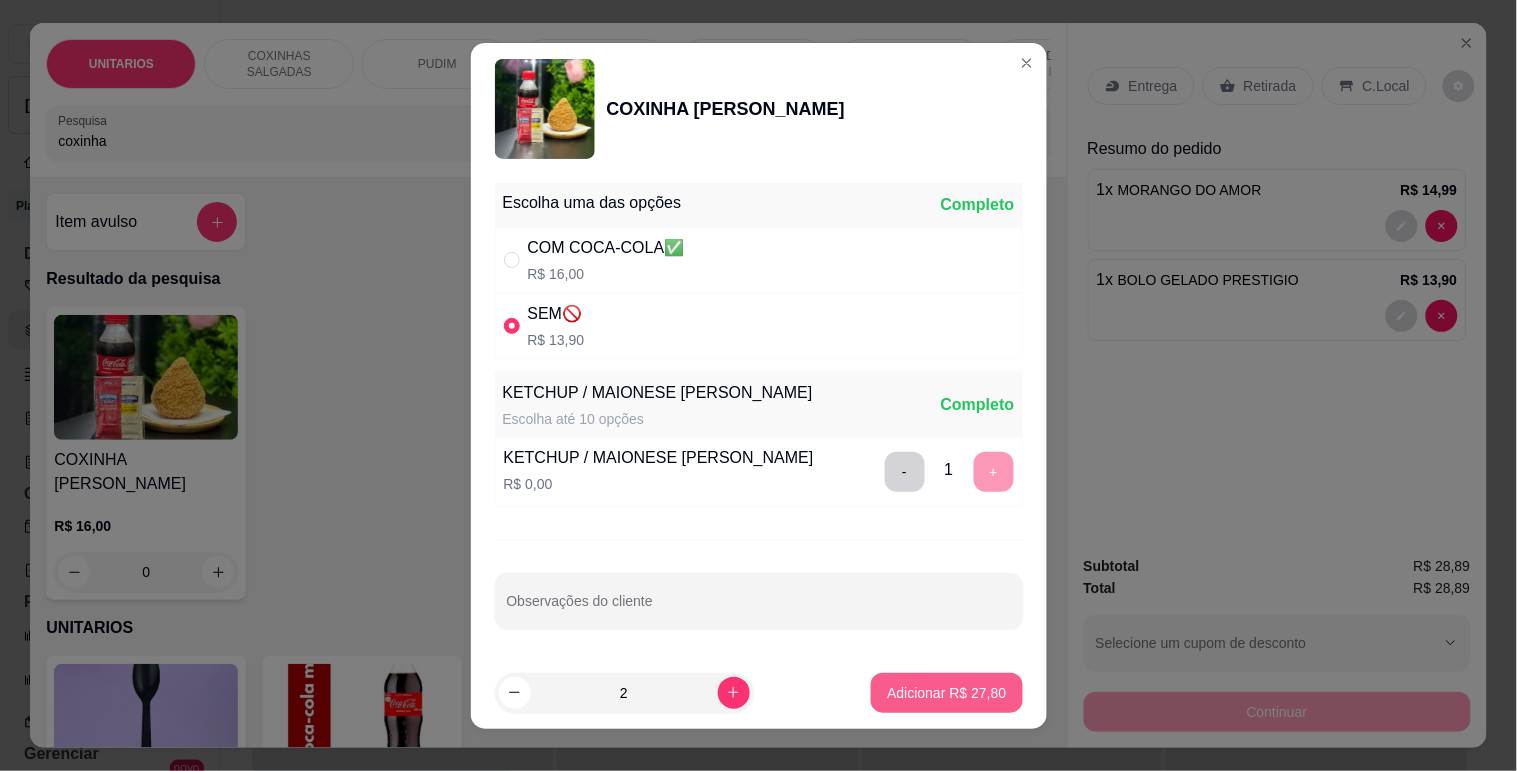 click on "Adicionar   R$ 27,80" at bounding box center (946, 693) 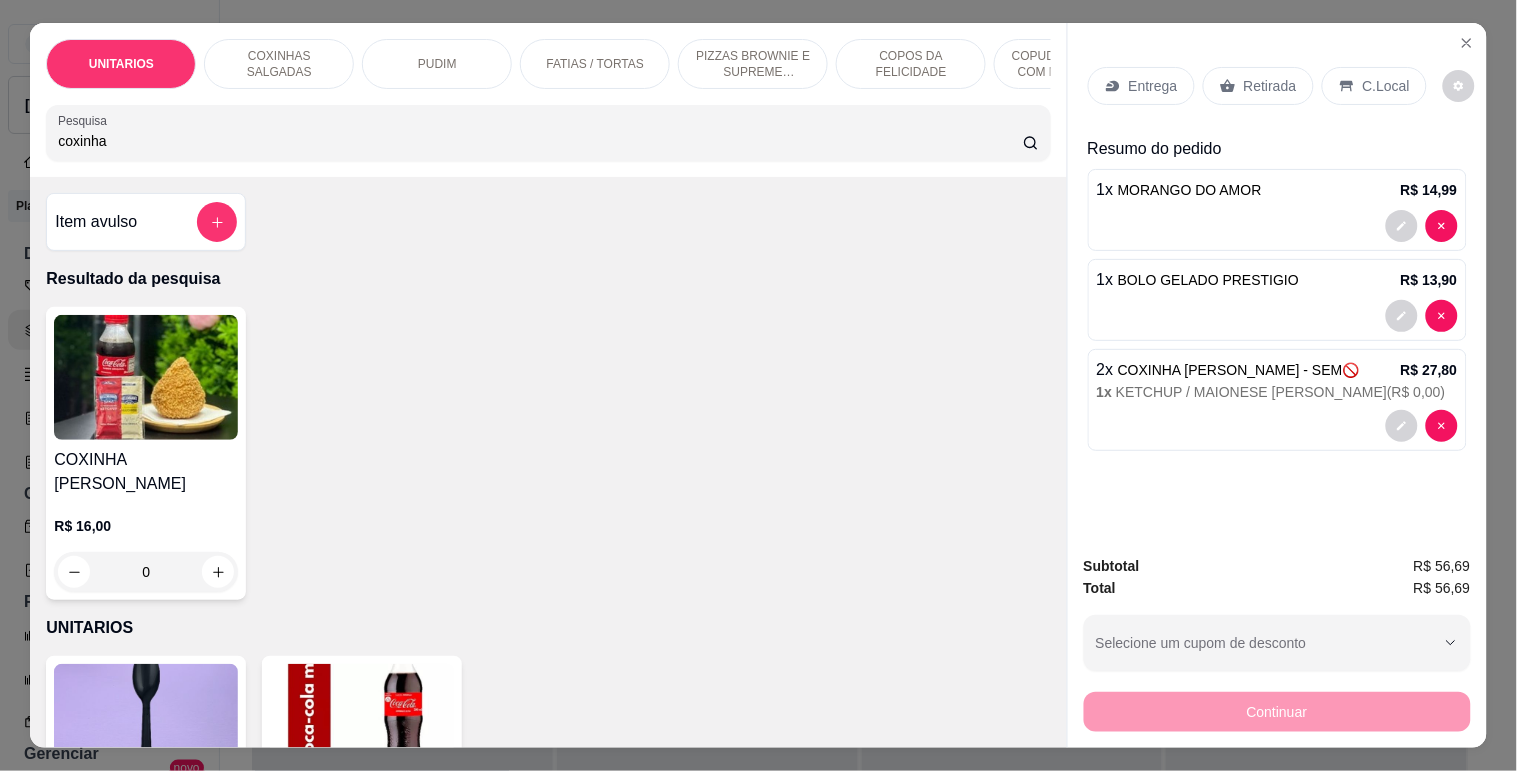 click on "Entrega" at bounding box center (1153, 86) 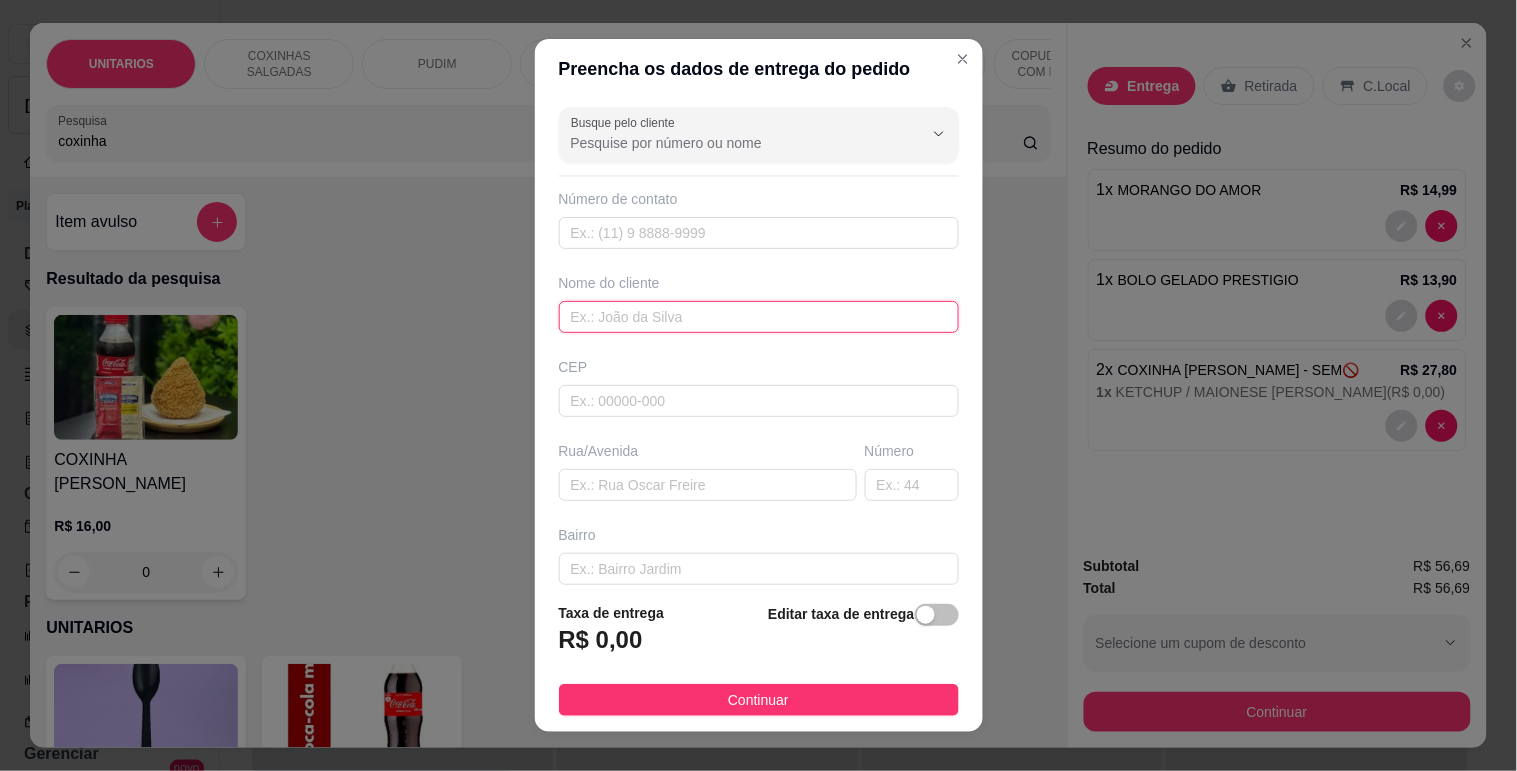 click at bounding box center [759, 317] 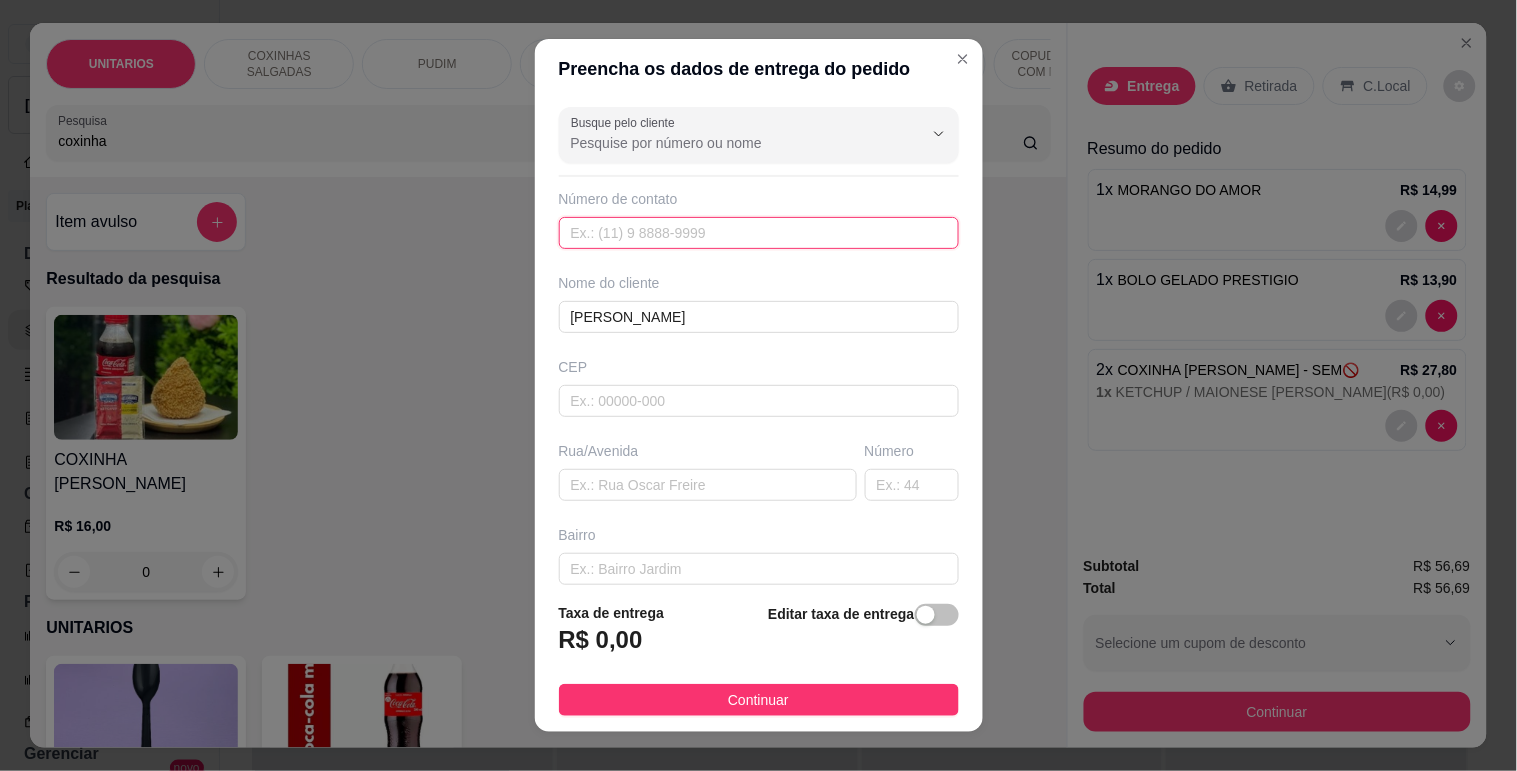 click at bounding box center (759, 233) 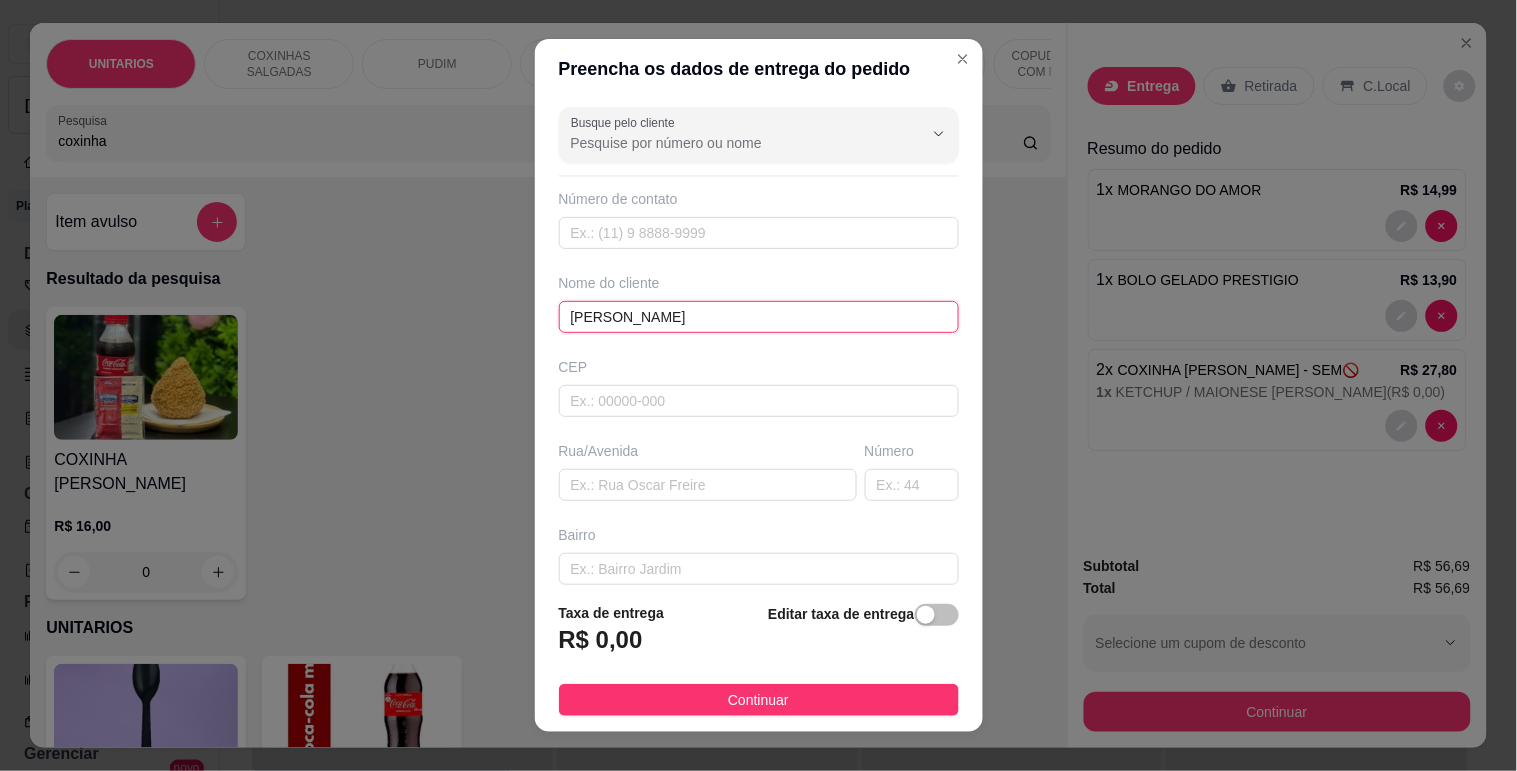 click on "[PERSON_NAME]" at bounding box center (759, 317) 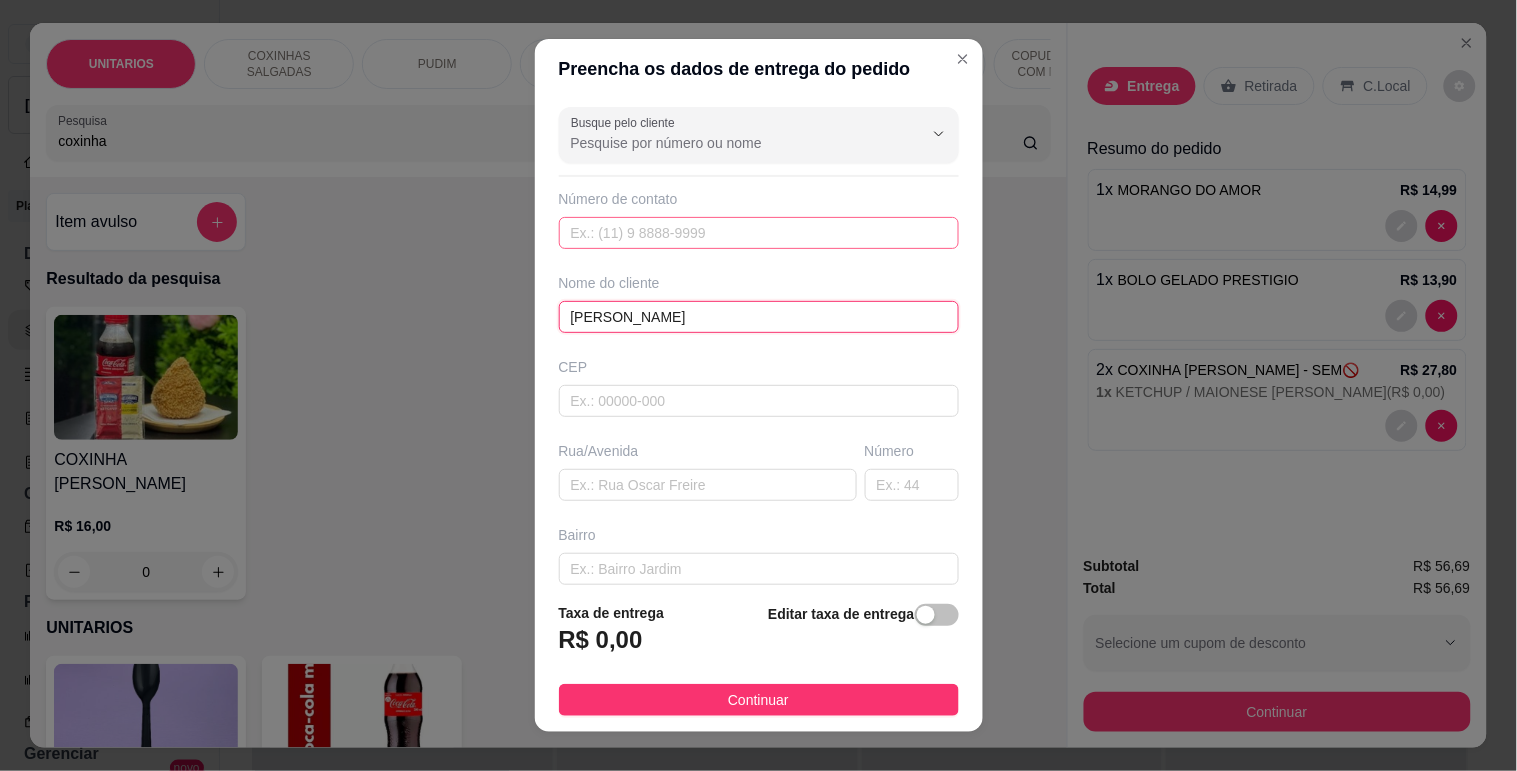 type on "[PERSON_NAME]" 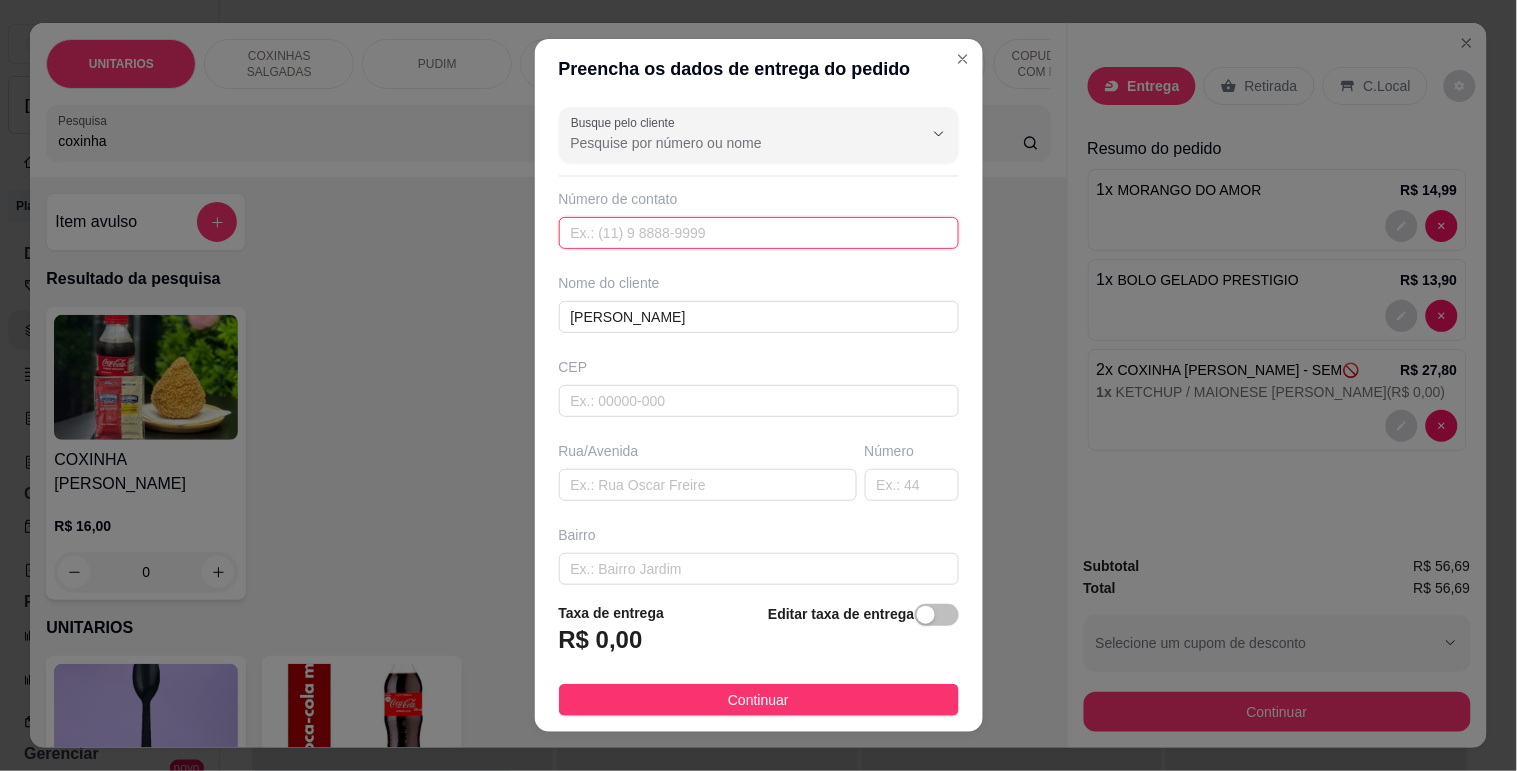 click at bounding box center (759, 233) 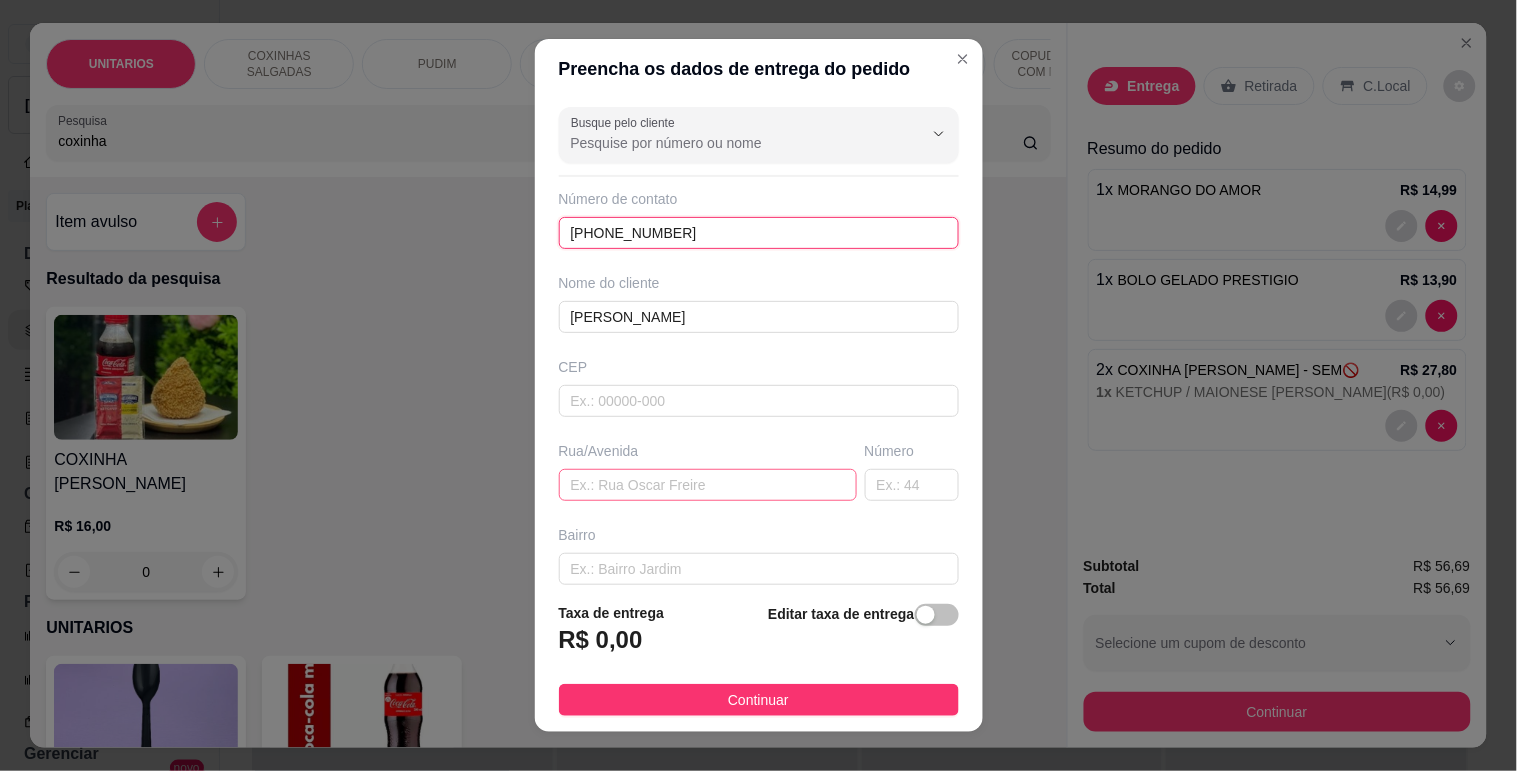 type on "[PHONE_NUMBER]" 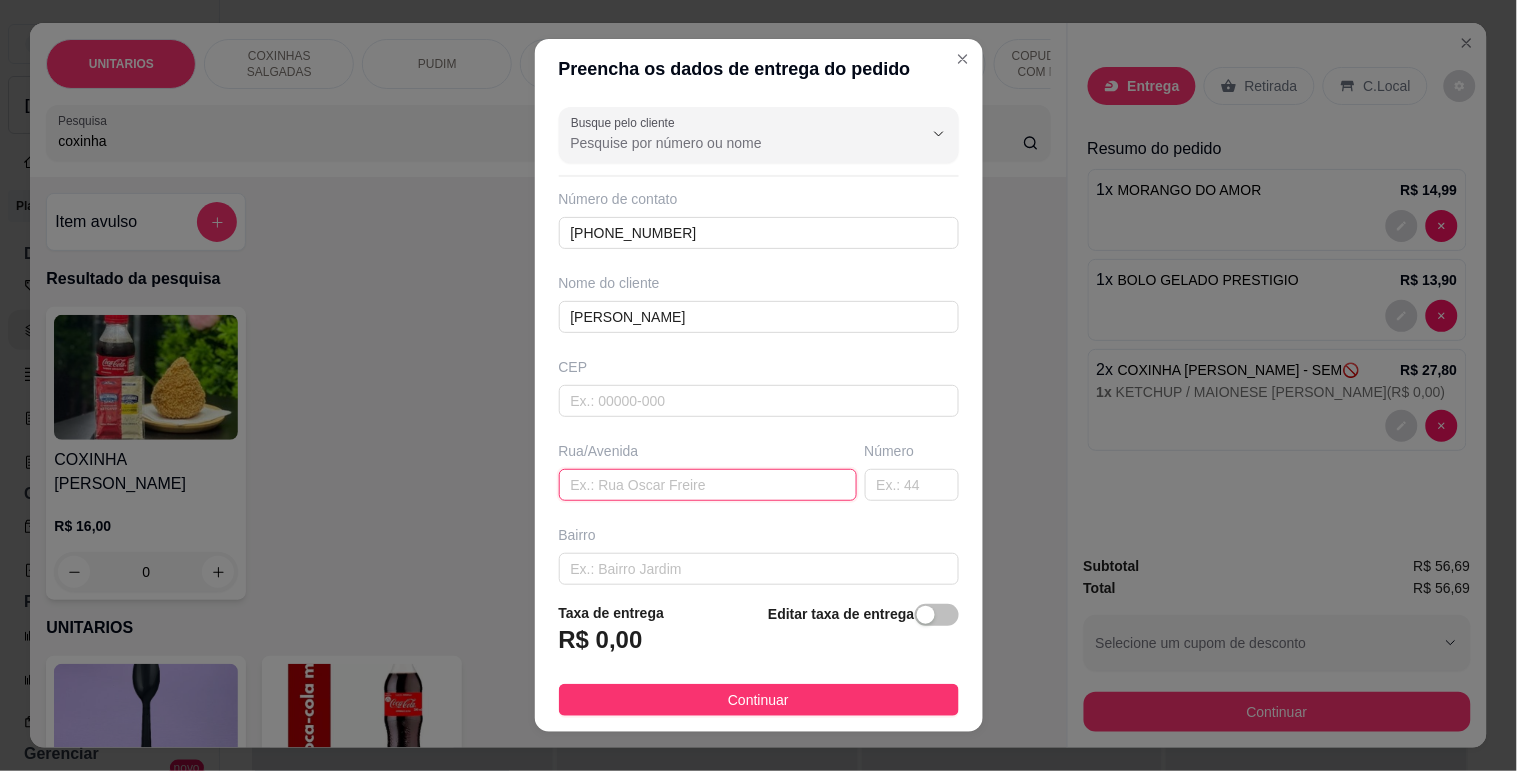 click at bounding box center [708, 485] 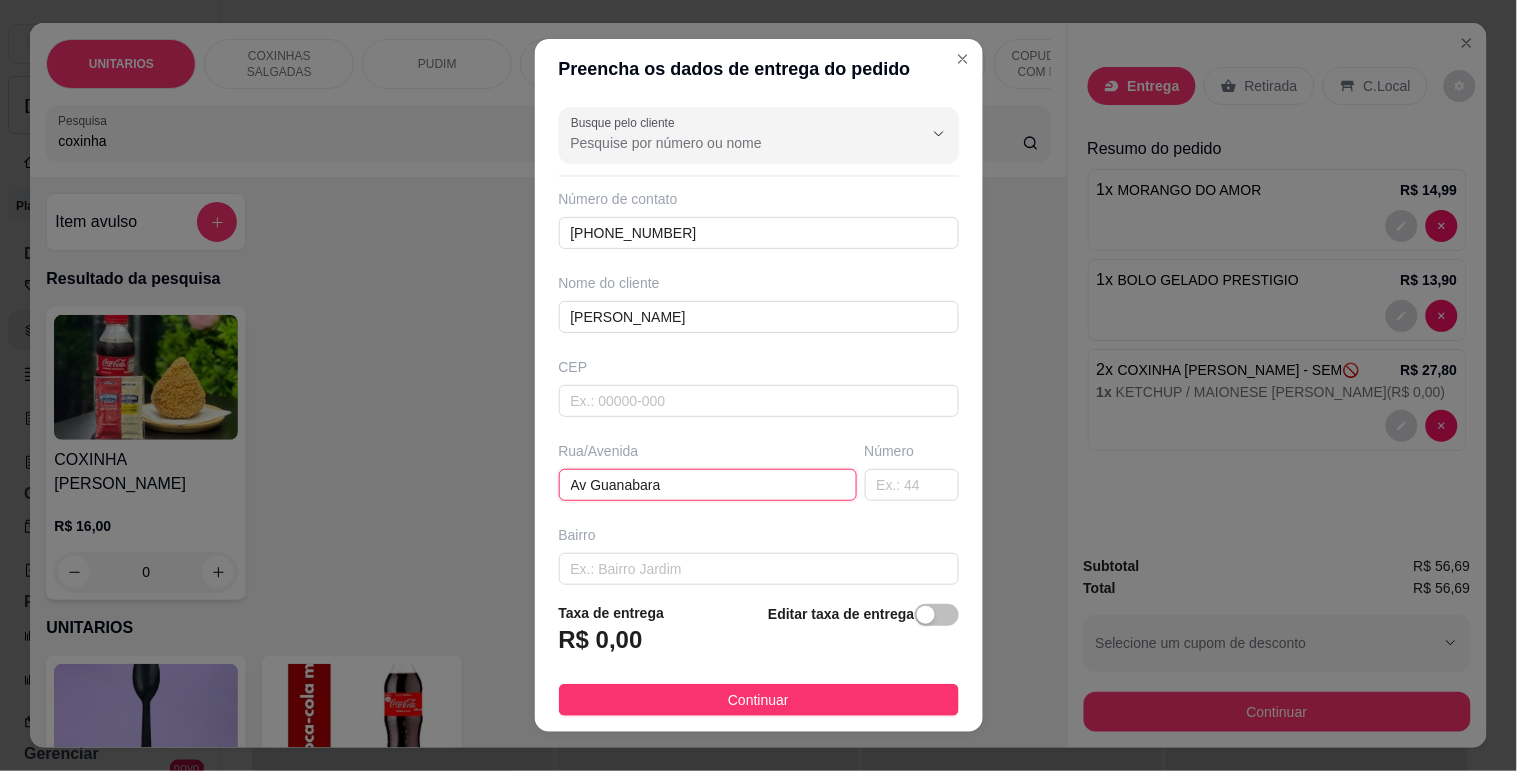 type on "Av Guanabara" 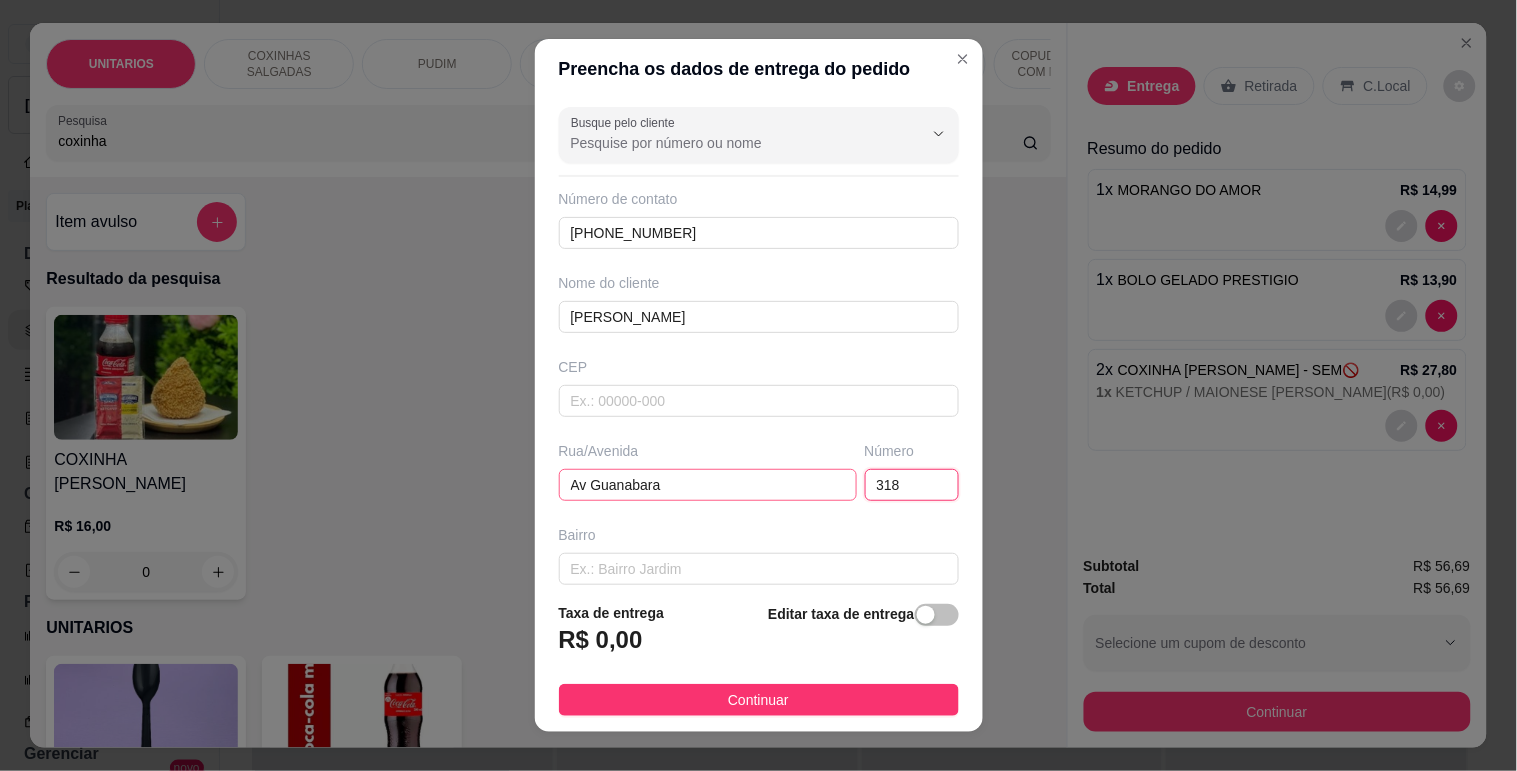 type on "318" 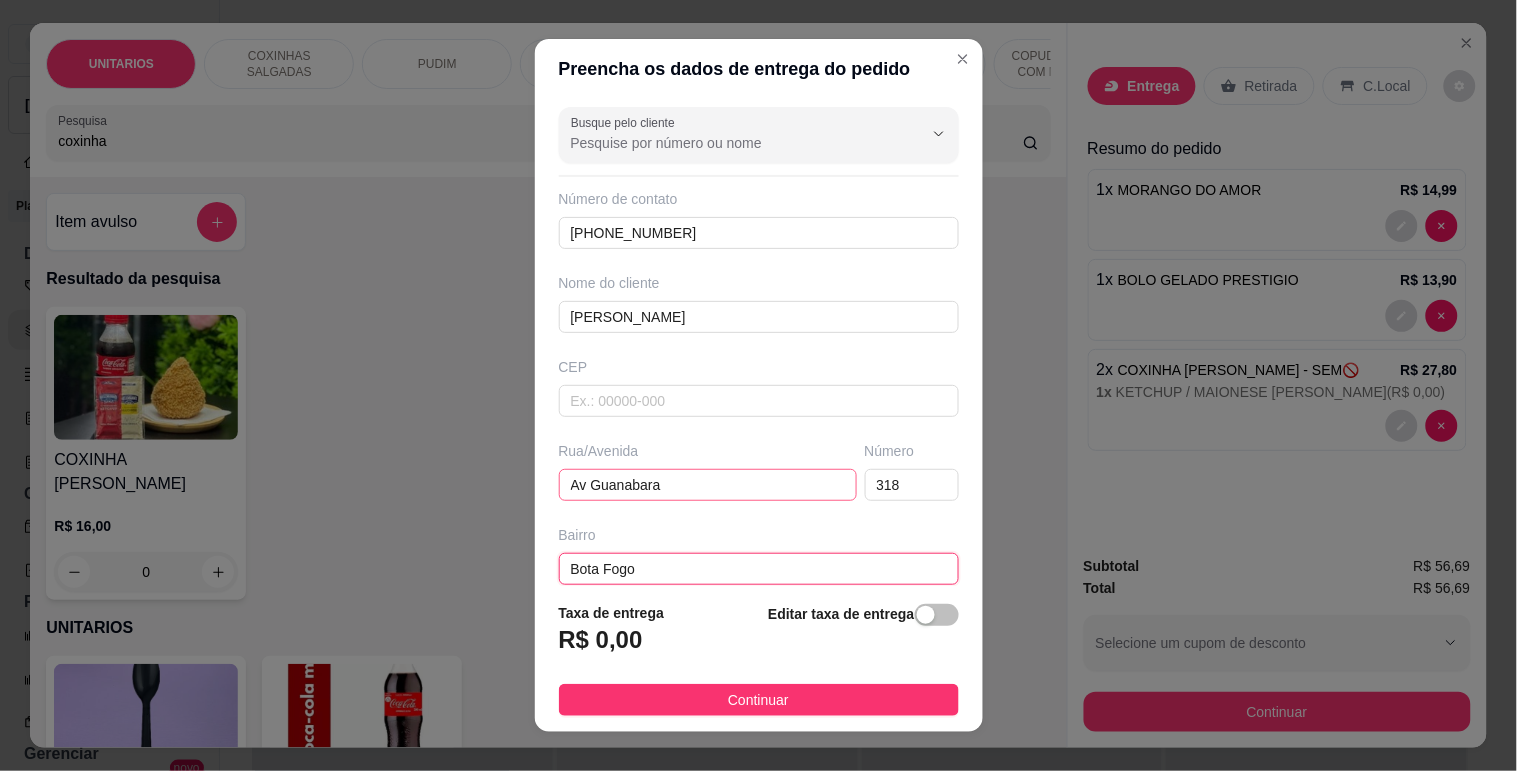type on "Bota Fogo" 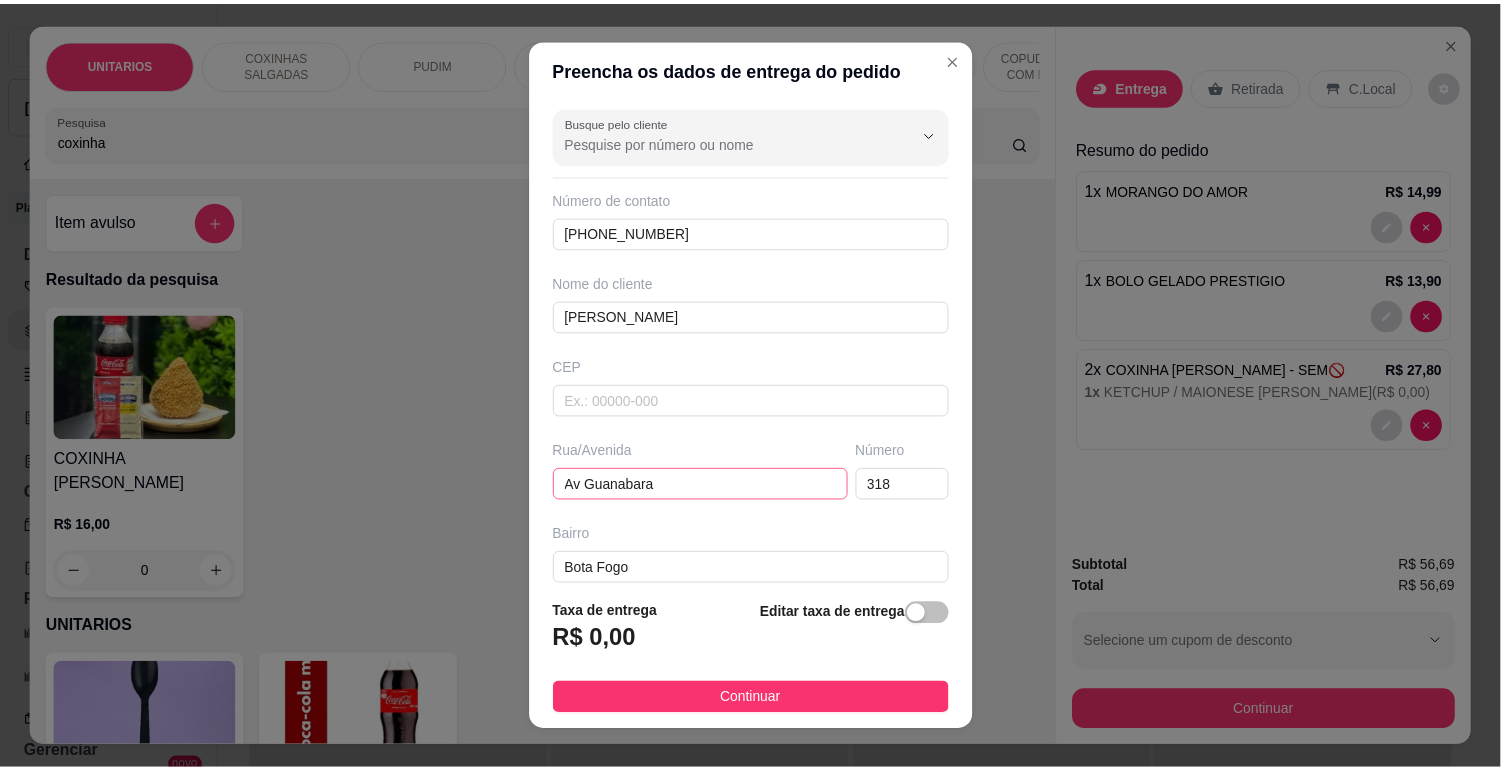 scroll, scrollTop: 187, scrollLeft: 0, axis: vertical 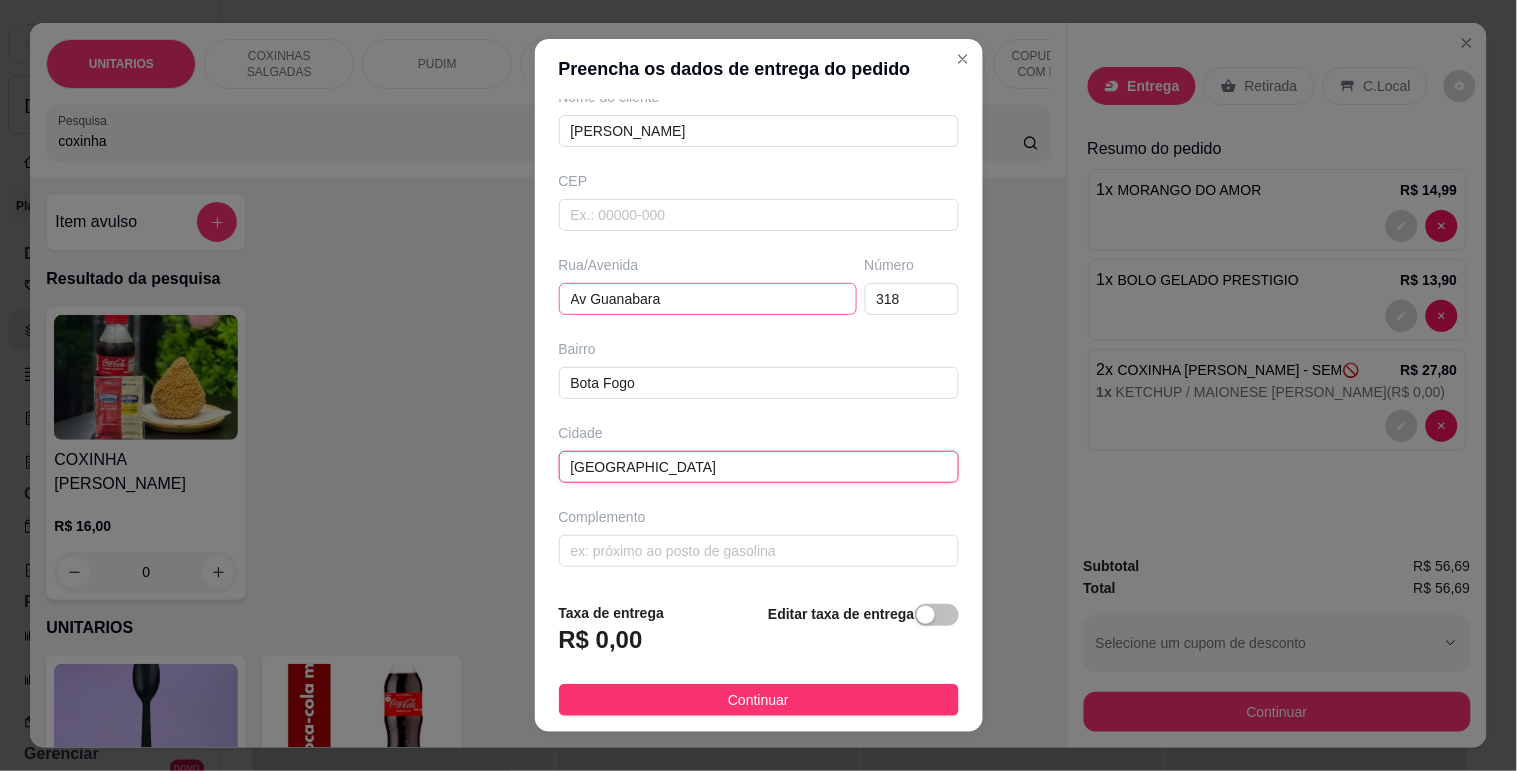 type on "[GEOGRAPHIC_DATA]" 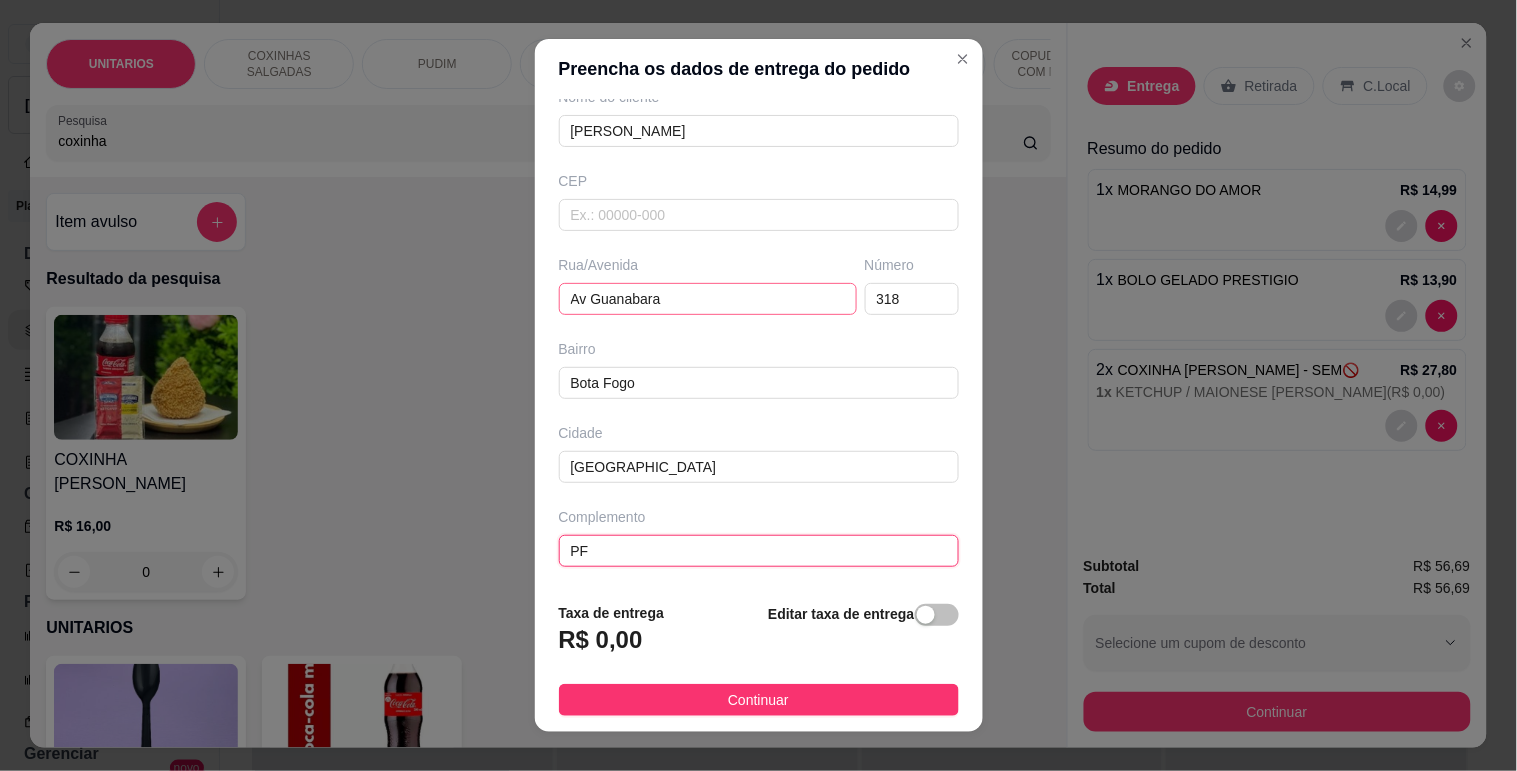 type on "P" 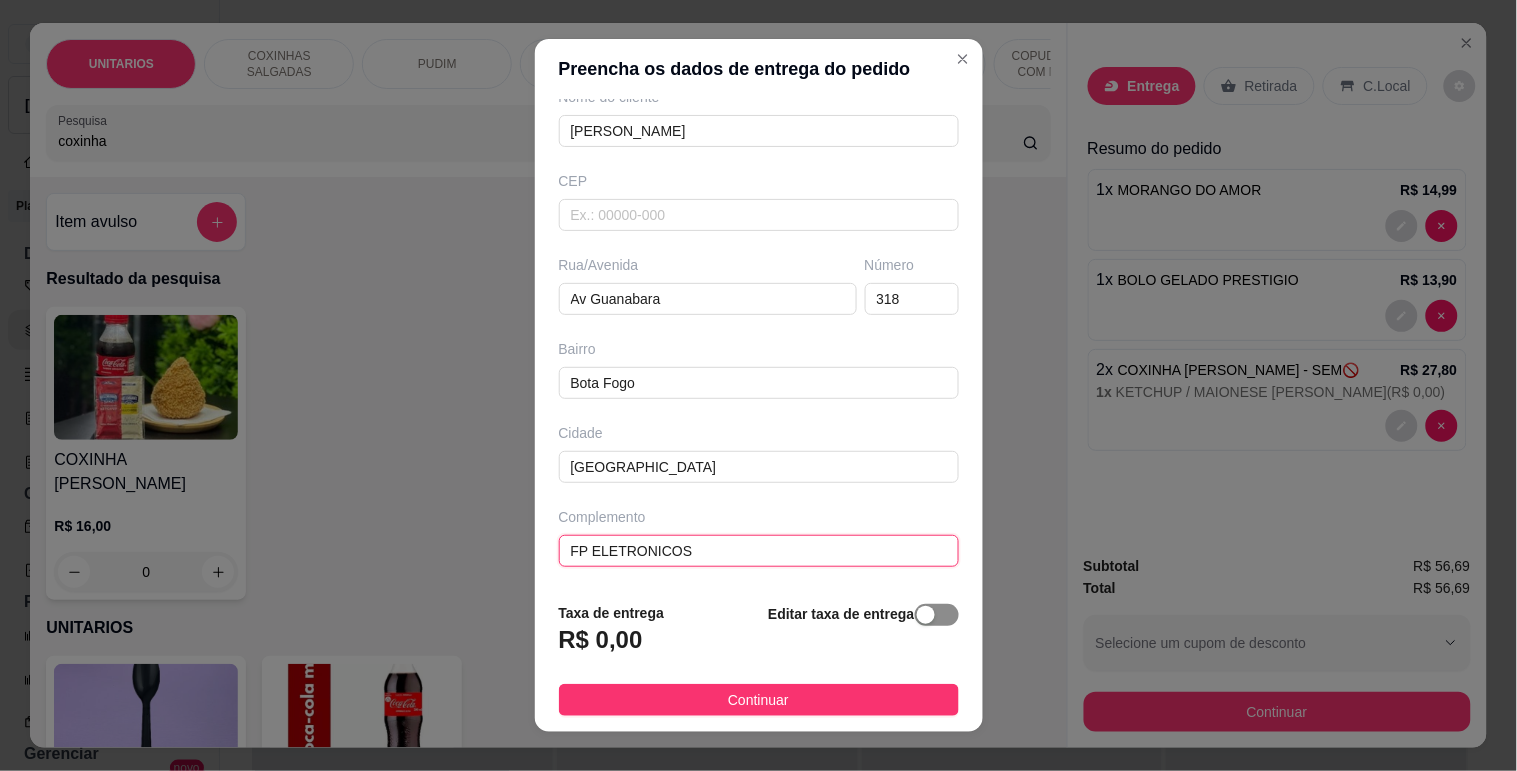 type on "FP ELETRONICOS" 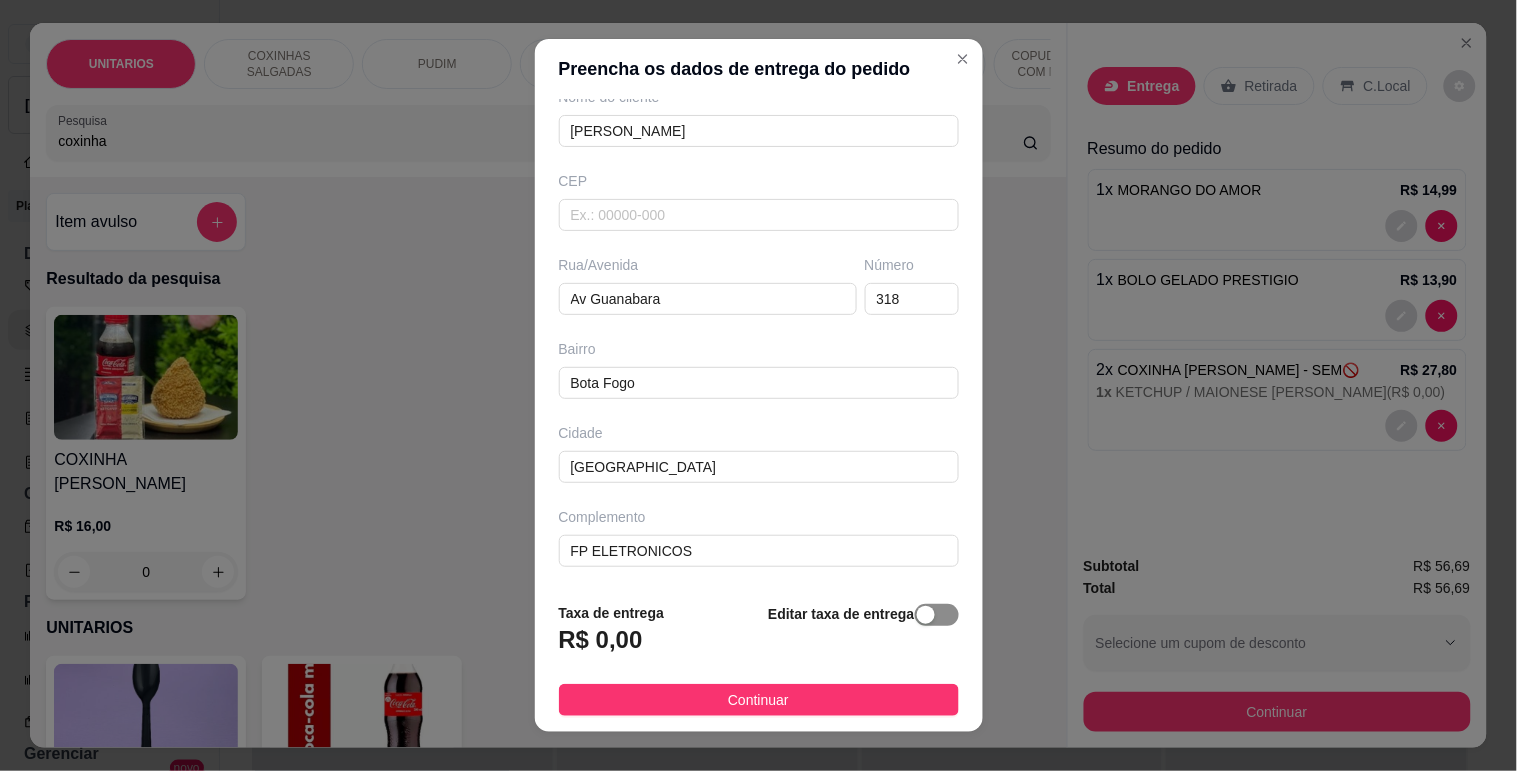 click at bounding box center (937, 615) 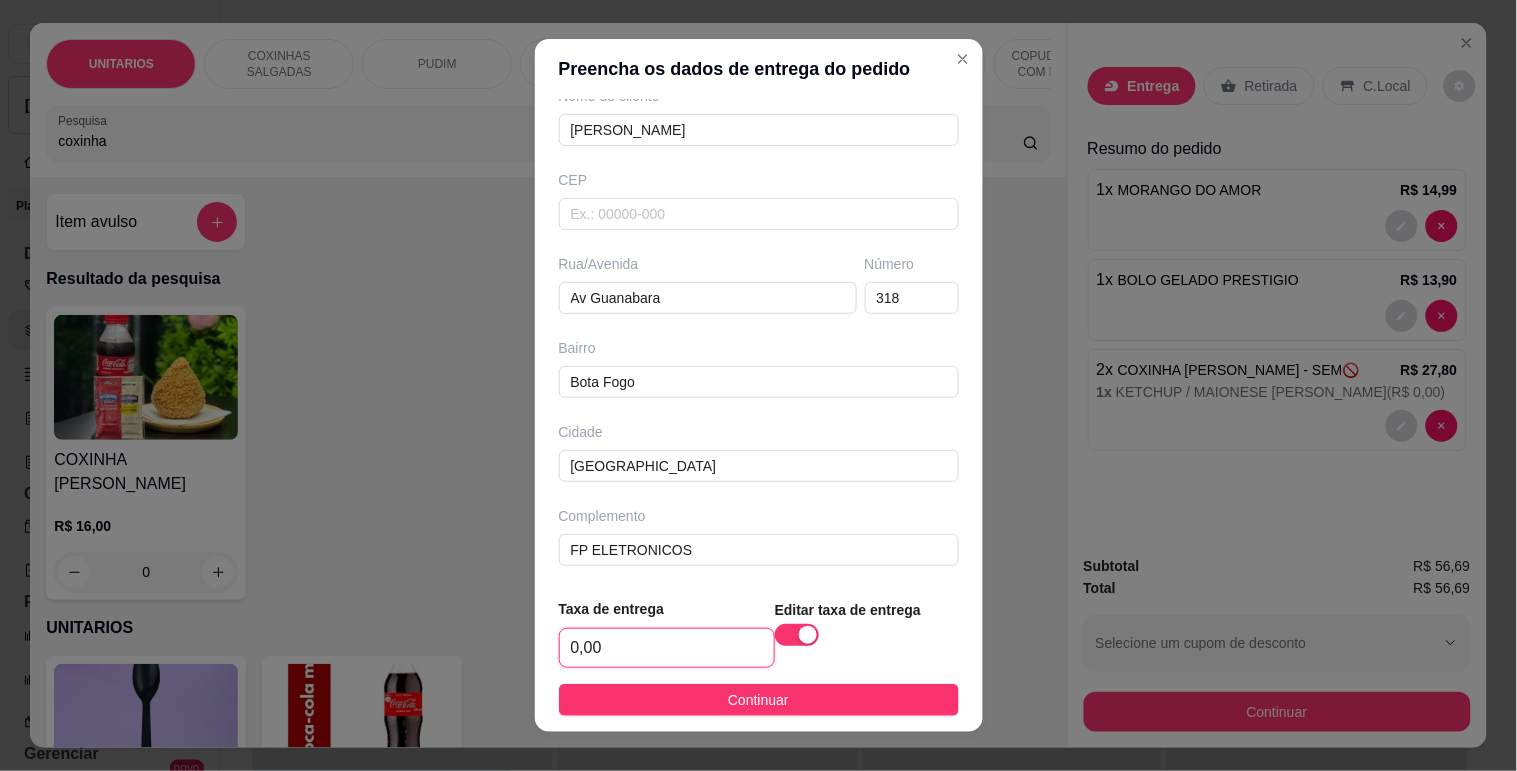 click on "0,00" at bounding box center (667, 648) 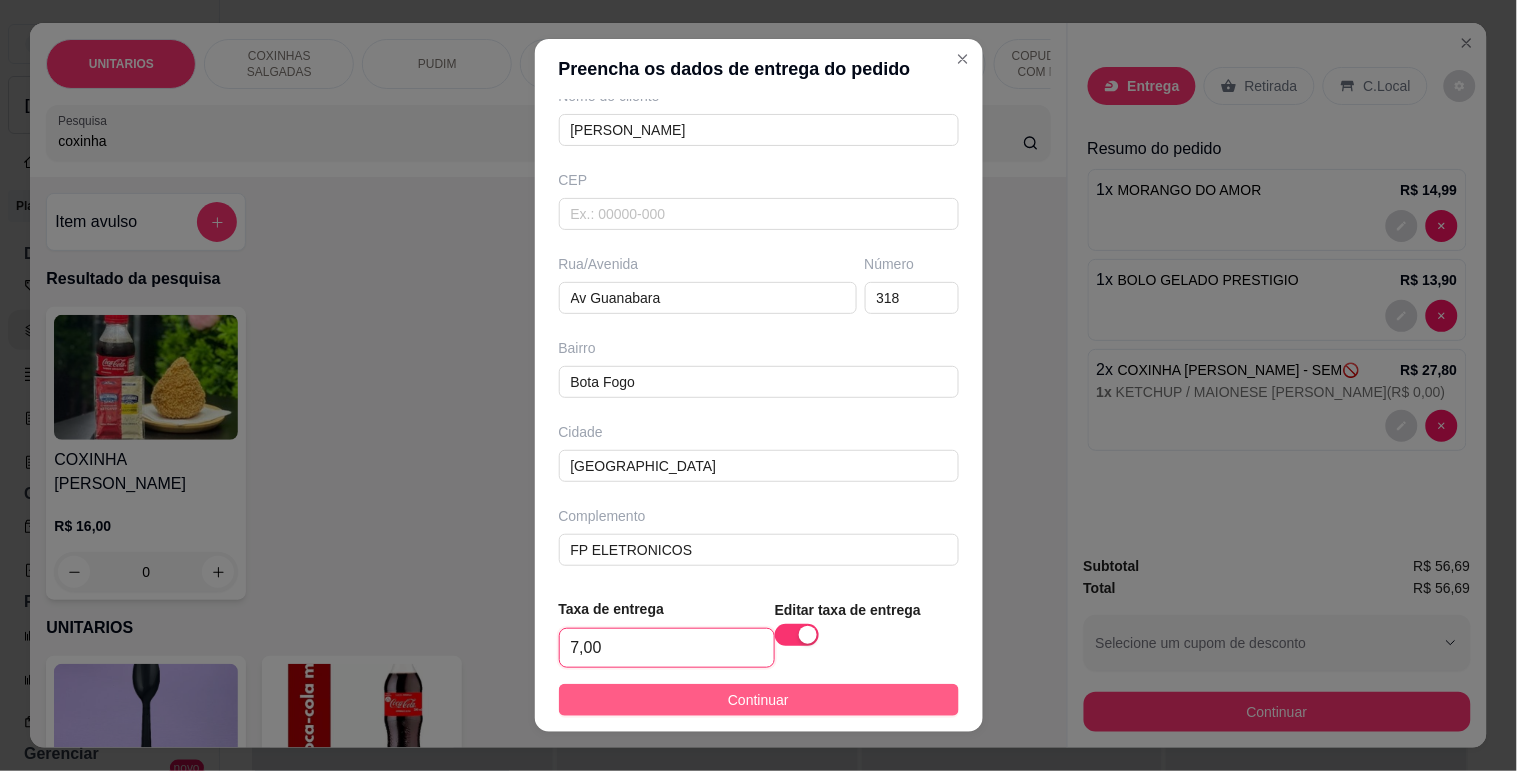 type on "7,00" 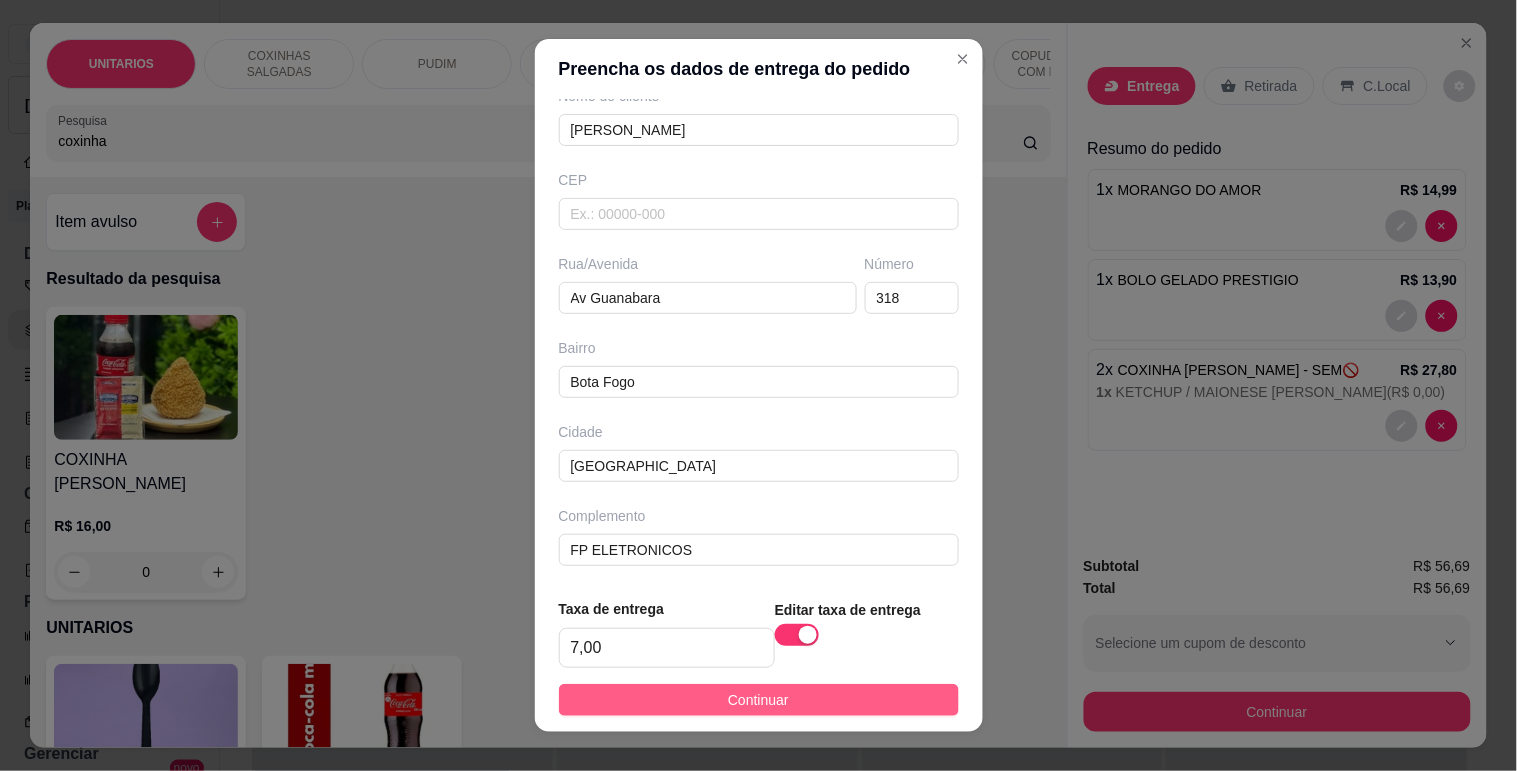 click on "Continuar" at bounding box center (759, 700) 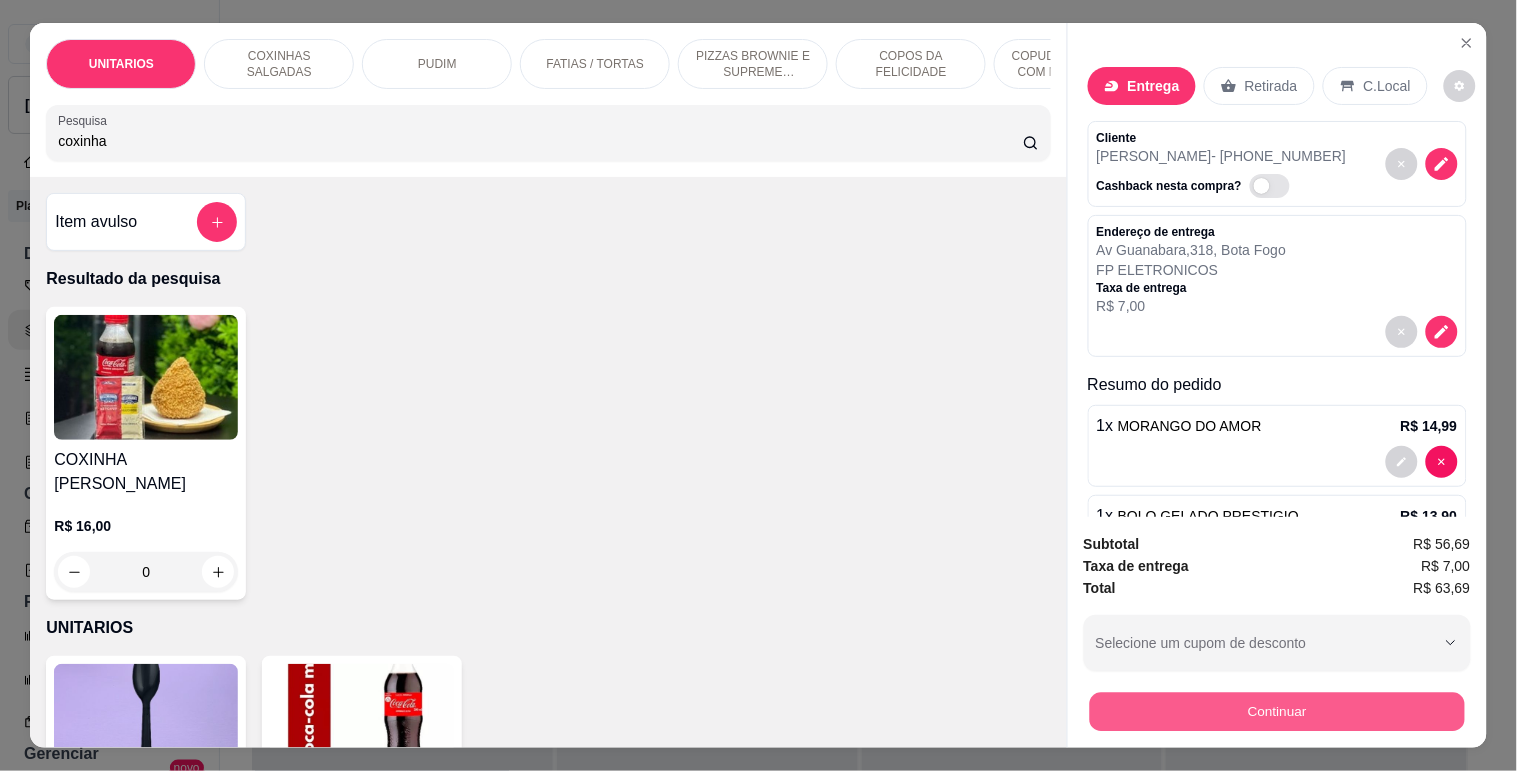 click on "Continuar" at bounding box center [1276, 711] 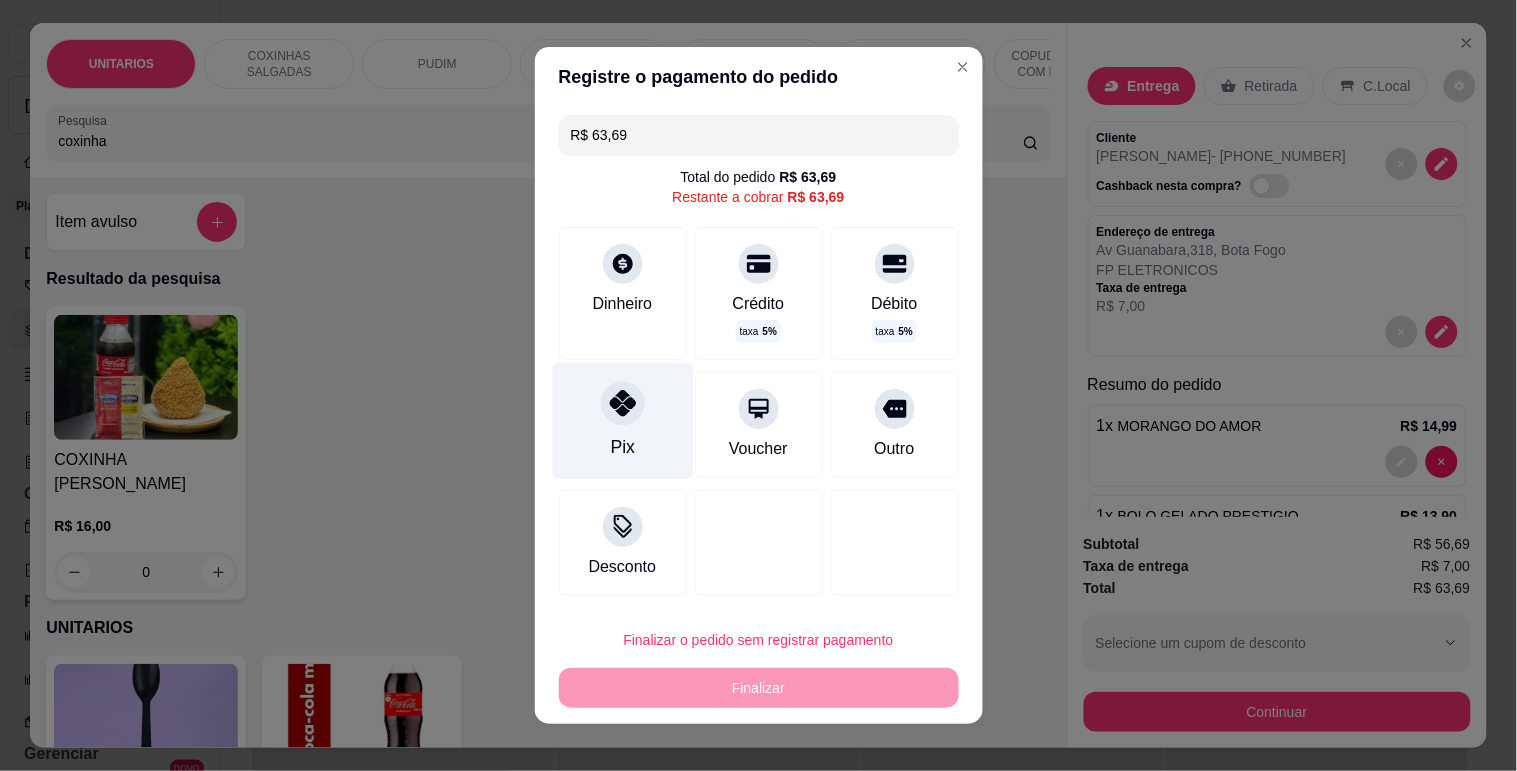 click 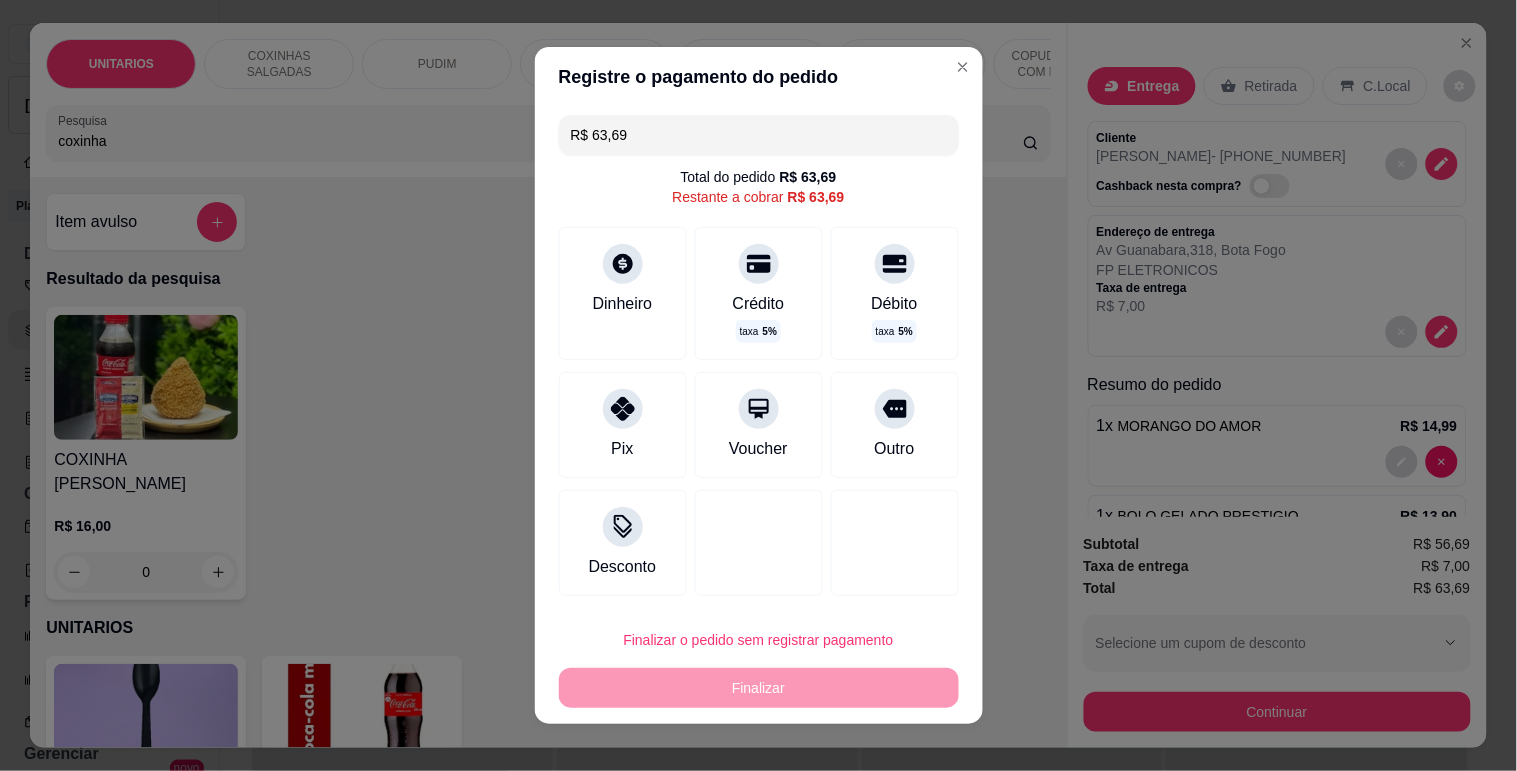 type on "R$ 0,00" 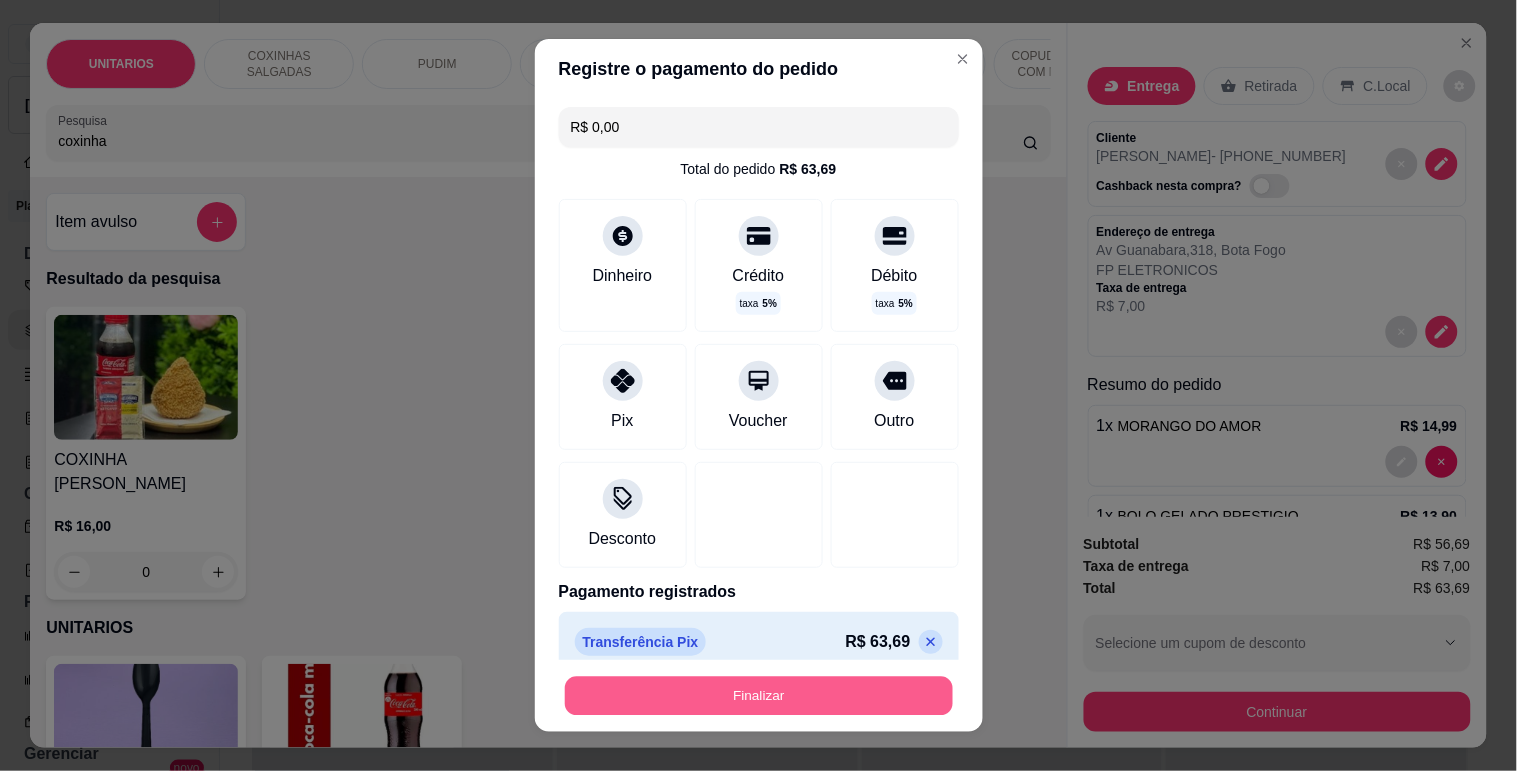 click on "Finalizar" at bounding box center [759, 696] 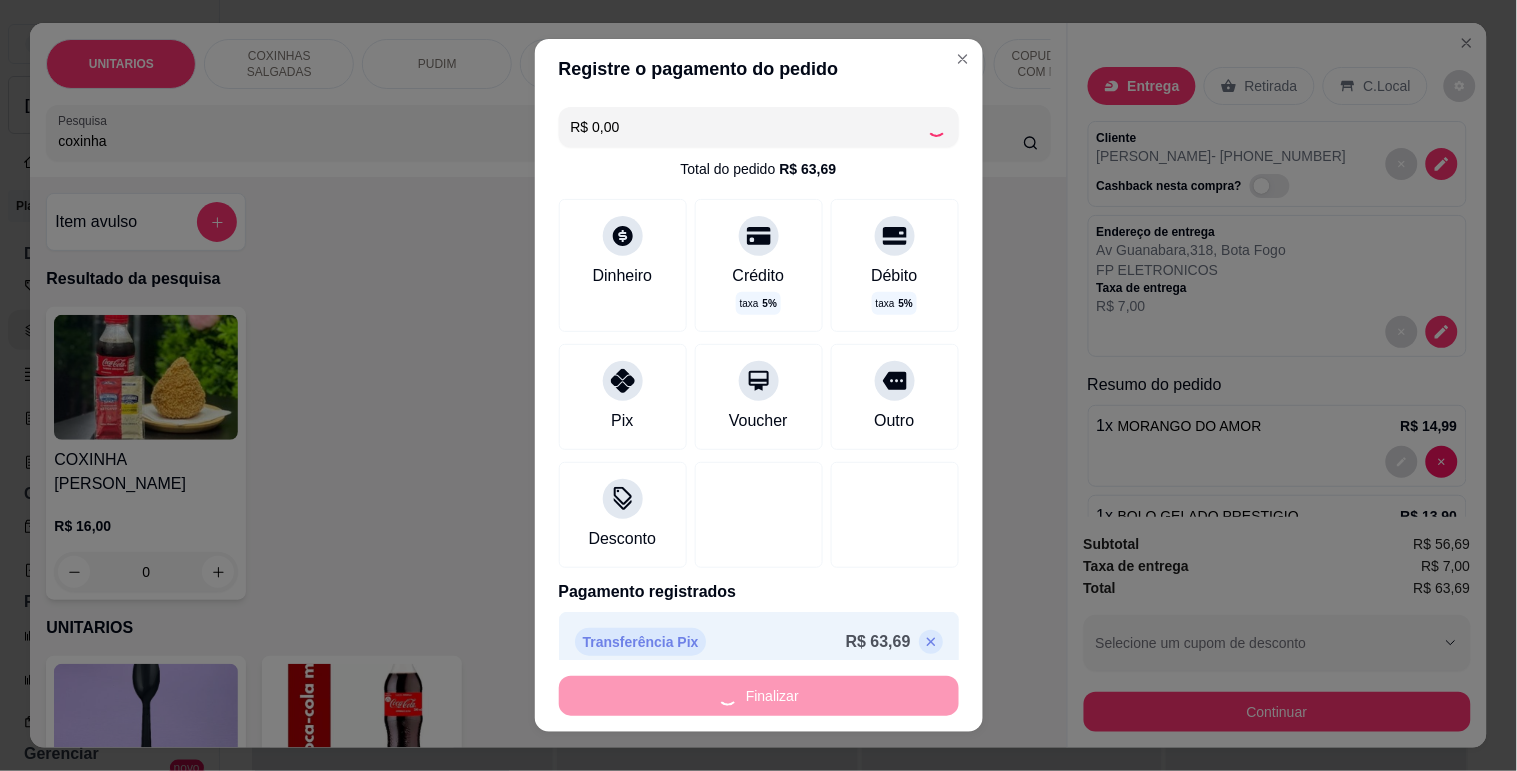 type on "0" 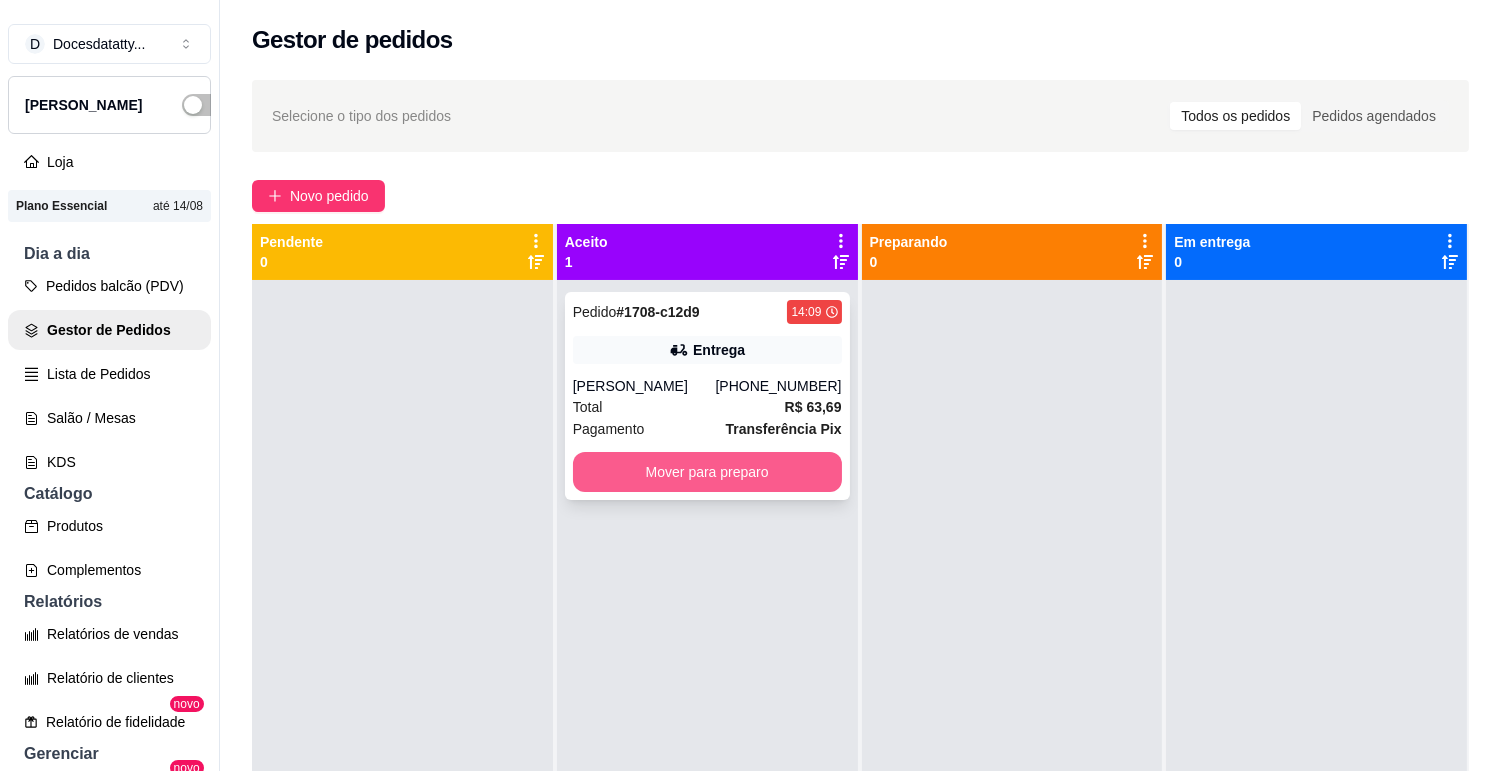 click on "Pedido  # 1708-c12d9 14:09 Entrega [PERSON_NAME] [PHONE_NUMBER] Total R$ 63,69 Pagamento Transferência Pix Mover para preparo" at bounding box center (707, 396) 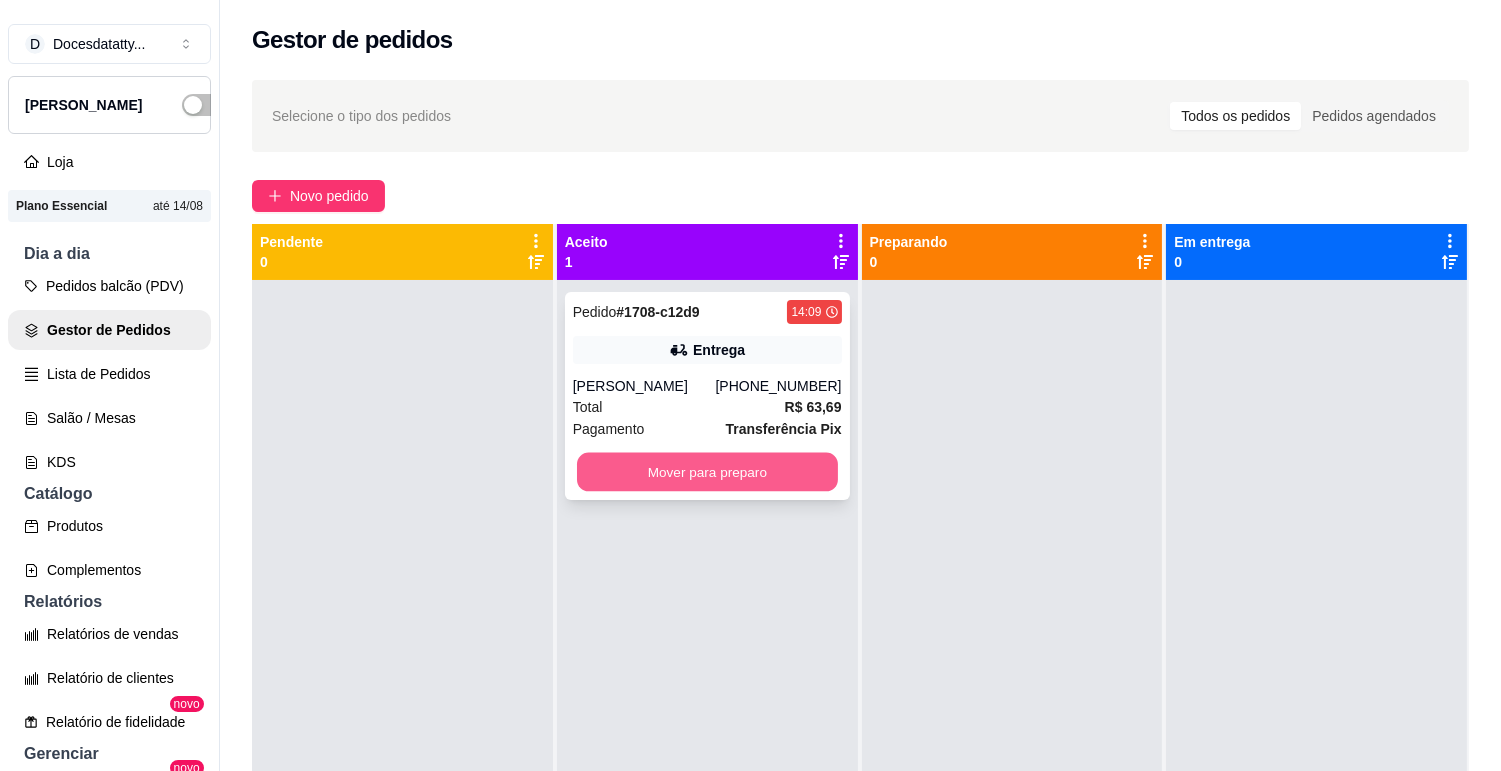 click on "Mover para preparo" at bounding box center [707, 472] 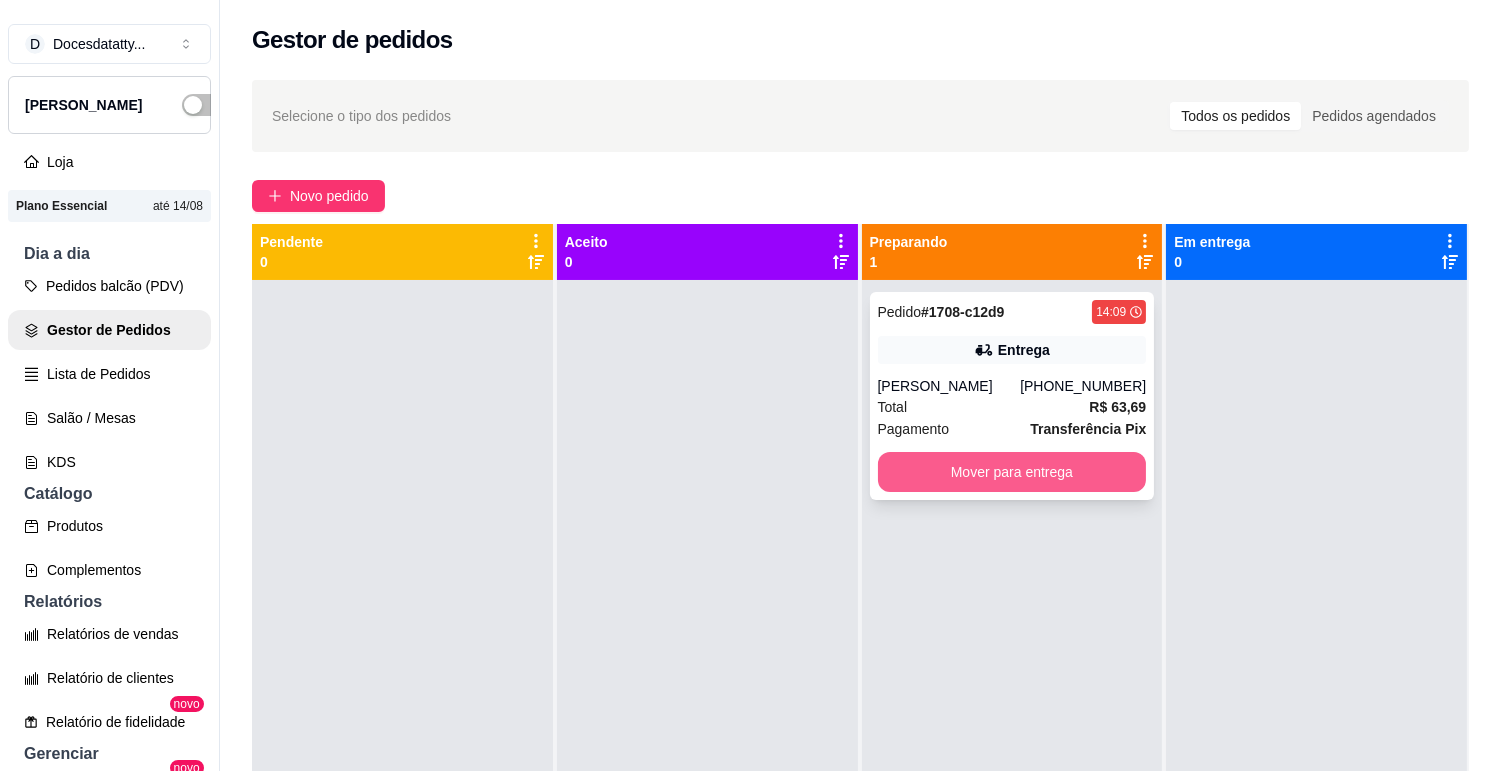 click on "Mover para entrega" at bounding box center (1012, 472) 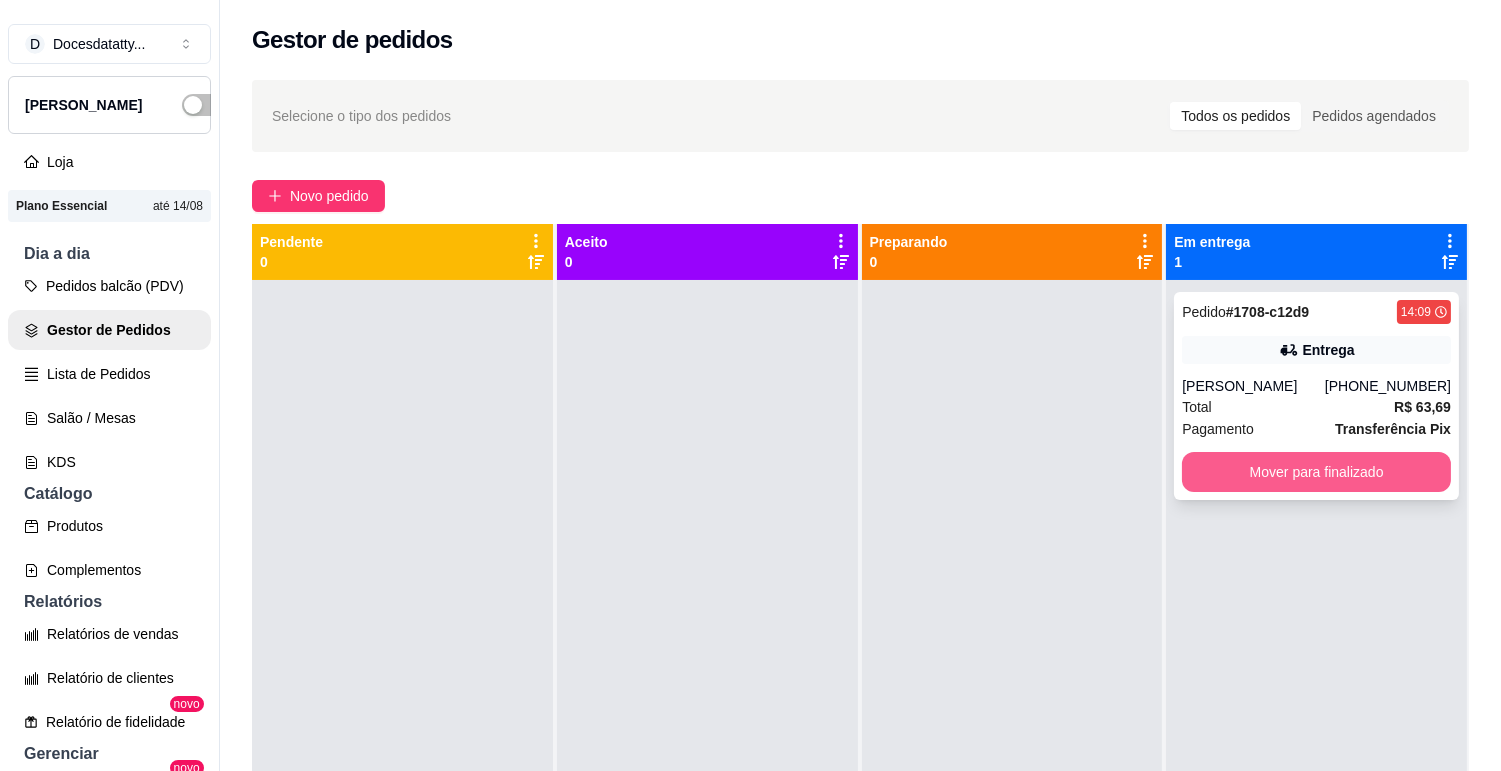 click on "Mover para finalizado" at bounding box center [1316, 472] 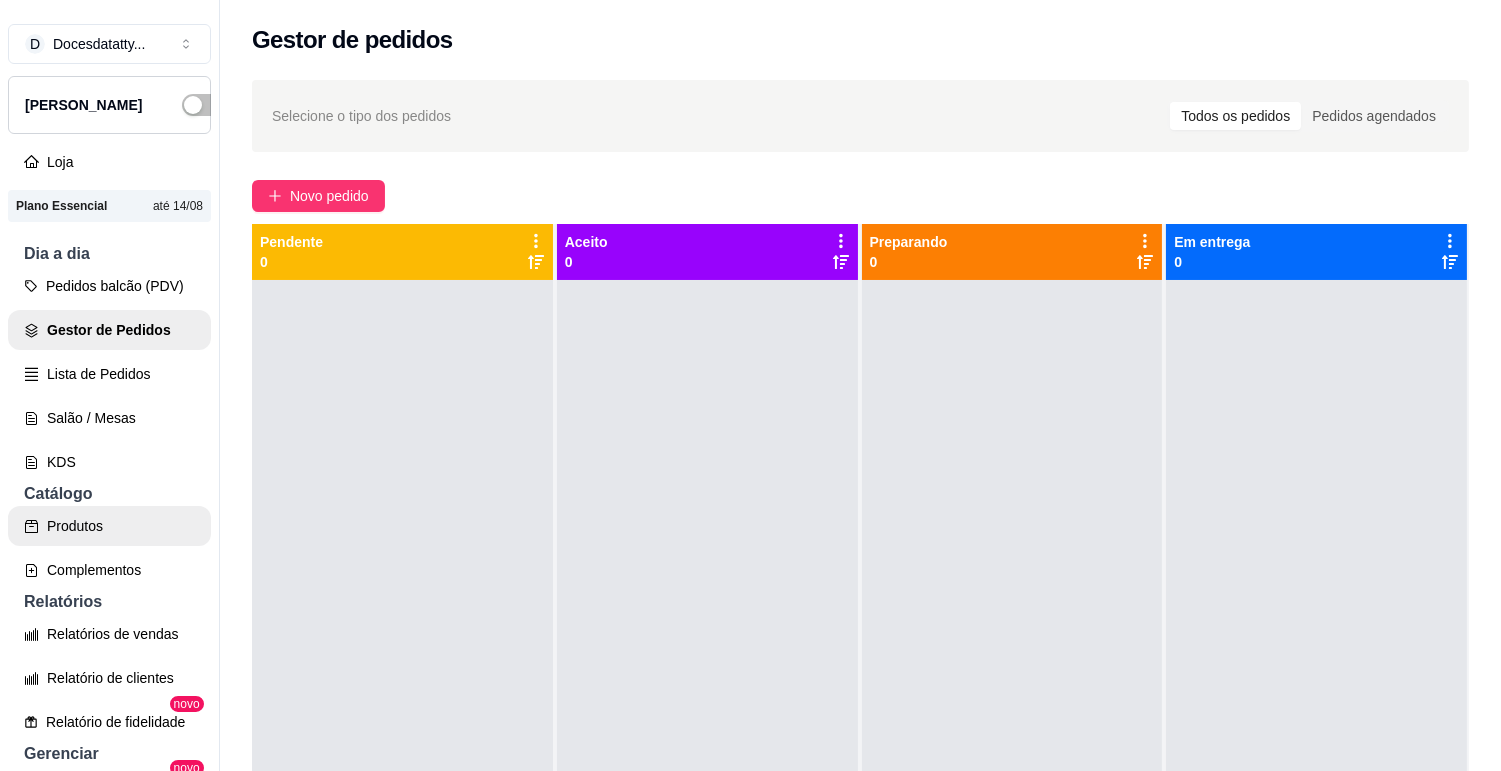 click on "Produtos" at bounding box center [109, 526] 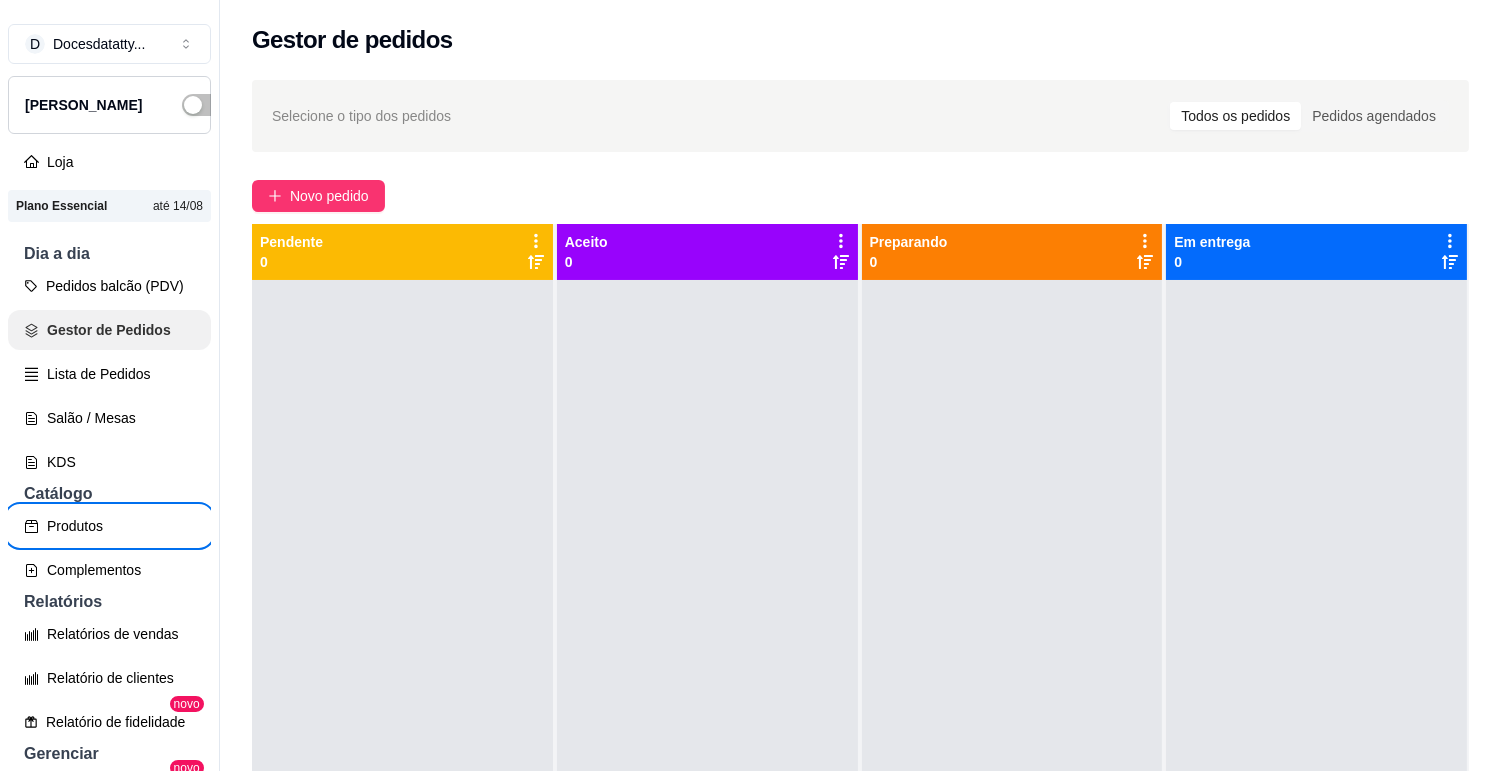 click on "Gestor de Pedidos" at bounding box center (109, 330) 